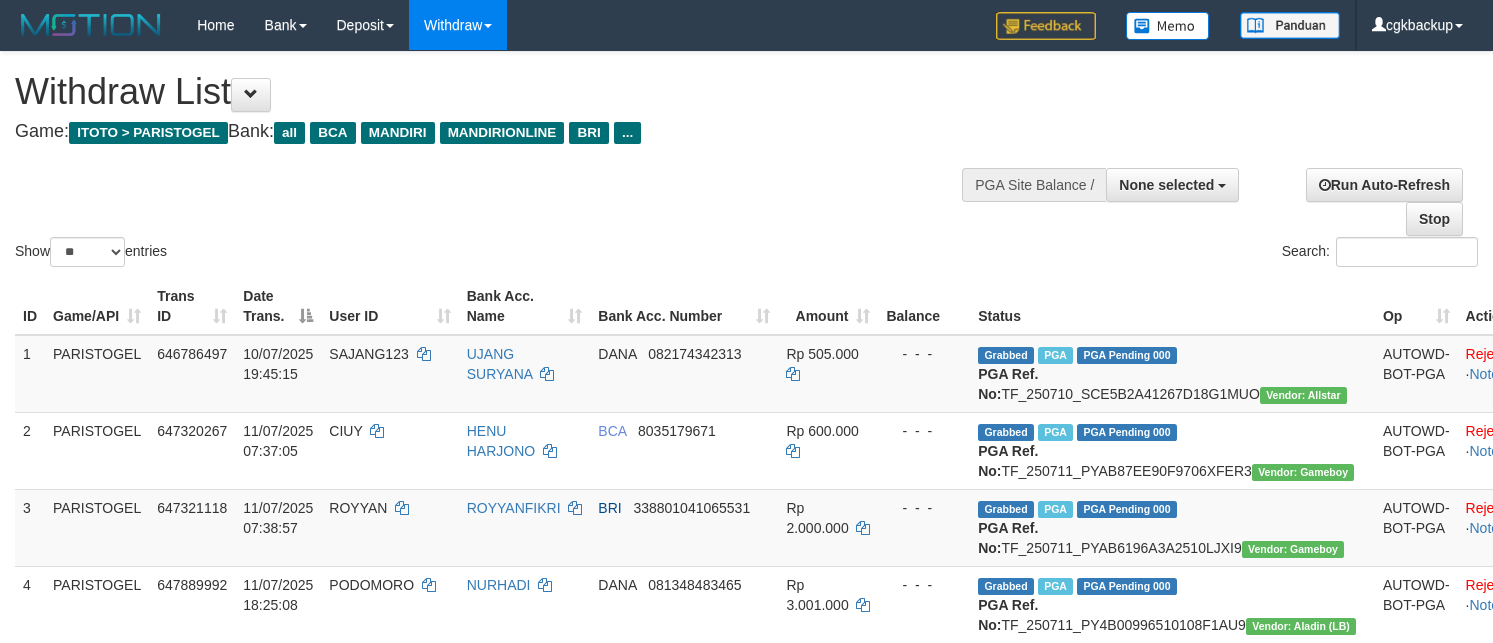 select 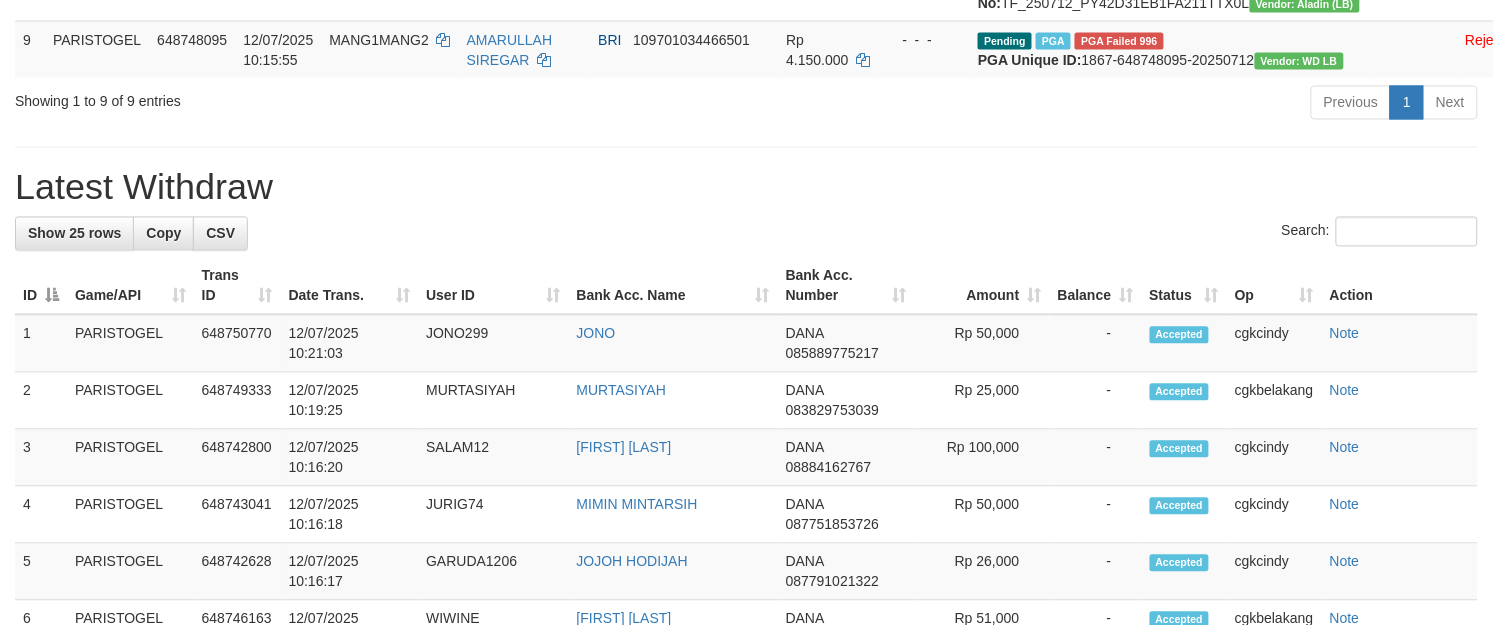 scroll, scrollTop: 875, scrollLeft: 0, axis: vertical 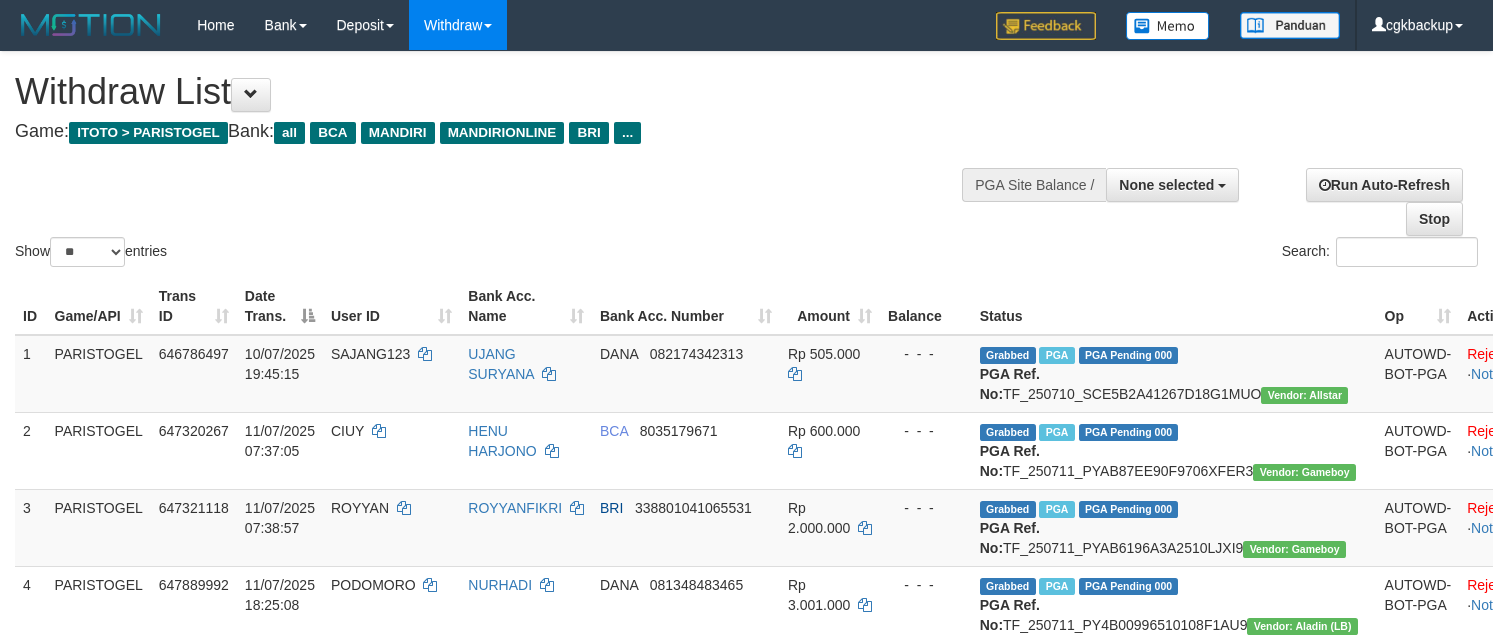 select 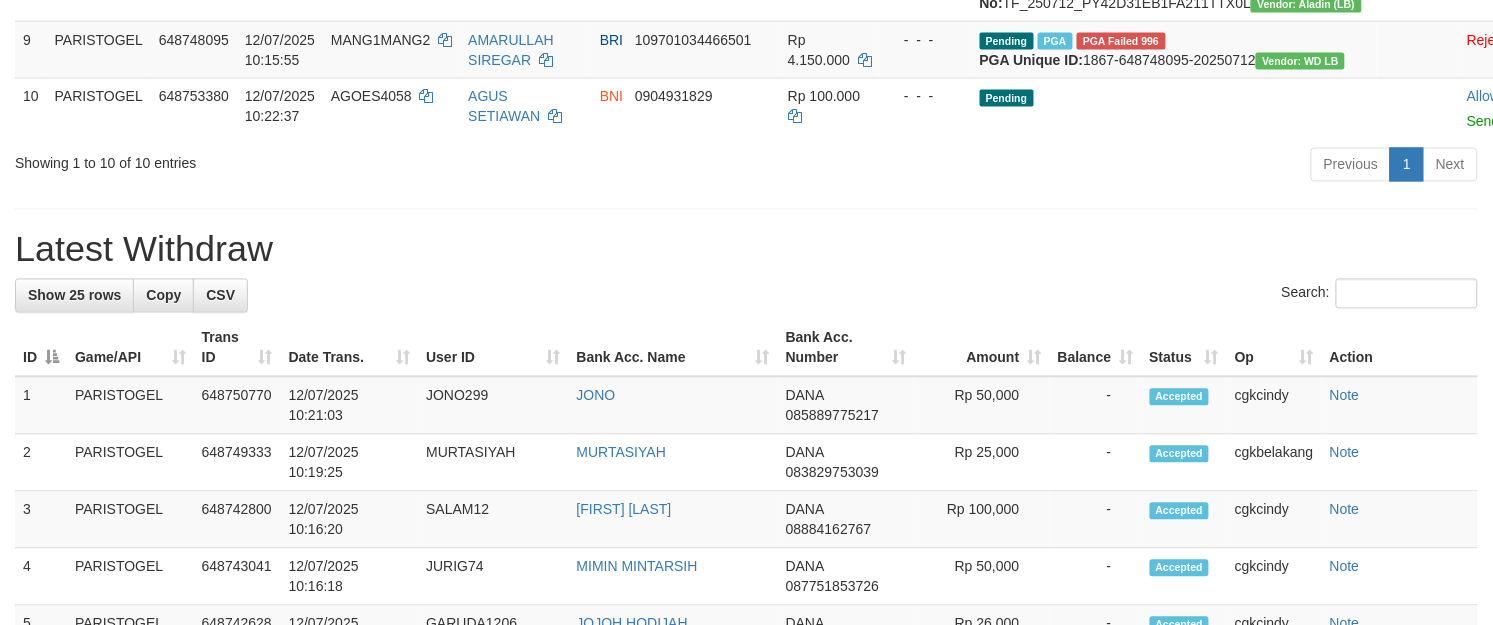 scroll, scrollTop: 875, scrollLeft: 0, axis: vertical 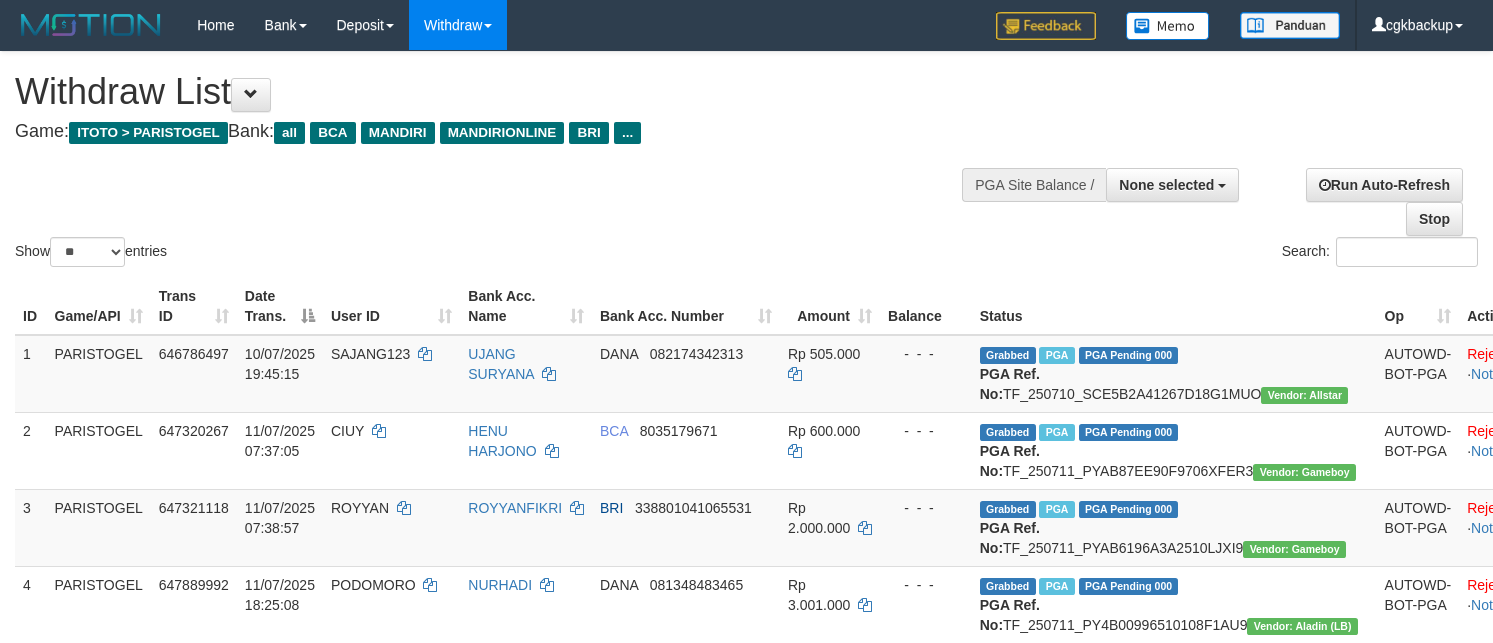 select 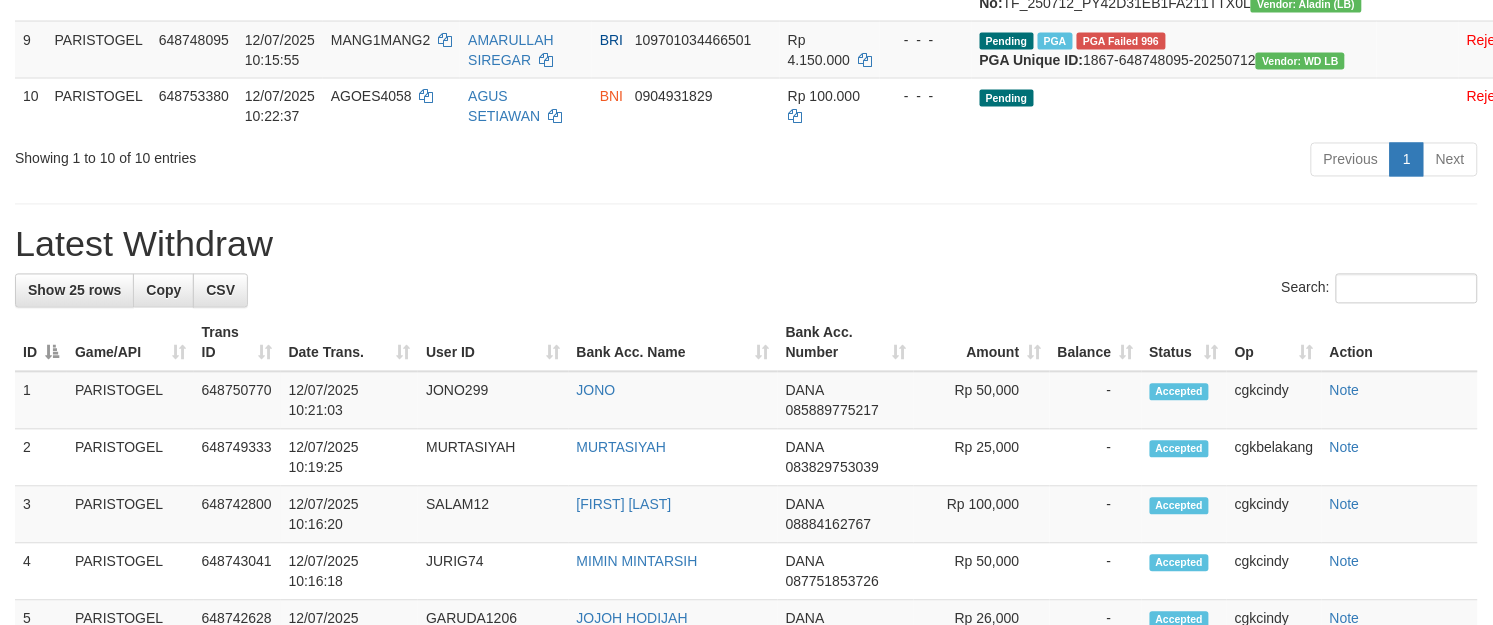 scroll, scrollTop: 875, scrollLeft: 0, axis: vertical 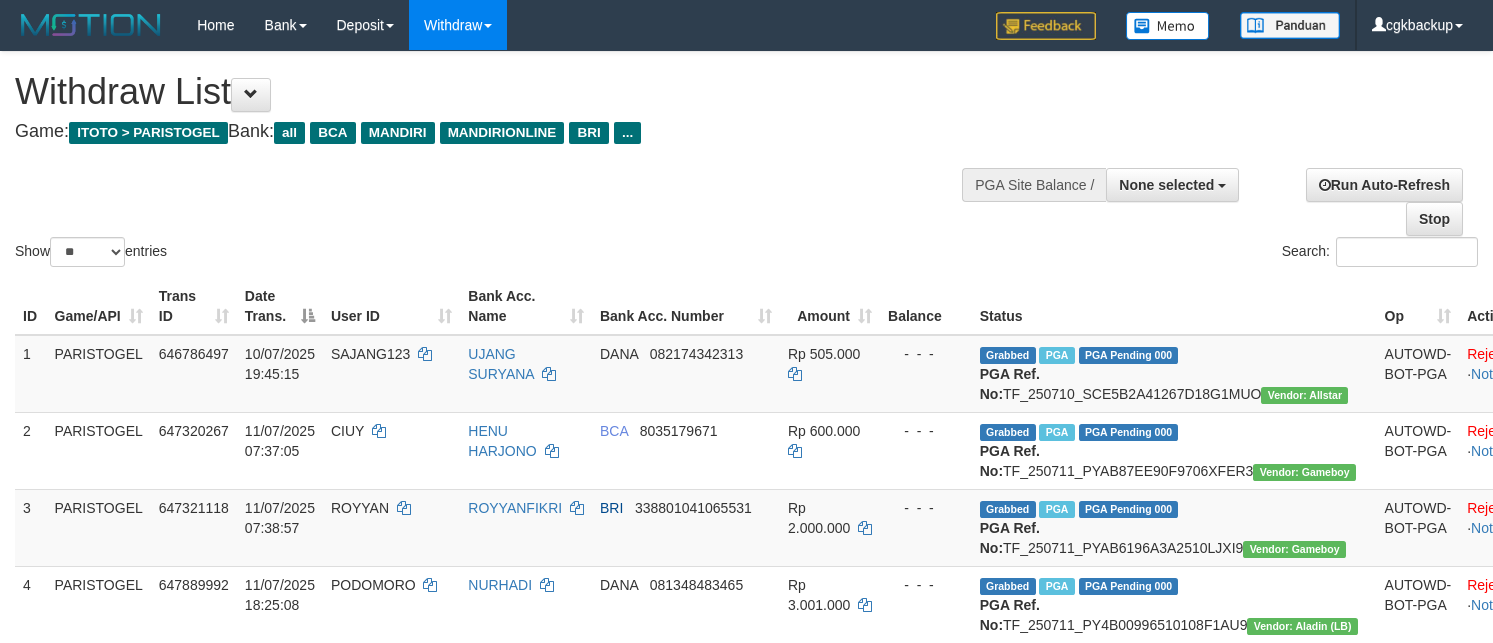 select 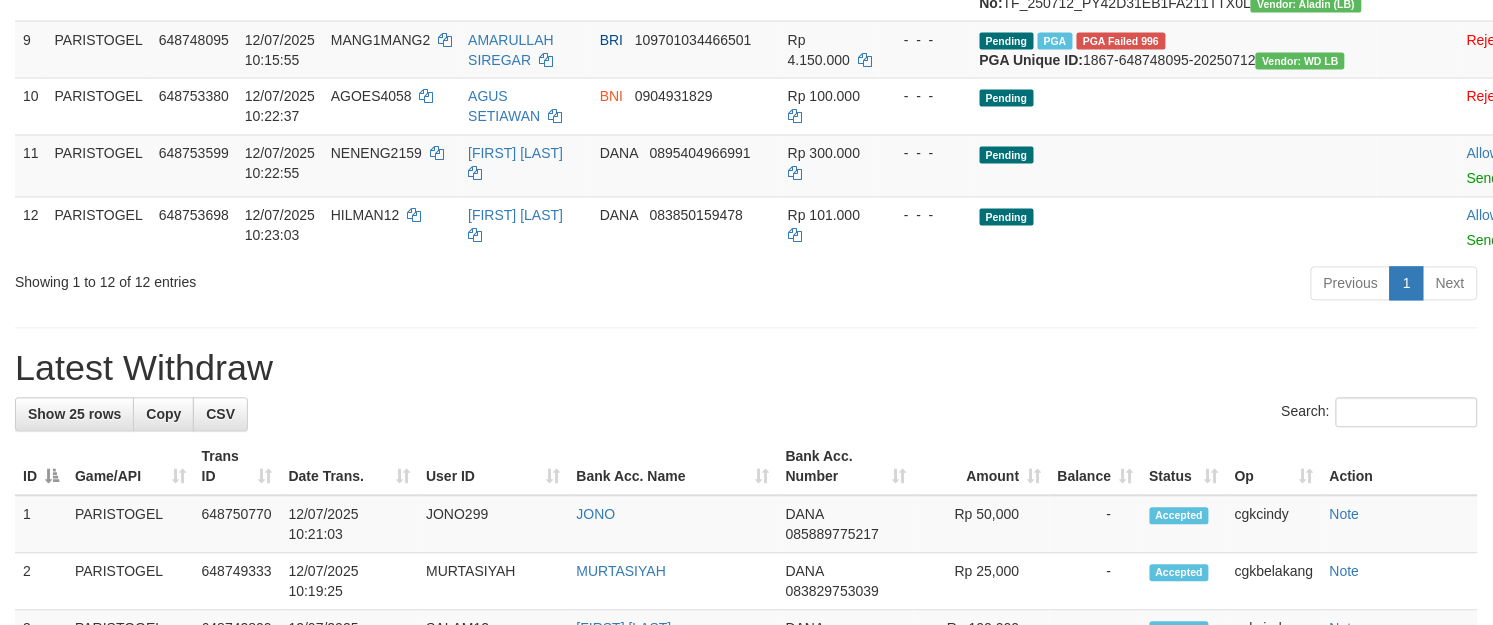 scroll, scrollTop: 875, scrollLeft: 0, axis: vertical 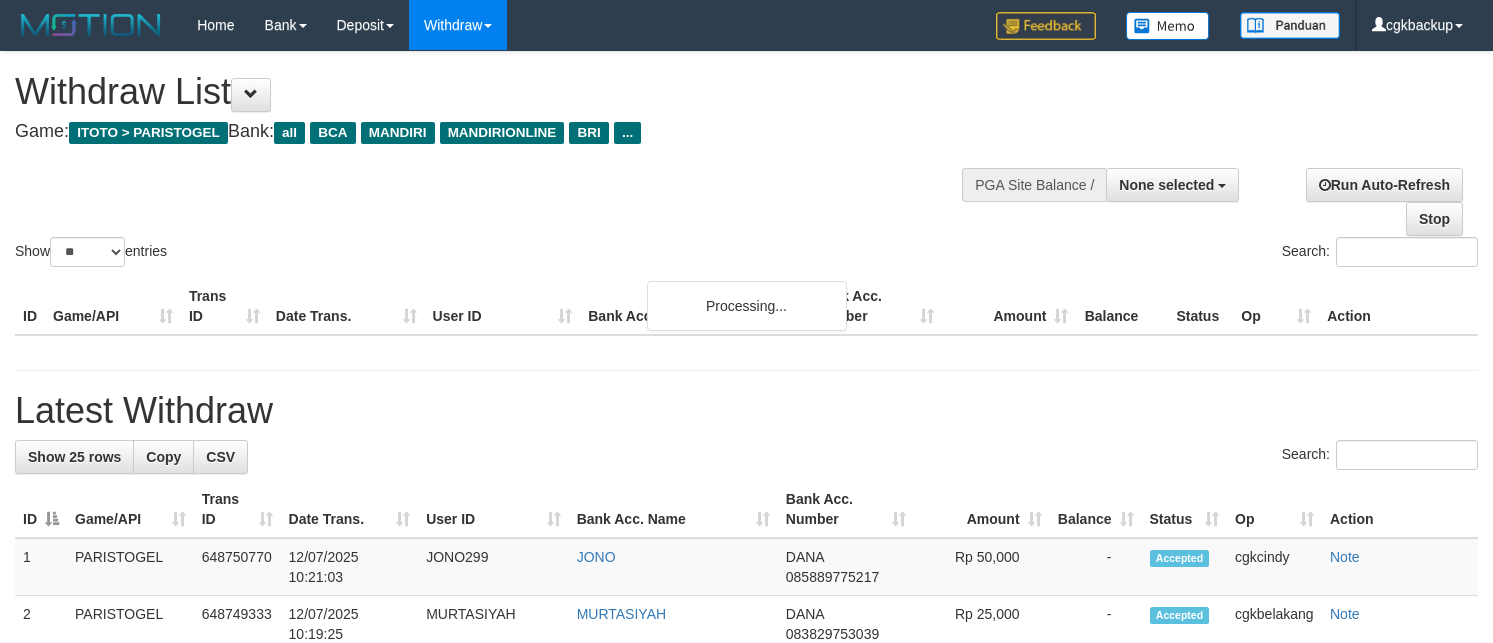 select 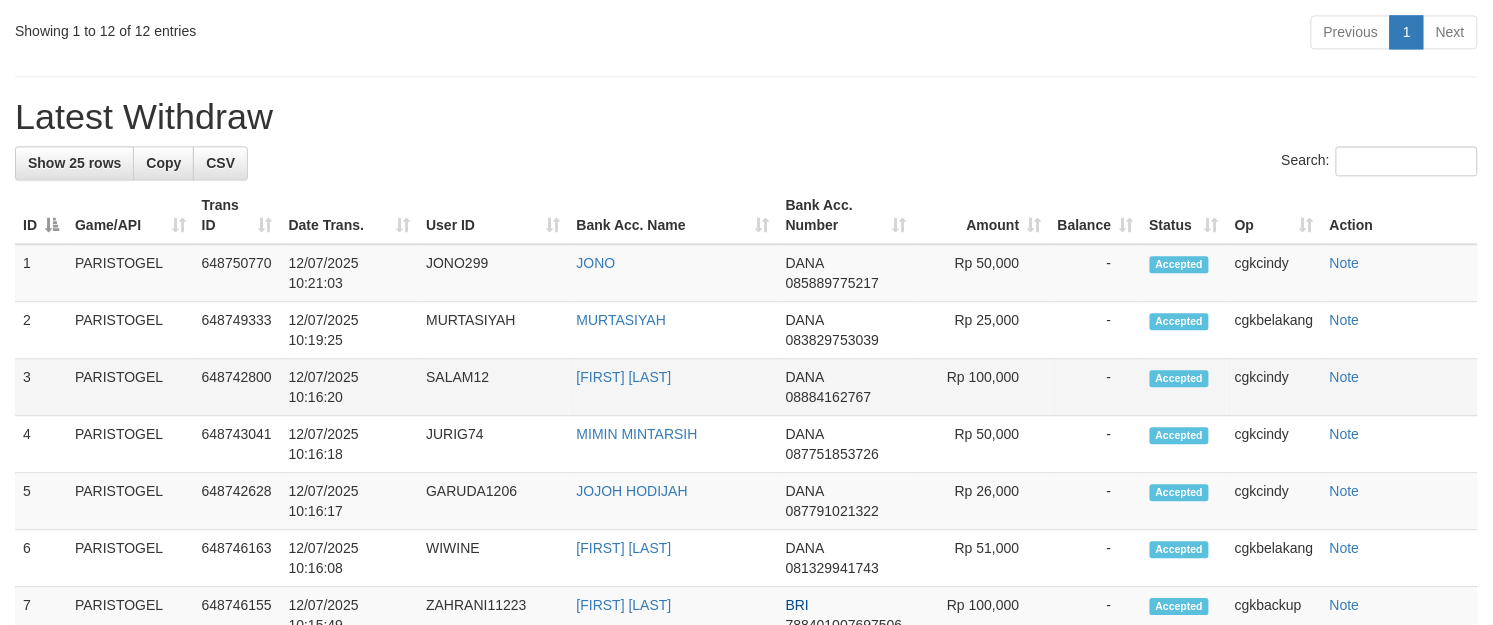 scroll, scrollTop: 945, scrollLeft: 0, axis: vertical 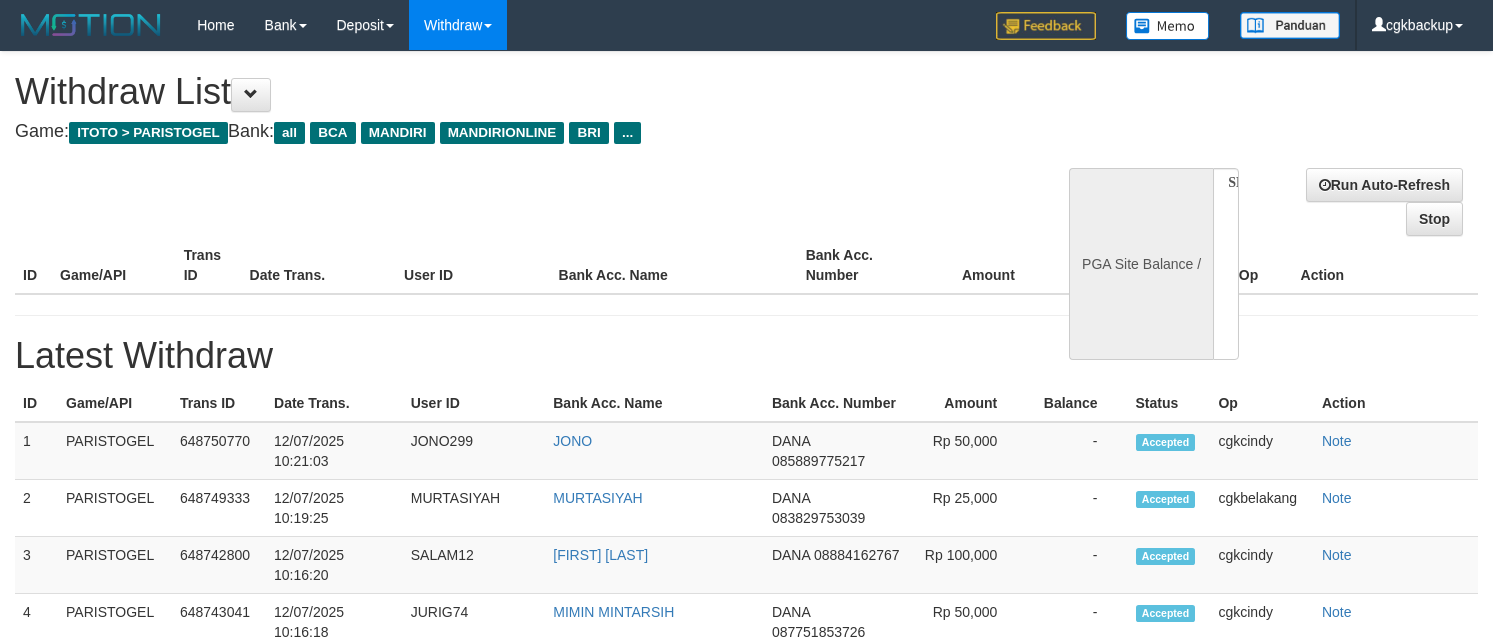 select 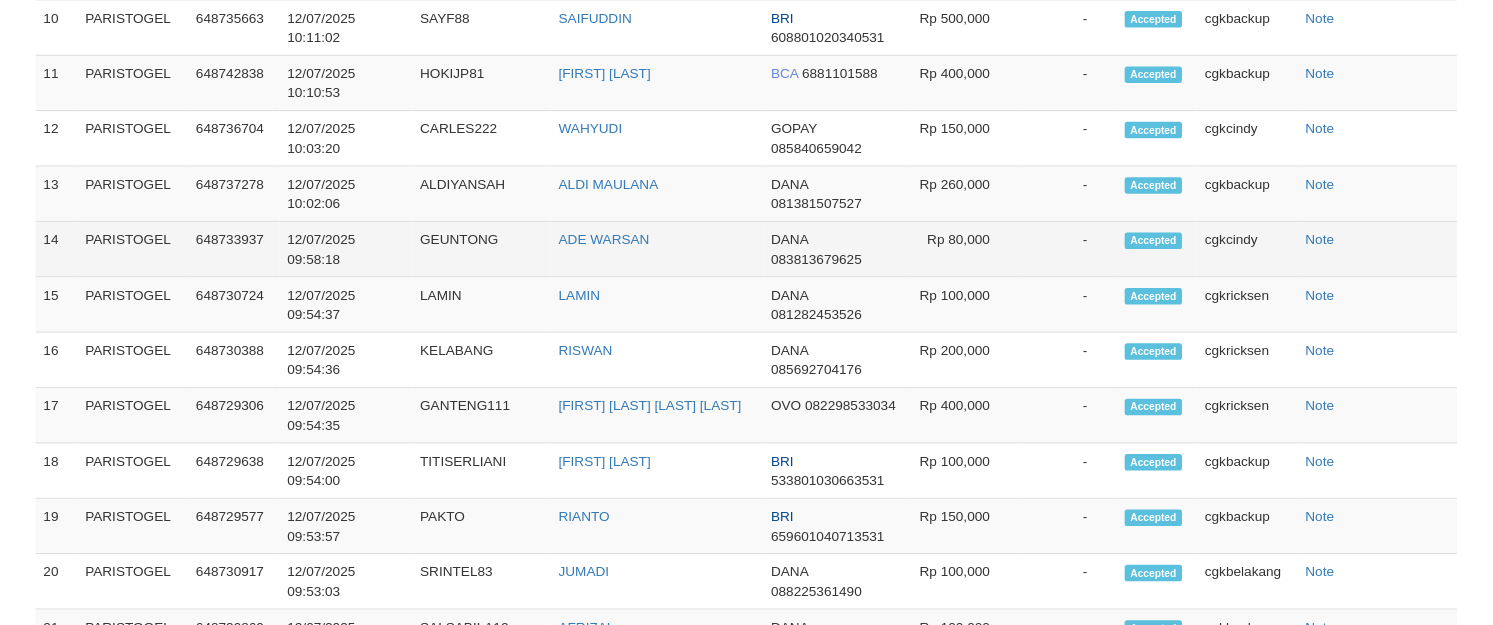scroll, scrollTop: 991, scrollLeft: 0, axis: vertical 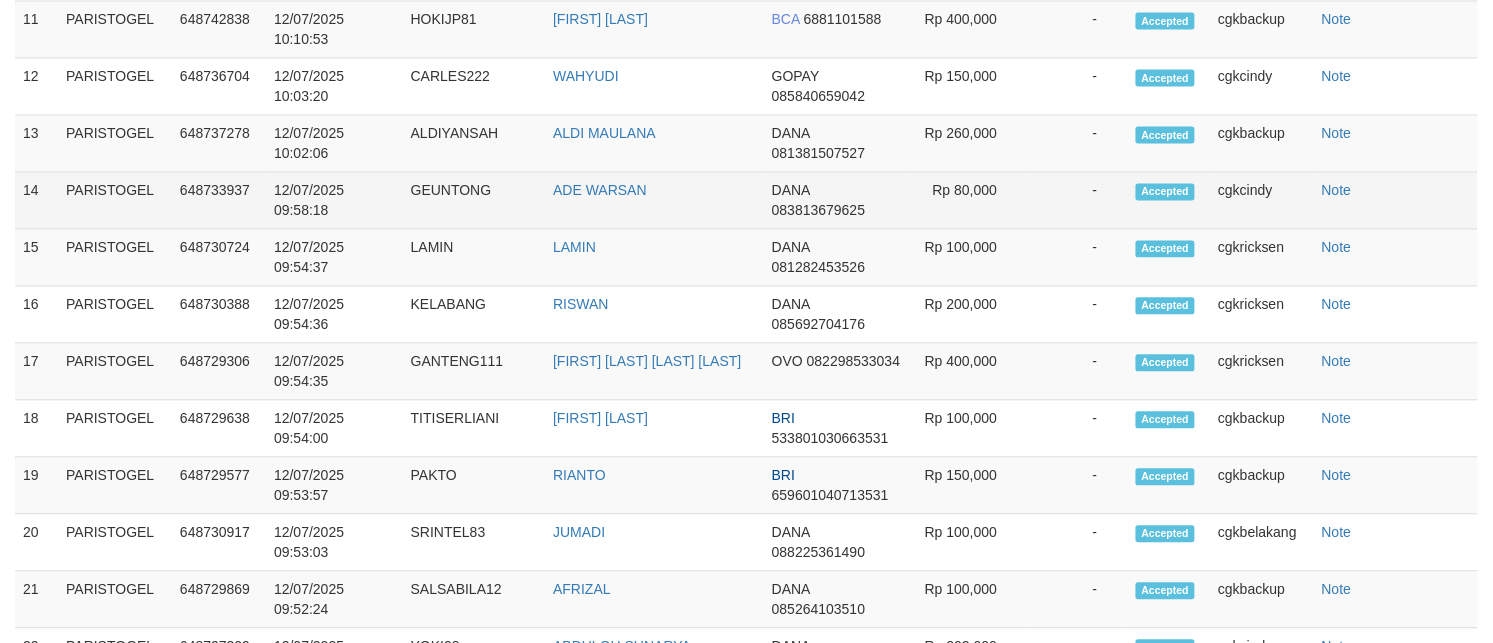 select on "**" 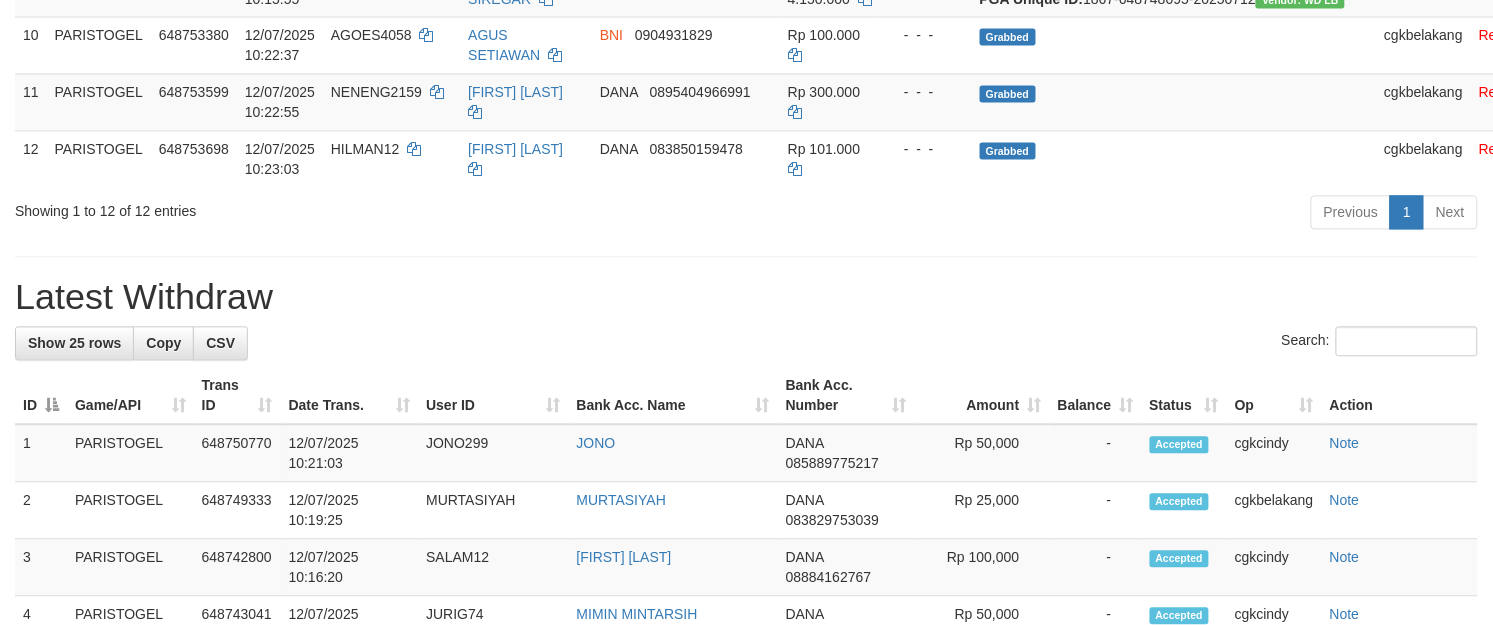 scroll, scrollTop: 936, scrollLeft: 0, axis: vertical 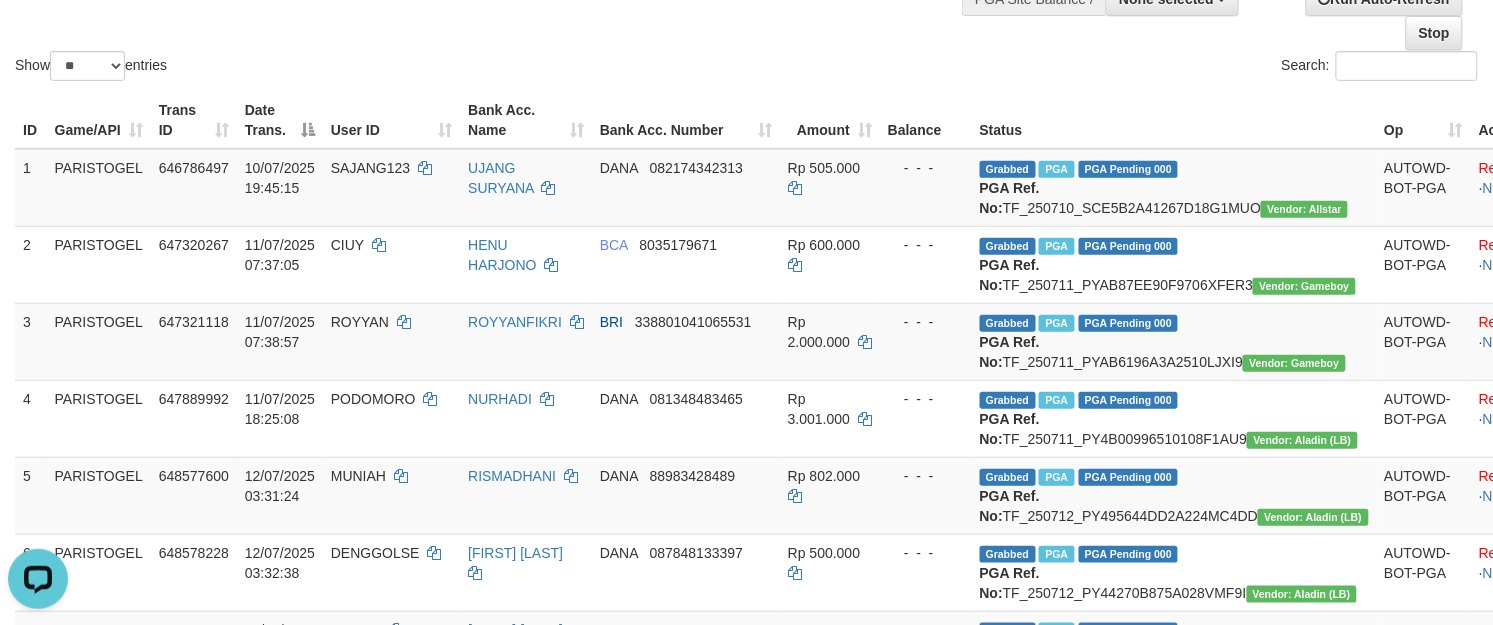 drag, startPoint x: 773, startPoint y: 86, endPoint x: 598, endPoint y: 88, distance: 175.01143 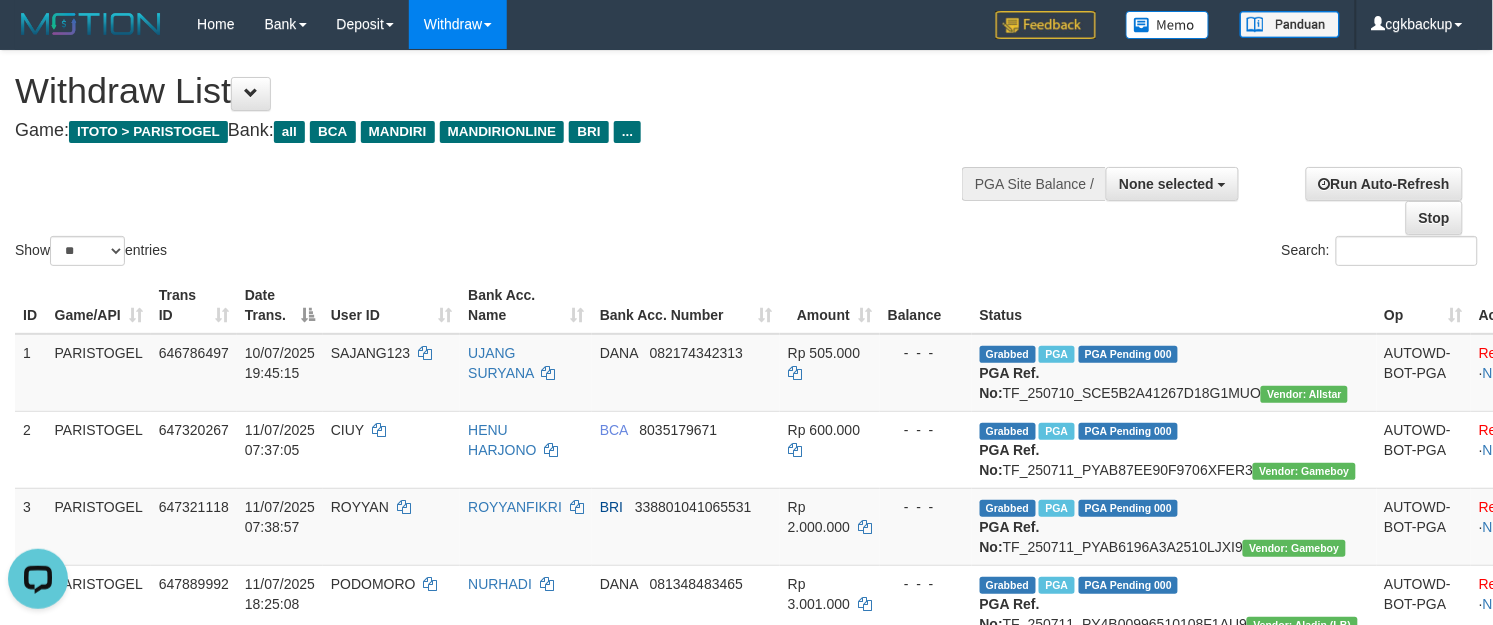 scroll, scrollTop: 0, scrollLeft: 0, axis: both 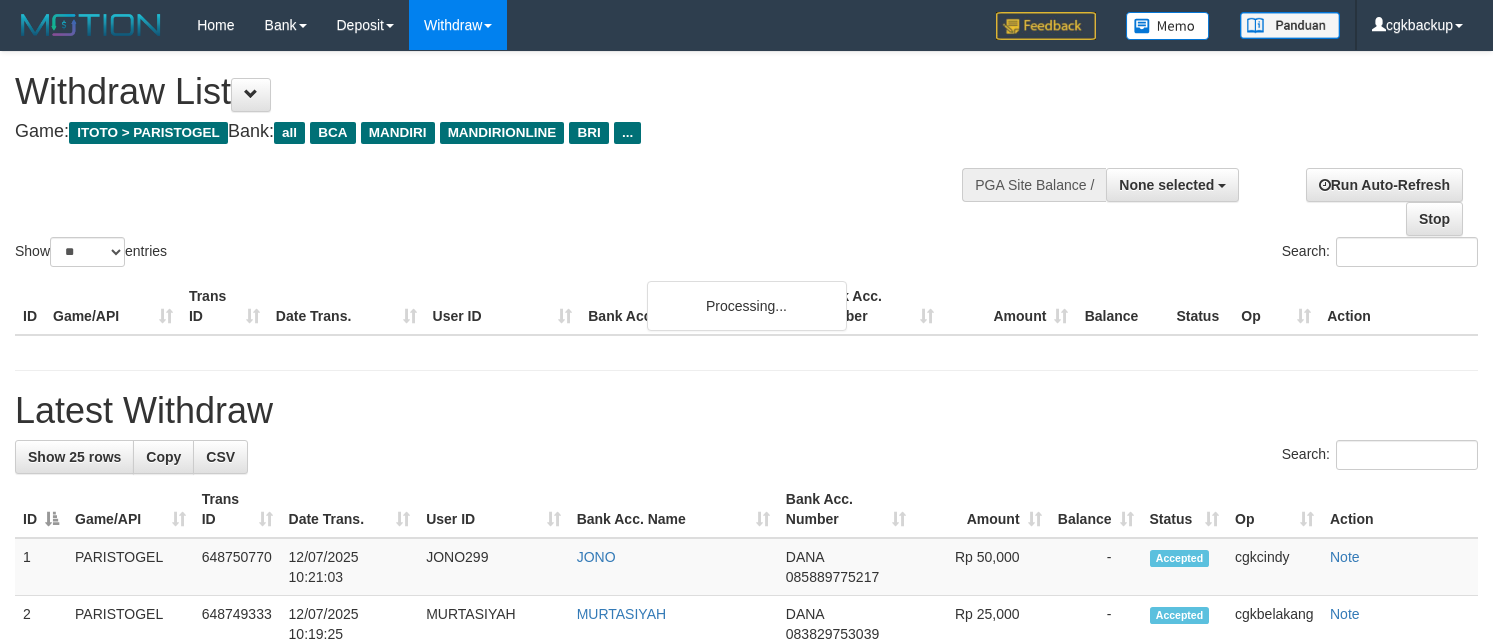 select 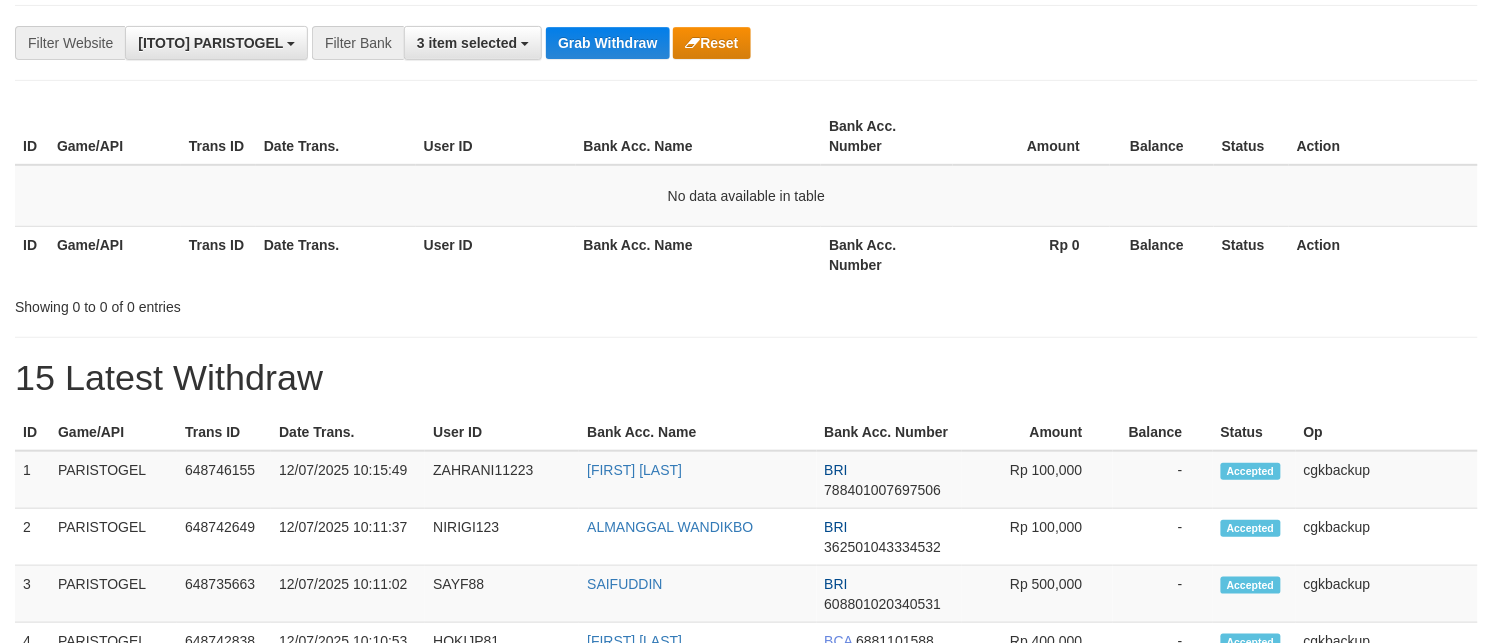 scroll, scrollTop: 250, scrollLeft: 0, axis: vertical 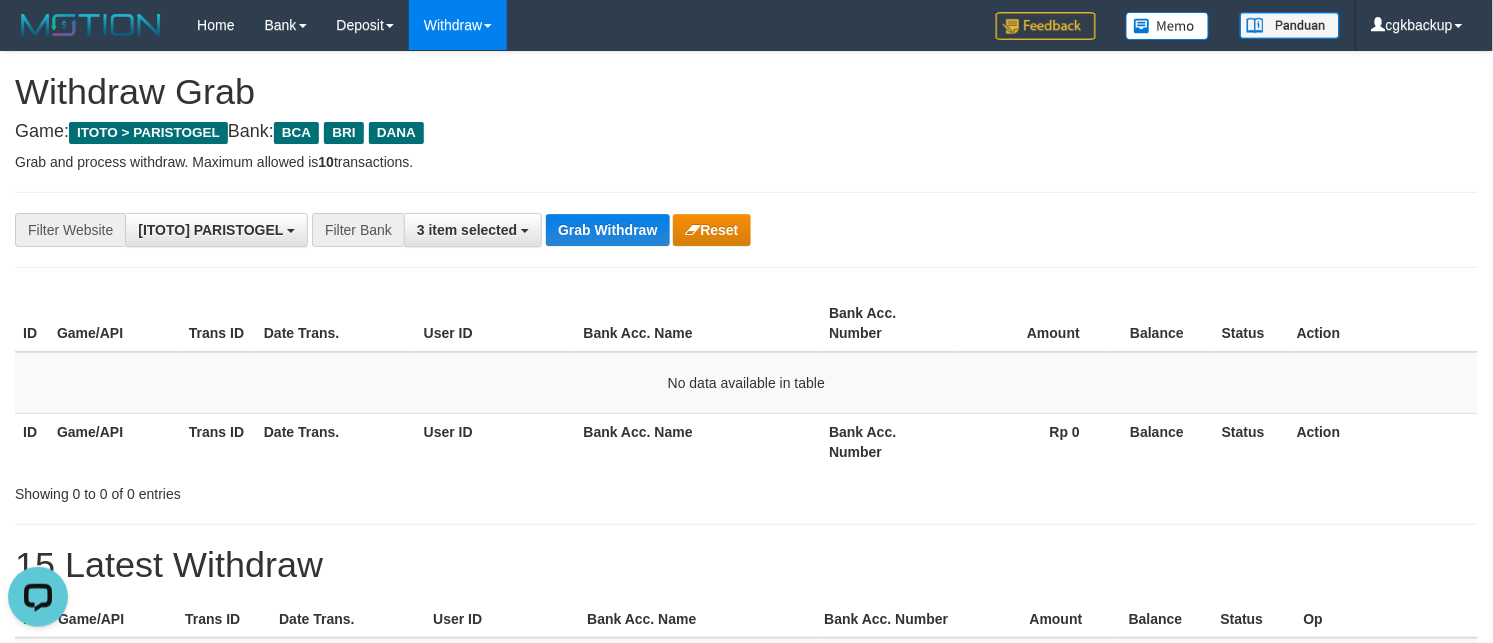 click on "Grab and process withdraw.
Maximum allowed is  10  transactions." at bounding box center (746, 162) 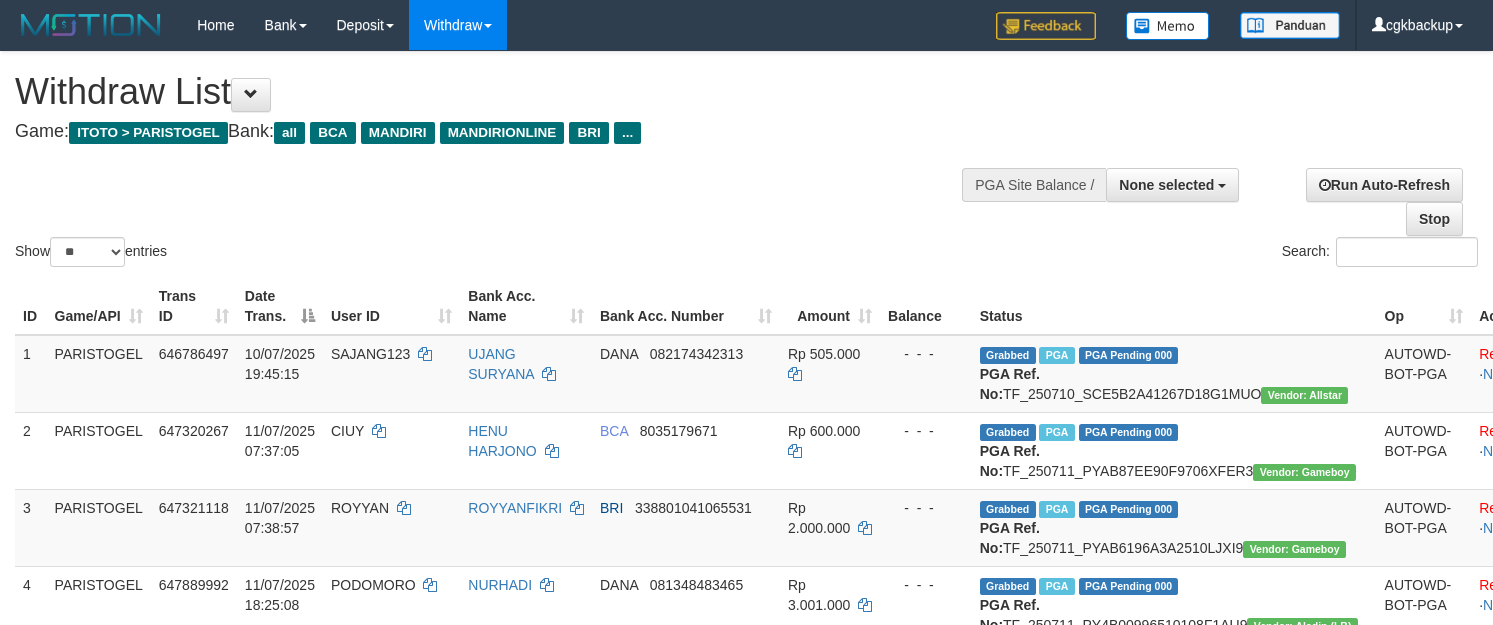 select 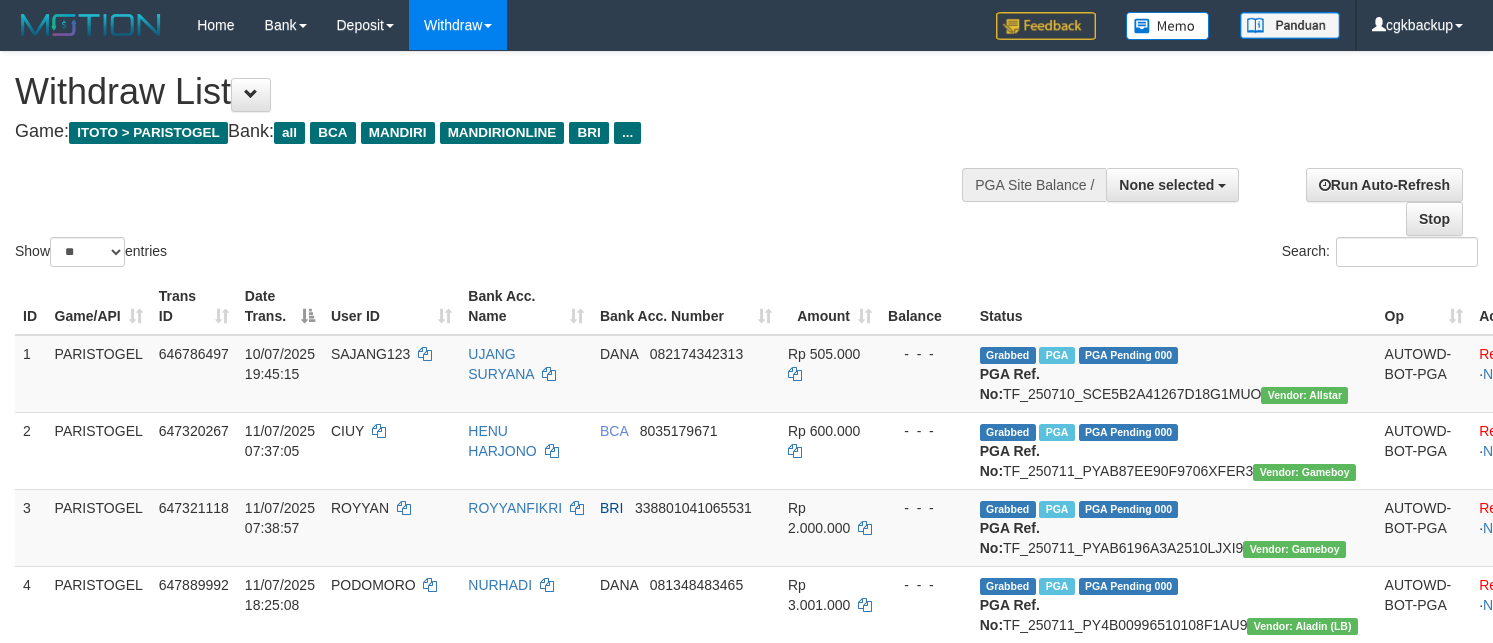 select 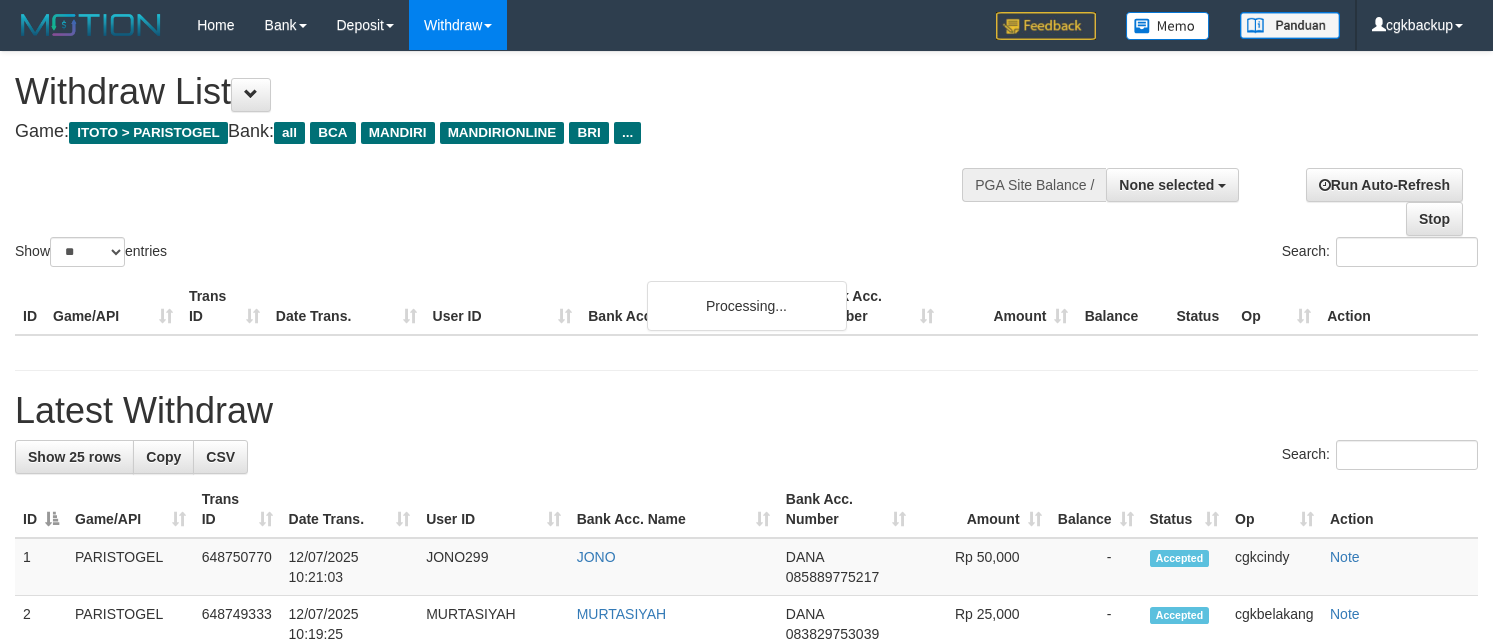 select 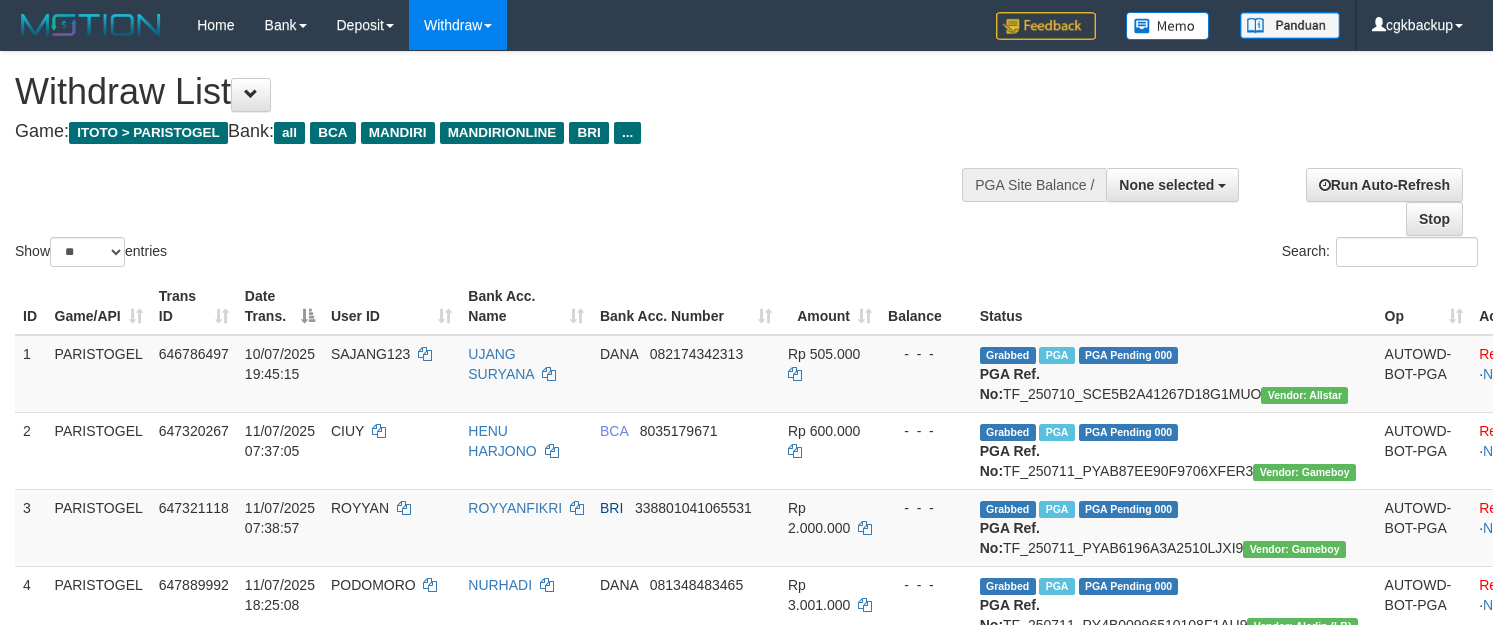 select 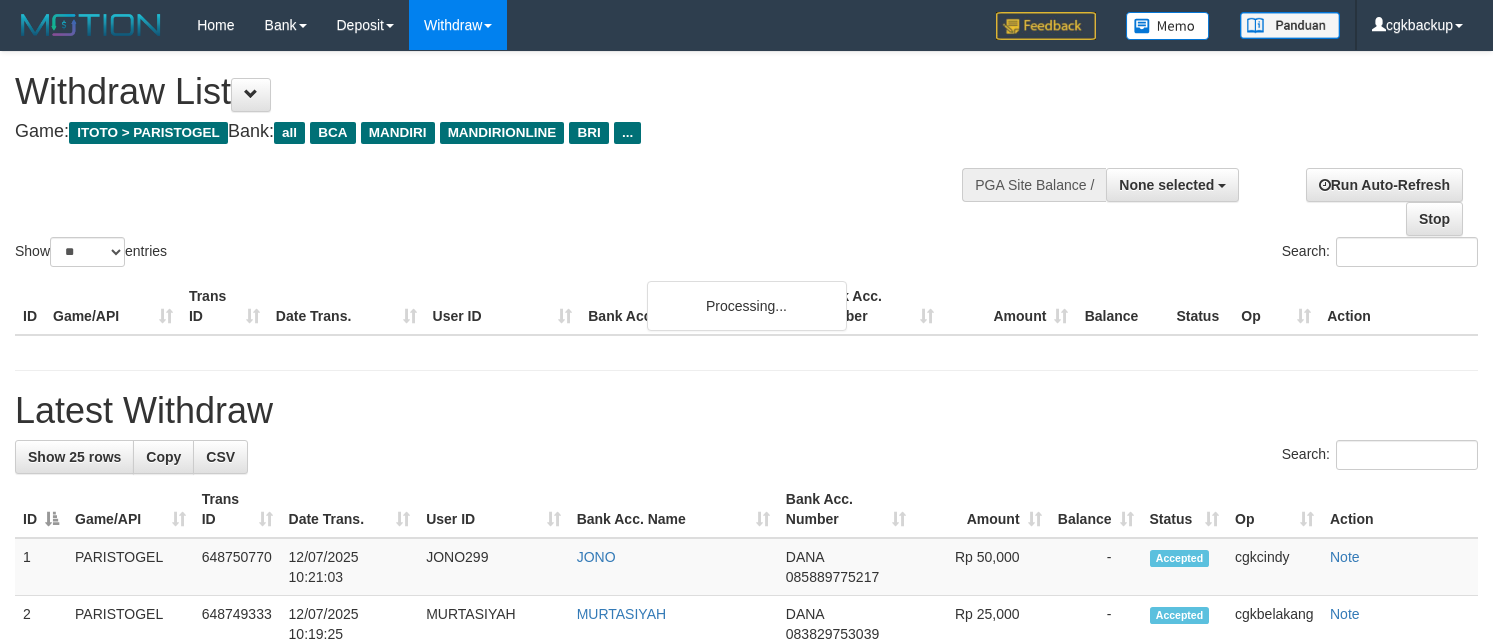 select 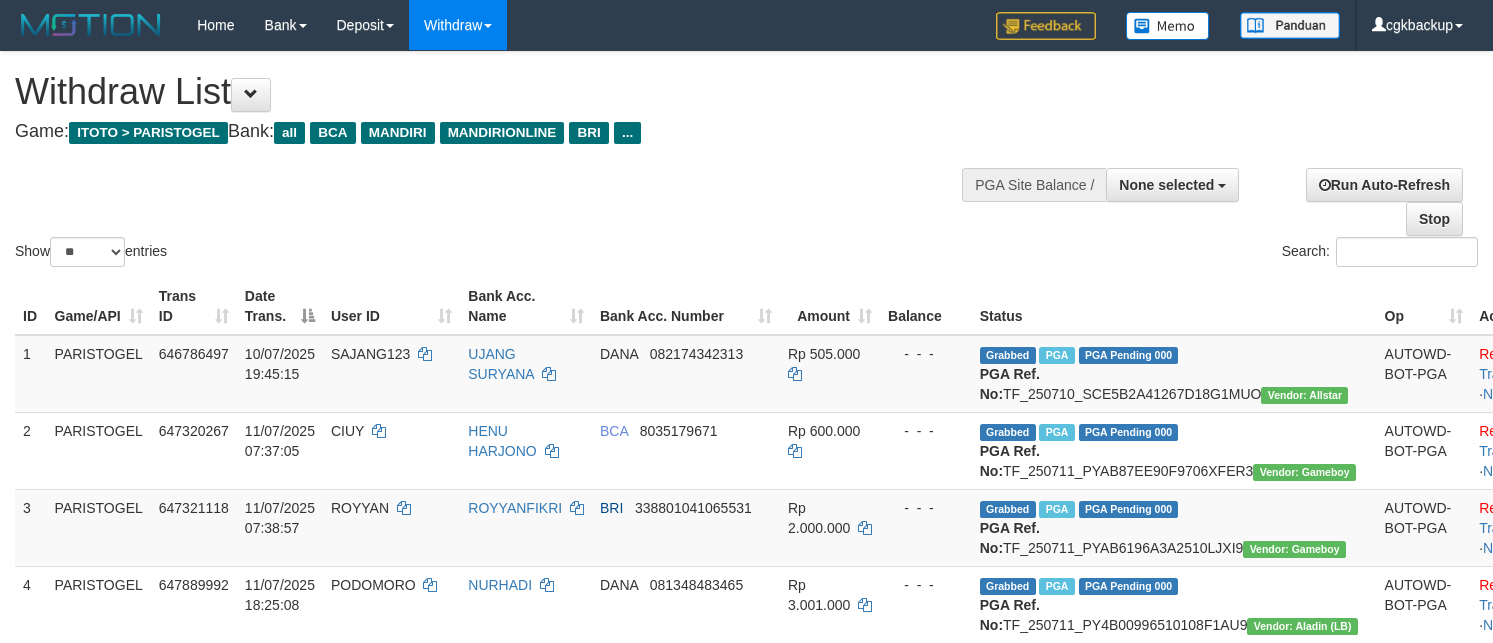 scroll, scrollTop: 0, scrollLeft: 0, axis: both 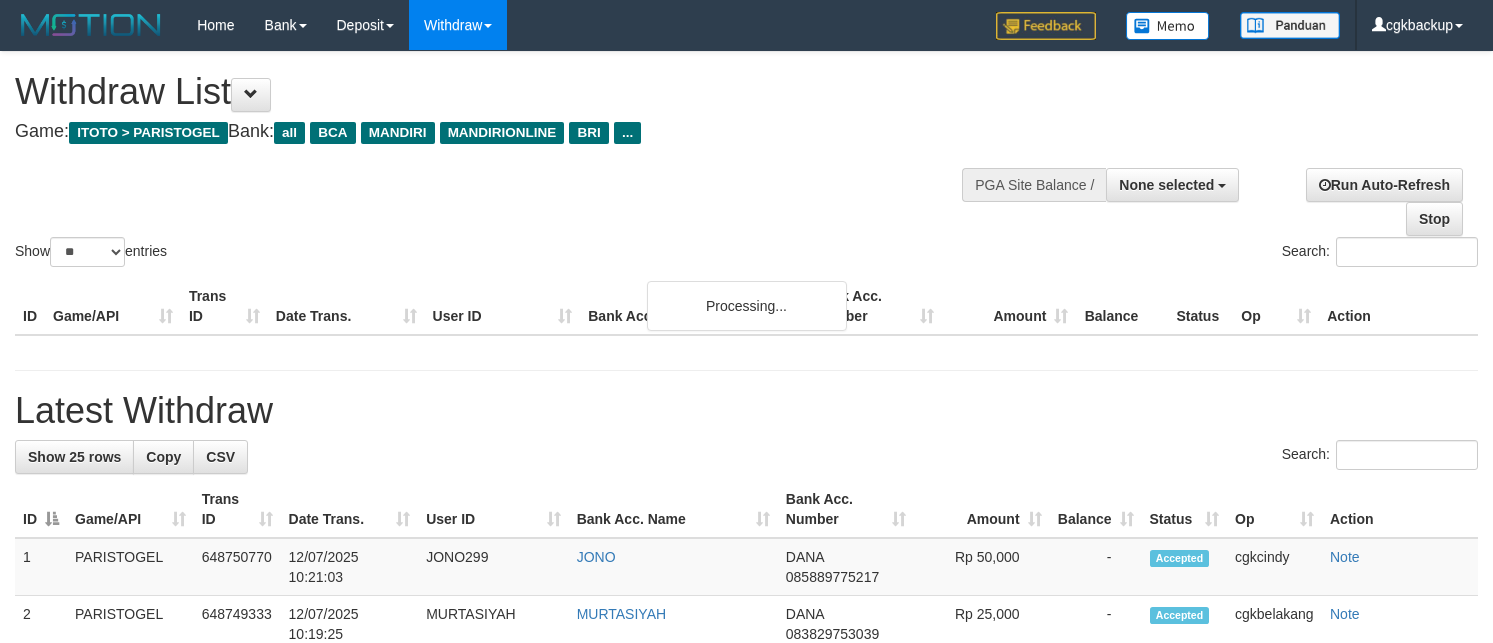 select 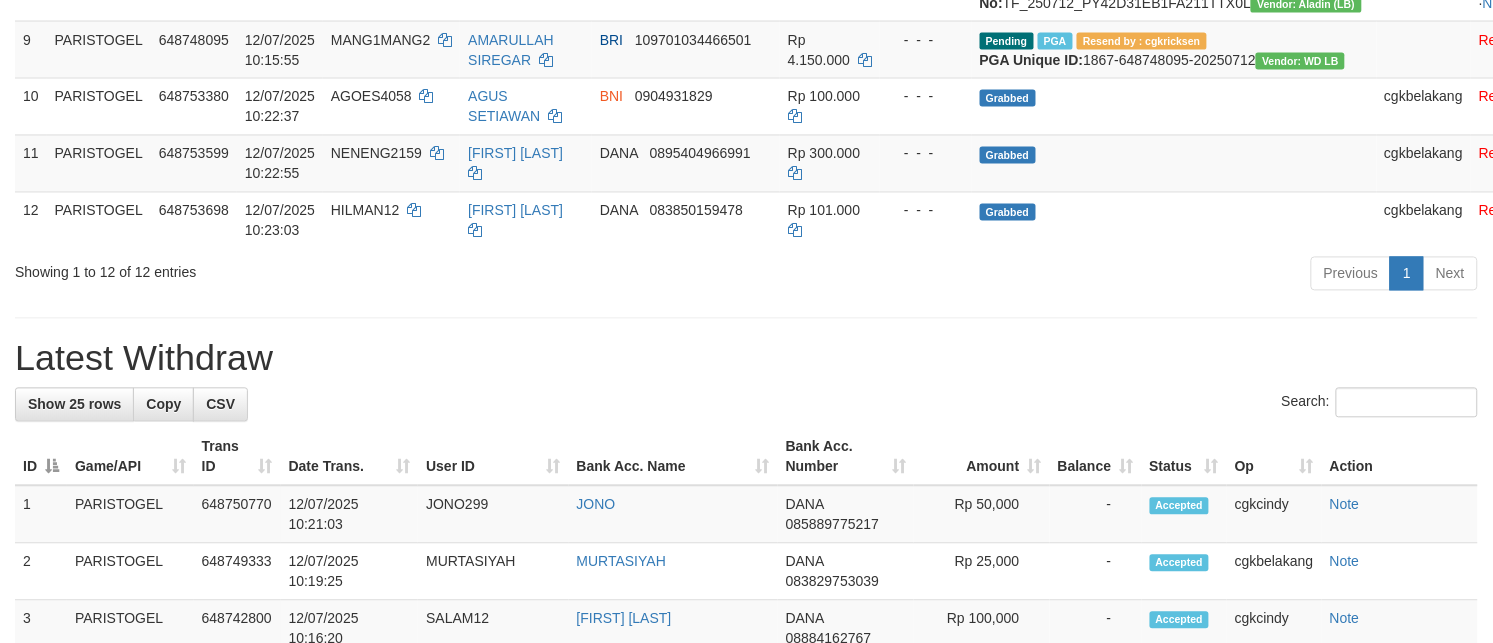 scroll, scrollTop: 875, scrollLeft: 0, axis: vertical 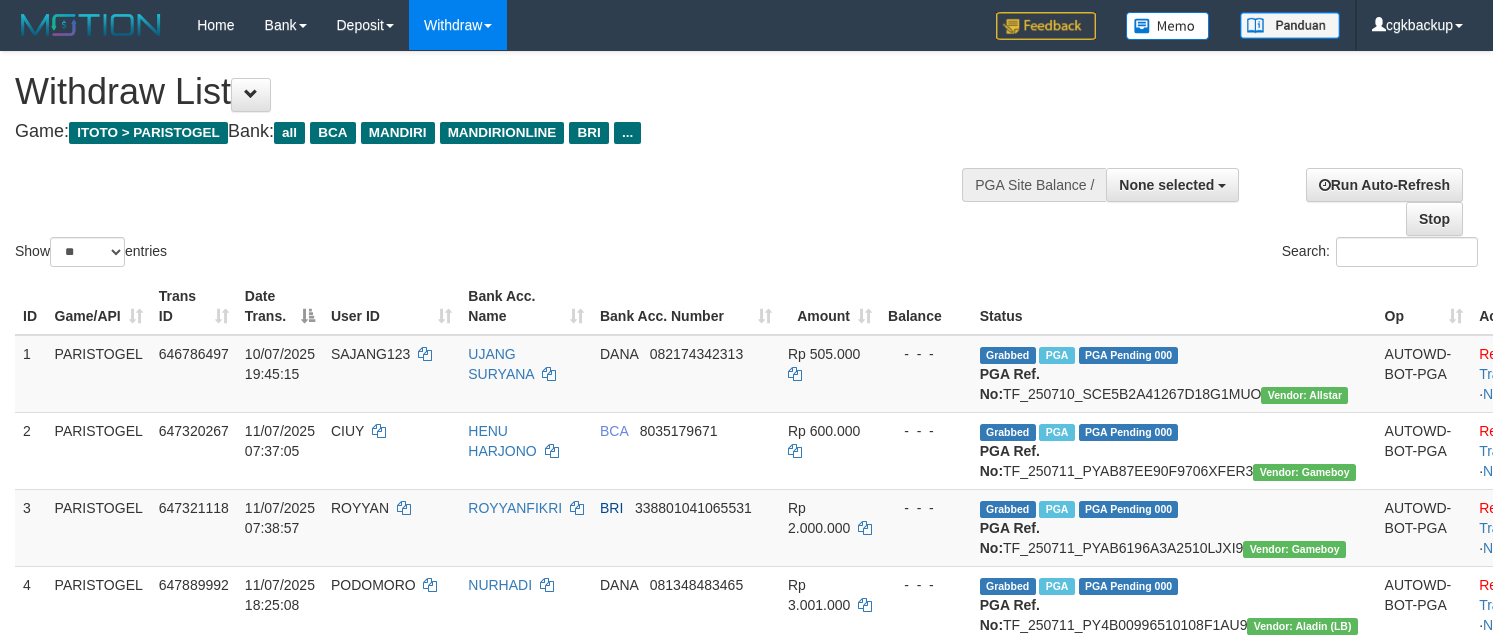 select 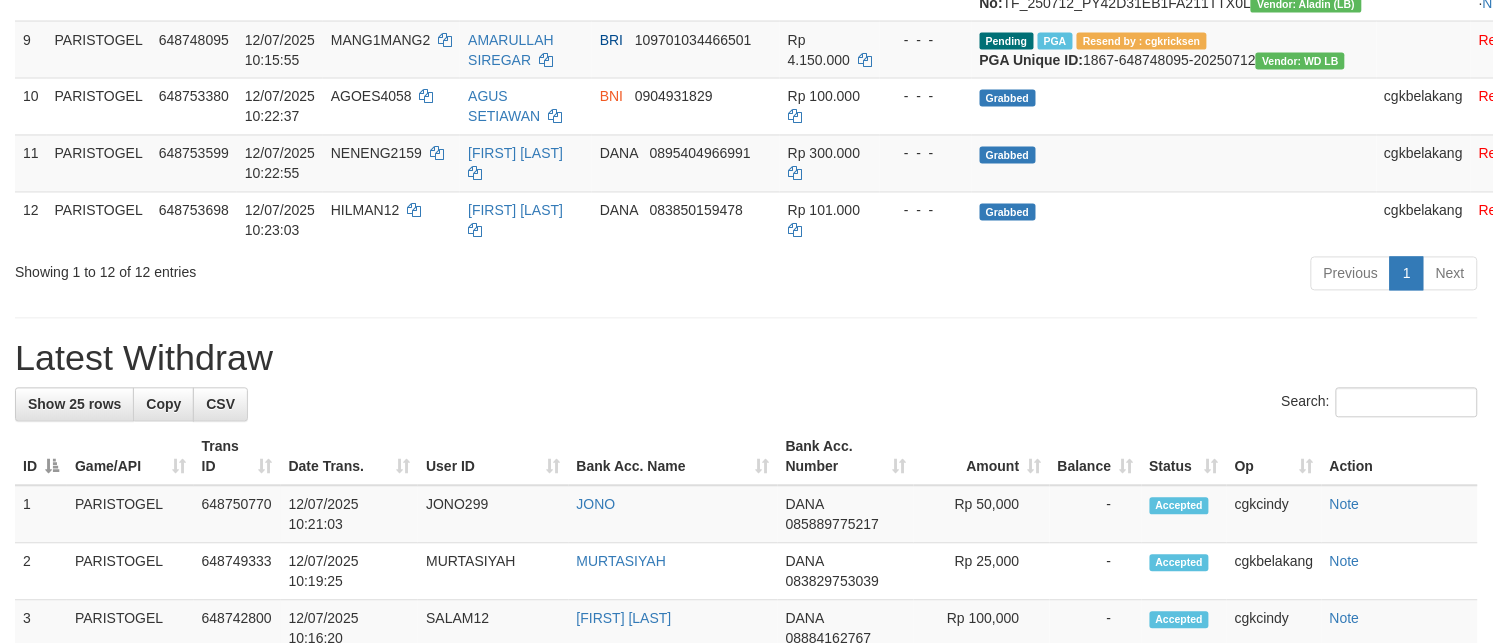 scroll, scrollTop: 875, scrollLeft: 0, axis: vertical 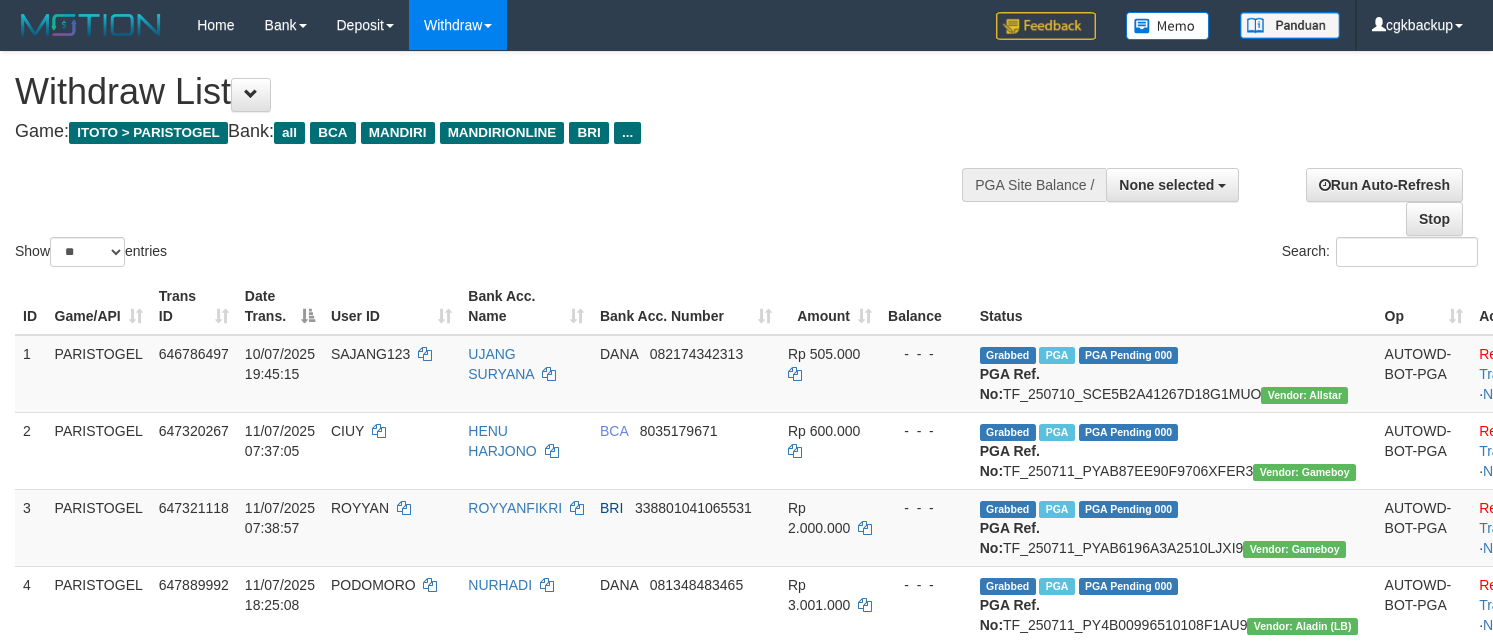 select 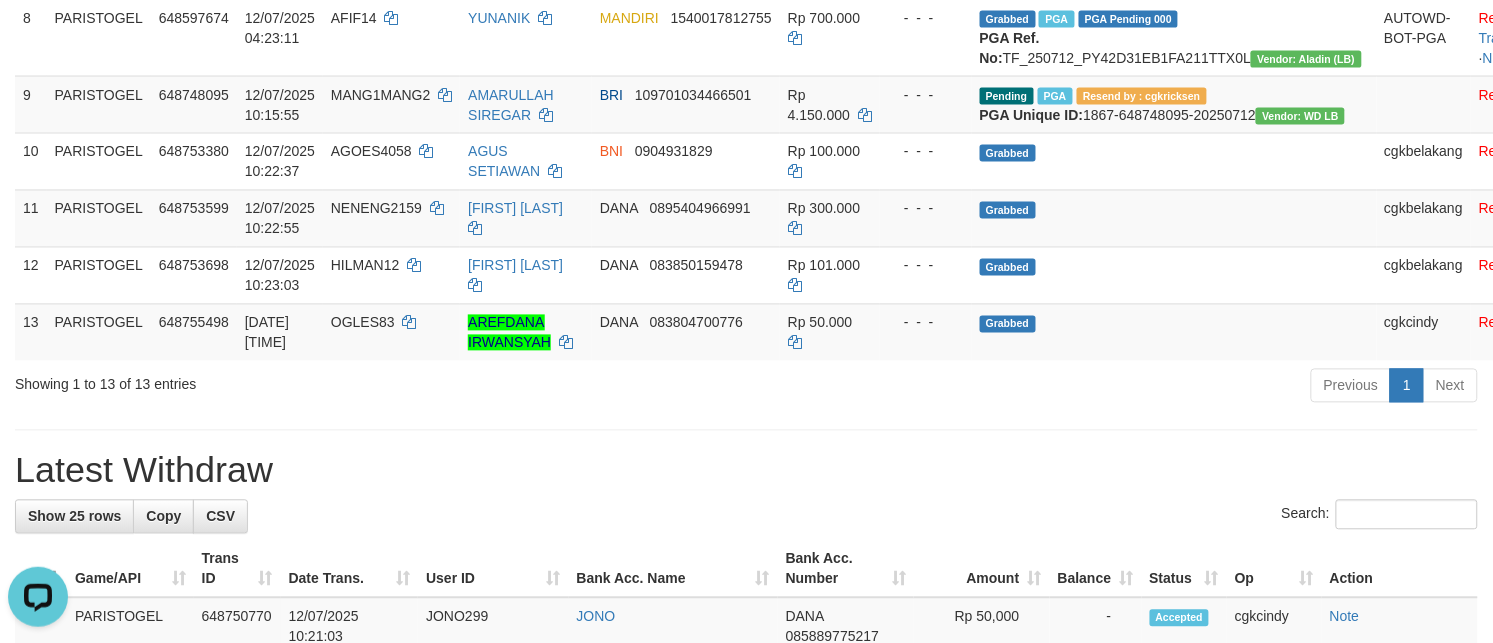 scroll, scrollTop: 0, scrollLeft: 0, axis: both 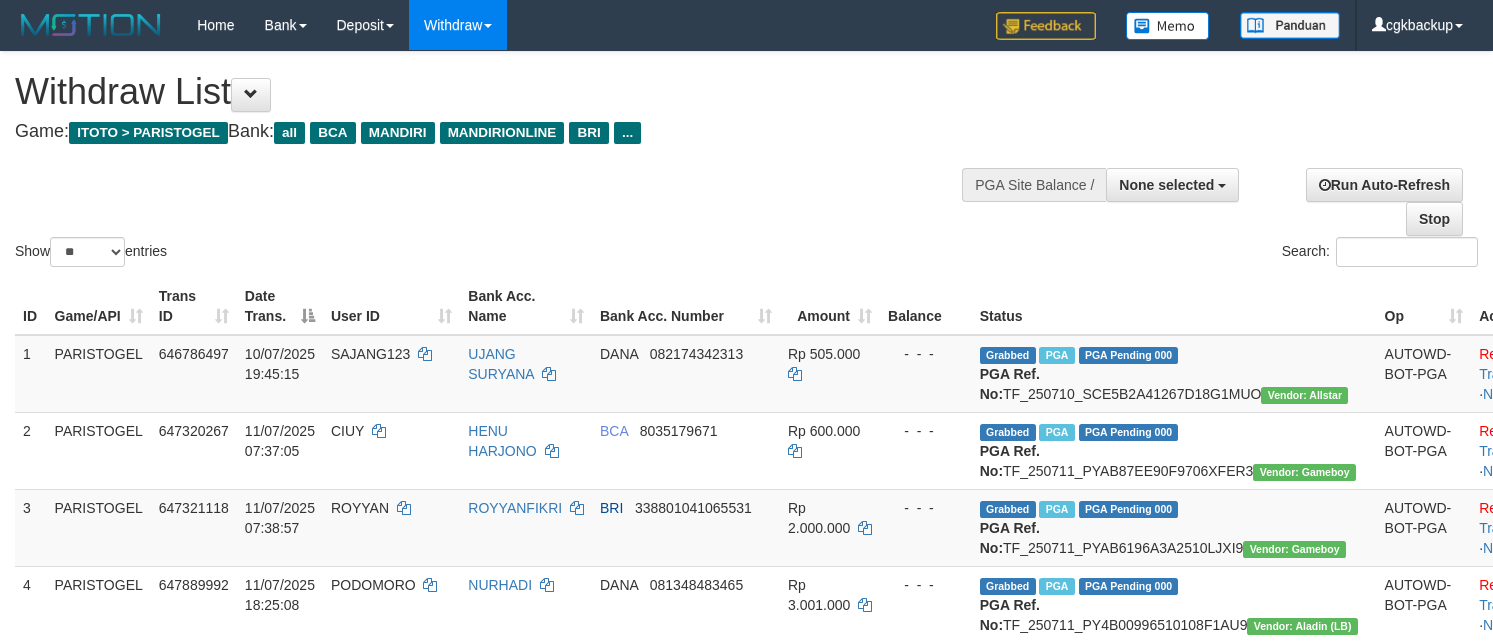 select 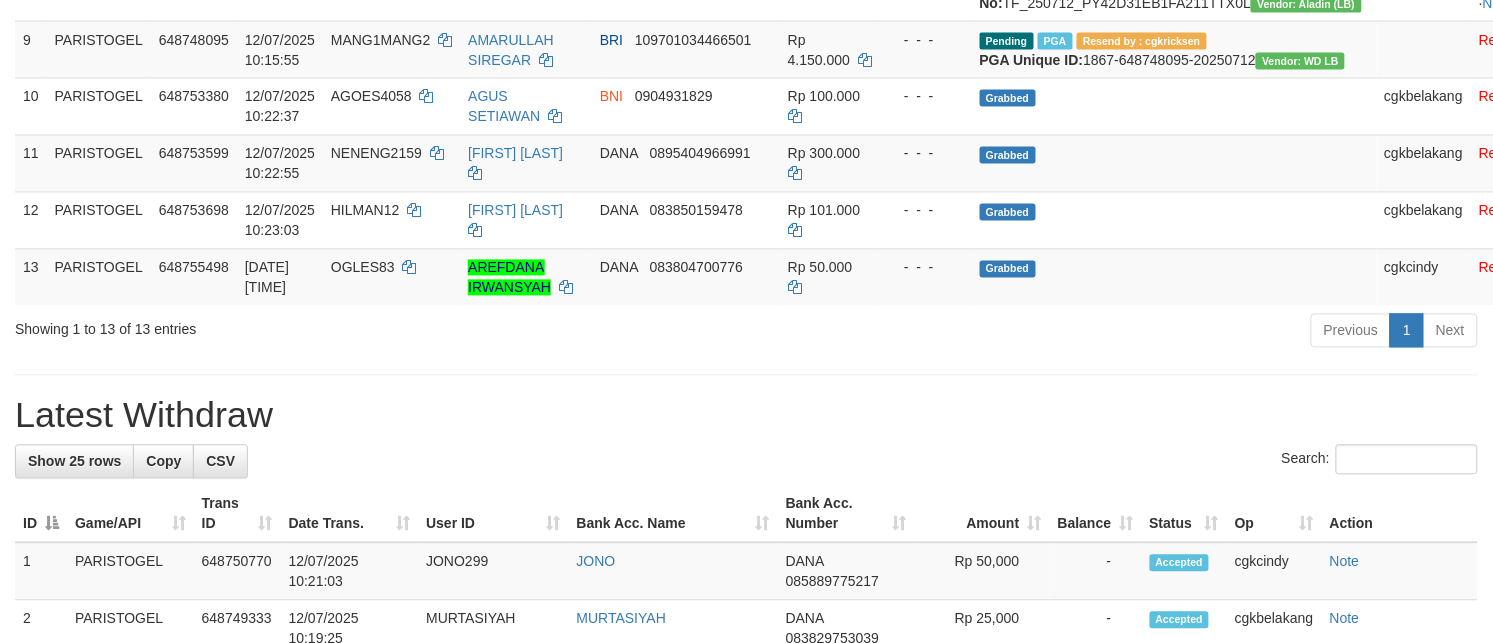 scroll, scrollTop: 875, scrollLeft: 0, axis: vertical 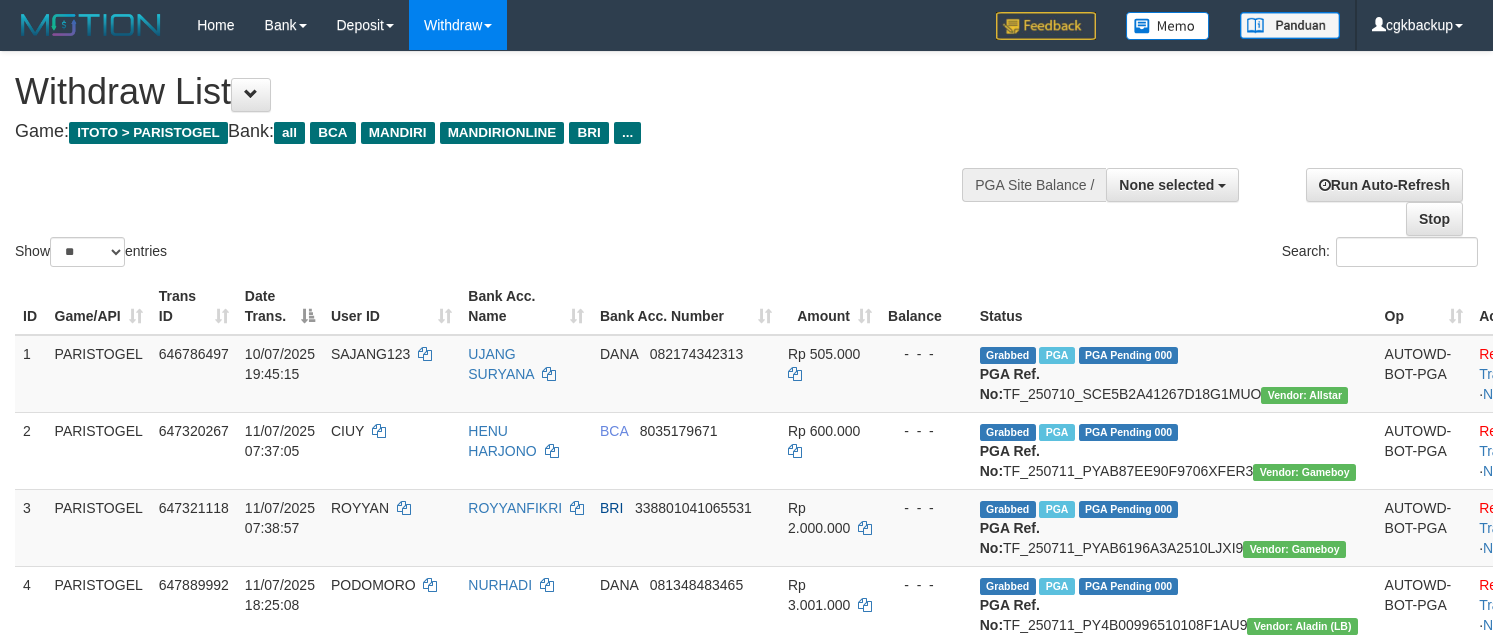 select 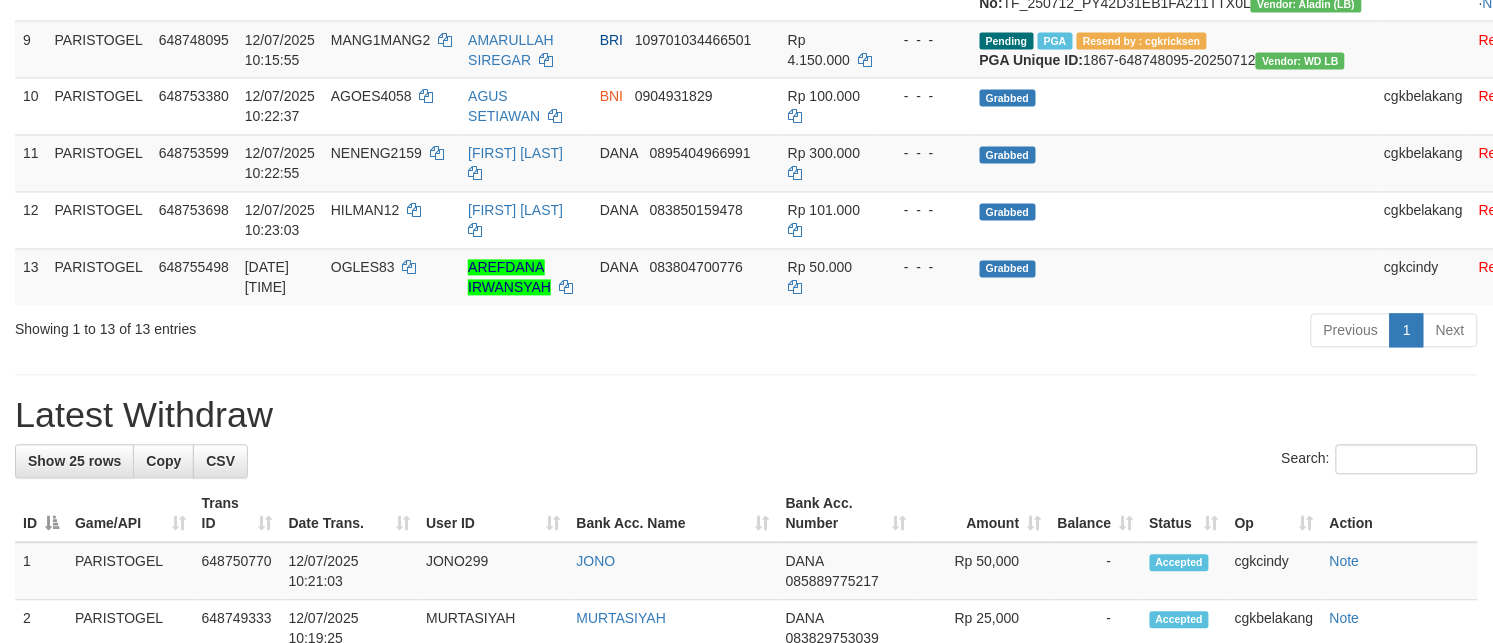 scroll, scrollTop: 875, scrollLeft: 0, axis: vertical 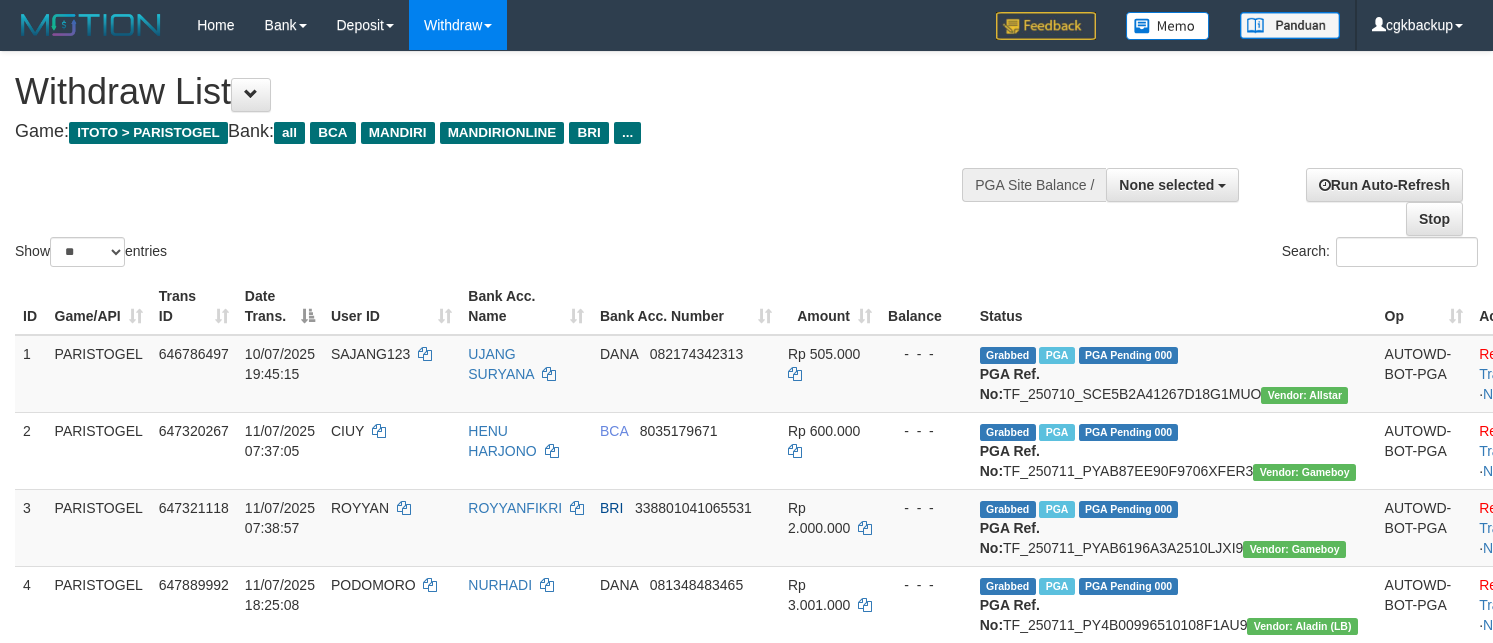 select 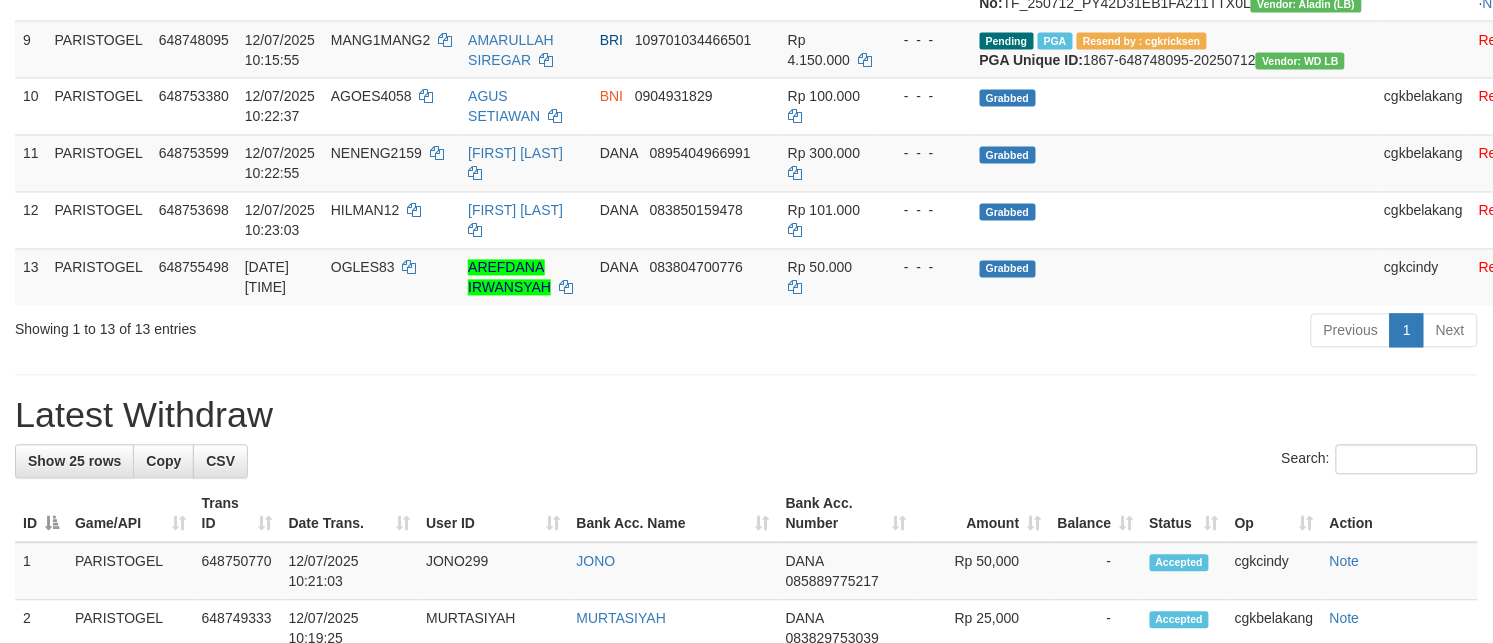 scroll, scrollTop: 875, scrollLeft: 0, axis: vertical 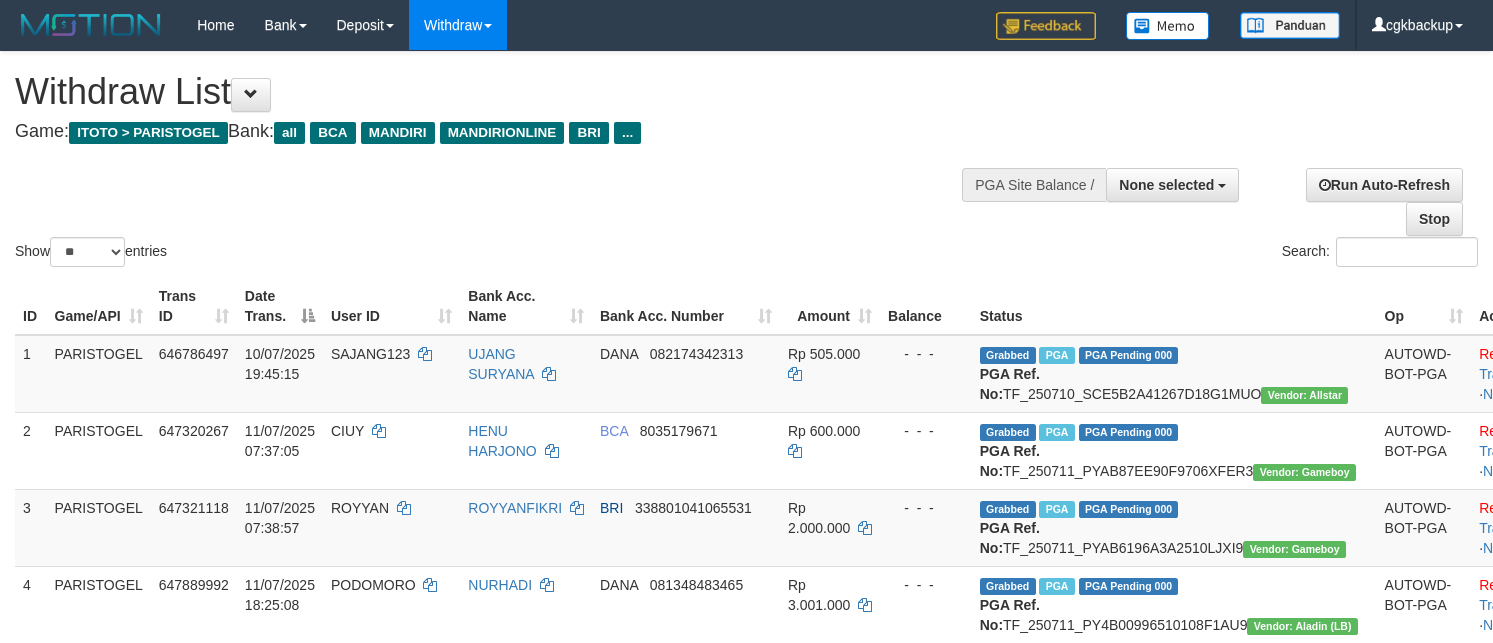select 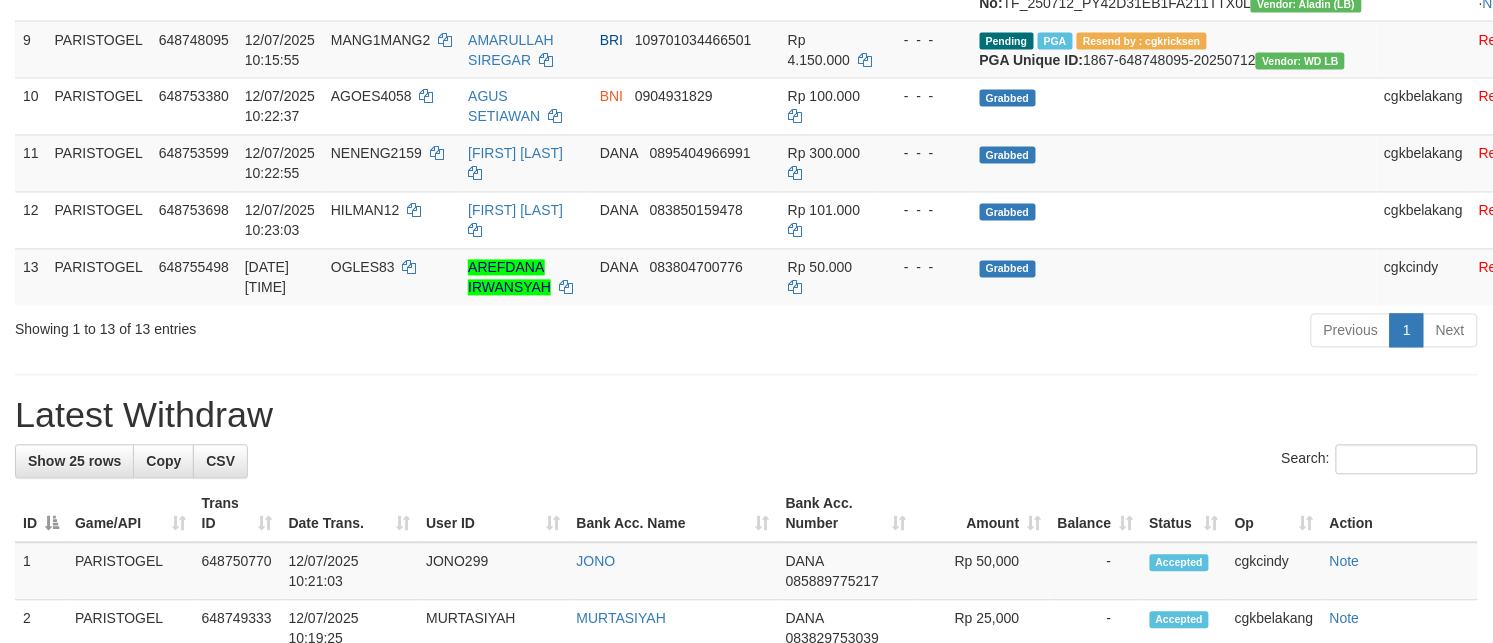 scroll, scrollTop: 875, scrollLeft: 0, axis: vertical 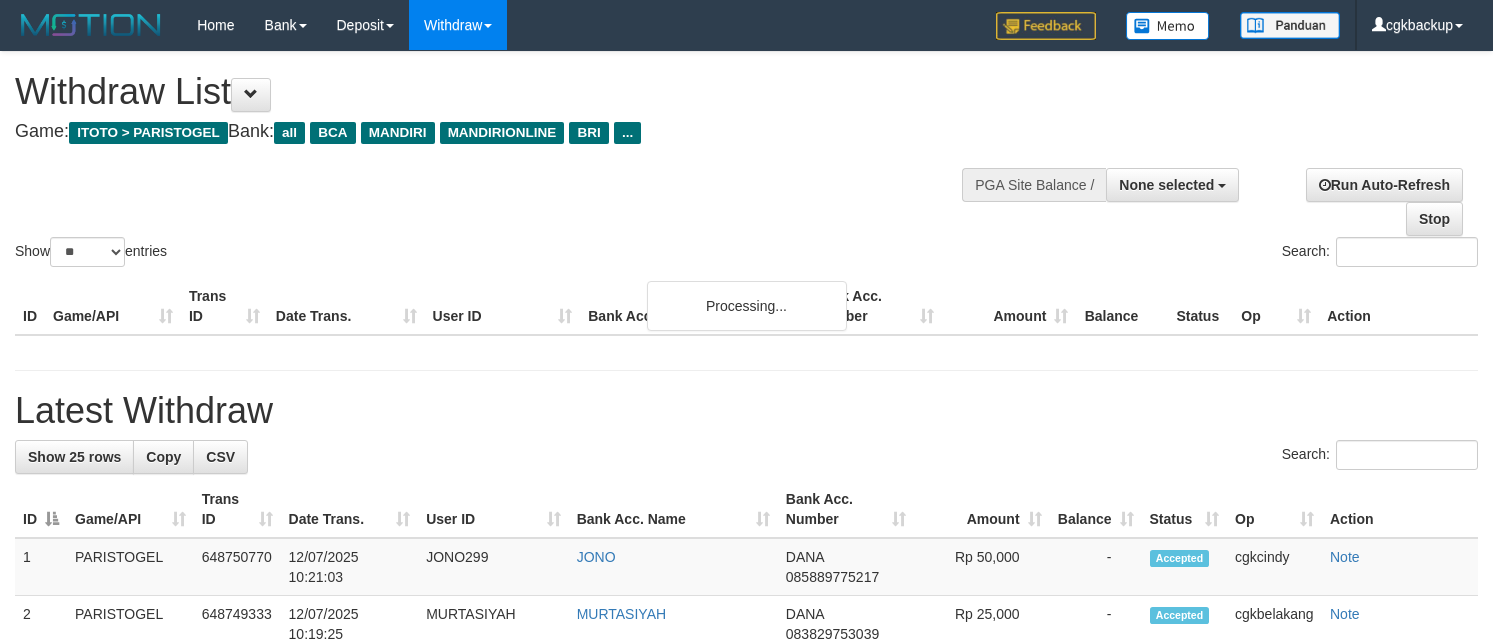 select 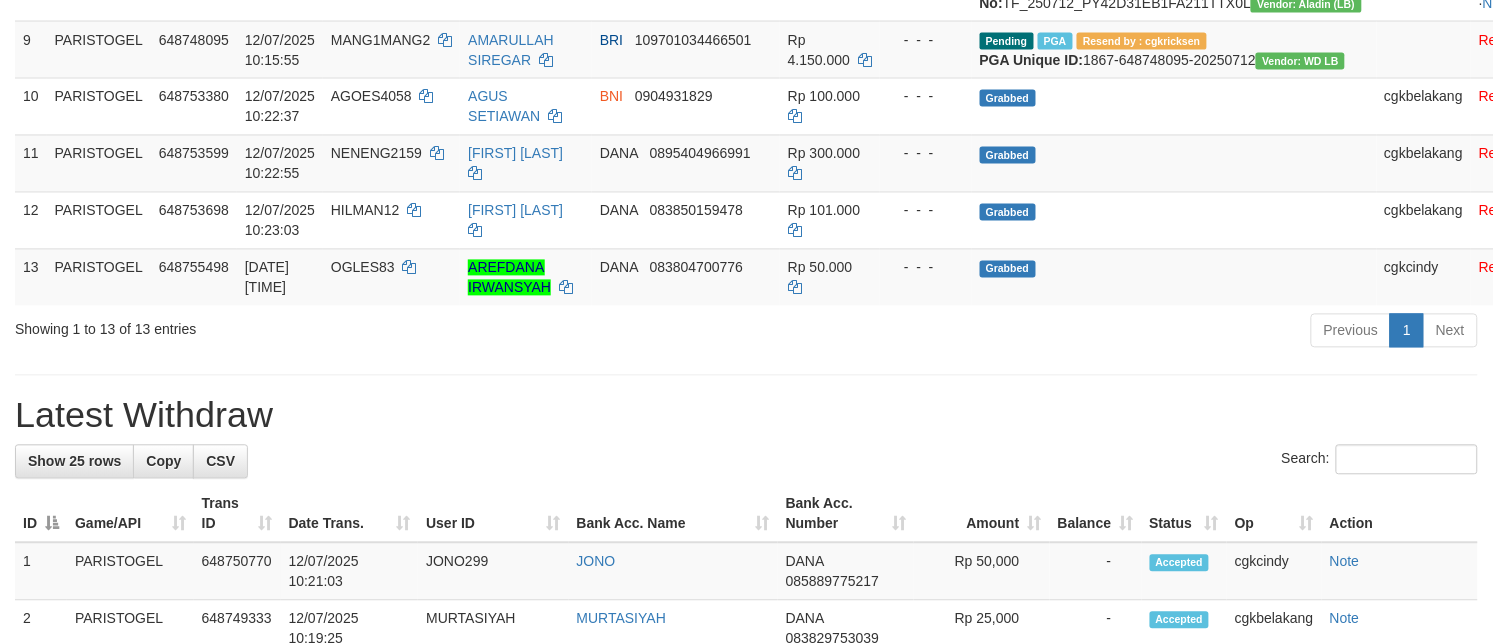 scroll, scrollTop: 875, scrollLeft: 0, axis: vertical 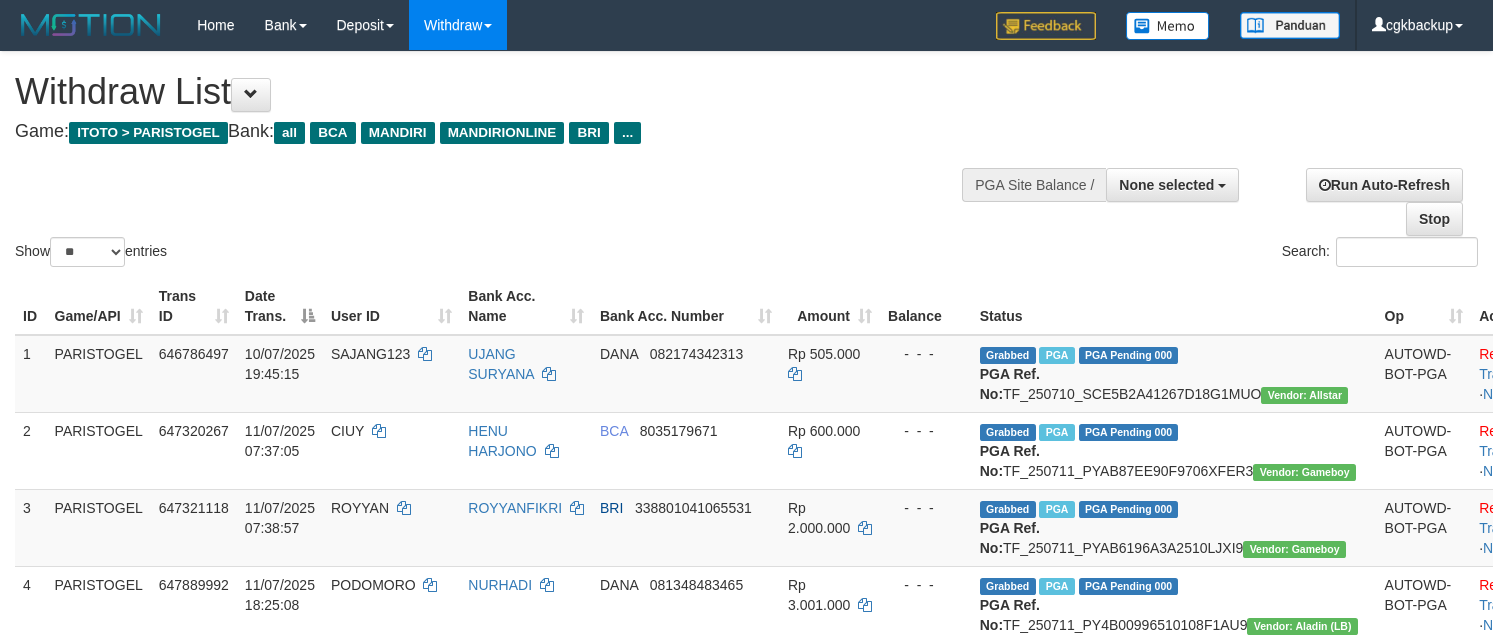 select 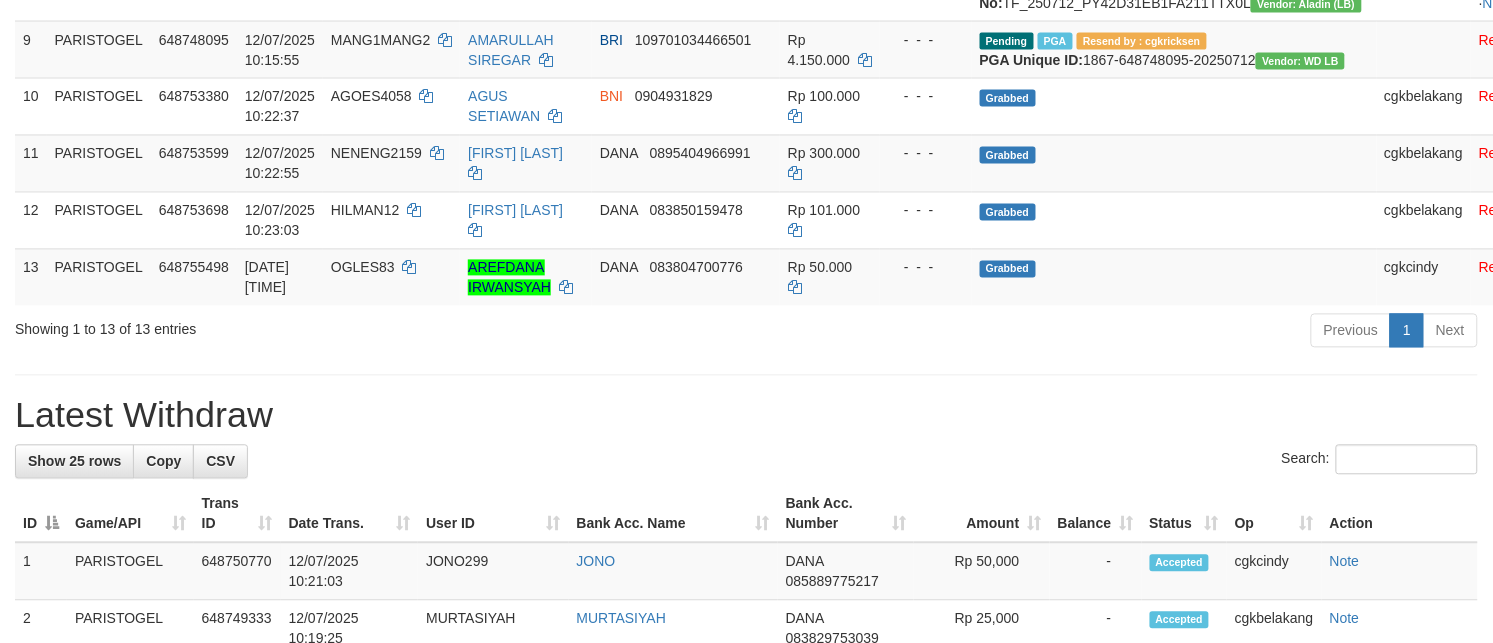 scroll, scrollTop: 875, scrollLeft: 0, axis: vertical 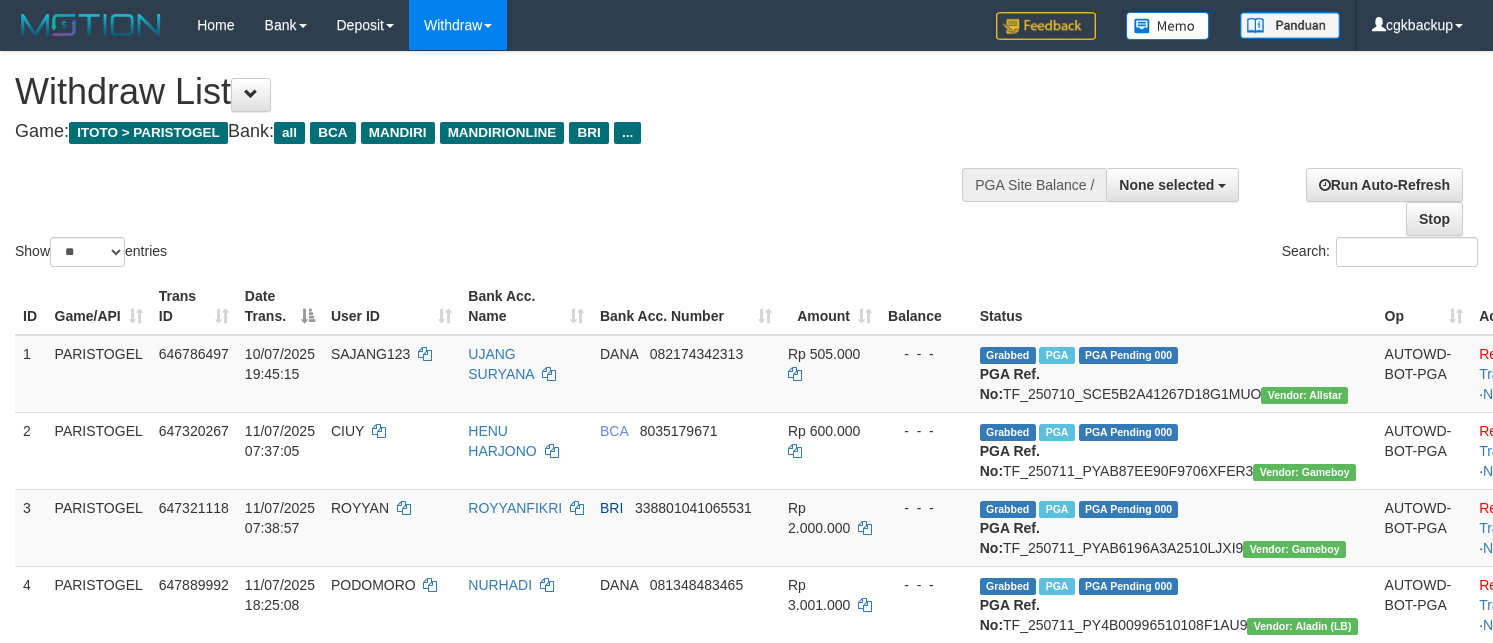 select 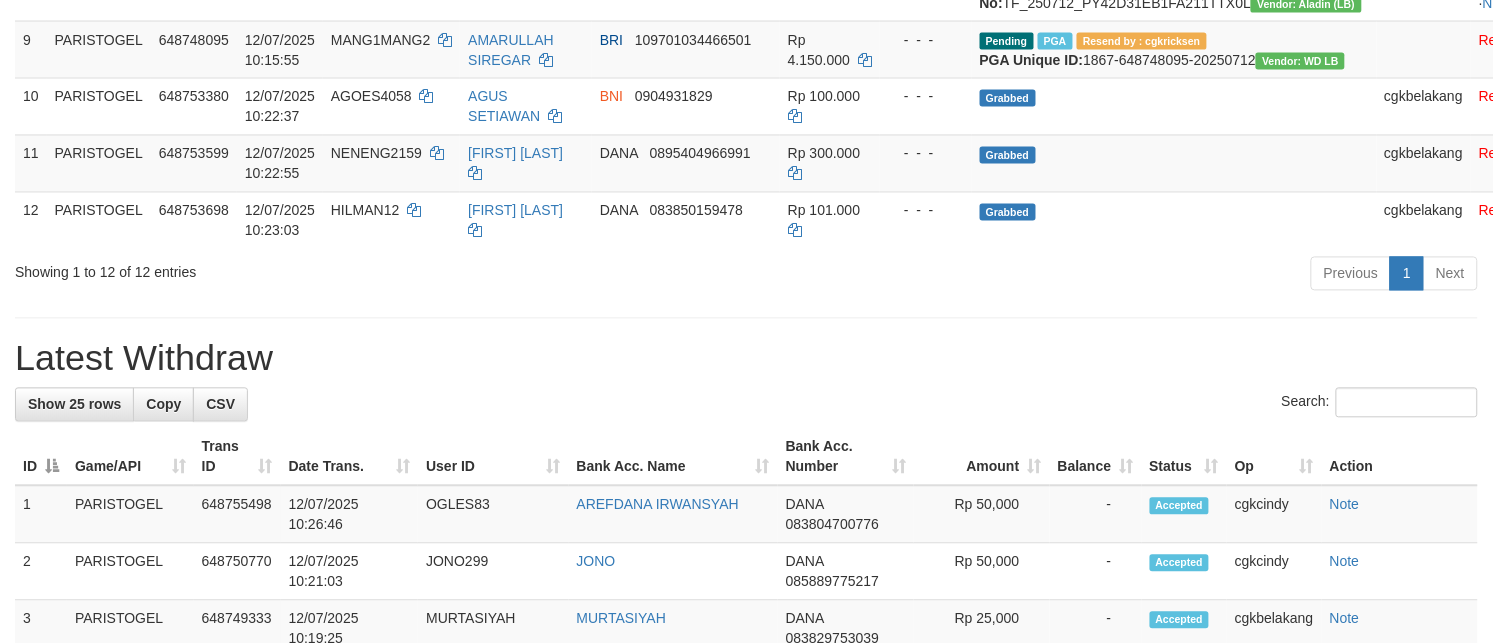 scroll, scrollTop: 875, scrollLeft: 0, axis: vertical 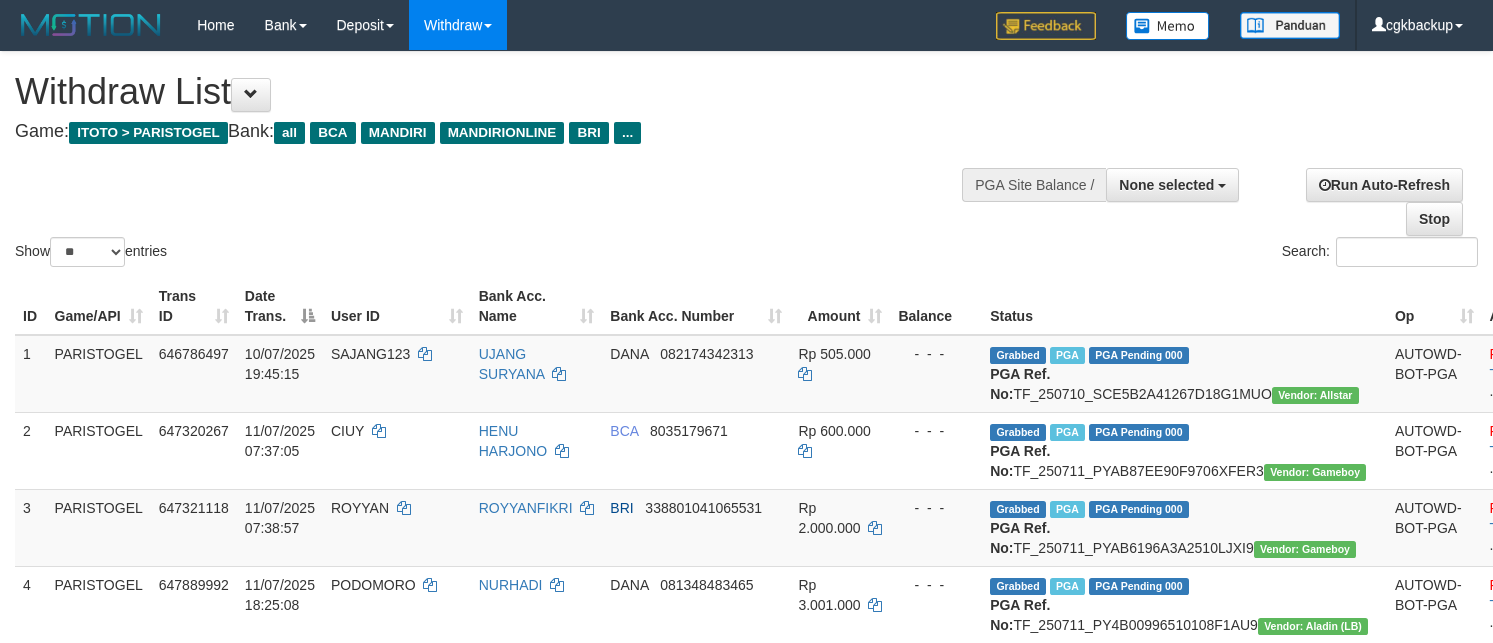 select 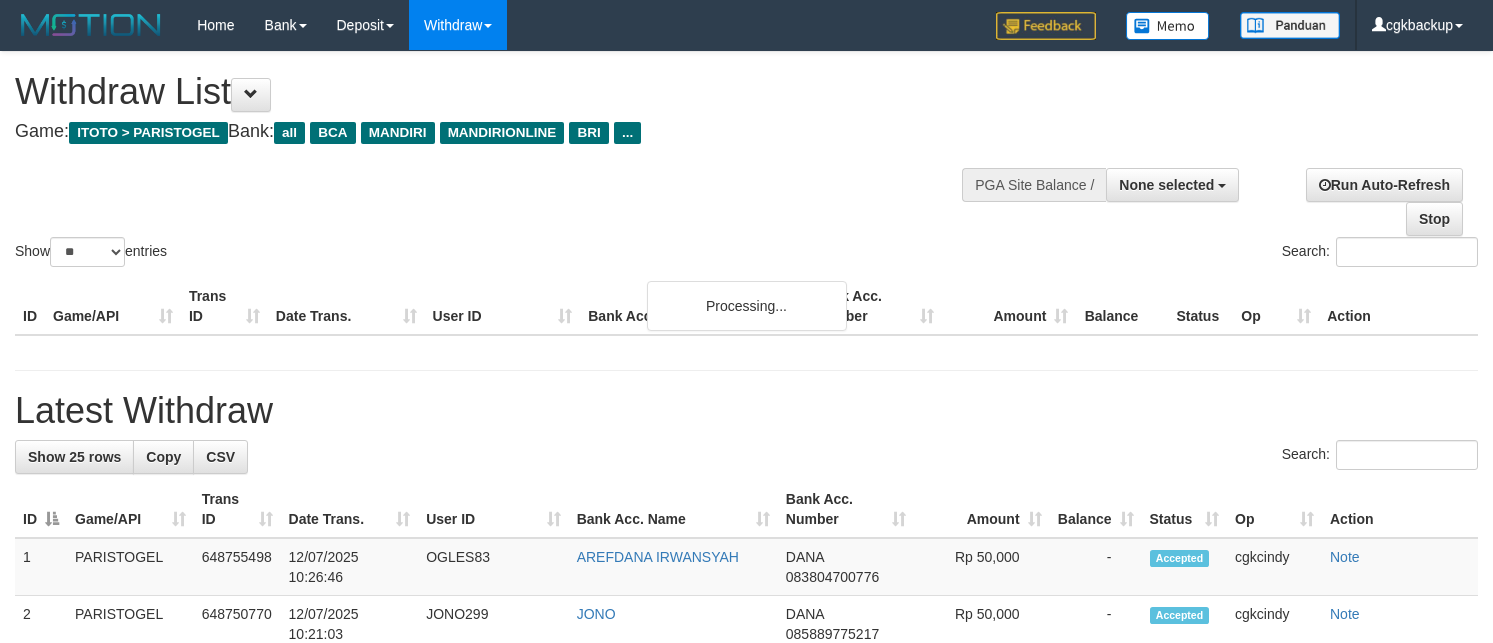 select 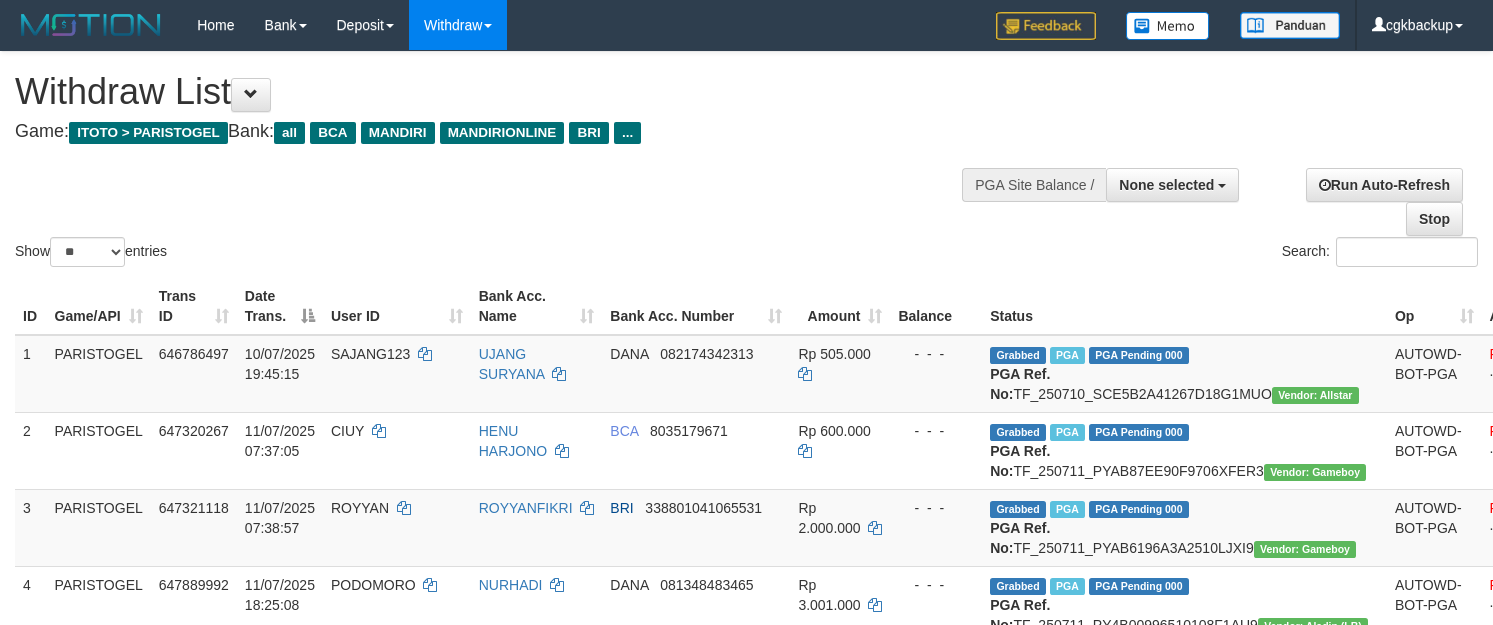select 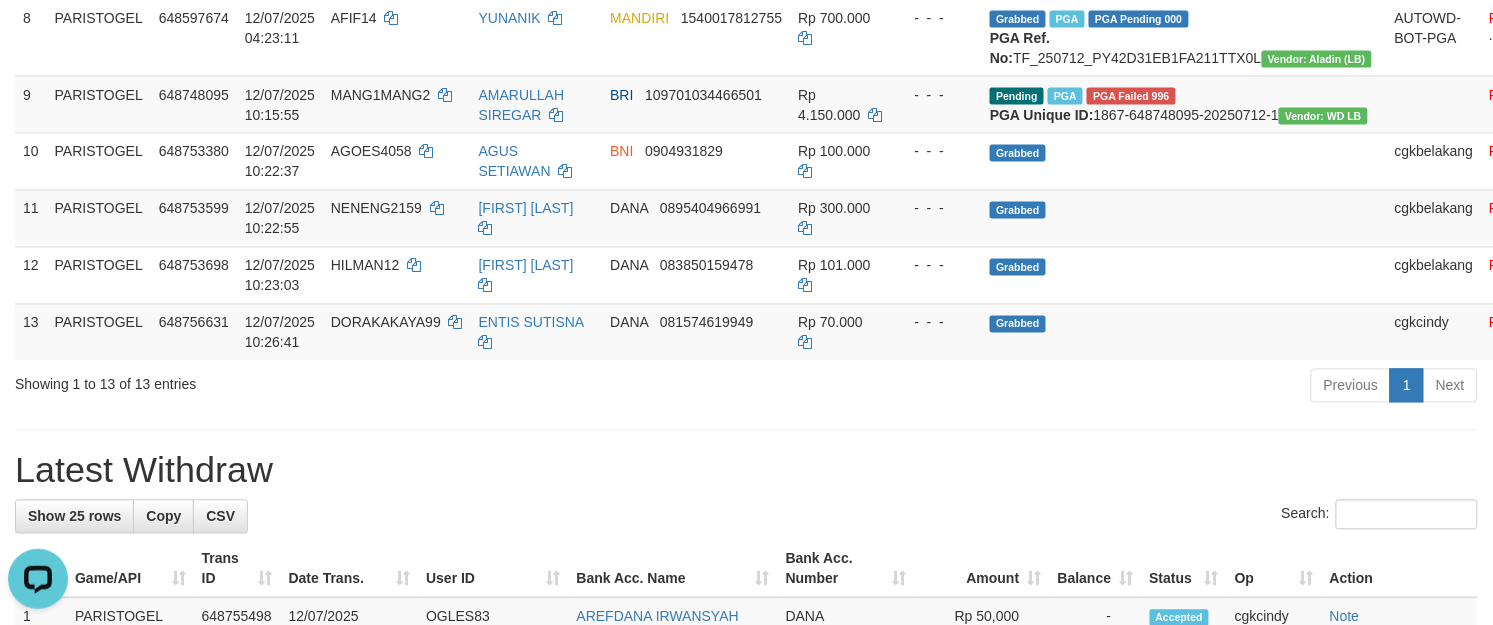 scroll, scrollTop: 0, scrollLeft: 0, axis: both 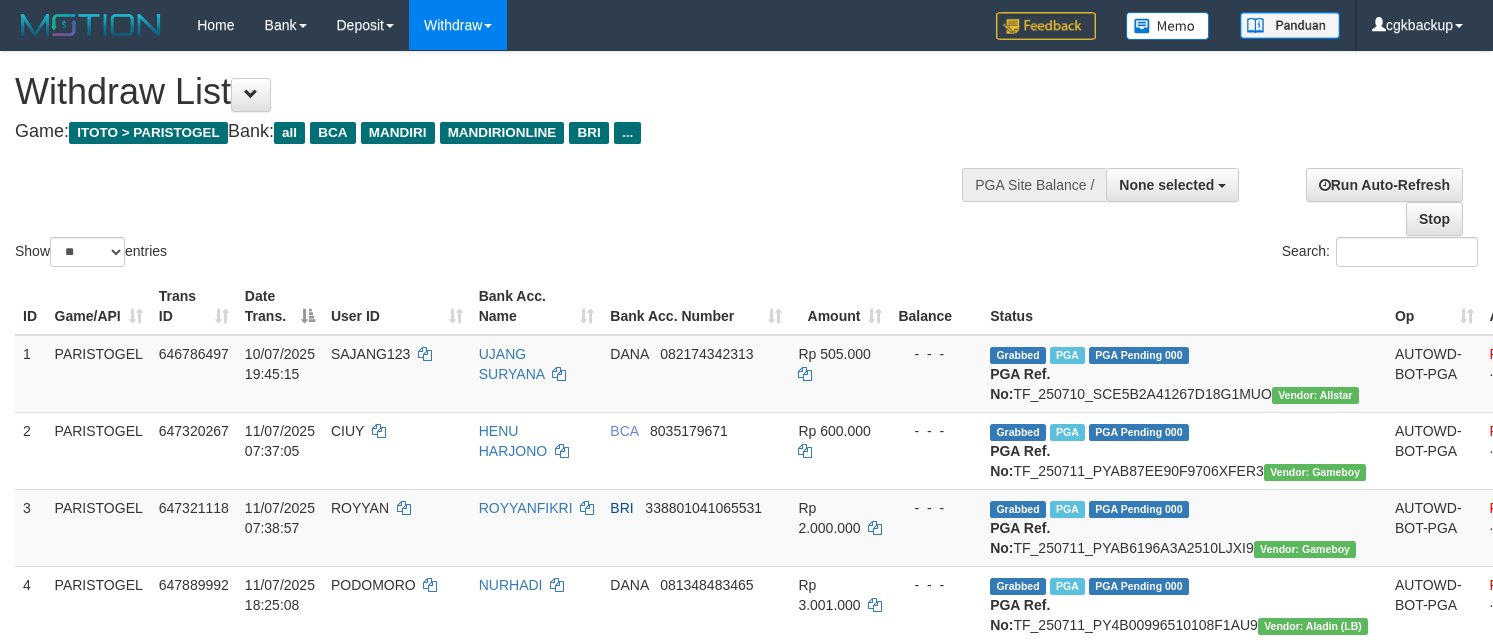select 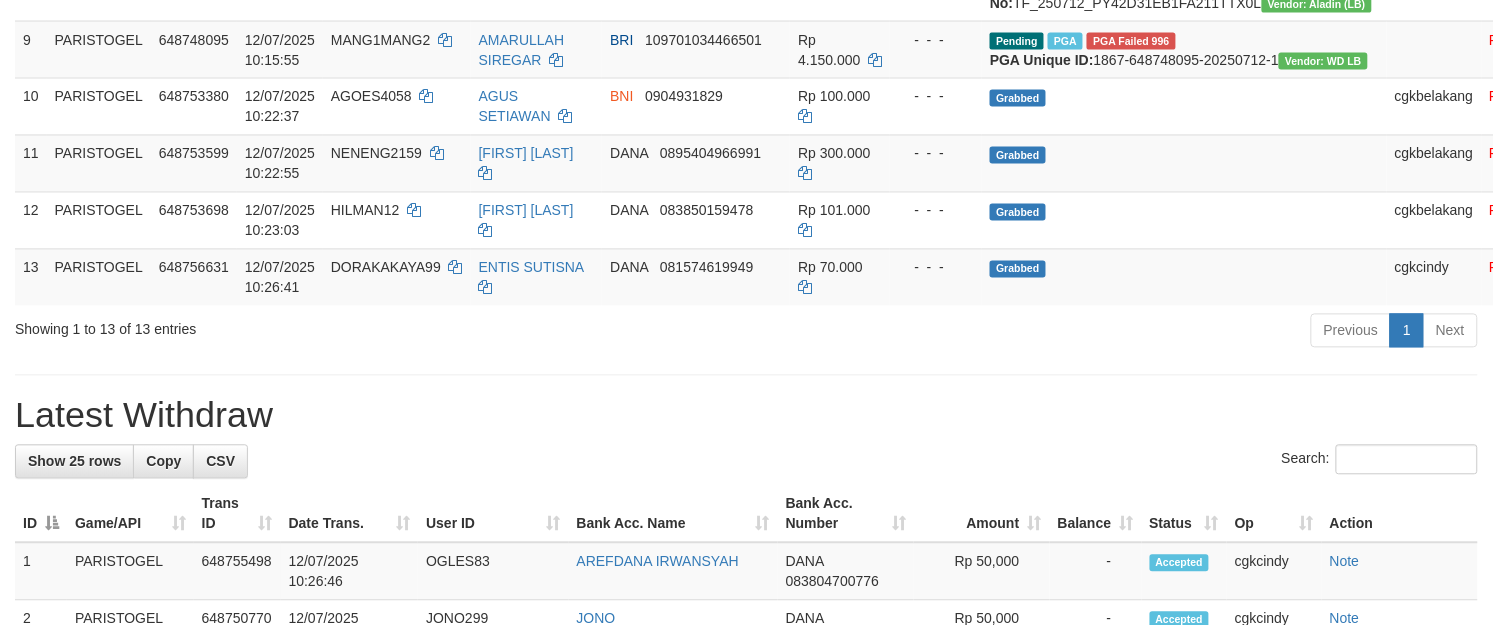 scroll, scrollTop: 875, scrollLeft: 0, axis: vertical 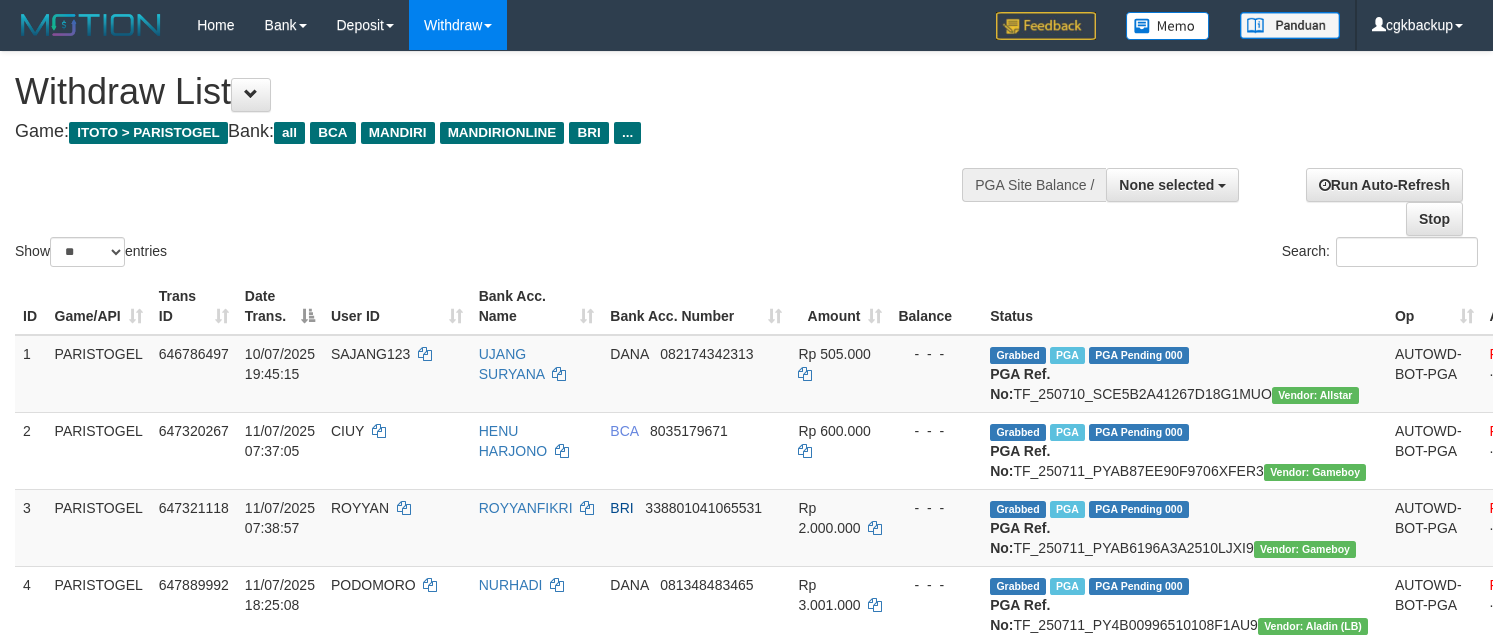 select 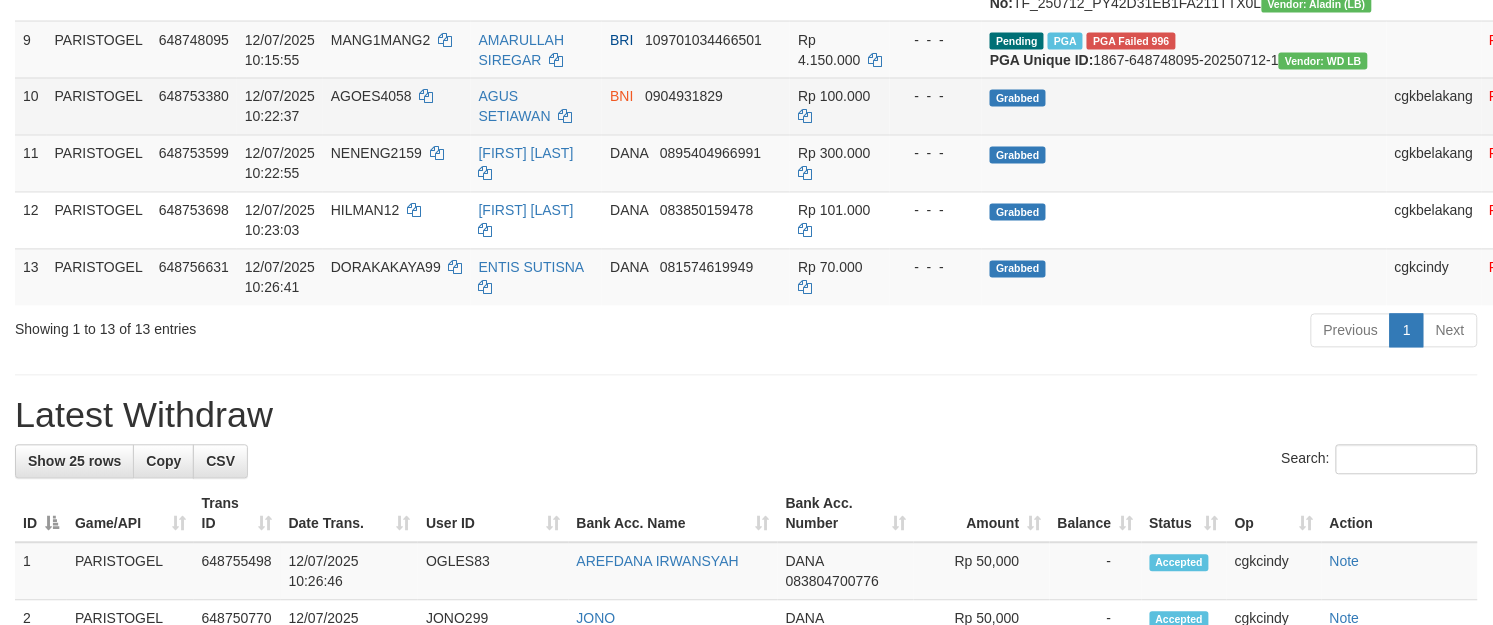 scroll, scrollTop: 875, scrollLeft: 0, axis: vertical 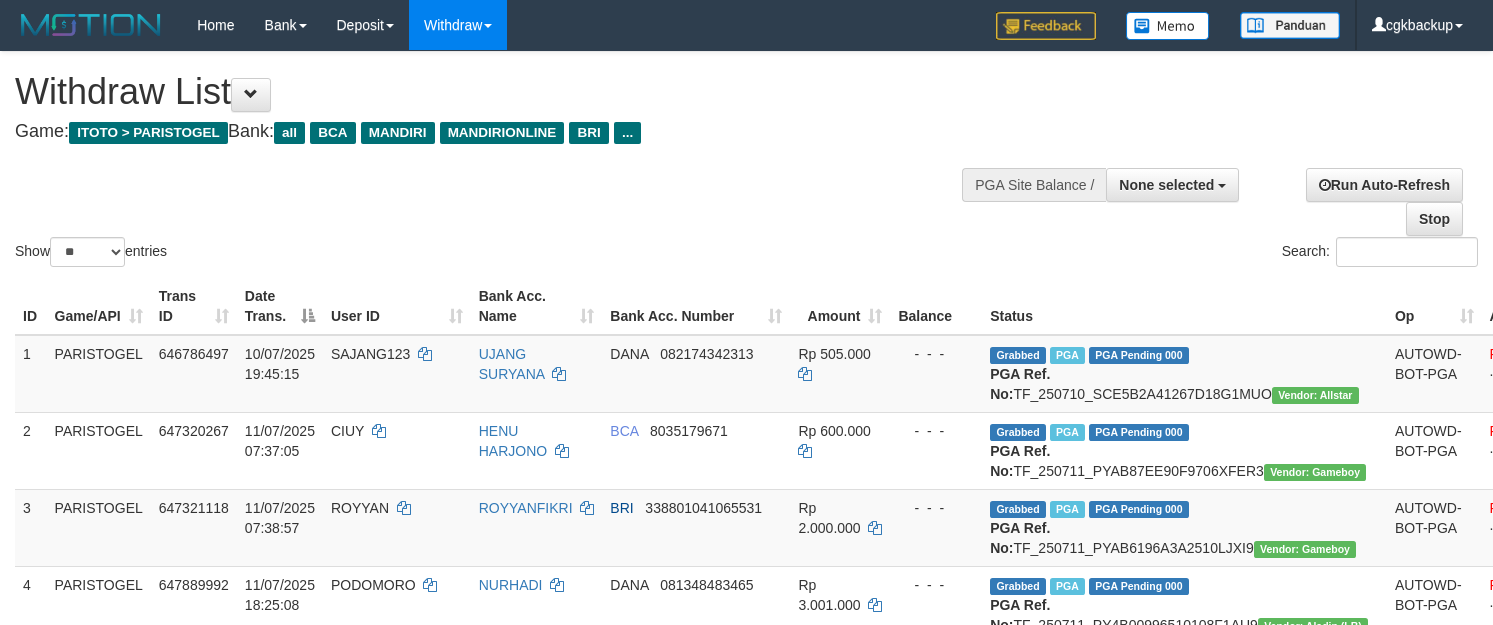 select 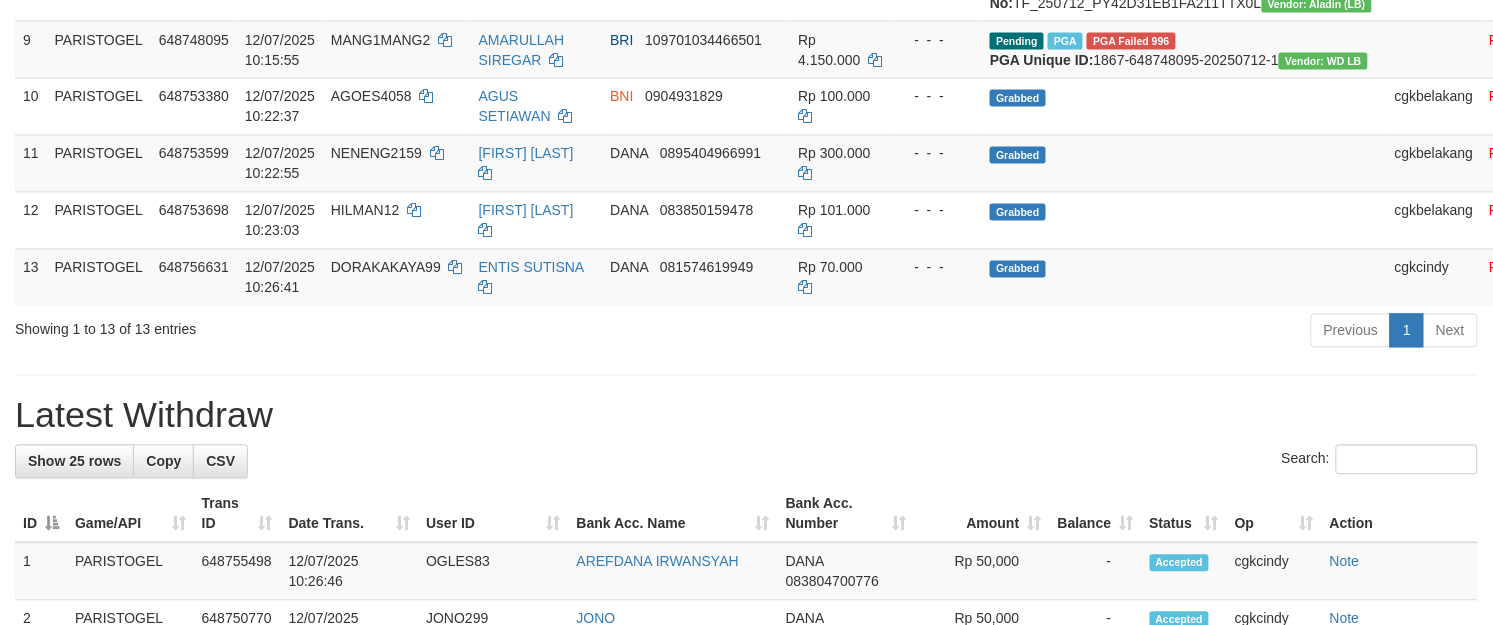 scroll, scrollTop: 875, scrollLeft: 0, axis: vertical 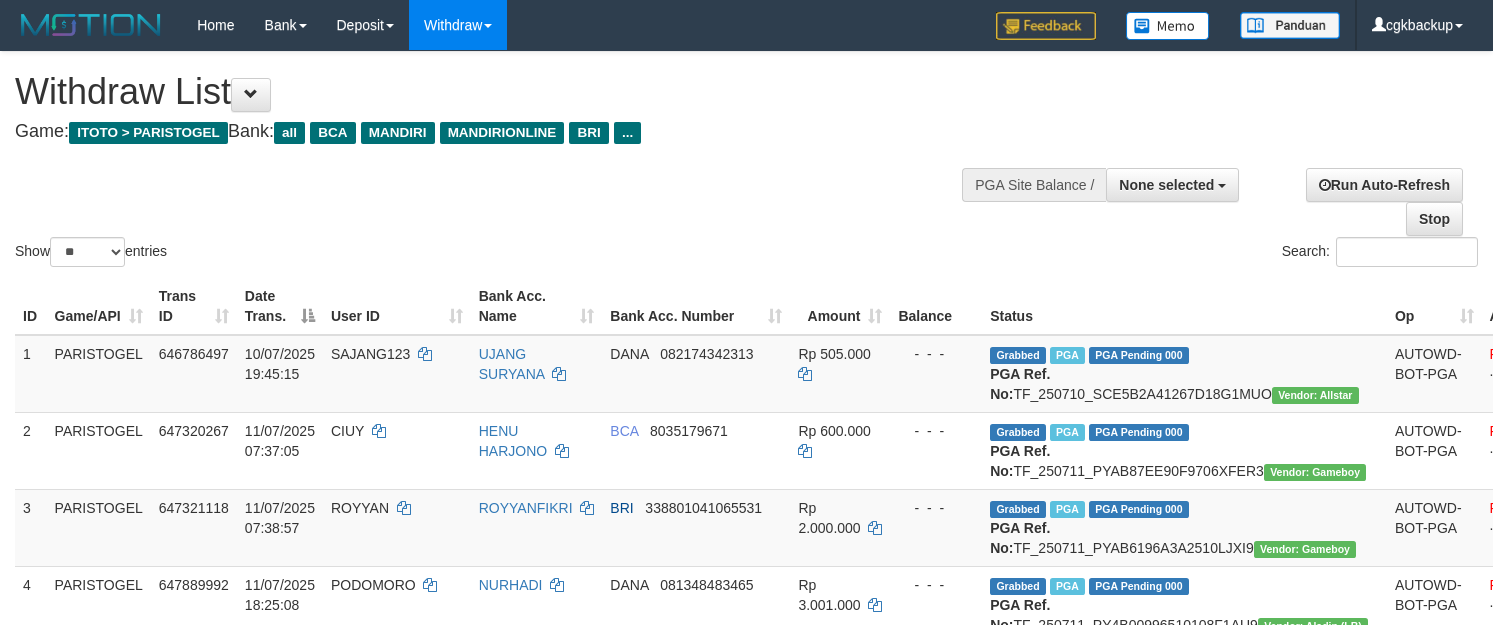 select 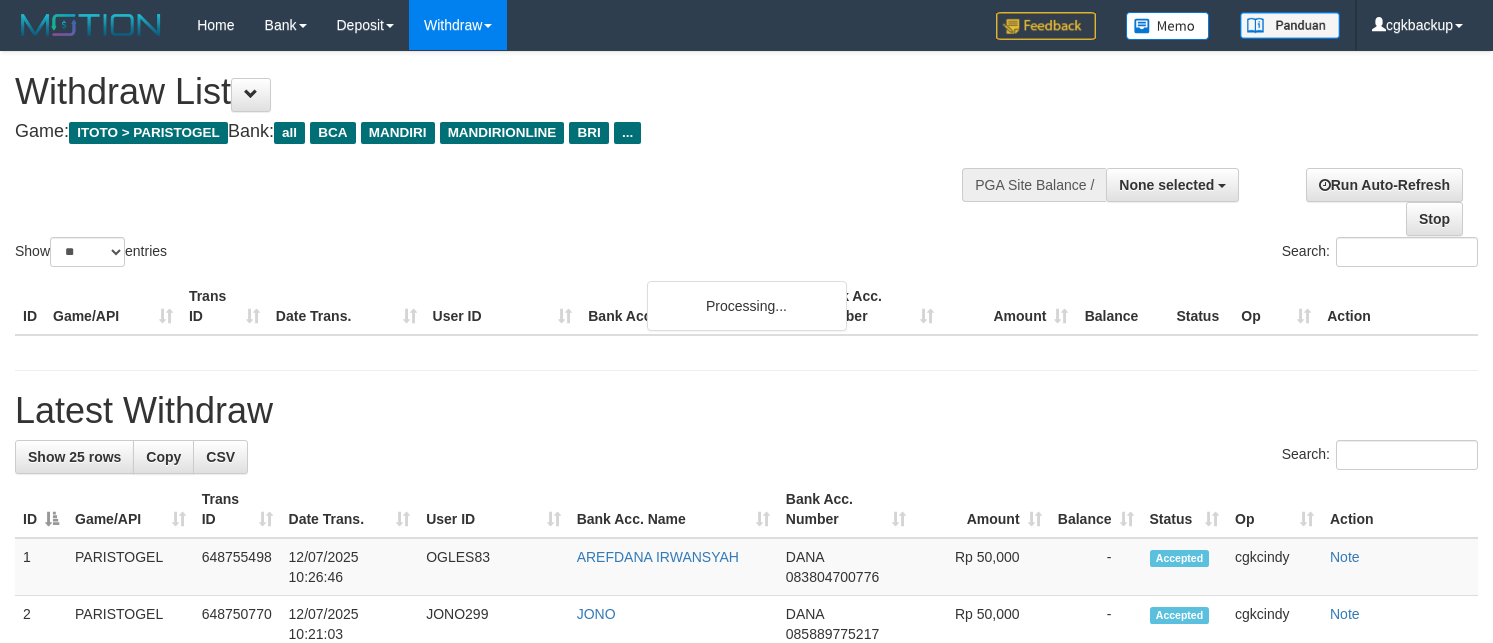 select 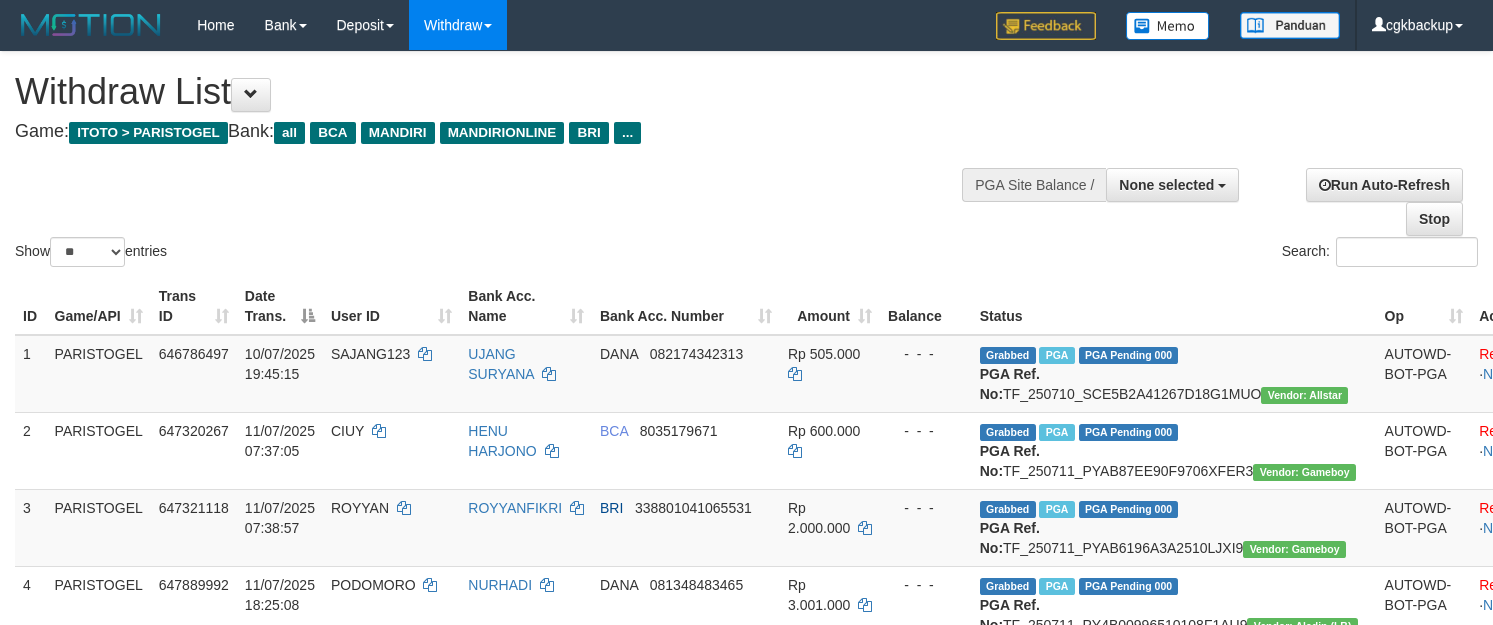 select 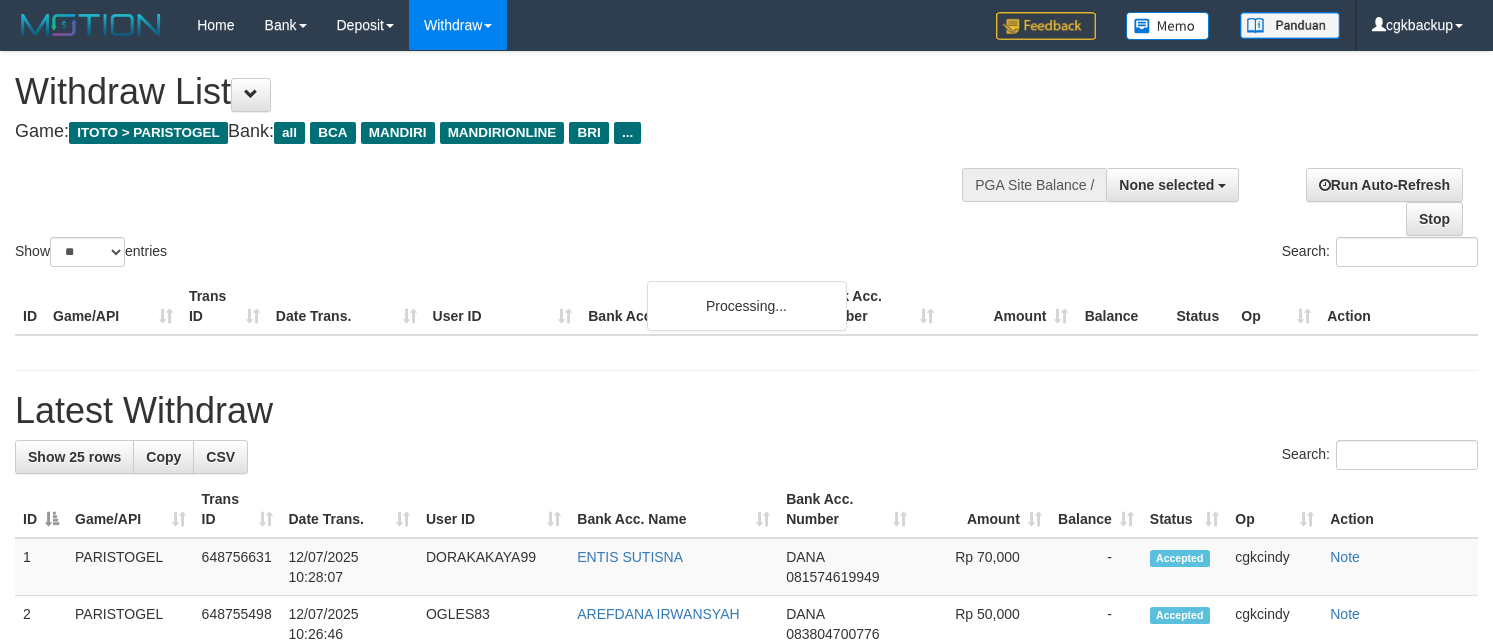 select 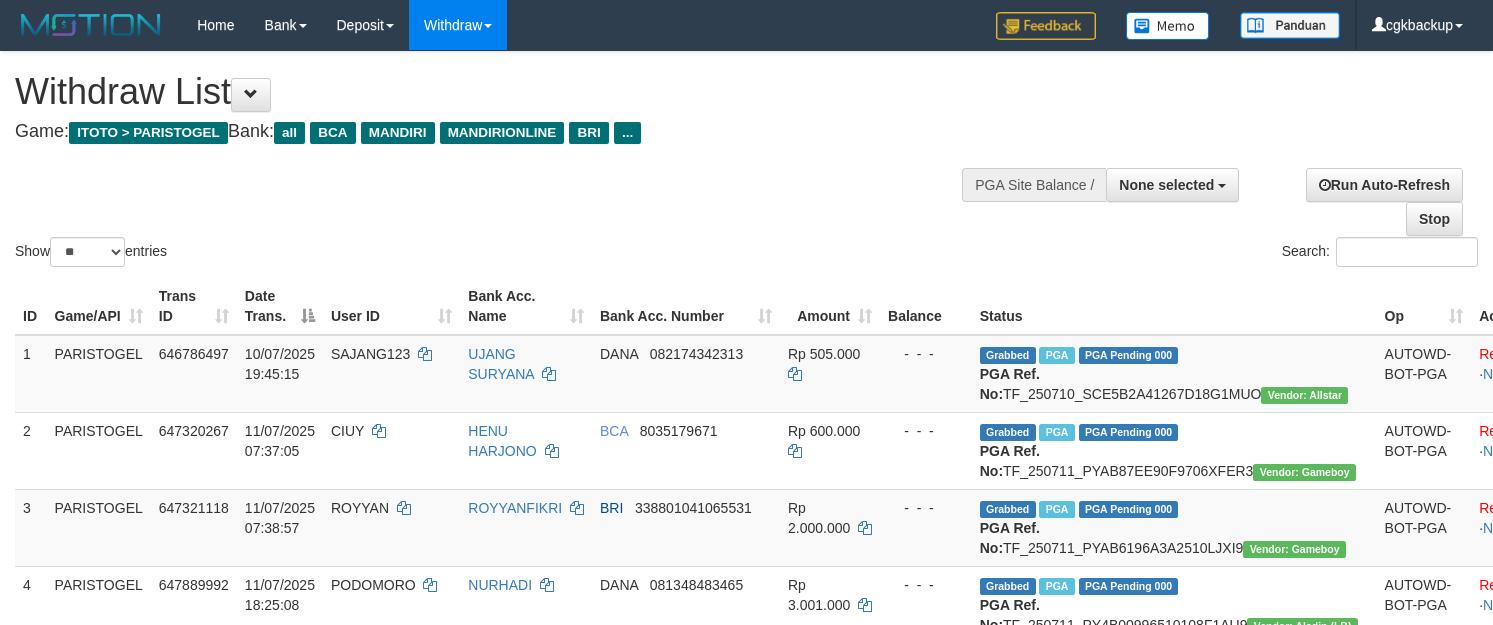 select 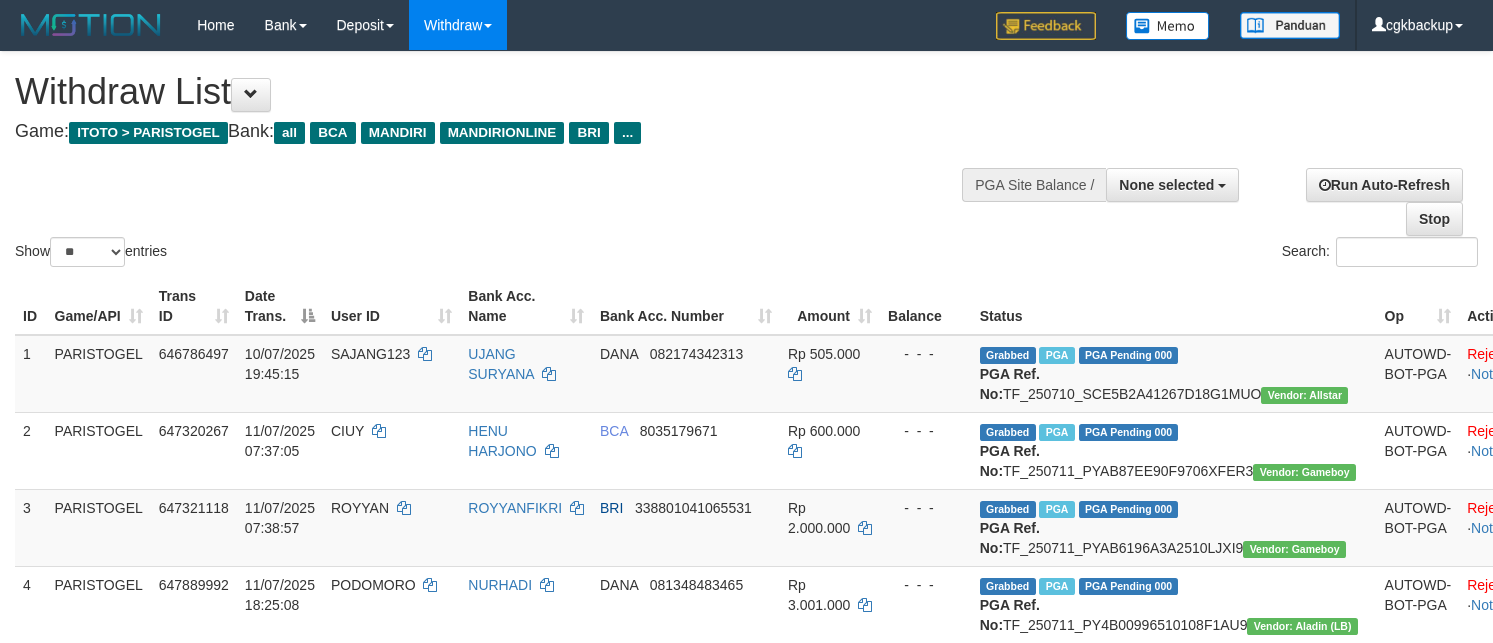 select 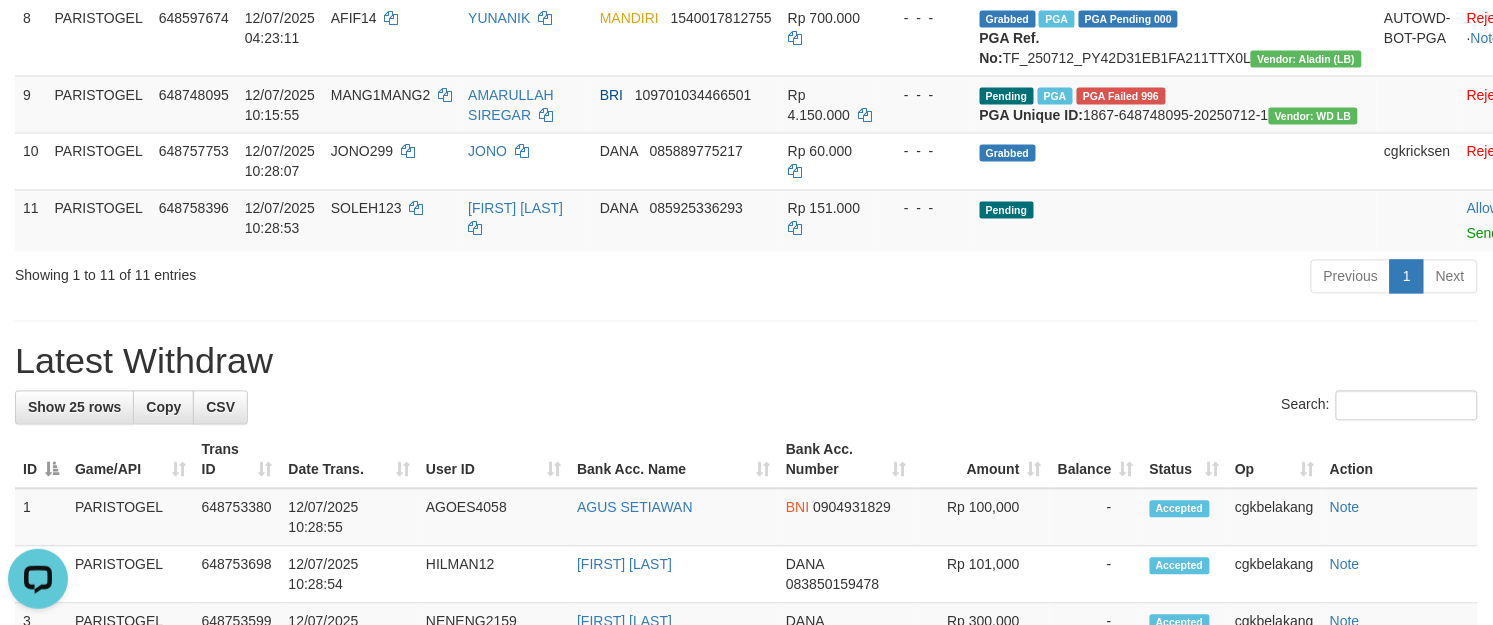 scroll, scrollTop: 875, scrollLeft: 0, axis: vertical 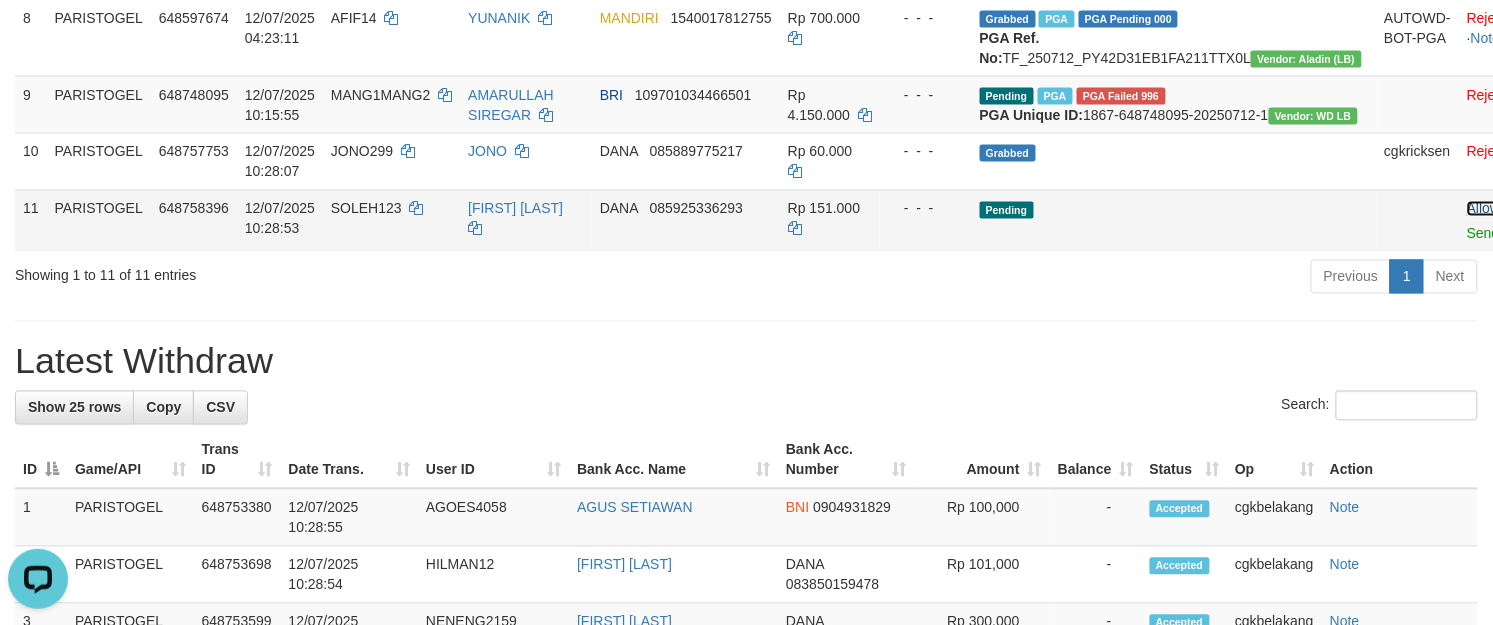click on "Allow Grab" at bounding box center [1501, 209] 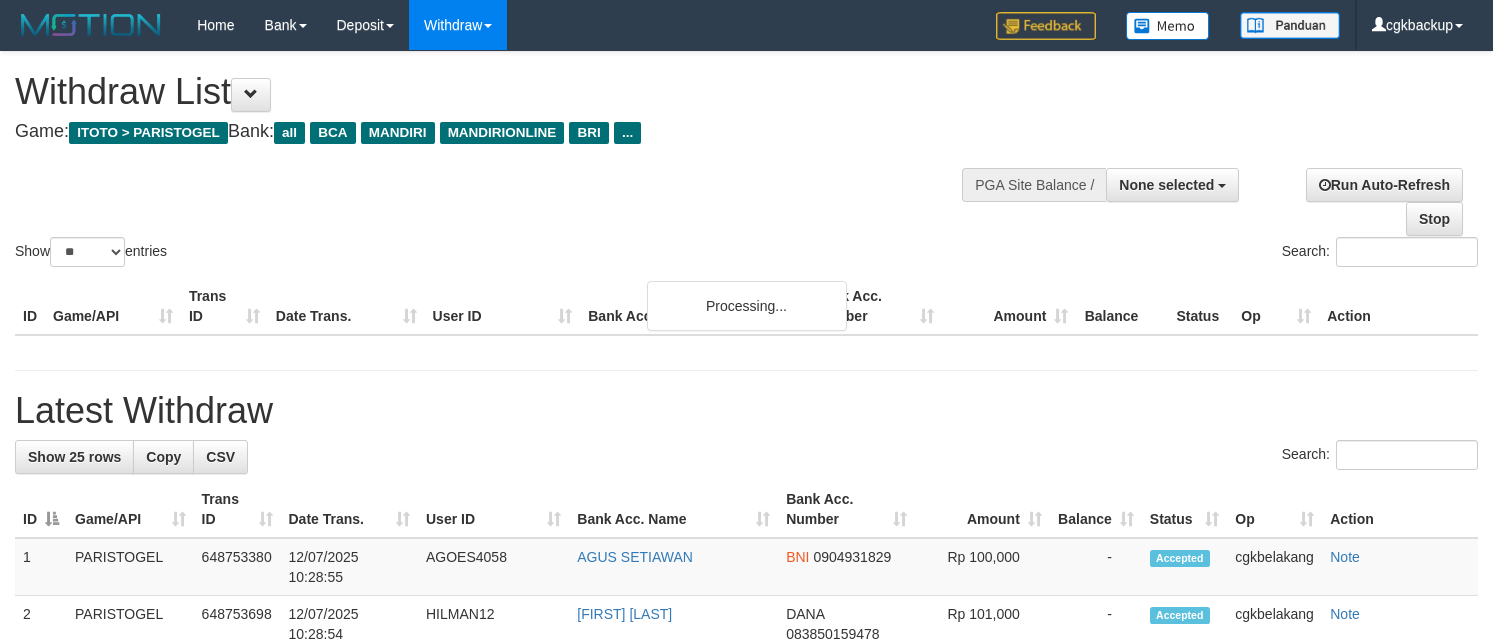 select 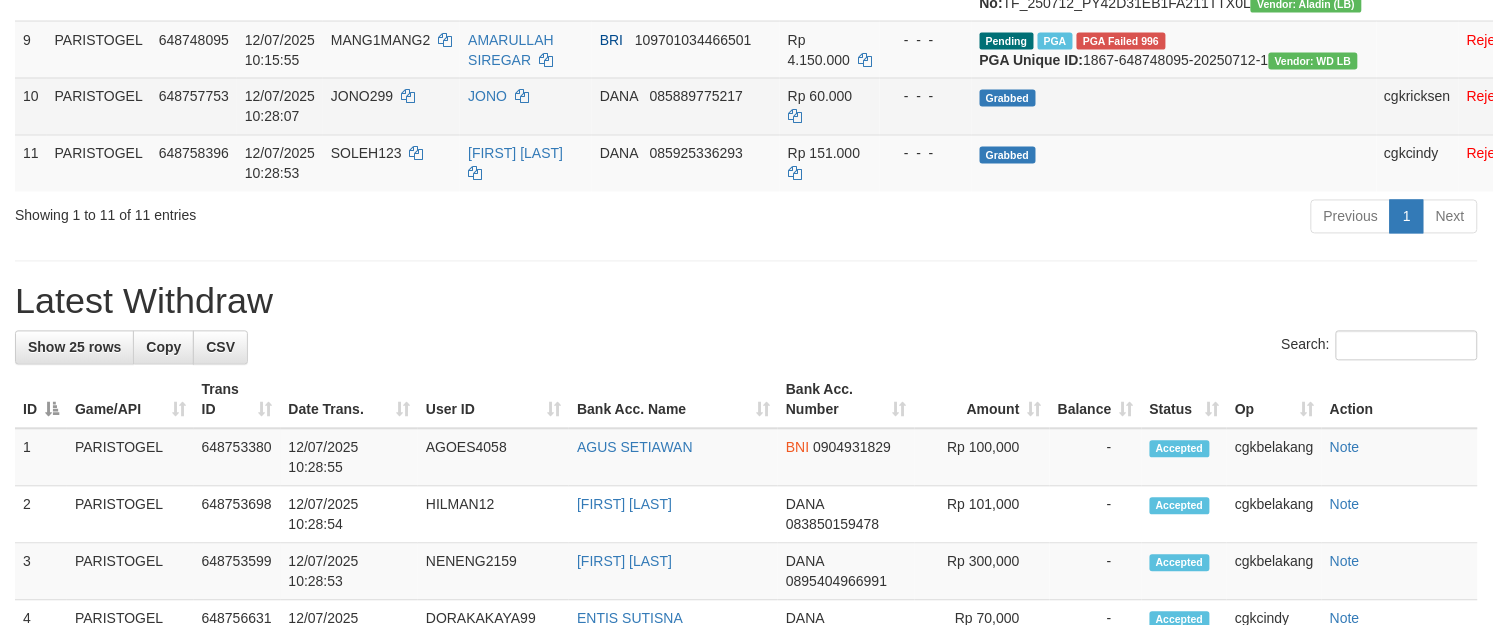 scroll, scrollTop: 875, scrollLeft: 0, axis: vertical 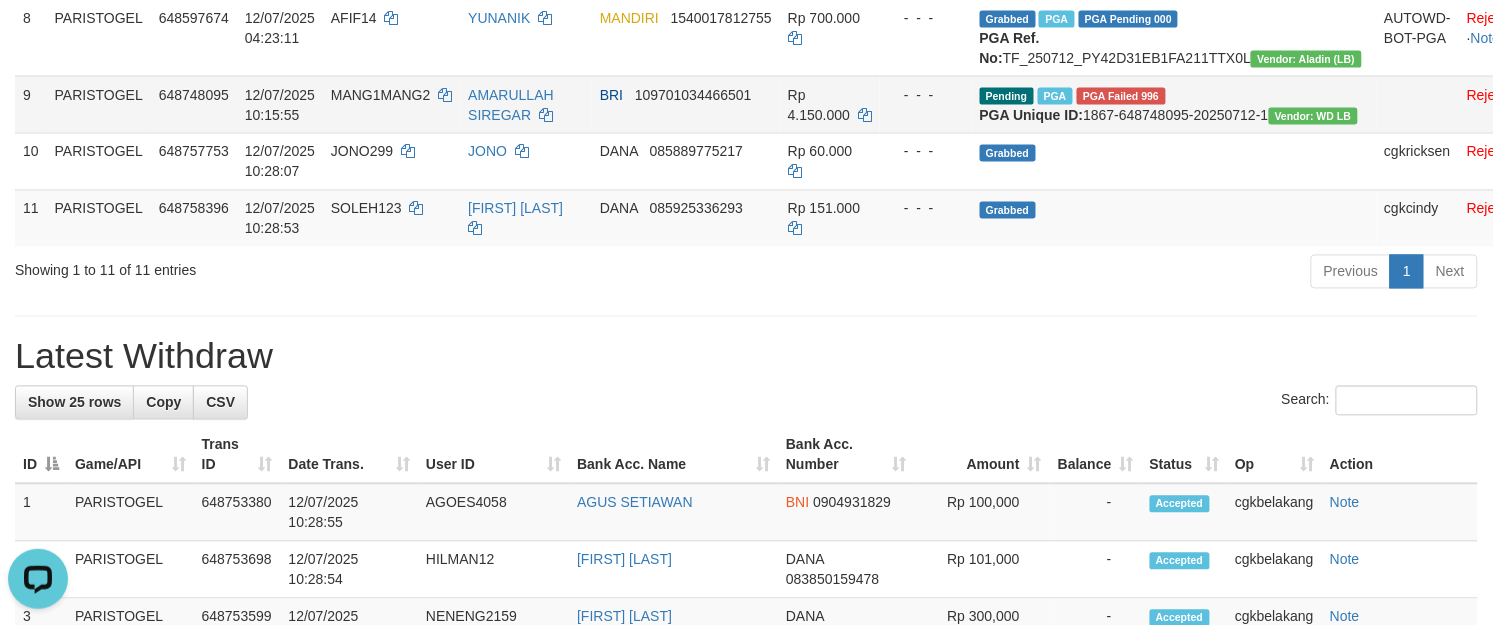click on "MANG1MANG2" at bounding box center [391, 104] 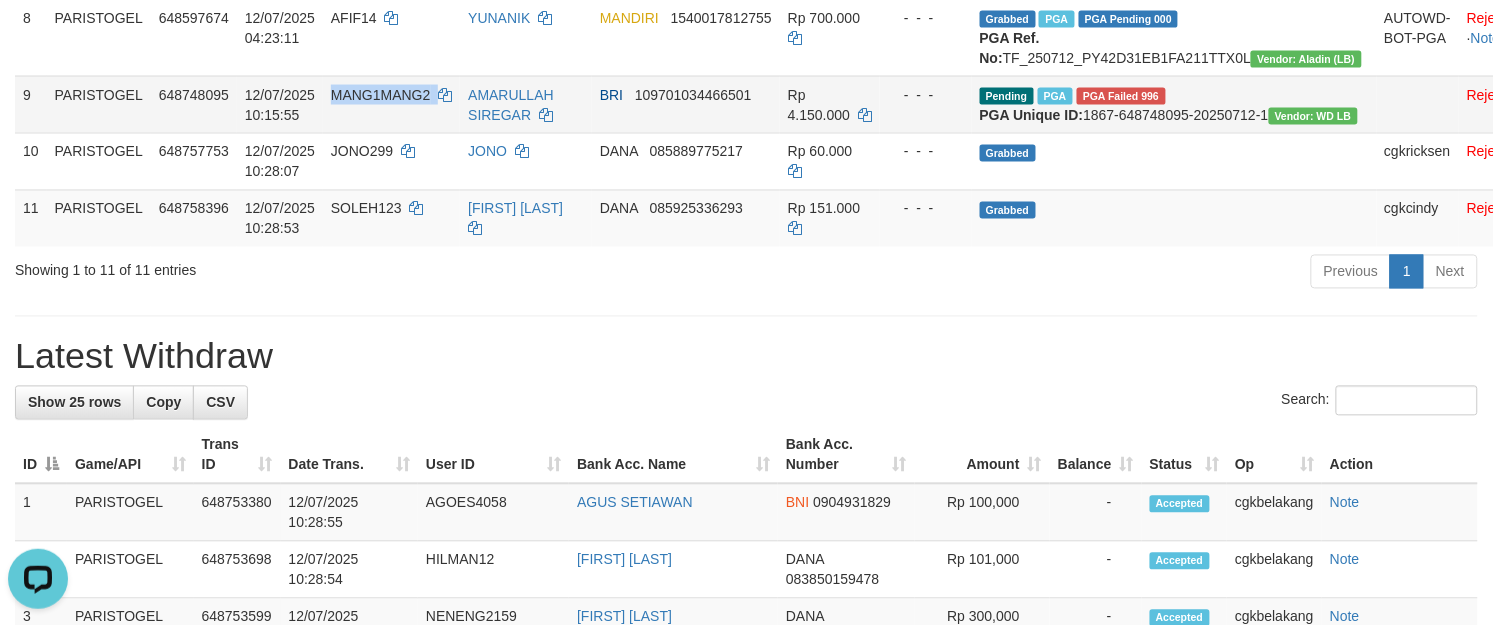 click on "MANG1MANG2" at bounding box center [391, 104] 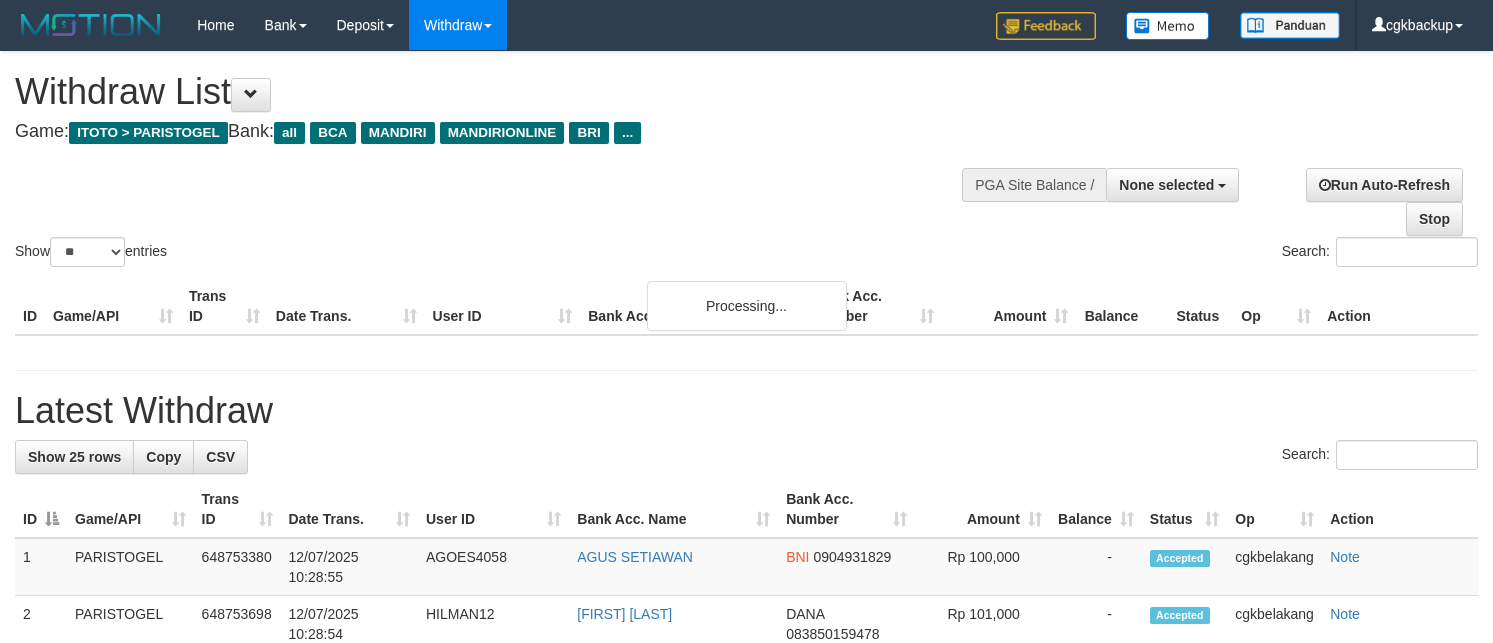 select 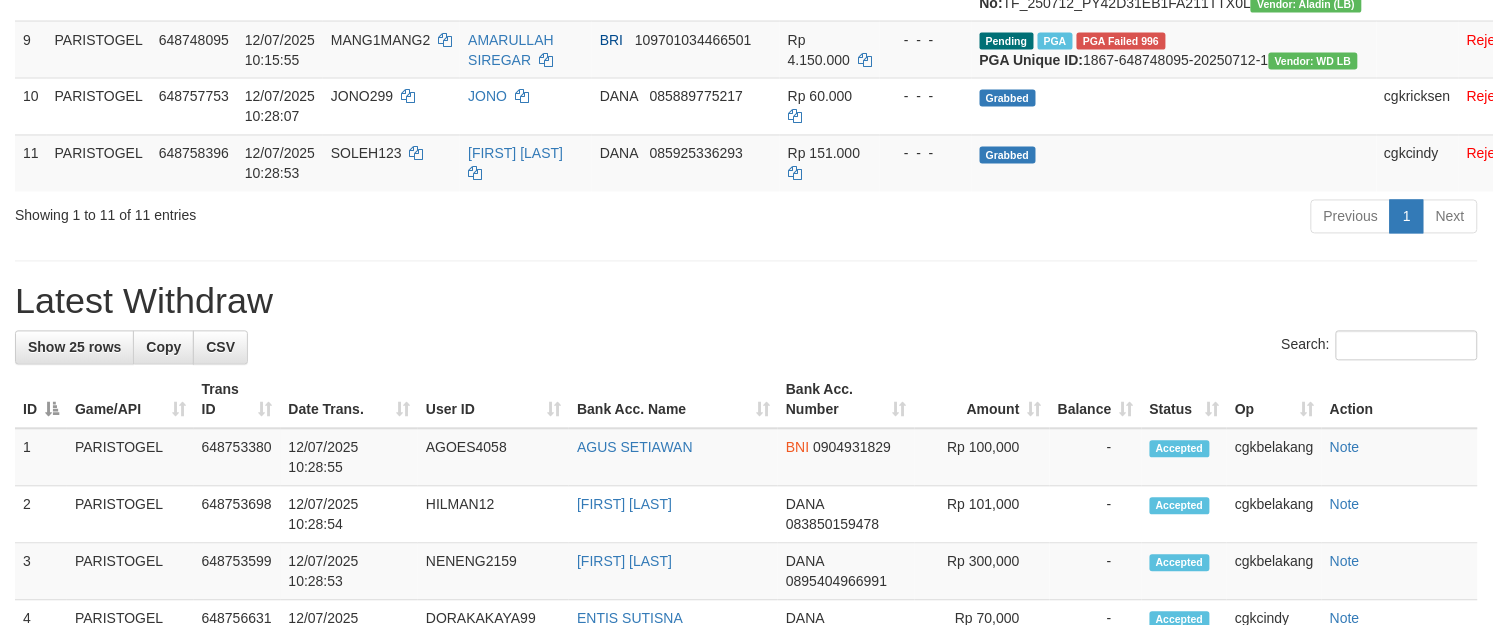 scroll, scrollTop: 875, scrollLeft: 0, axis: vertical 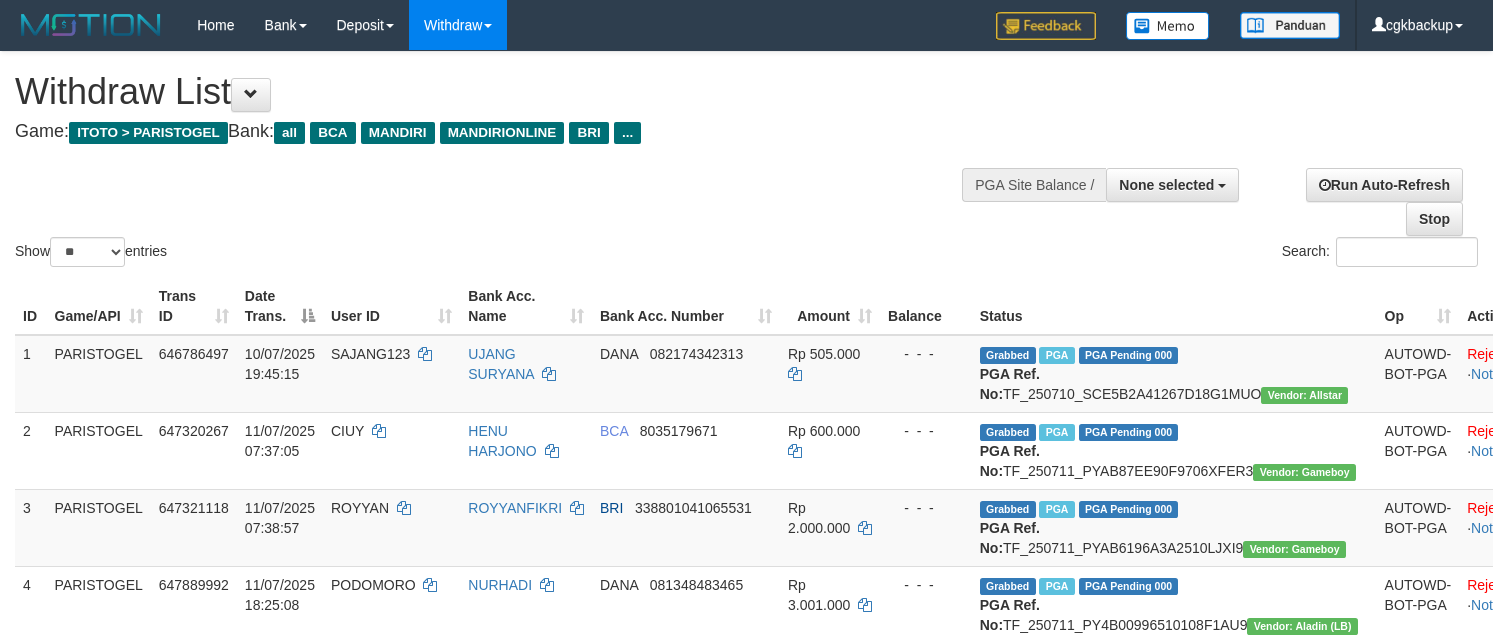 select 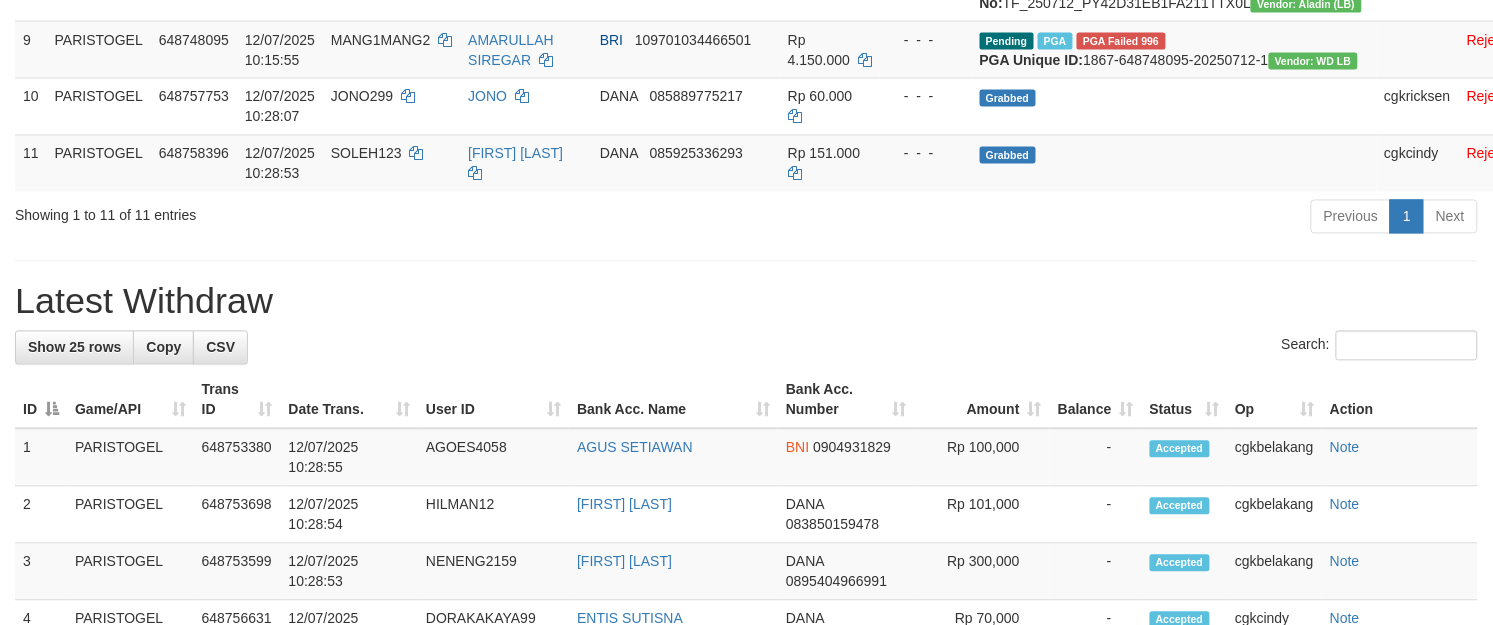 scroll, scrollTop: 875, scrollLeft: 0, axis: vertical 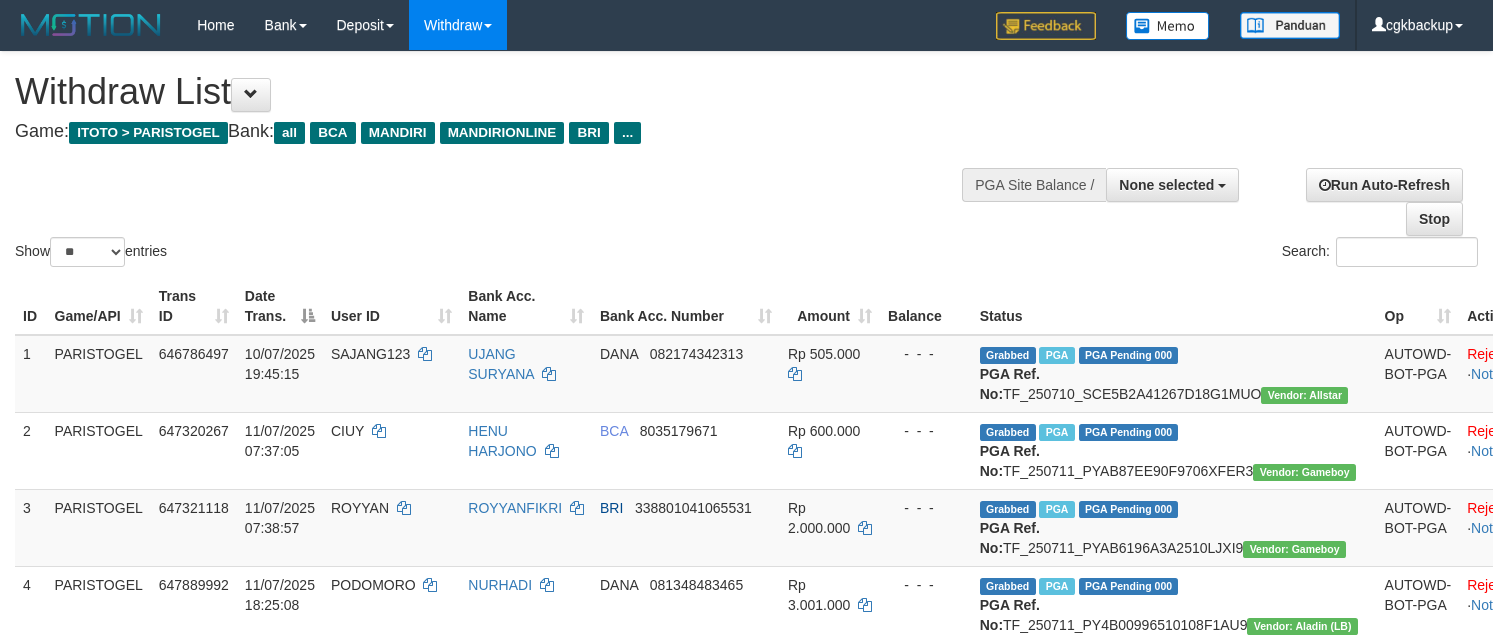 select 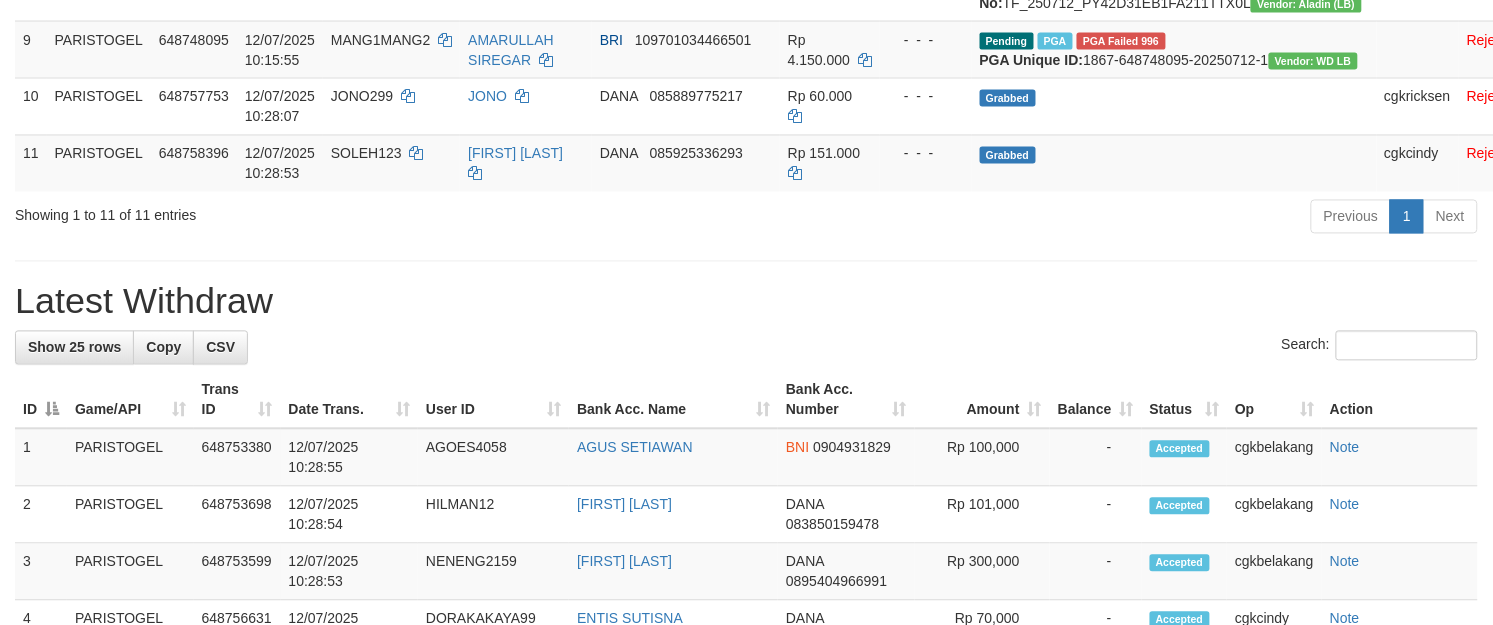 scroll, scrollTop: 875, scrollLeft: 0, axis: vertical 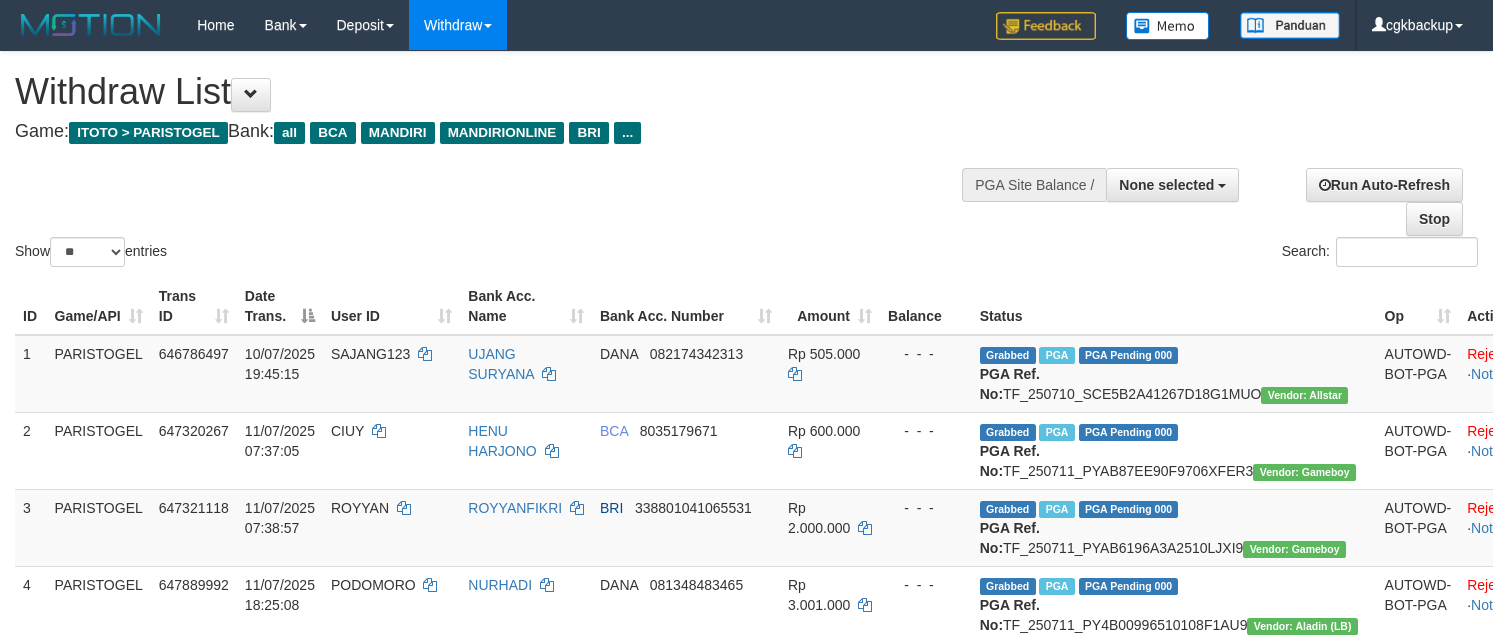 select 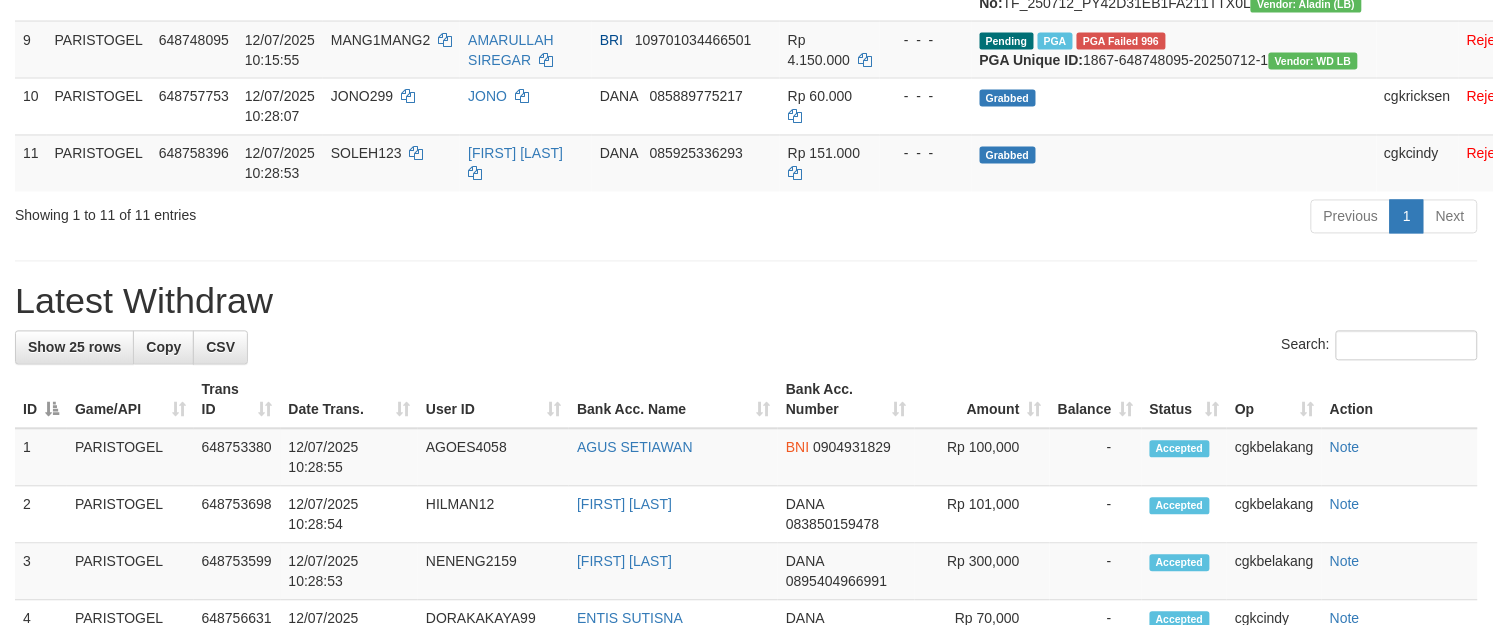 scroll, scrollTop: 875, scrollLeft: 0, axis: vertical 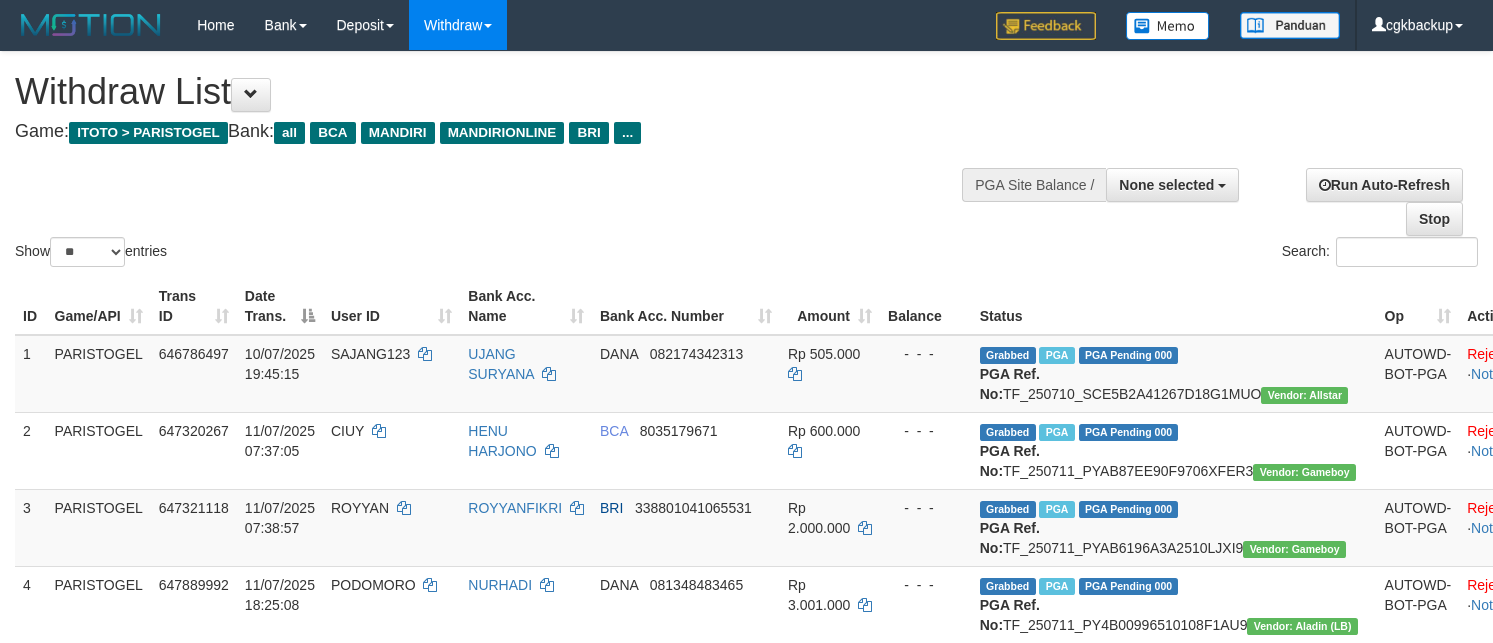 select 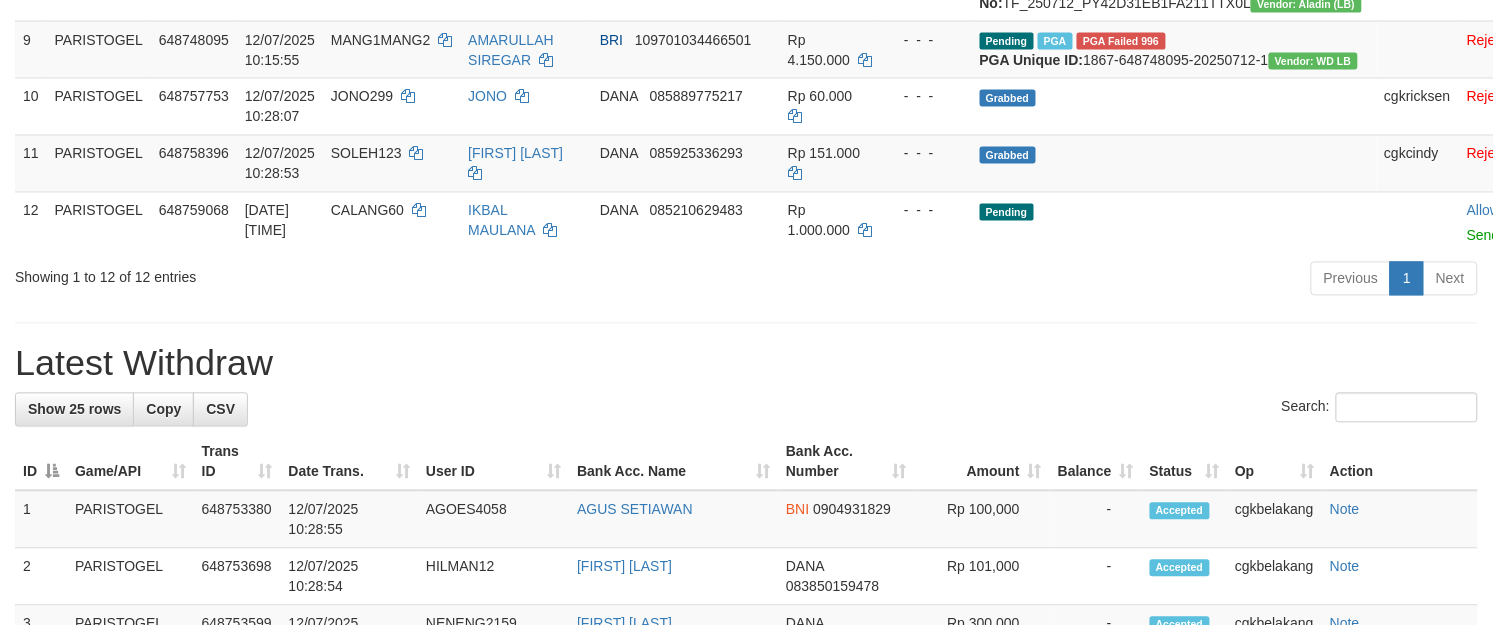 scroll, scrollTop: 875, scrollLeft: 0, axis: vertical 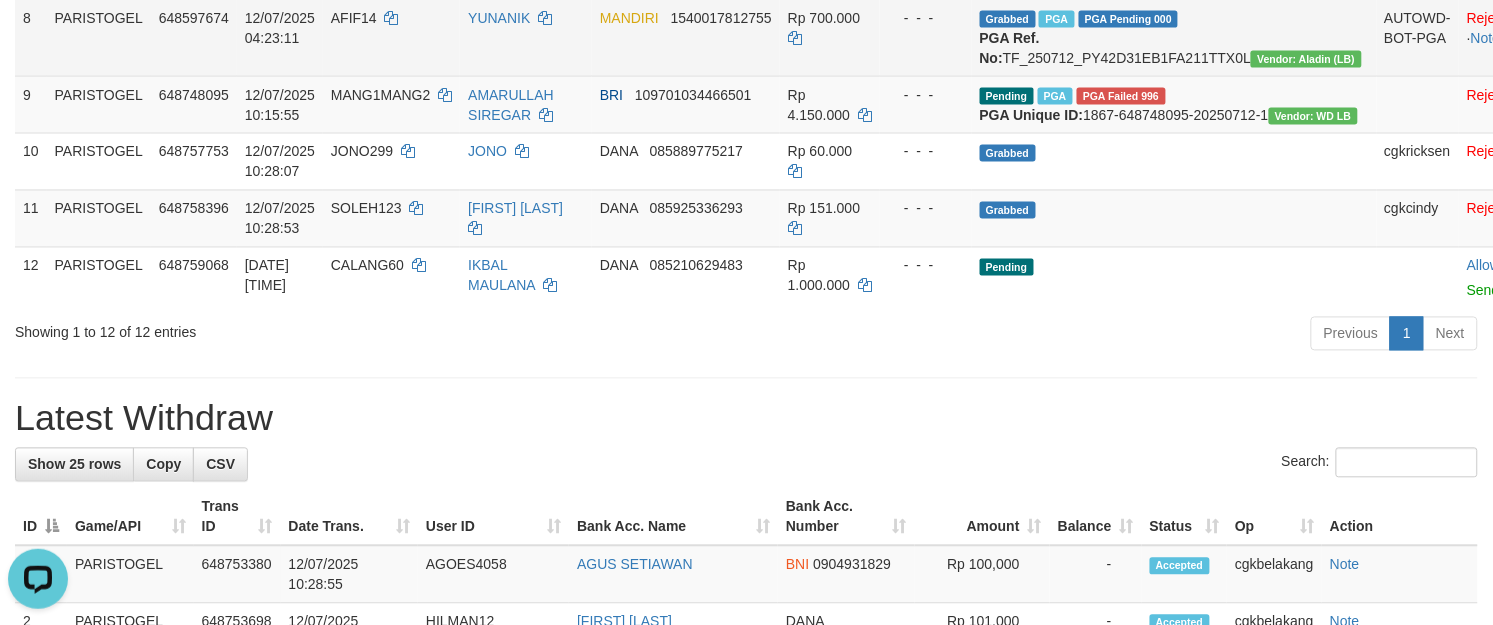 click on "-  -  -" at bounding box center (926, 37) 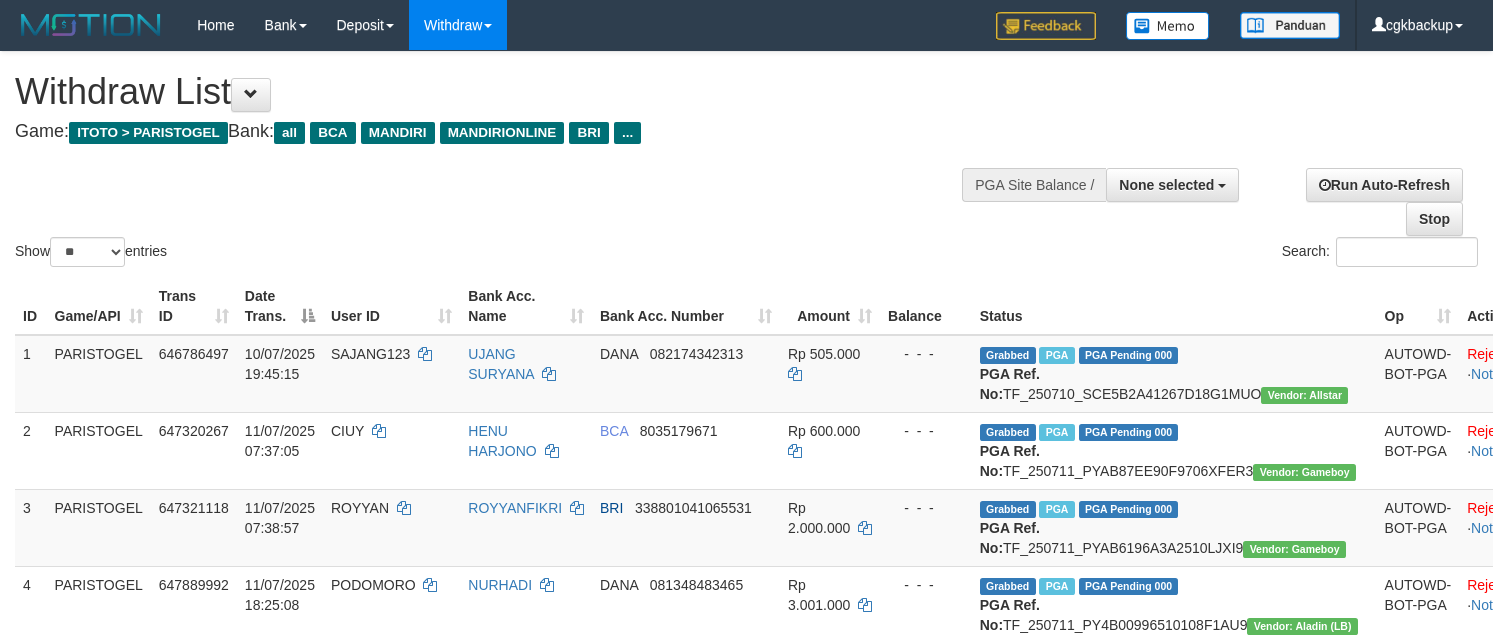 select 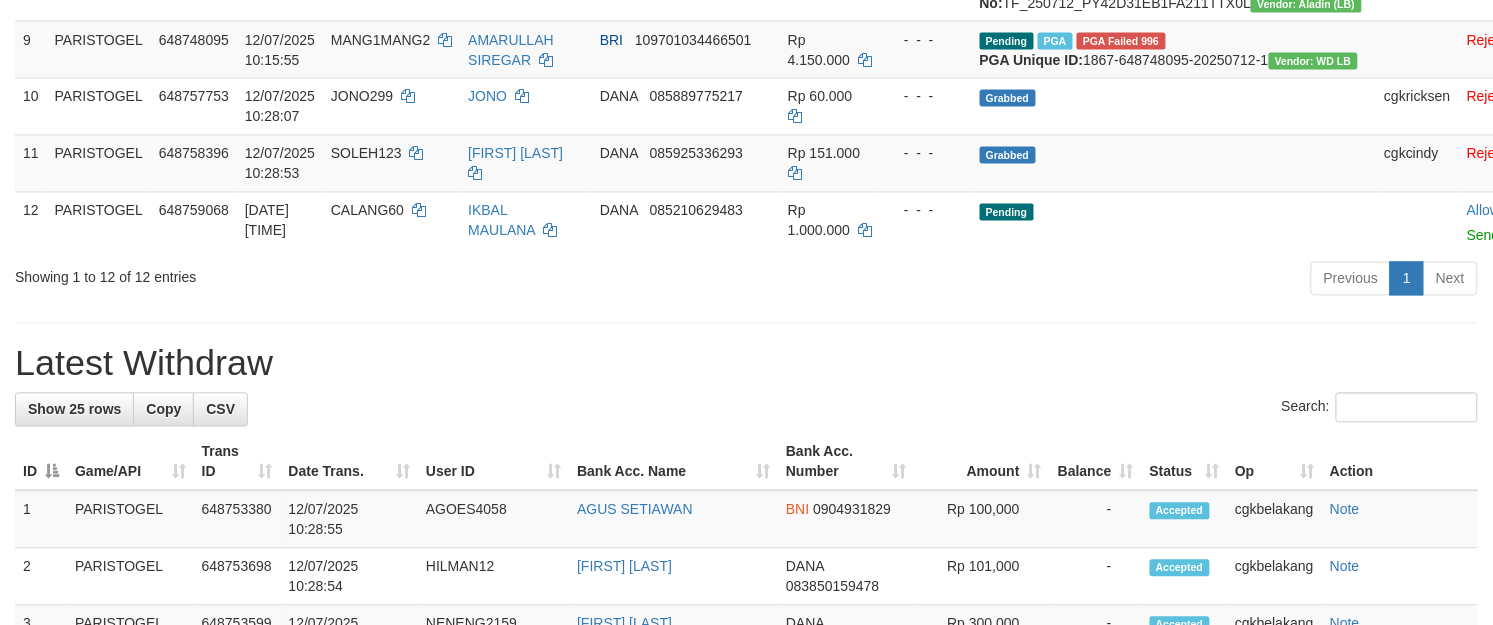 scroll, scrollTop: 875, scrollLeft: 0, axis: vertical 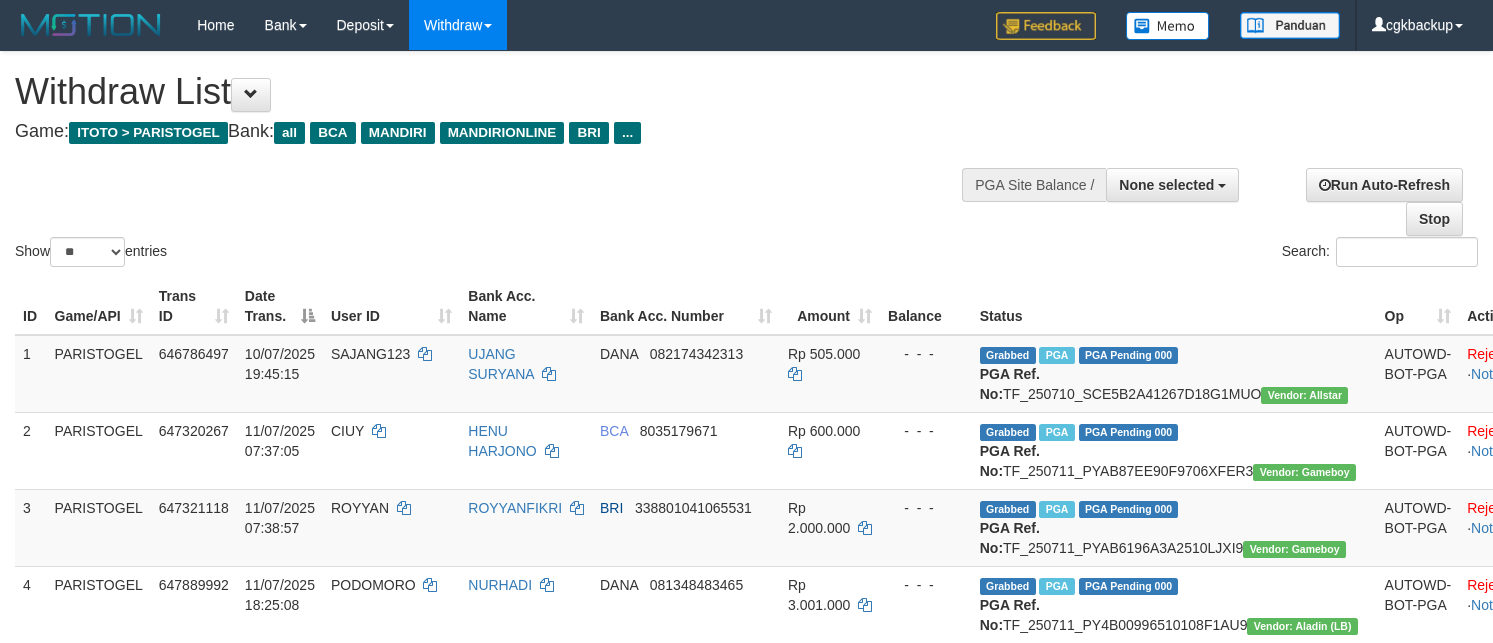 select 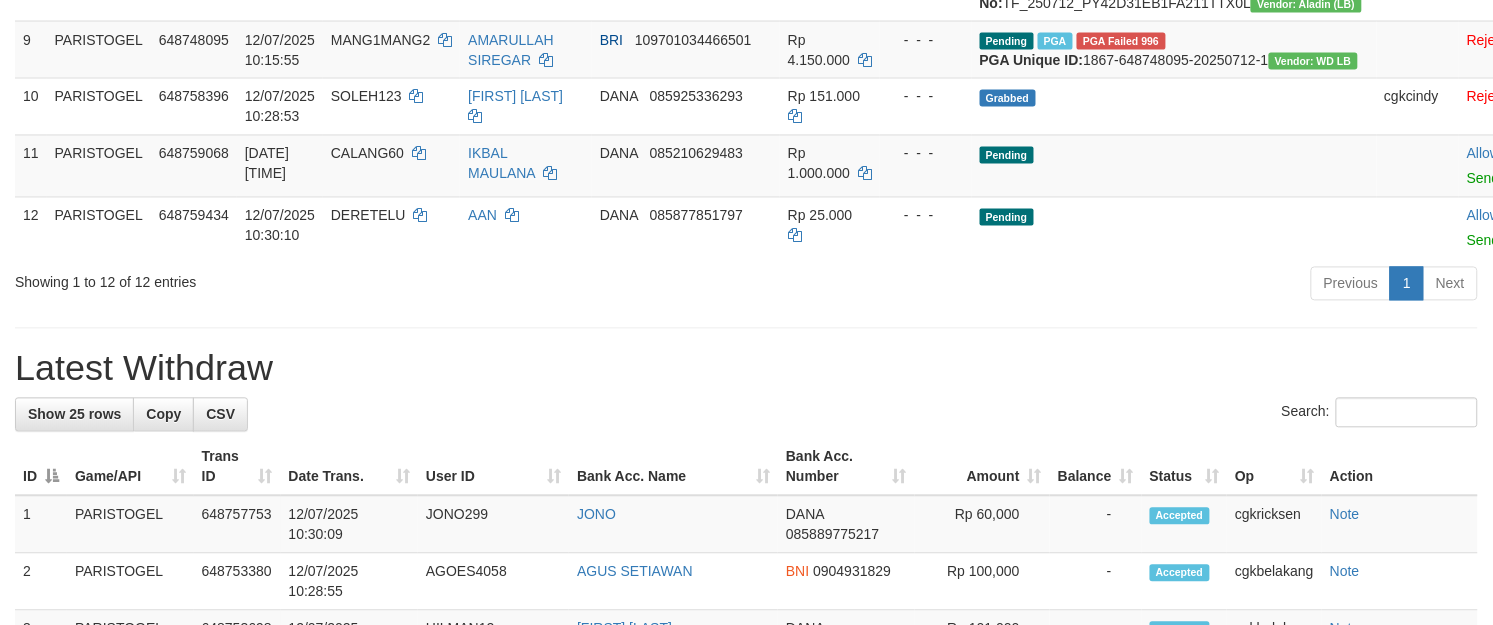 scroll, scrollTop: 875, scrollLeft: 0, axis: vertical 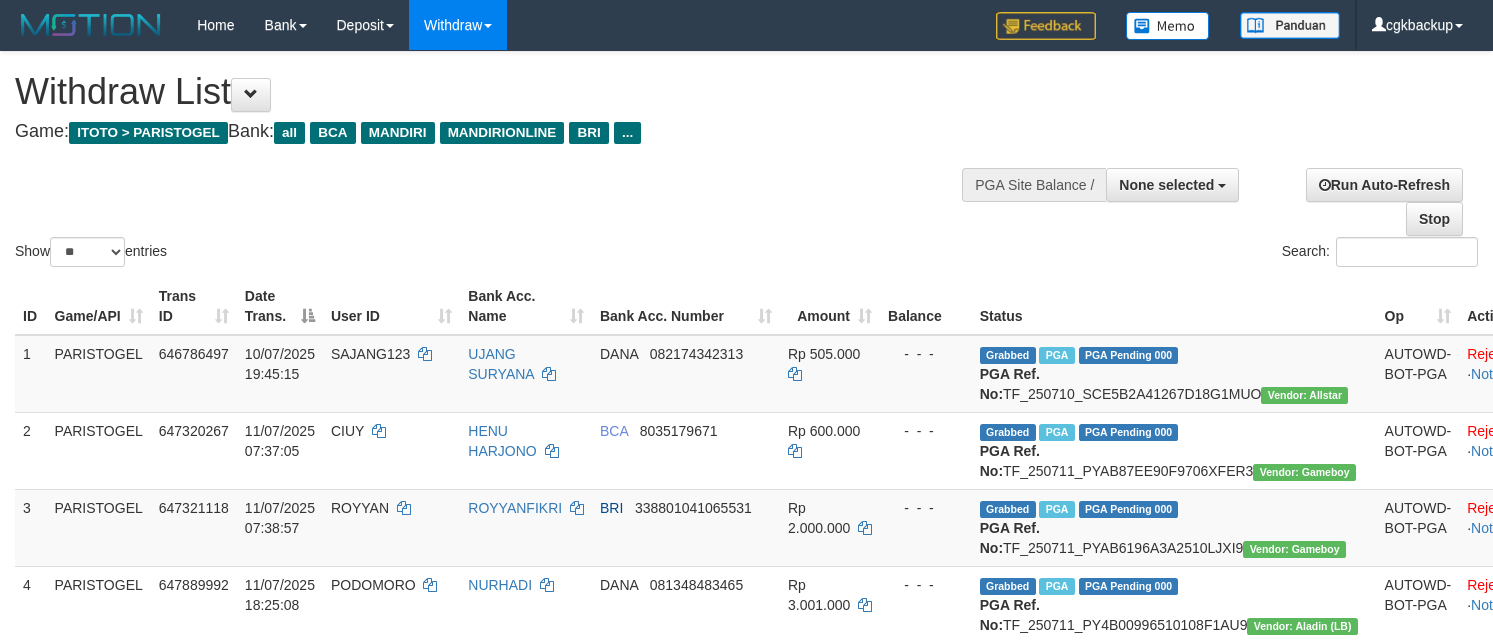 select 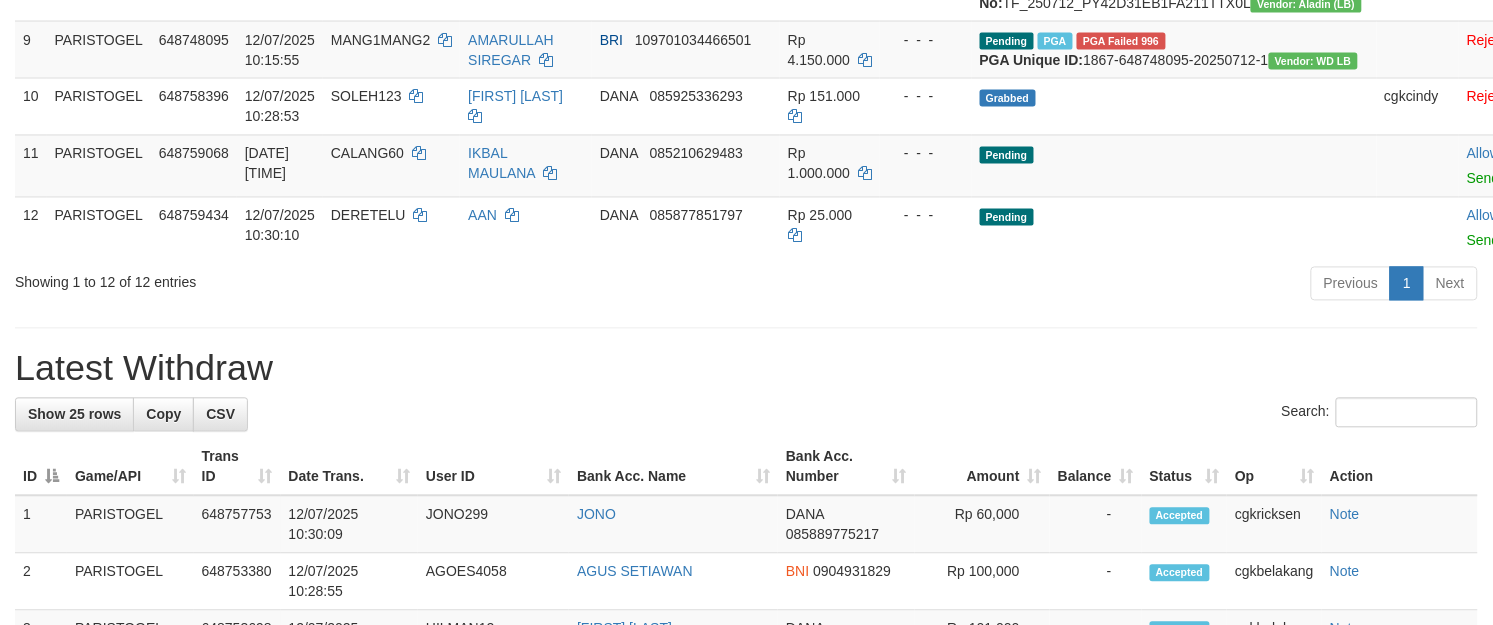 scroll, scrollTop: 875, scrollLeft: 0, axis: vertical 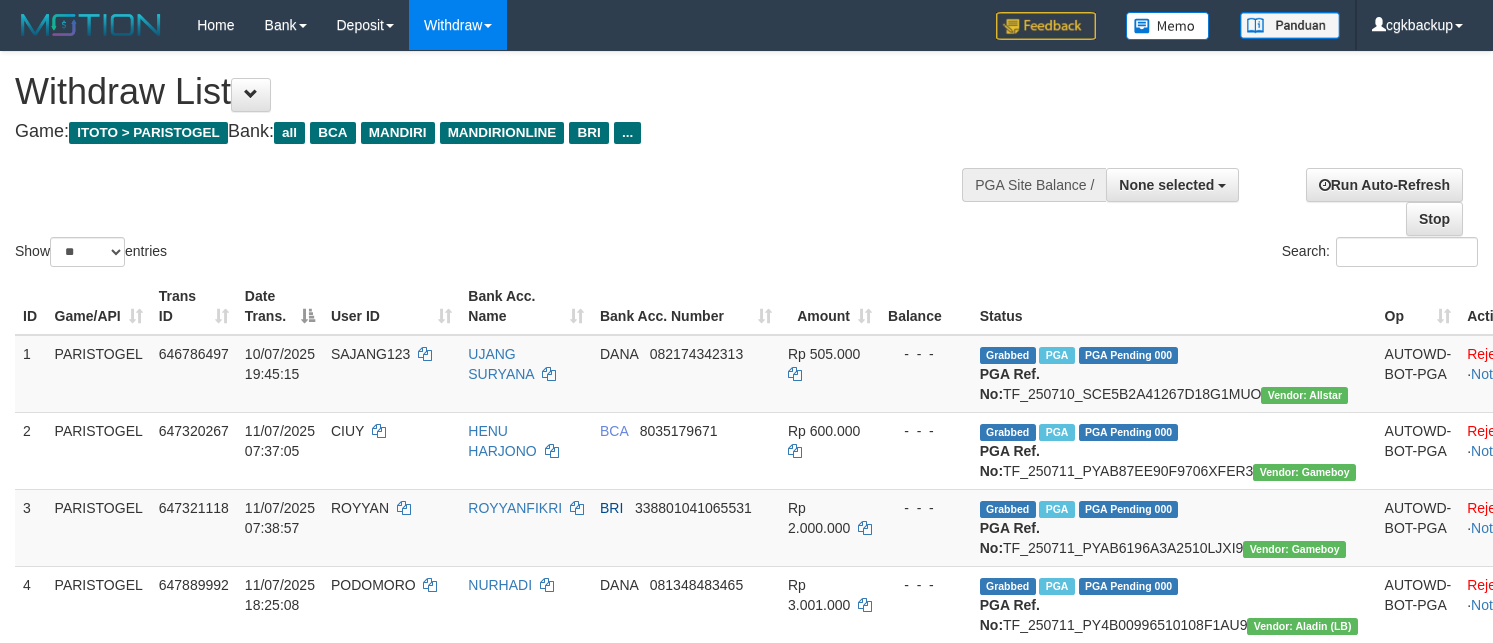 select 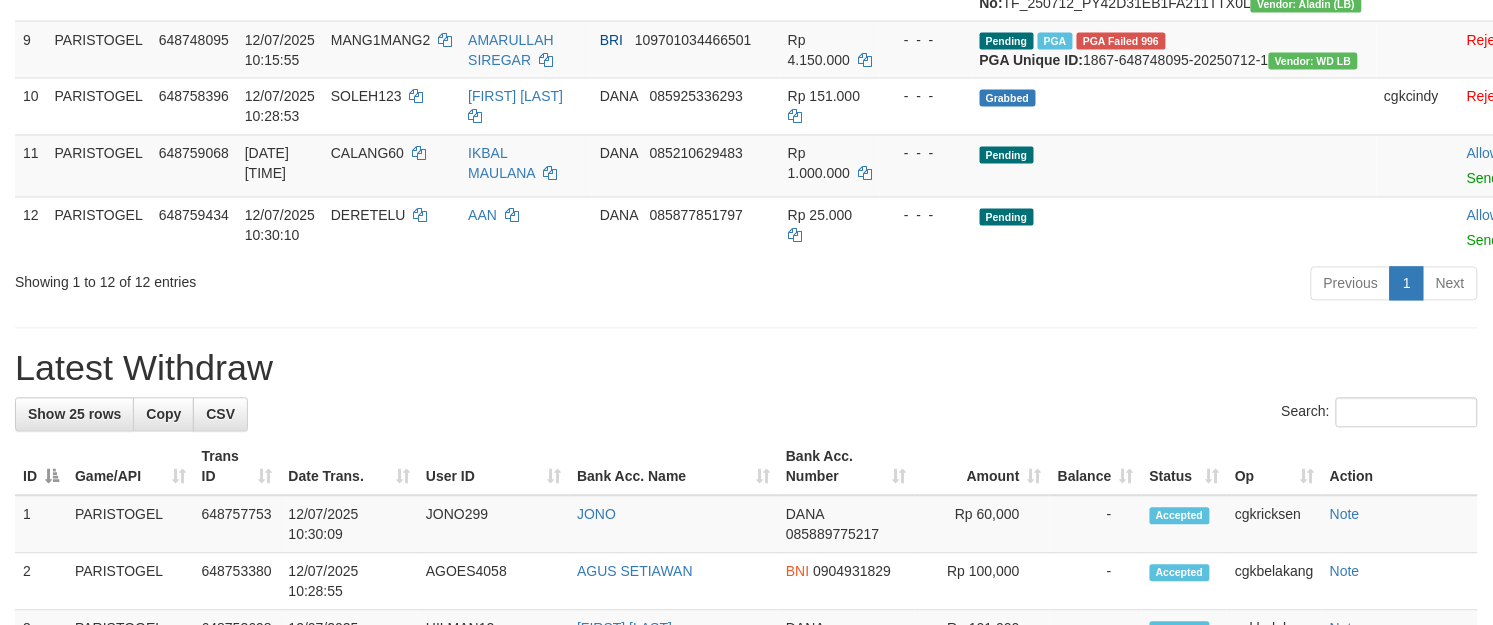 scroll, scrollTop: 875, scrollLeft: 0, axis: vertical 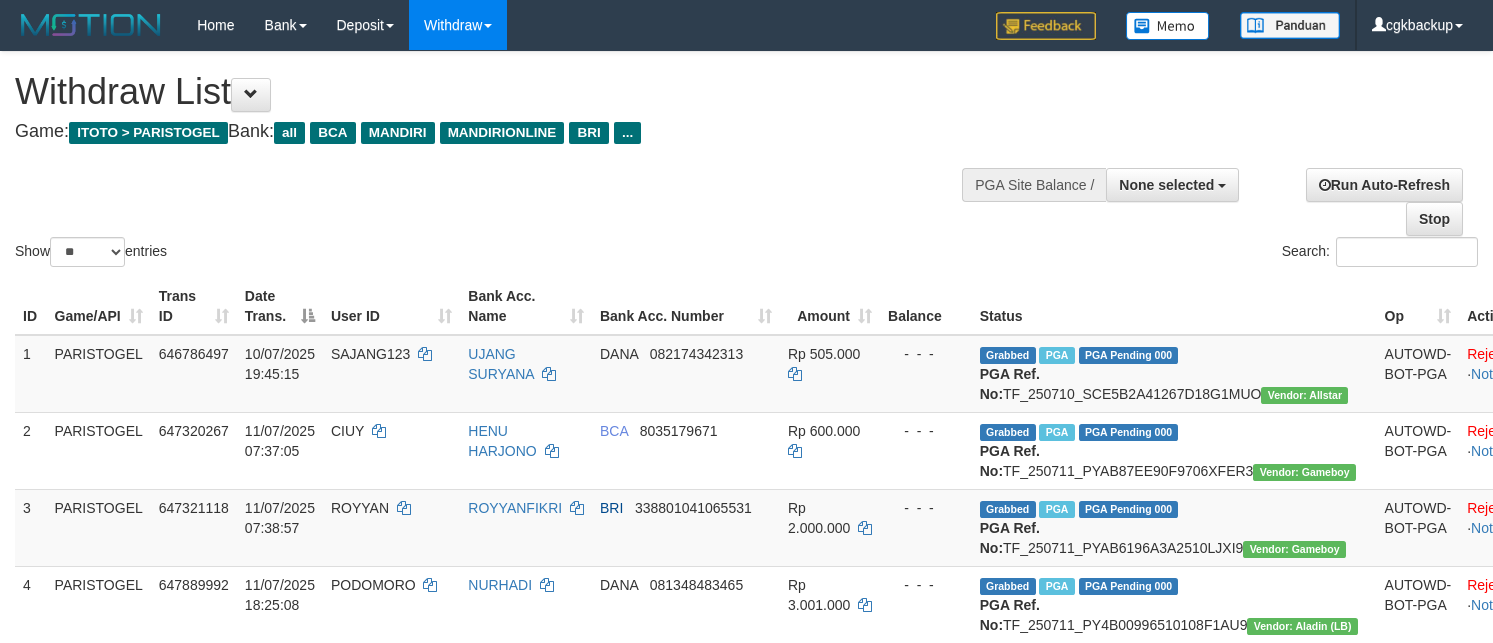 select 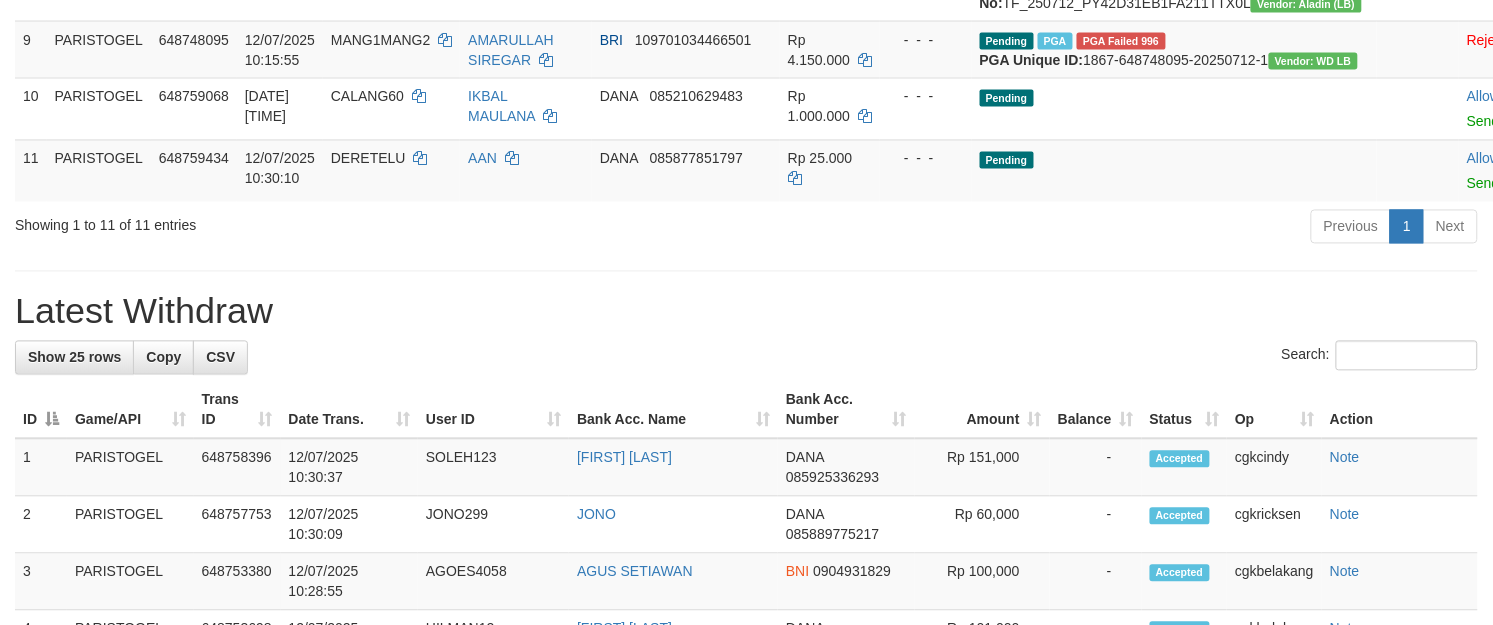 scroll, scrollTop: 875, scrollLeft: 0, axis: vertical 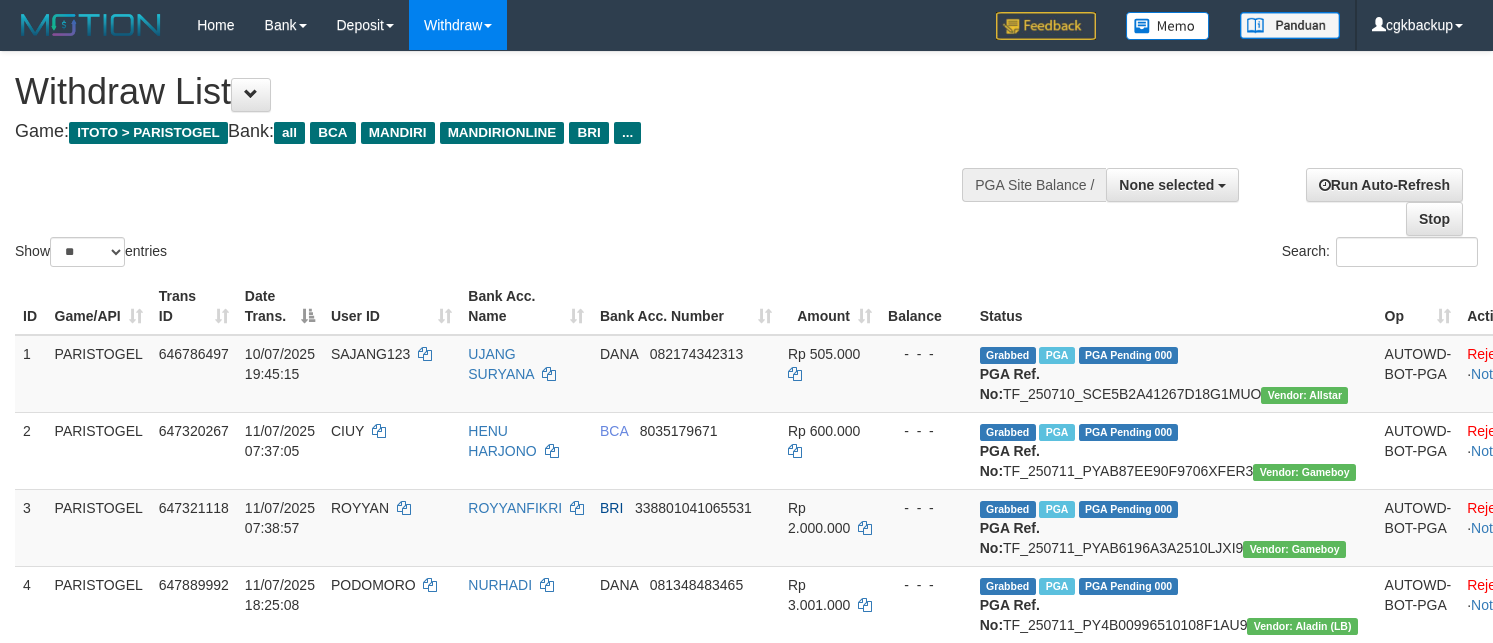select 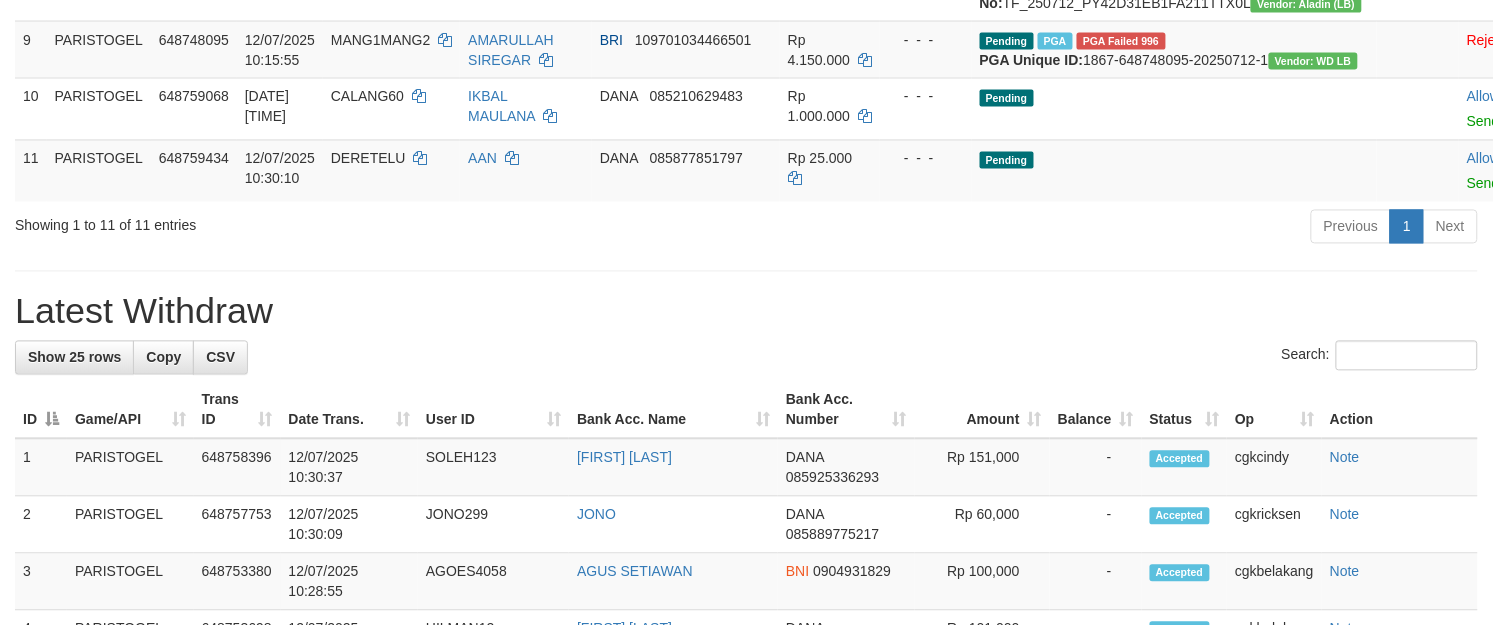scroll, scrollTop: 875, scrollLeft: 0, axis: vertical 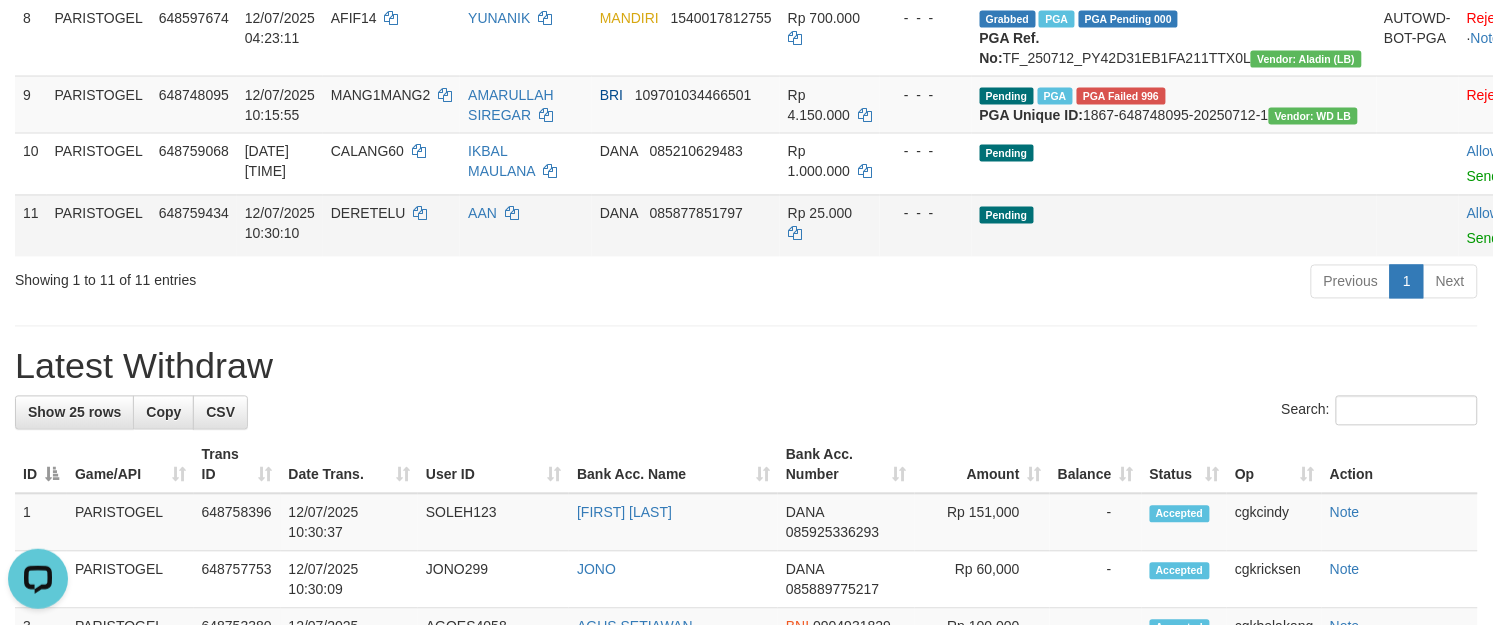 click on "Pending" at bounding box center [1174, 226] 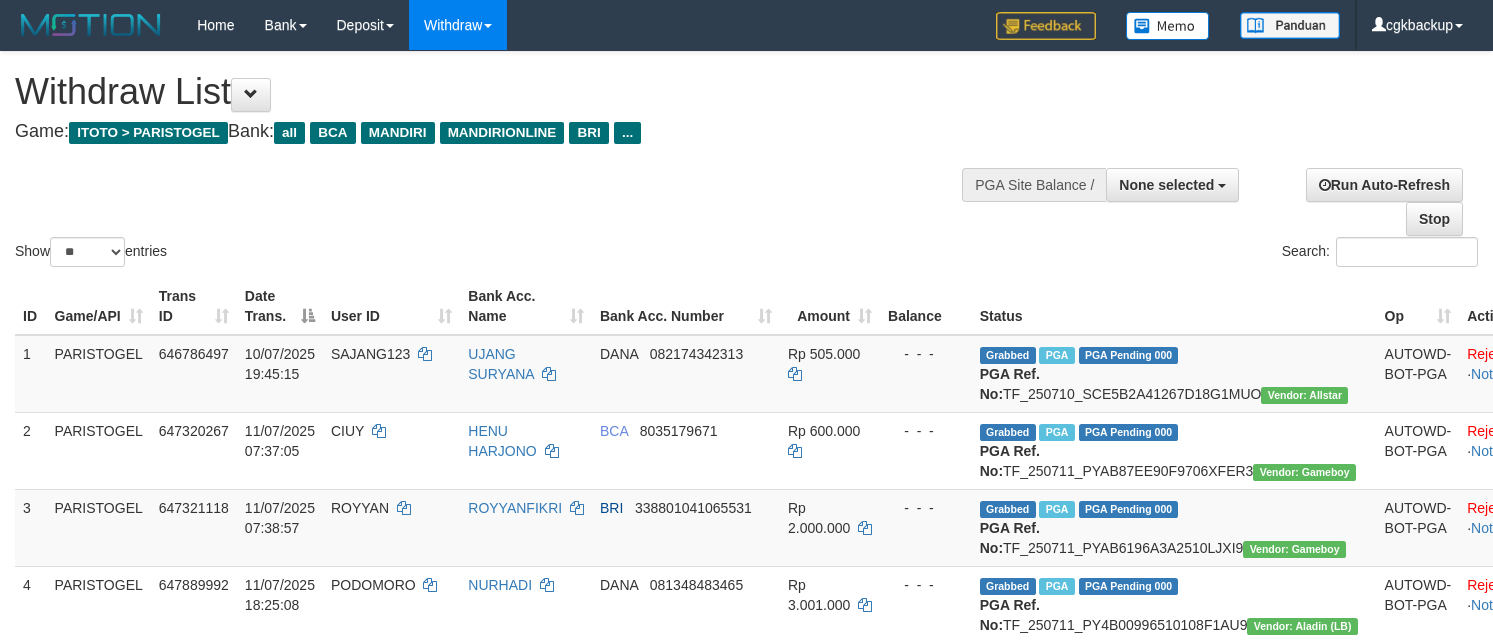 select 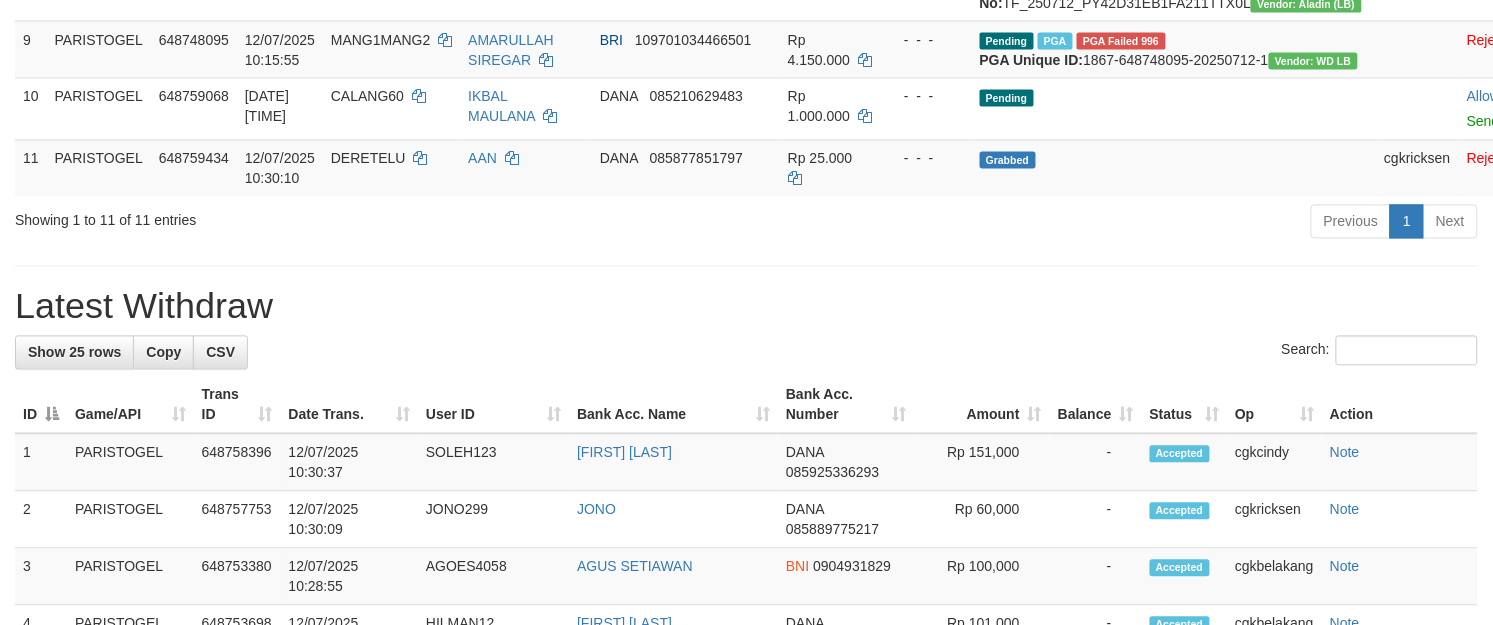 scroll, scrollTop: 875, scrollLeft: 0, axis: vertical 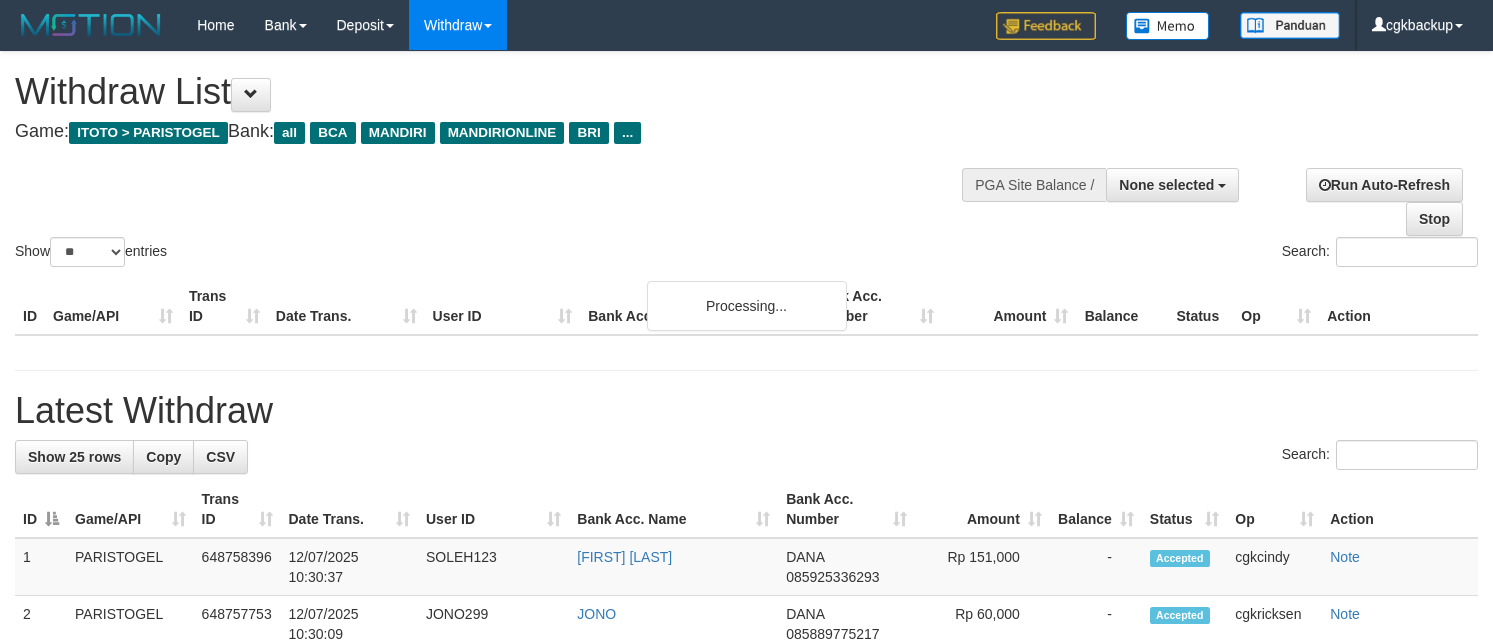 select 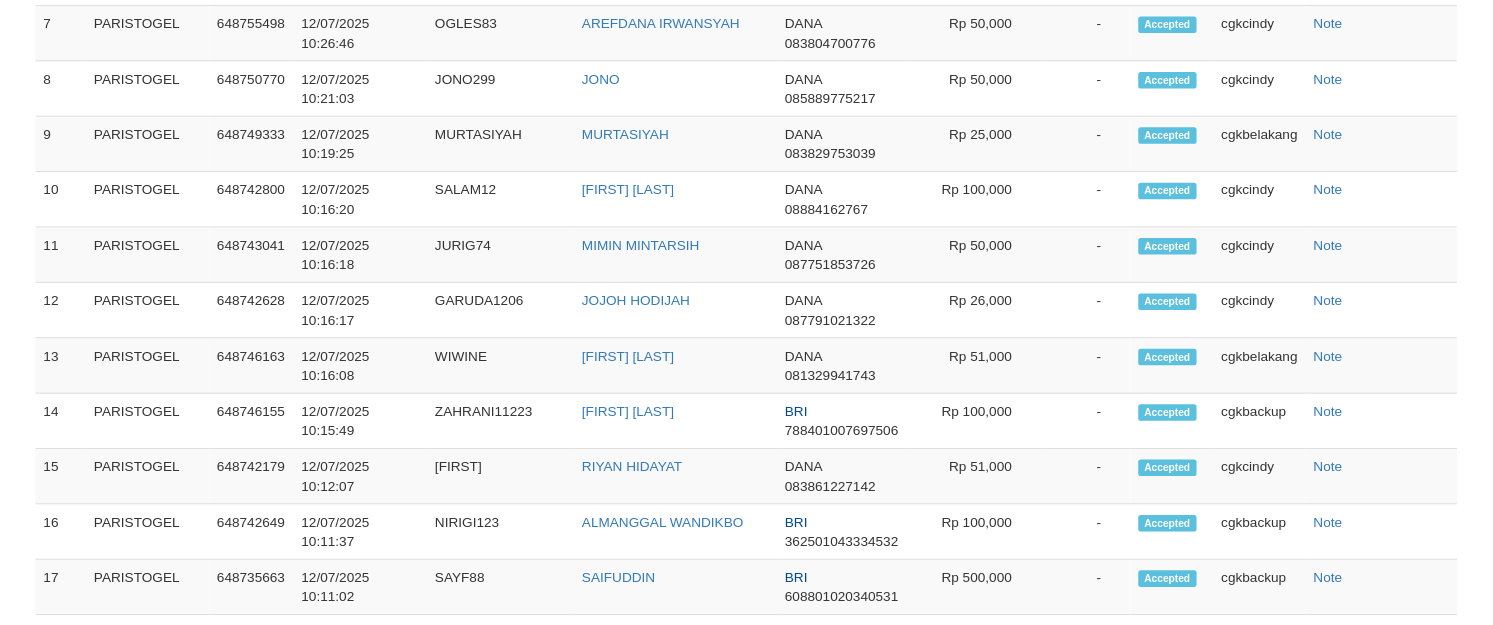 scroll, scrollTop: 1883, scrollLeft: 0, axis: vertical 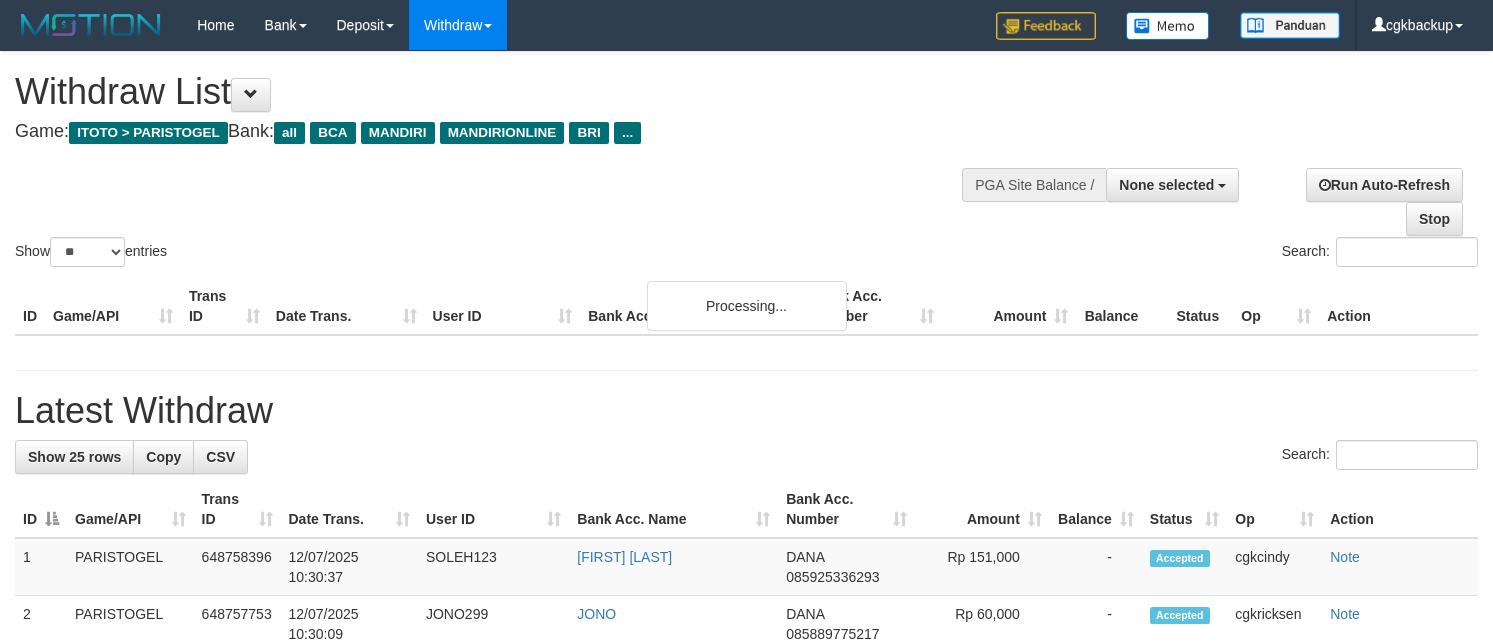 select 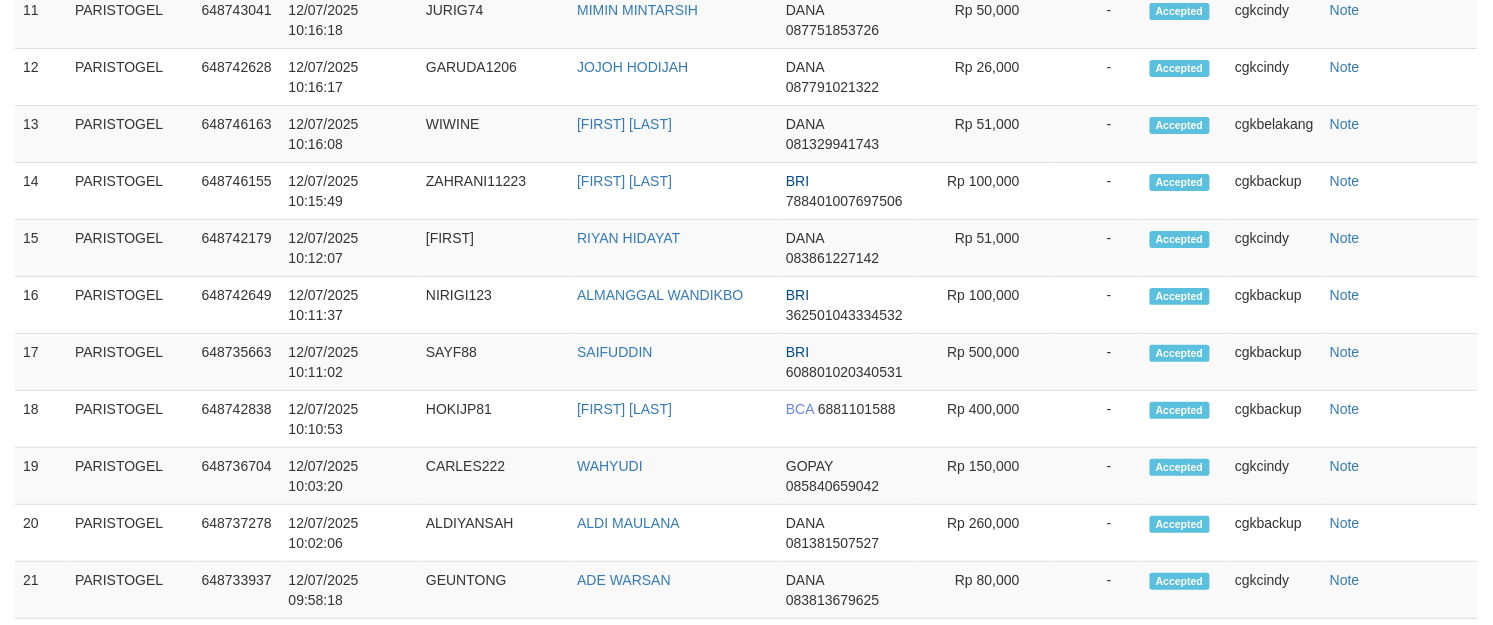 scroll, scrollTop: 1883, scrollLeft: 0, axis: vertical 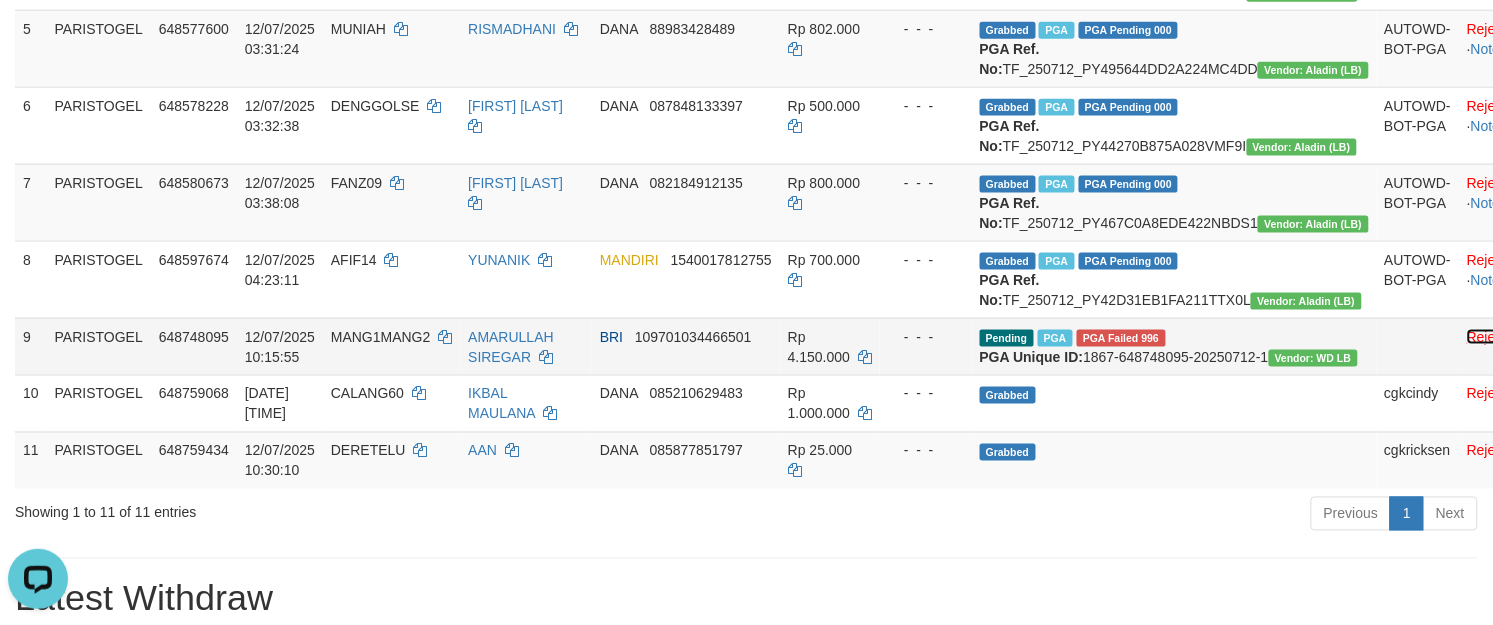 click on "Reject" at bounding box center [1487, 337] 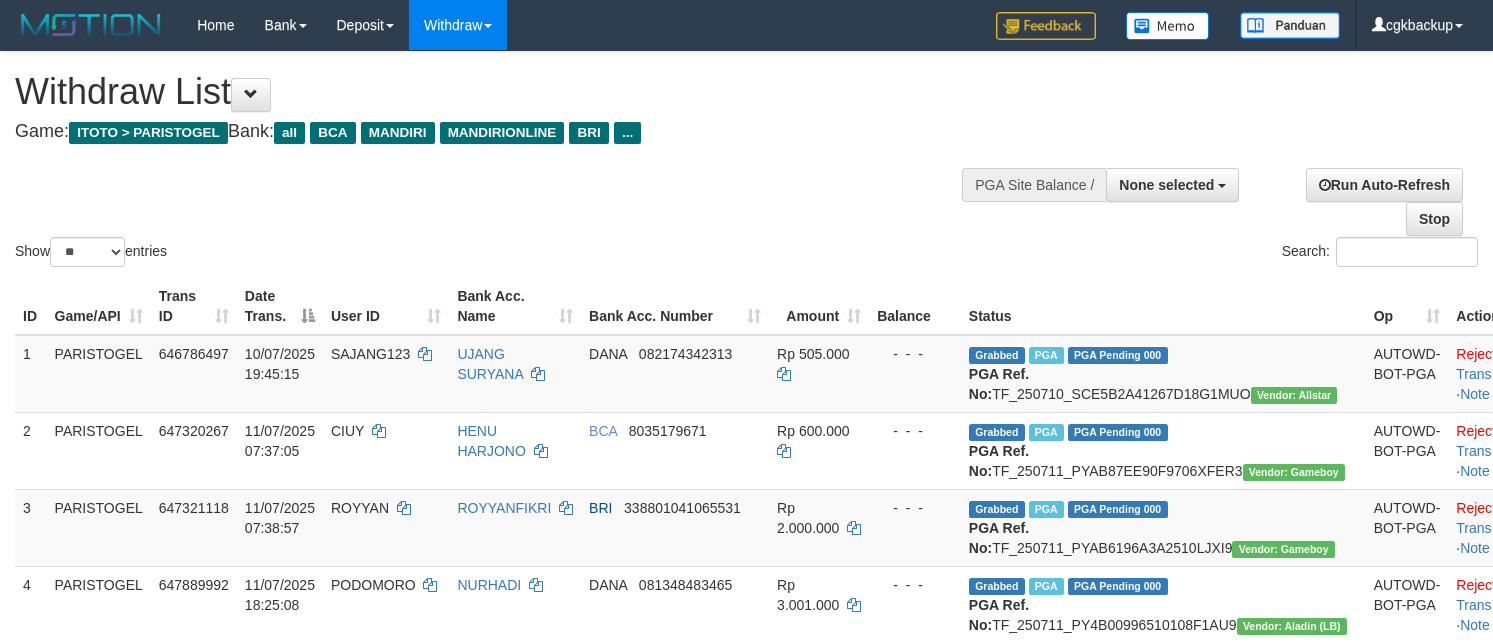 select 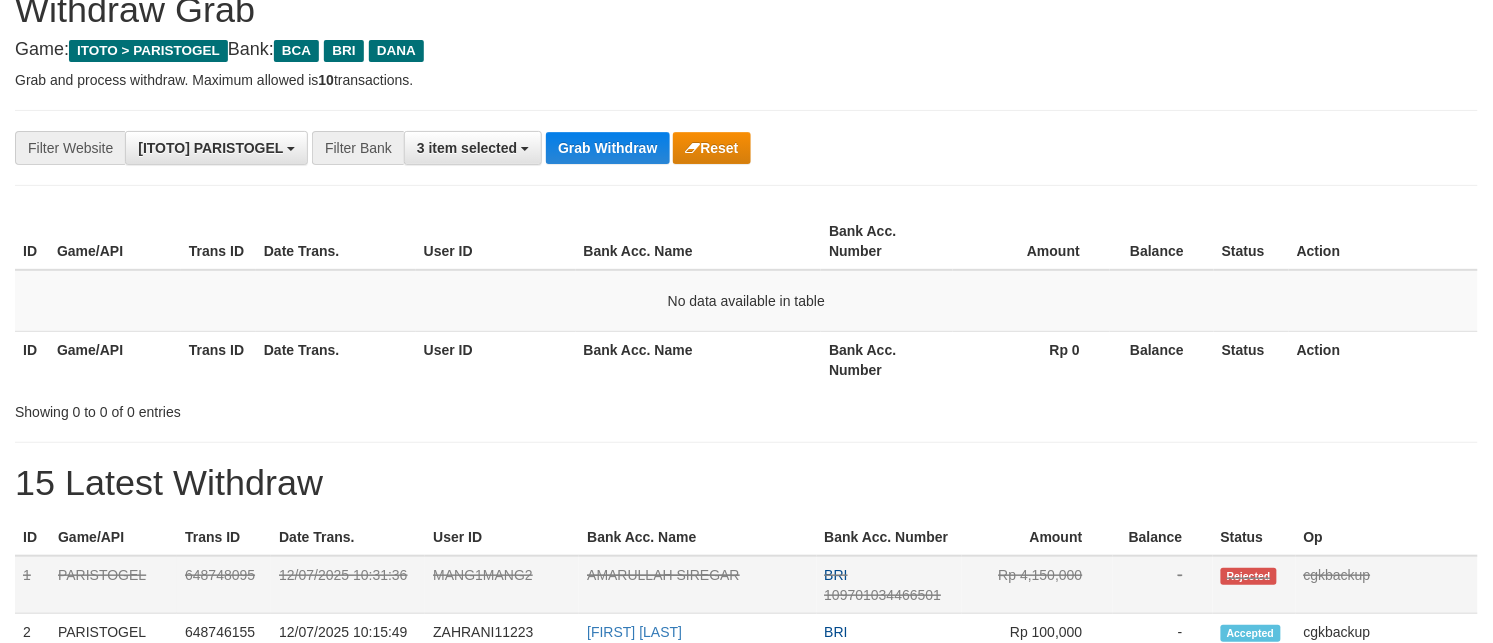 scroll, scrollTop: 250, scrollLeft: 0, axis: vertical 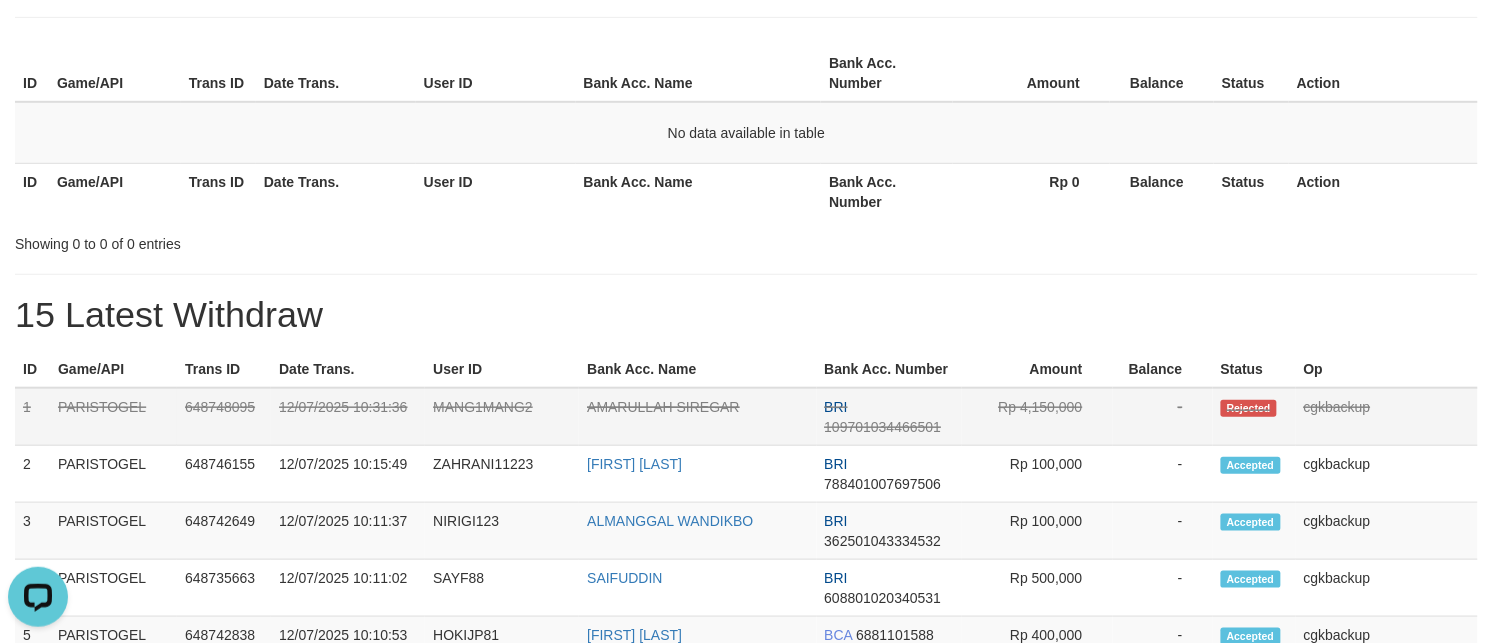 click on "MANG1MANG2" at bounding box center [502, 417] 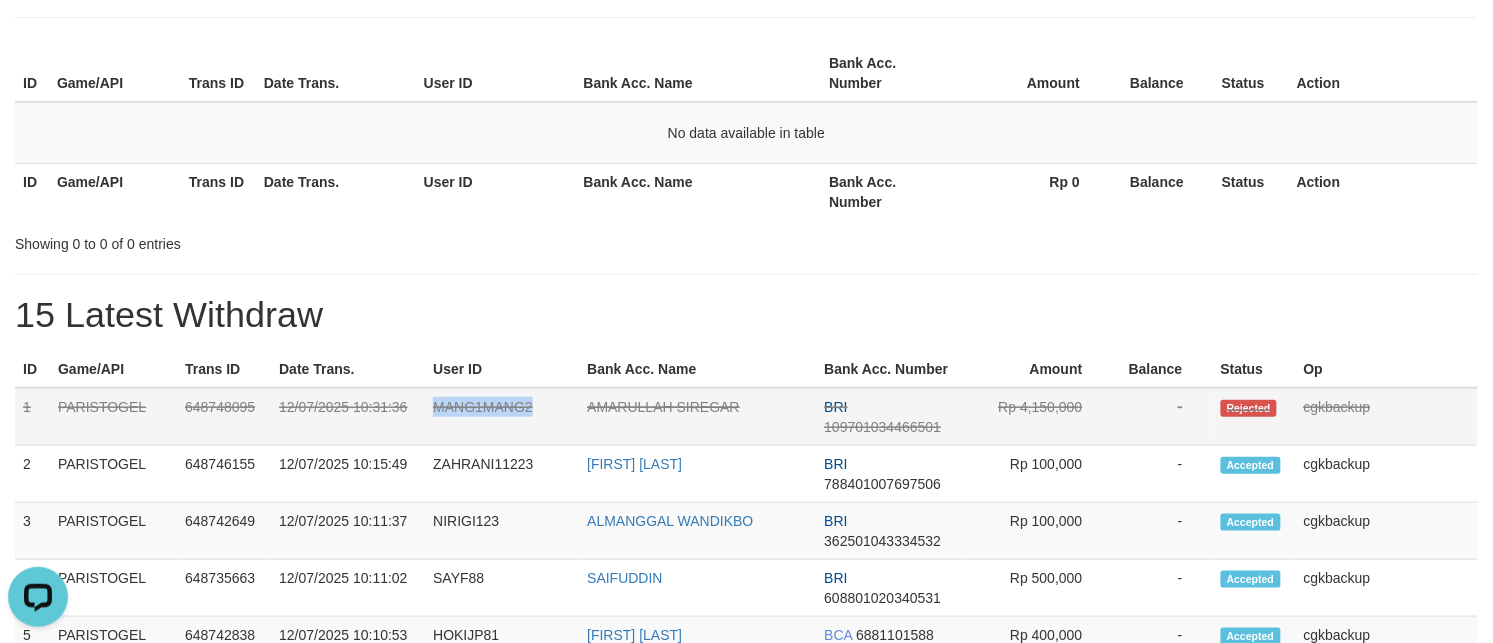 click on "MANG1MANG2" at bounding box center (502, 417) 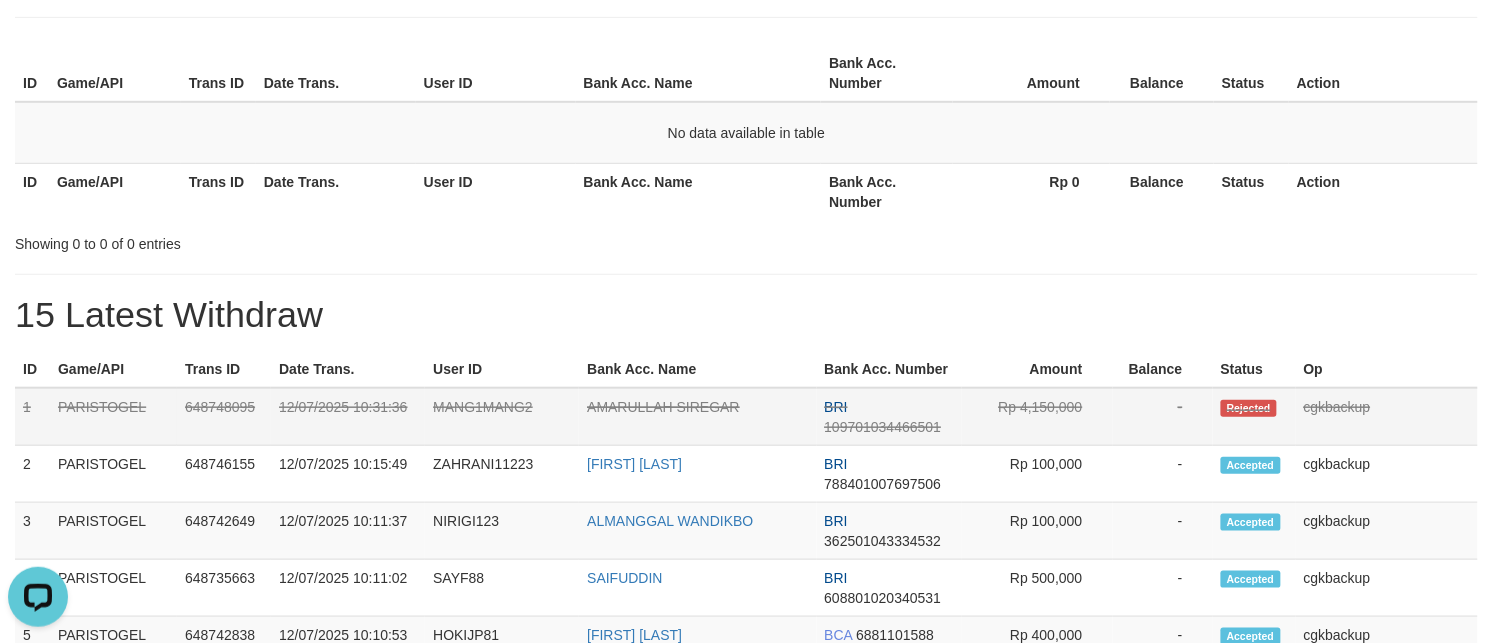 click on "AMARULLAH SIREGAR" at bounding box center (697, 417) 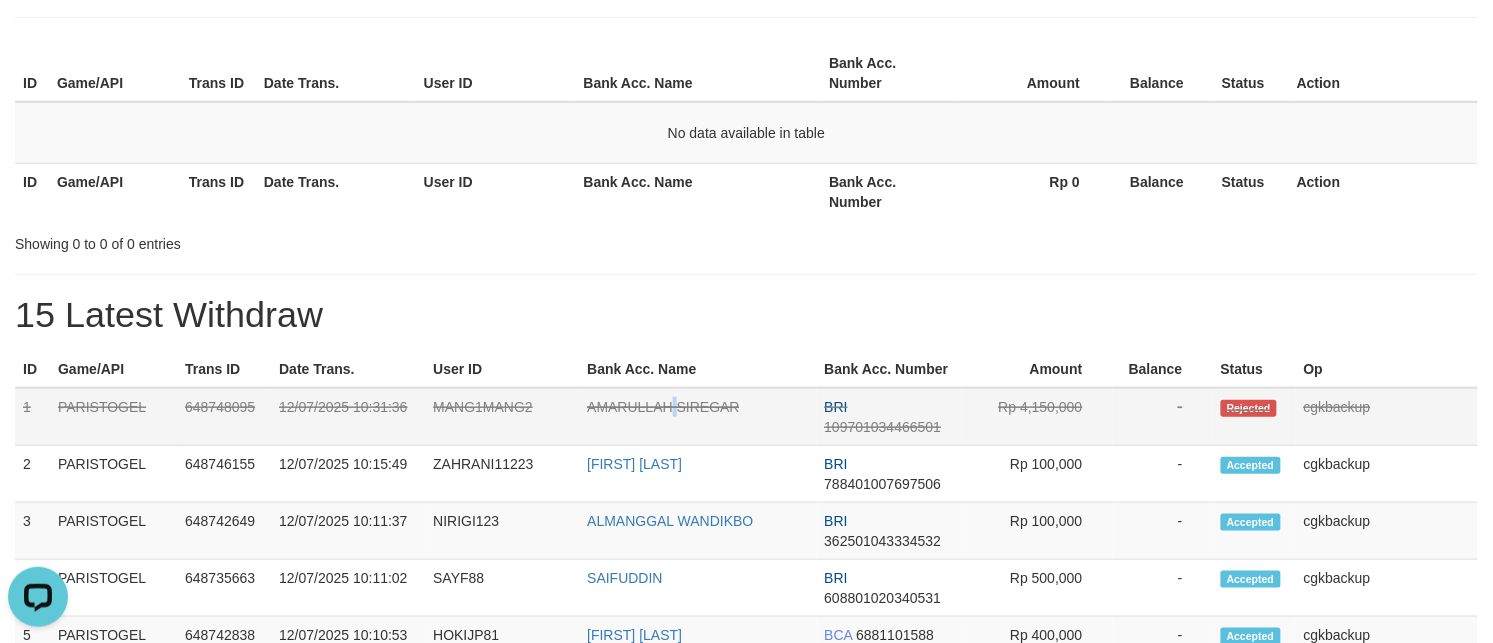 click on "AMARULLAH SIREGAR" at bounding box center [697, 417] 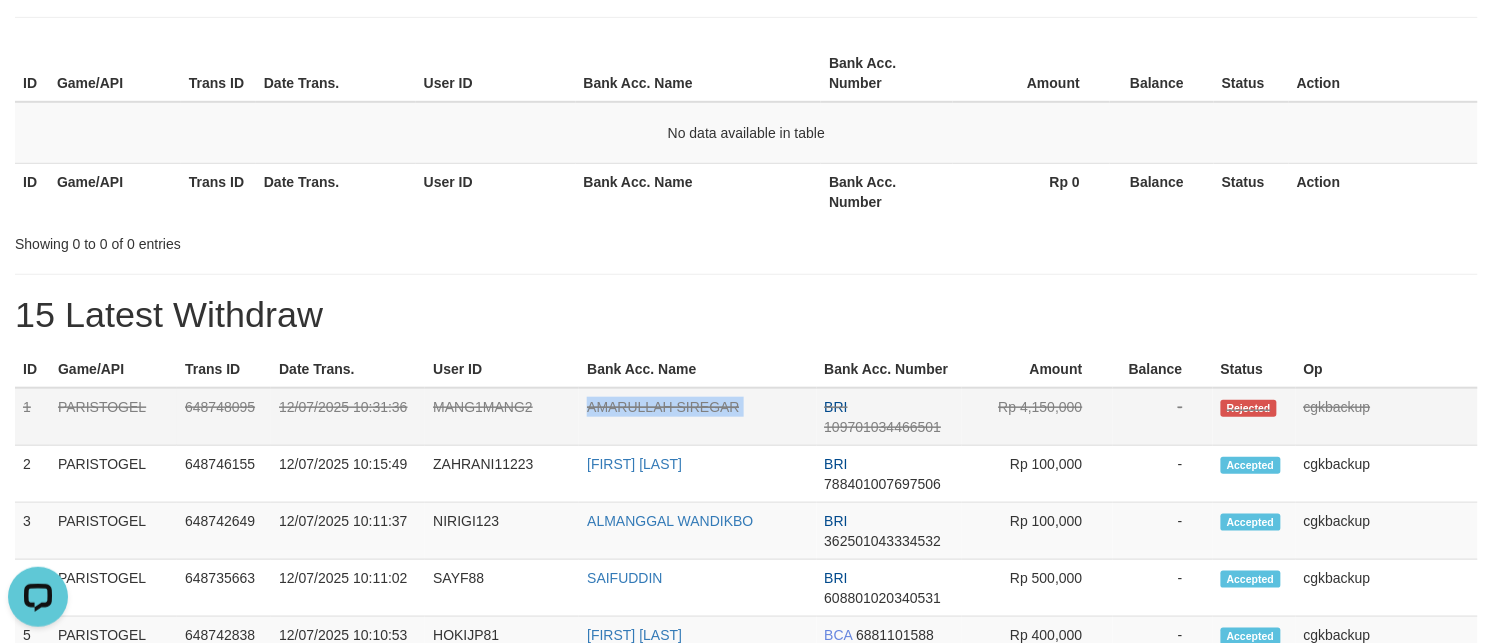 click on "AMARULLAH SIREGAR" at bounding box center [697, 417] 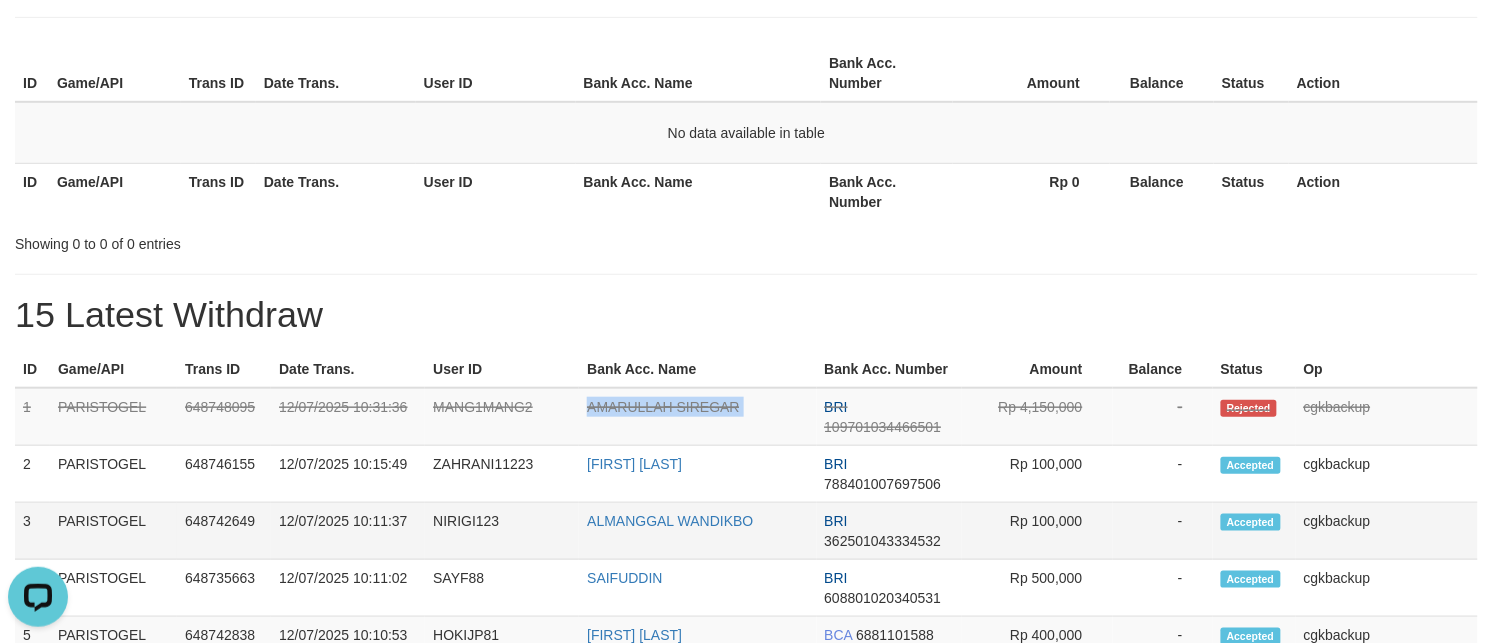 copy on "AMARULLAH SIREGAR" 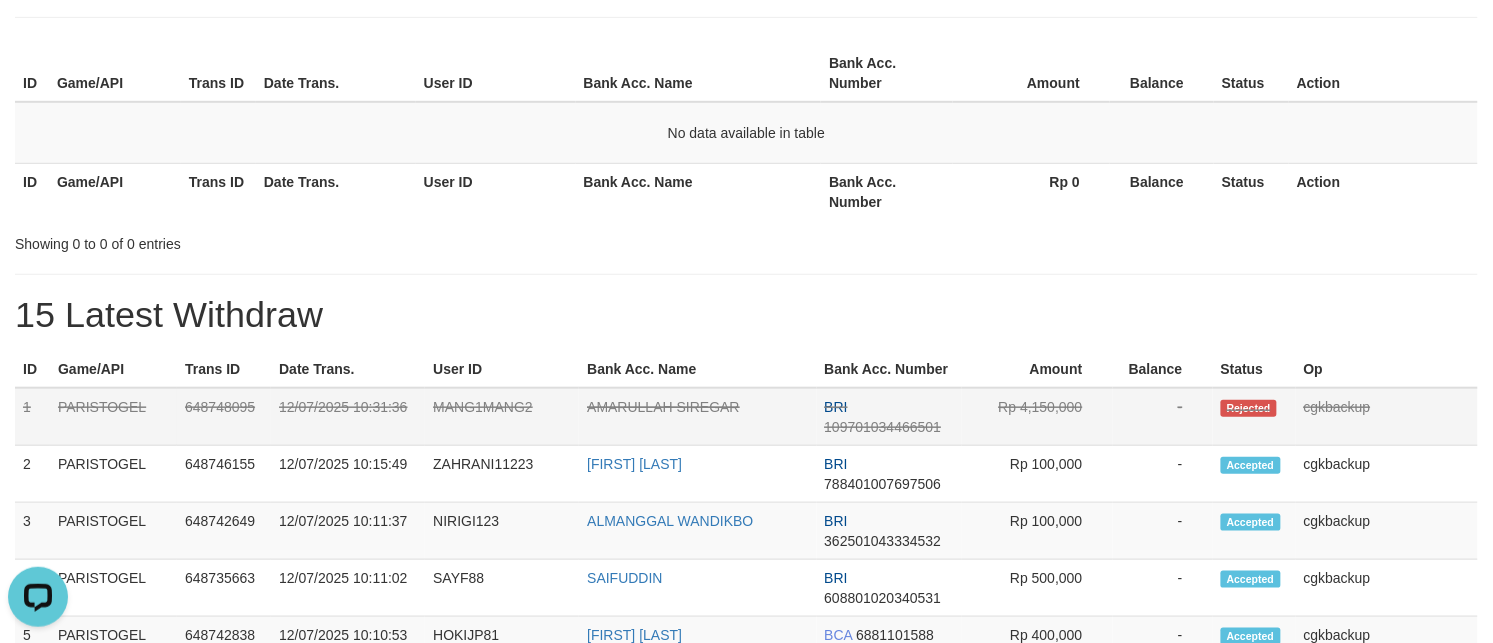 click on "MANG1MANG2" at bounding box center [502, 417] 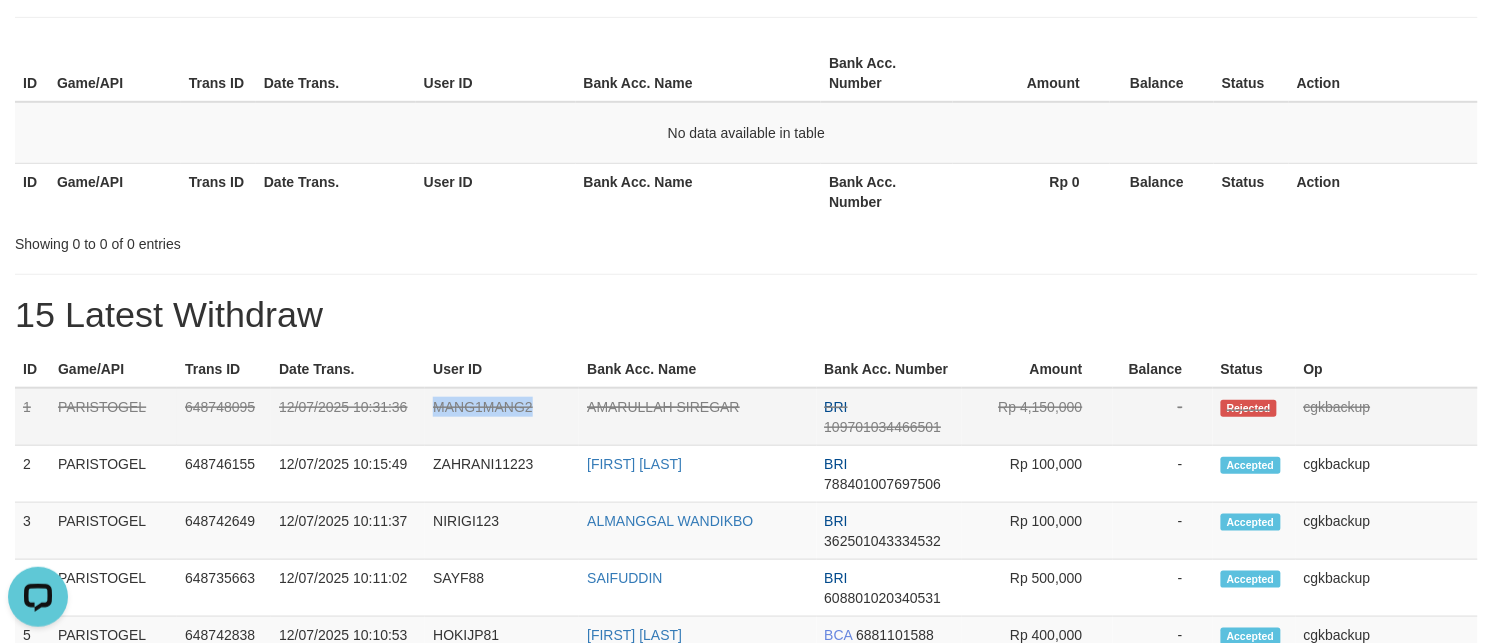click on "MANG1MANG2" at bounding box center (502, 417) 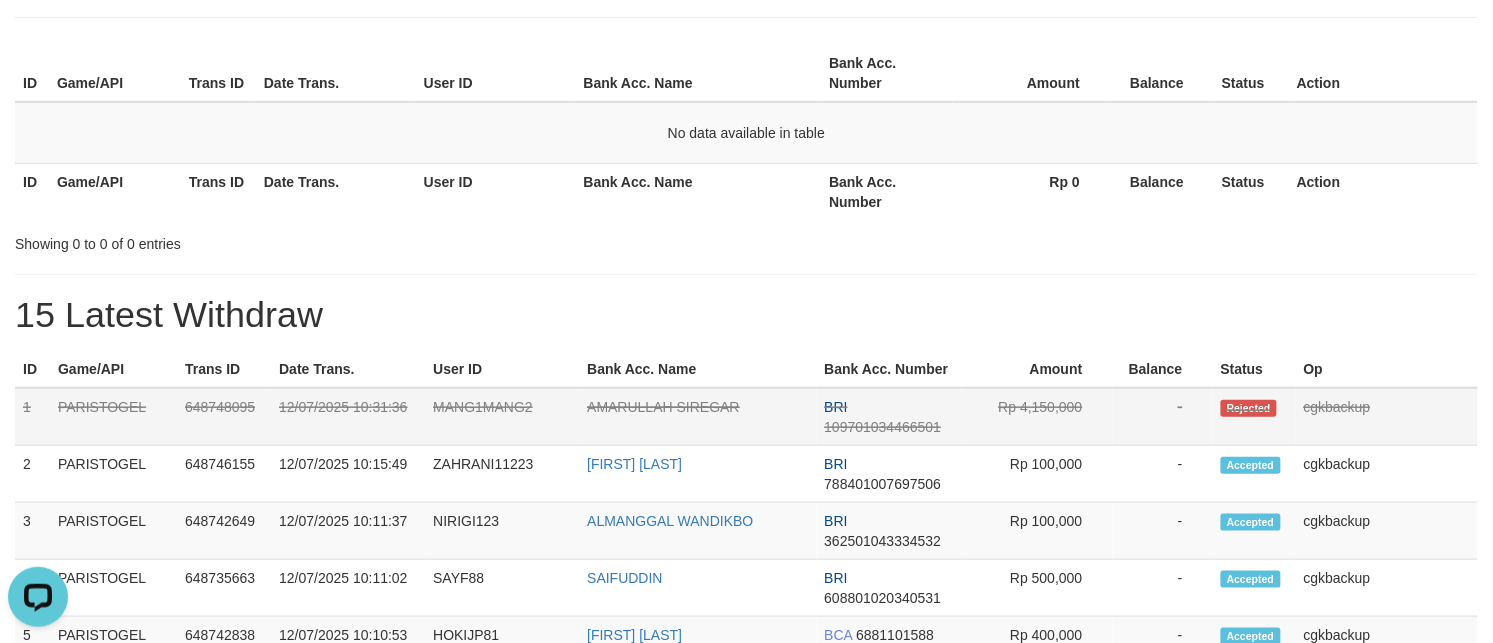 click on "BRI
109701034466501" at bounding box center [889, 417] 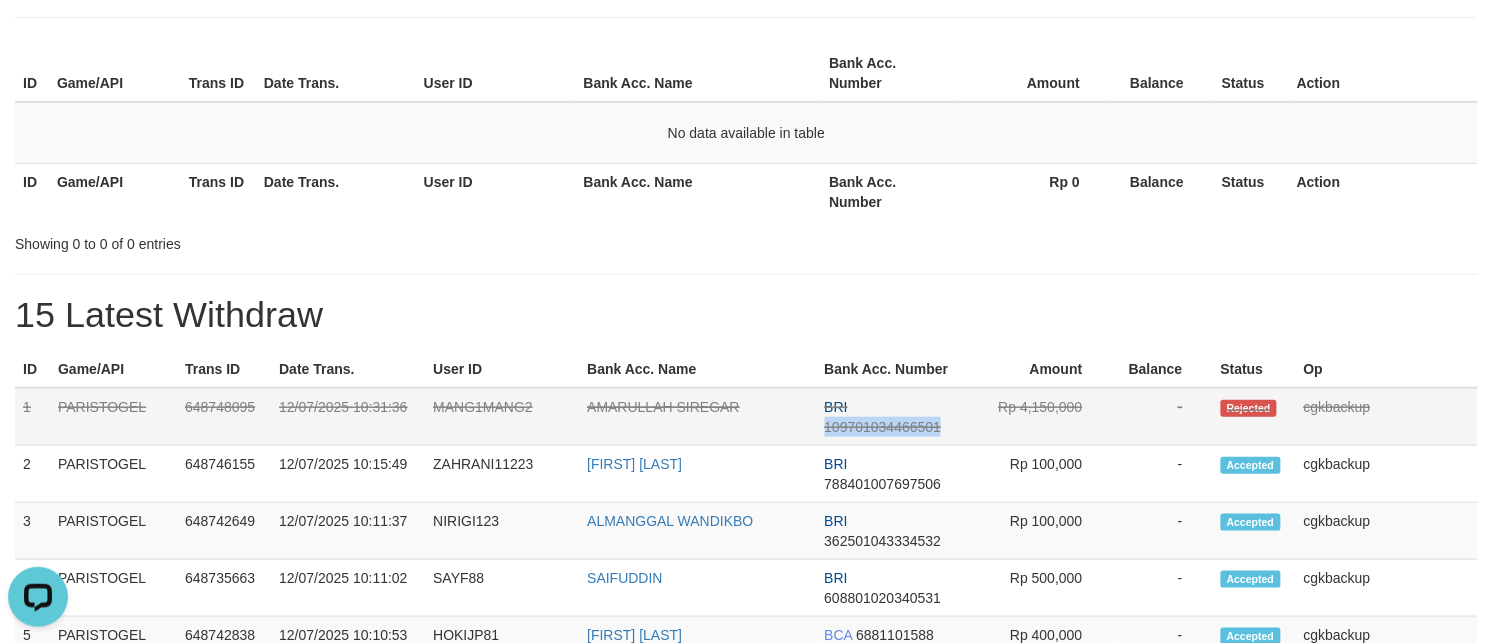 click on "BRI
109701034466501" at bounding box center (889, 417) 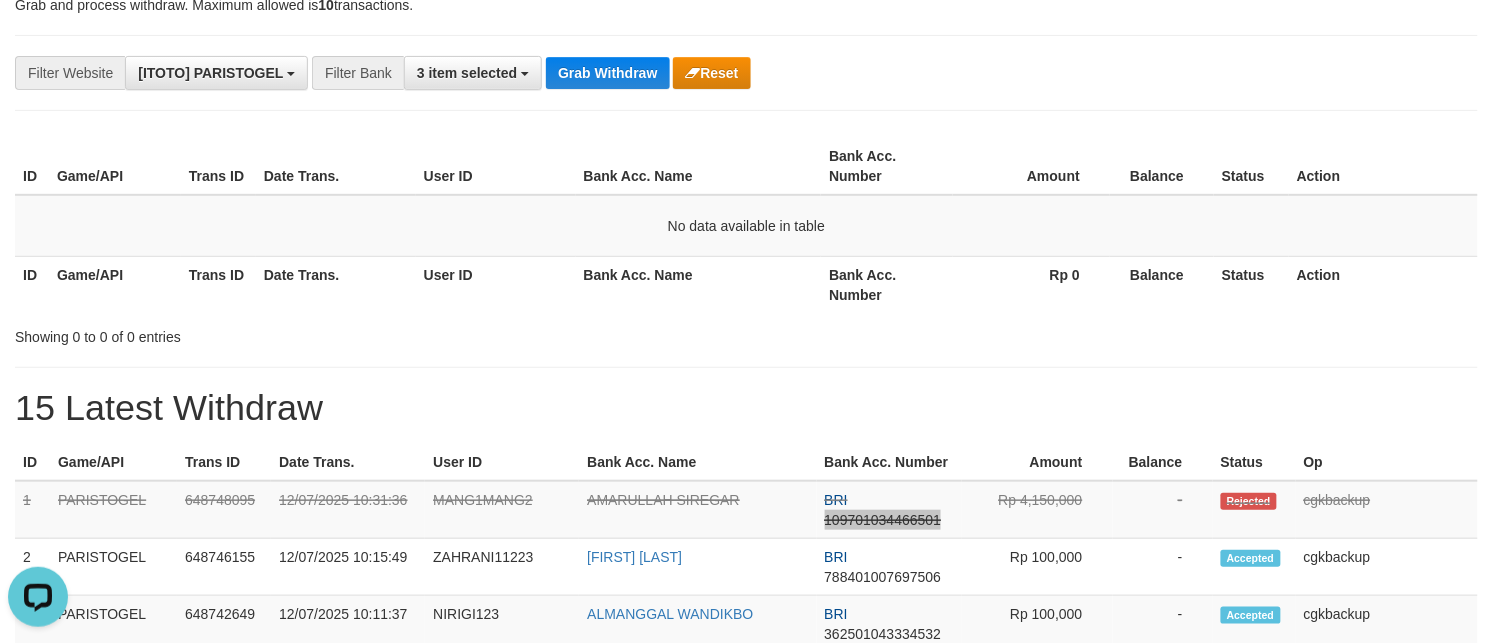 scroll, scrollTop: 0, scrollLeft: 0, axis: both 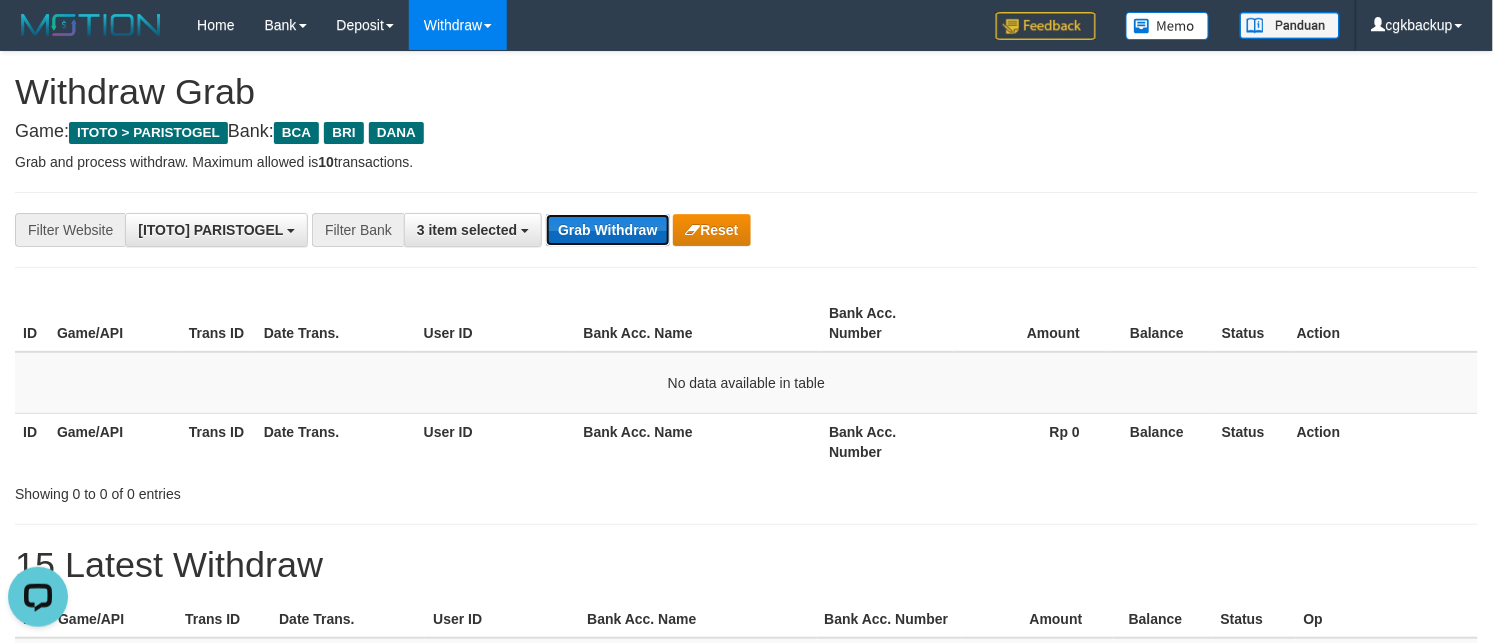 click on "Grab Withdraw" at bounding box center [607, 230] 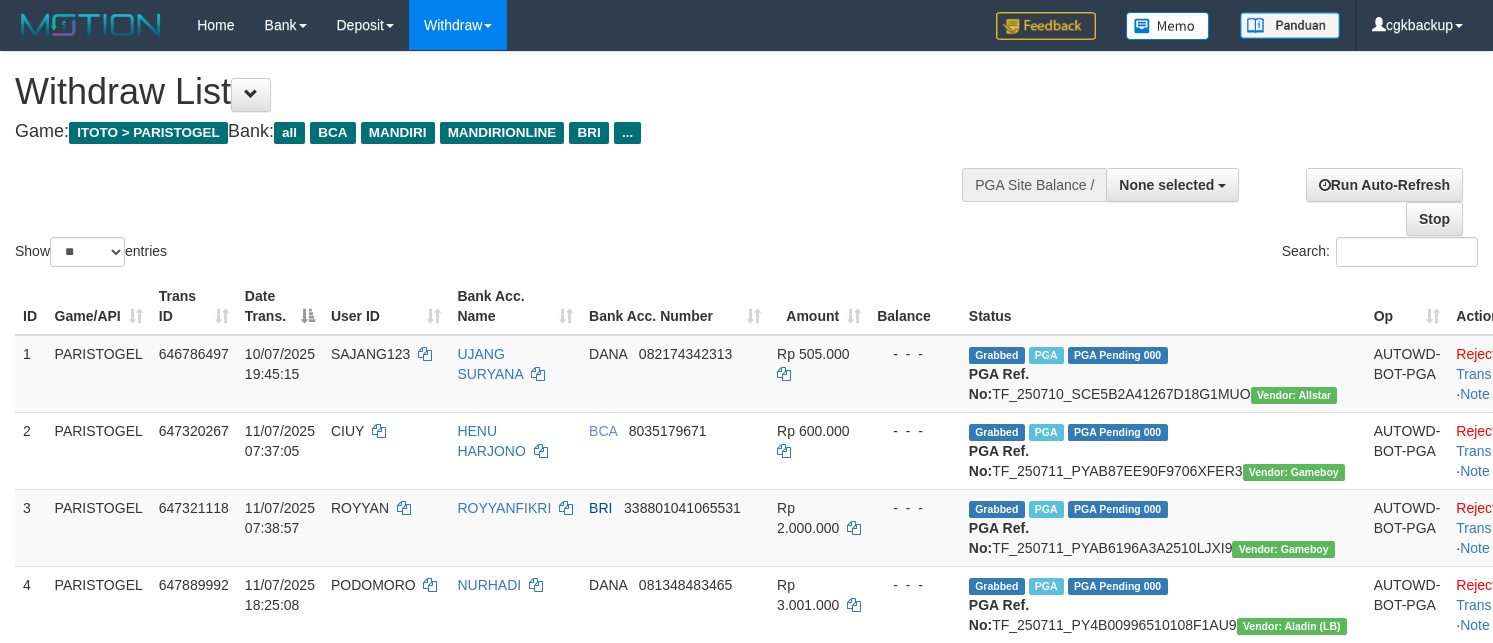 select 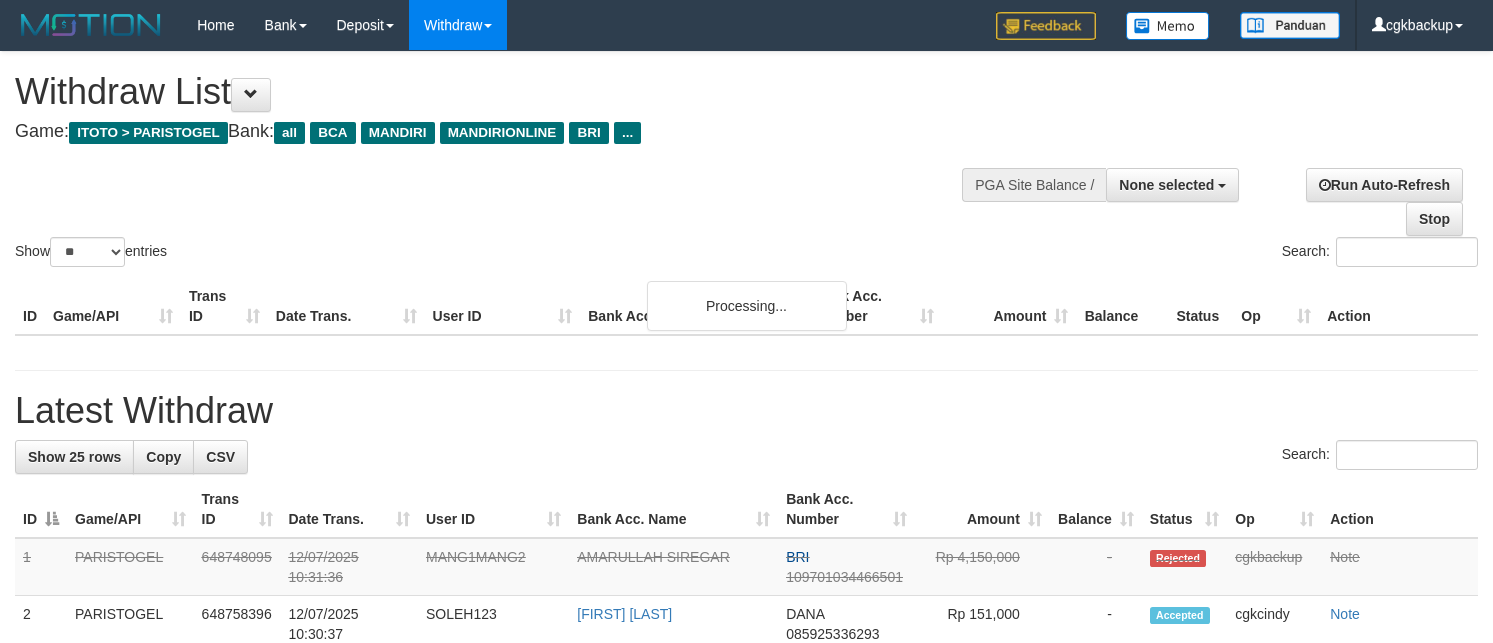 select 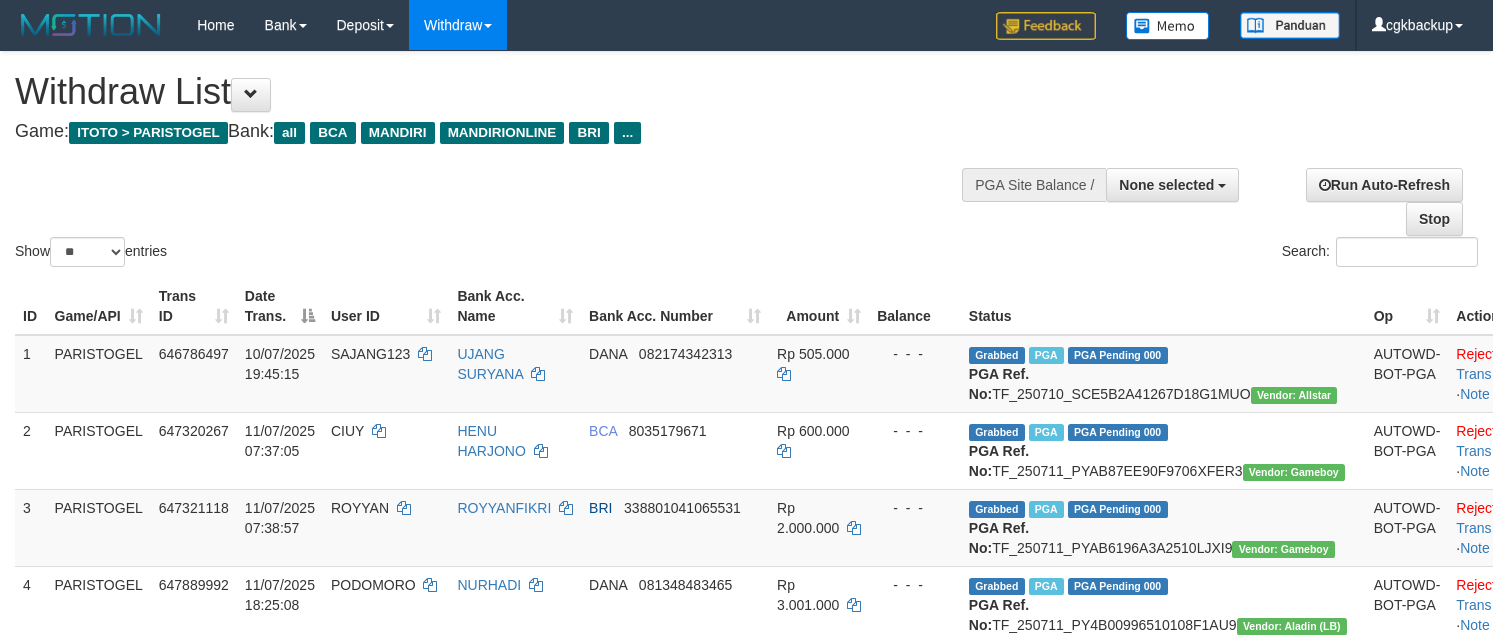 select 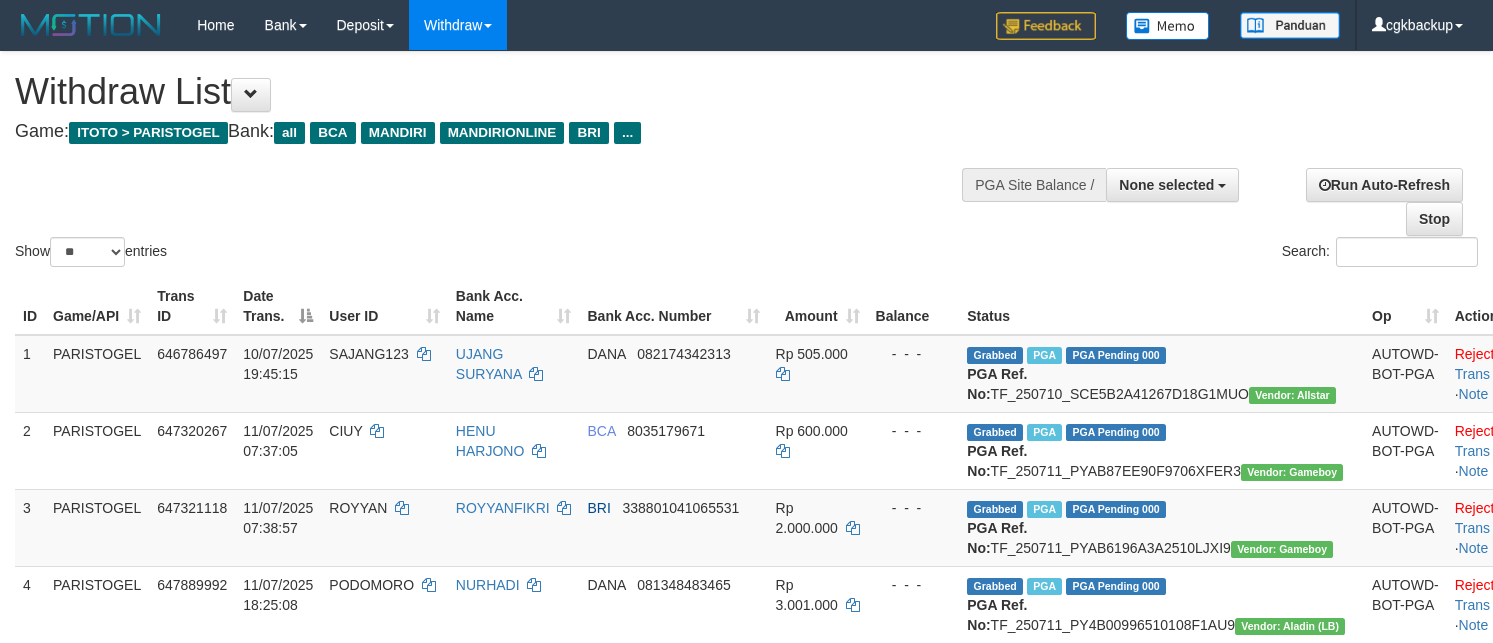 select 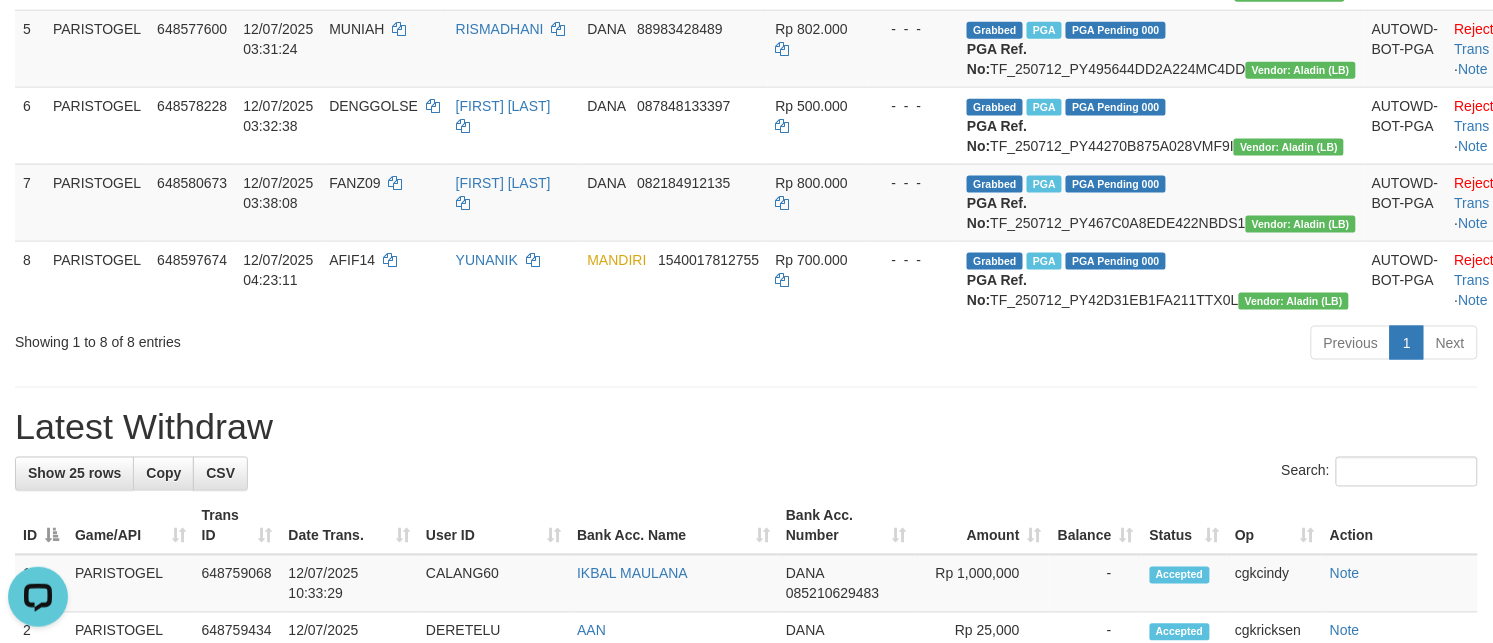 scroll, scrollTop: 0, scrollLeft: 0, axis: both 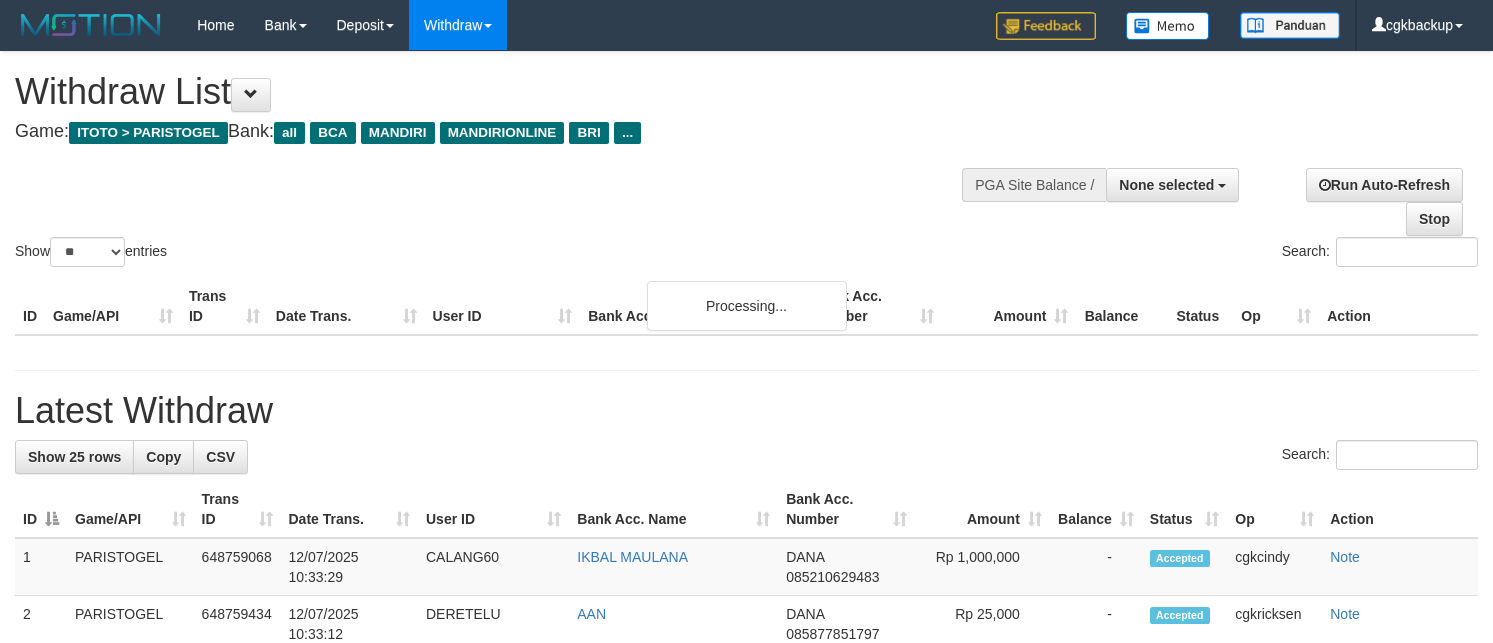 select 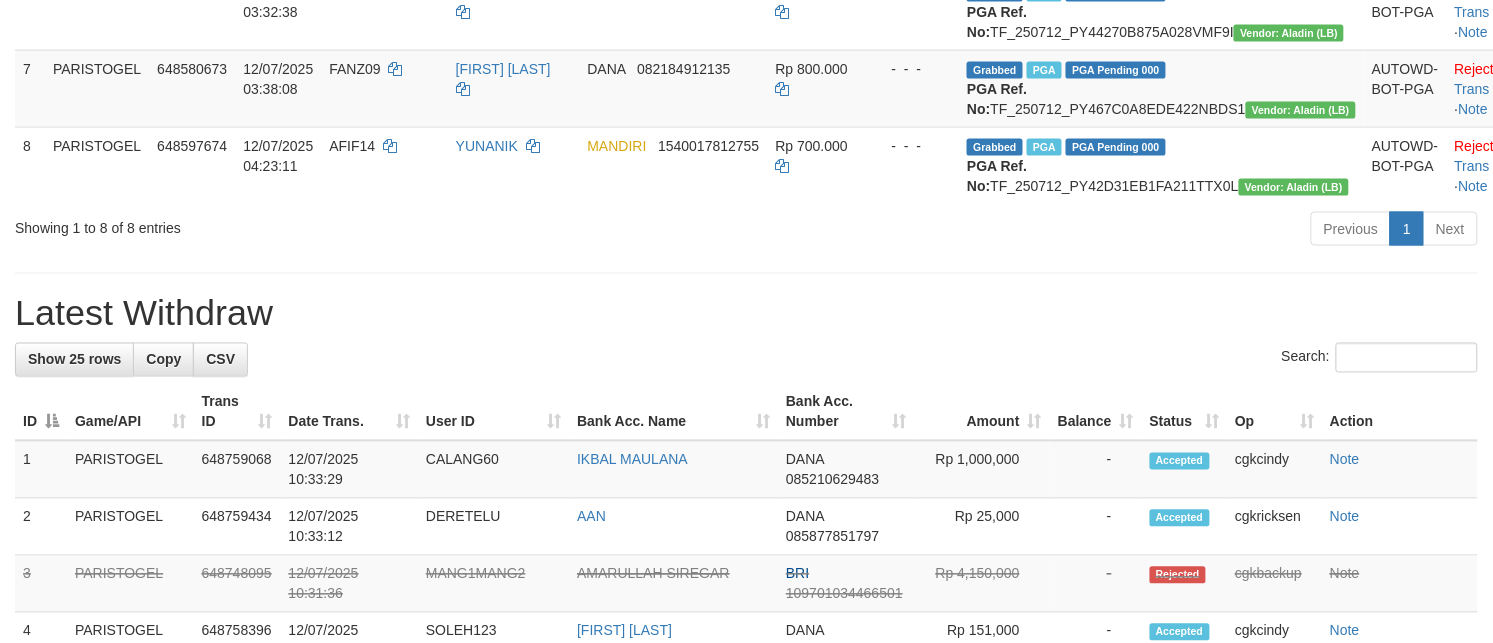 scroll, scrollTop: 750, scrollLeft: 0, axis: vertical 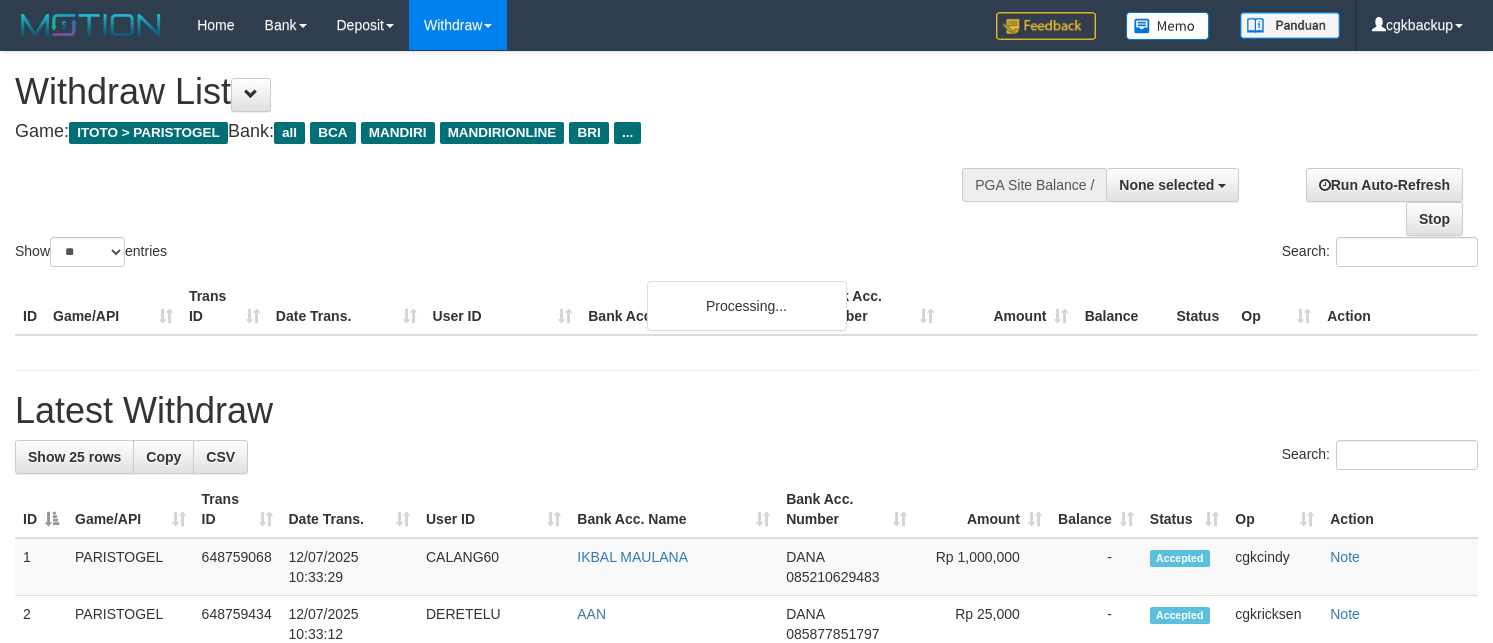 select 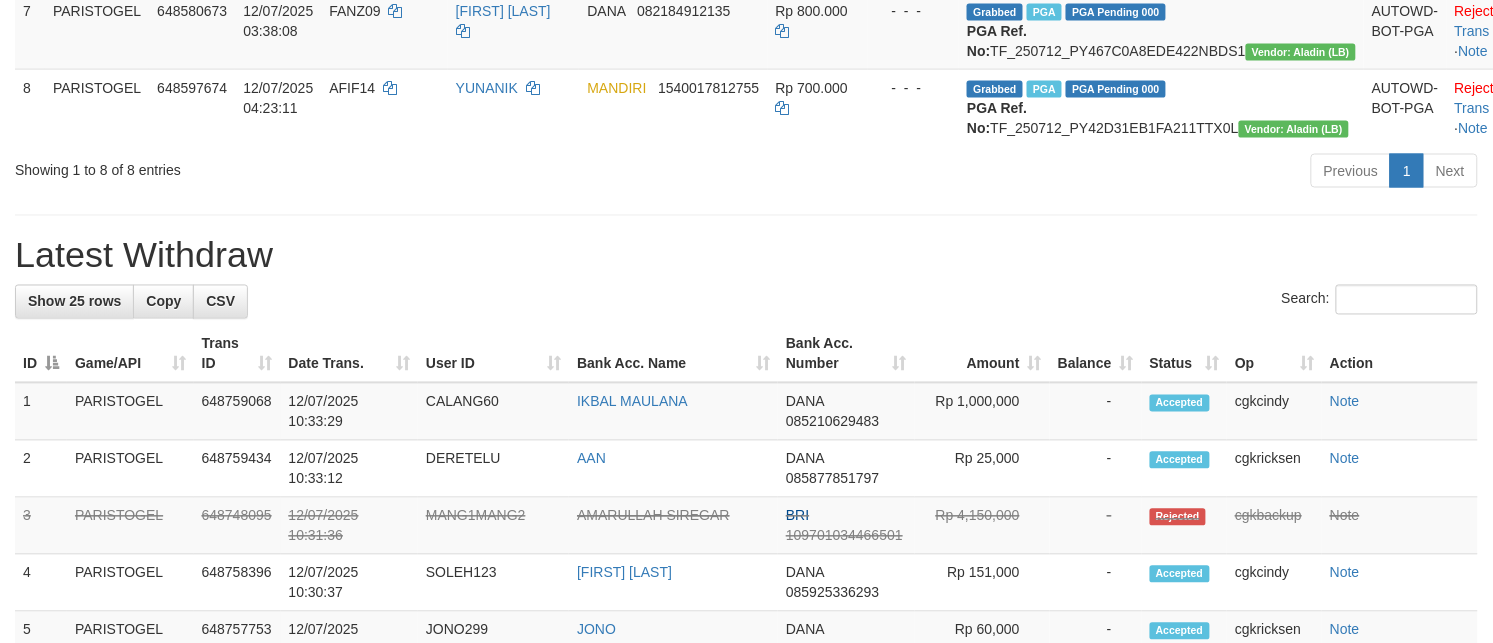 scroll, scrollTop: 750, scrollLeft: 0, axis: vertical 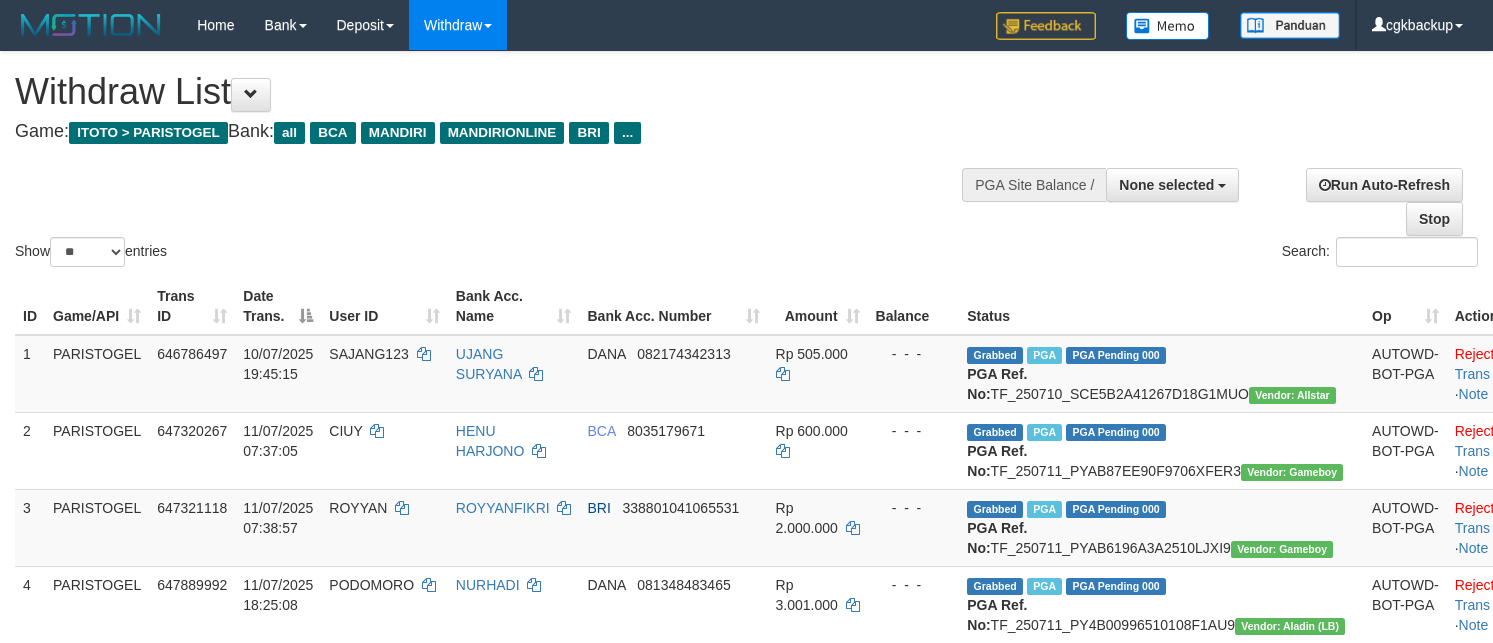 select 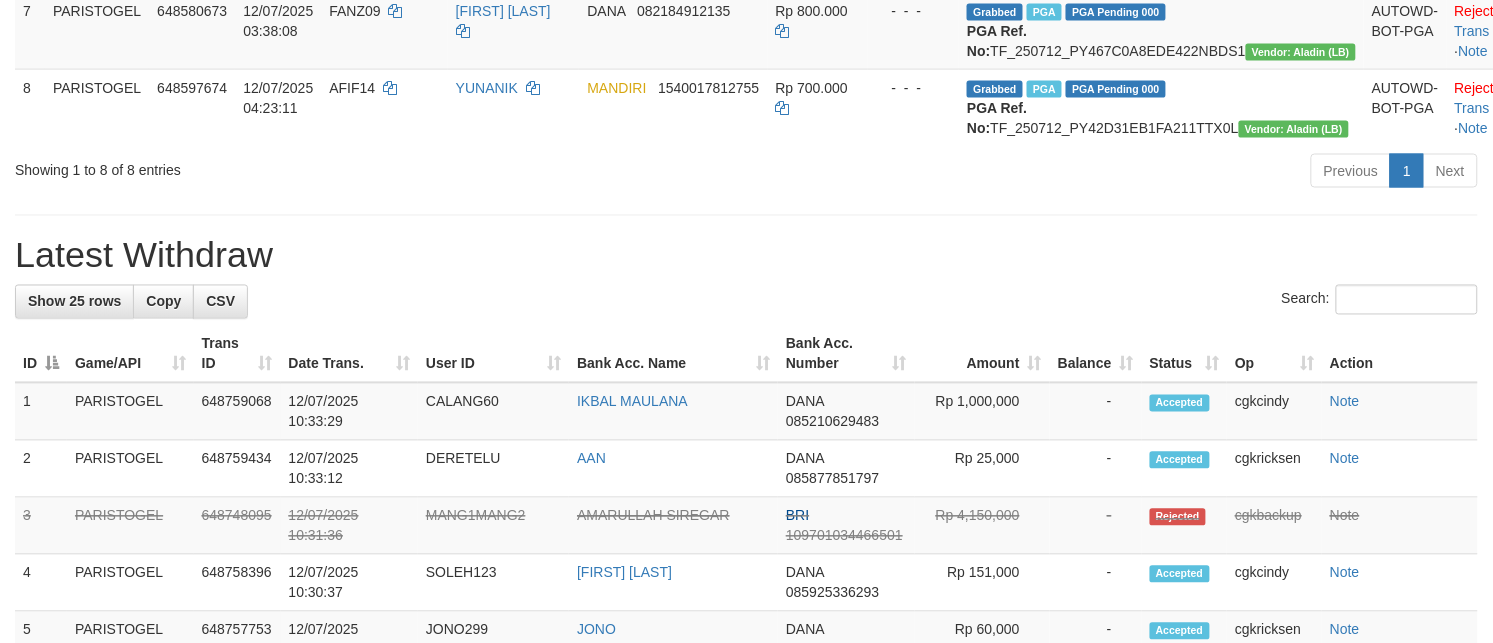 scroll, scrollTop: 750, scrollLeft: 0, axis: vertical 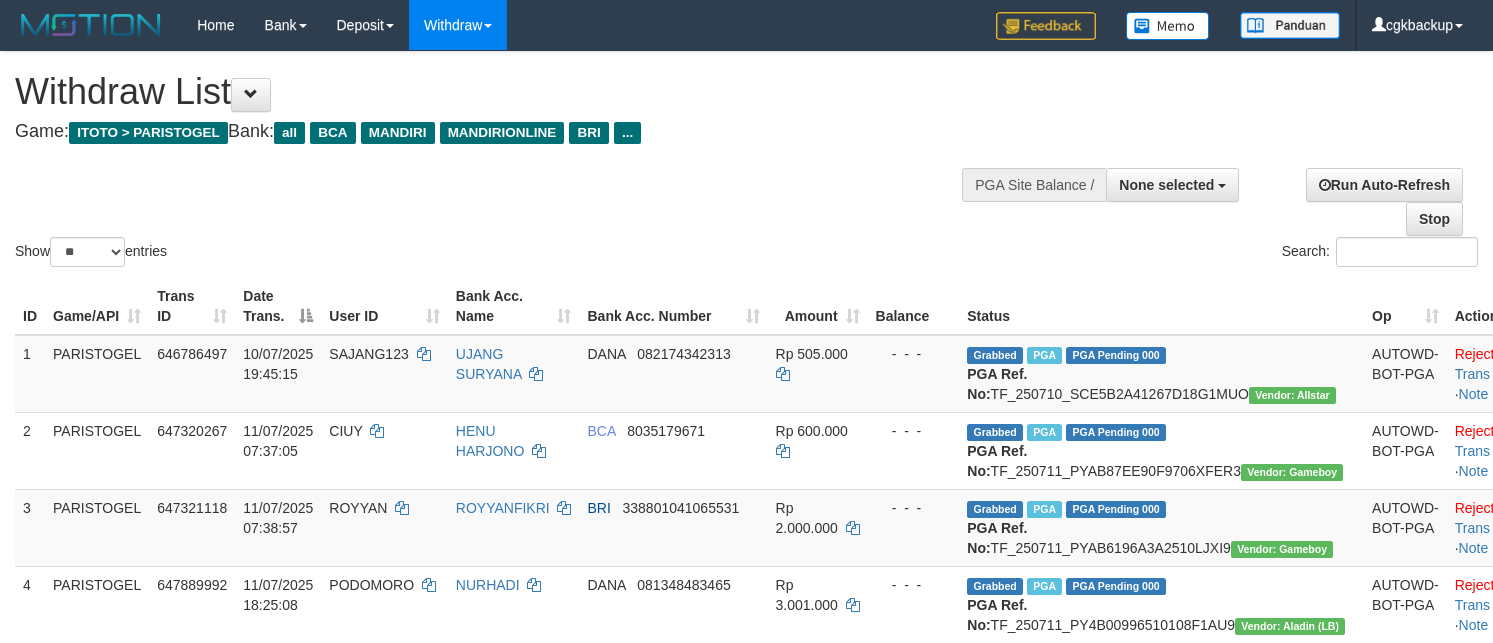 select 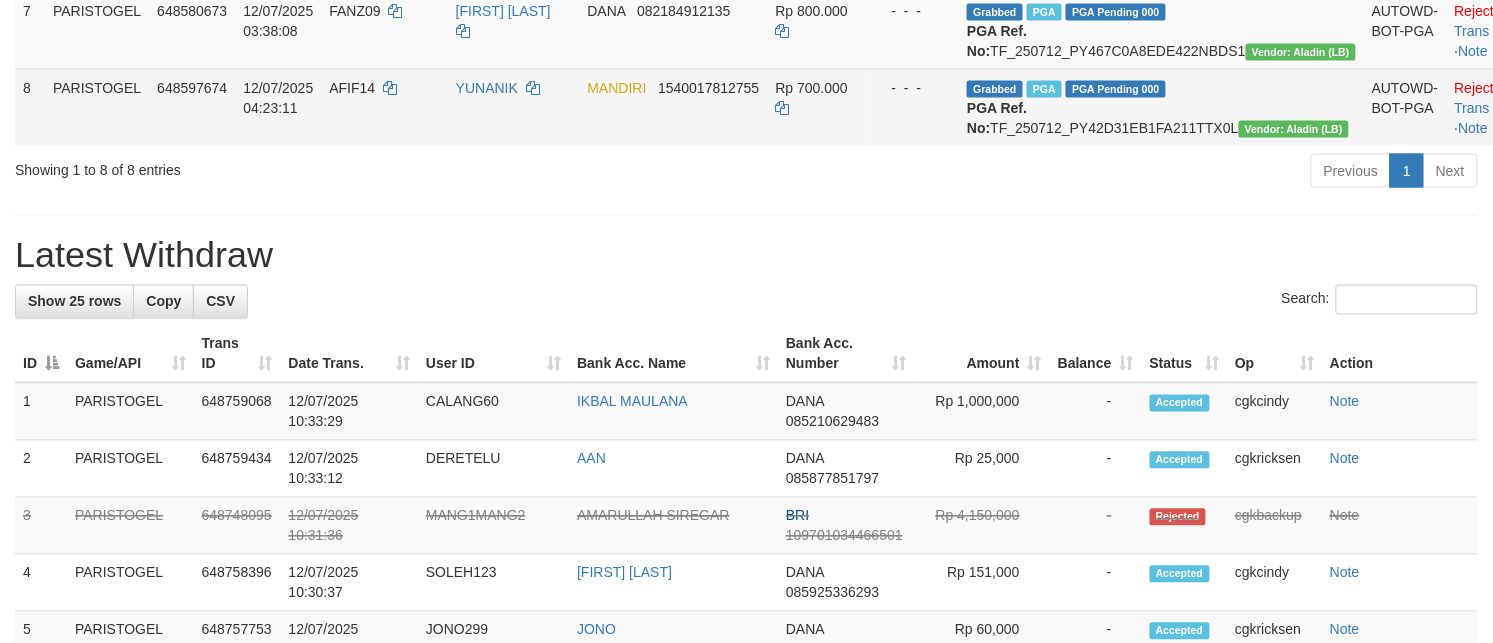 scroll, scrollTop: 750, scrollLeft: 0, axis: vertical 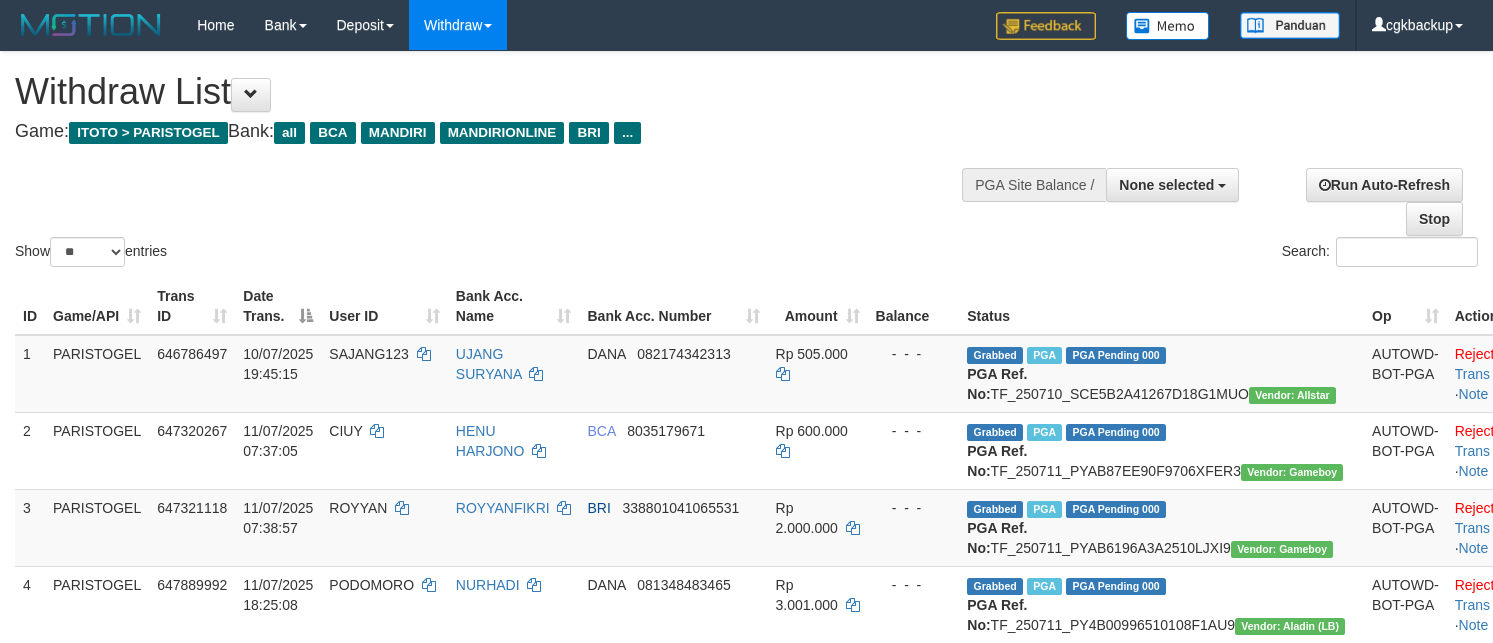 select 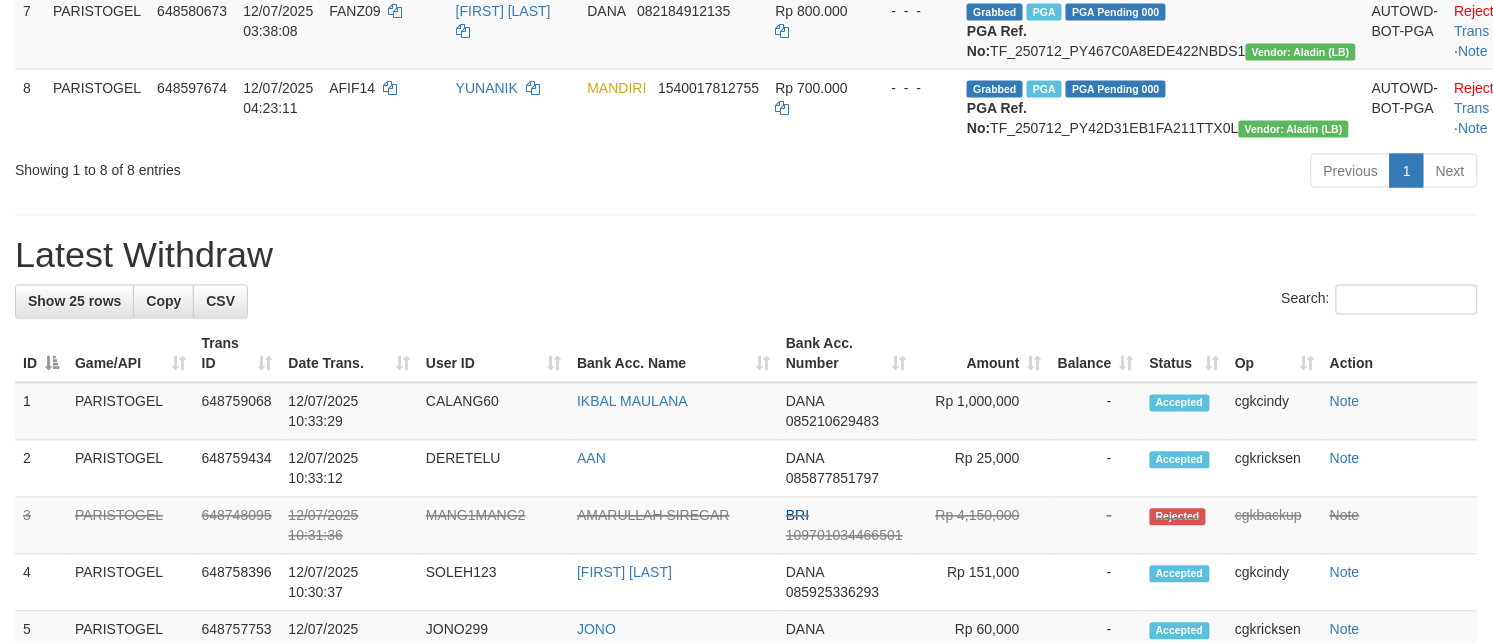 scroll, scrollTop: 750, scrollLeft: 0, axis: vertical 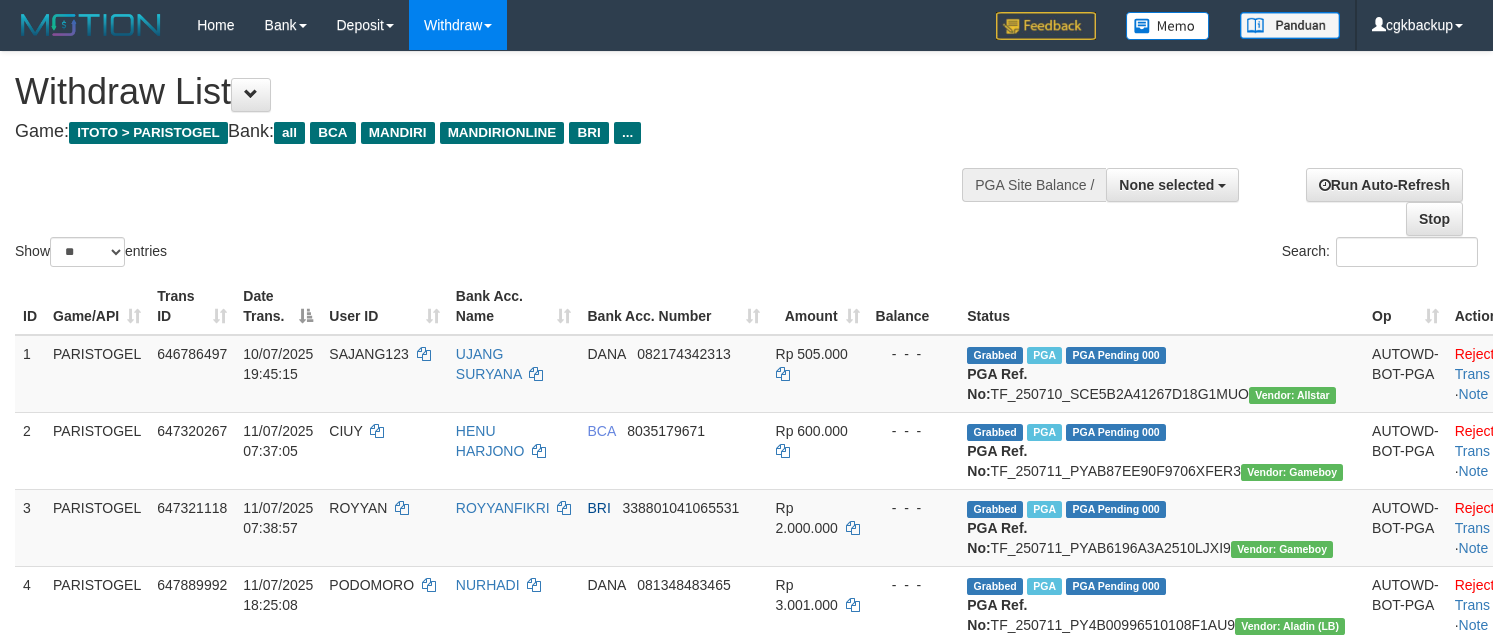 select 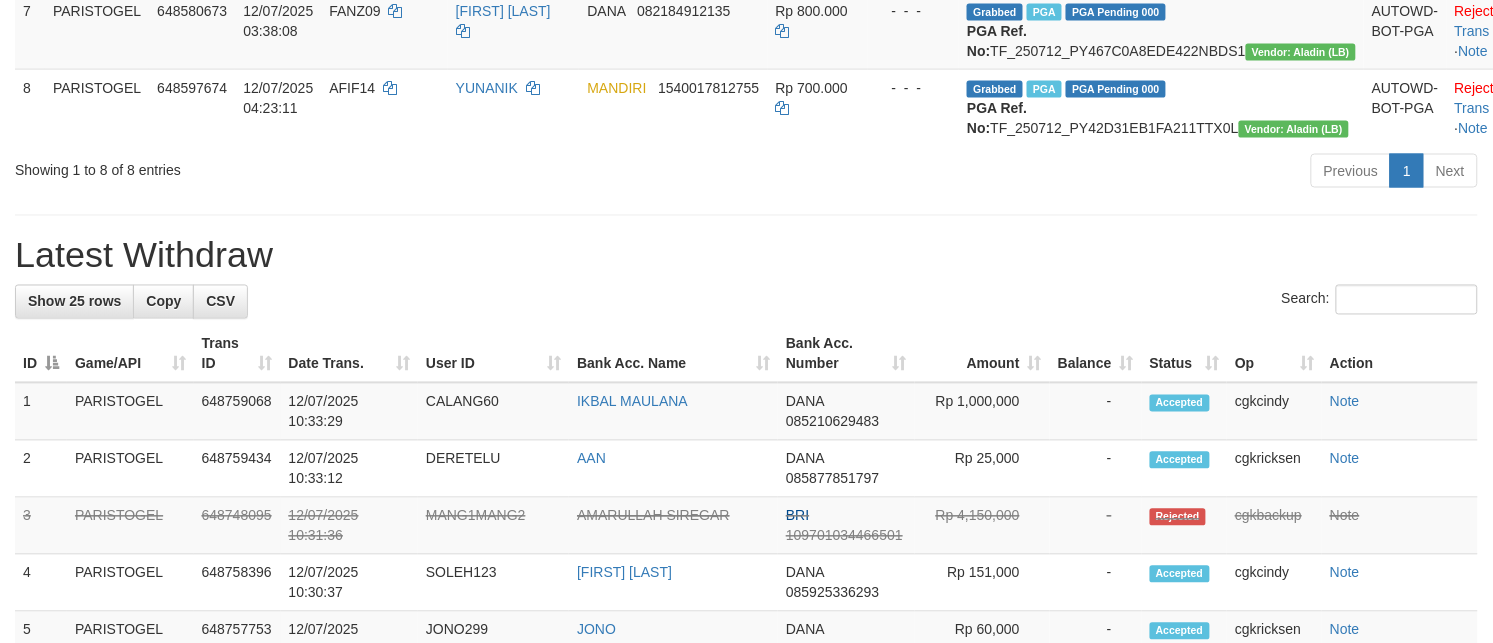 scroll, scrollTop: 750, scrollLeft: 0, axis: vertical 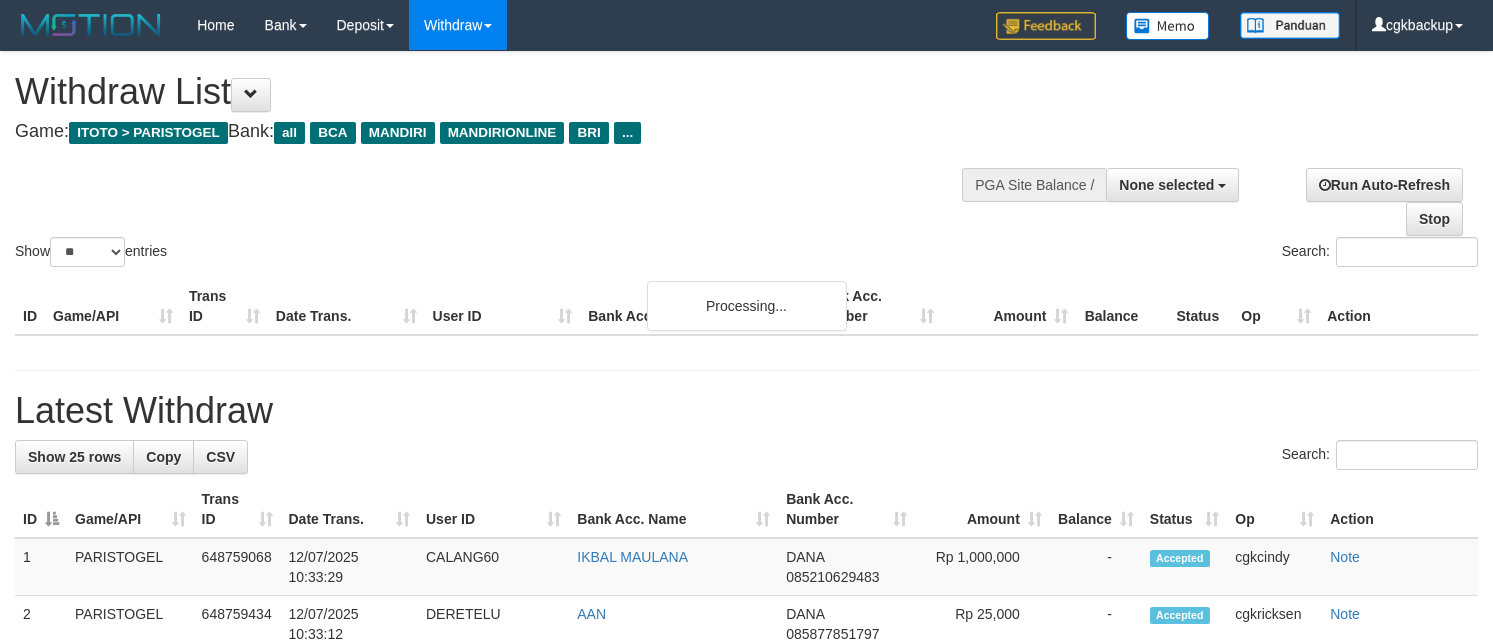select 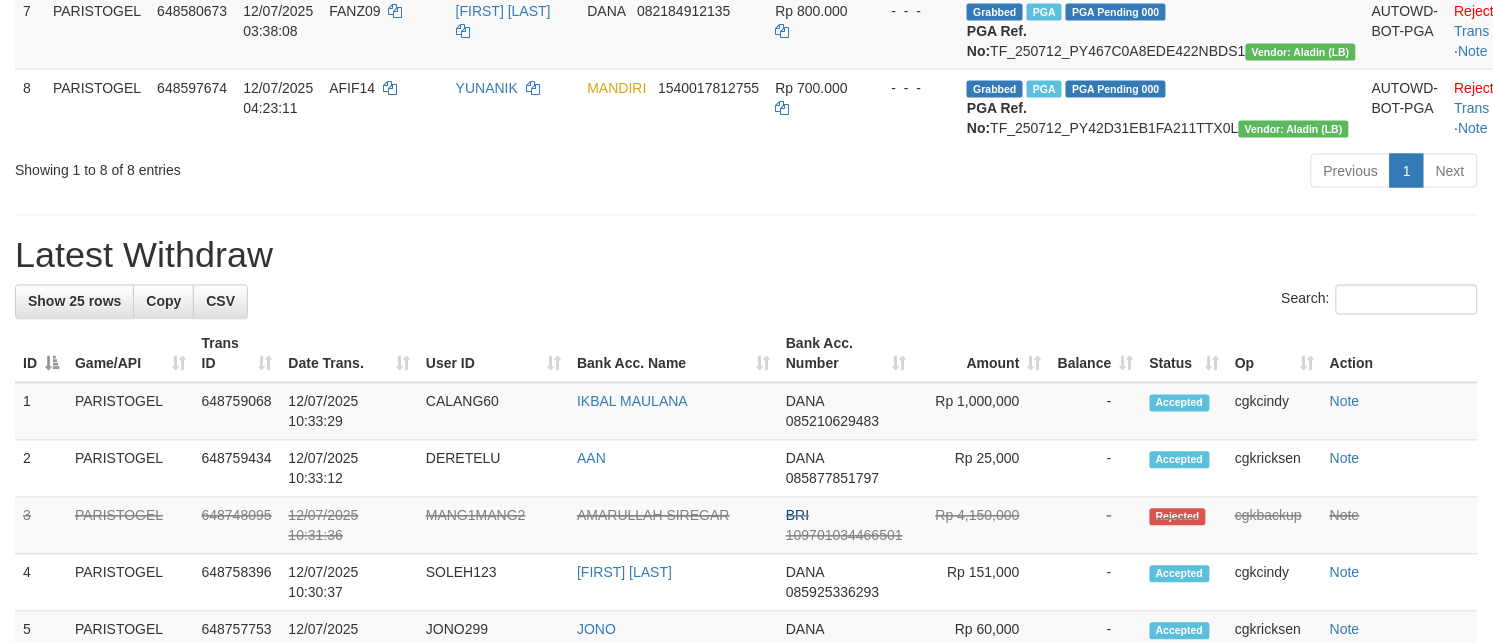 scroll, scrollTop: 750, scrollLeft: 0, axis: vertical 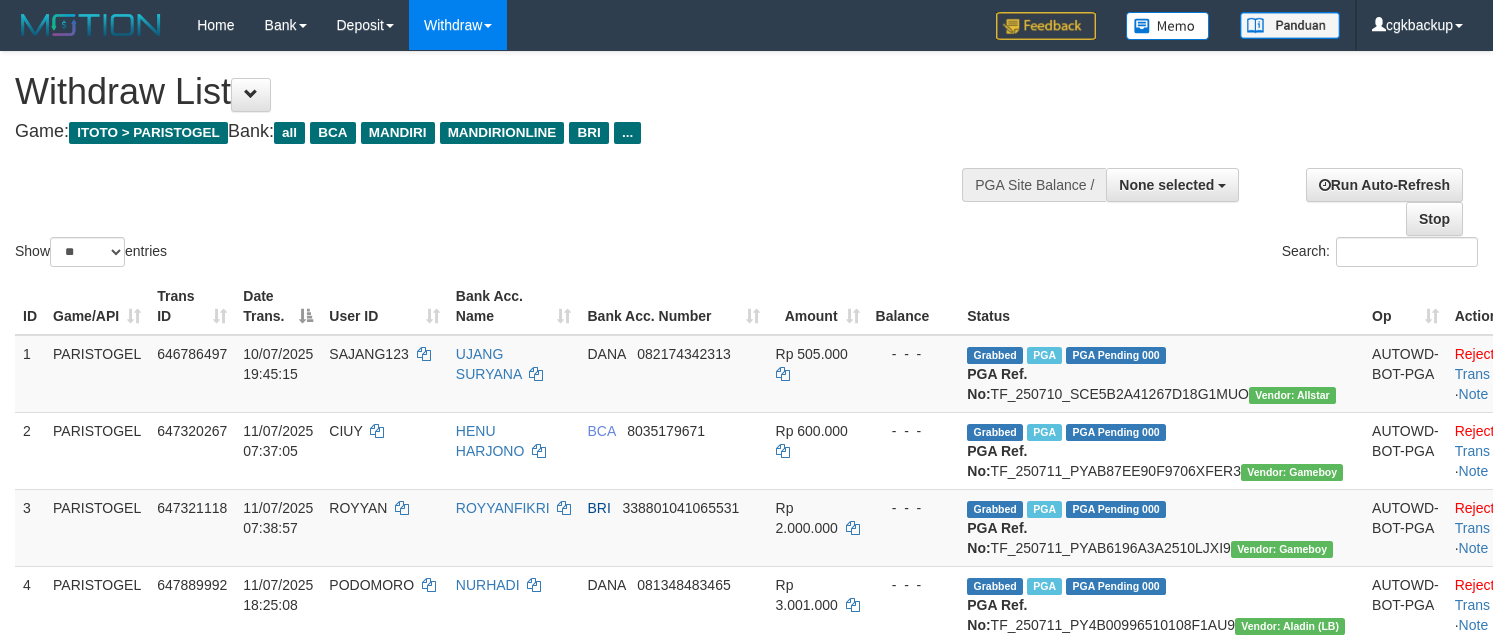 select 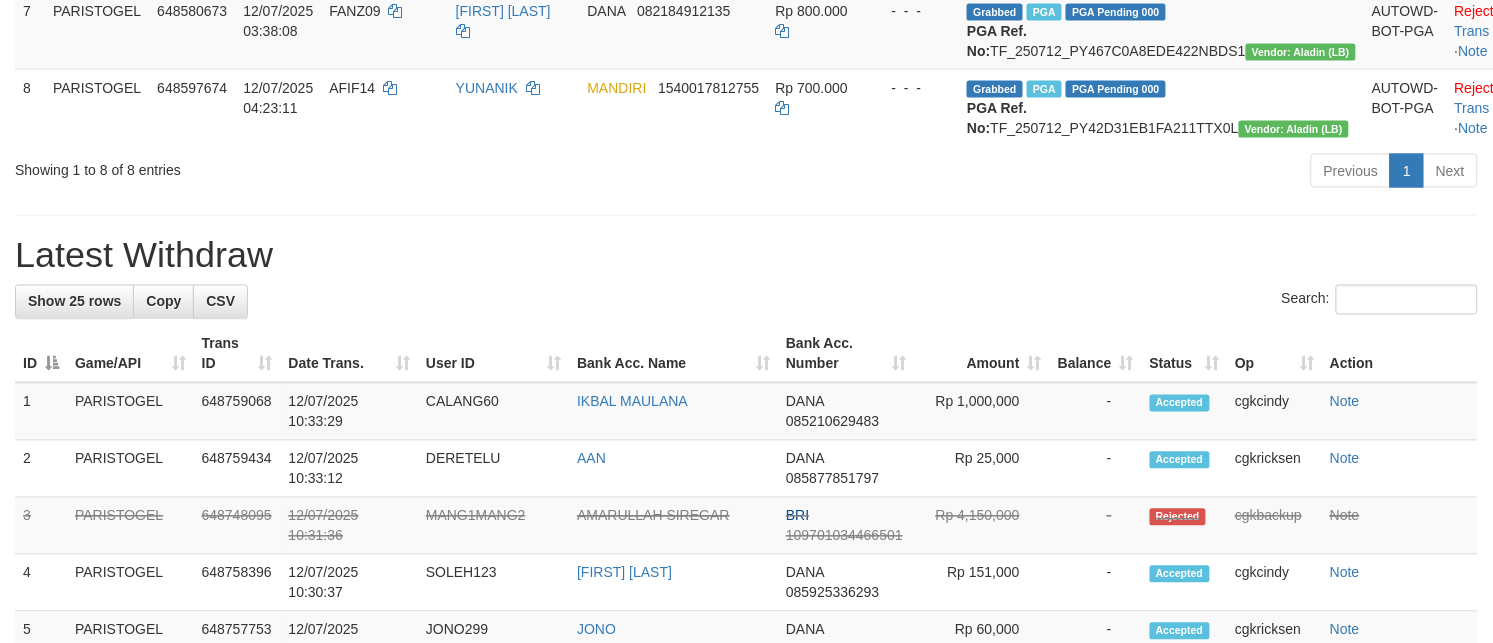 scroll, scrollTop: 750, scrollLeft: 0, axis: vertical 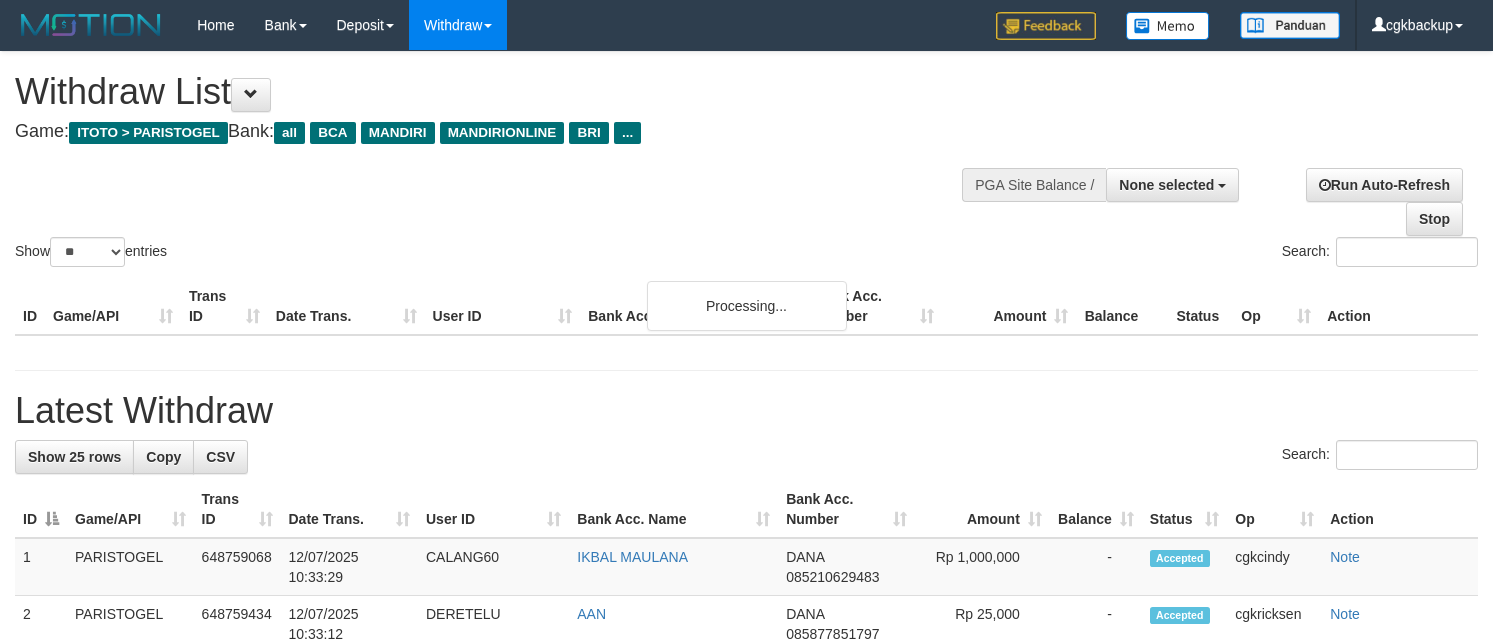 select 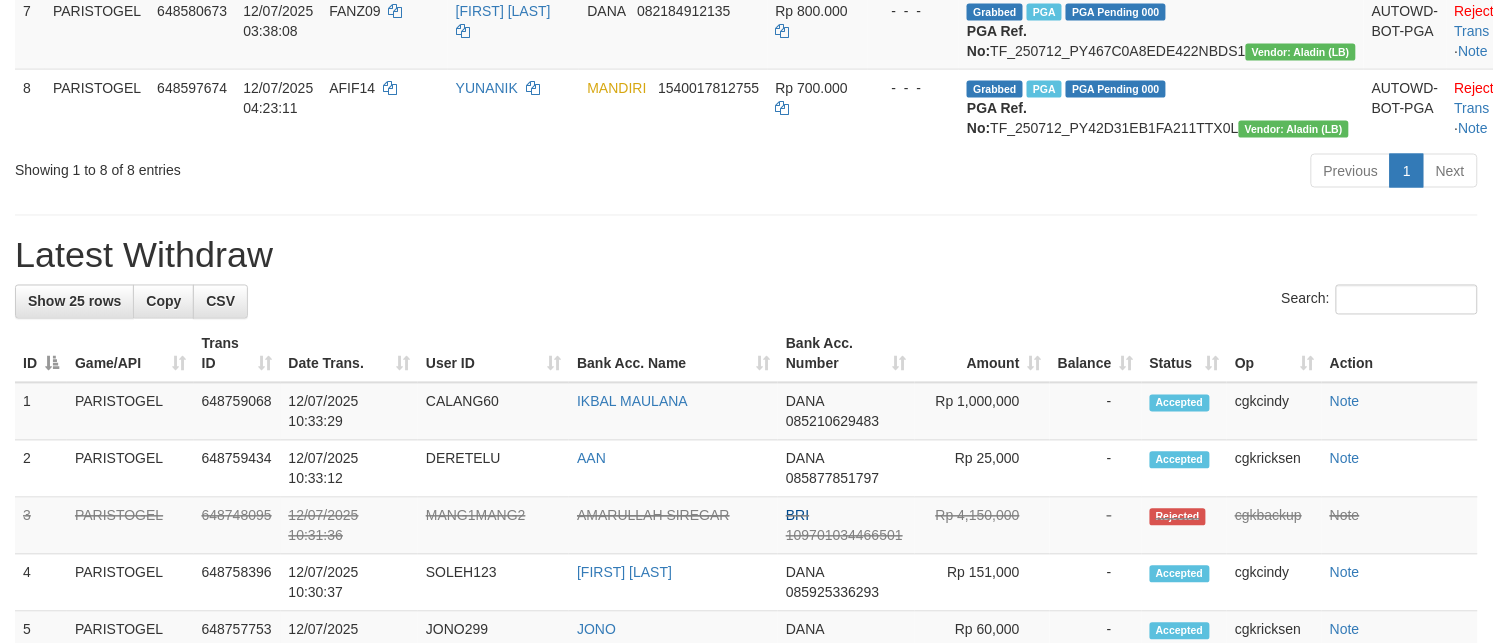 scroll, scrollTop: 750, scrollLeft: 0, axis: vertical 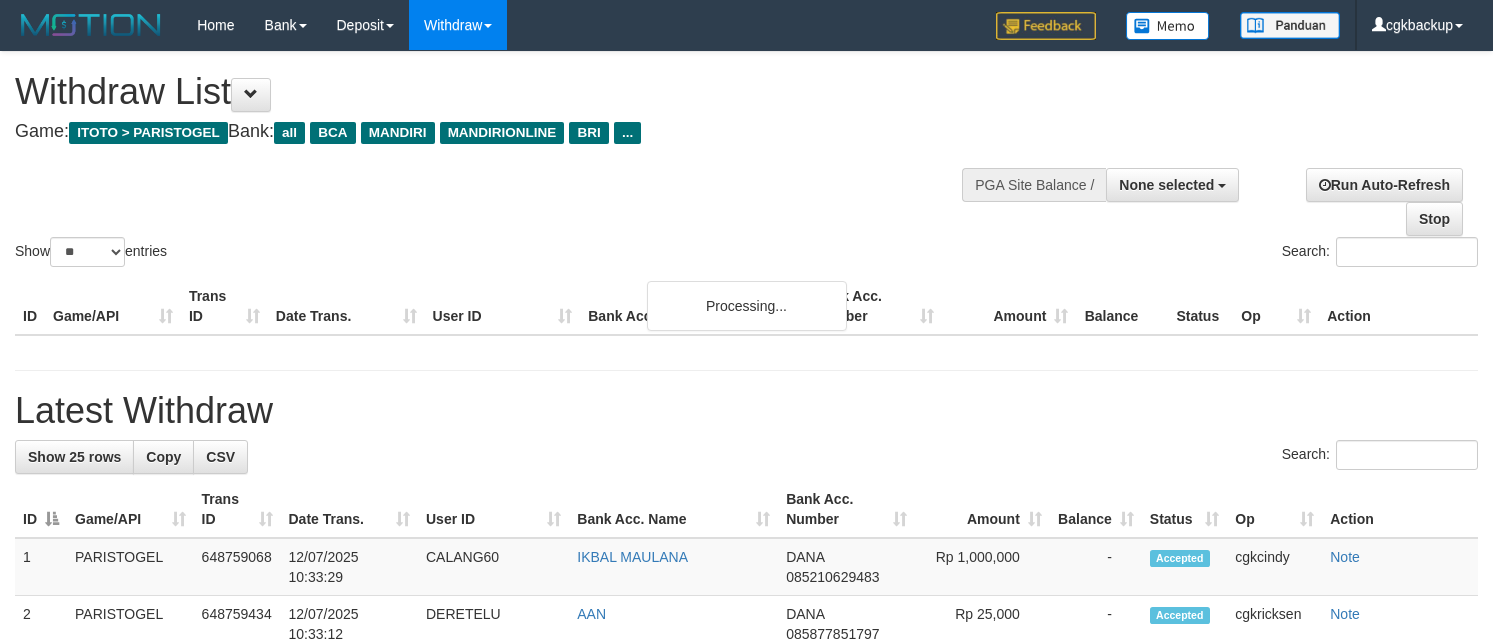 select 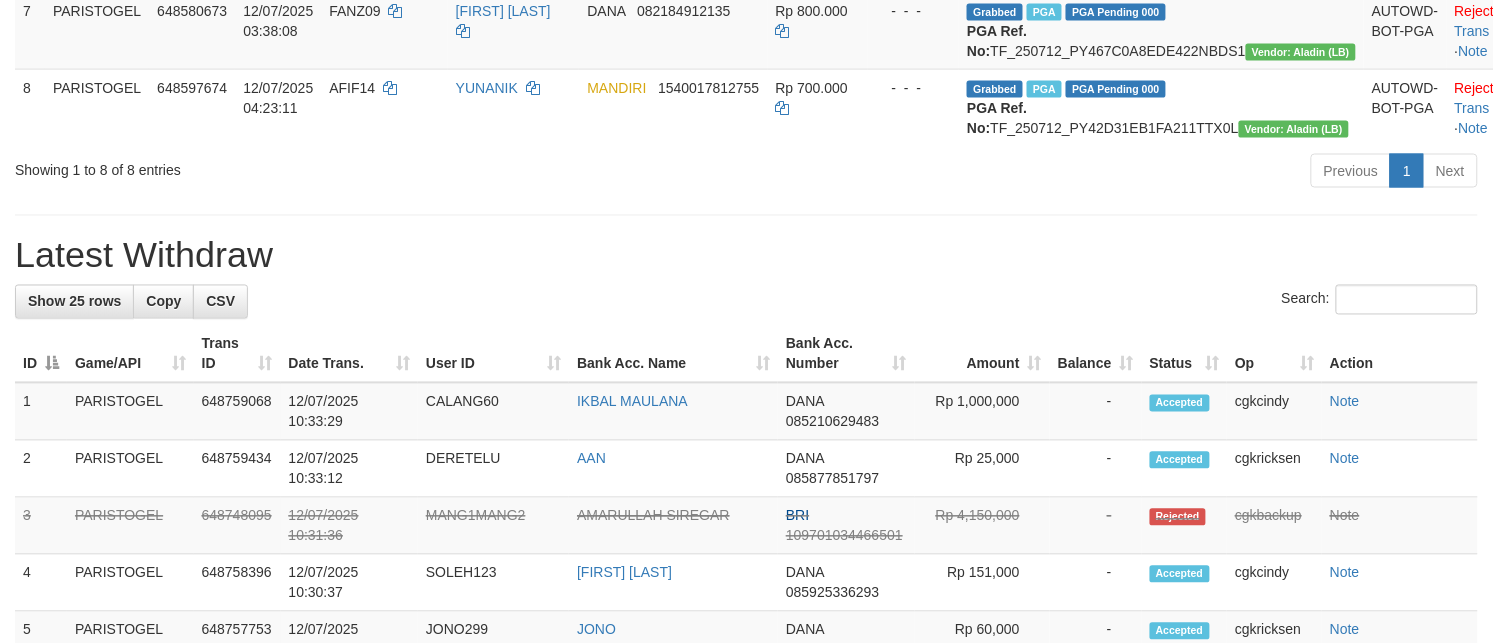 scroll, scrollTop: 750, scrollLeft: 0, axis: vertical 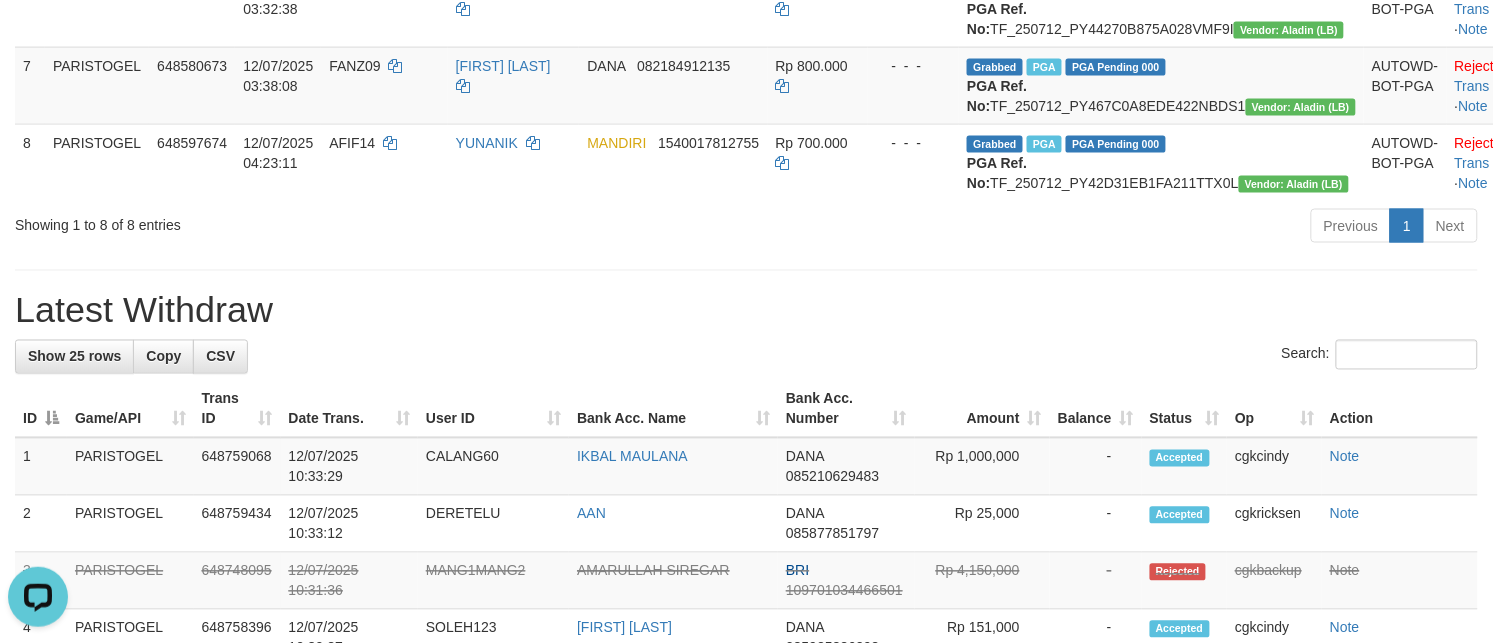 click on "Latest Withdraw" at bounding box center (746, 311) 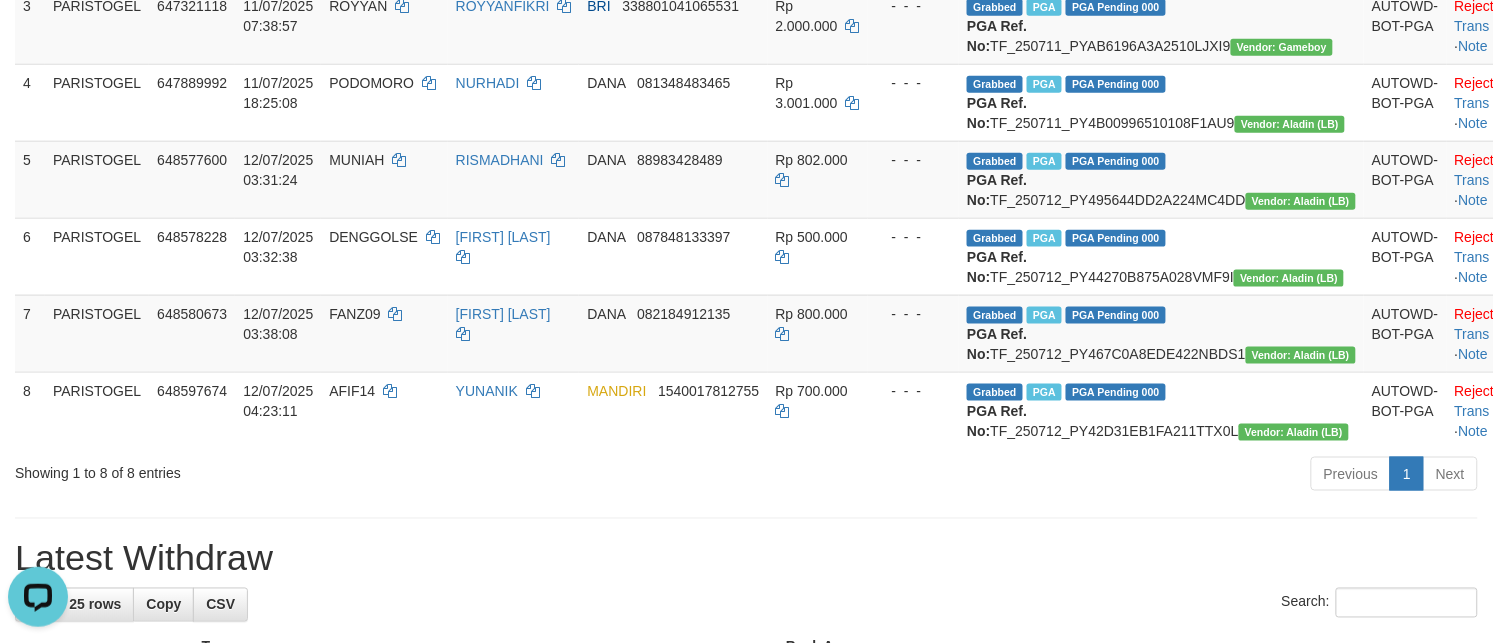 scroll, scrollTop: 500, scrollLeft: 0, axis: vertical 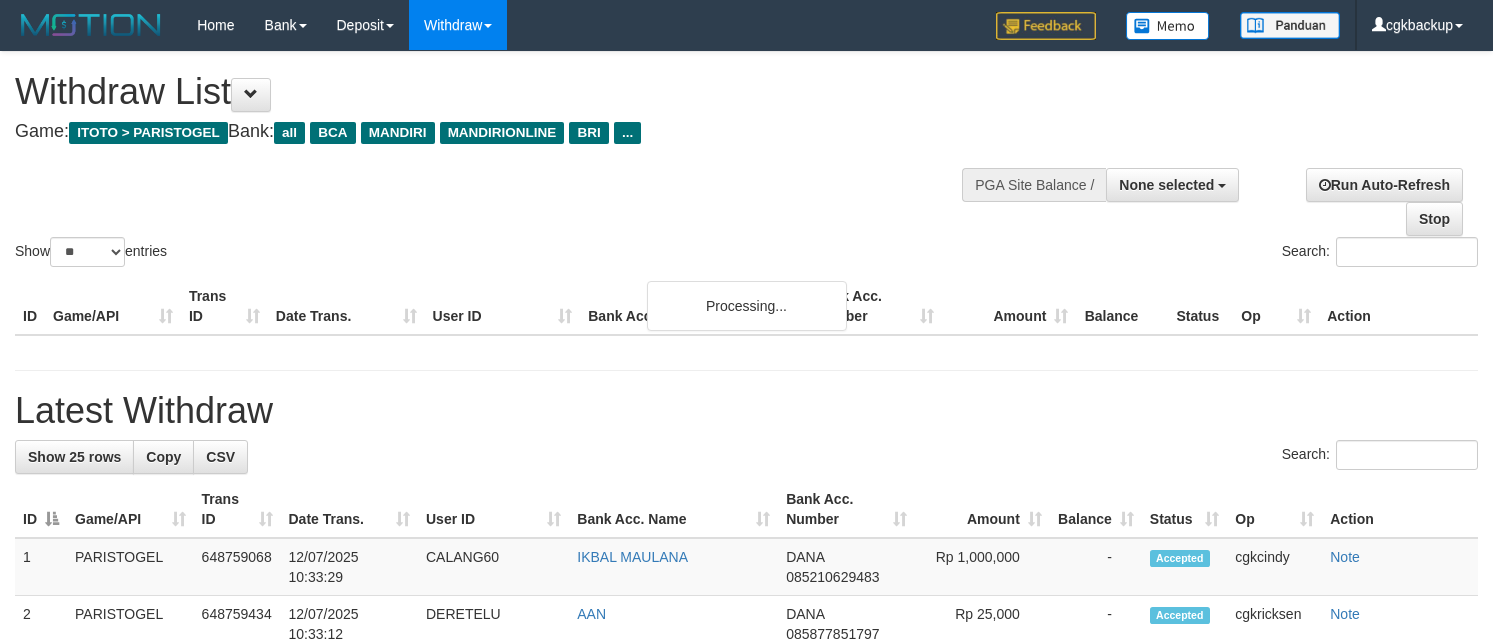 select 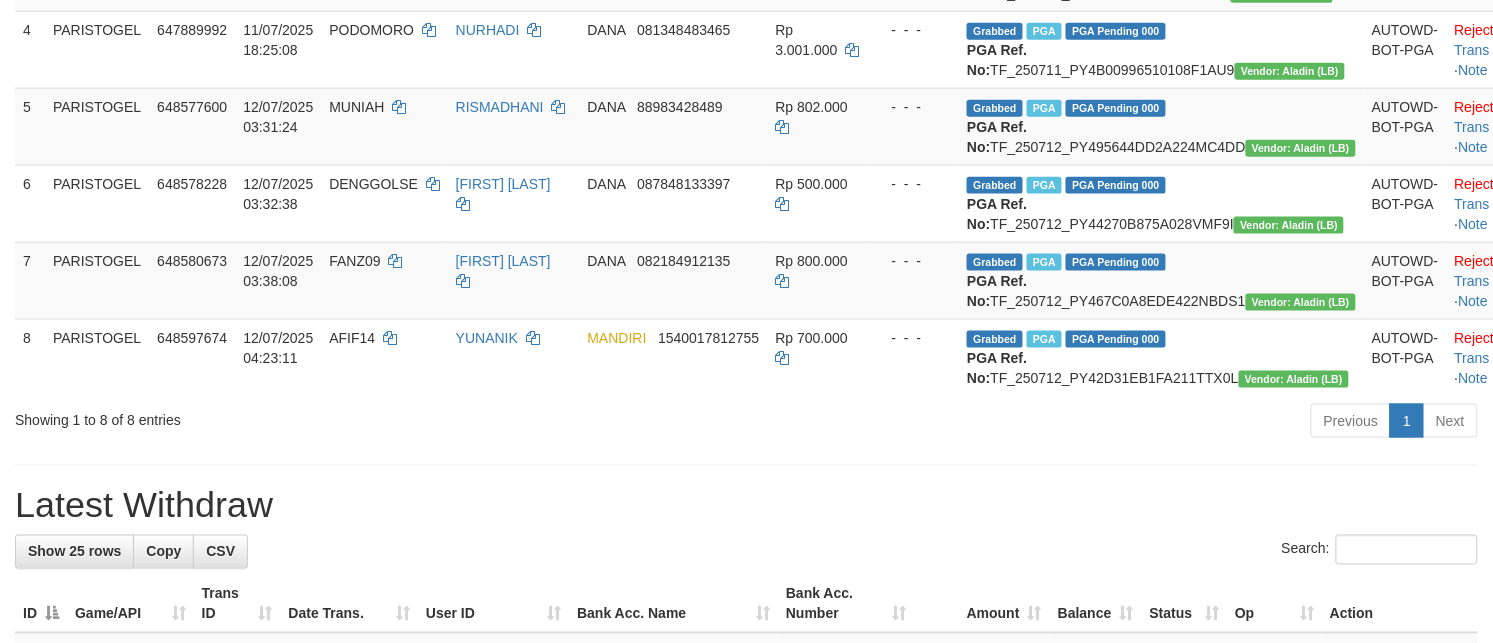 scroll, scrollTop: 500, scrollLeft: 0, axis: vertical 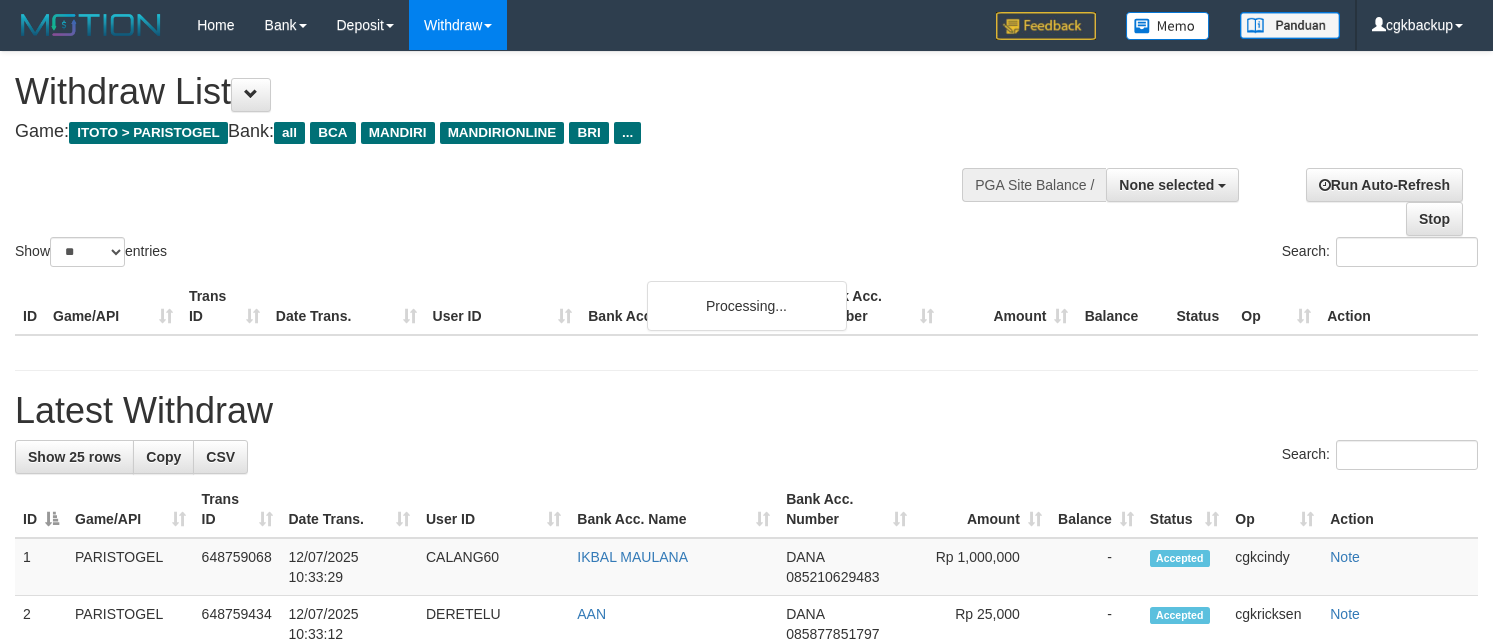 select 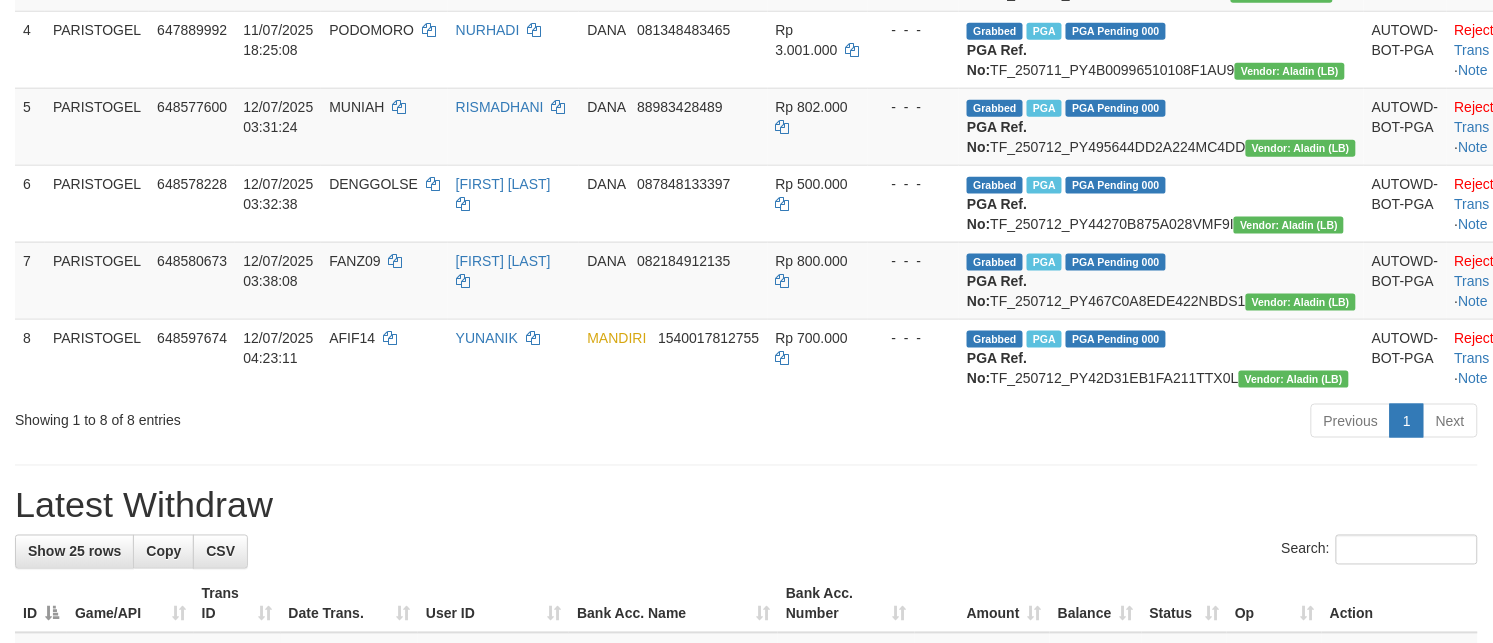 scroll, scrollTop: 500, scrollLeft: 0, axis: vertical 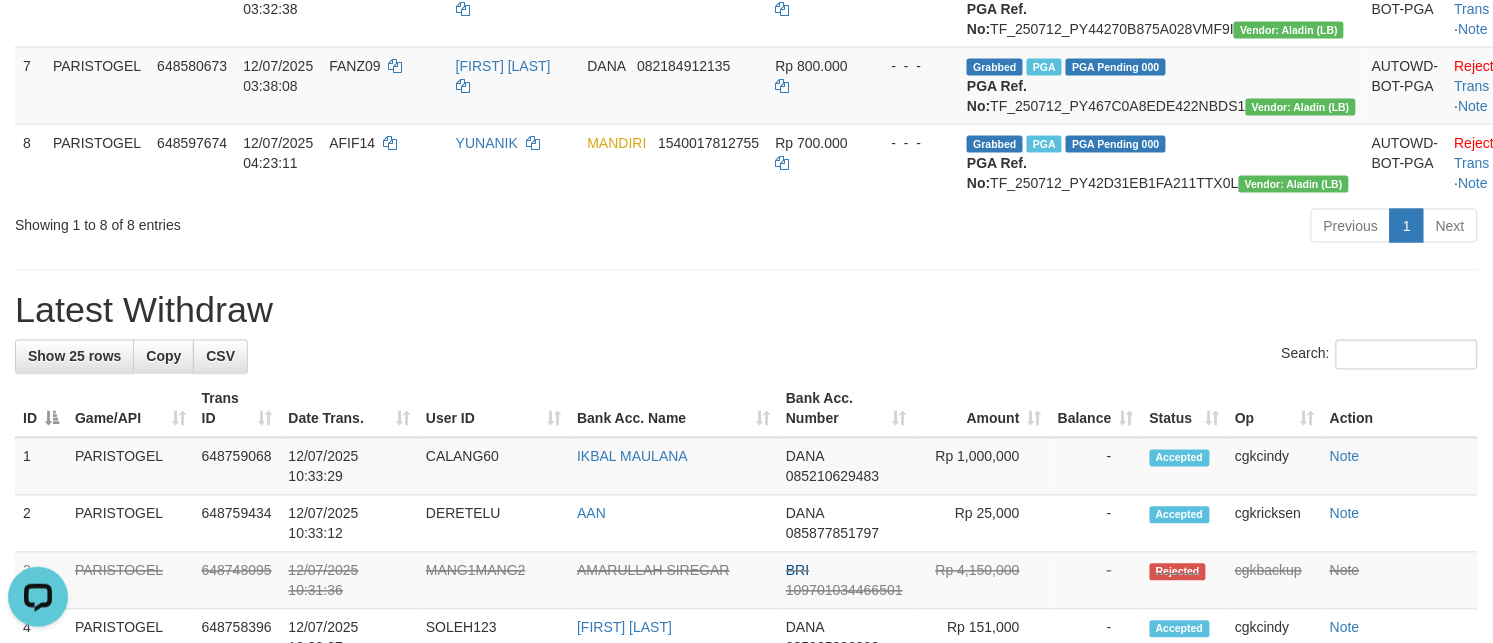 click on "Showing 1 to 8 of 8 entries Previous 1 Next" at bounding box center (746, 228) 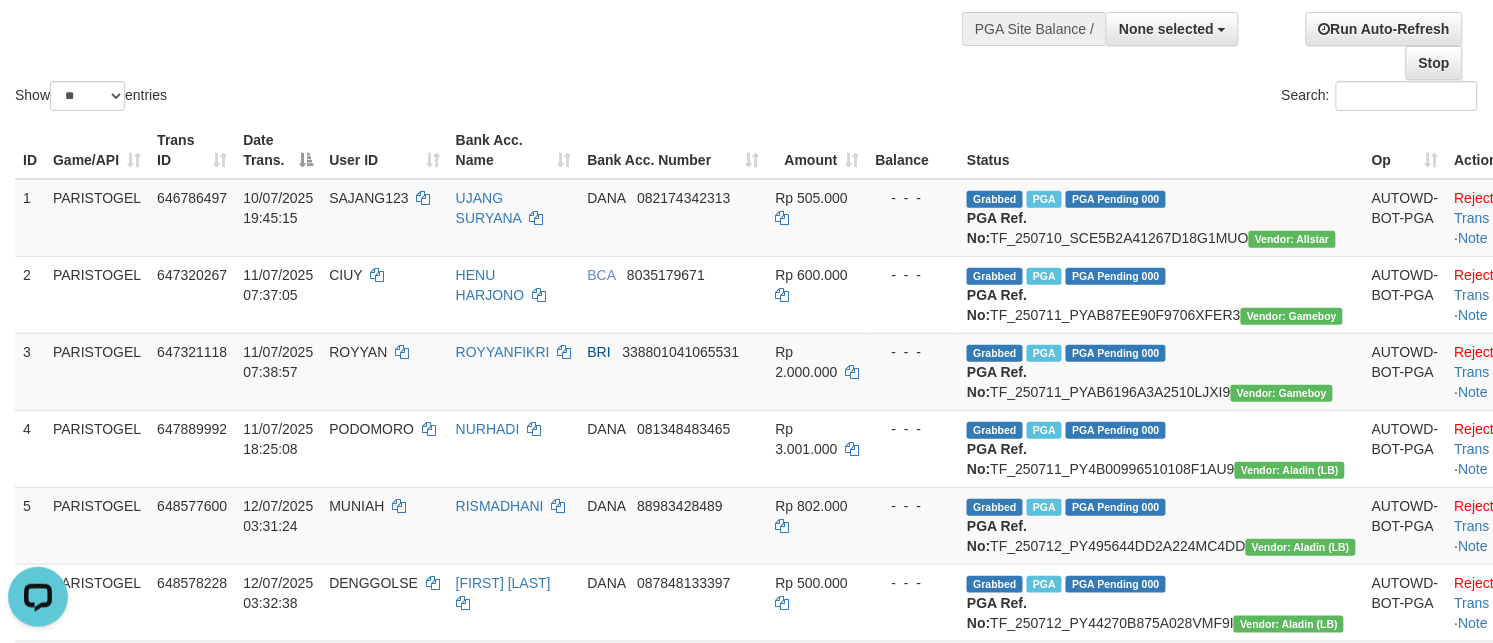 scroll, scrollTop: 125, scrollLeft: 0, axis: vertical 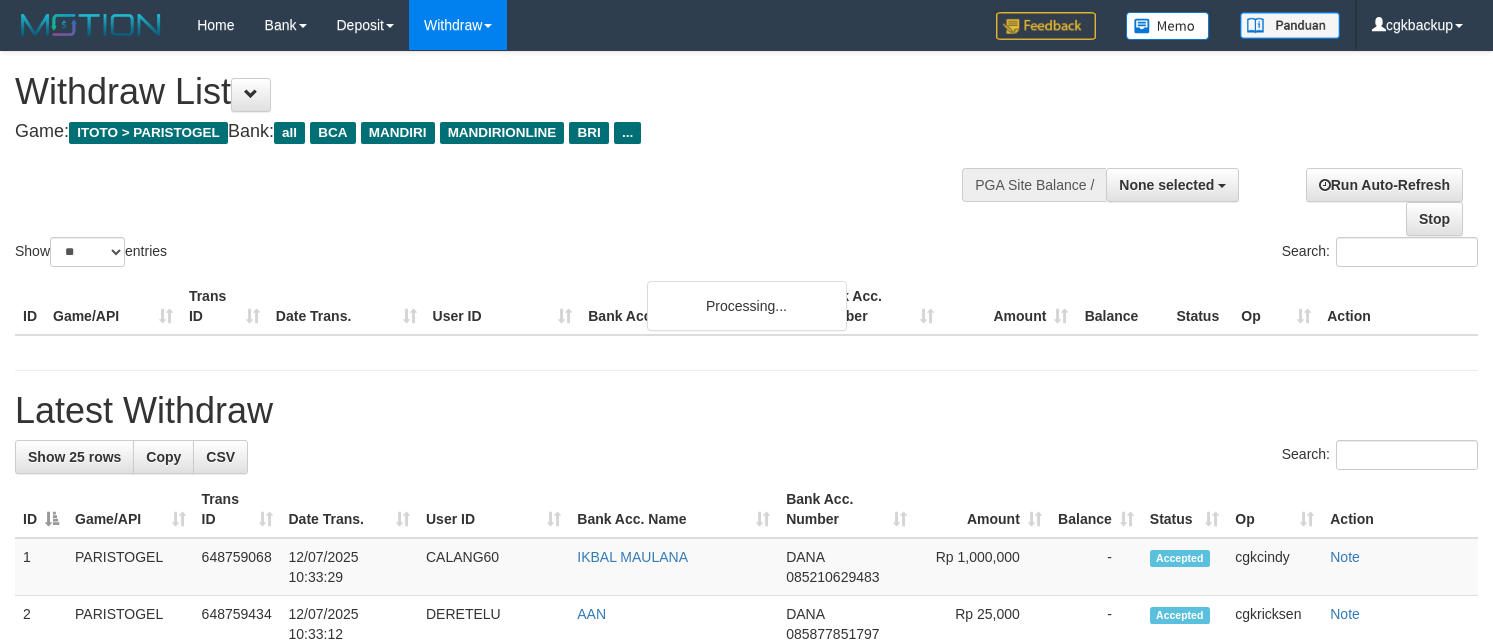 select 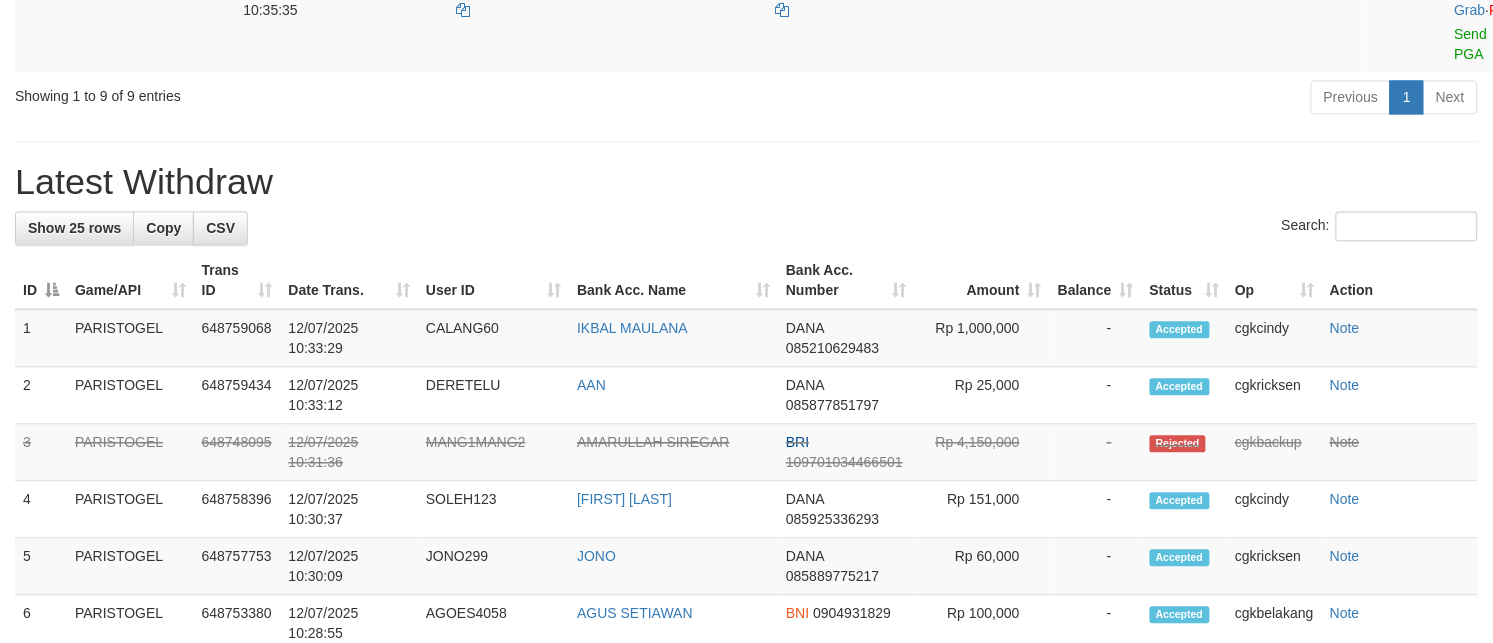 scroll, scrollTop: 1001, scrollLeft: 0, axis: vertical 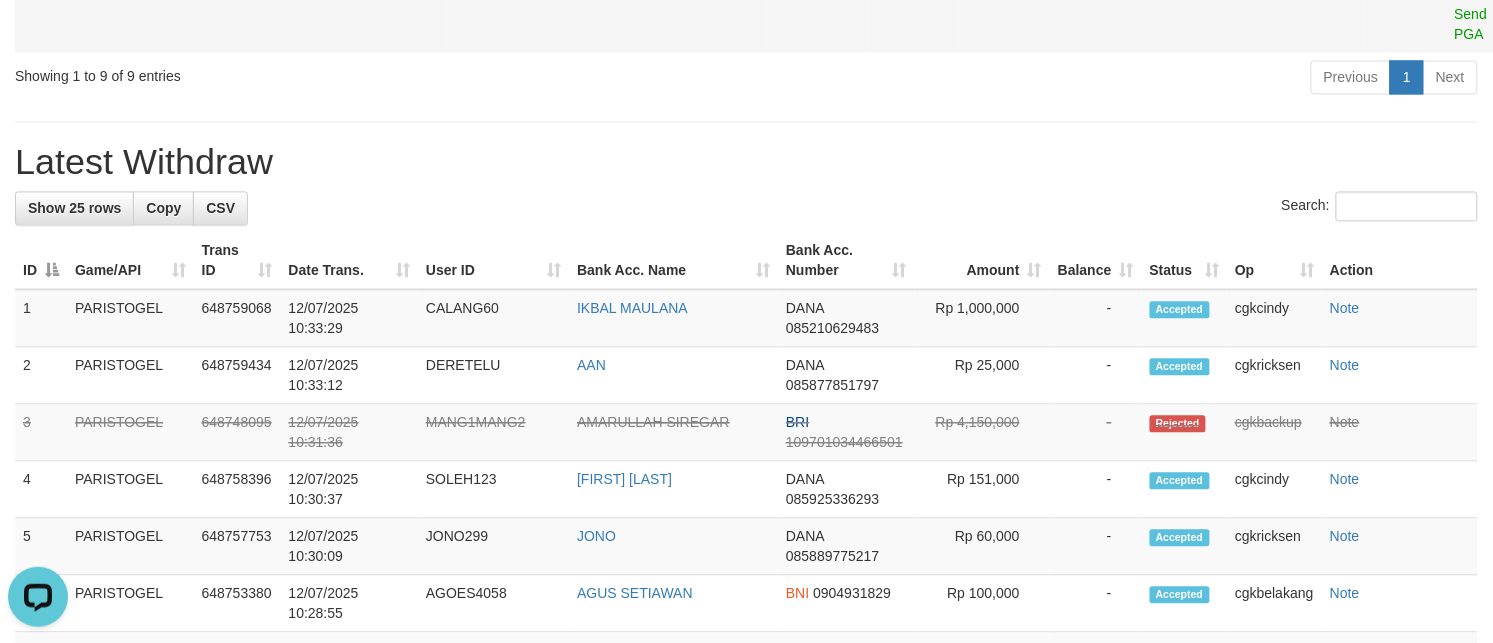 click on "Allow Grab" at bounding box center [1471, -21] 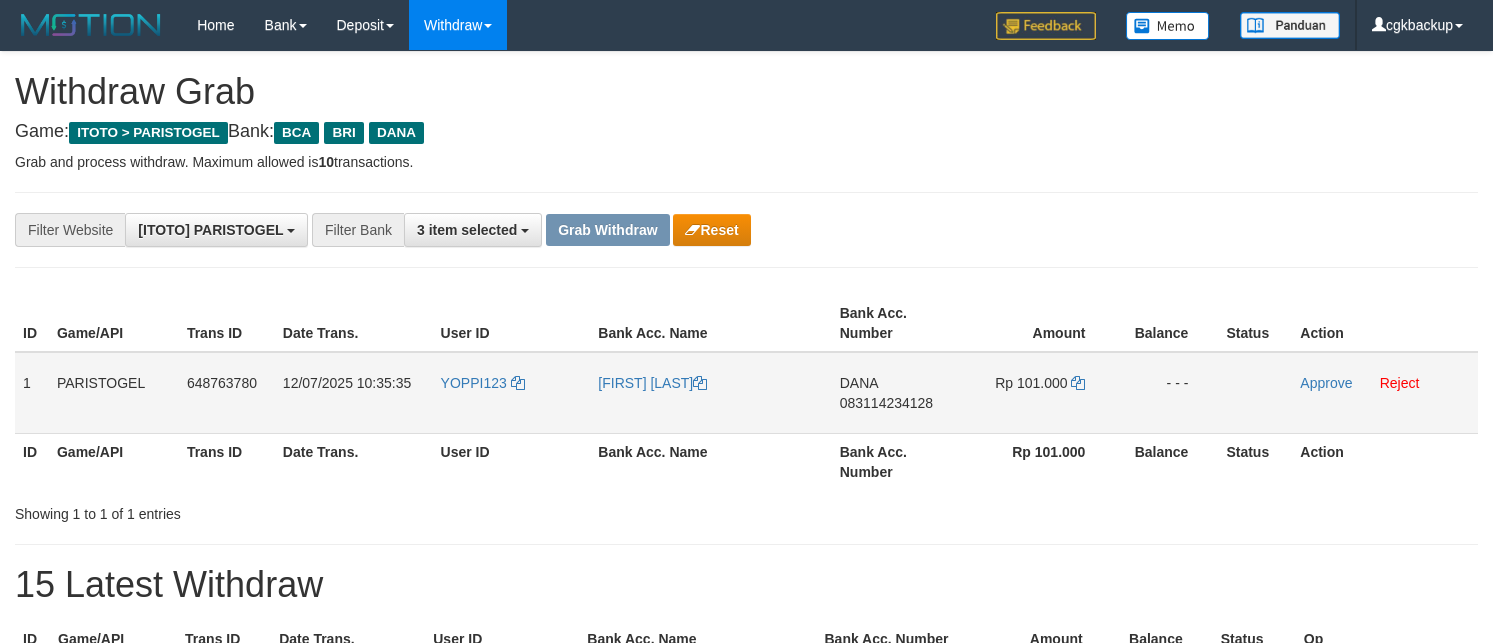 scroll, scrollTop: 0, scrollLeft: 0, axis: both 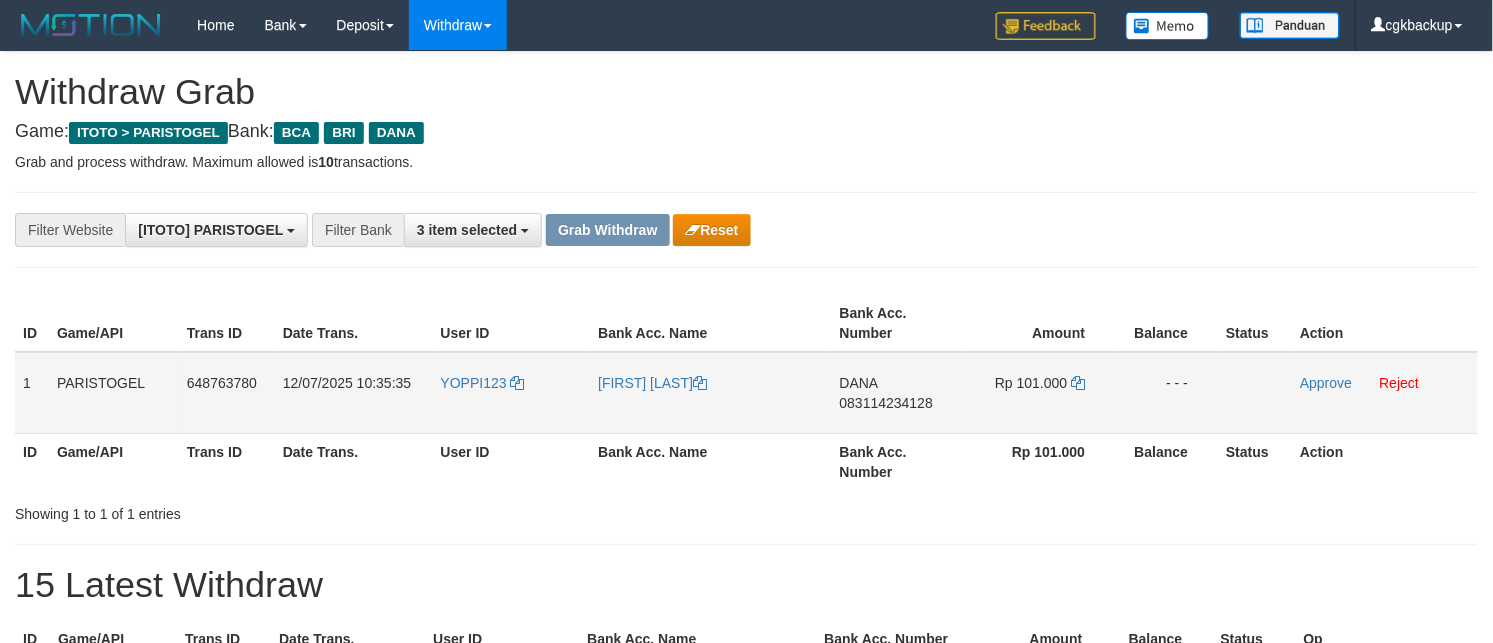 click on "YOPPI123" at bounding box center [512, 393] 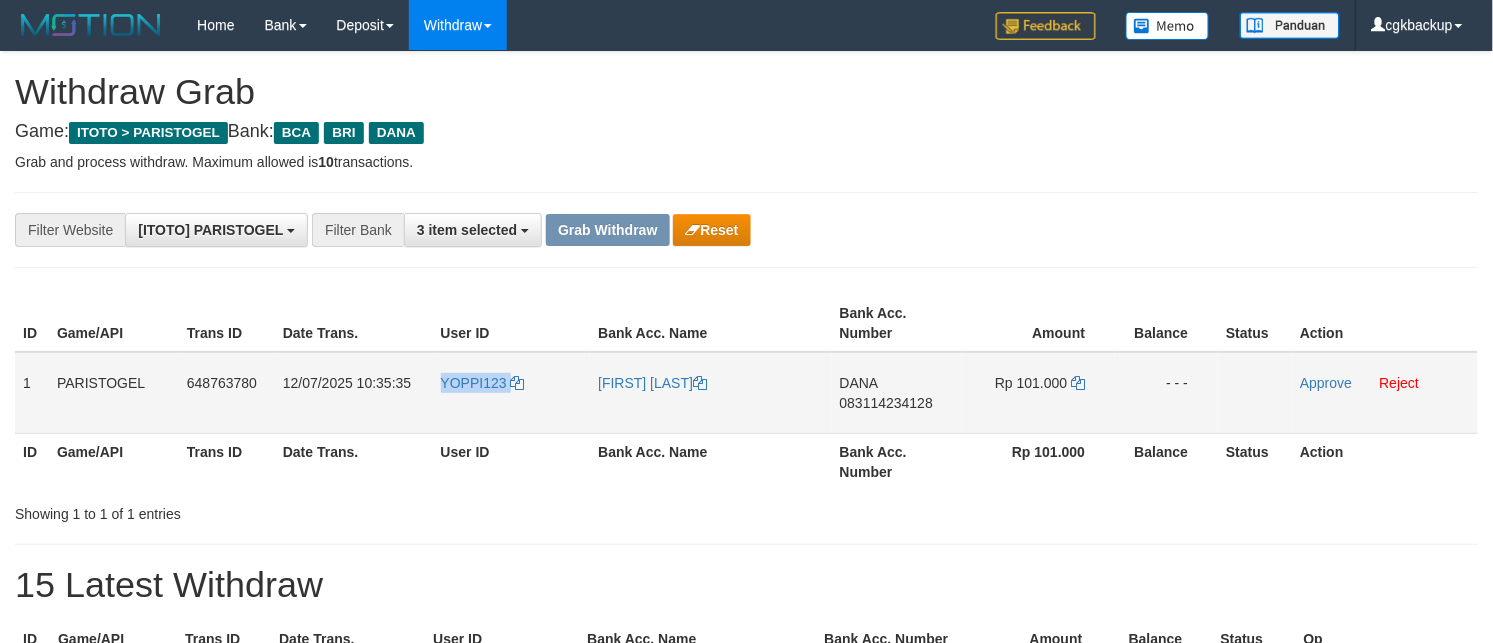 click on "YOPPI123" at bounding box center [512, 393] 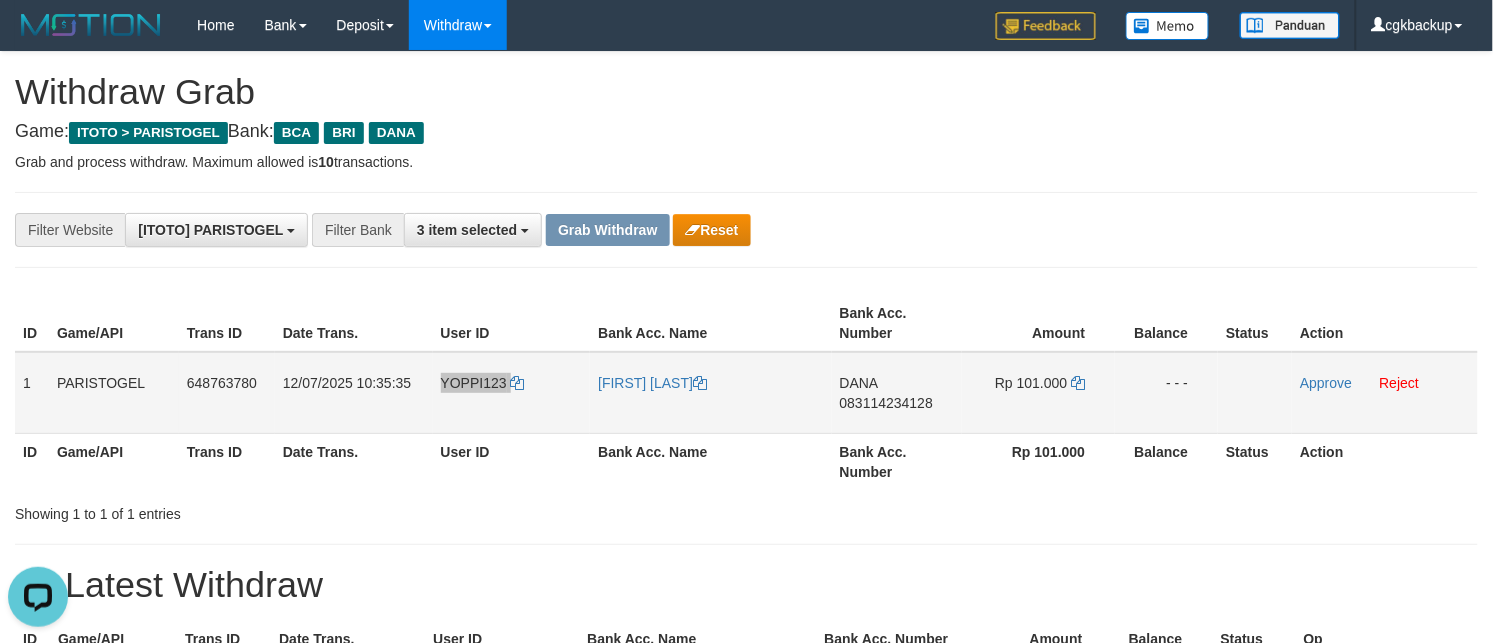 scroll, scrollTop: 0, scrollLeft: 0, axis: both 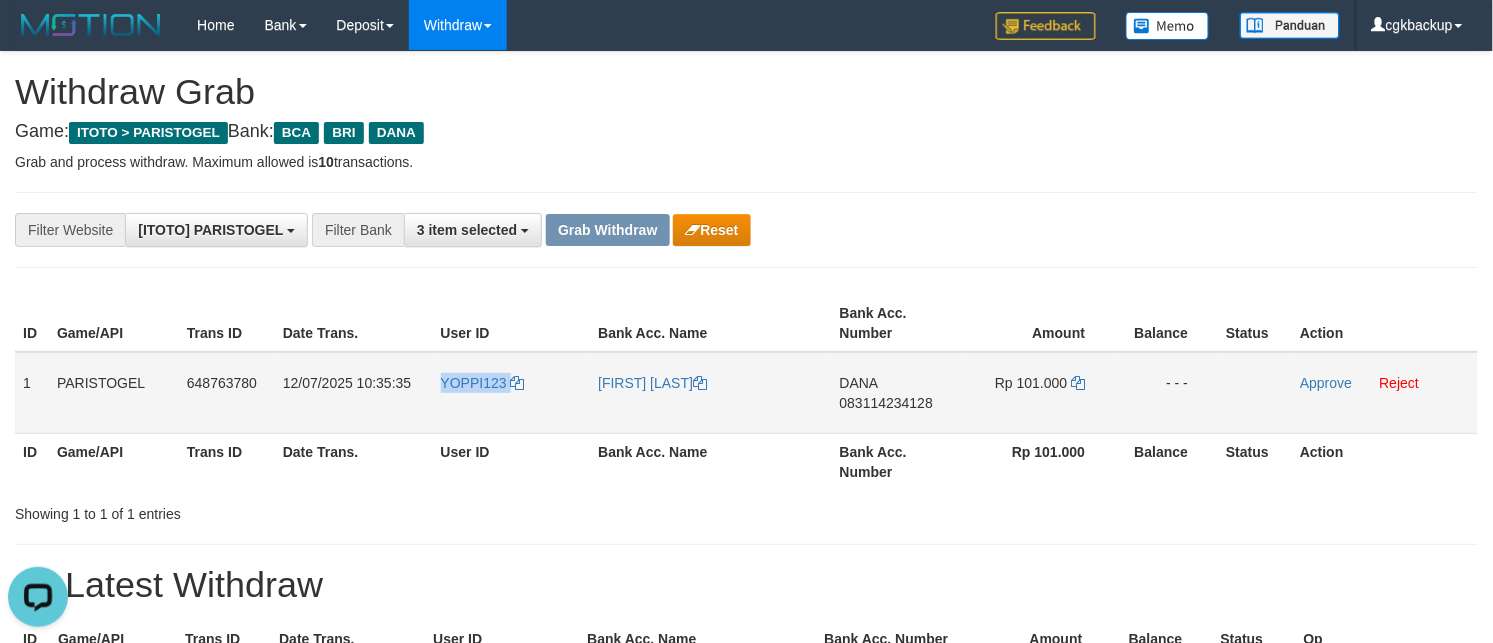 click on "YOPPI123" at bounding box center (512, 393) 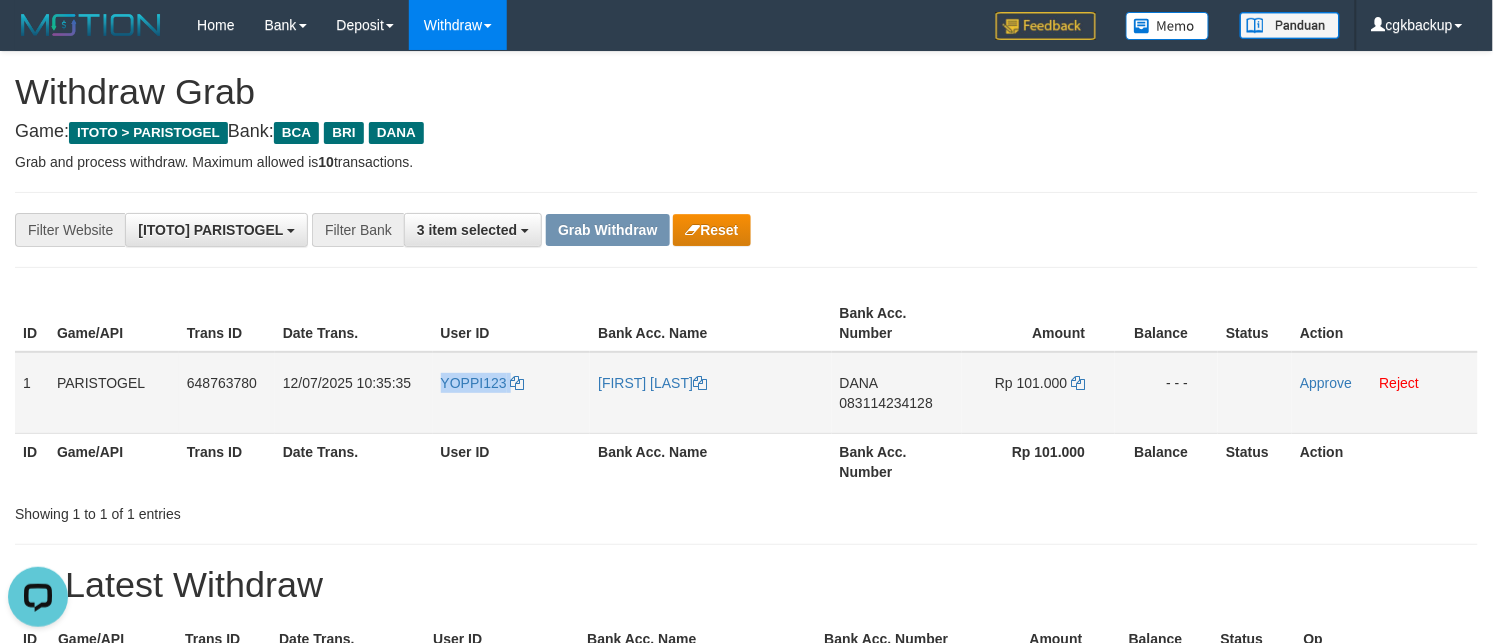 click on "YOPPI123" at bounding box center [512, 393] 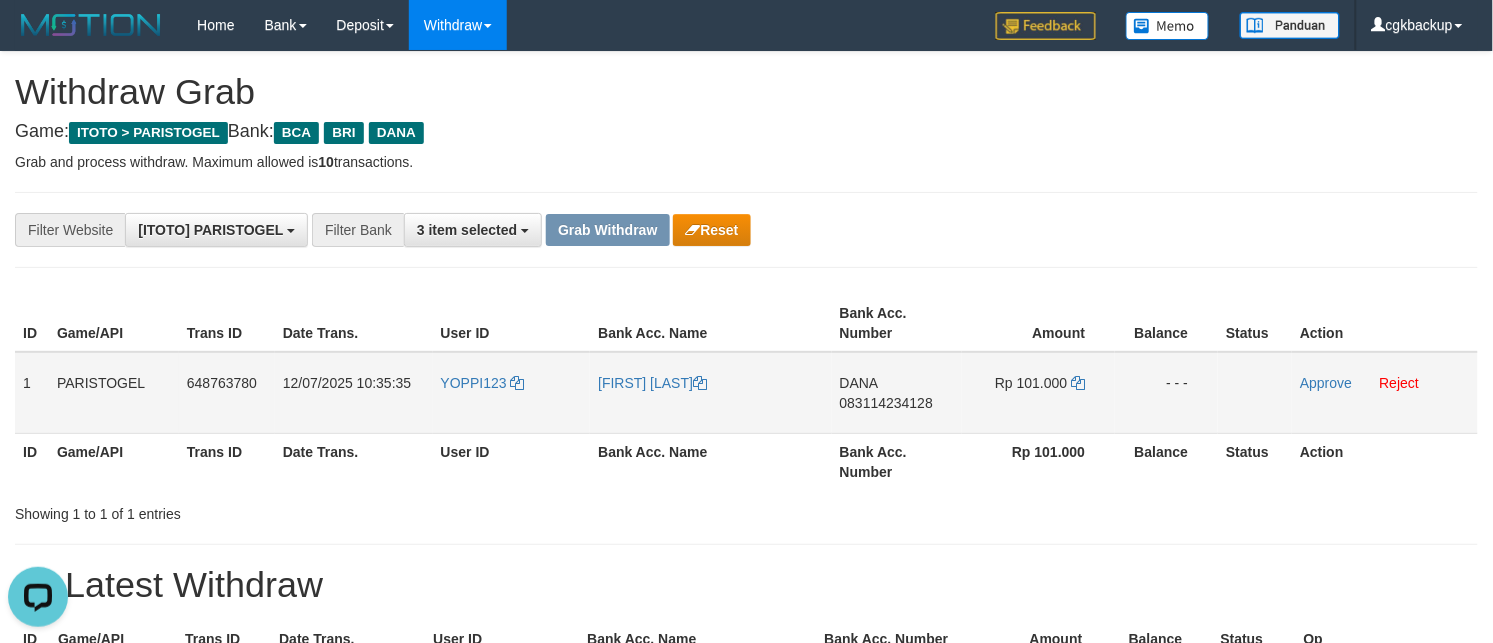 click on "[FIRST] [LAST]" at bounding box center (710, 393) 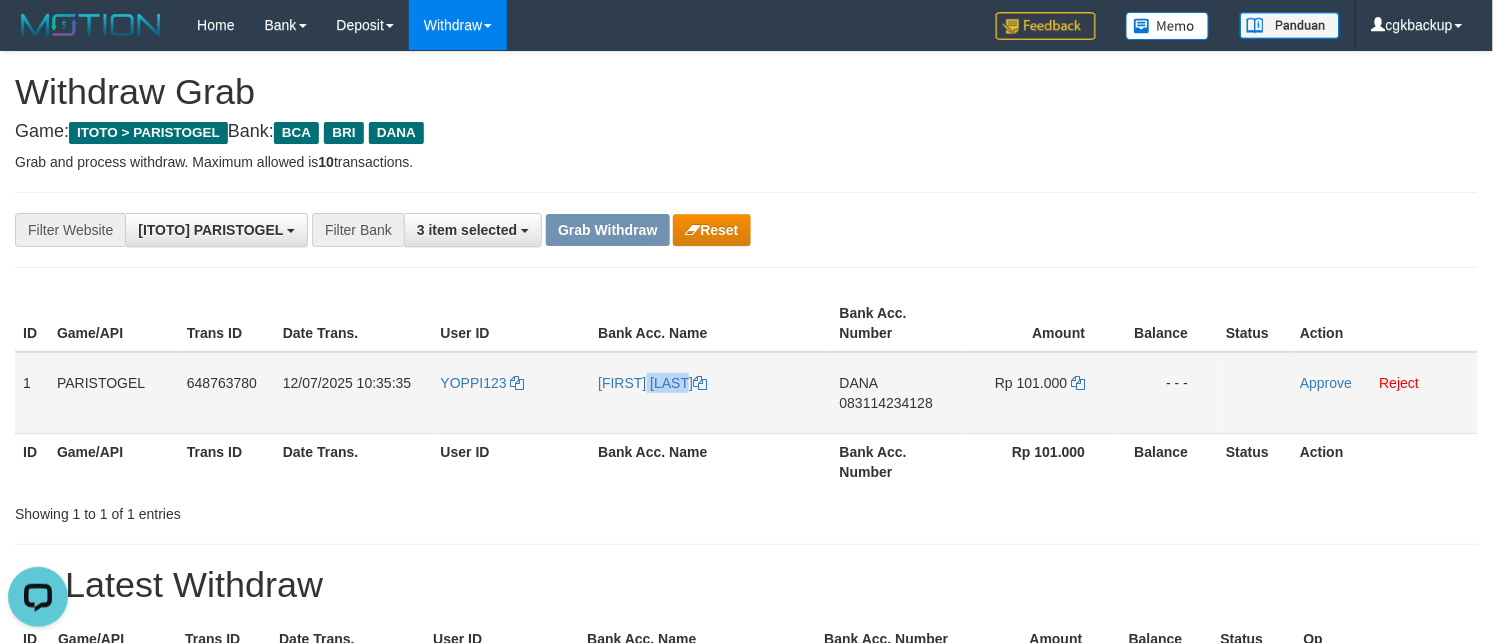 click on "[FIRST] [LAST]" at bounding box center (710, 393) 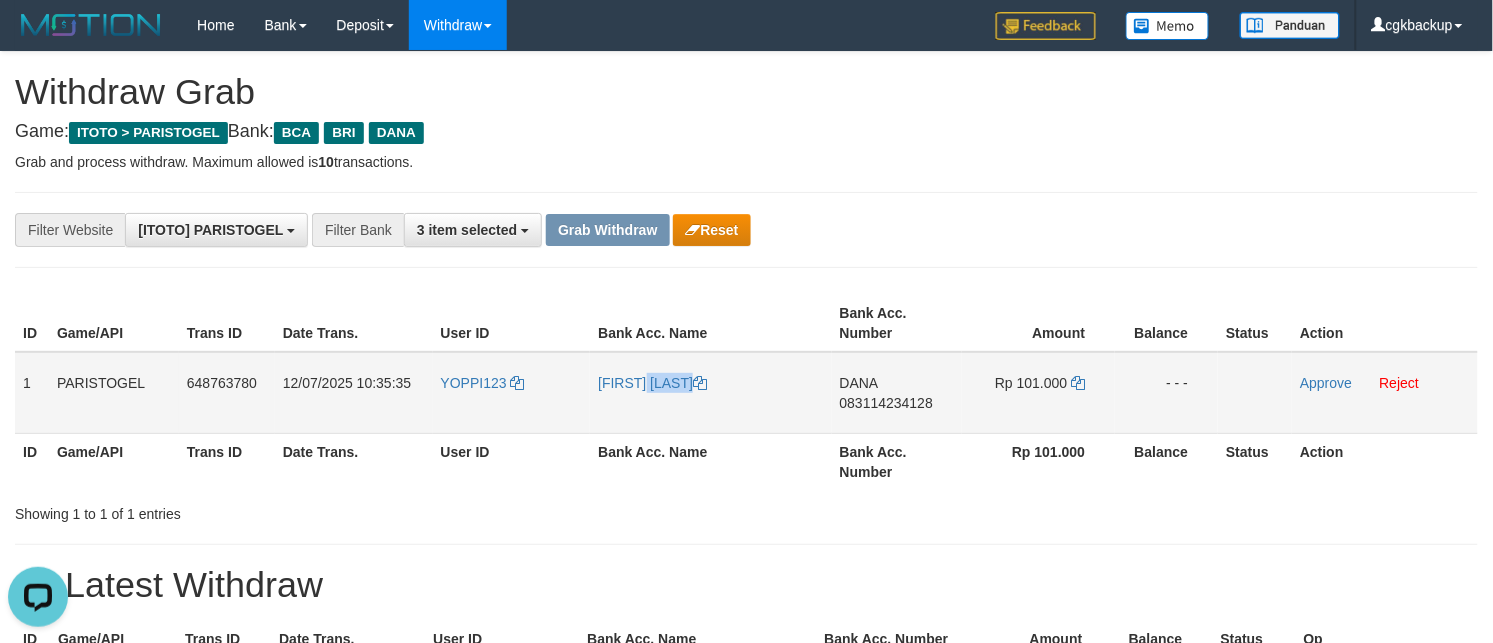 click on "[FIRST] [LAST]" at bounding box center (710, 393) 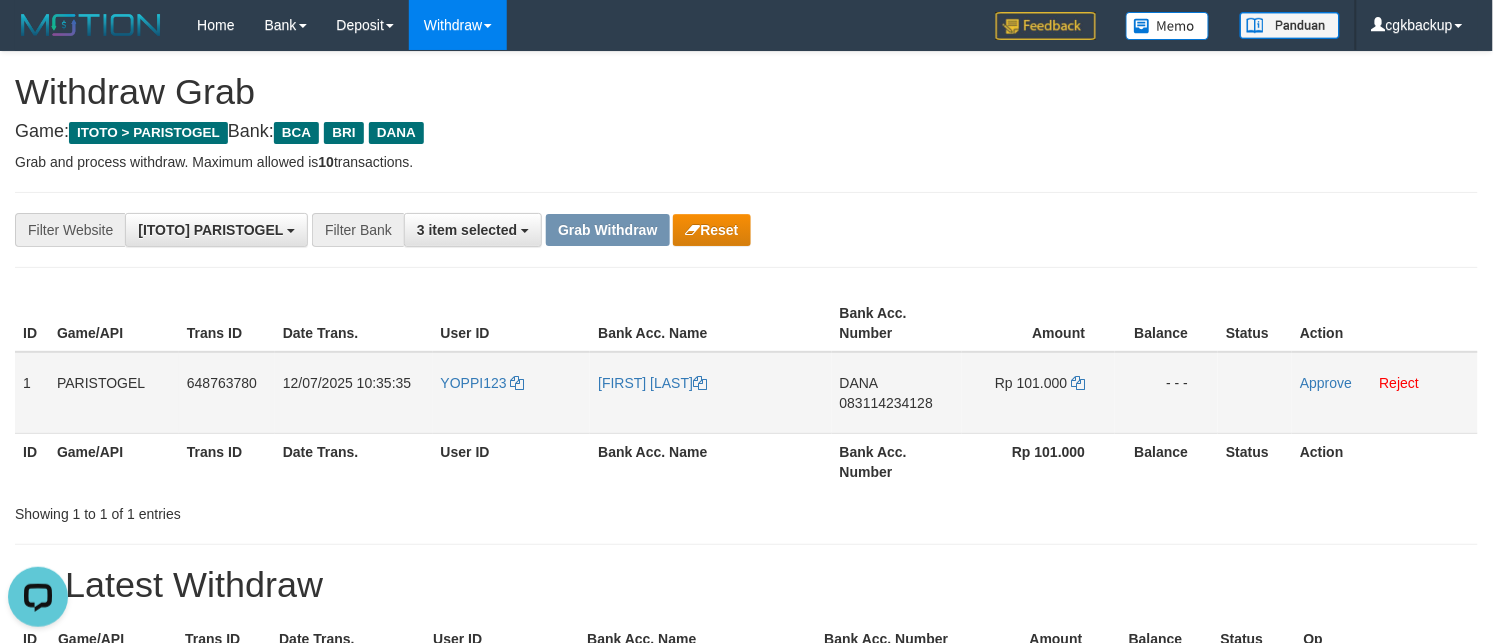 click on "YOPPI123" at bounding box center (512, 393) 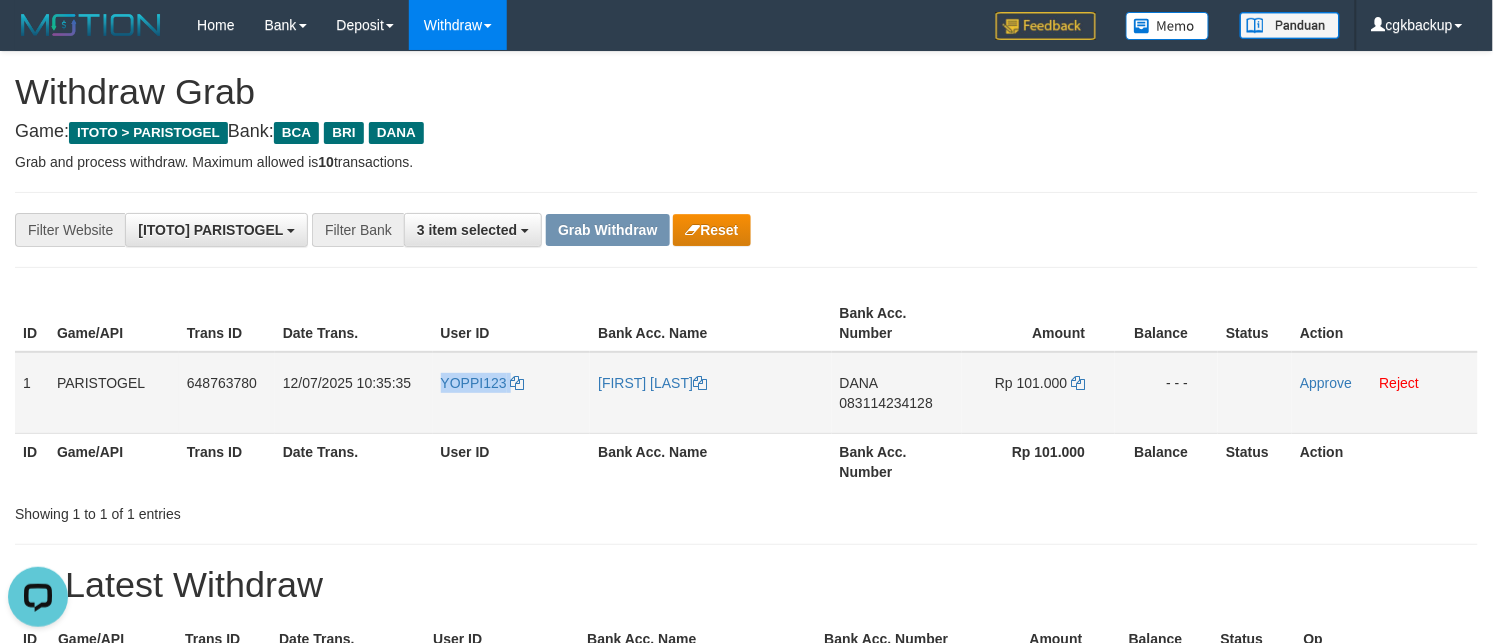click on "YOPPI123" at bounding box center [512, 393] 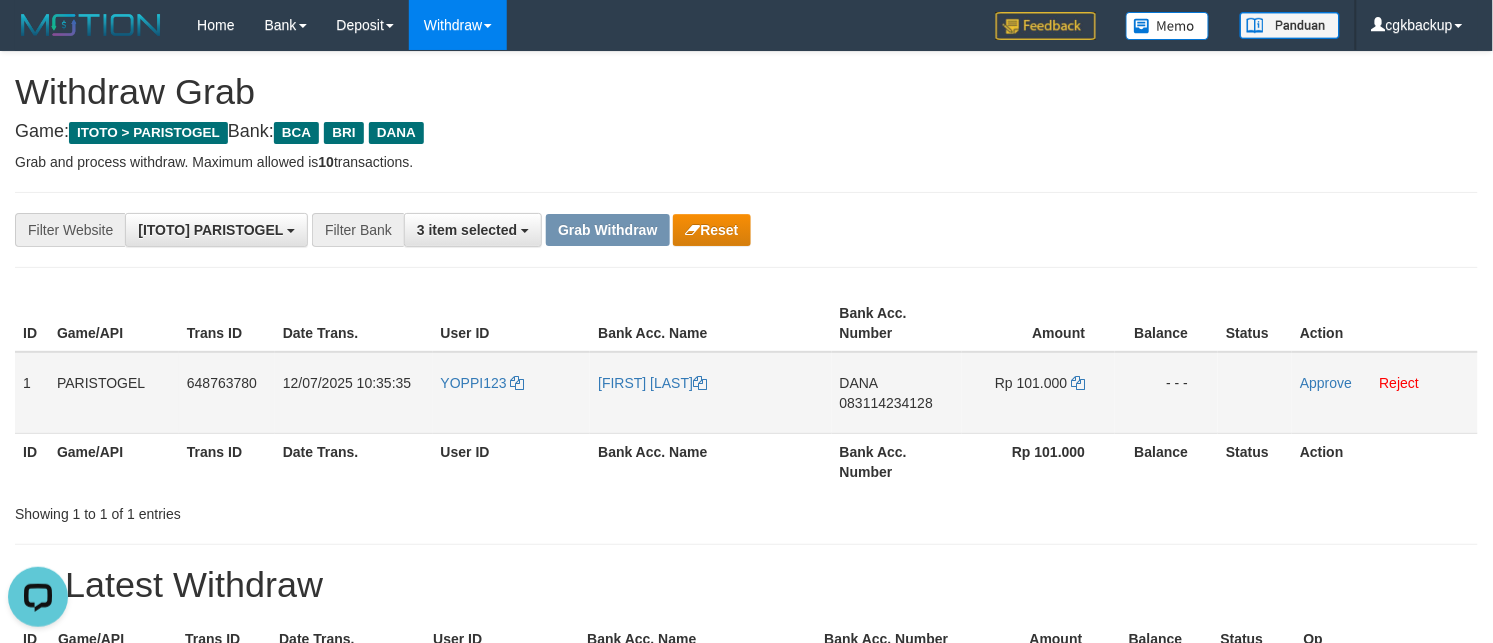 click on "DANA
083114234128" at bounding box center [897, 393] 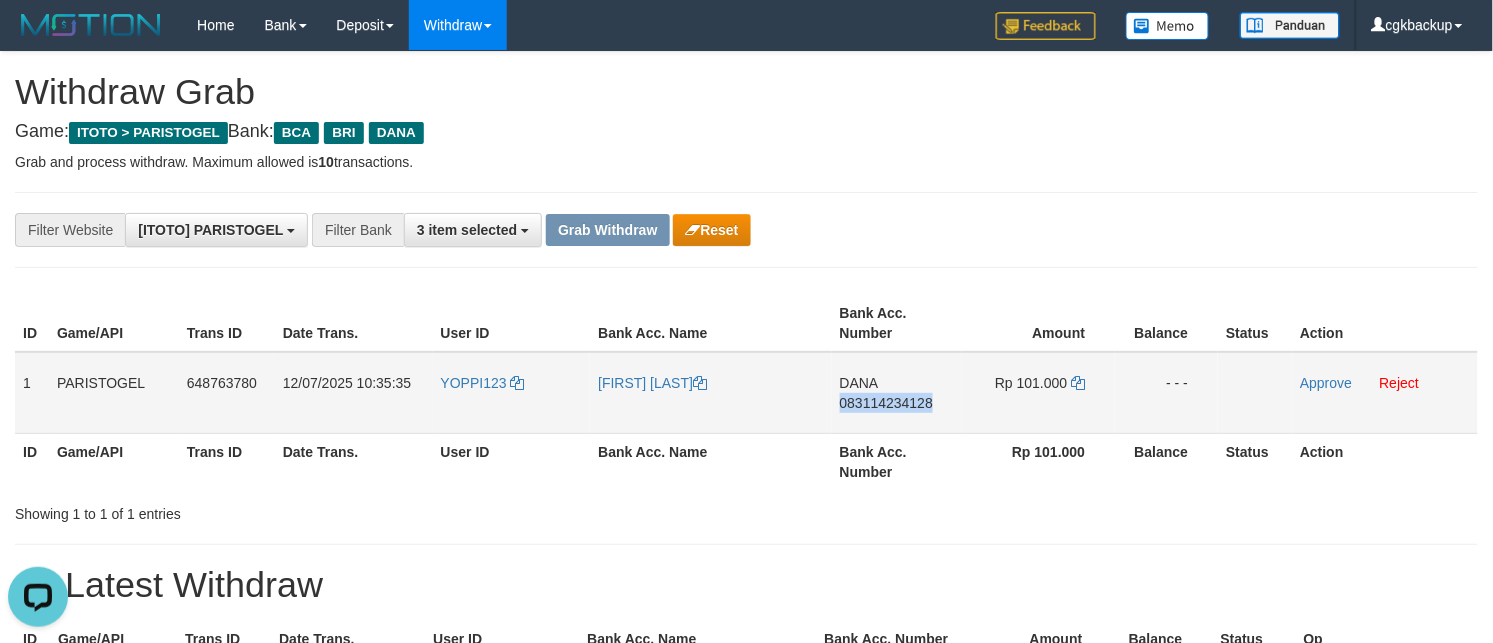click on "DANA
083114234128" at bounding box center (897, 393) 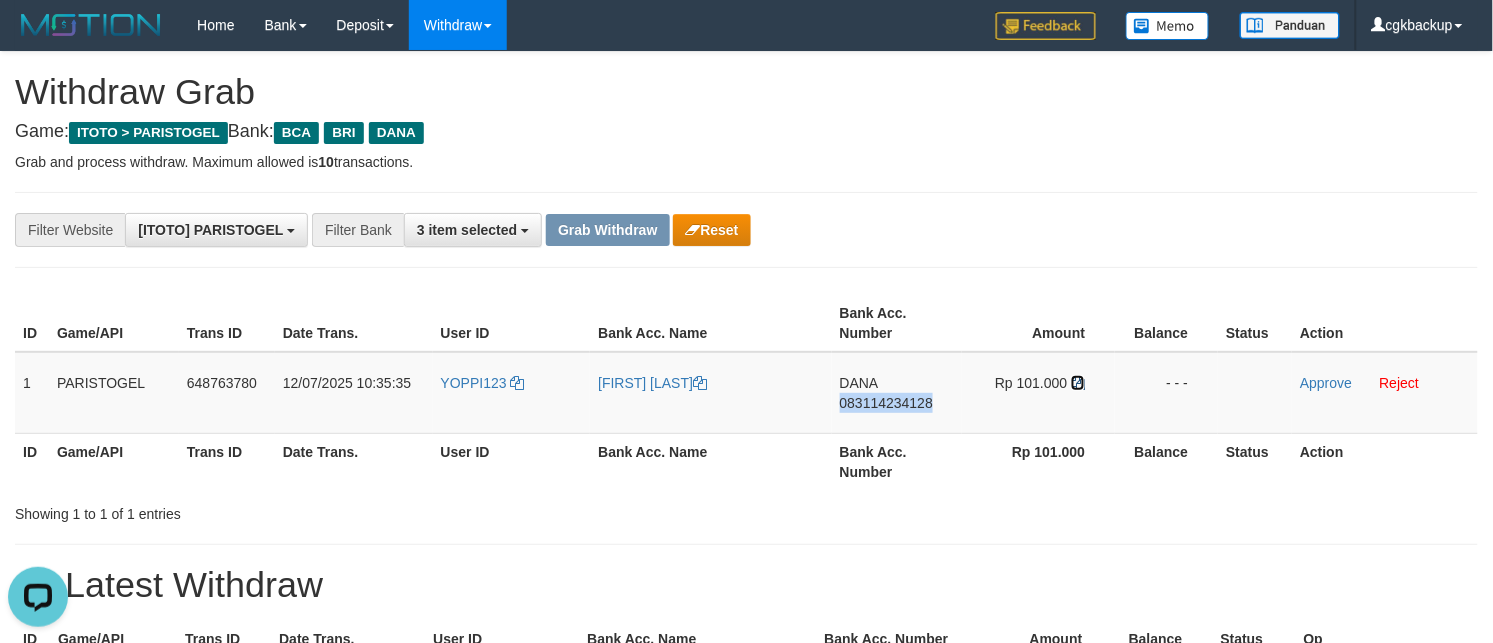 click at bounding box center [1078, 383] 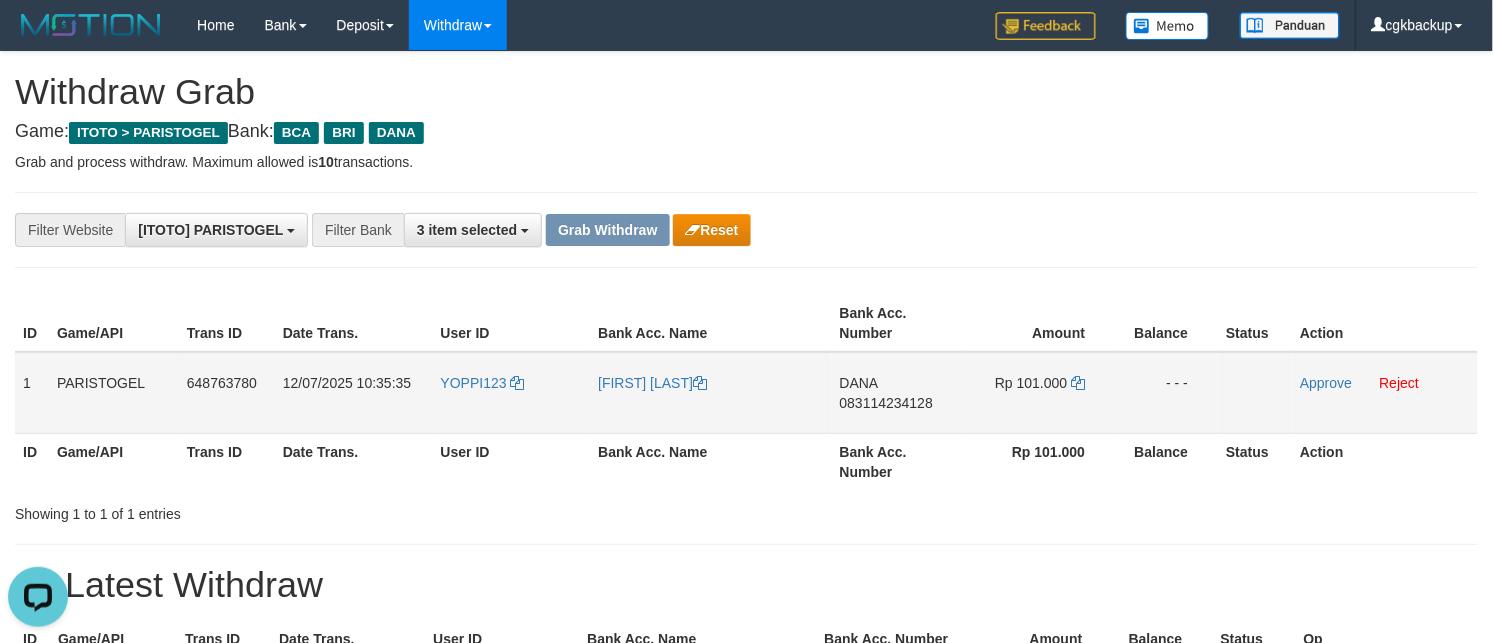 click on "Approve
Reject" at bounding box center (1385, 393) 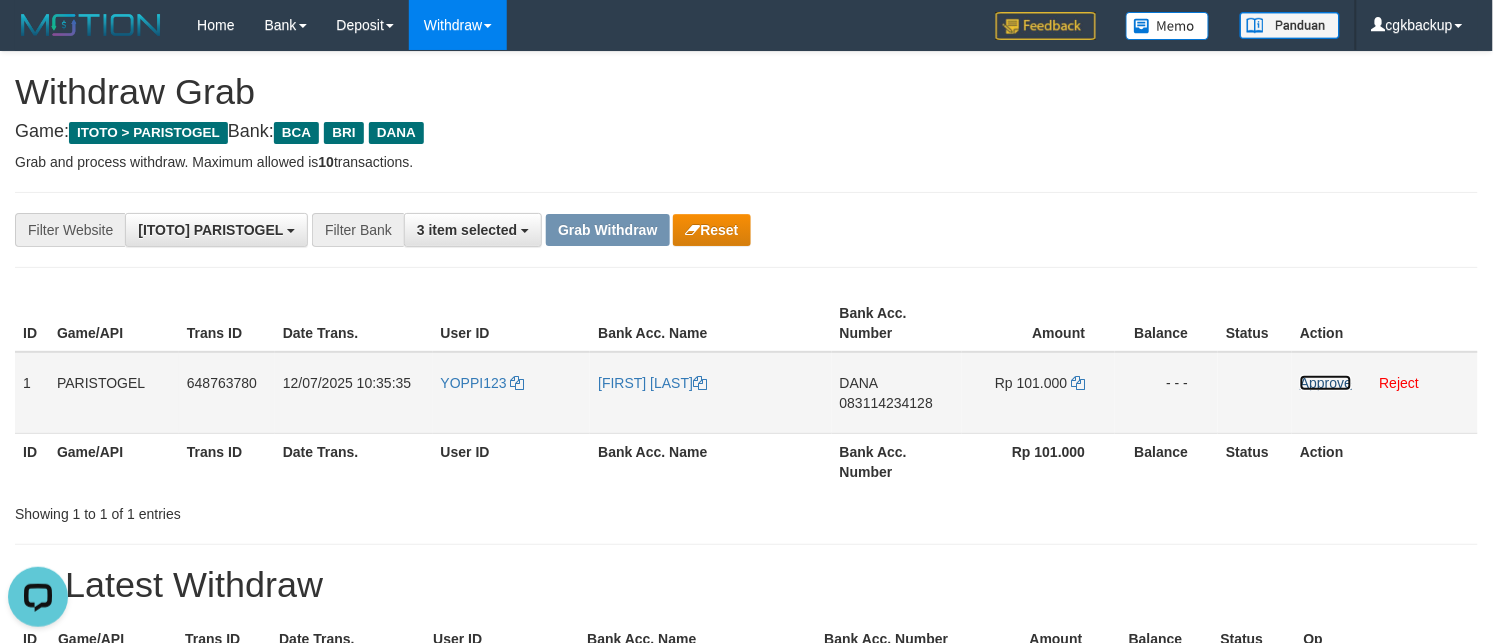 click on "Approve" at bounding box center [1326, 383] 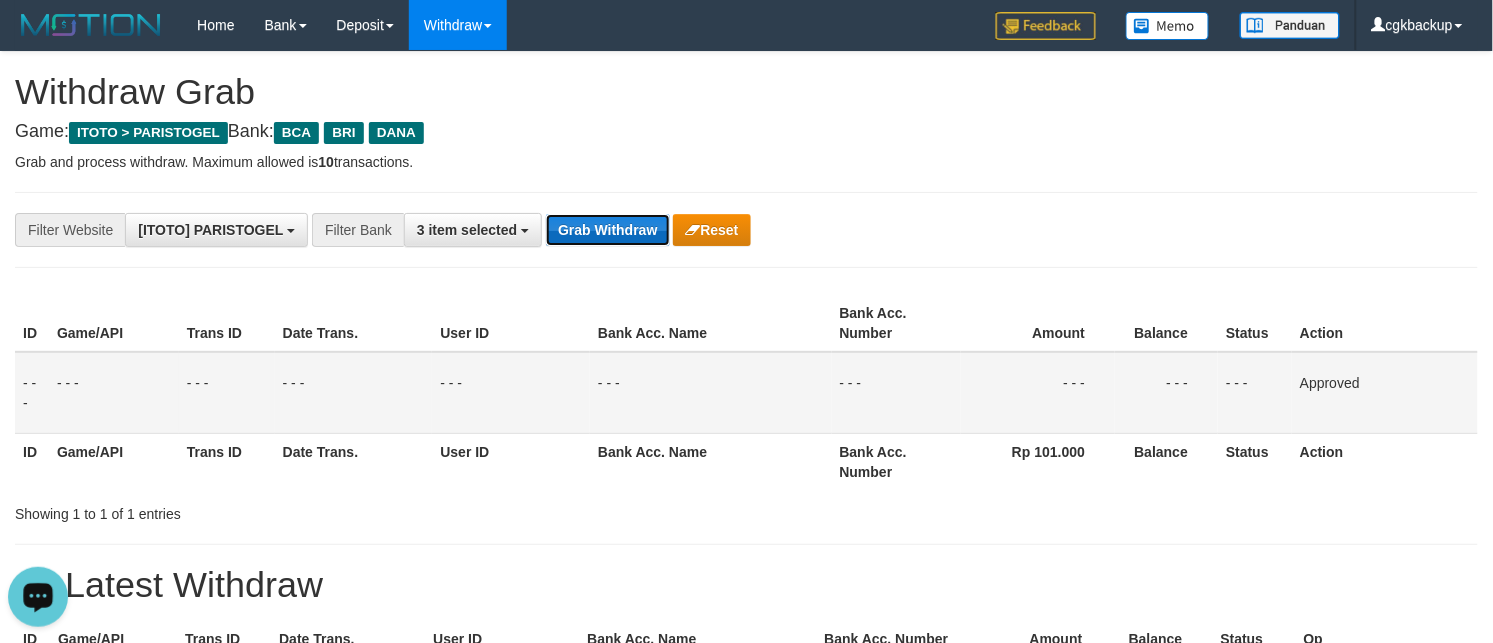 click on "Grab Withdraw" at bounding box center (607, 230) 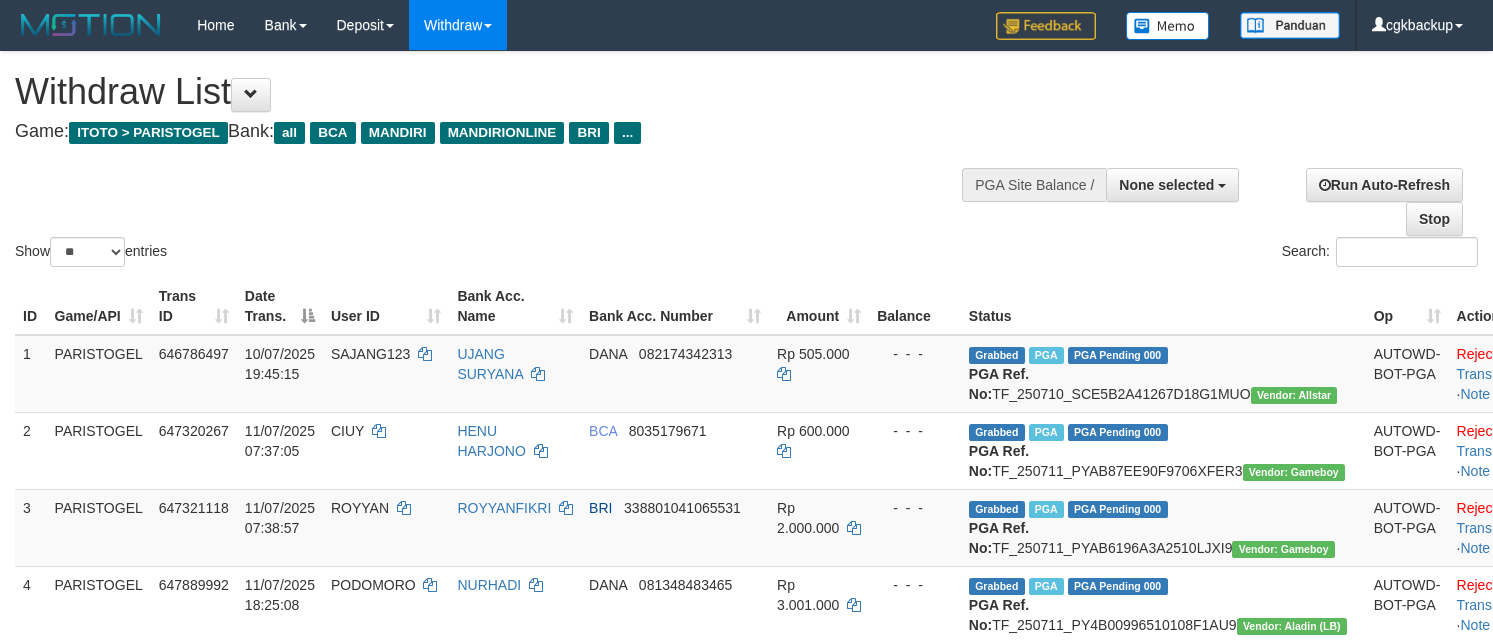 select 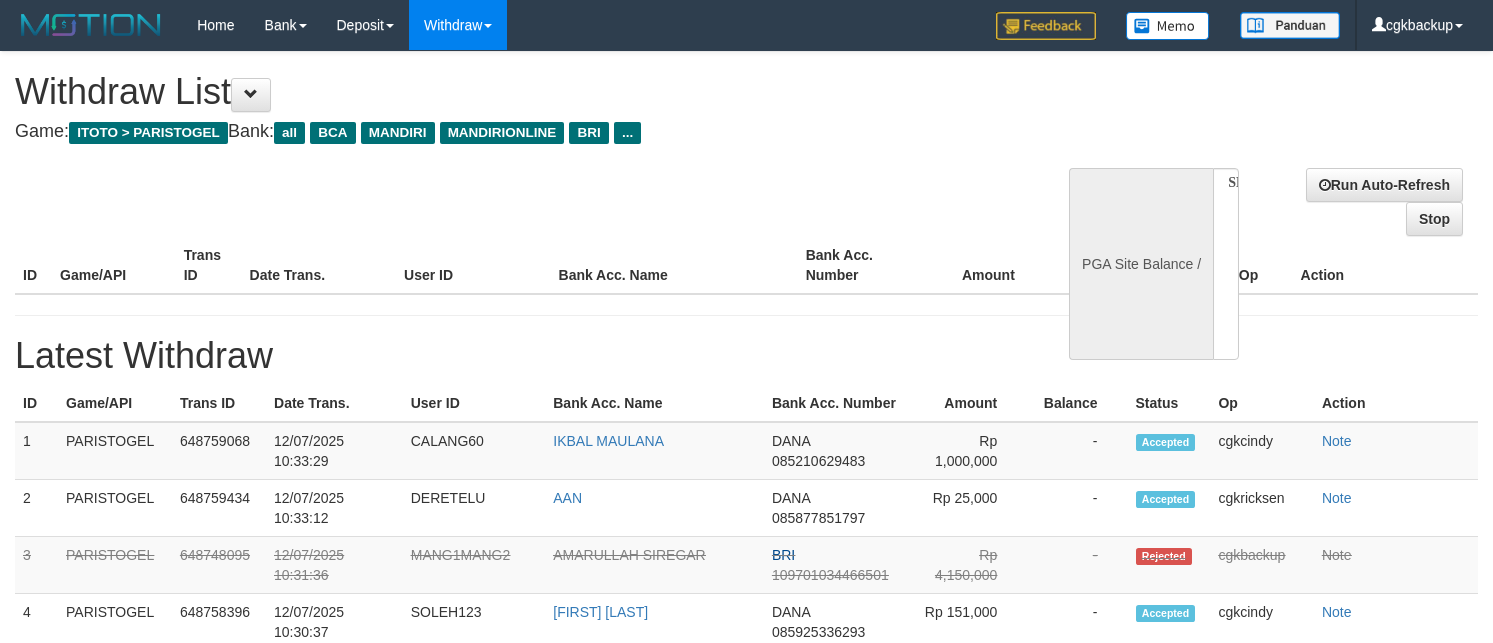 select 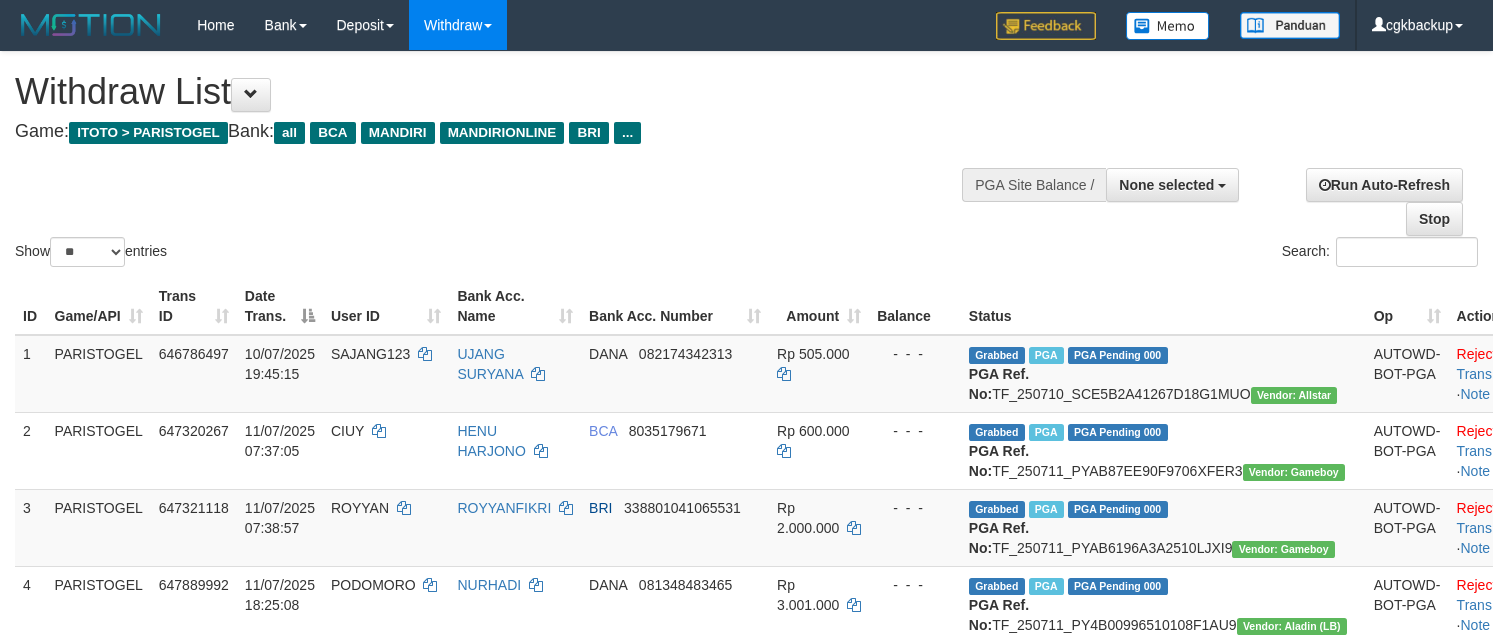 select 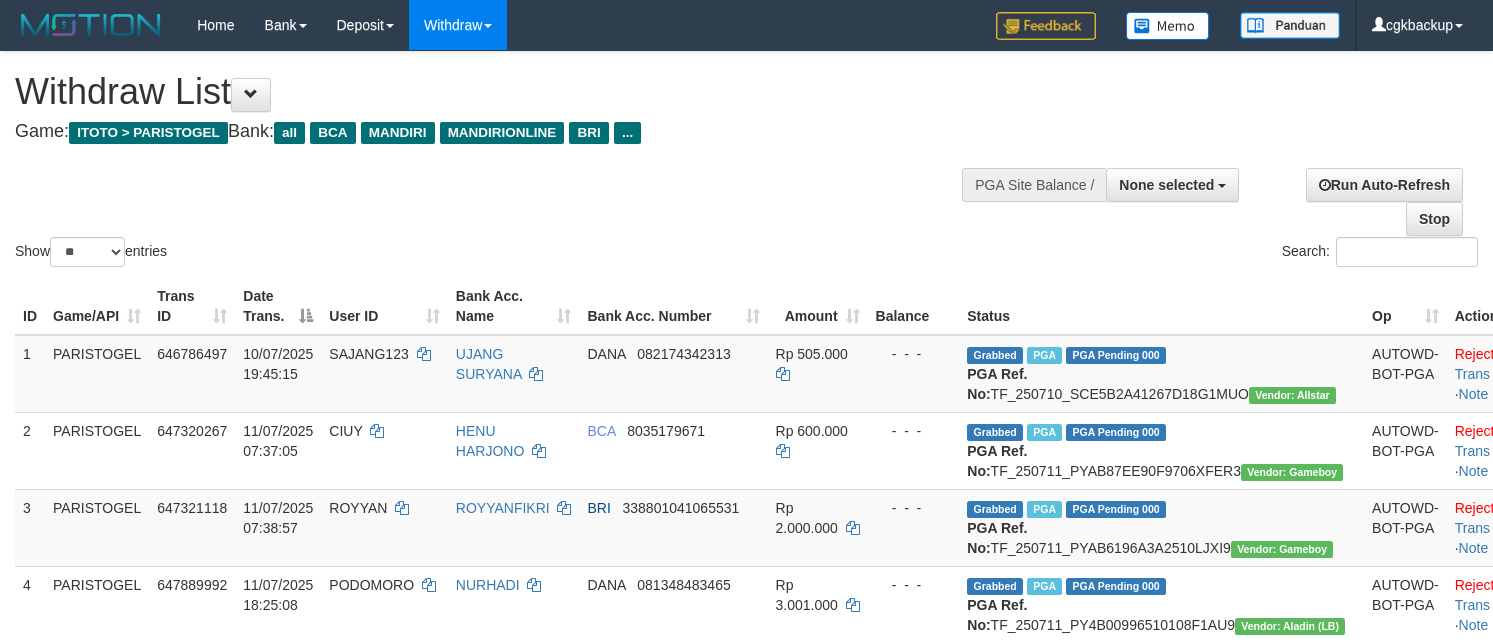 select 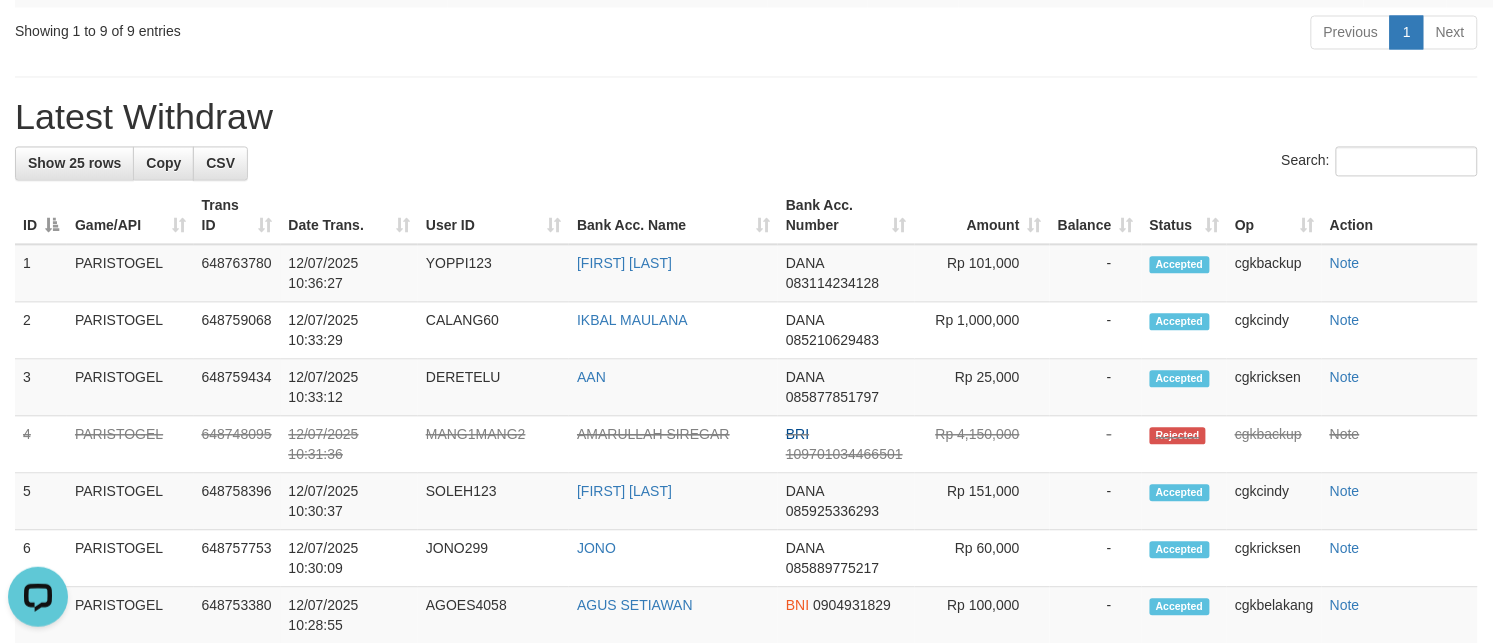 scroll, scrollTop: 0, scrollLeft: 0, axis: both 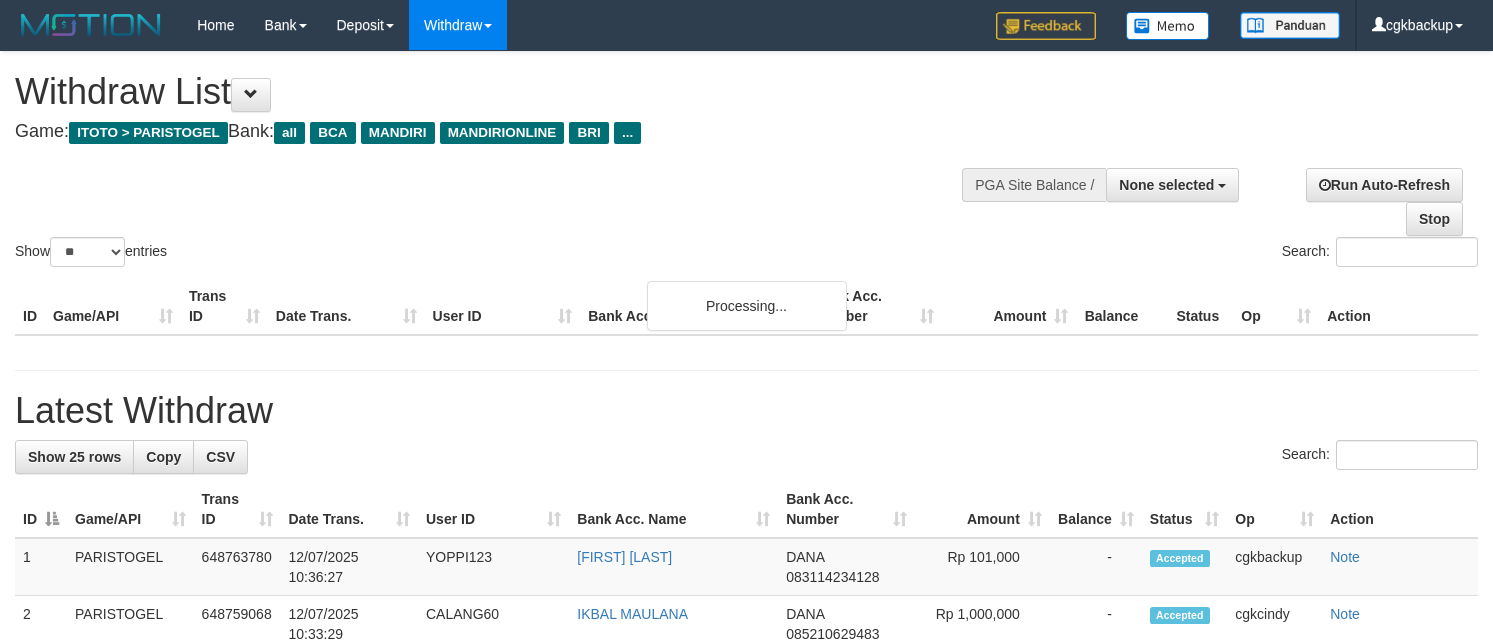 select 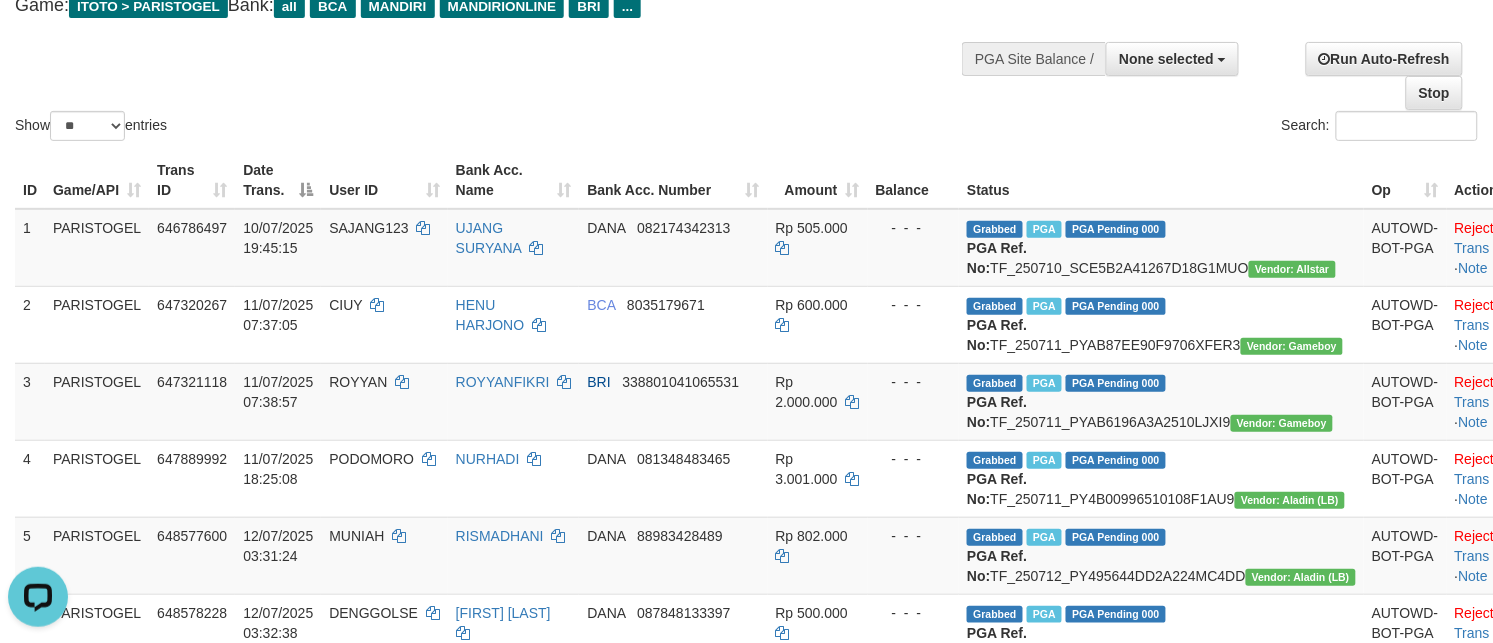 scroll, scrollTop: 0, scrollLeft: 0, axis: both 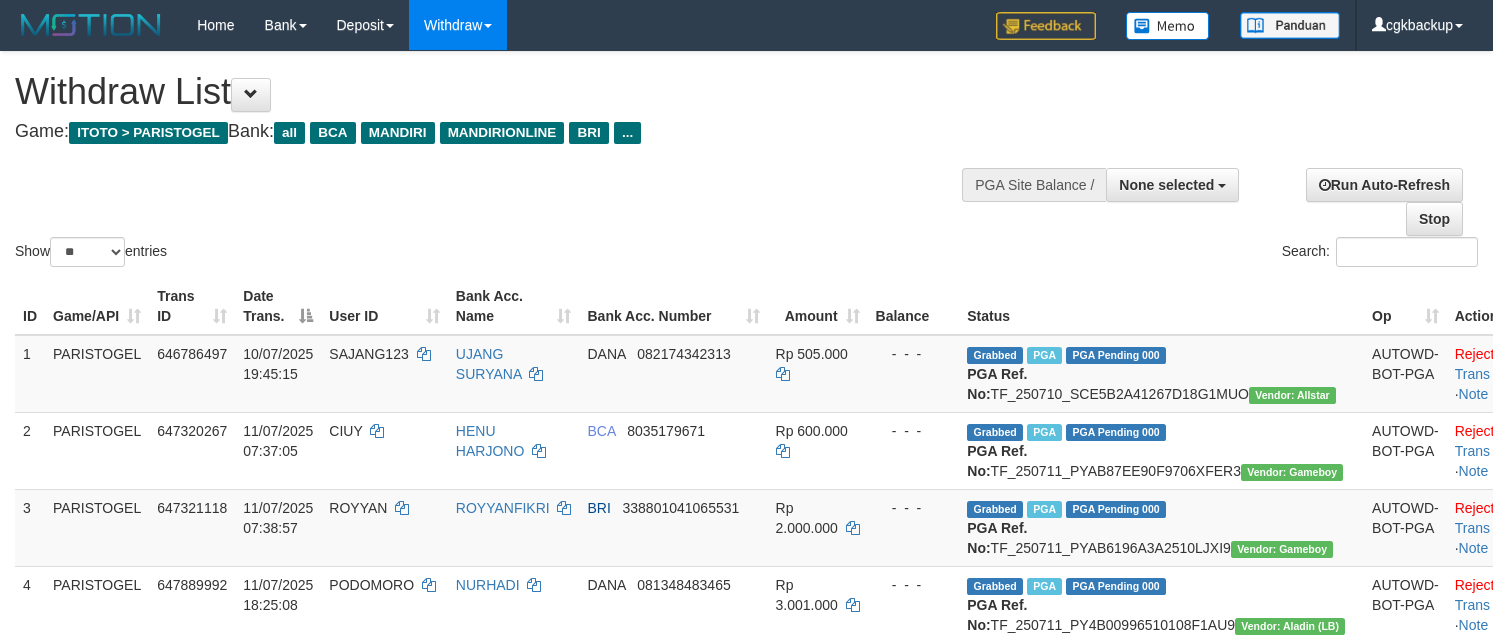 select 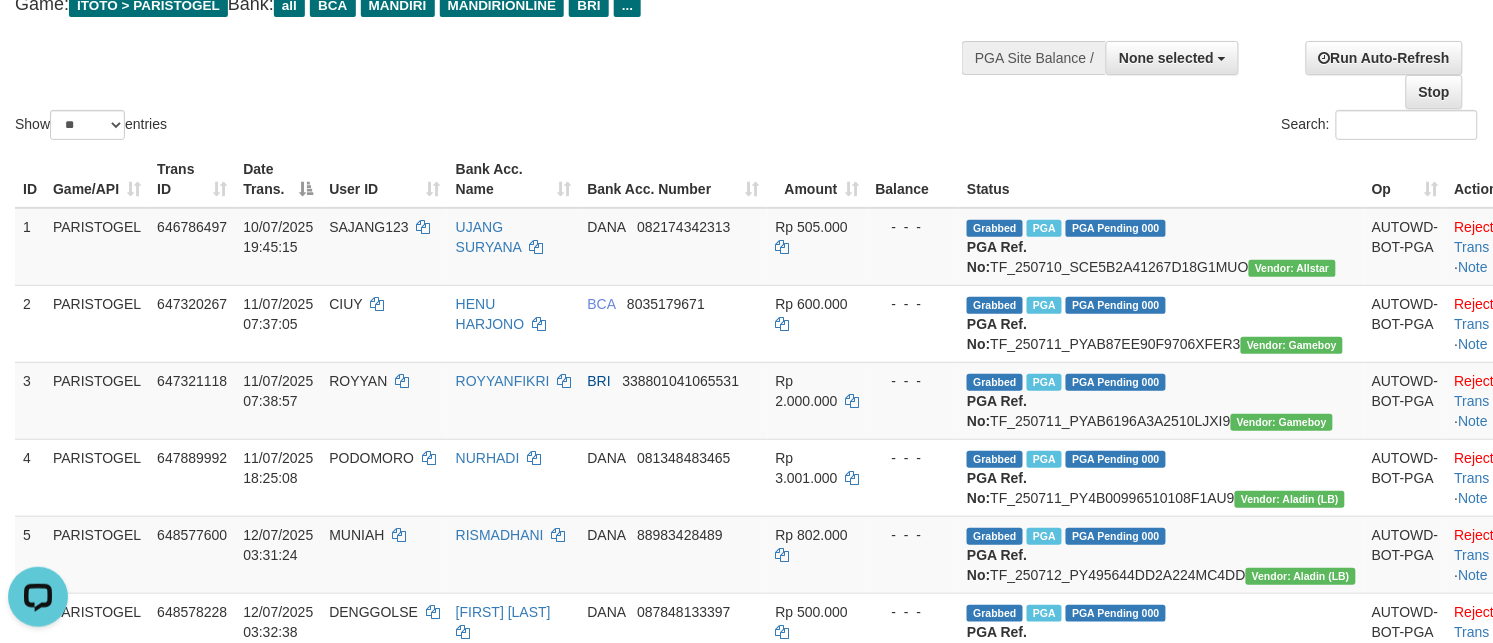 scroll, scrollTop: 0, scrollLeft: 0, axis: both 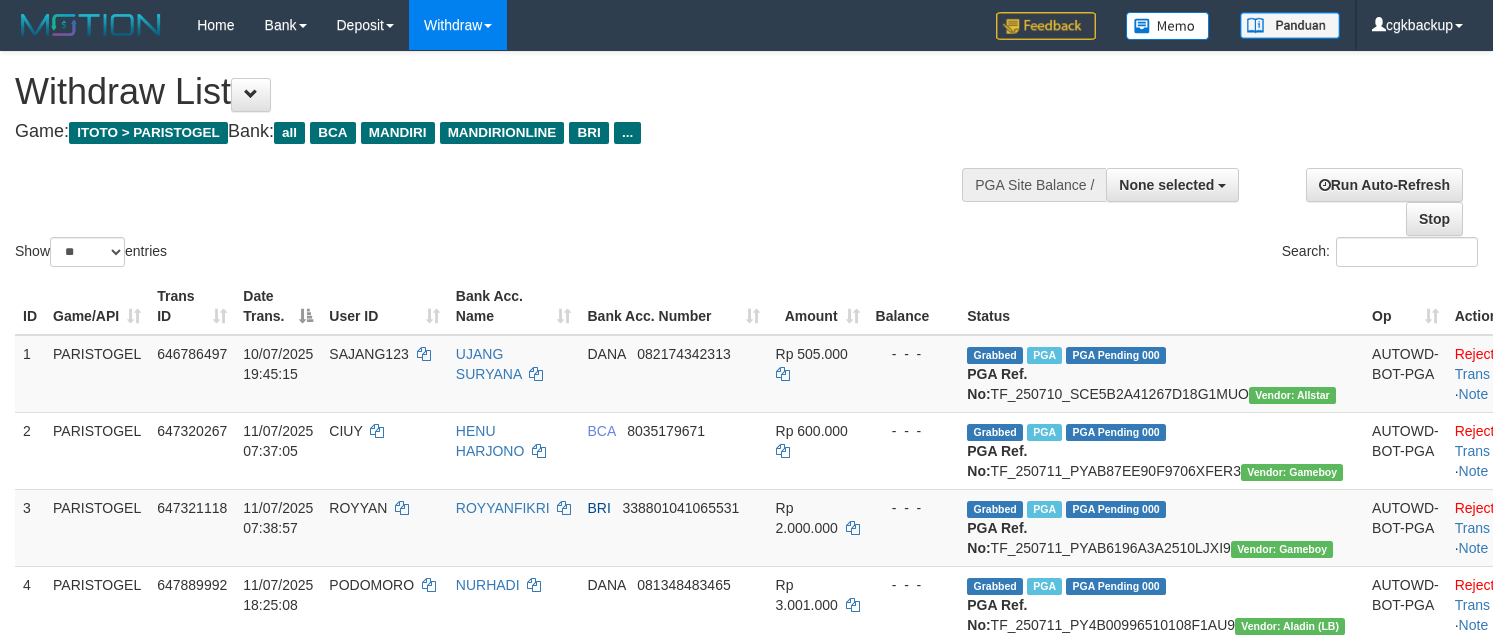 select 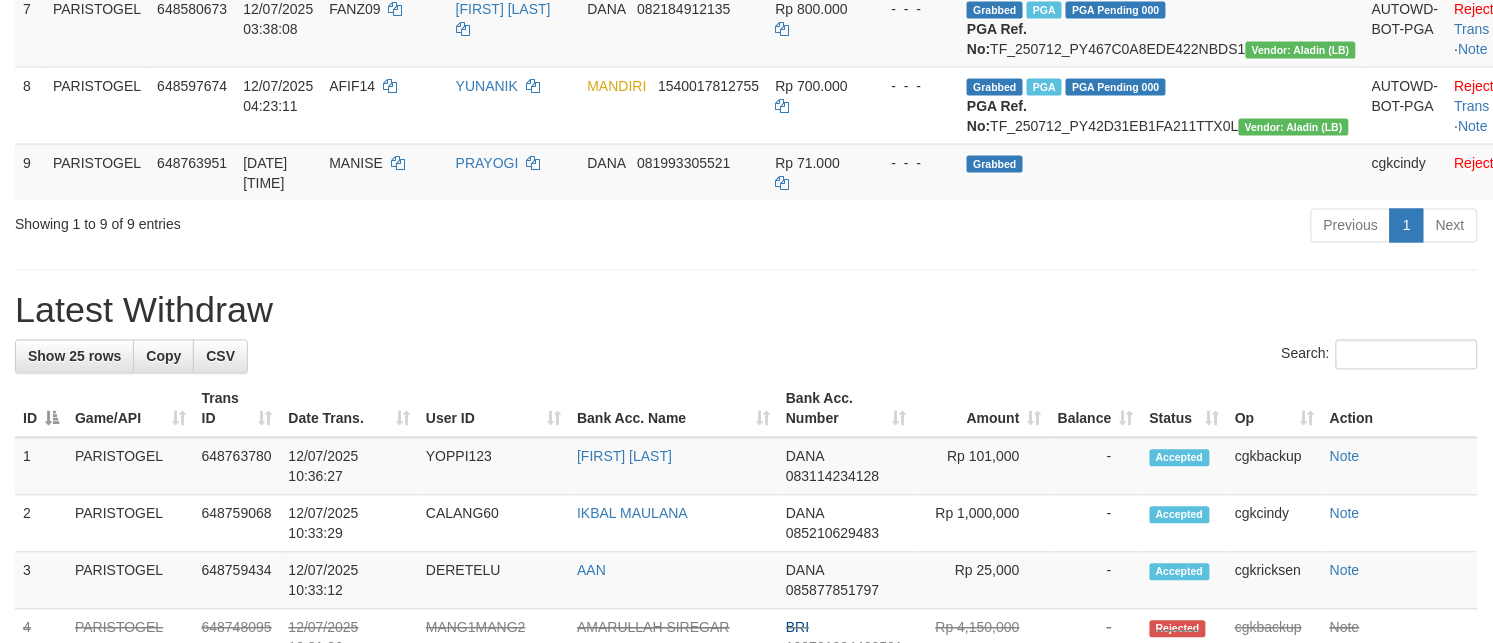 scroll, scrollTop: 752, scrollLeft: 0, axis: vertical 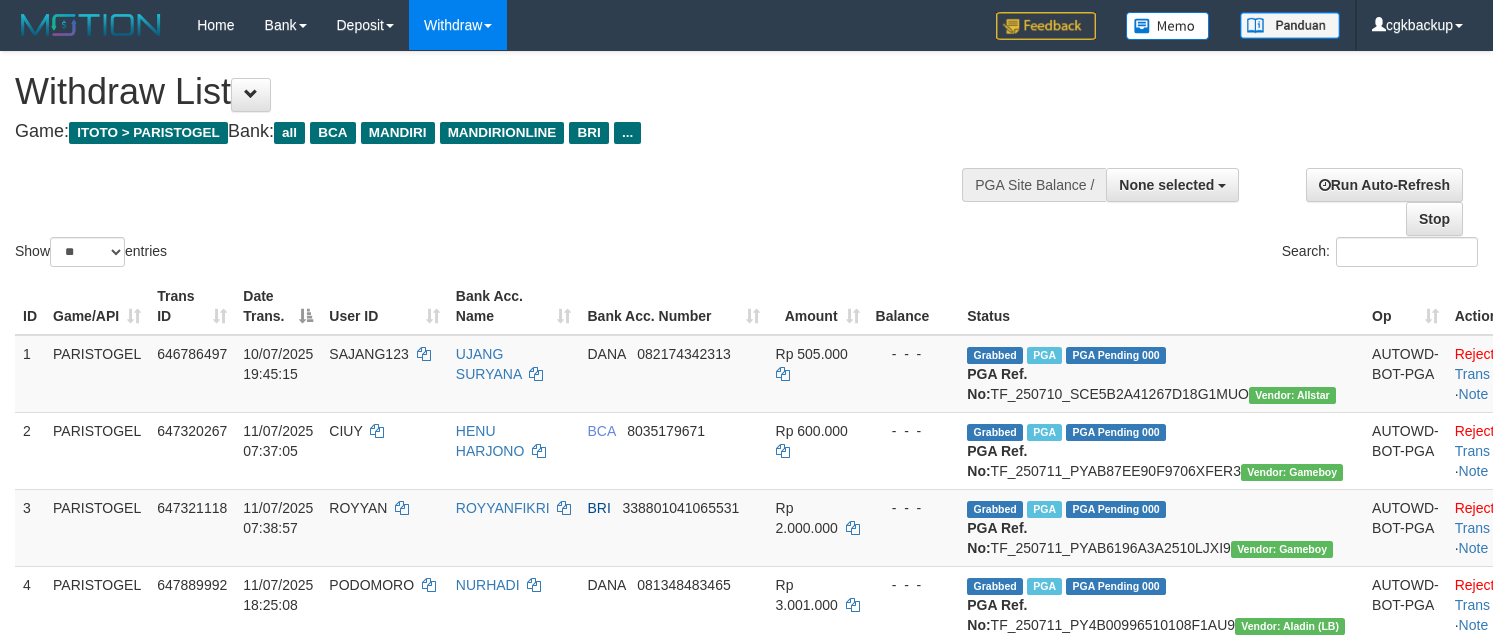 select 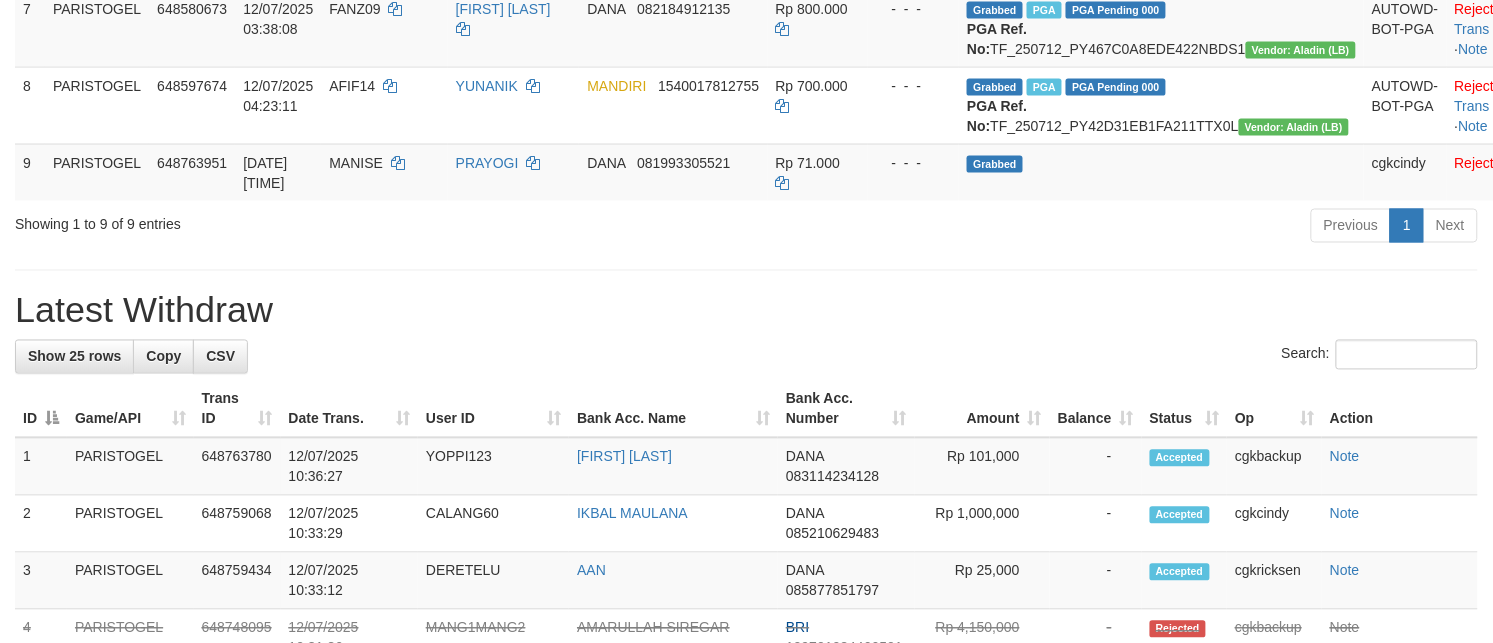 scroll, scrollTop: 752, scrollLeft: 0, axis: vertical 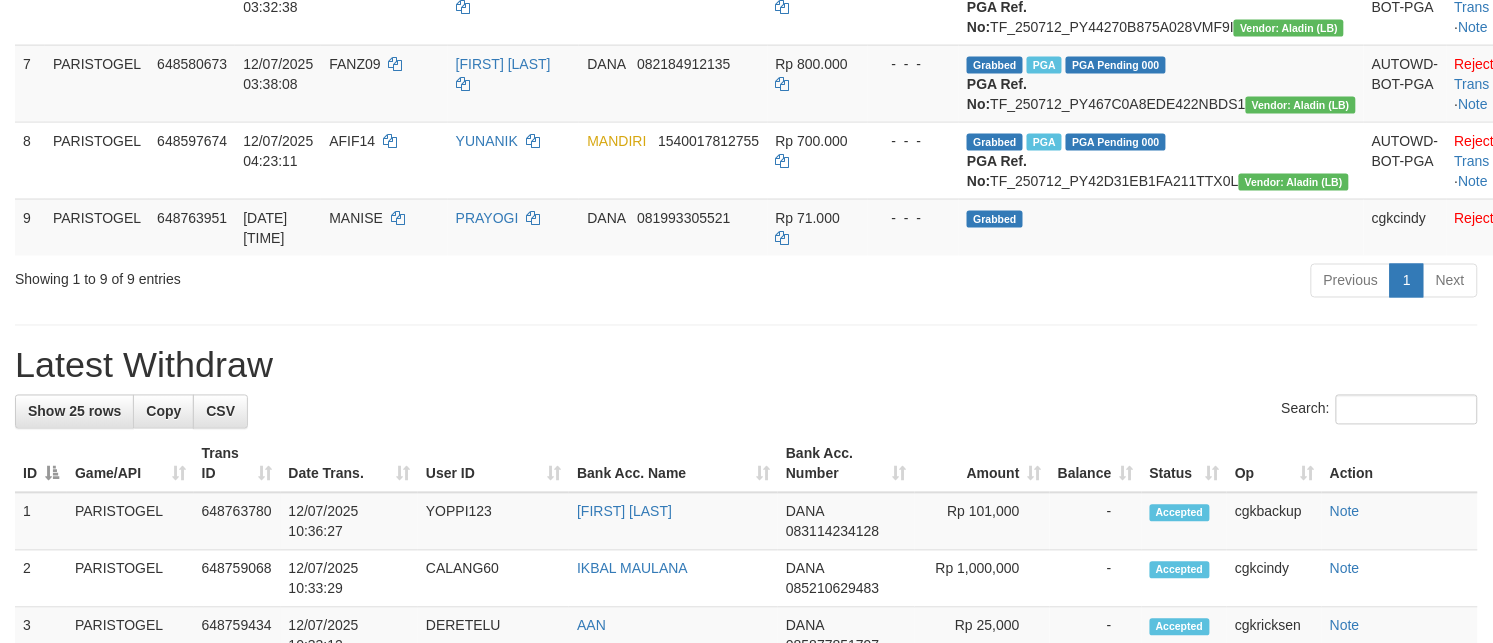 click on "Showing 1 to 9 of 9 entries" at bounding box center [311, 276] 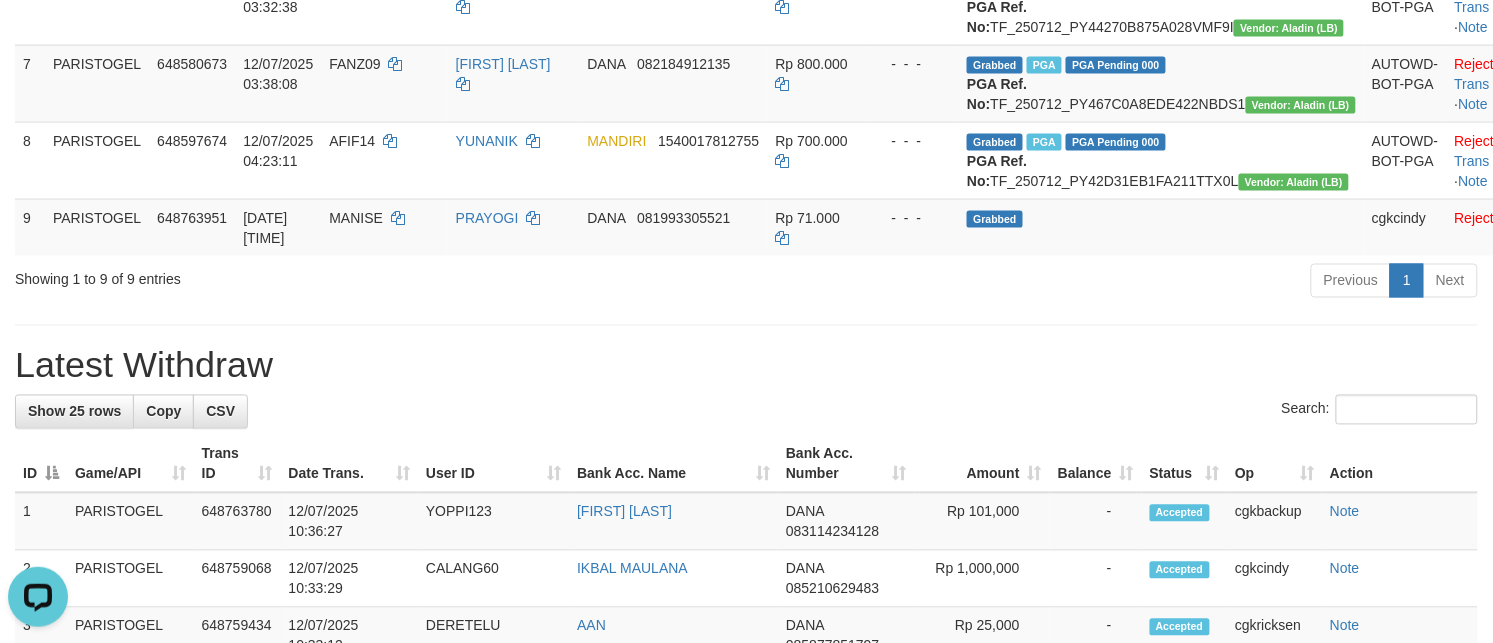 scroll, scrollTop: 0, scrollLeft: 0, axis: both 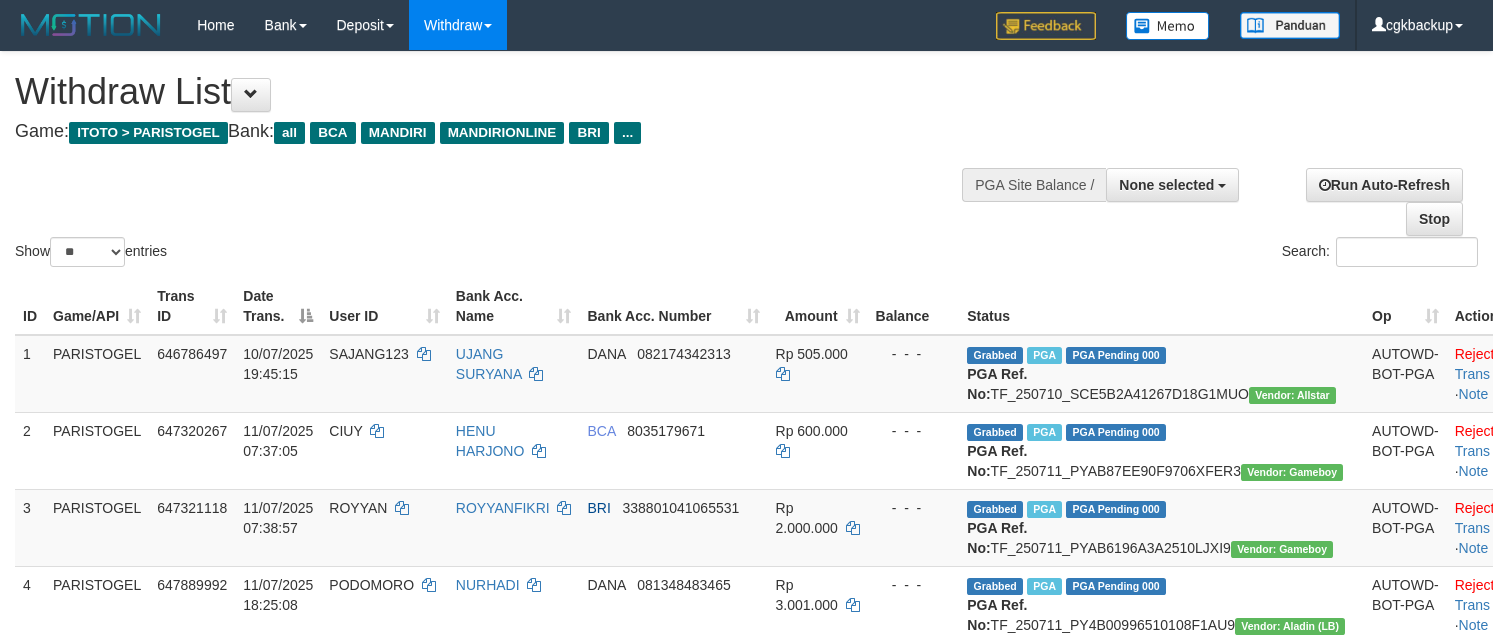 select 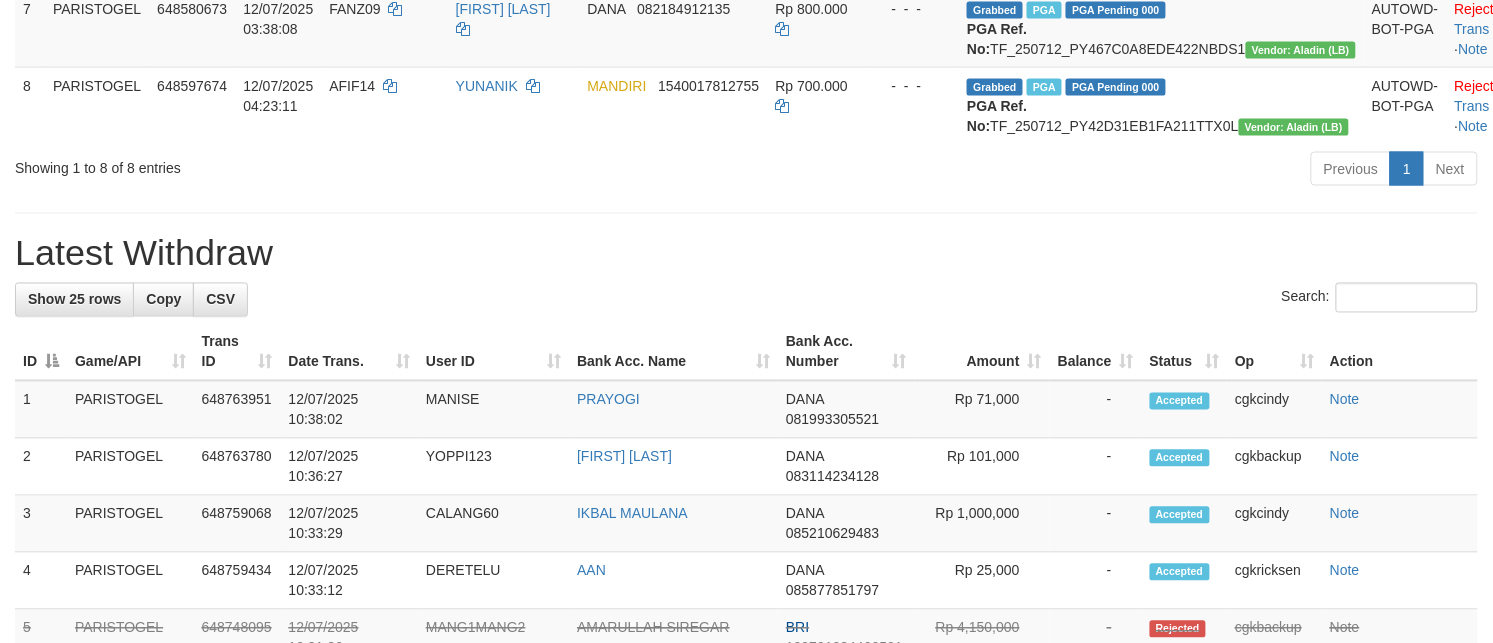 scroll, scrollTop: 752, scrollLeft: 0, axis: vertical 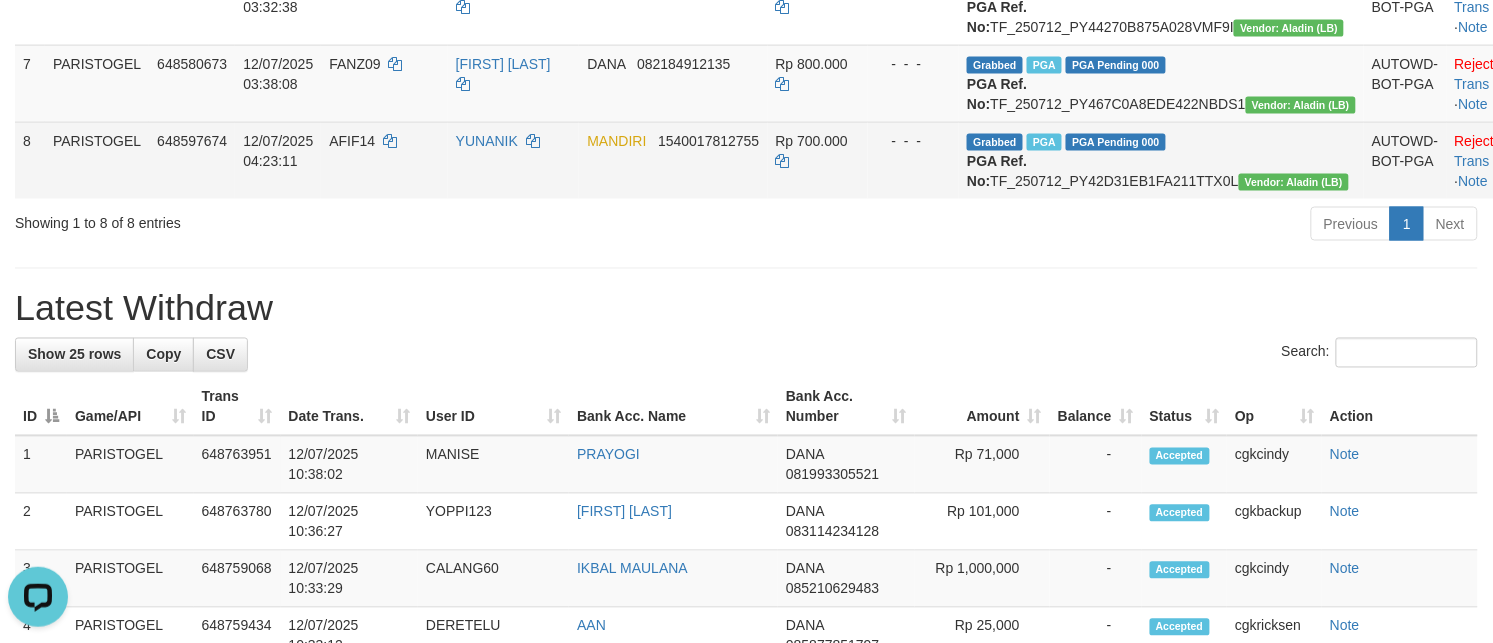 click on "YUNANIK" at bounding box center [514, 160] 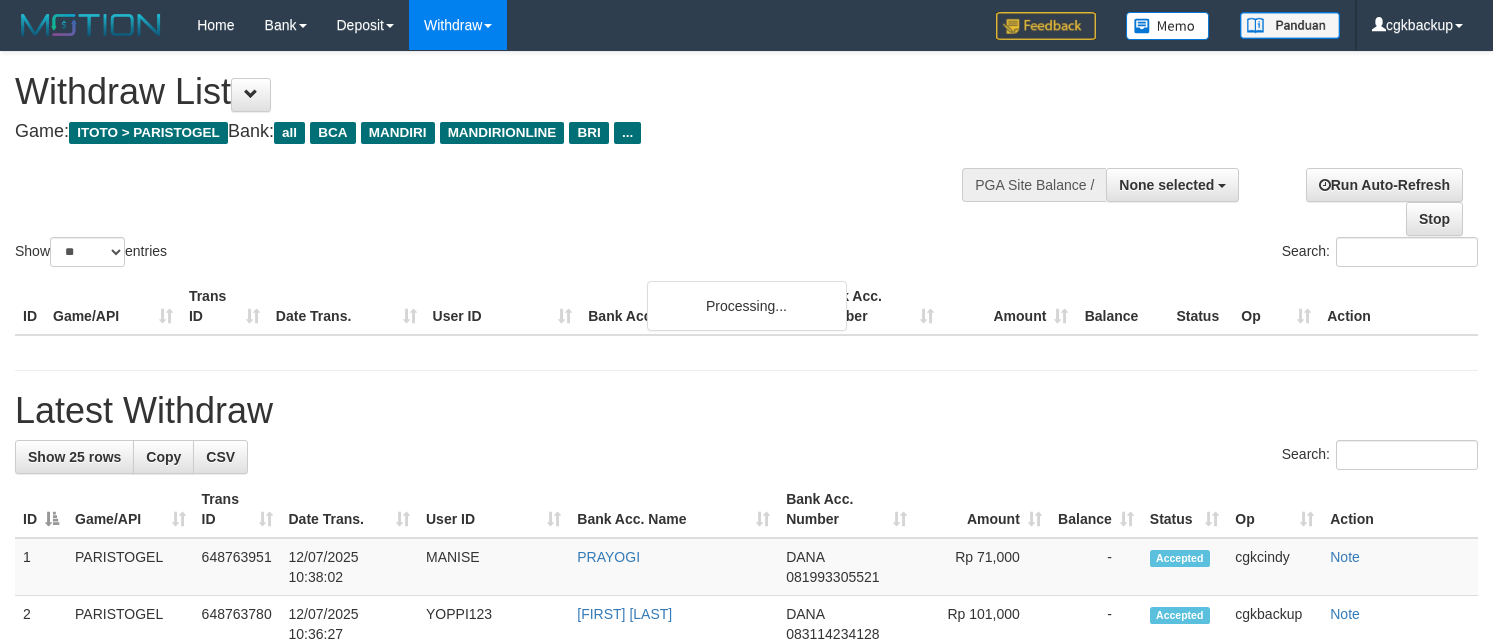 select 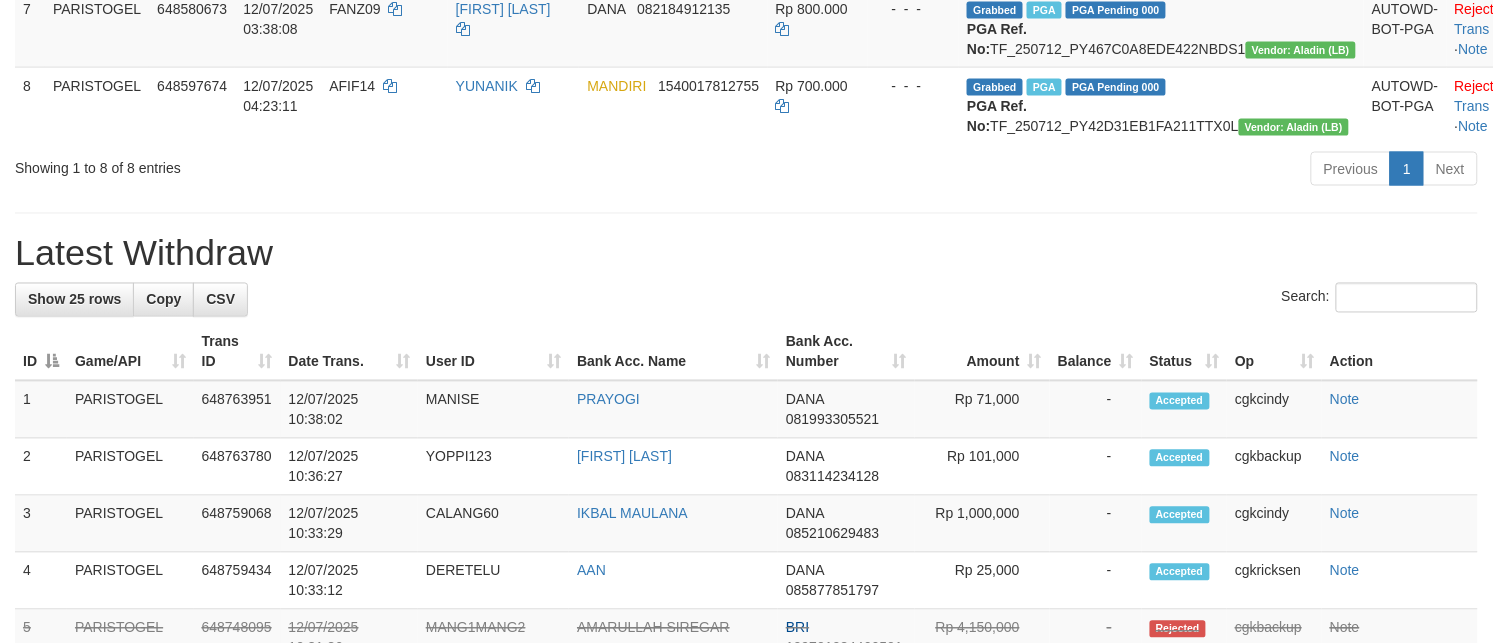 scroll, scrollTop: 752, scrollLeft: 0, axis: vertical 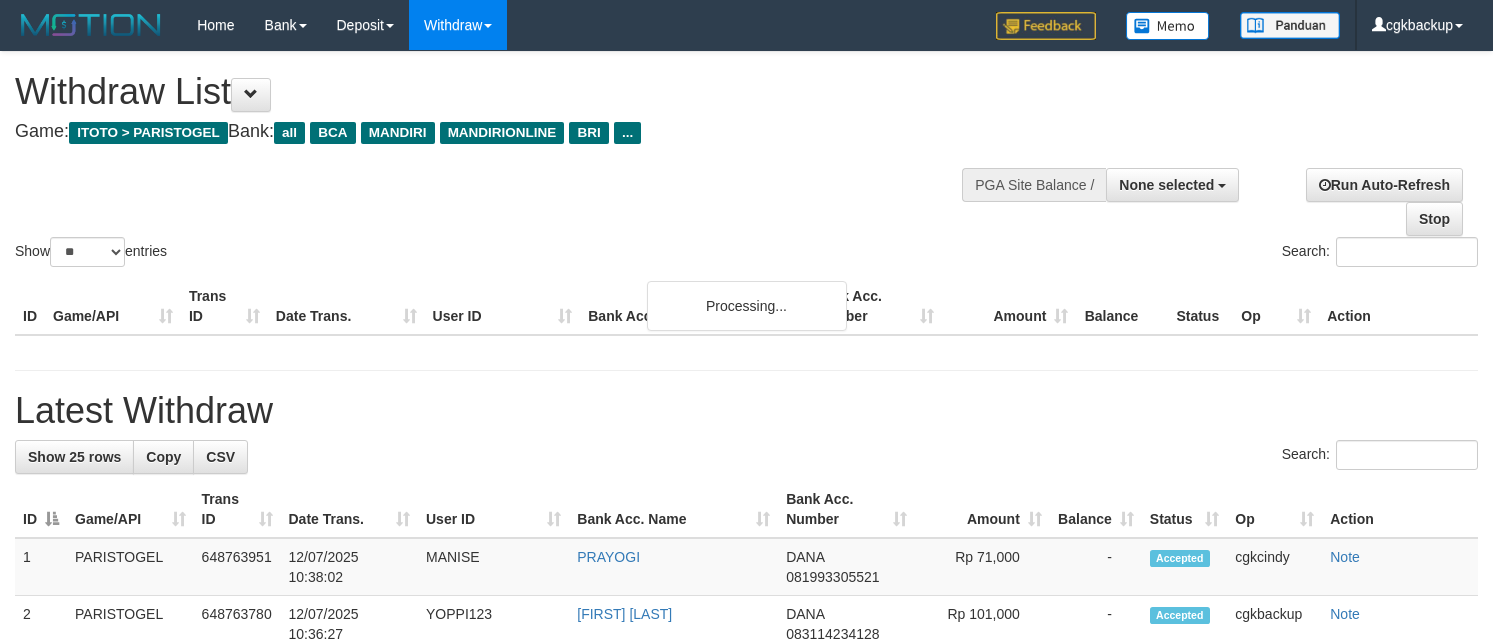 select 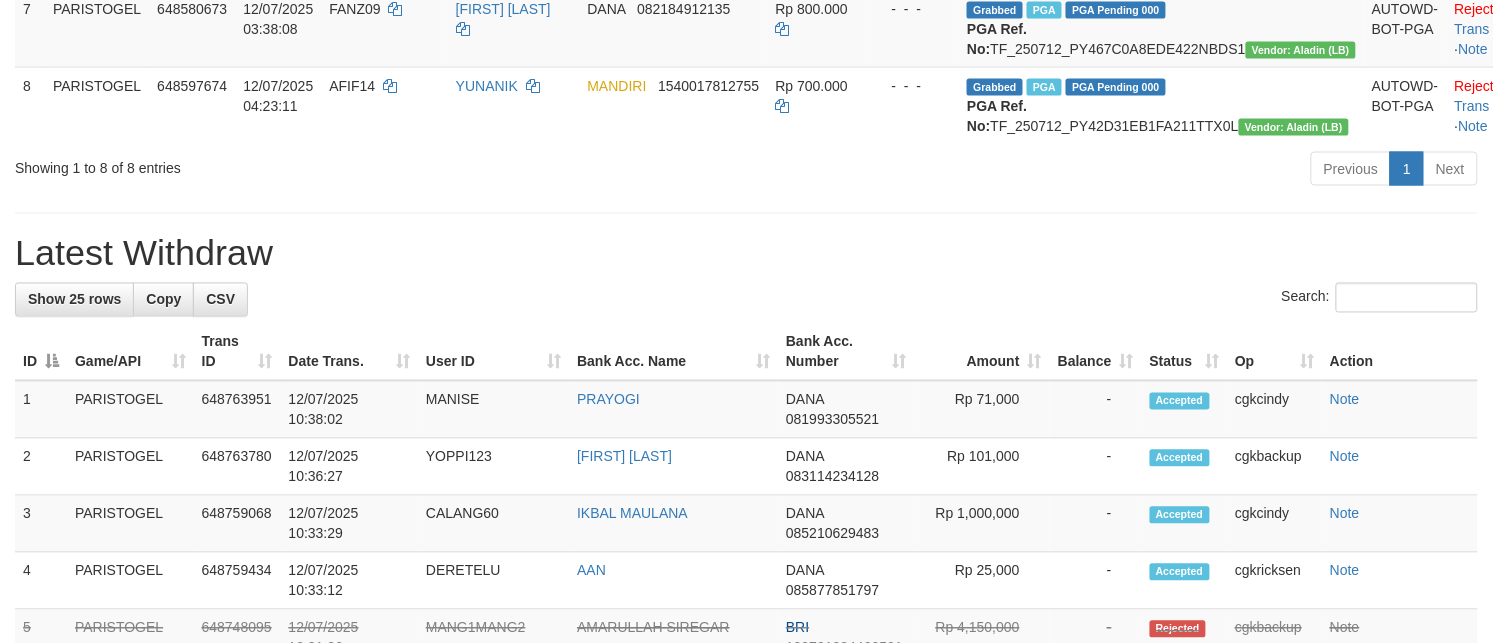 scroll, scrollTop: 752, scrollLeft: 0, axis: vertical 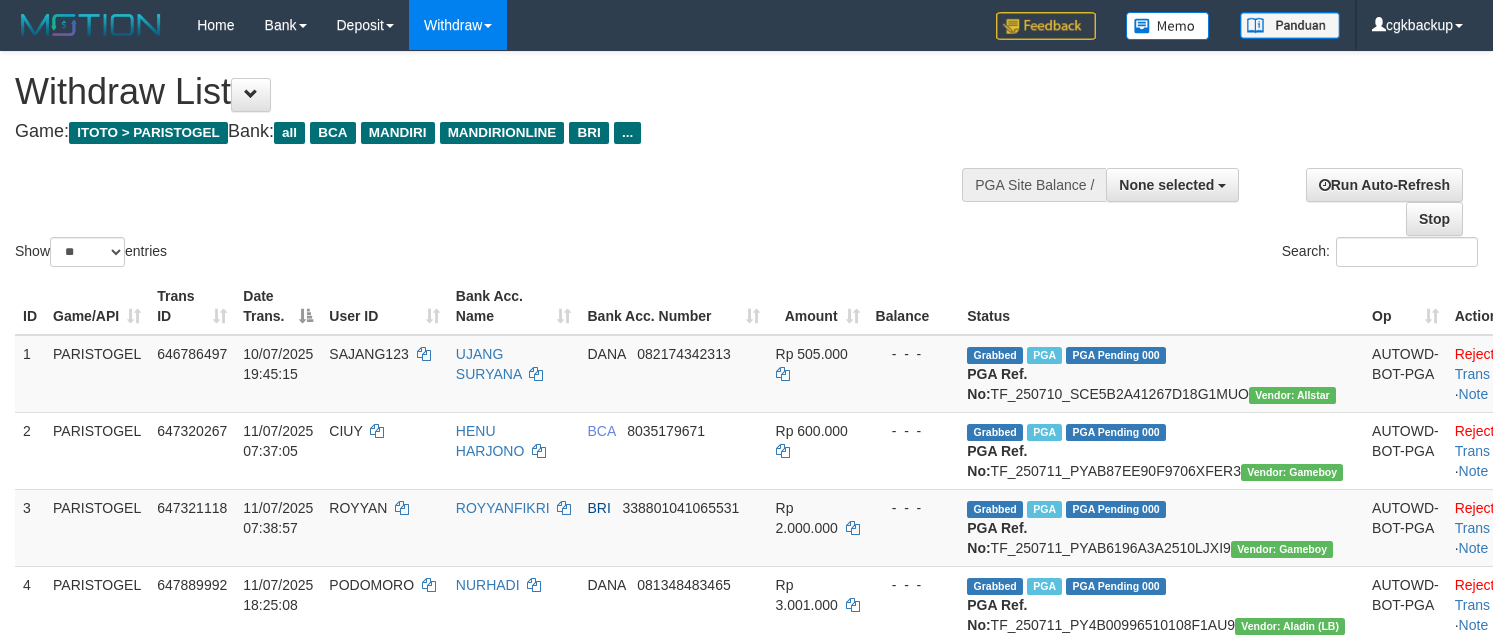 select 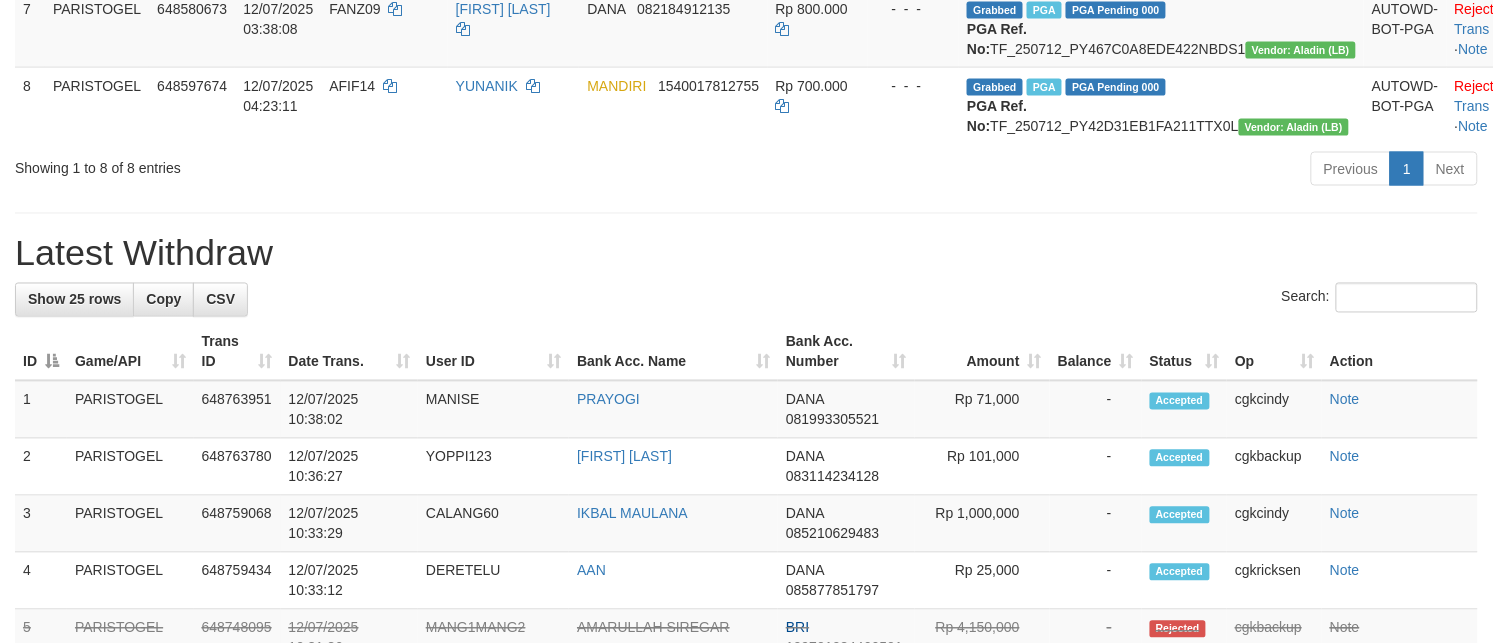 scroll, scrollTop: 752, scrollLeft: 0, axis: vertical 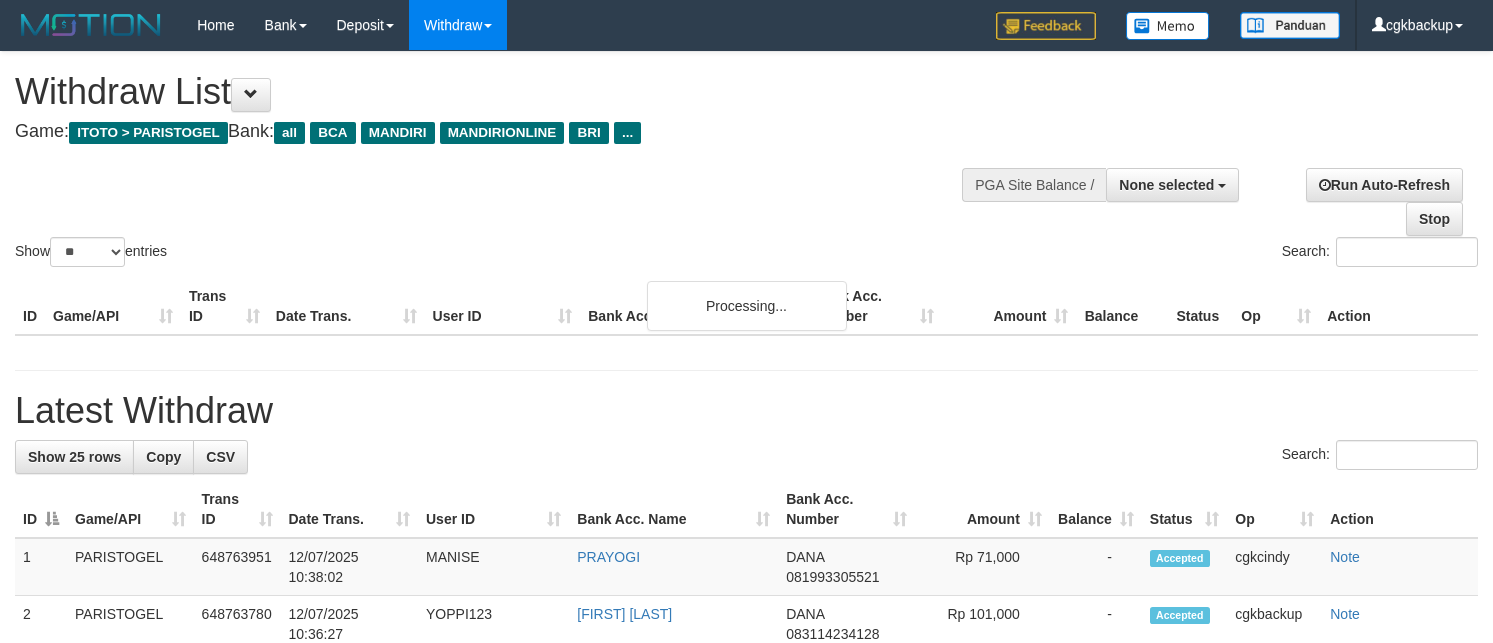 select 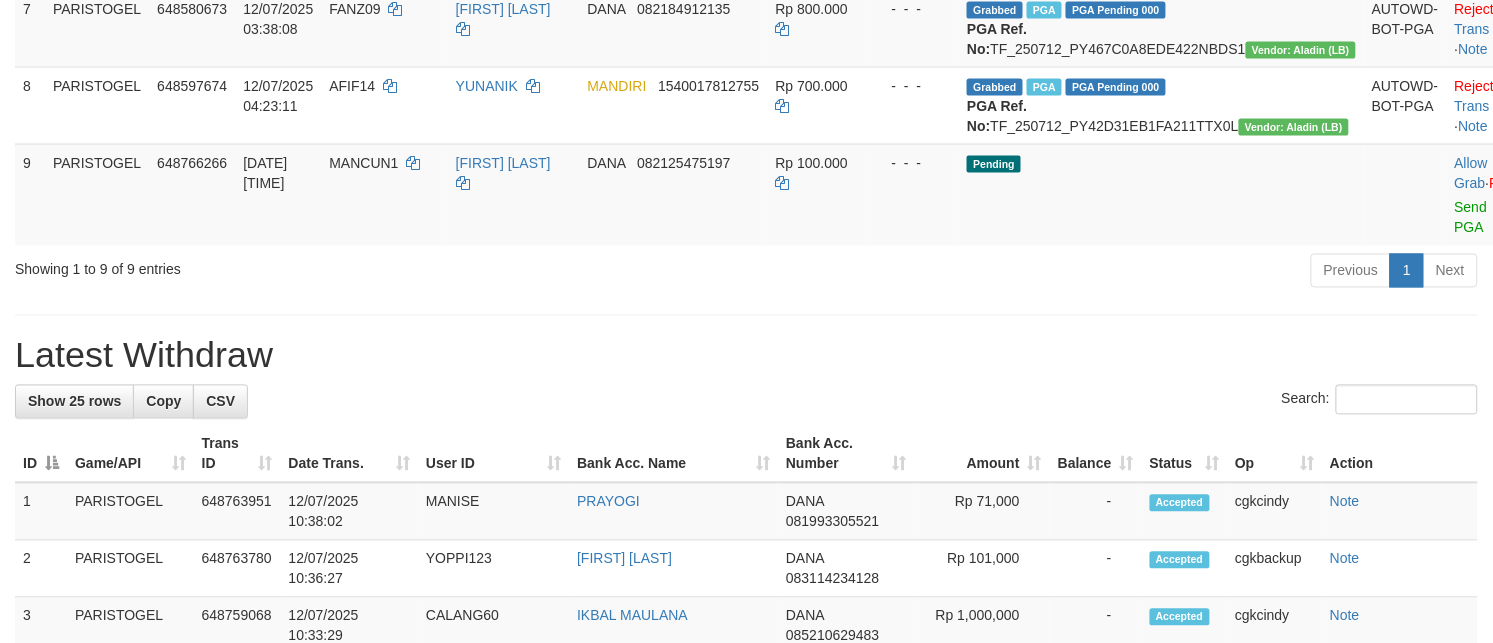 scroll, scrollTop: 752, scrollLeft: 0, axis: vertical 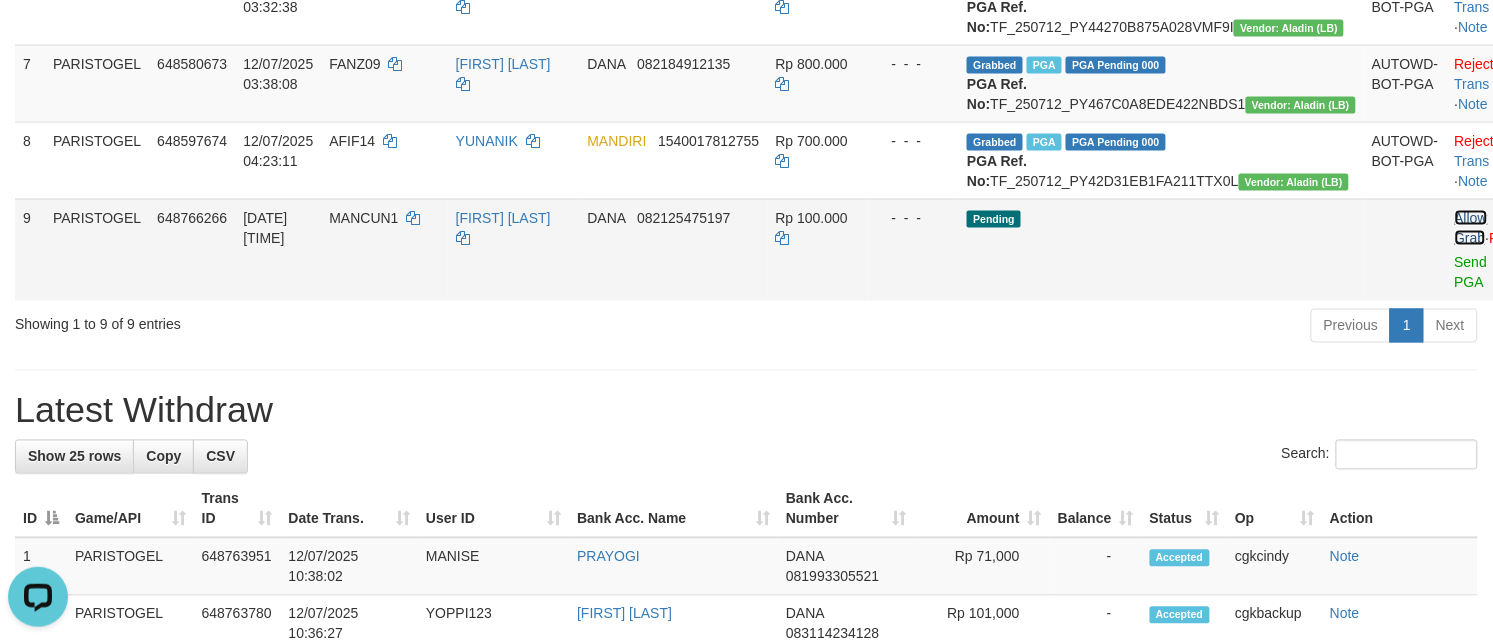 click on "Allow Grab" at bounding box center (1471, 228) 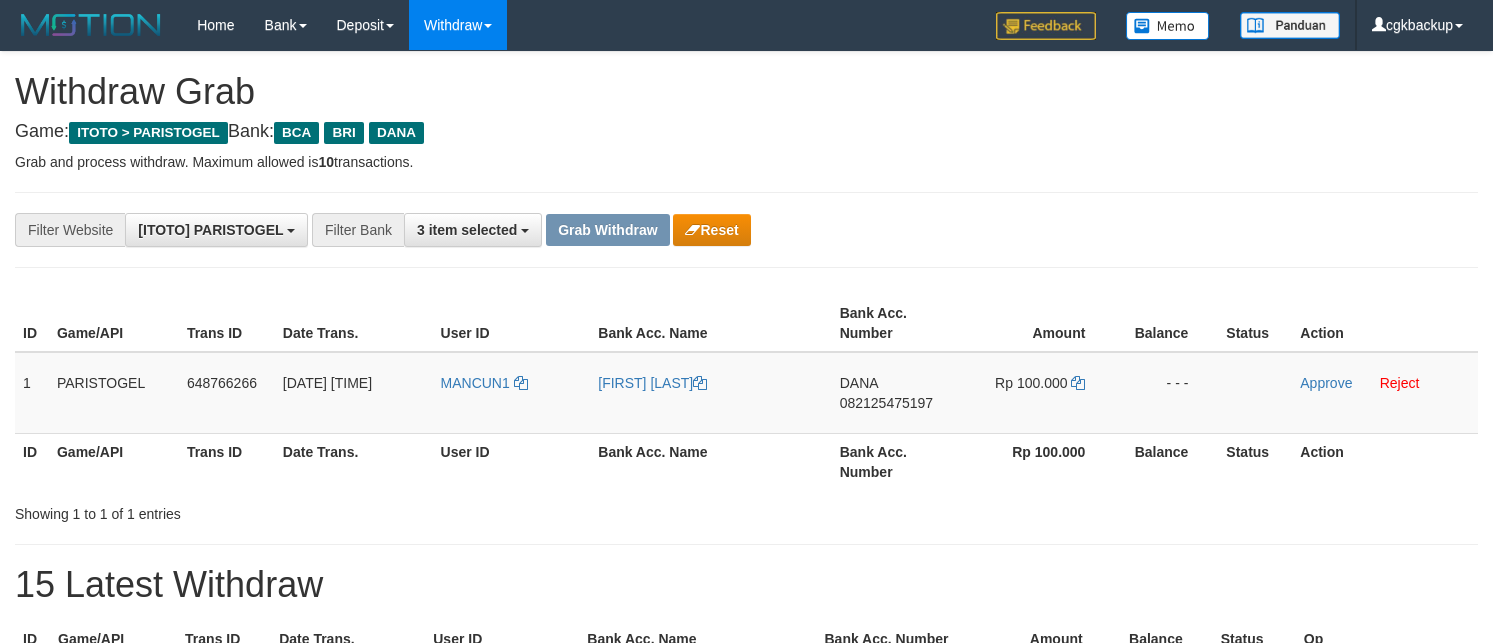 scroll, scrollTop: 0, scrollLeft: 0, axis: both 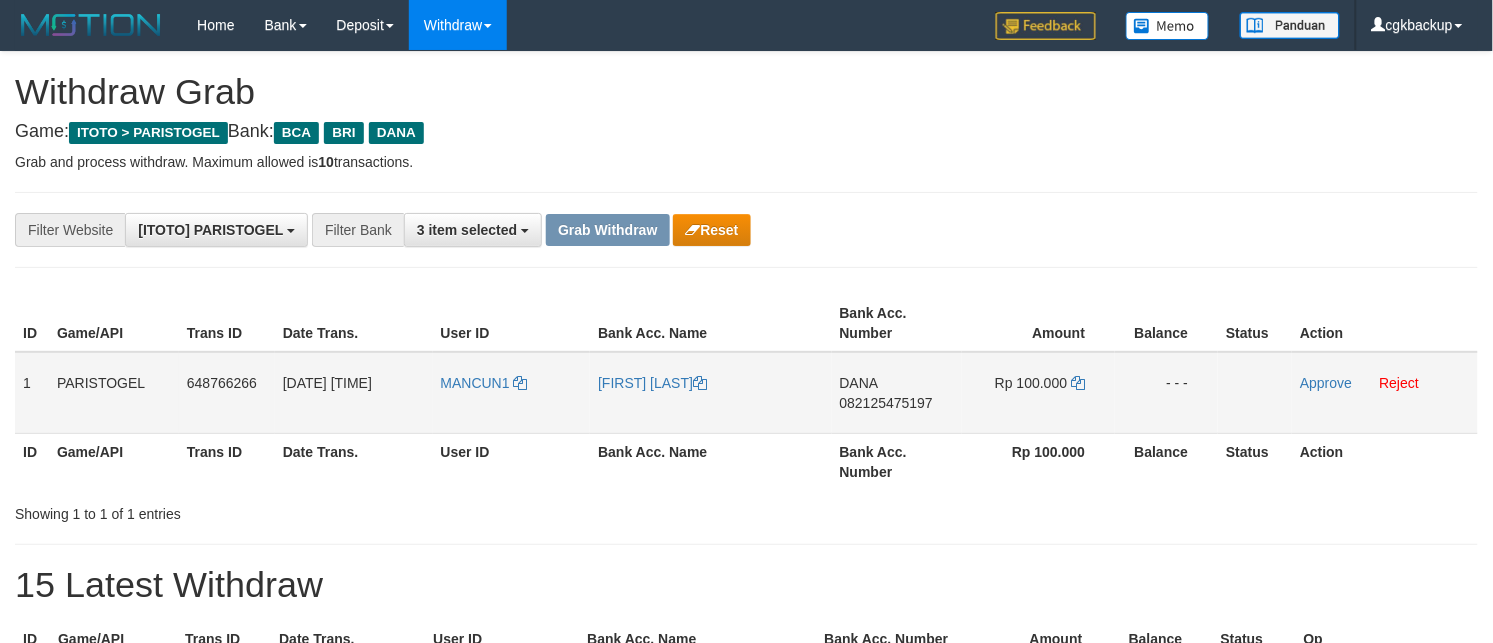 click on "MANCUN1" at bounding box center (512, 393) 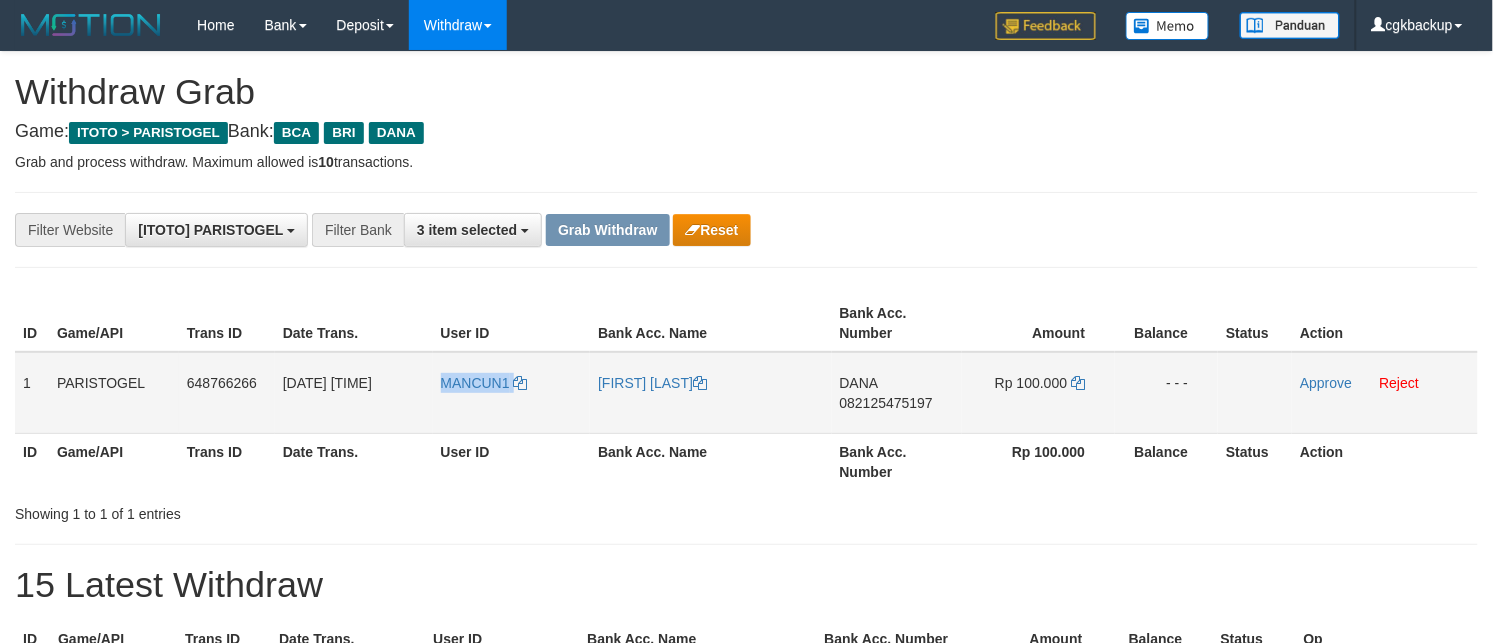 click on "MANCUN1" at bounding box center (512, 393) 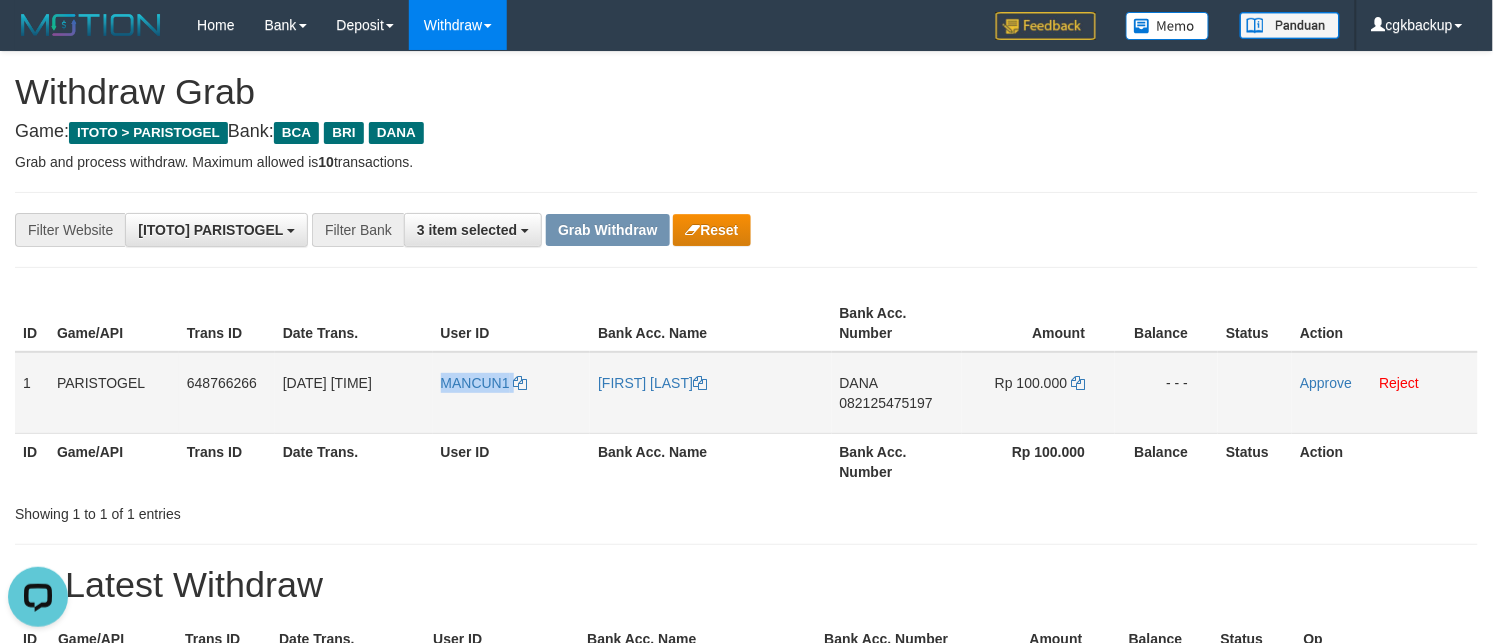 scroll, scrollTop: 0, scrollLeft: 0, axis: both 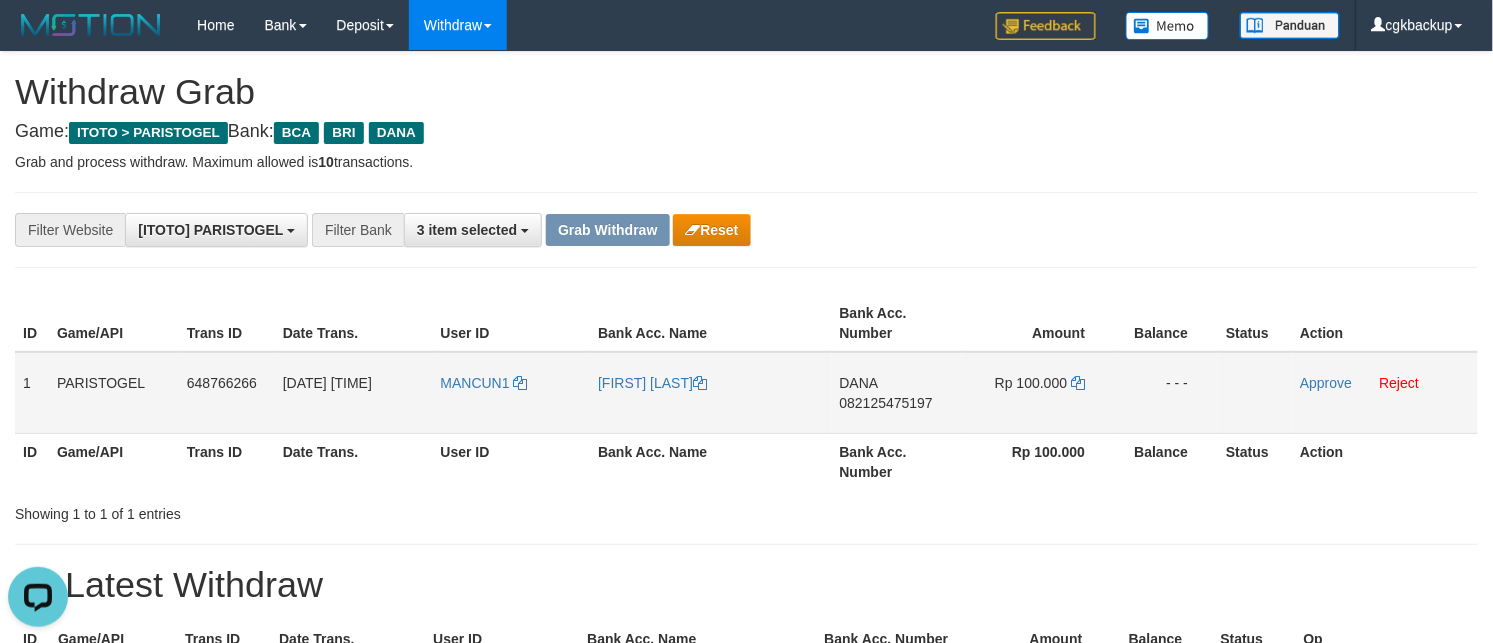 click on "[FIRST] [LAST]" at bounding box center (710, 393) 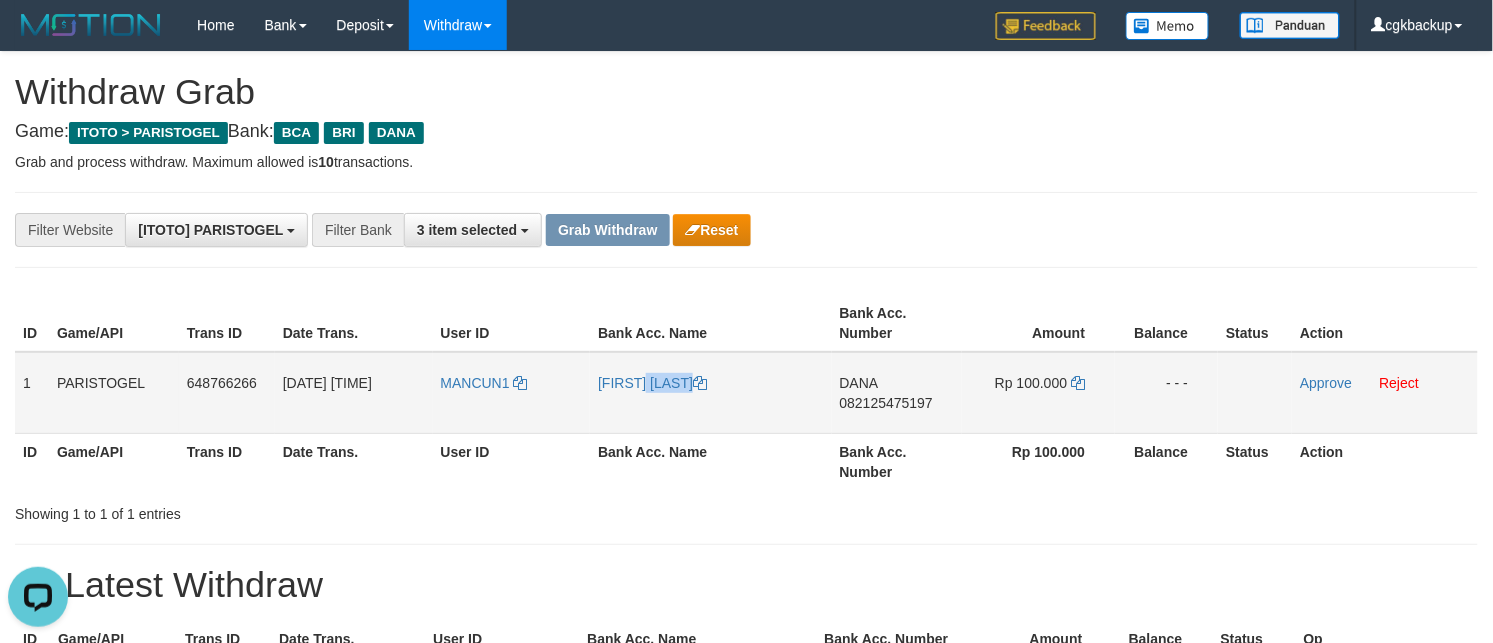 click on "[FIRST] [LAST]" at bounding box center (710, 393) 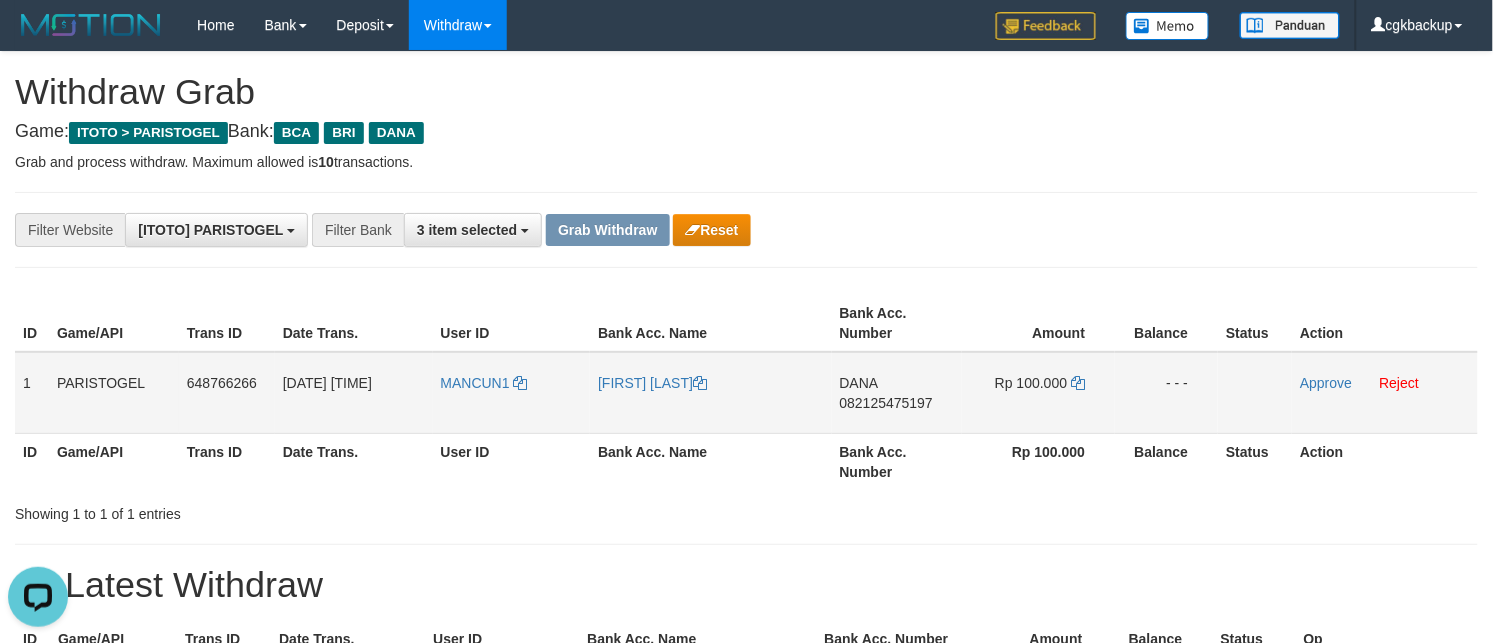 click on "MANCUN1" at bounding box center (512, 393) 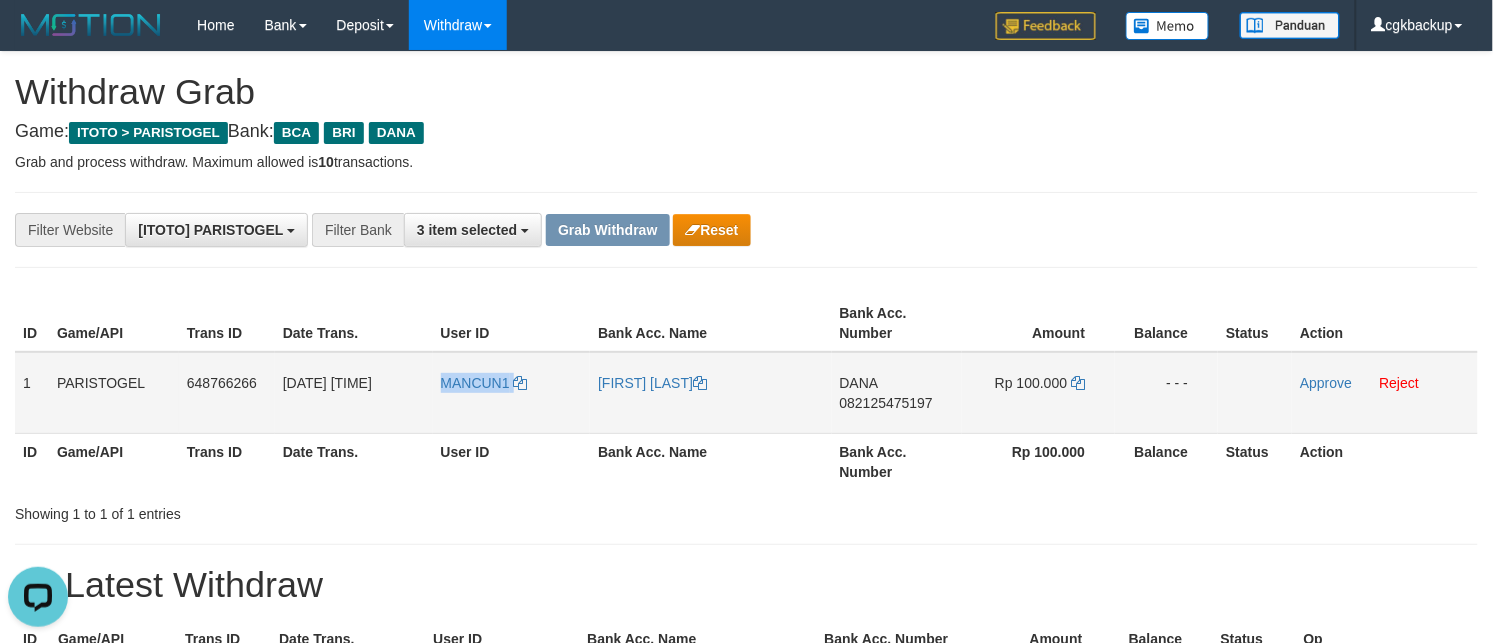 click on "MANCUN1" at bounding box center [512, 393] 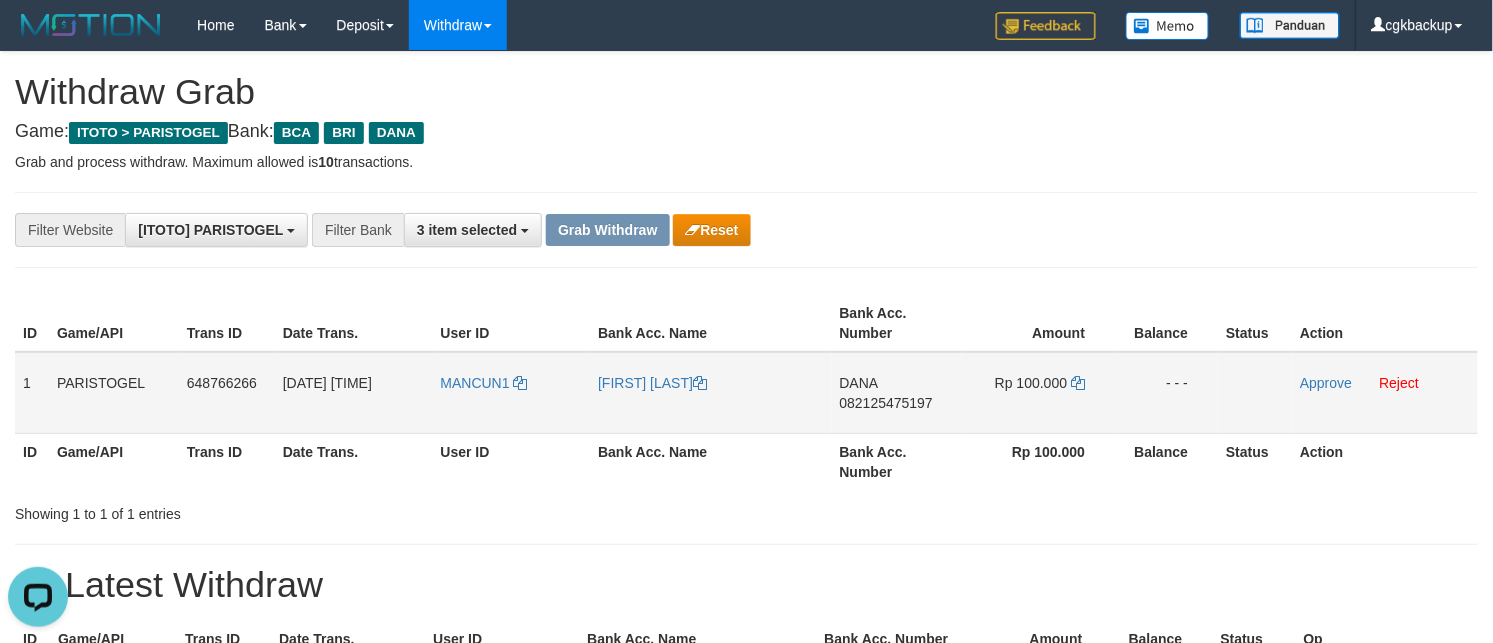 click on "DANA
082125475197" at bounding box center [897, 393] 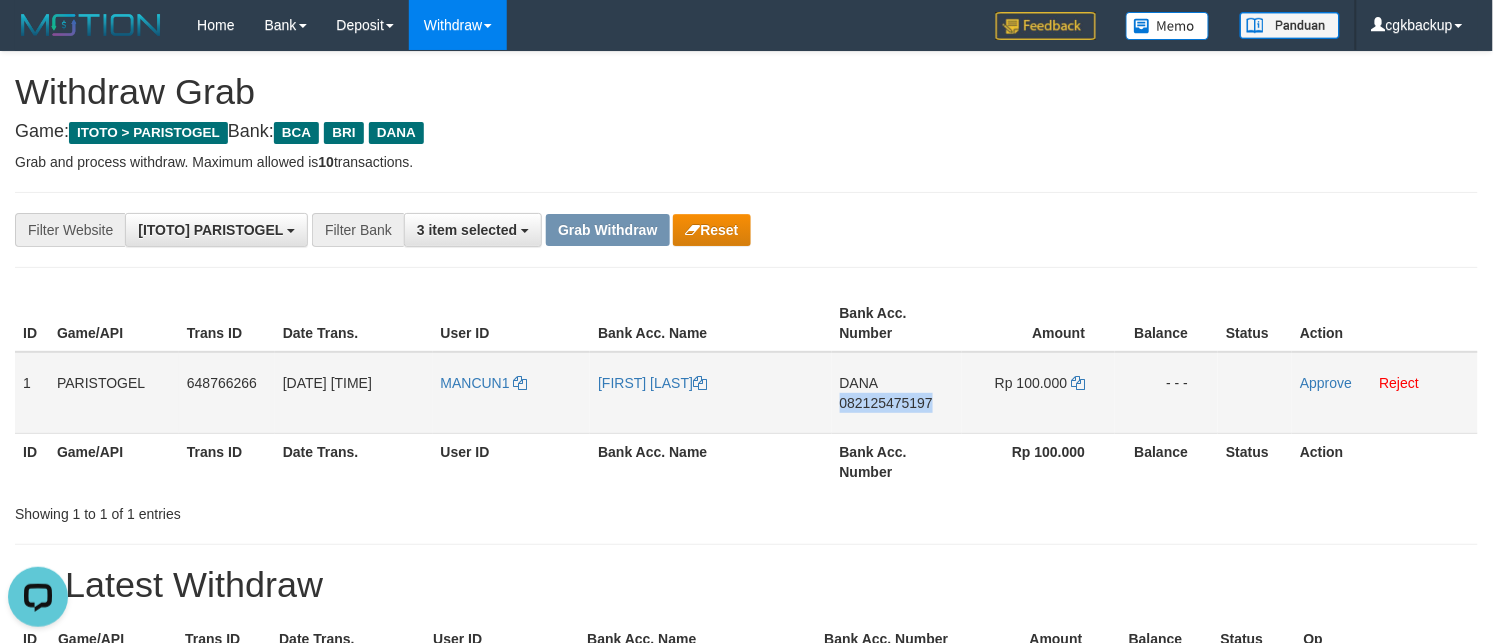 click on "DANA
082125475197" at bounding box center [897, 393] 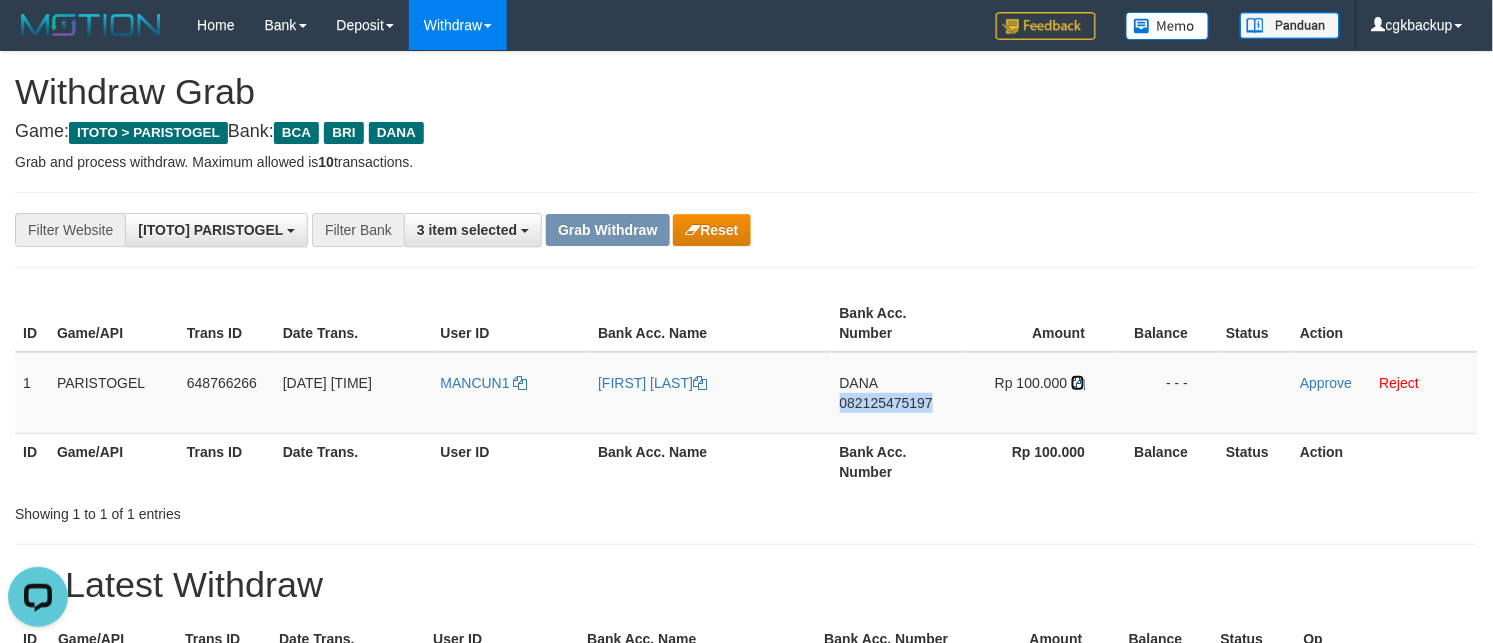 click at bounding box center (1078, 383) 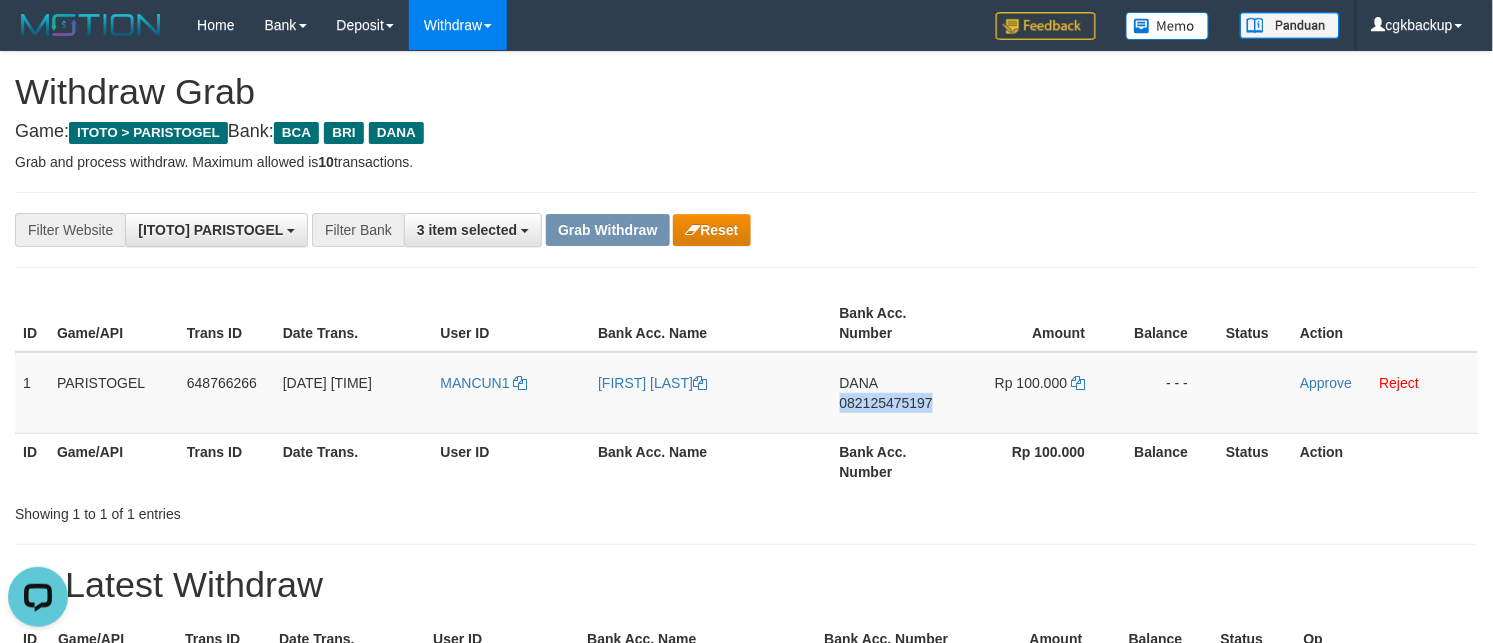 copy on "082125475197" 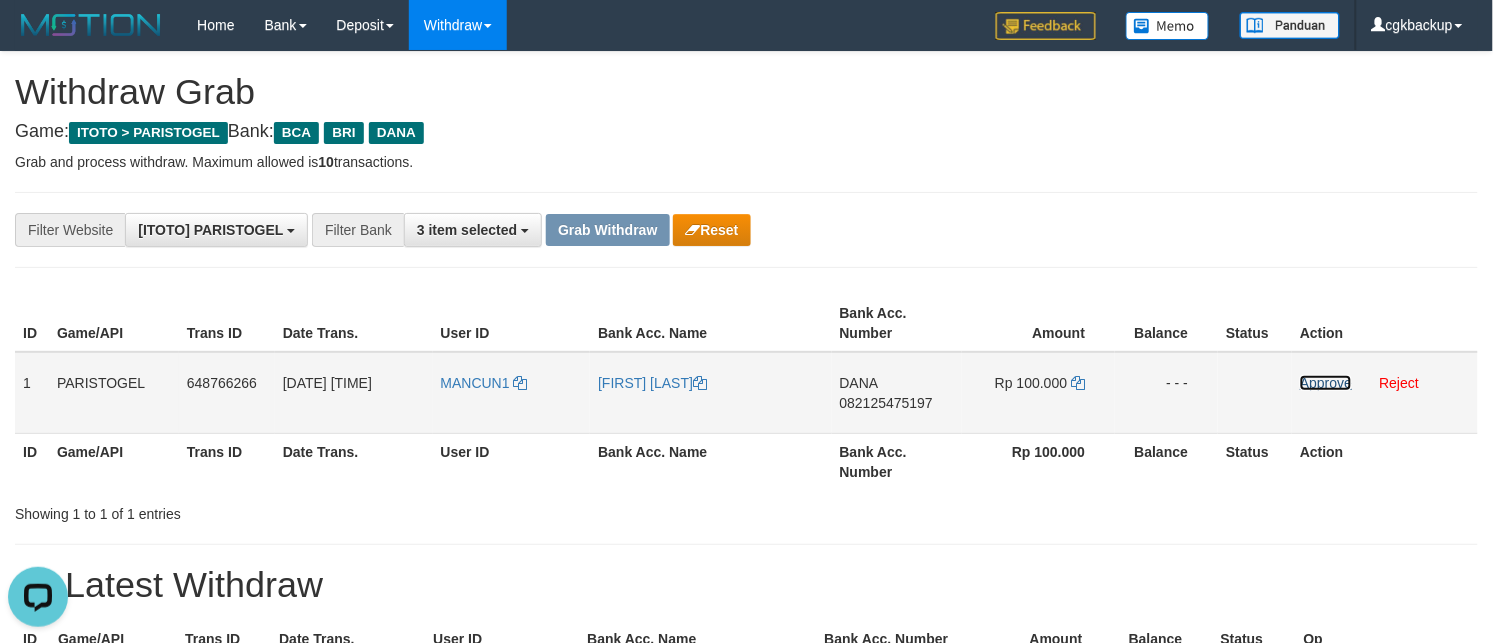 click on "Approve" at bounding box center (1326, 383) 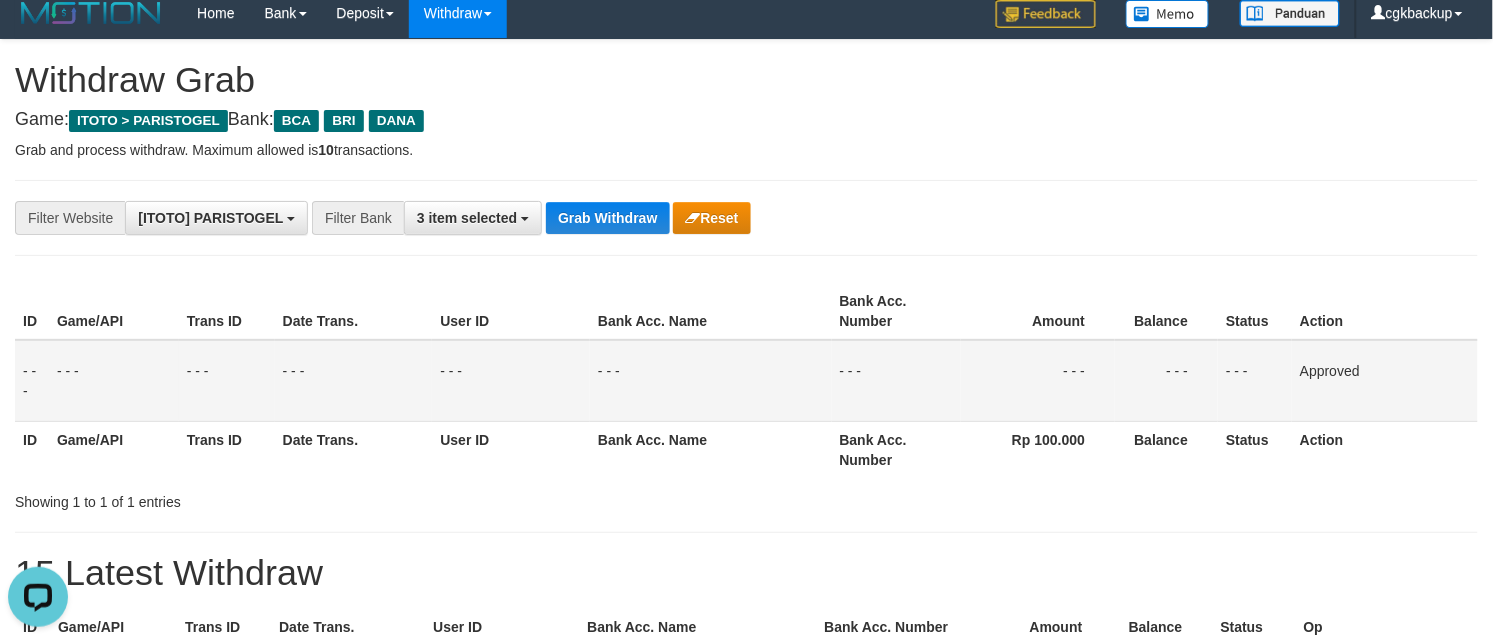 scroll, scrollTop: 0, scrollLeft: 0, axis: both 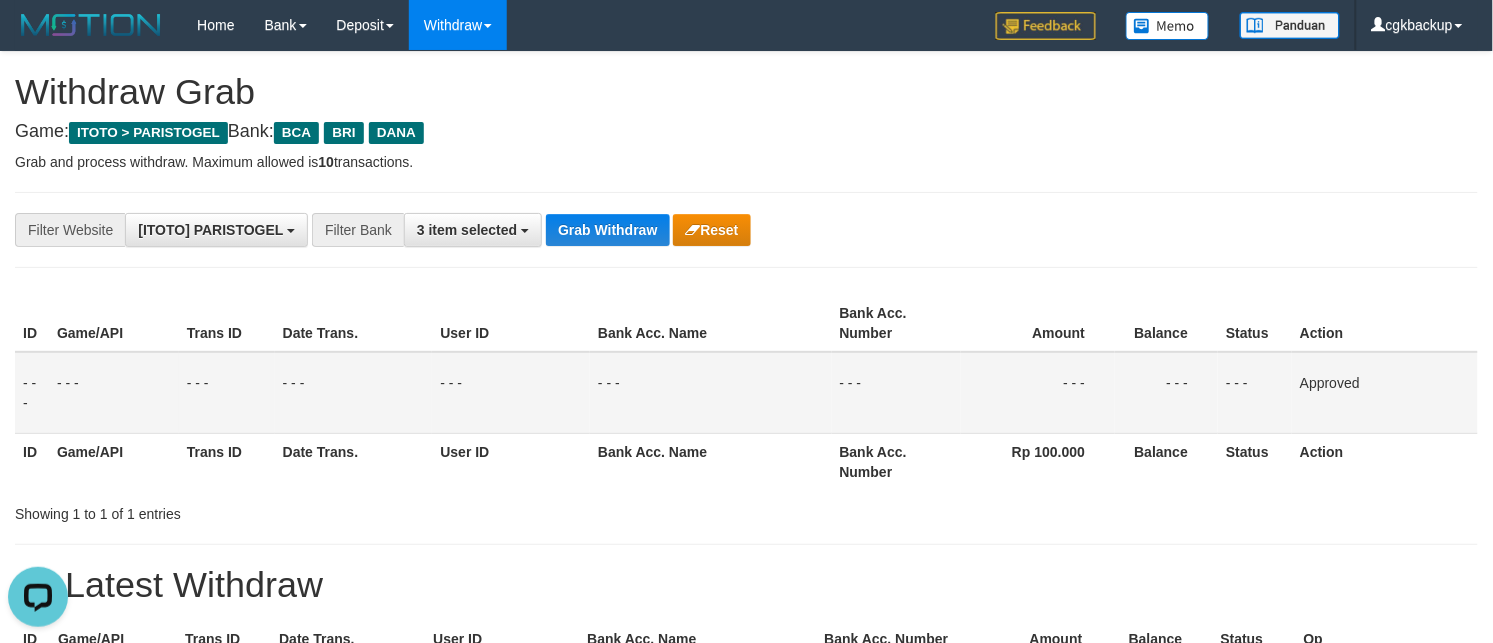 click on "**********" at bounding box center (746, 230) 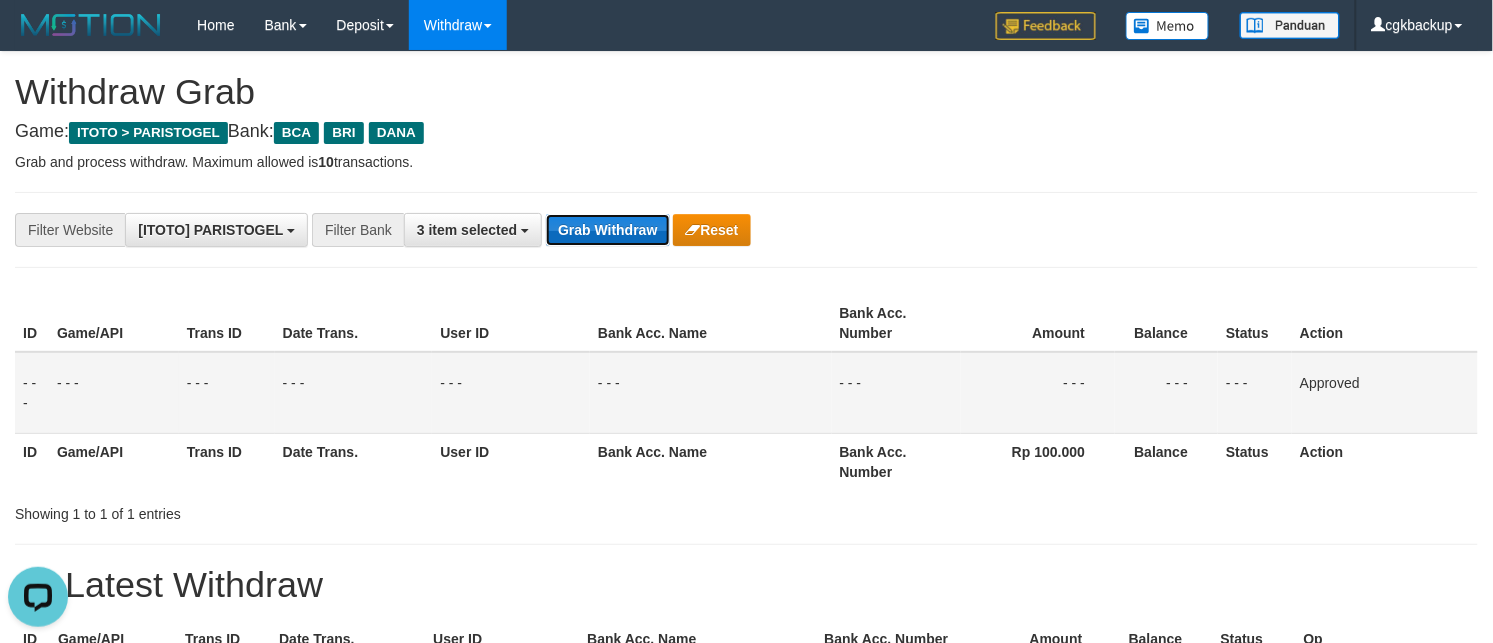 click on "Grab Withdraw" at bounding box center (607, 230) 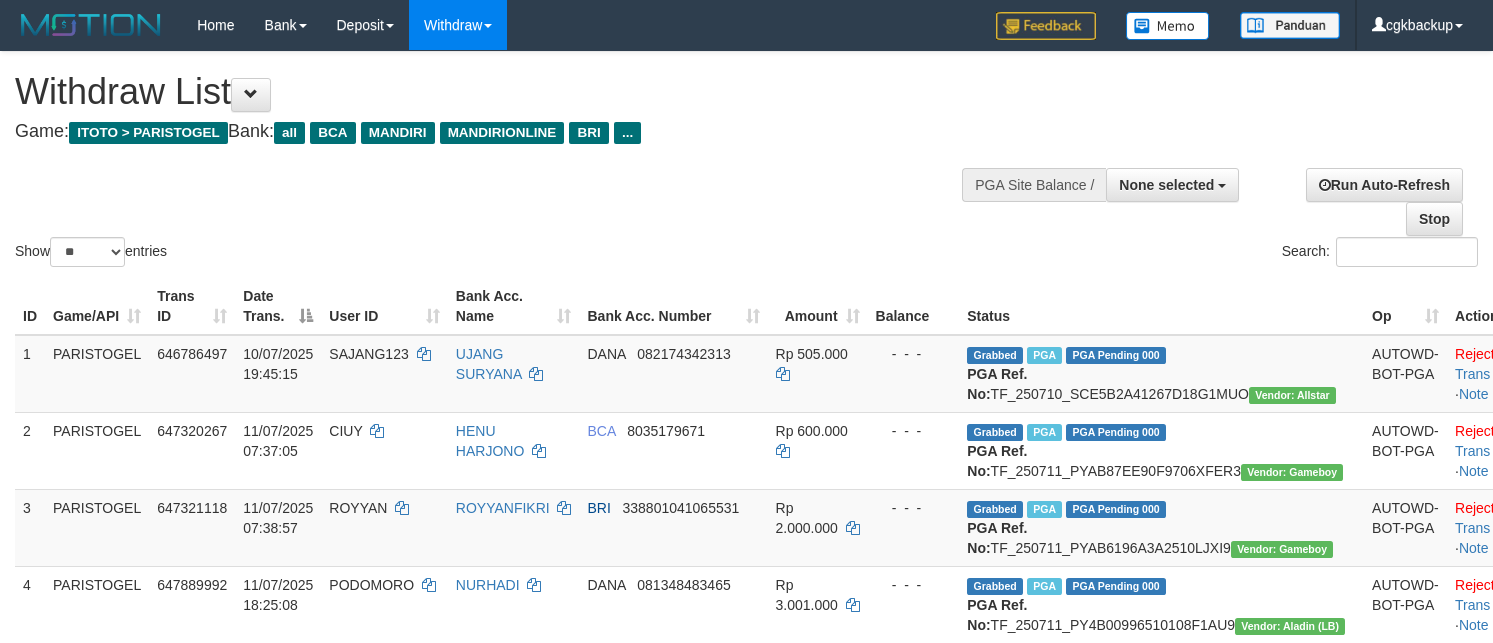 select 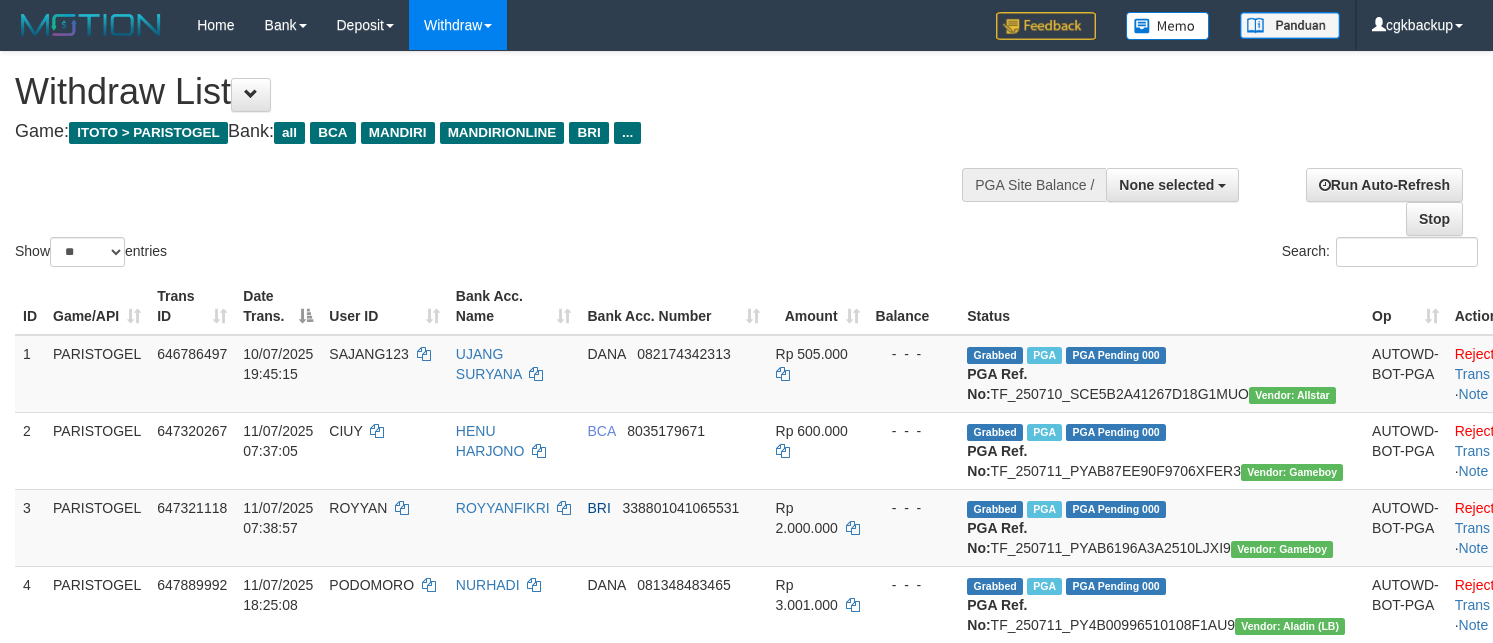 select 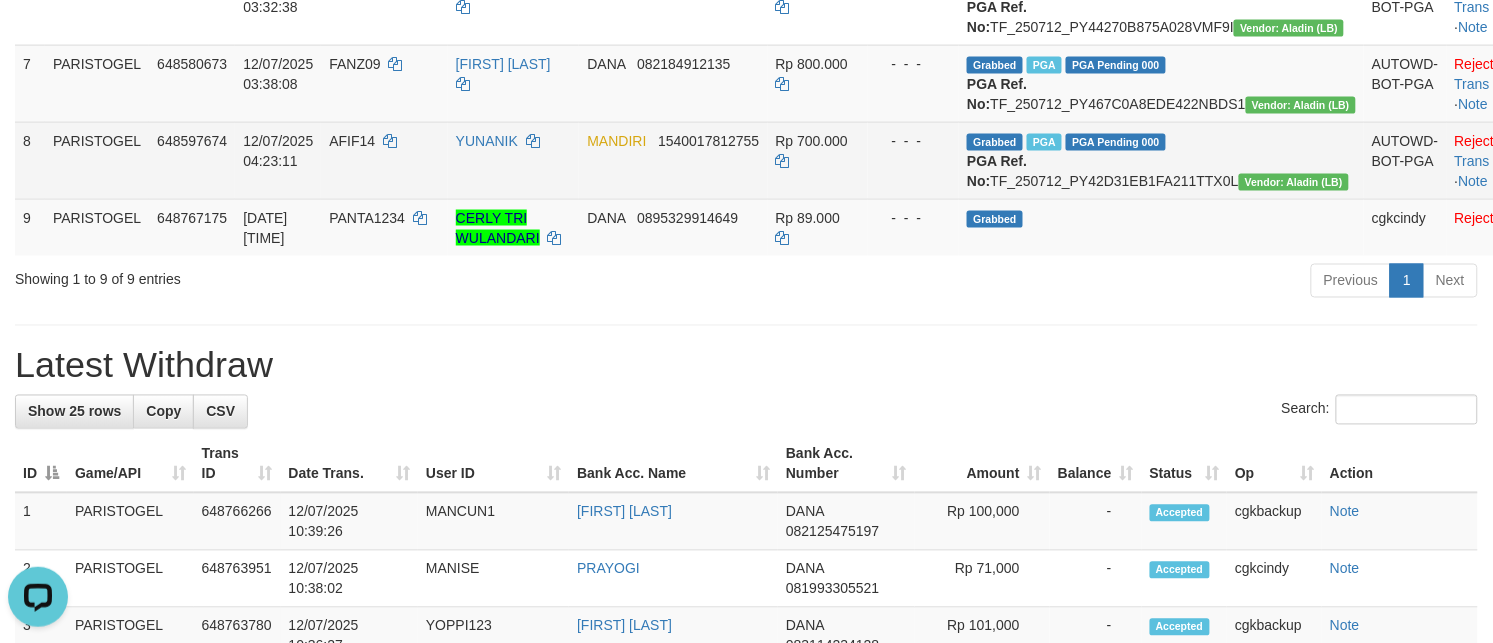 scroll, scrollTop: 0, scrollLeft: 0, axis: both 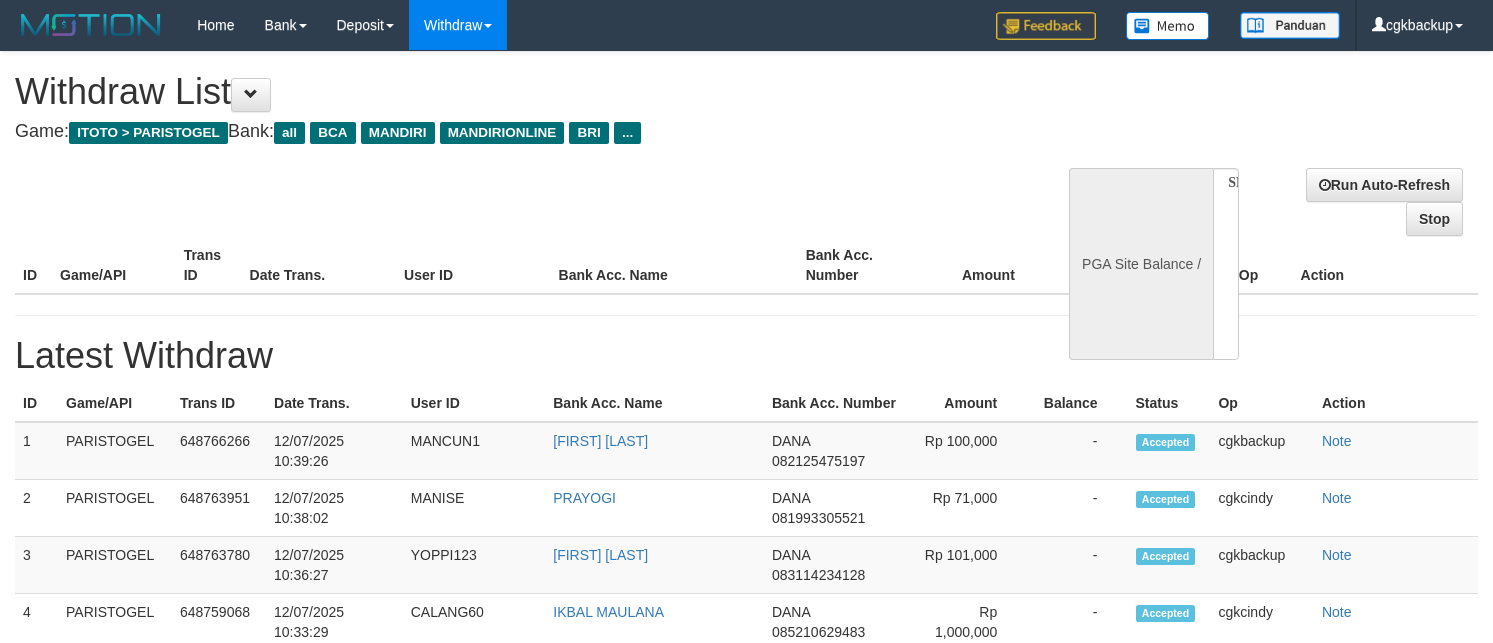 select 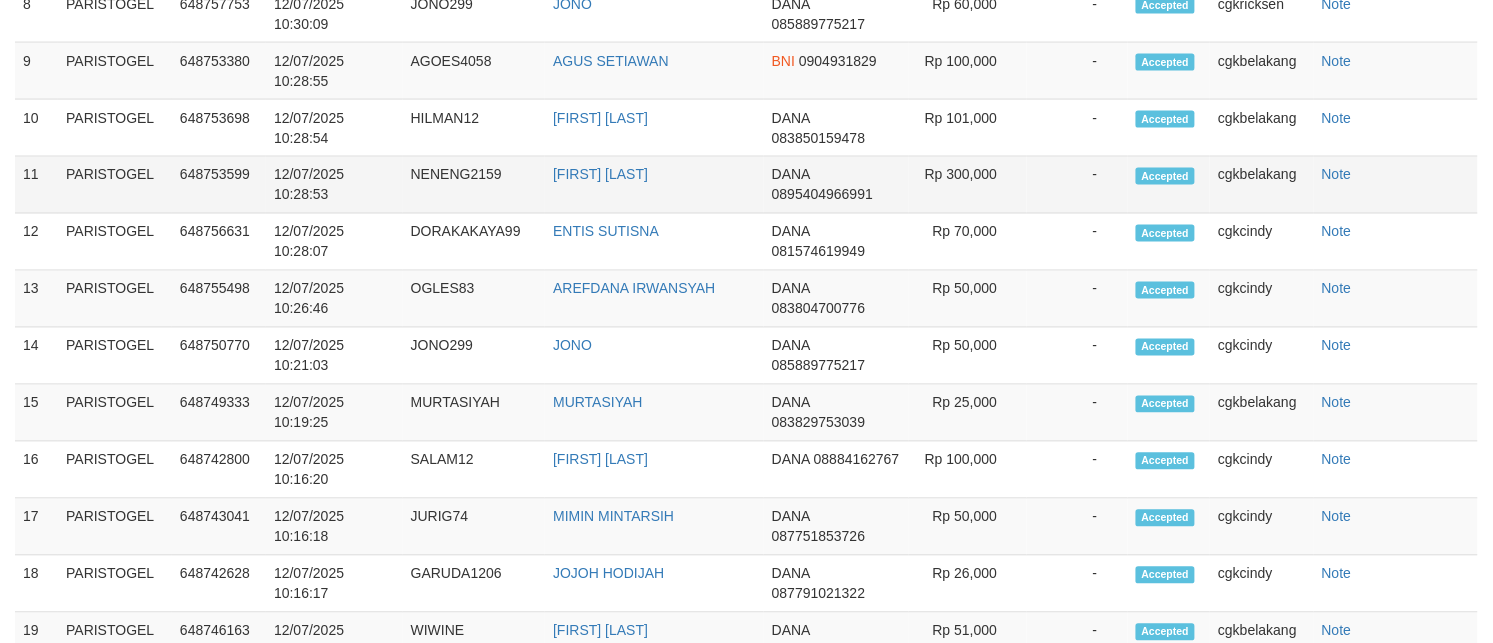 select on "**" 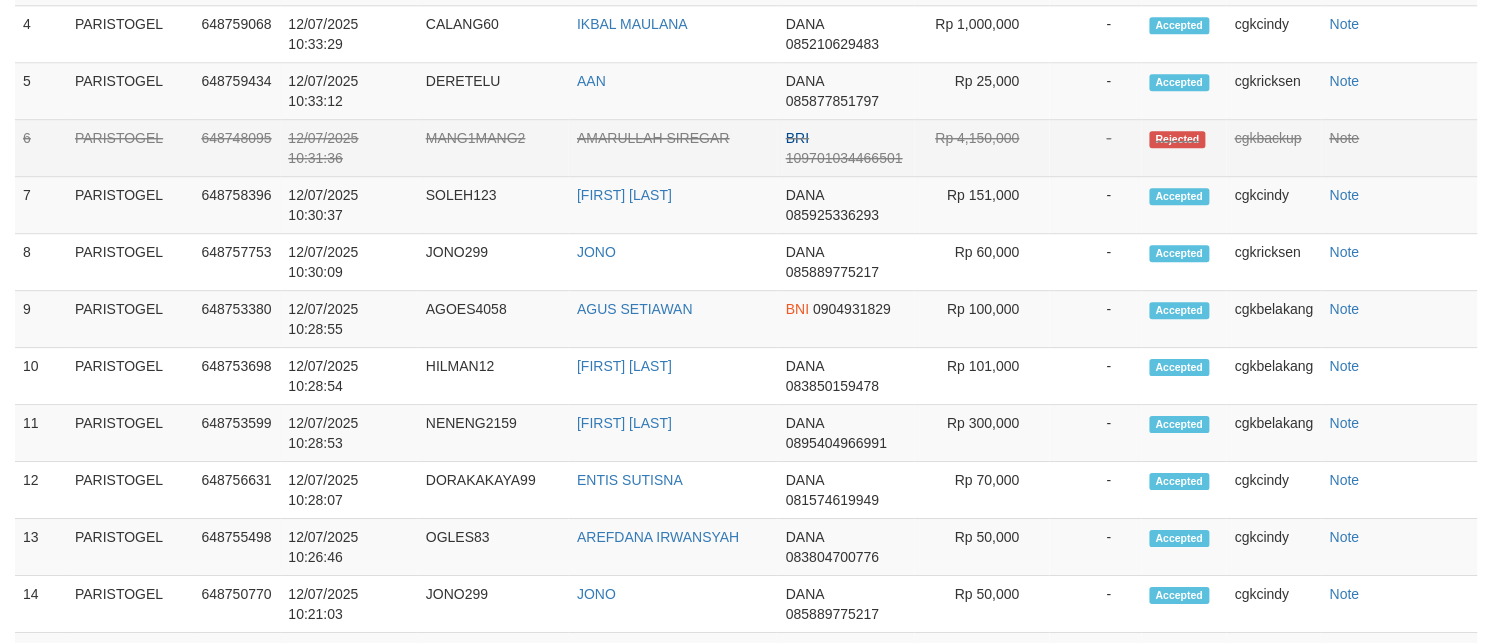 scroll, scrollTop: 1493, scrollLeft: 0, axis: vertical 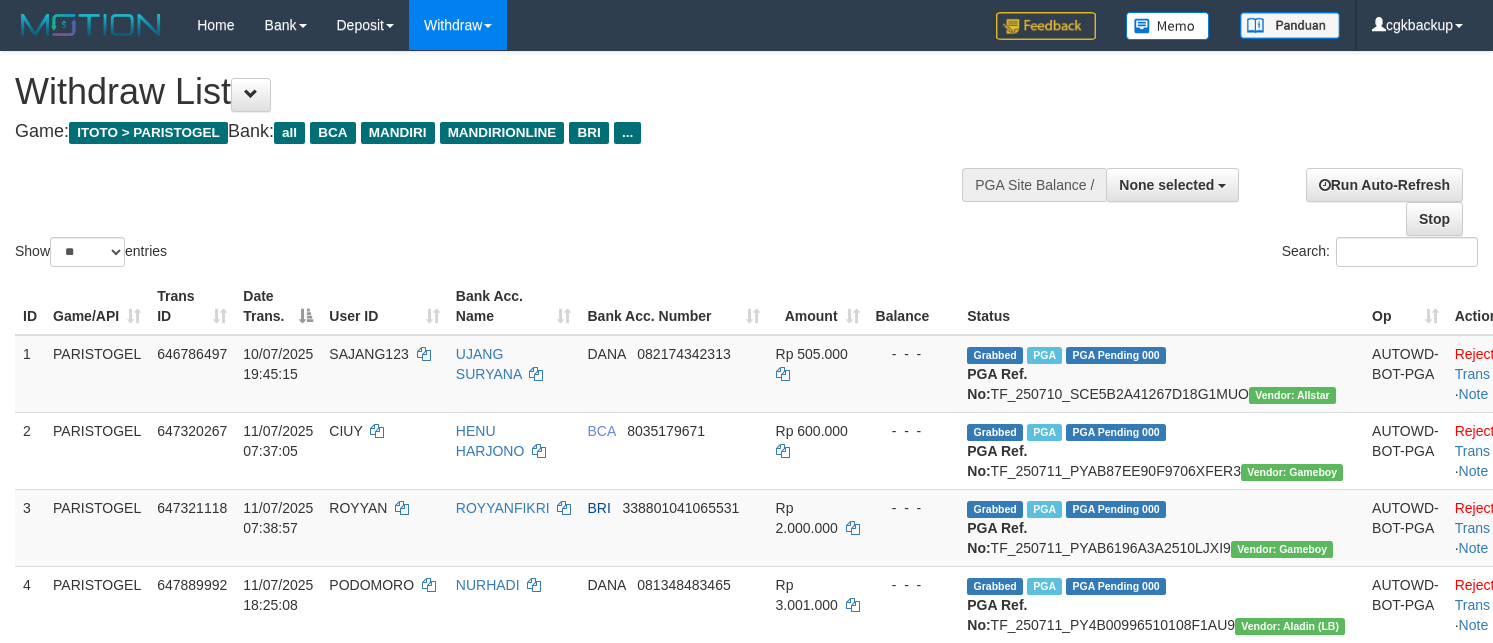 select 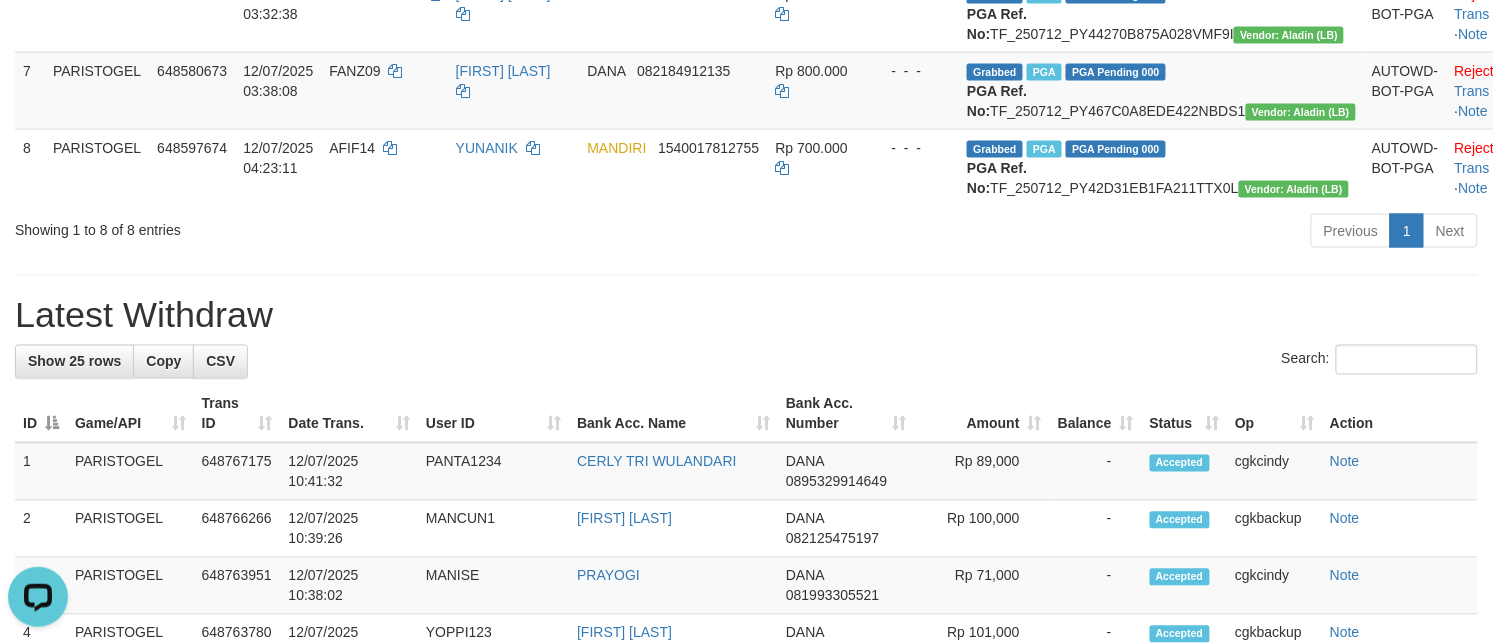 scroll, scrollTop: 0, scrollLeft: 0, axis: both 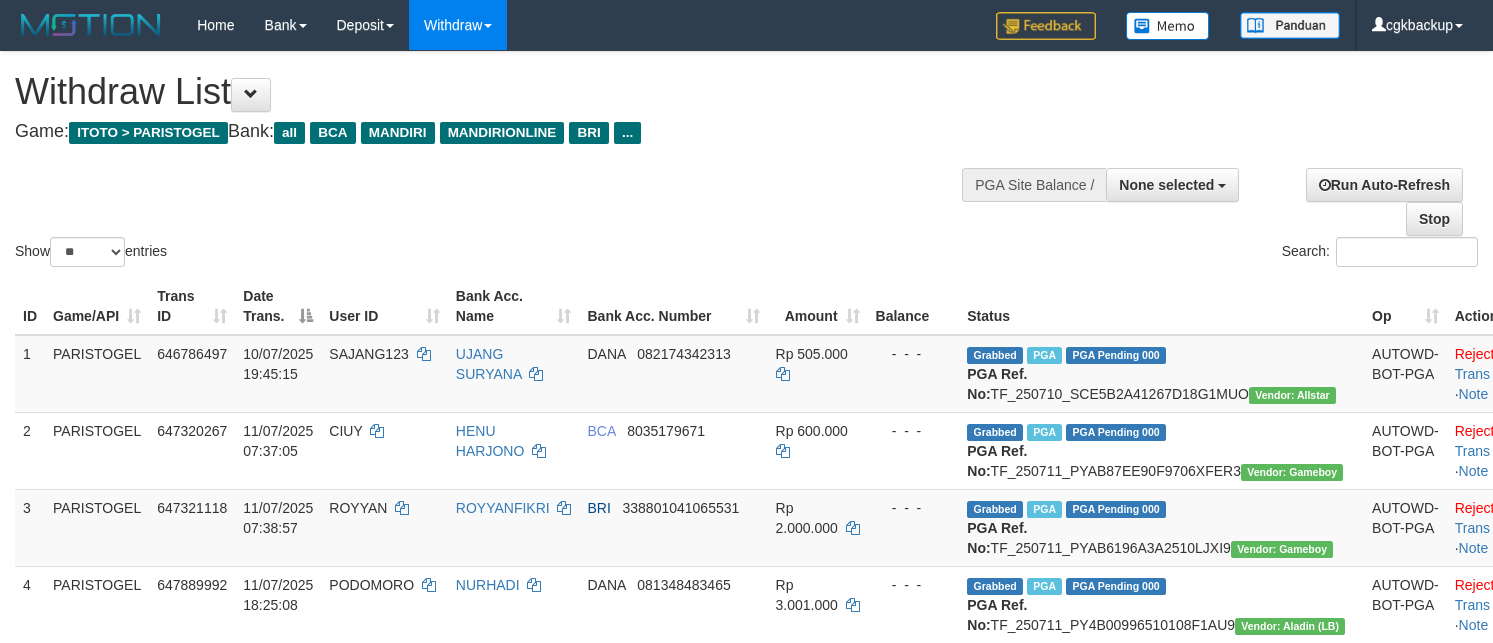select 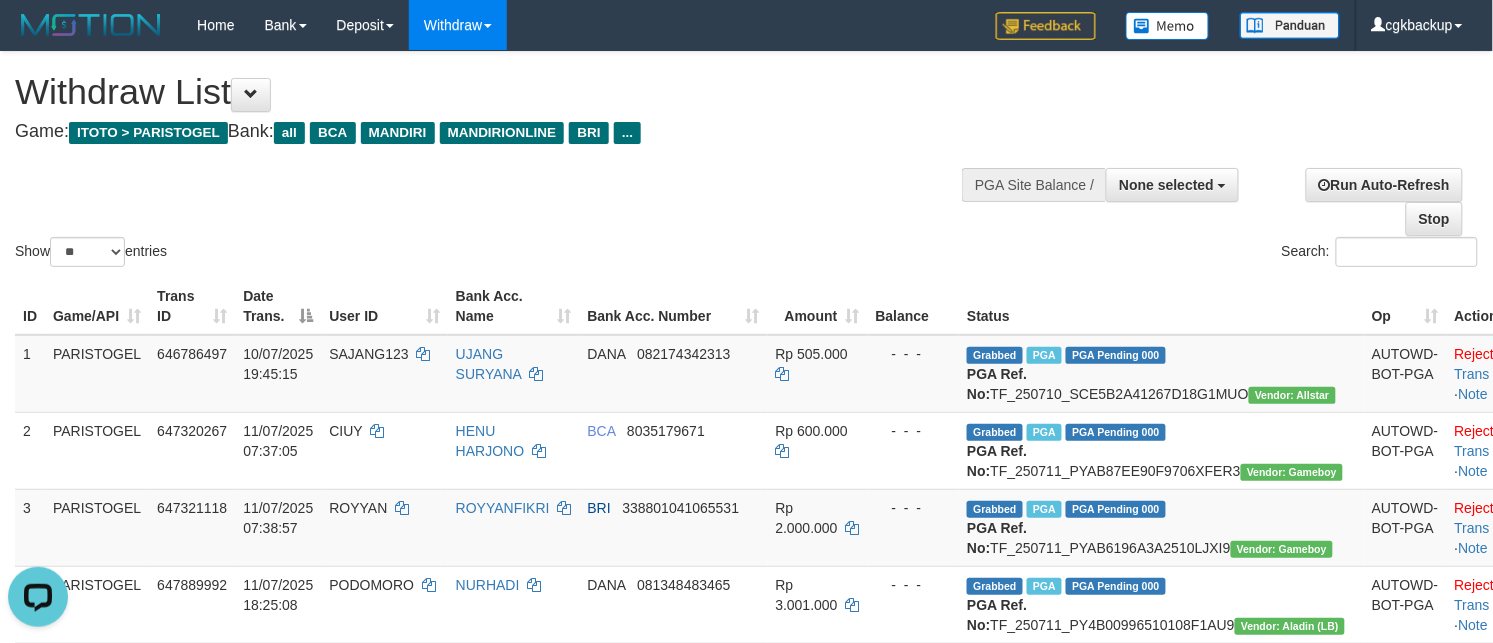 scroll, scrollTop: 0, scrollLeft: 0, axis: both 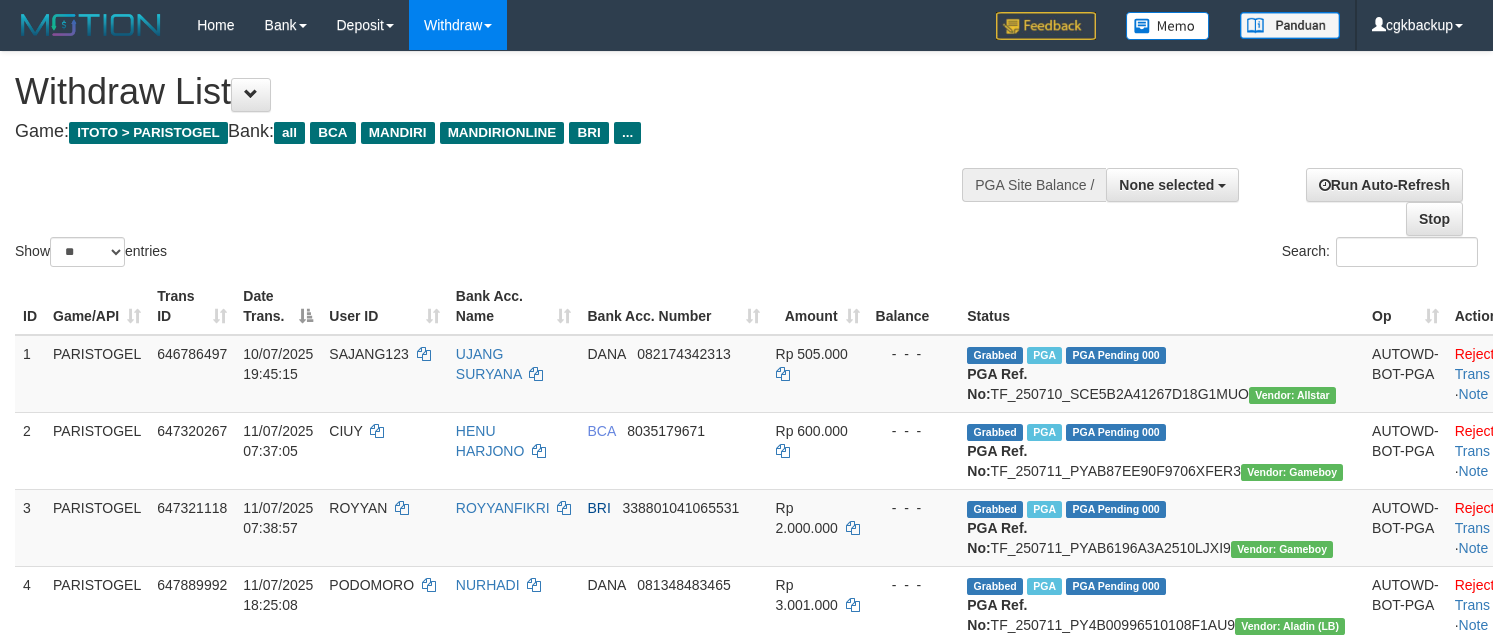 select 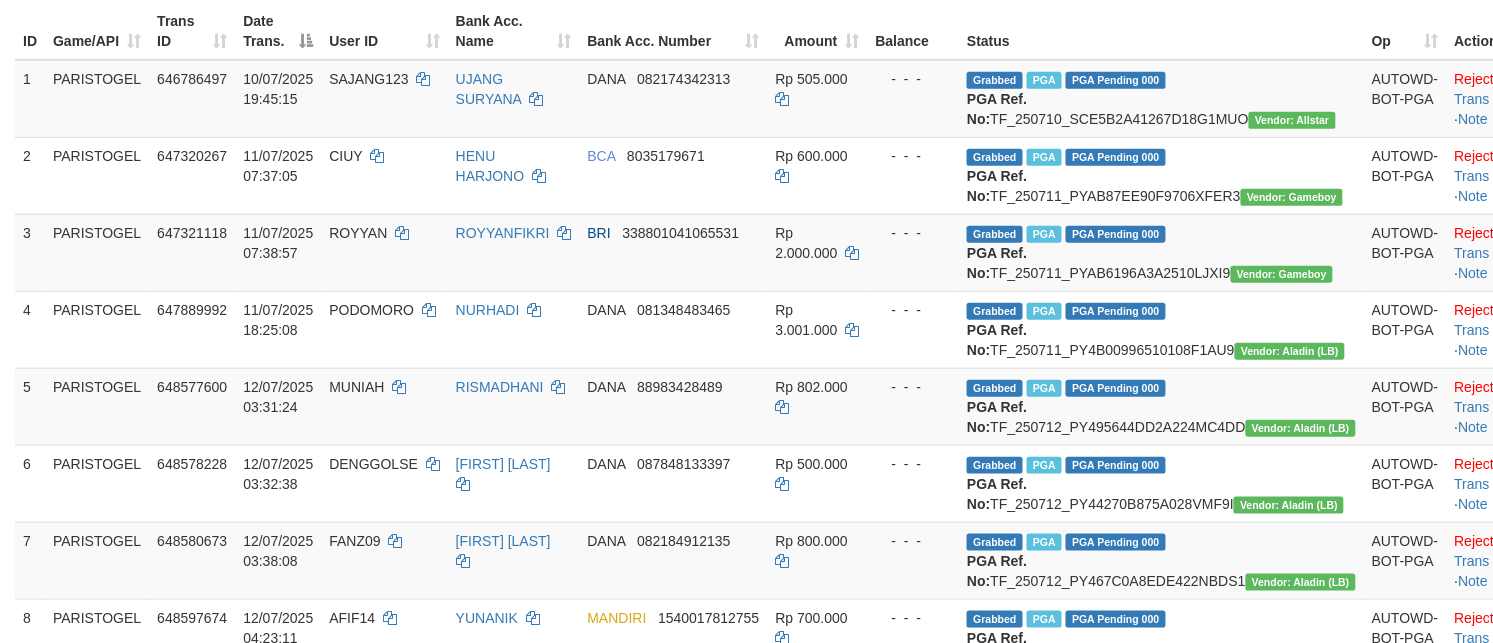scroll, scrollTop: 620, scrollLeft: 0, axis: vertical 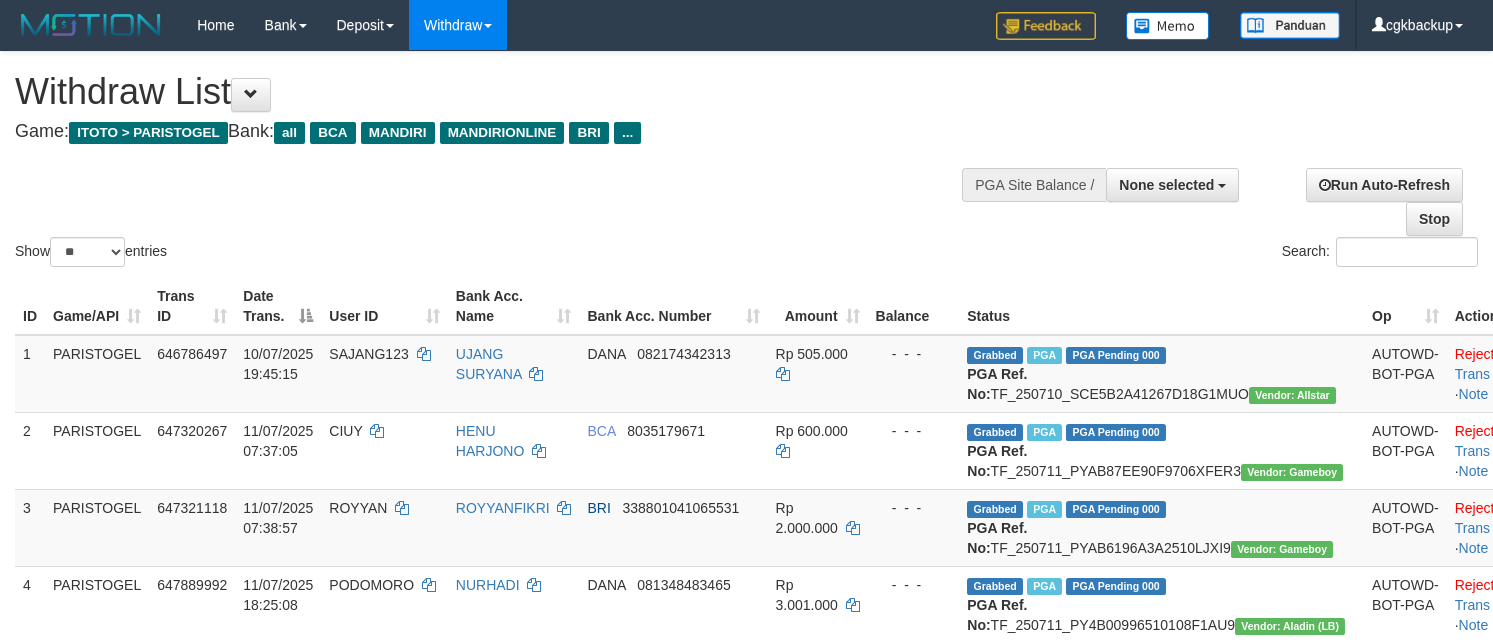 select 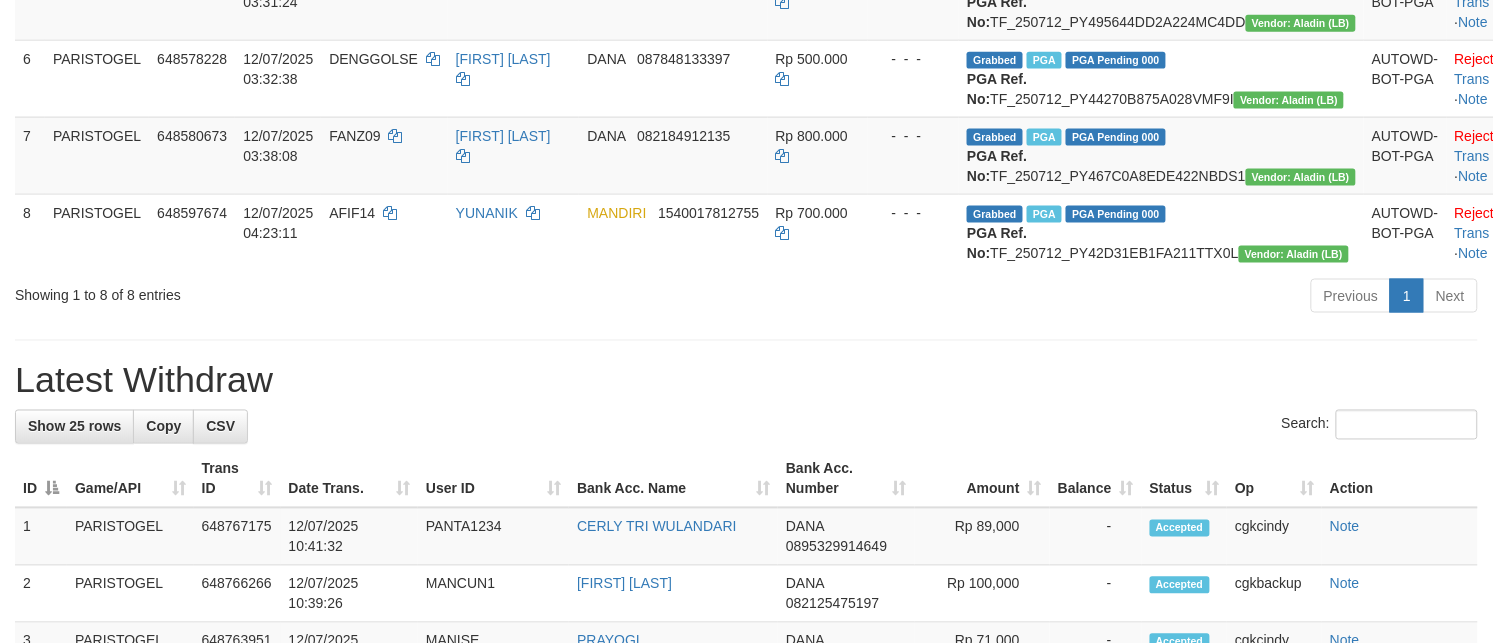 scroll, scrollTop: 625, scrollLeft: 0, axis: vertical 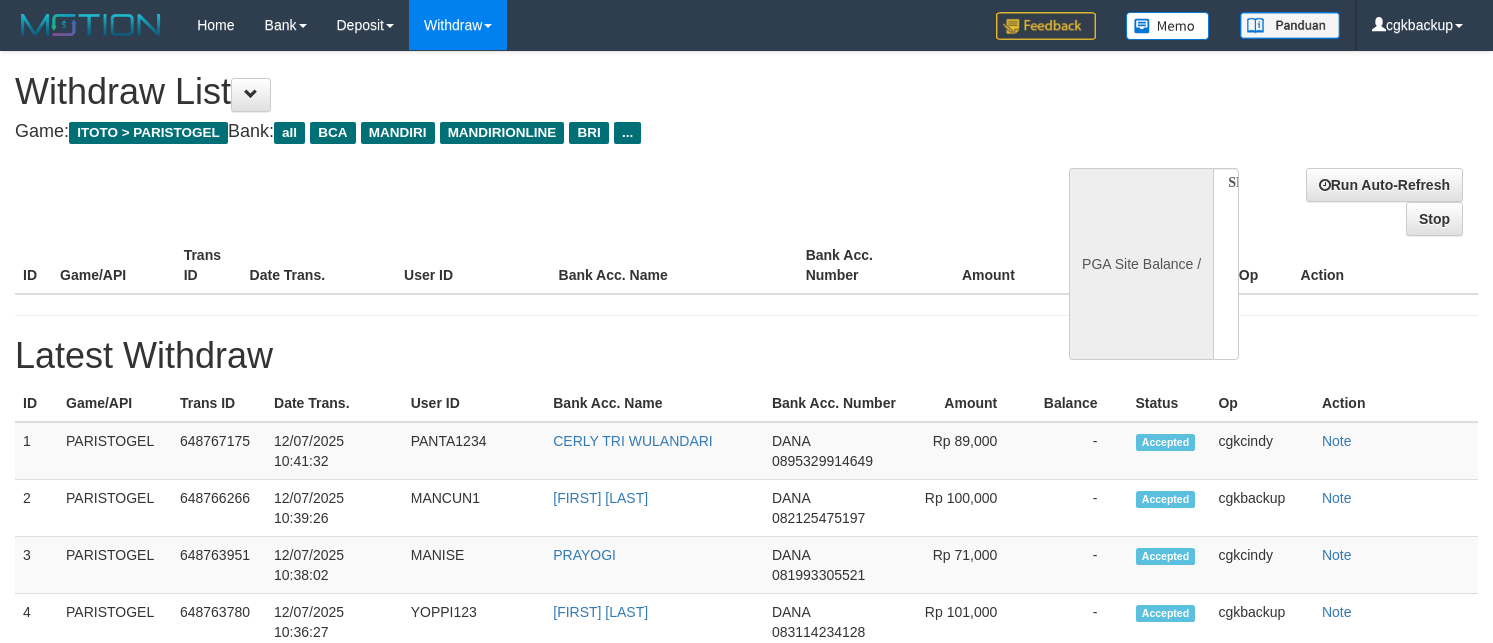 select 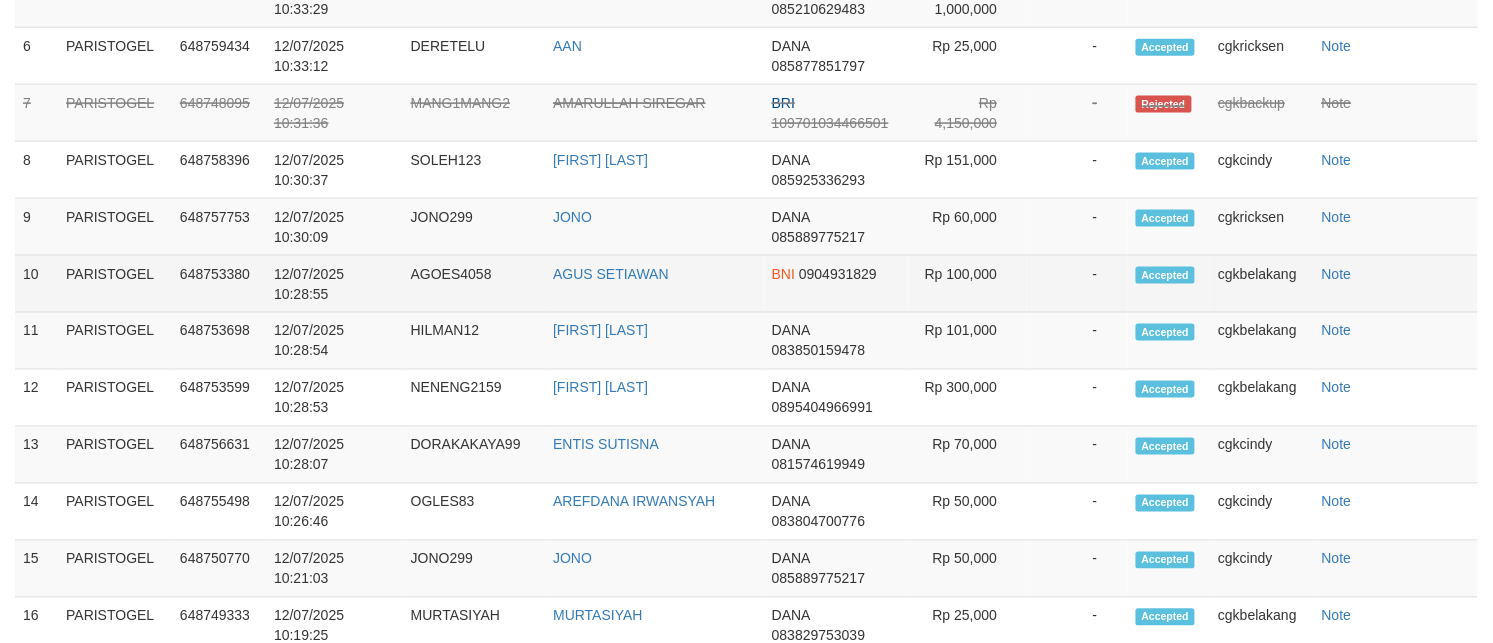 select on "**" 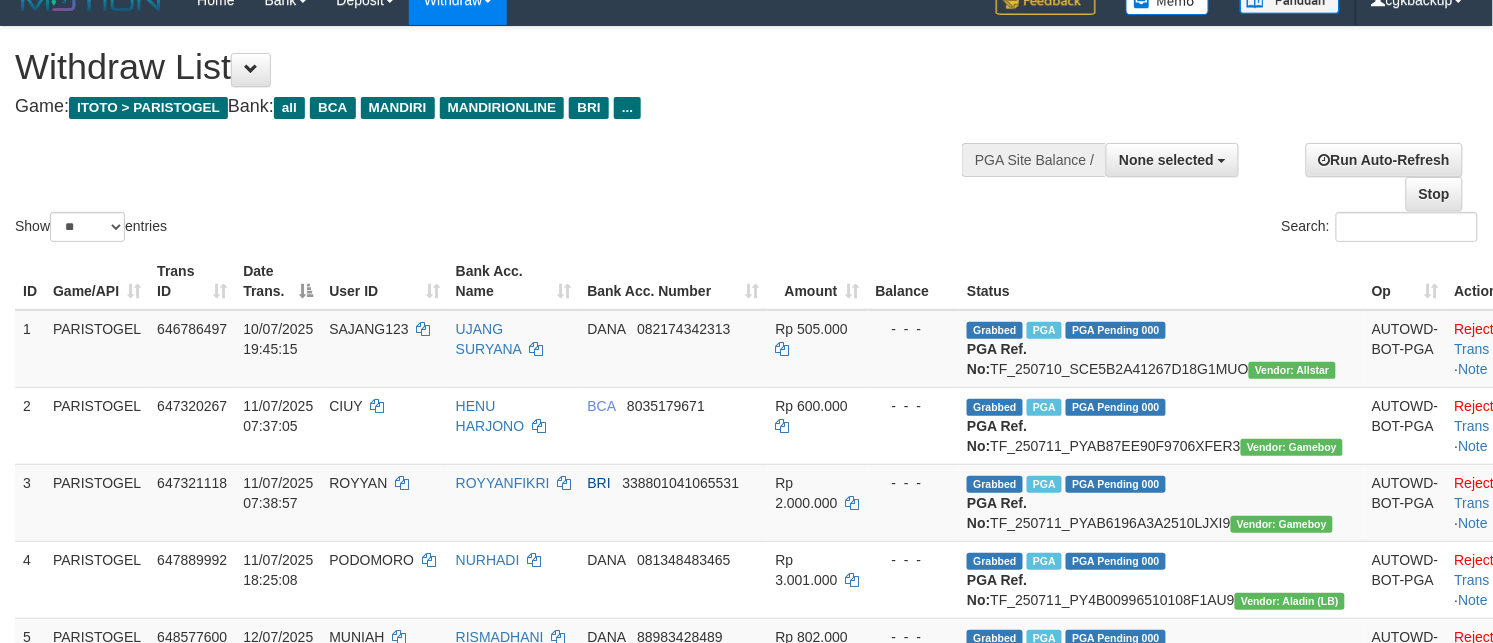scroll, scrollTop: 0, scrollLeft: 0, axis: both 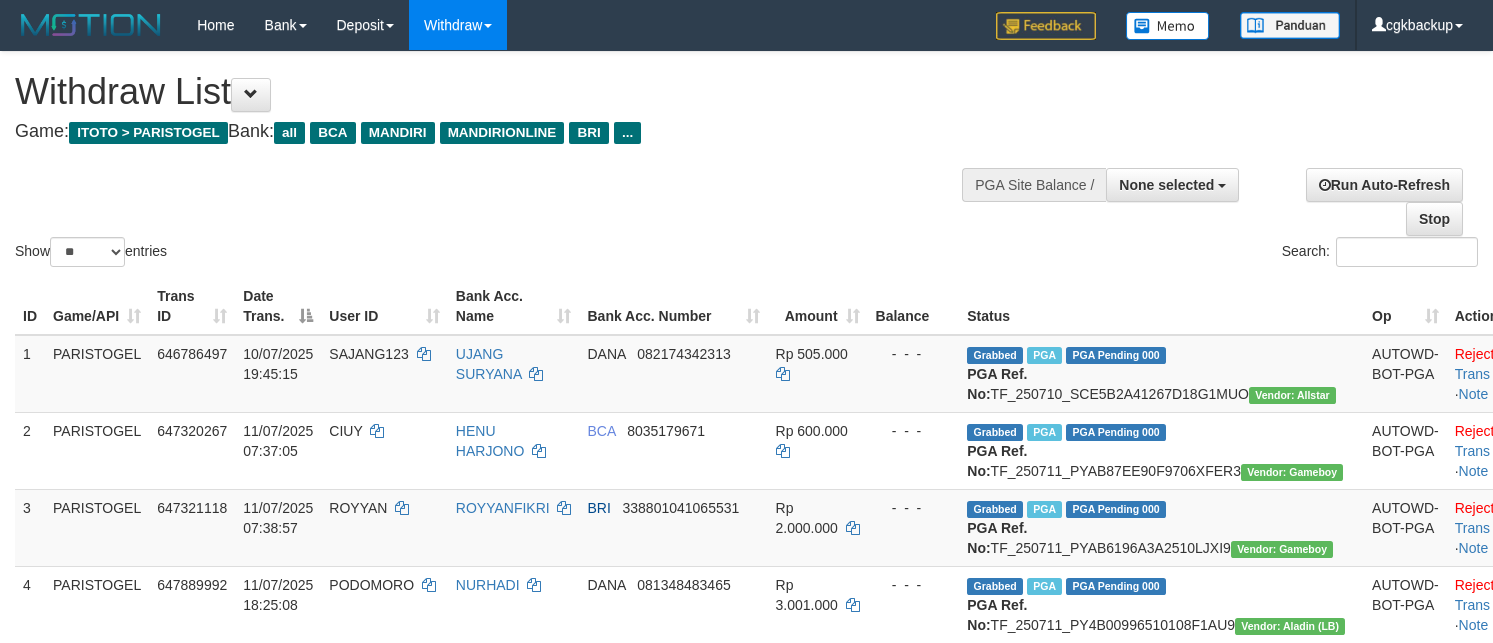 select 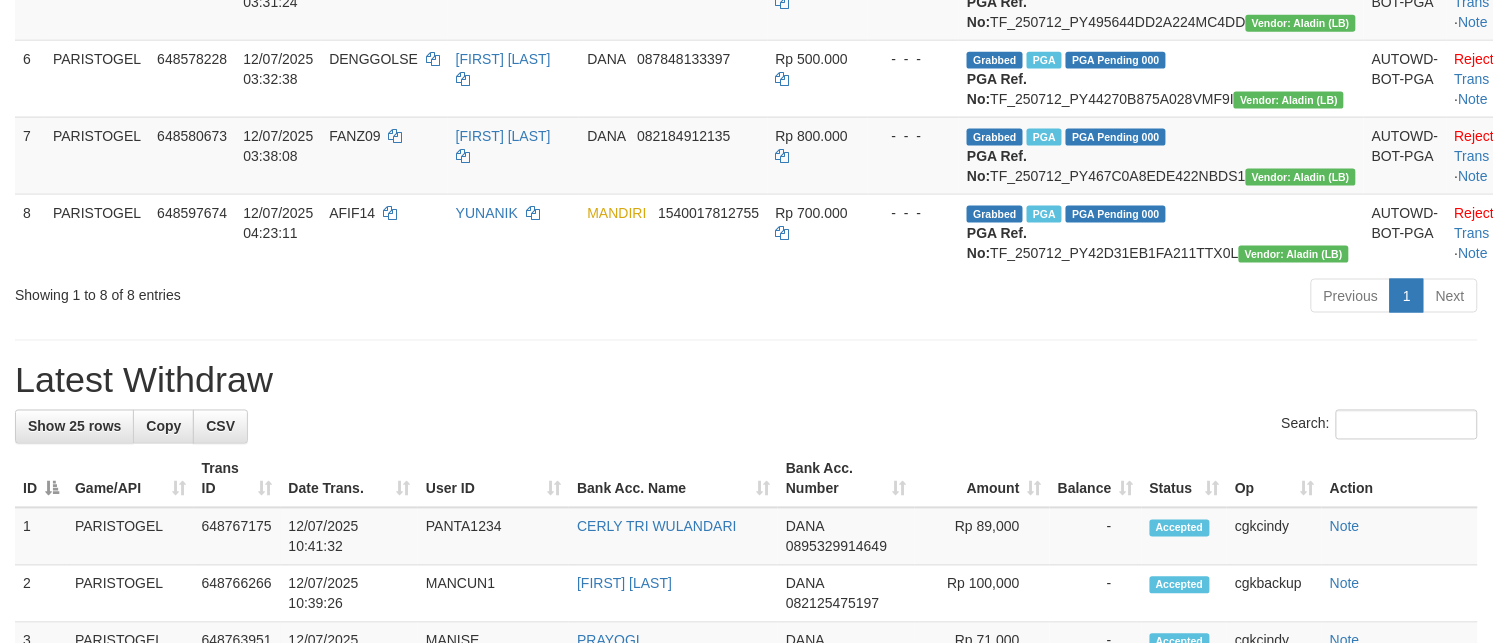 scroll, scrollTop: 625, scrollLeft: 0, axis: vertical 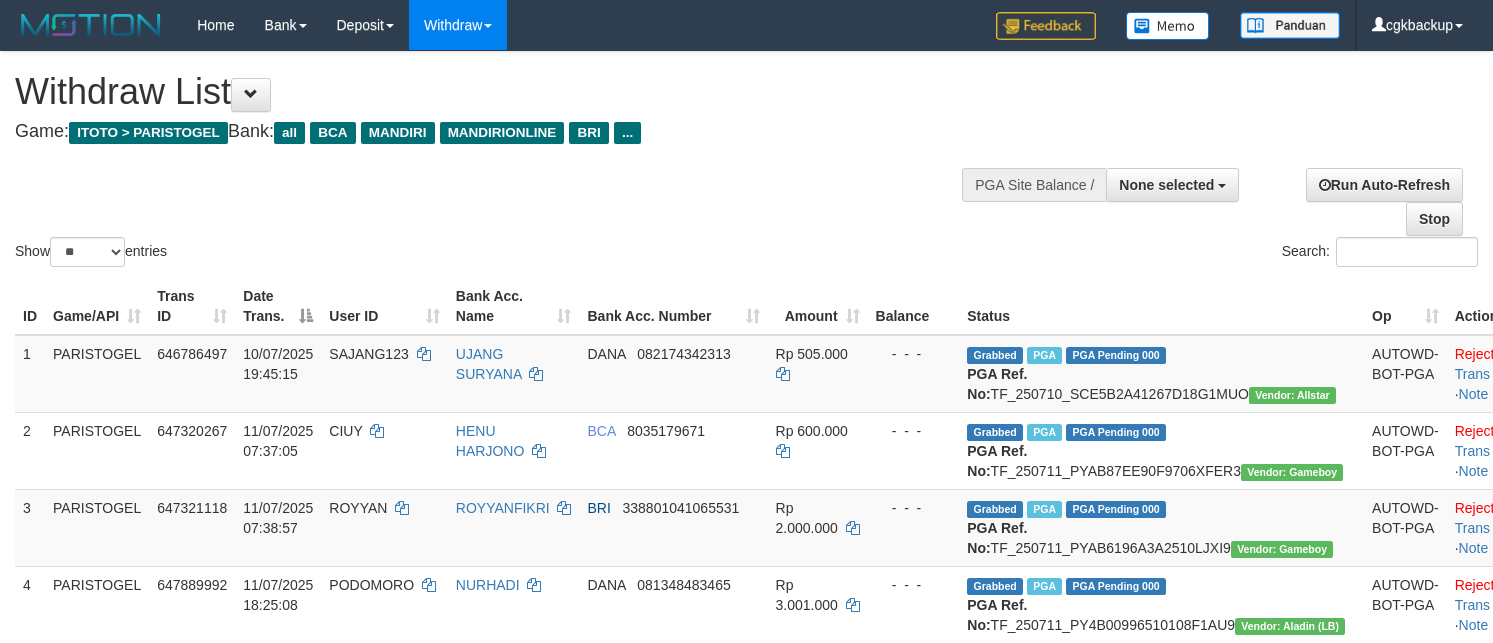 select 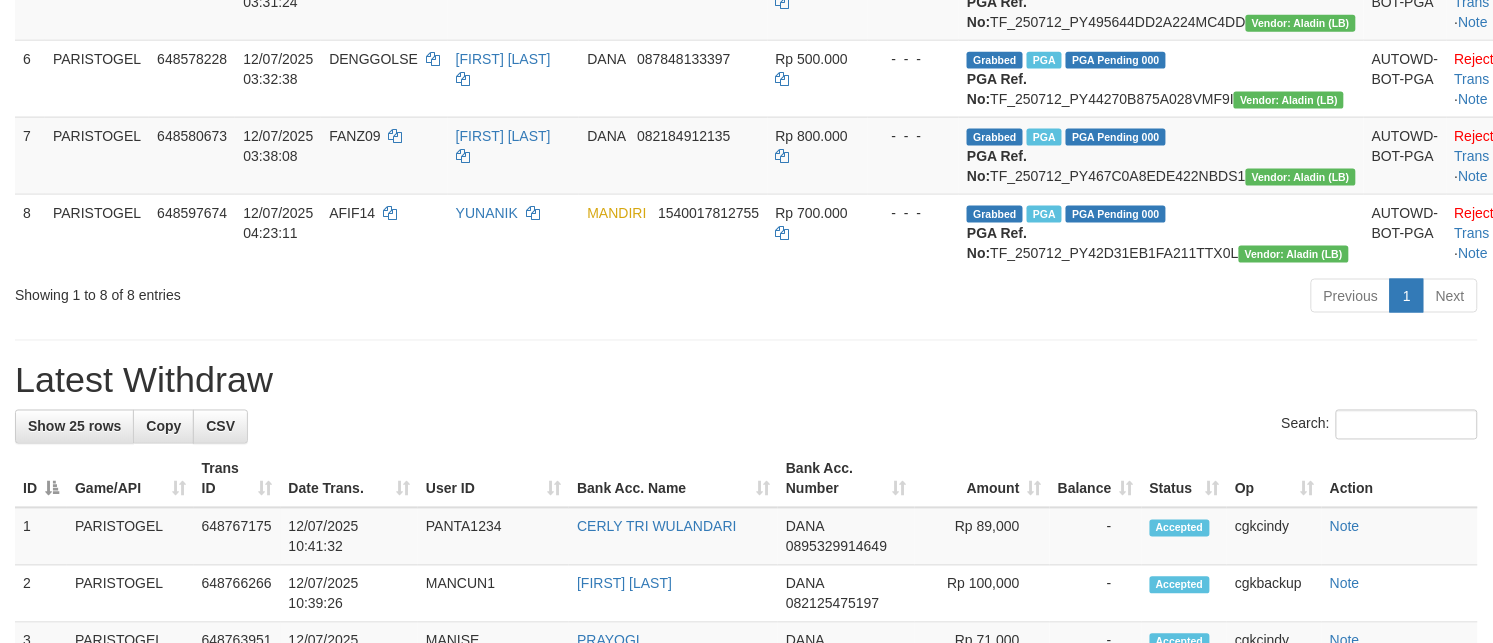 scroll, scrollTop: 625, scrollLeft: 0, axis: vertical 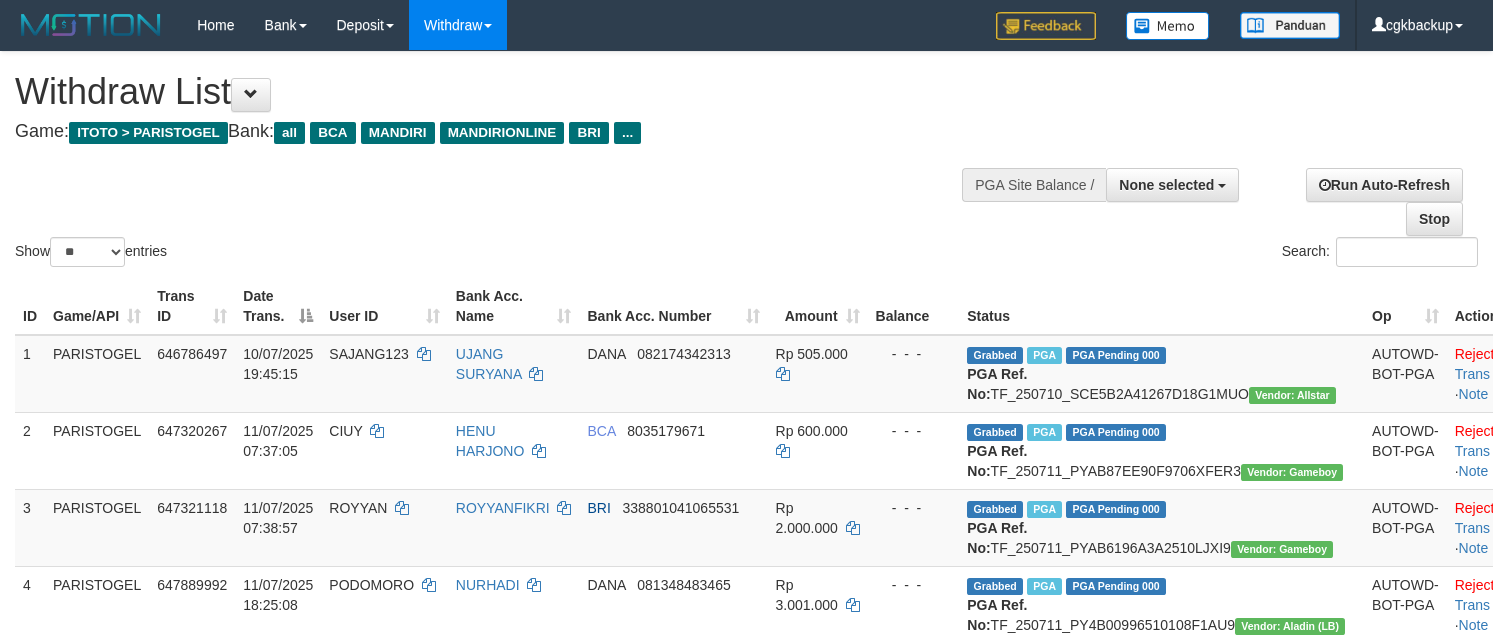 select 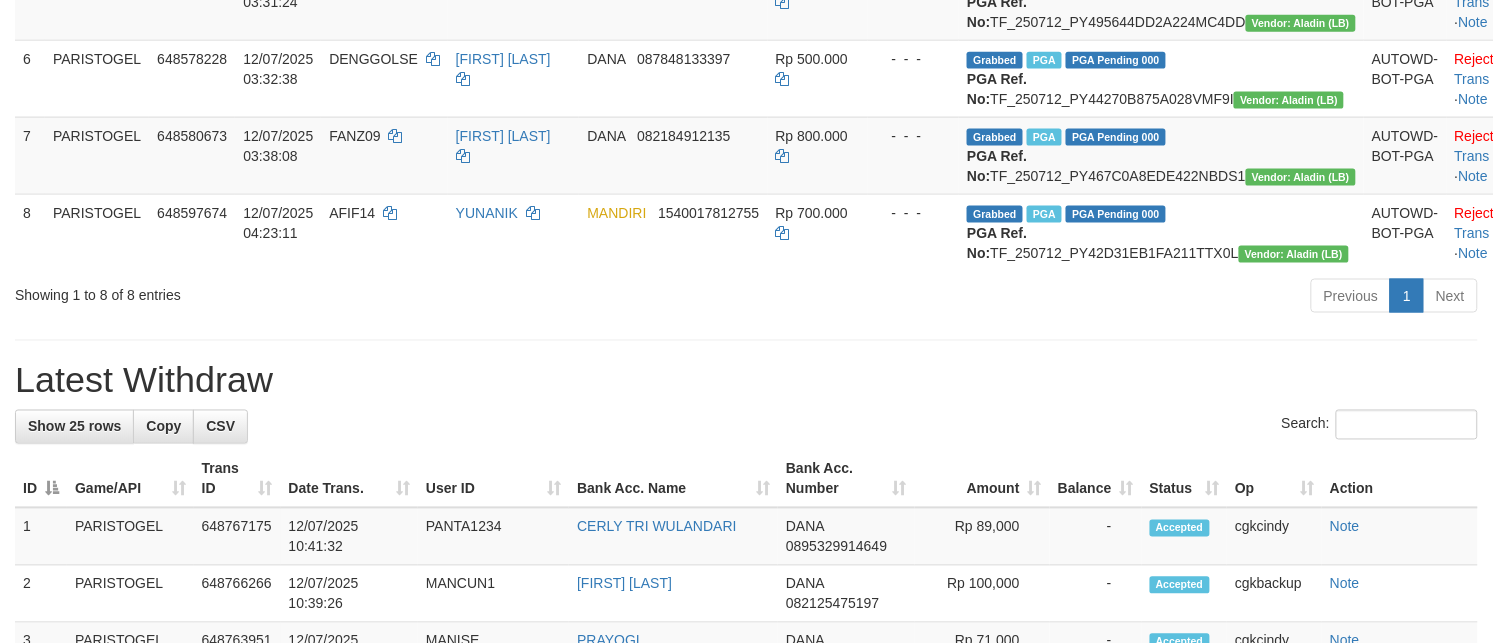 scroll, scrollTop: 625, scrollLeft: 0, axis: vertical 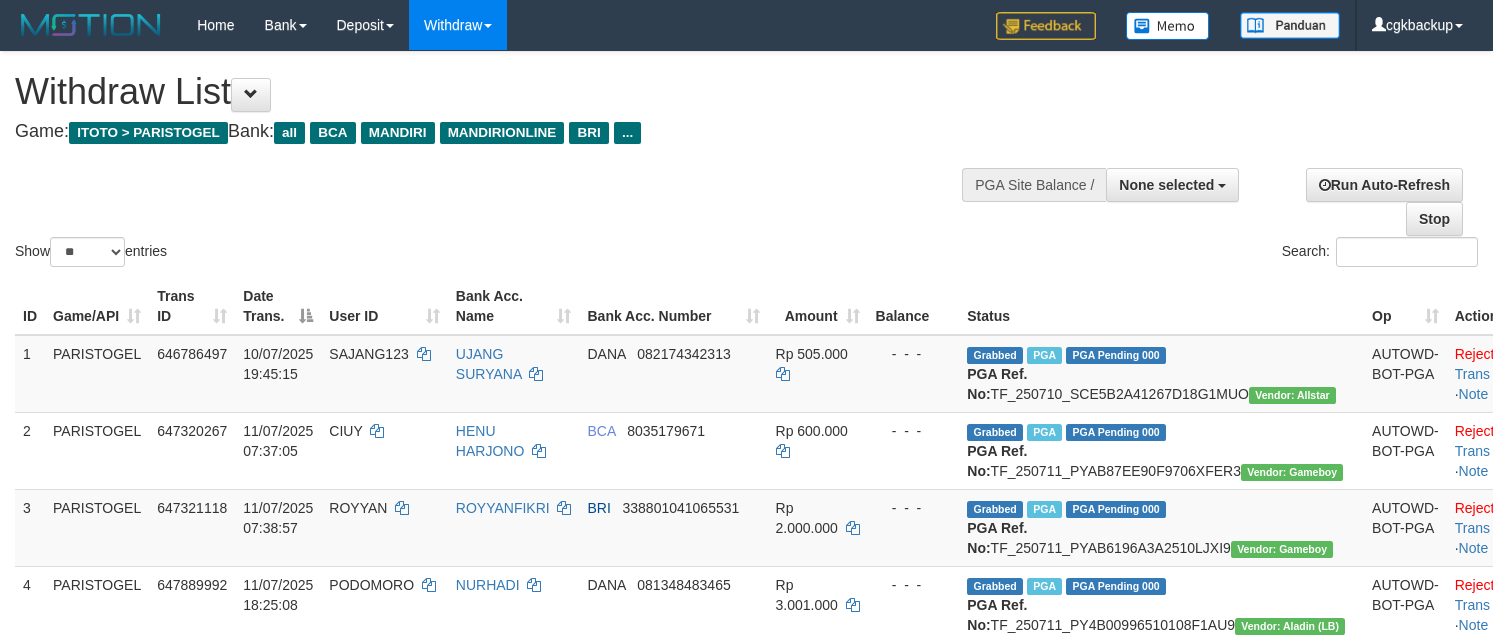 select 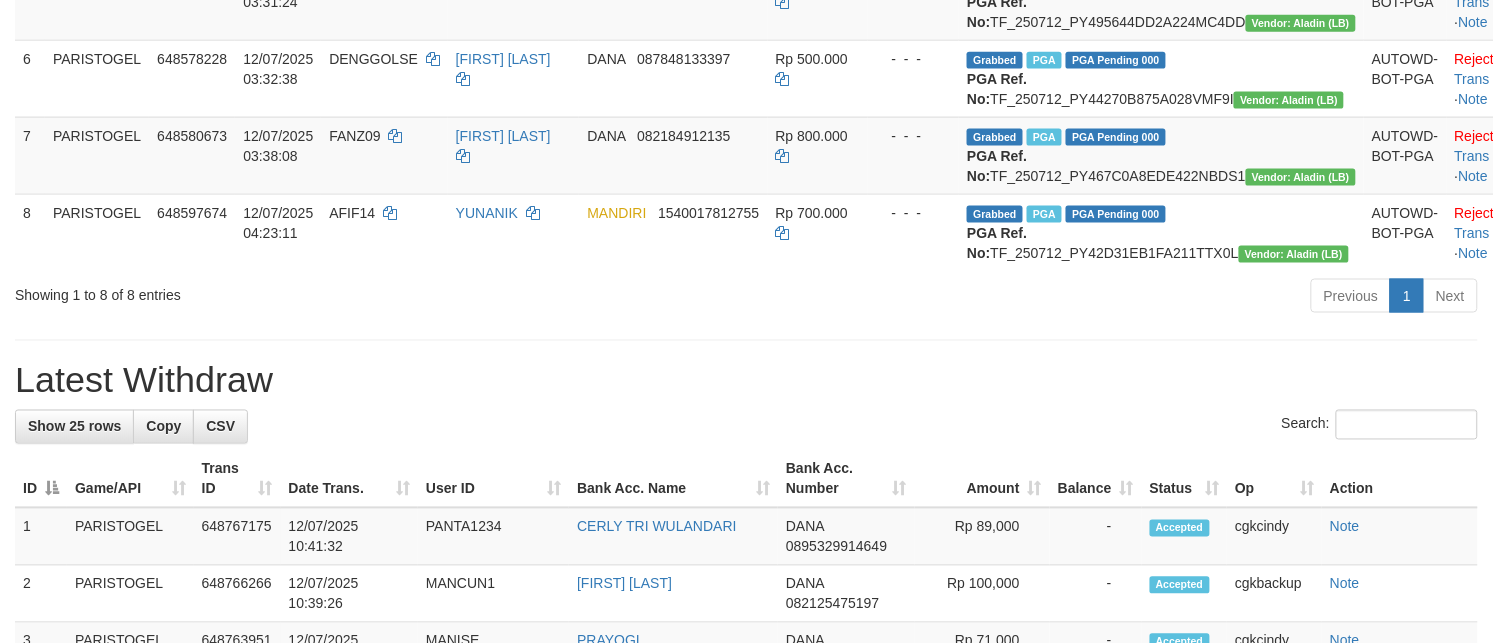scroll, scrollTop: 625, scrollLeft: 0, axis: vertical 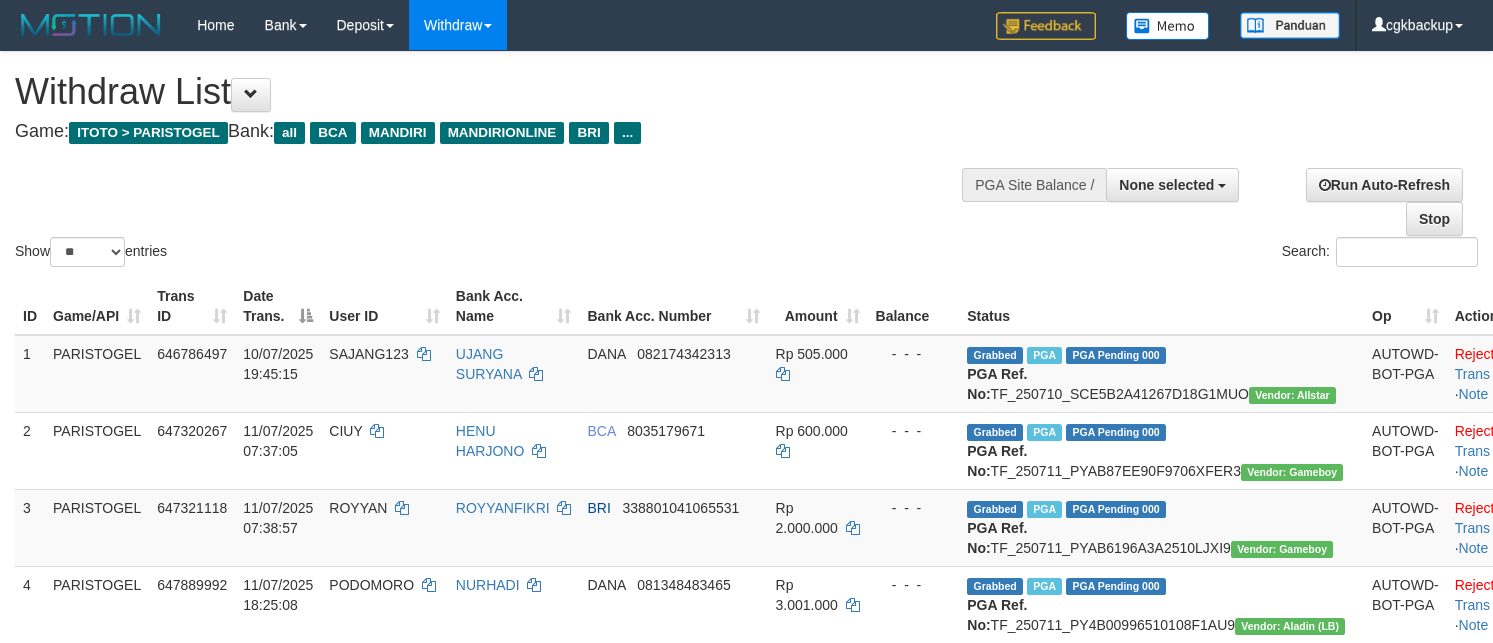 select 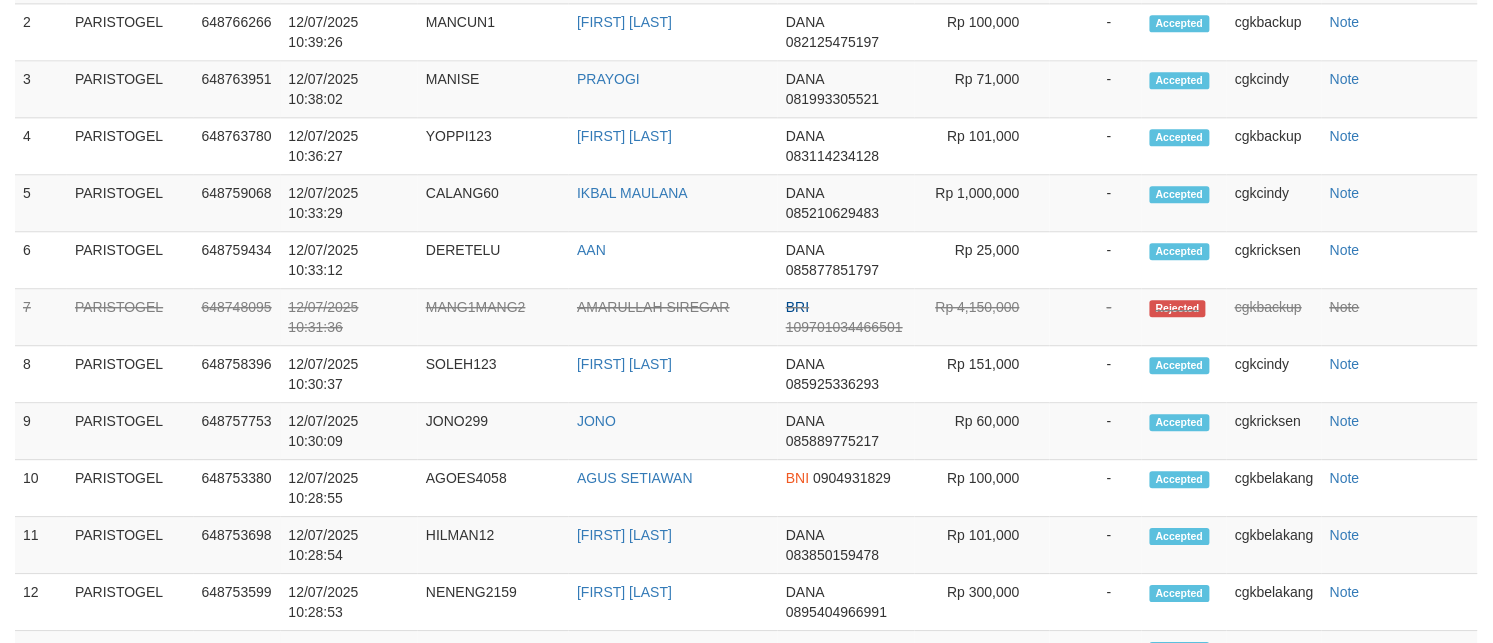scroll, scrollTop: 375, scrollLeft: 0, axis: vertical 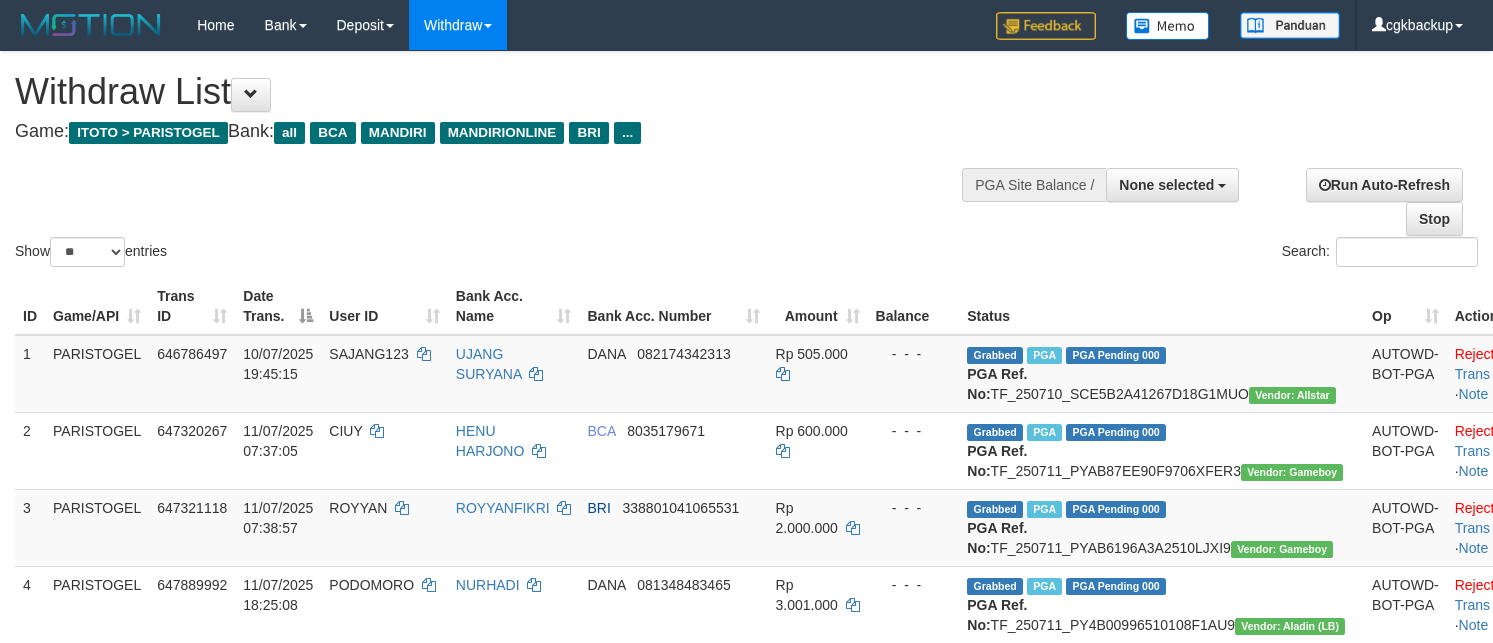 select 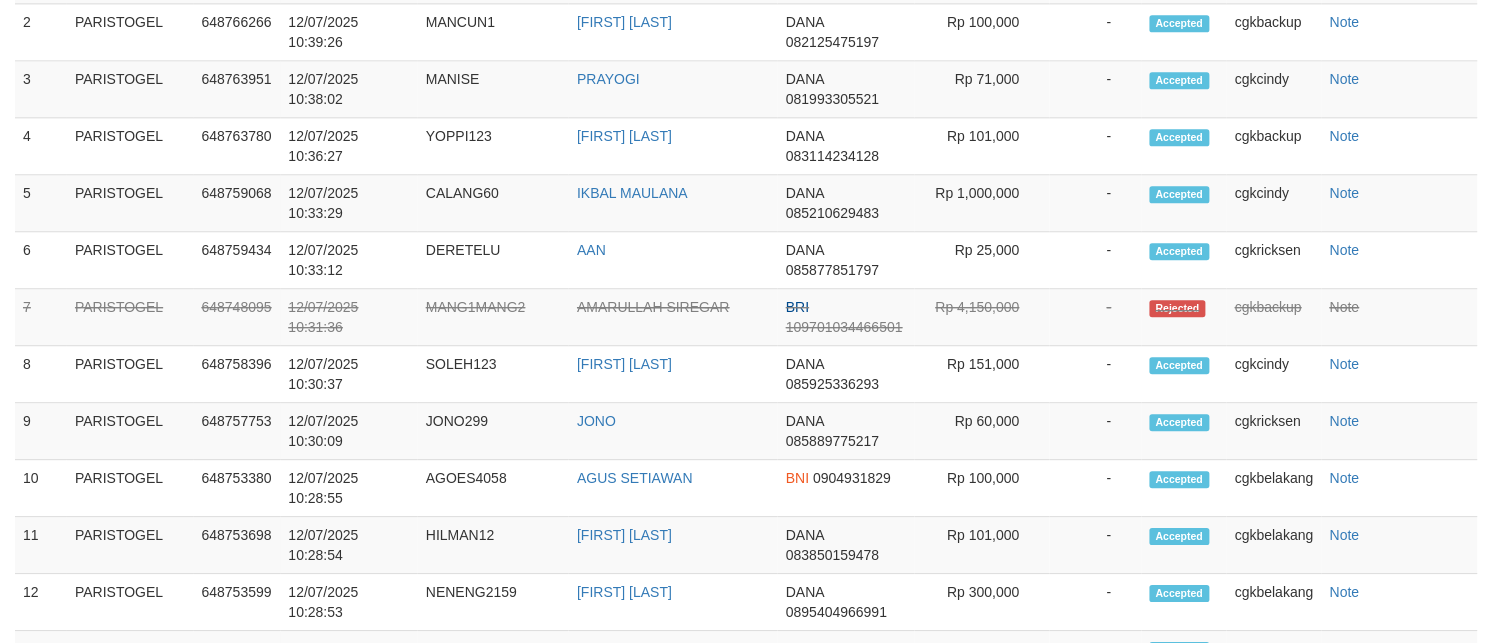 scroll, scrollTop: 375, scrollLeft: 0, axis: vertical 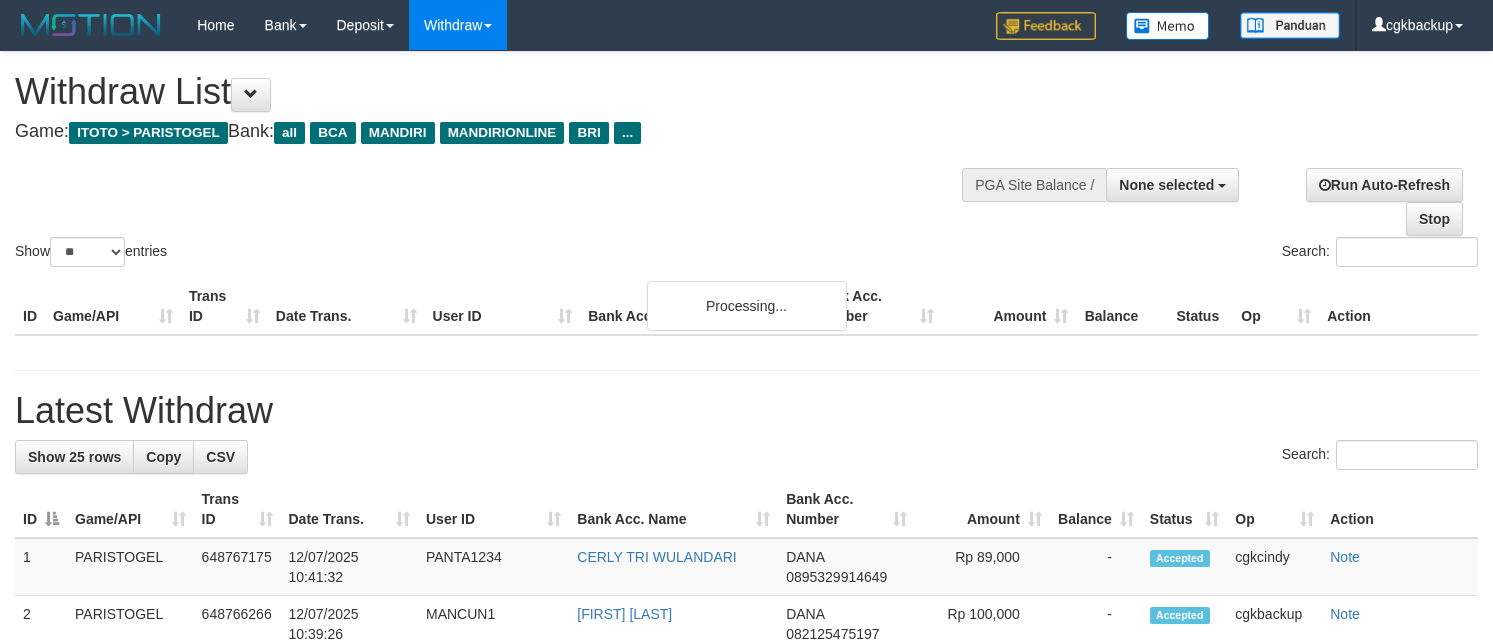 select 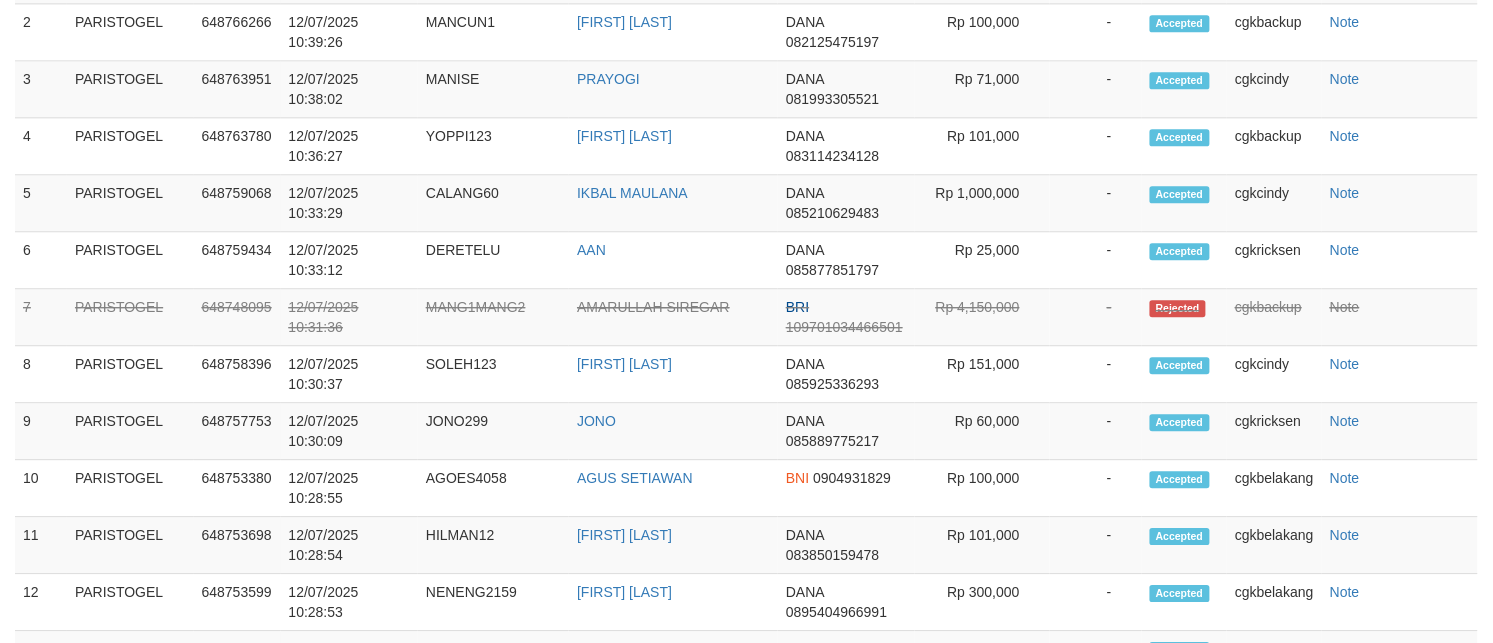 scroll, scrollTop: 375, scrollLeft: 0, axis: vertical 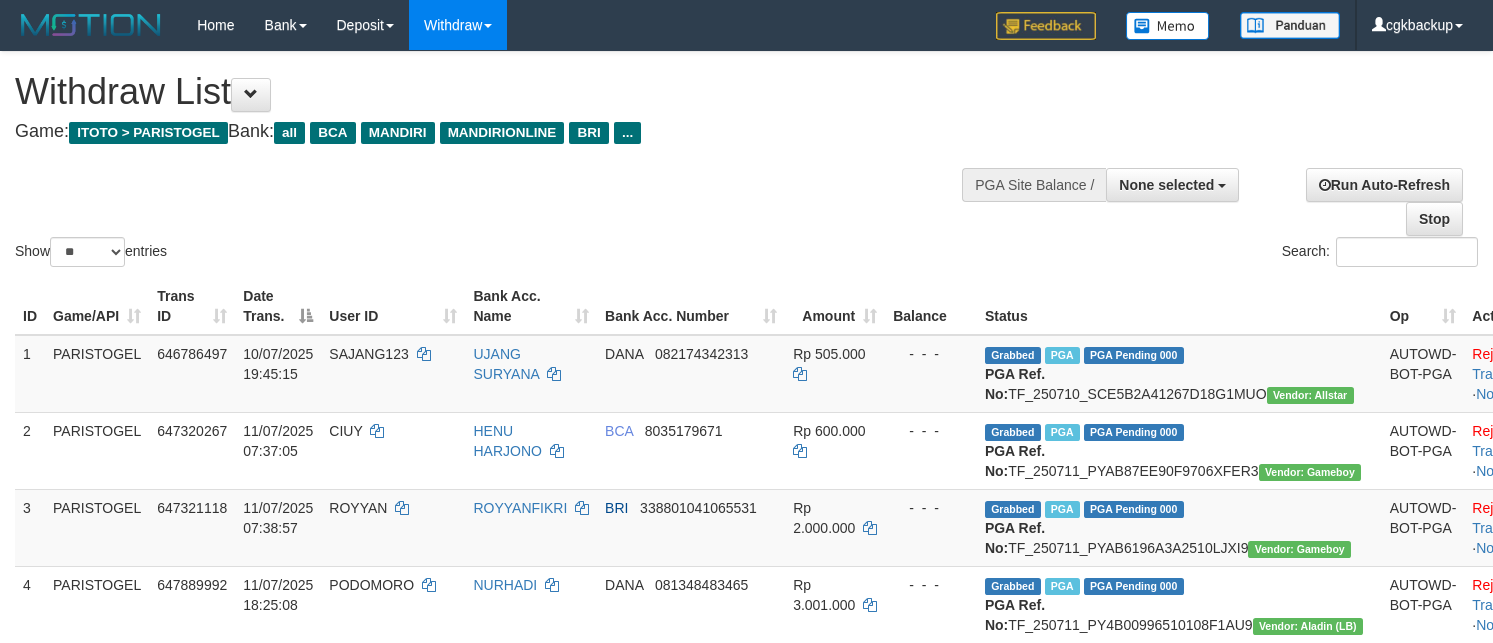 select 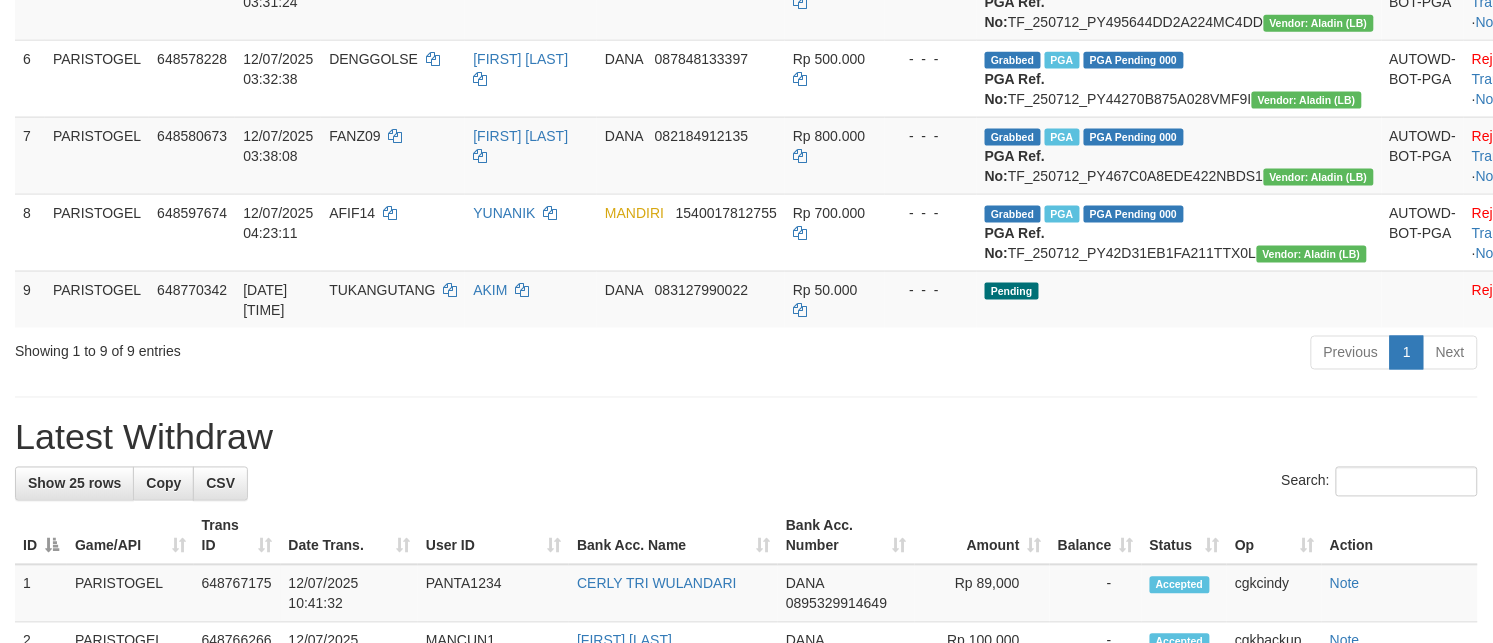 scroll, scrollTop: 625, scrollLeft: 0, axis: vertical 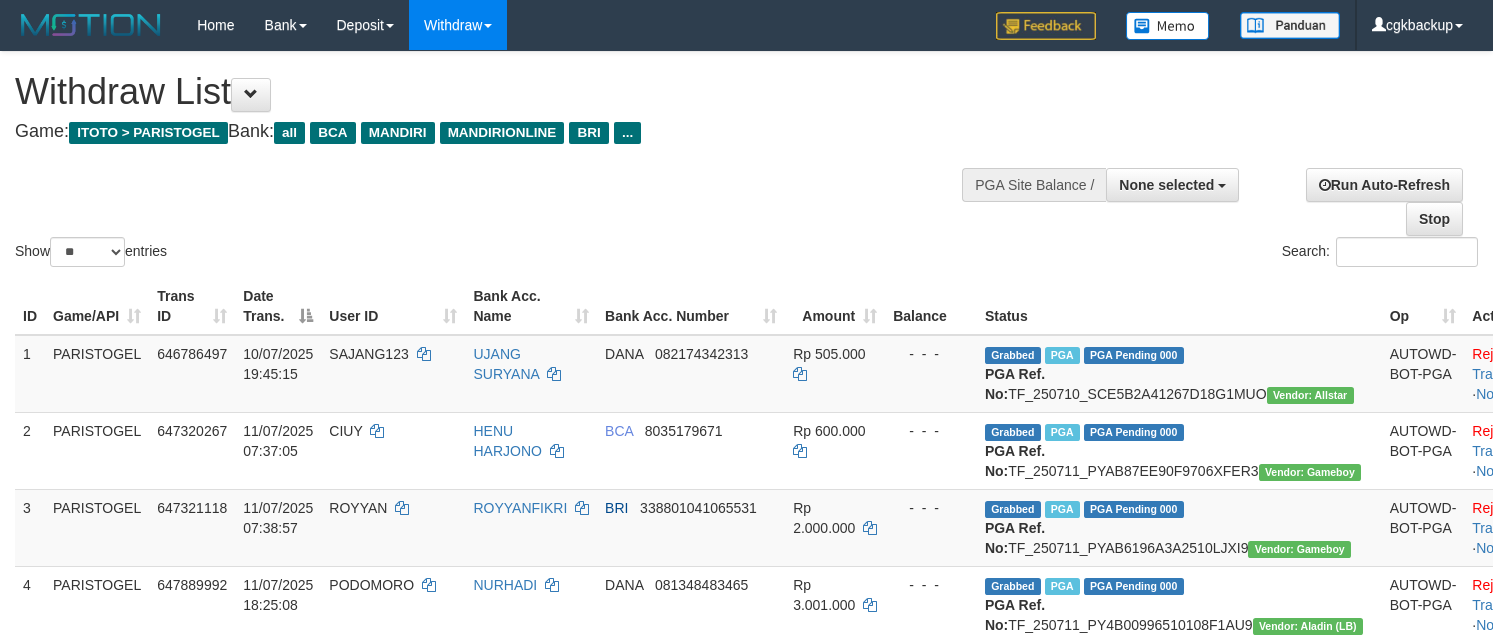 select 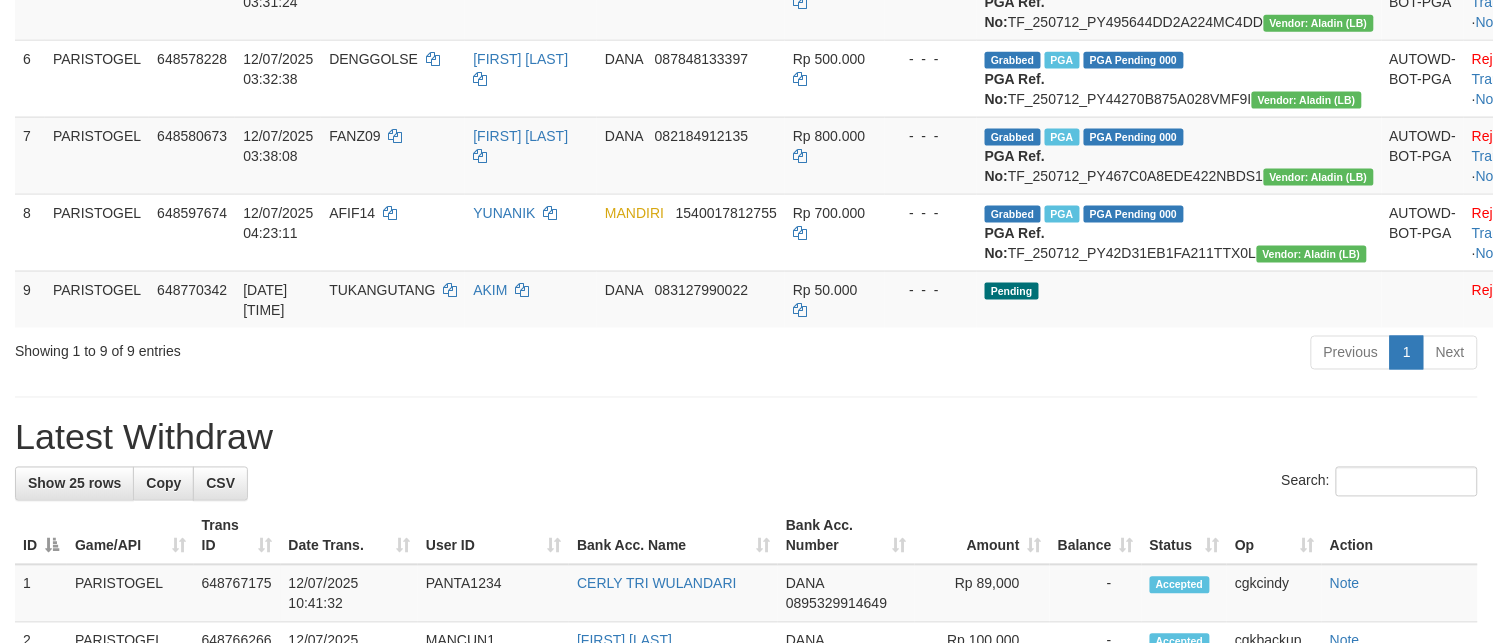 scroll, scrollTop: 625, scrollLeft: 0, axis: vertical 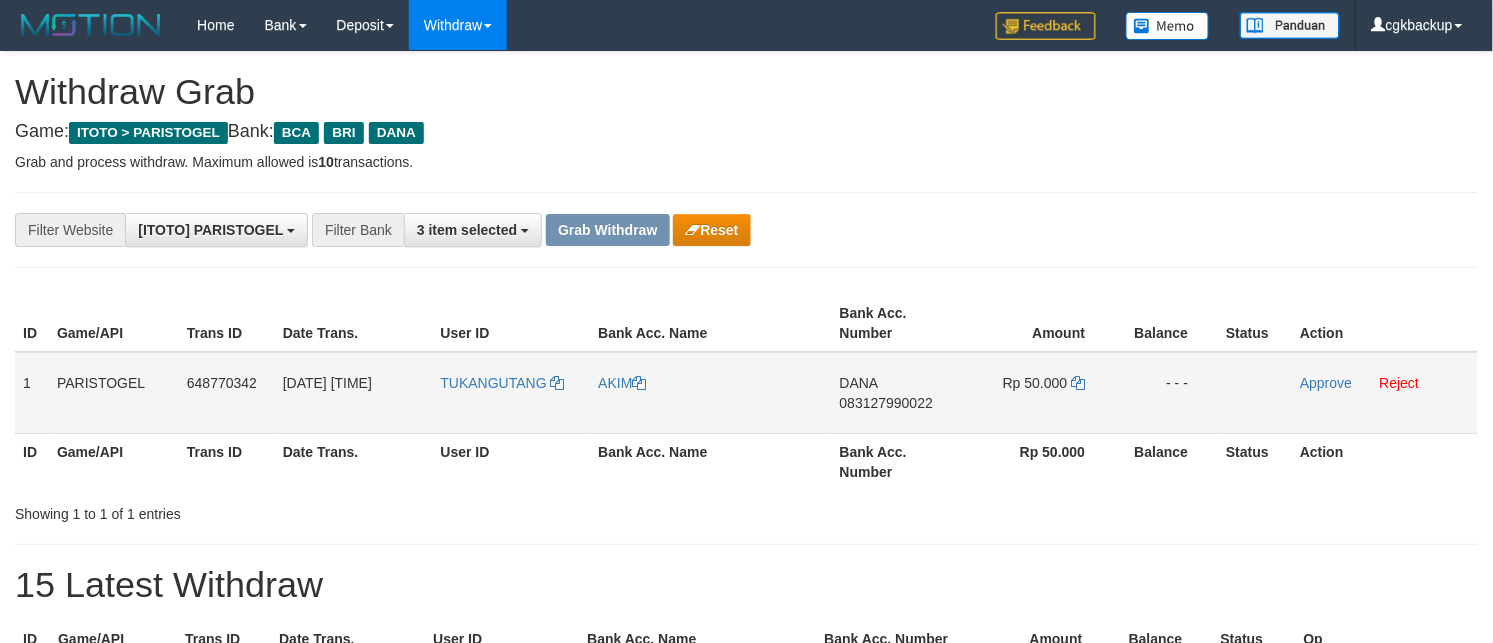 click on "TUKANGUTANG" at bounding box center [512, 393] 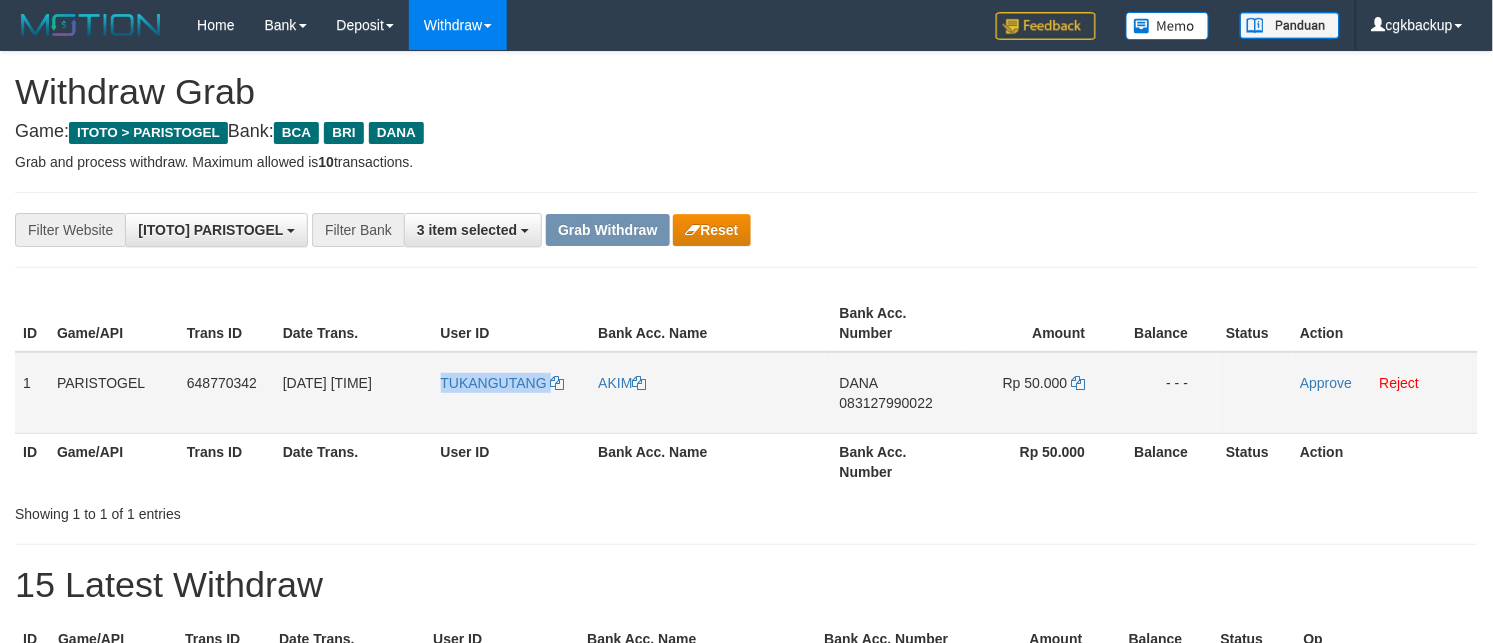 click on "TUKANGUTANG" at bounding box center (512, 393) 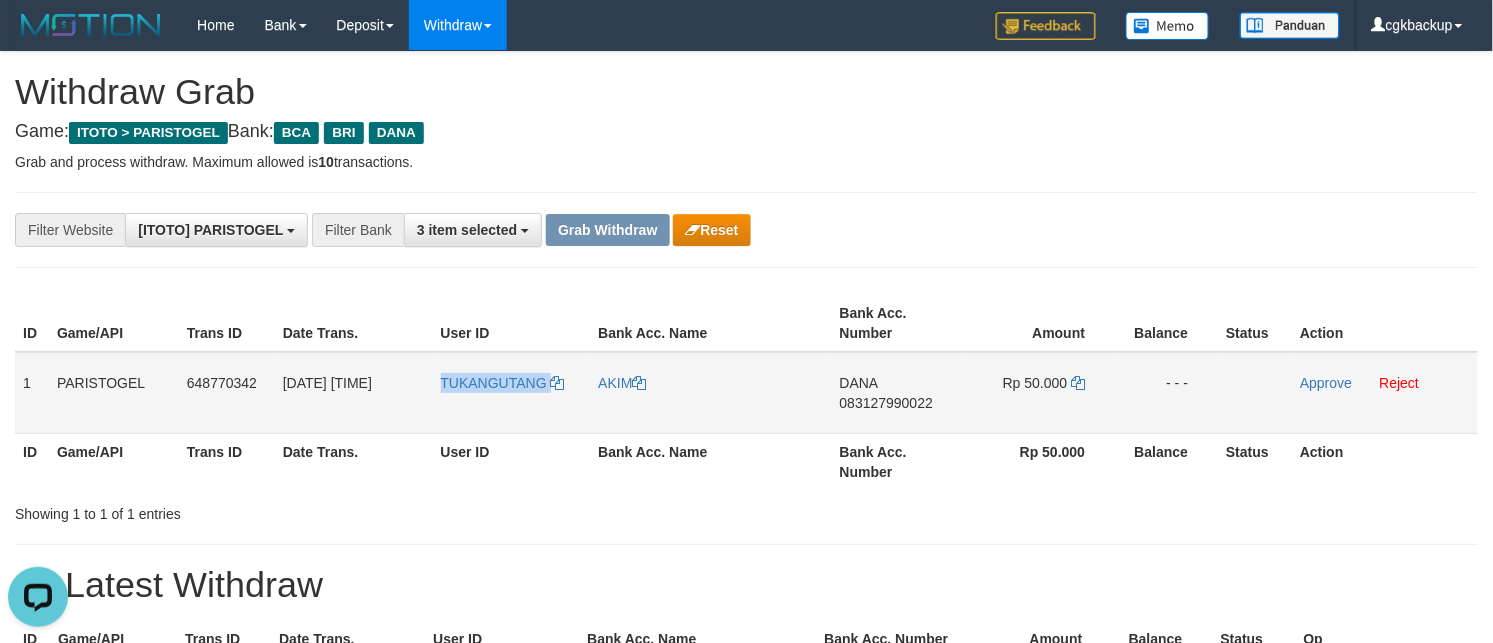 scroll, scrollTop: 0, scrollLeft: 0, axis: both 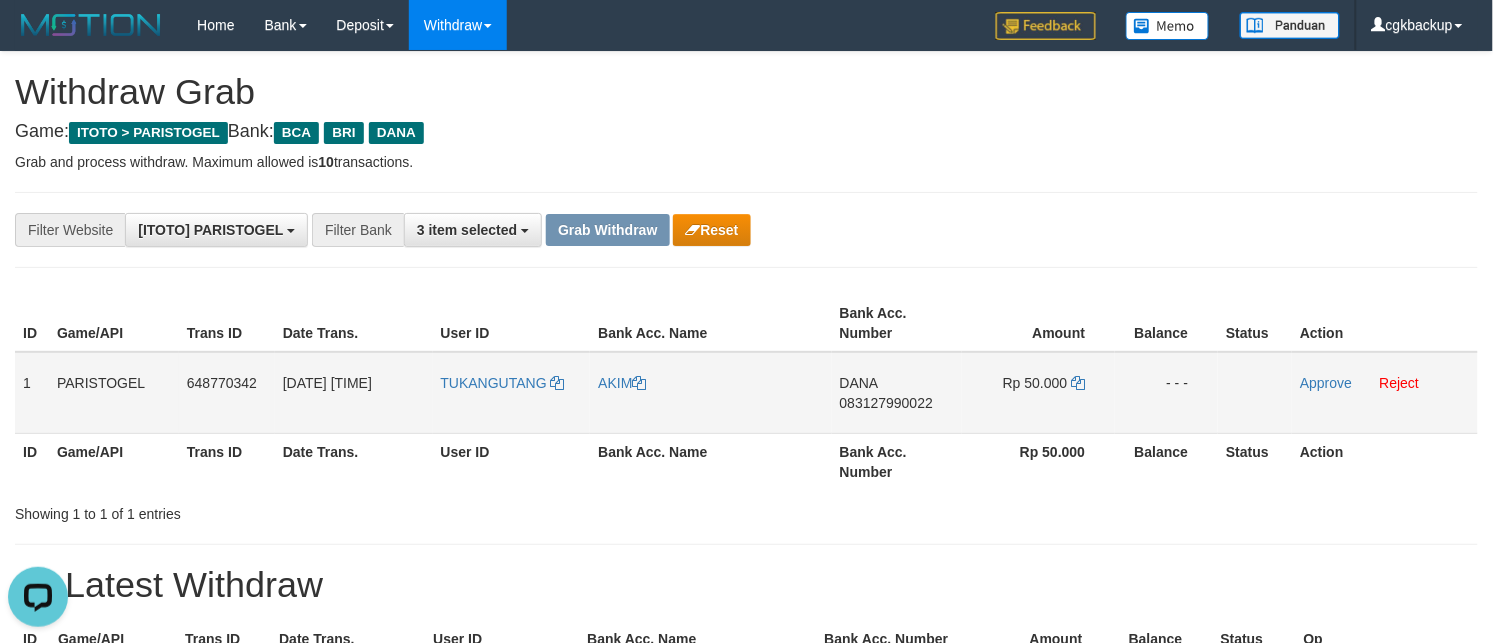 click on "AKIM" at bounding box center (710, 393) 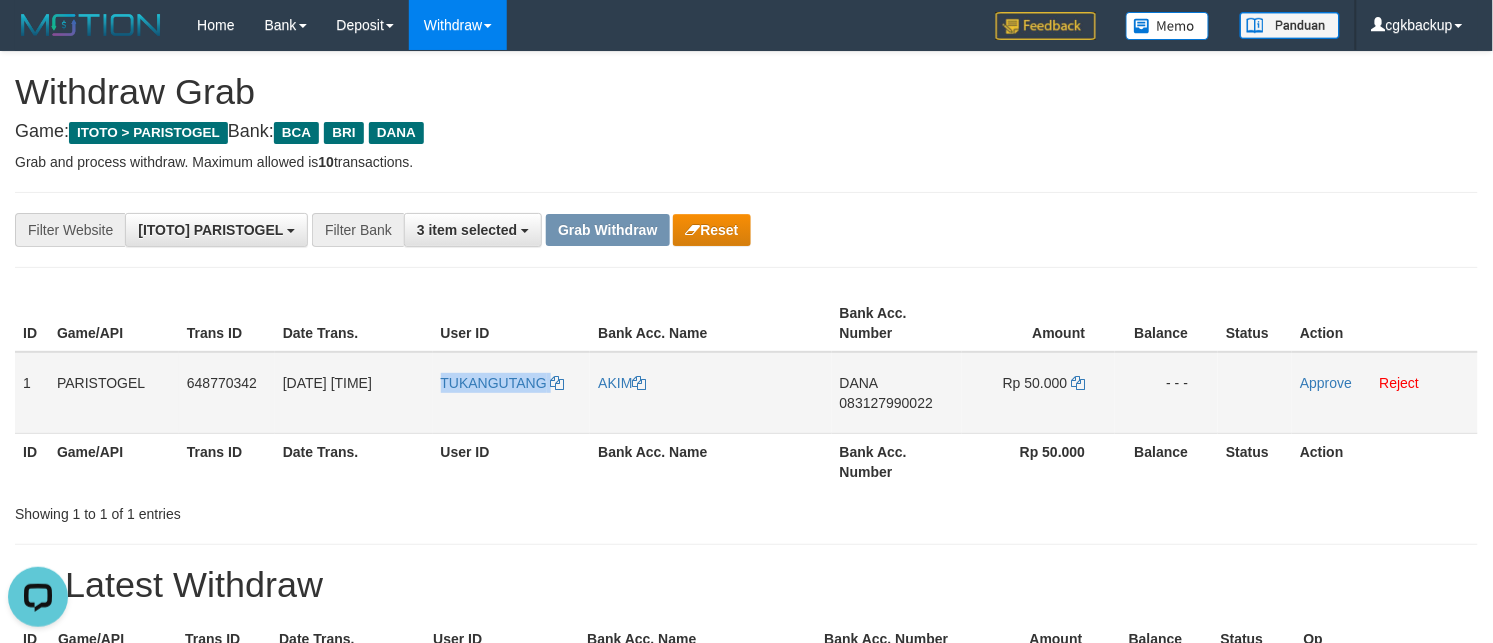 copy on "TUKANGUTANG" 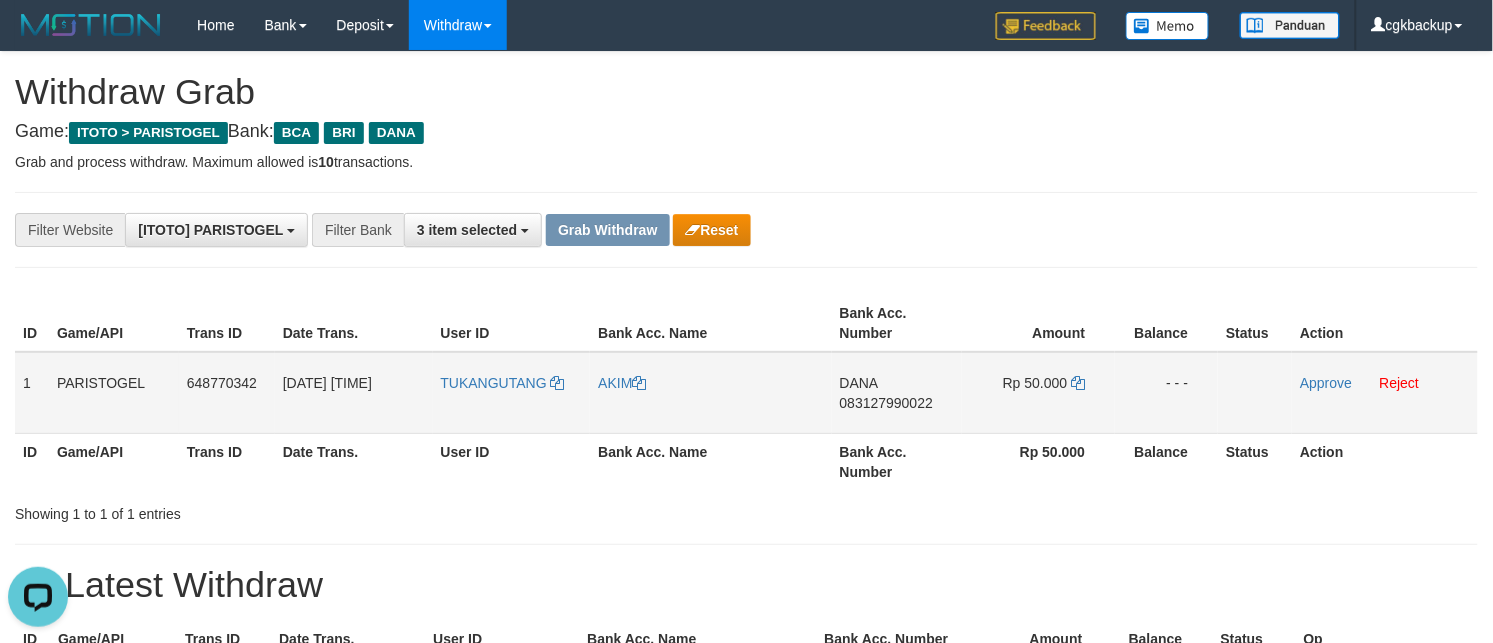 click on "DANA
083127990022" at bounding box center [897, 393] 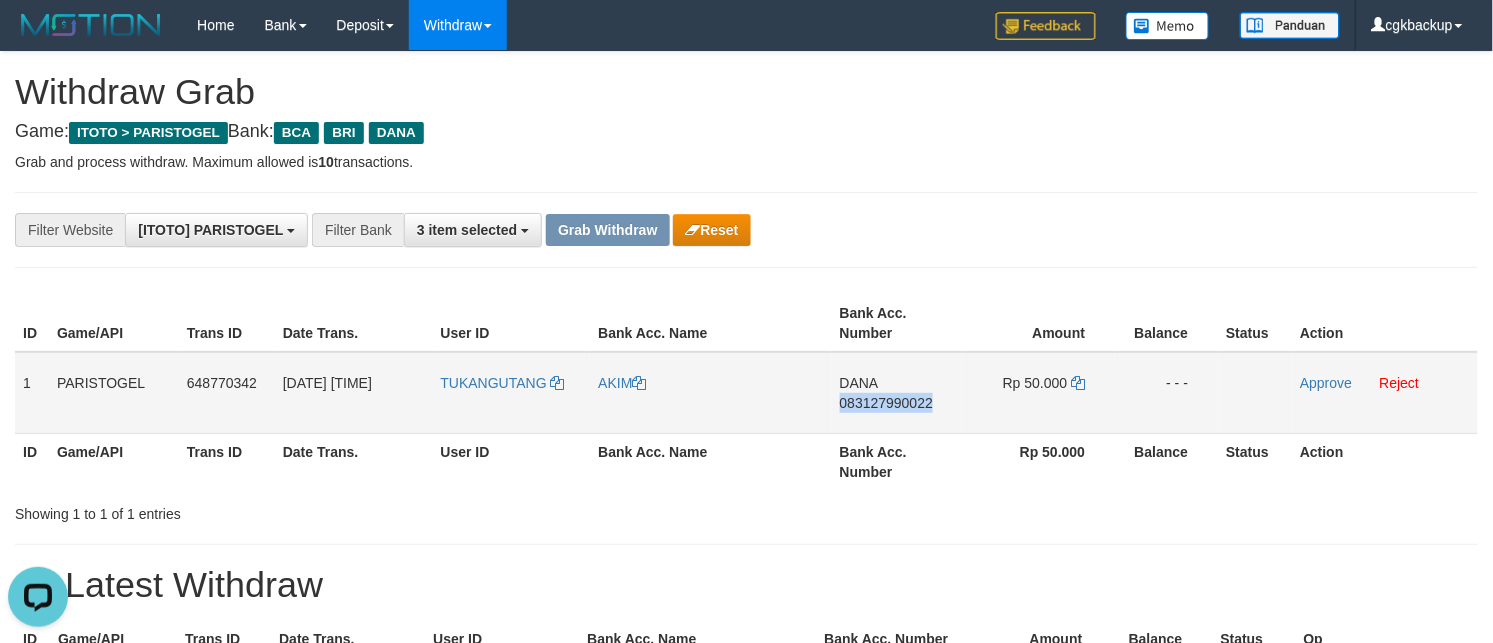 click on "DANA
083127990022" at bounding box center (897, 393) 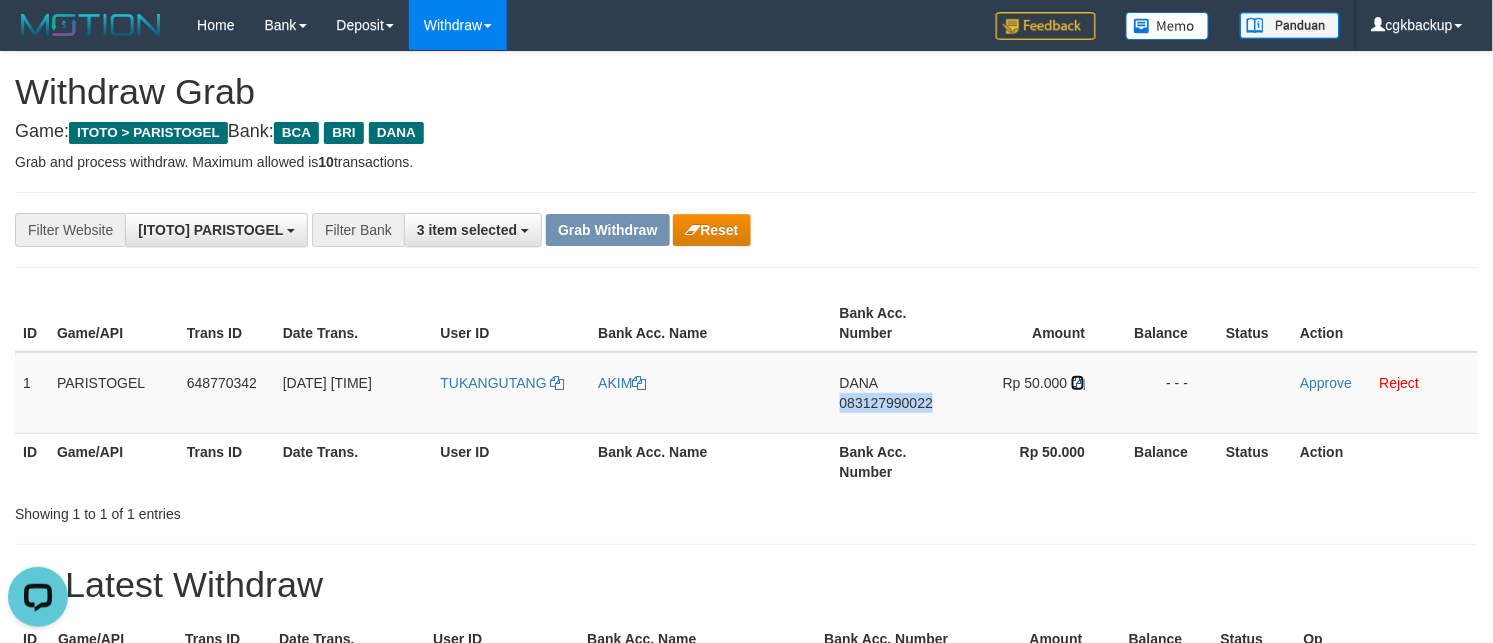 click at bounding box center [1078, 383] 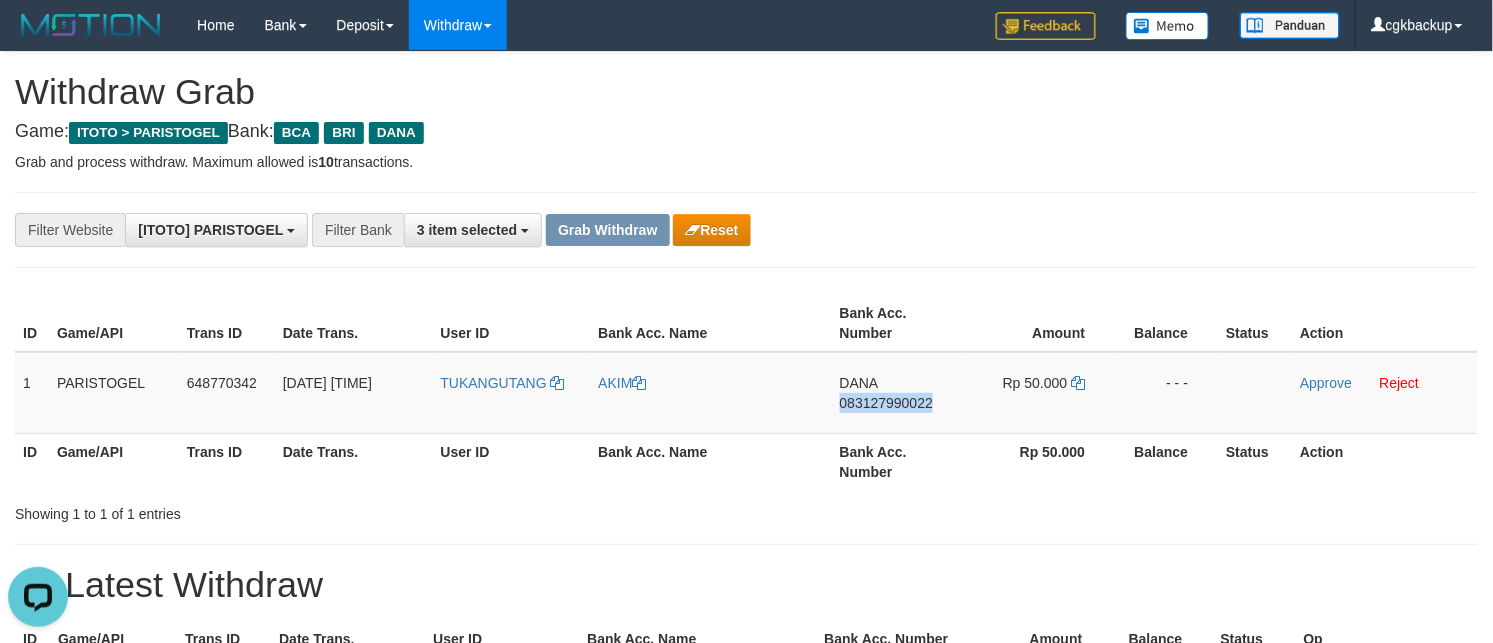 copy on "083127990022" 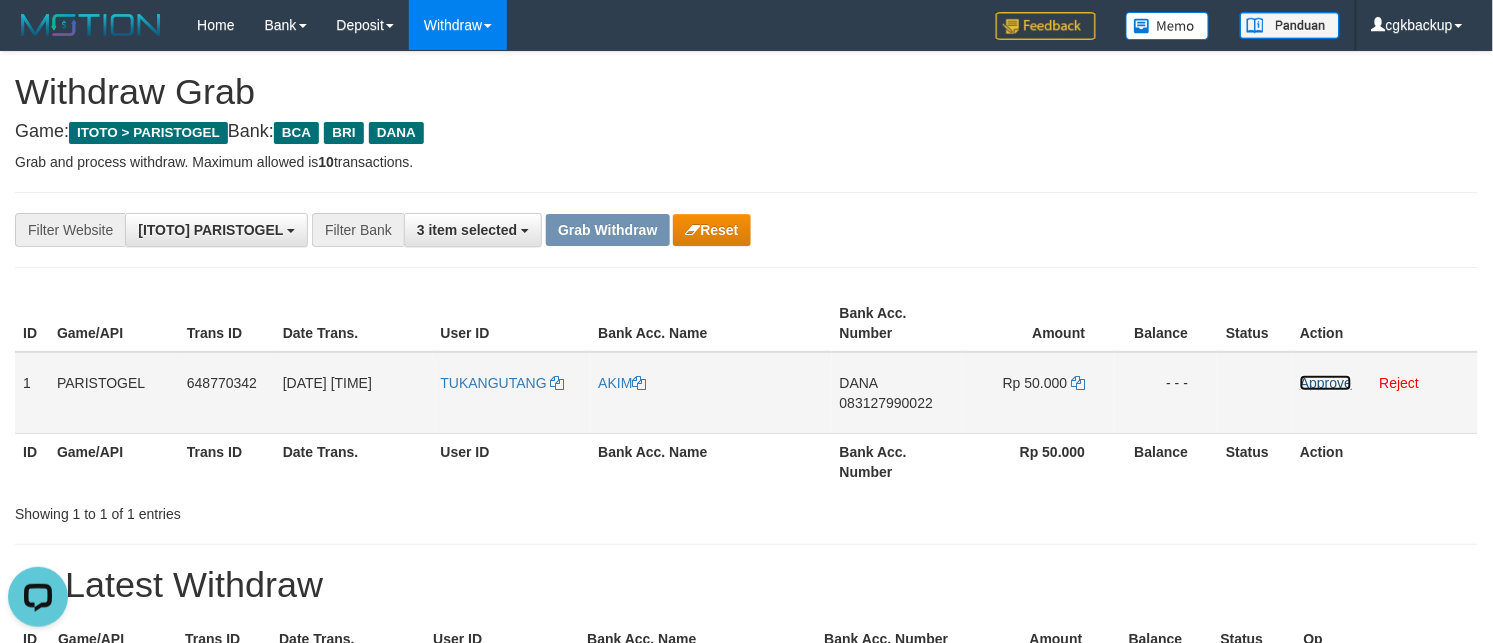 click on "Approve" at bounding box center [1326, 383] 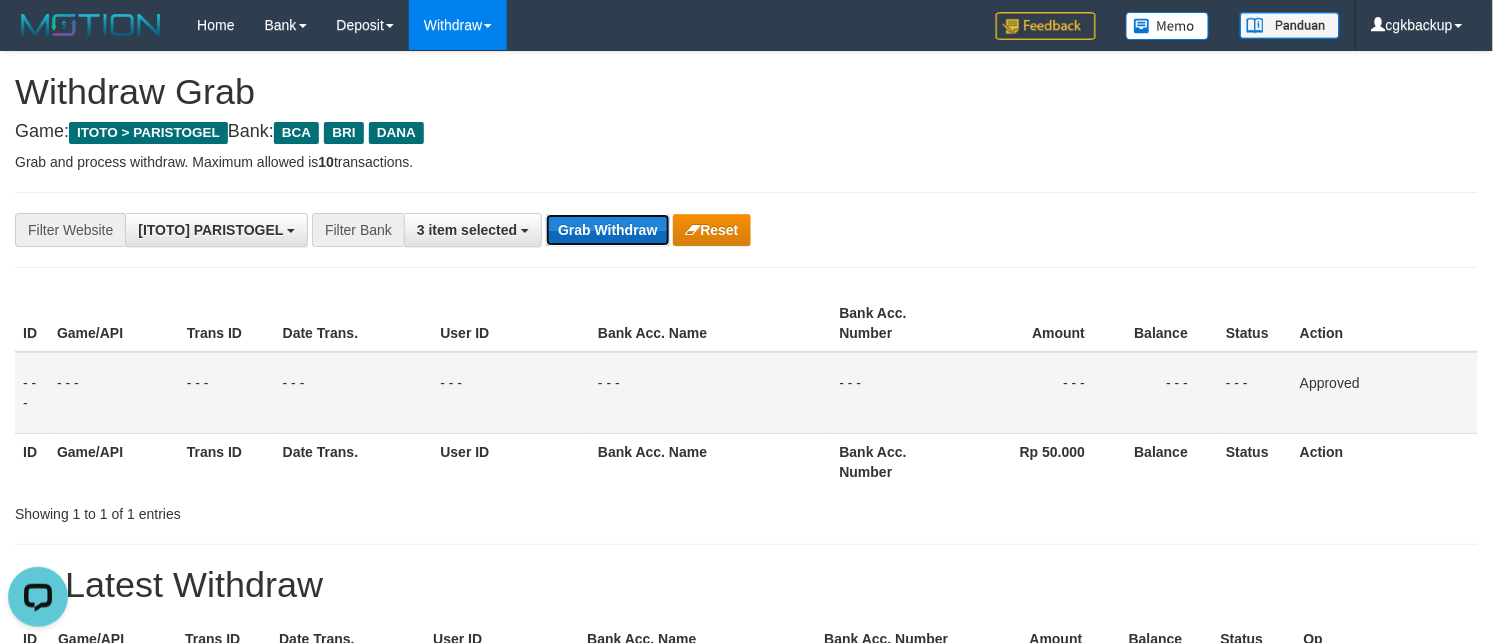 click on "Grab Withdraw" at bounding box center [607, 230] 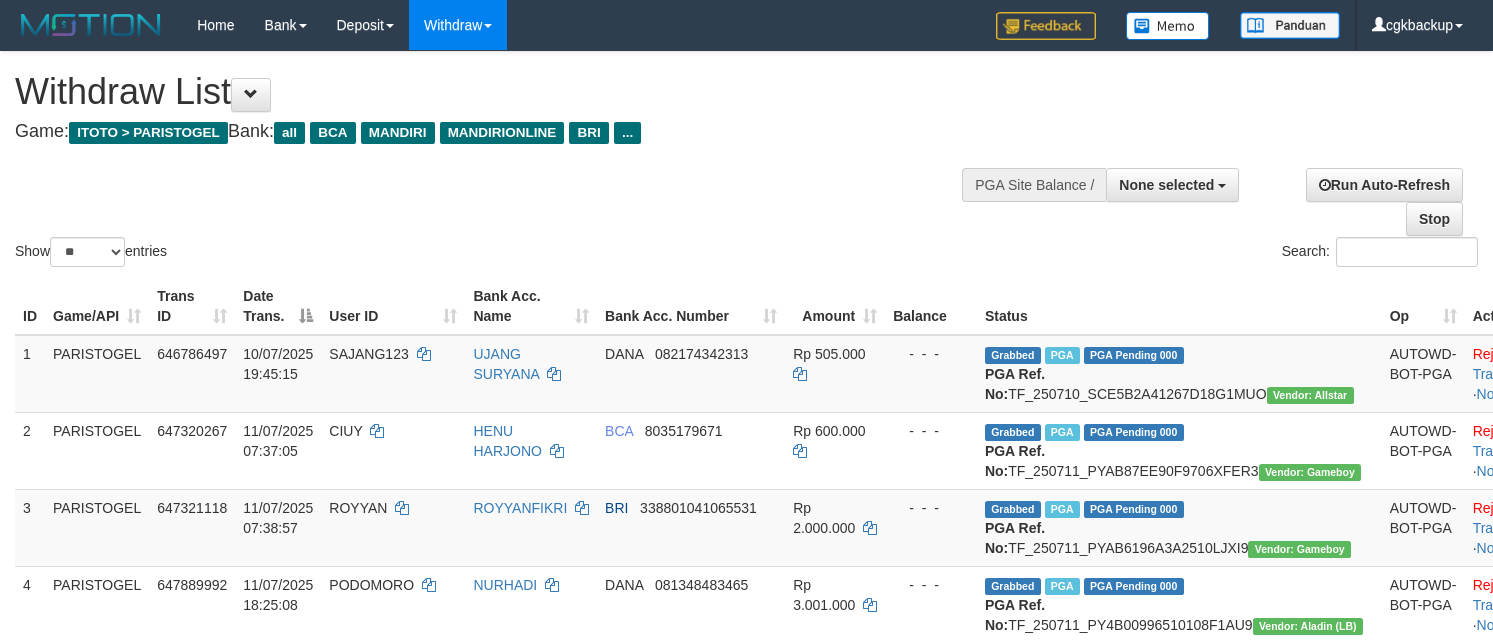 select 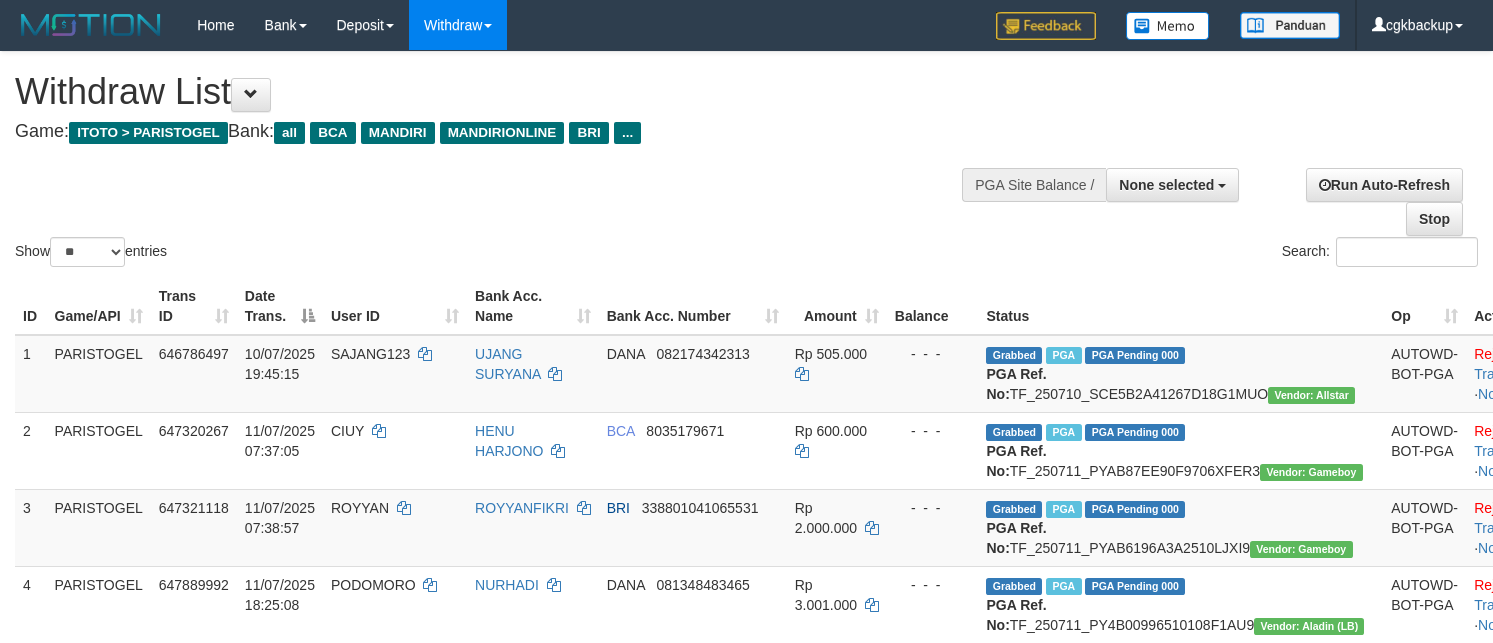select 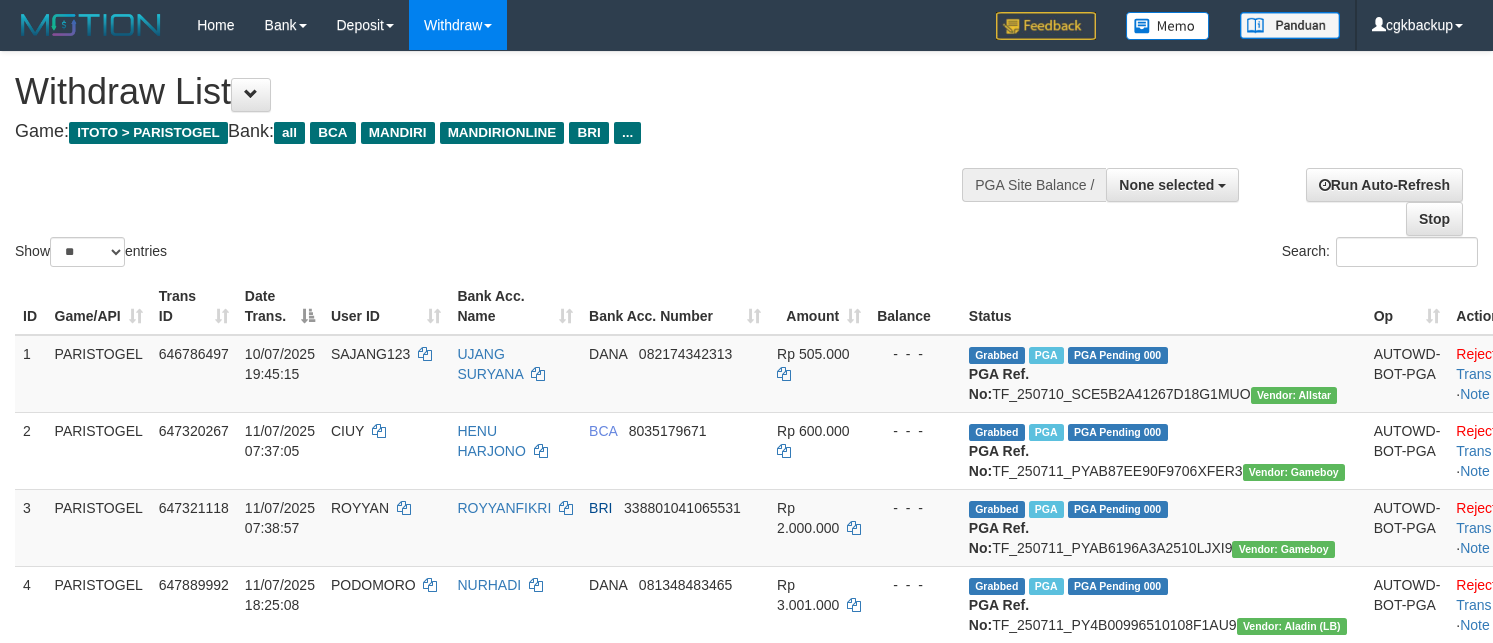 select 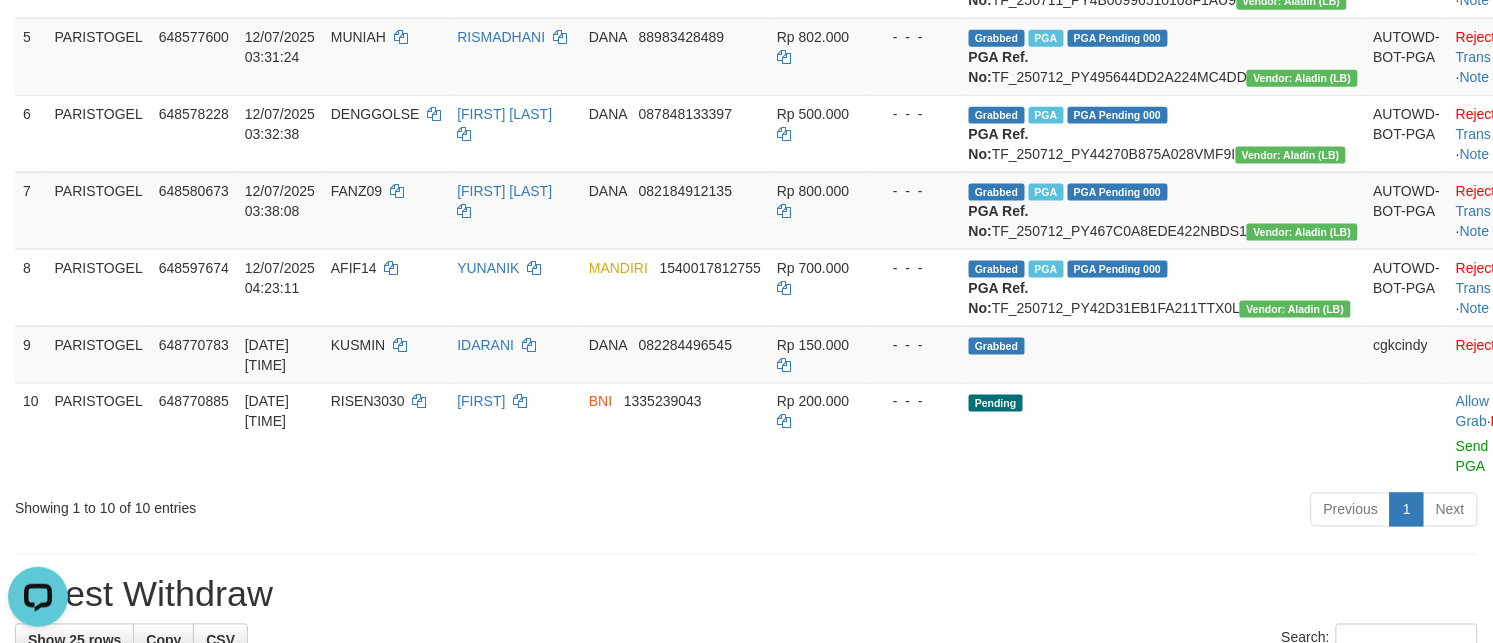 scroll, scrollTop: 0, scrollLeft: 0, axis: both 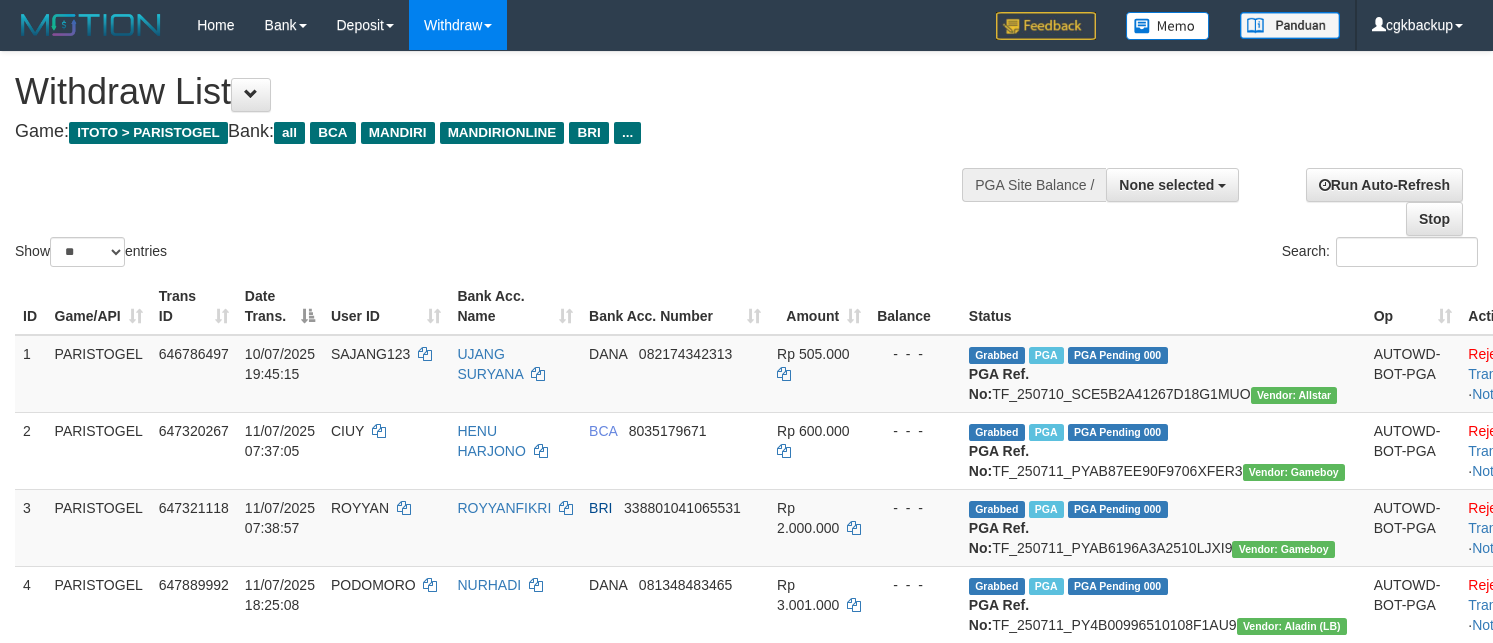 select 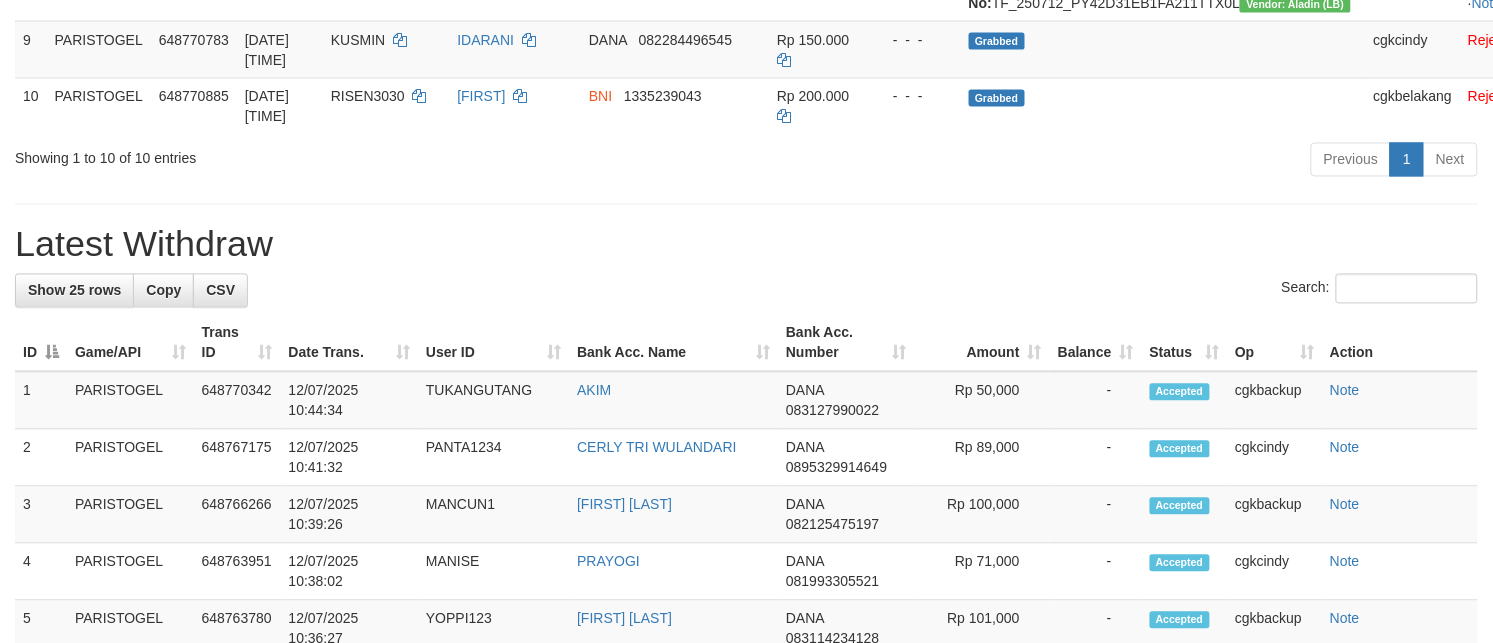 scroll, scrollTop: 875, scrollLeft: 0, axis: vertical 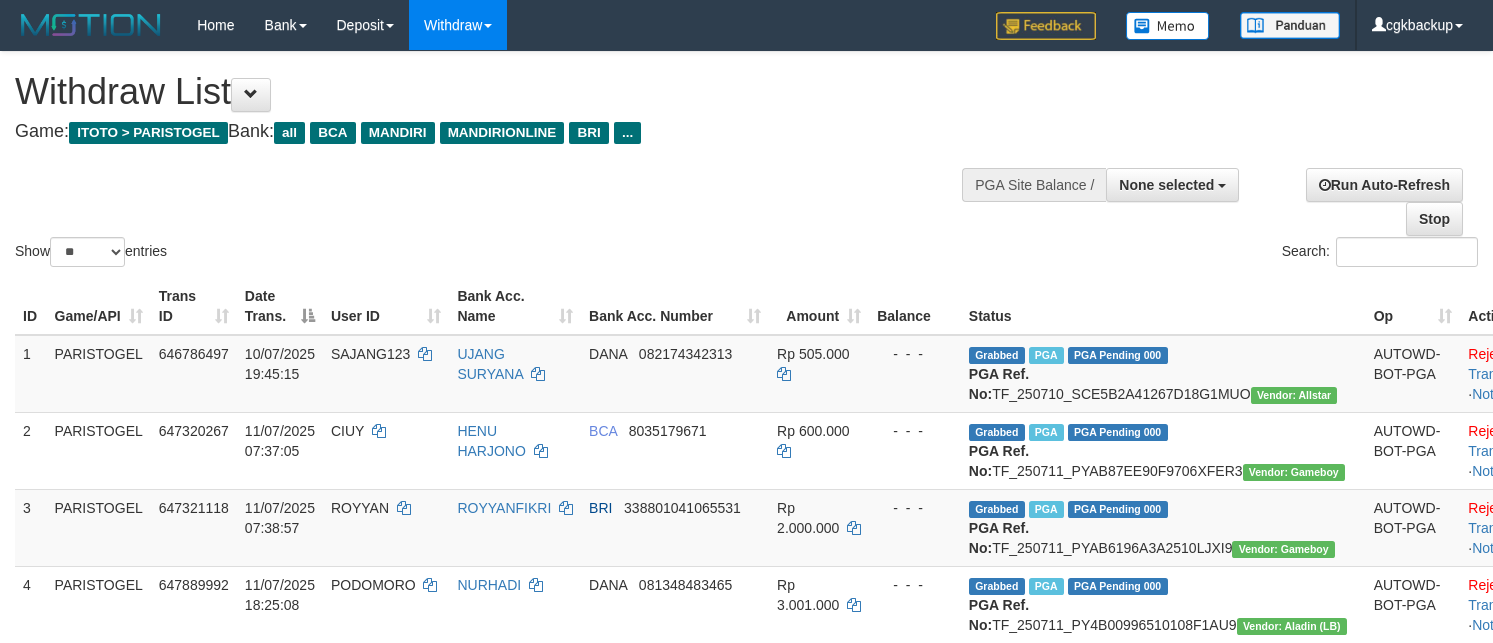 select 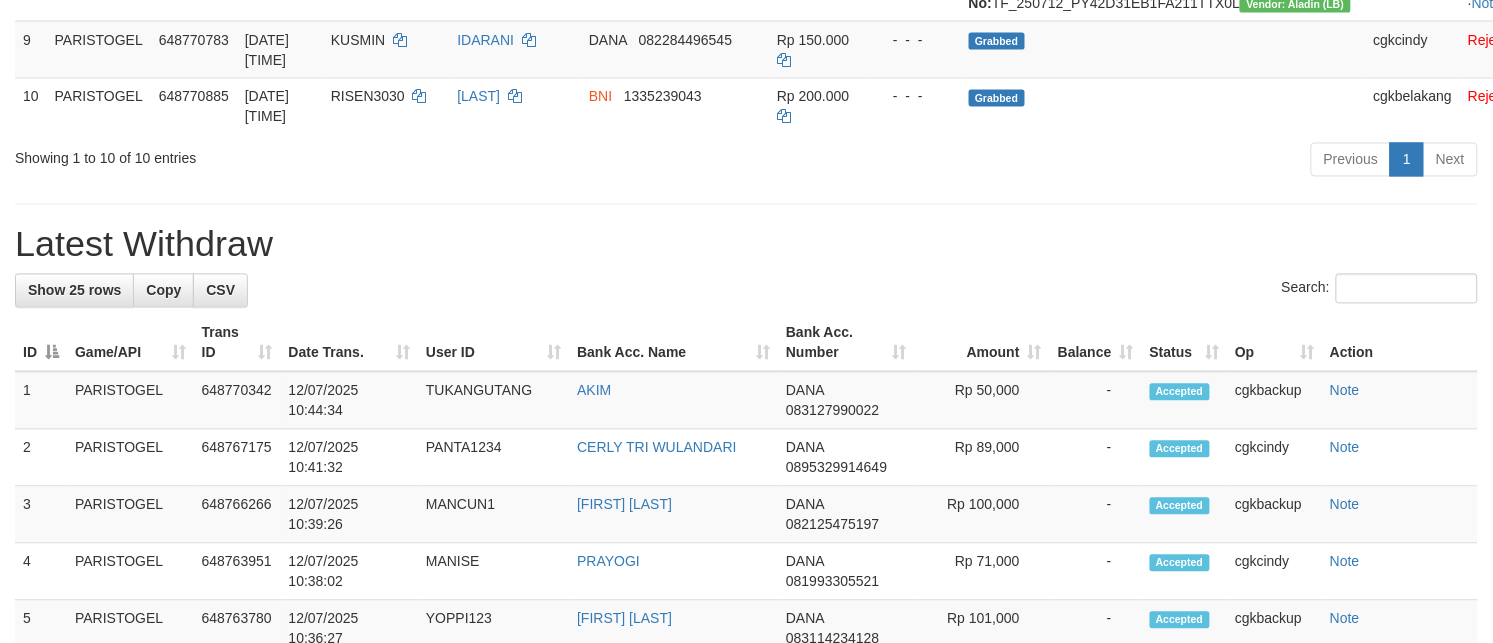scroll, scrollTop: 875, scrollLeft: 0, axis: vertical 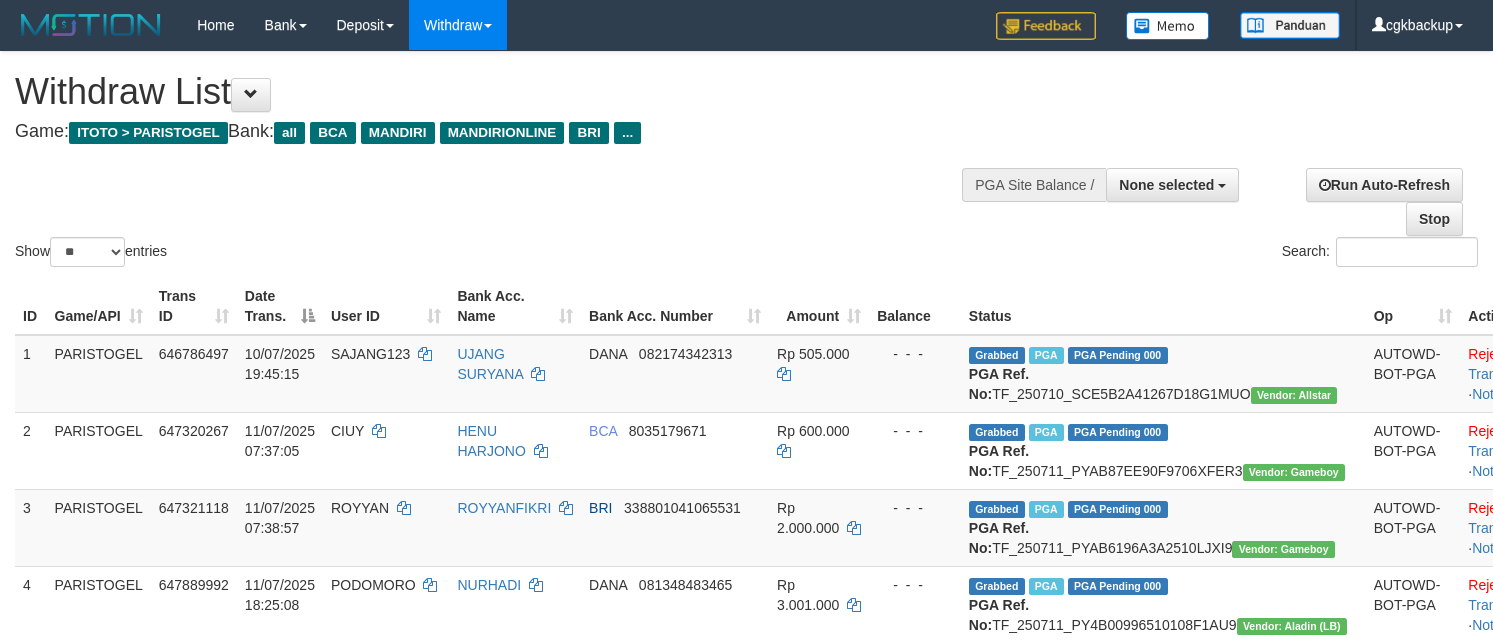 select 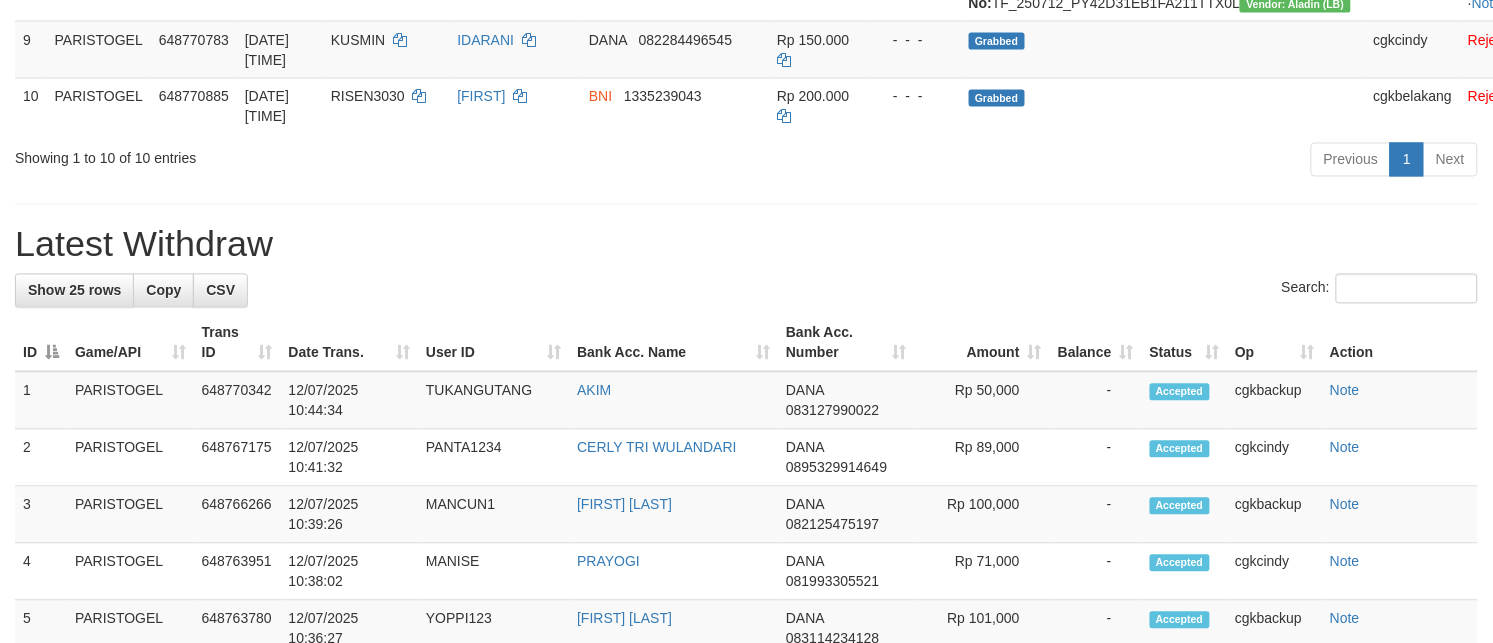 scroll, scrollTop: 875, scrollLeft: 0, axis: vertical 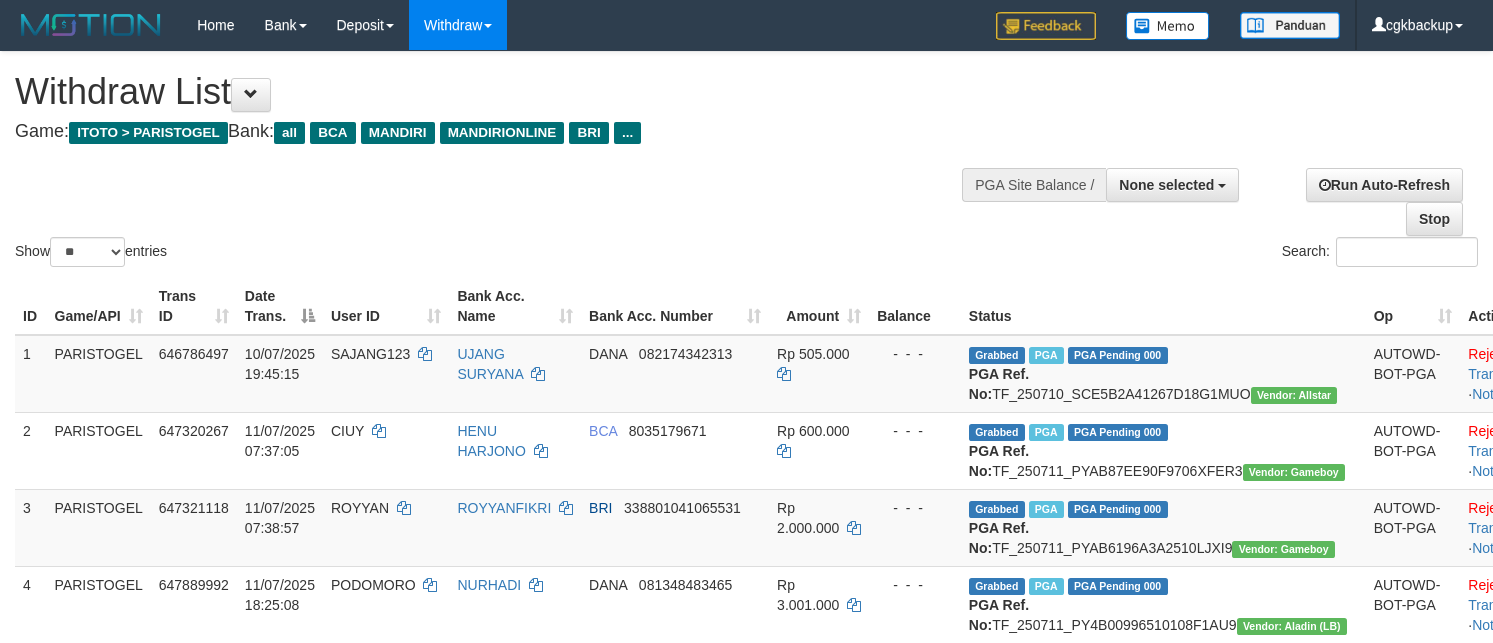 select 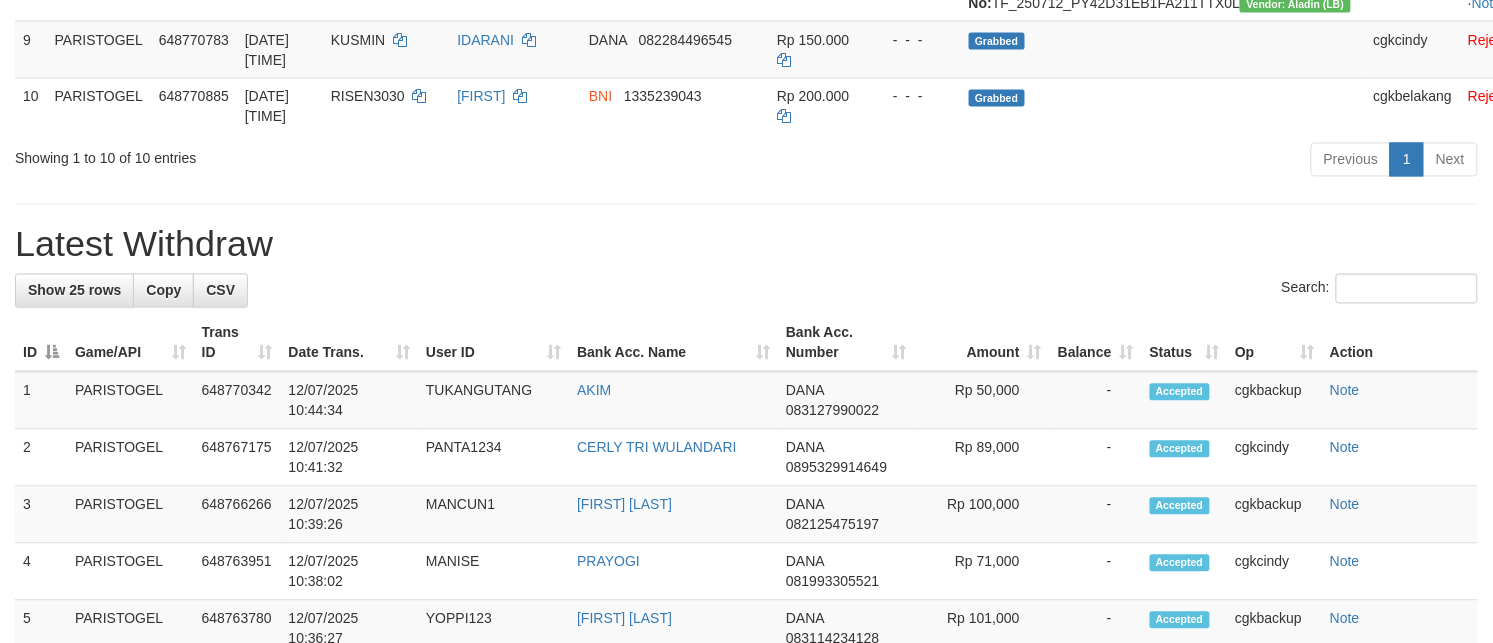 scroll, scrollTop: 875, scrollLeft: 0, axis: vertical 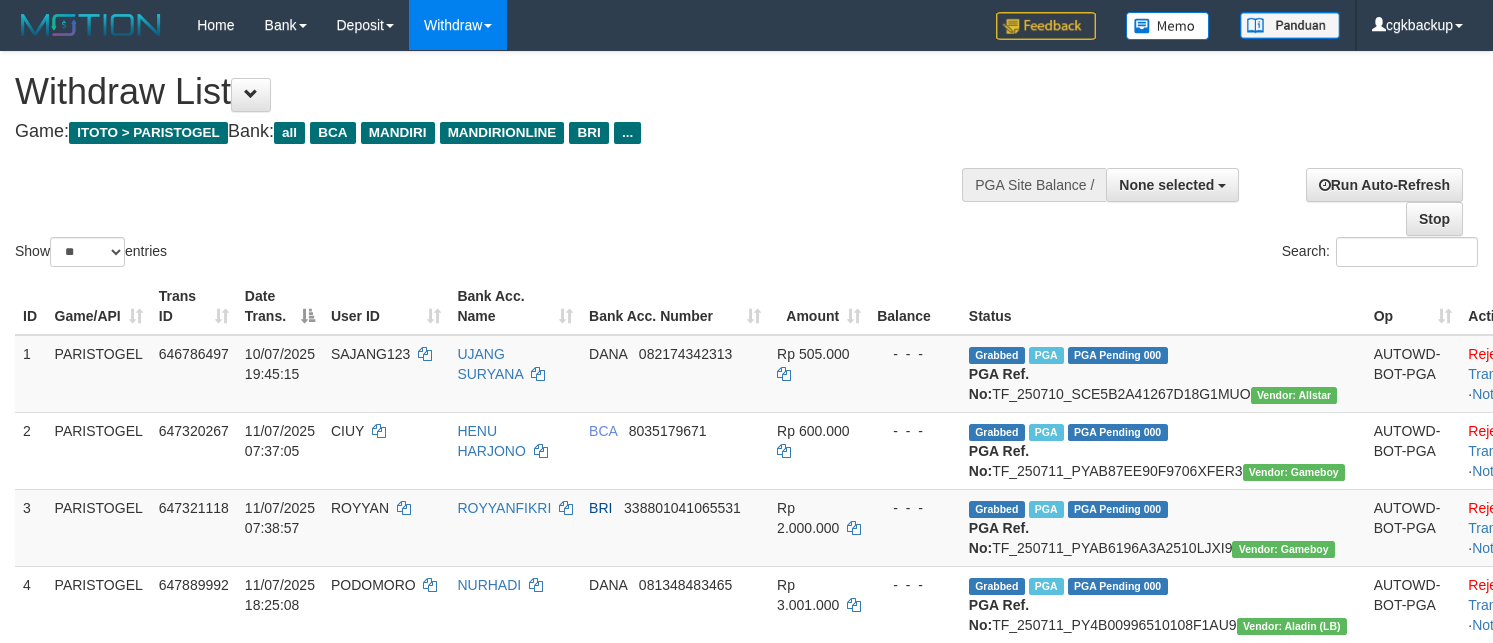 select 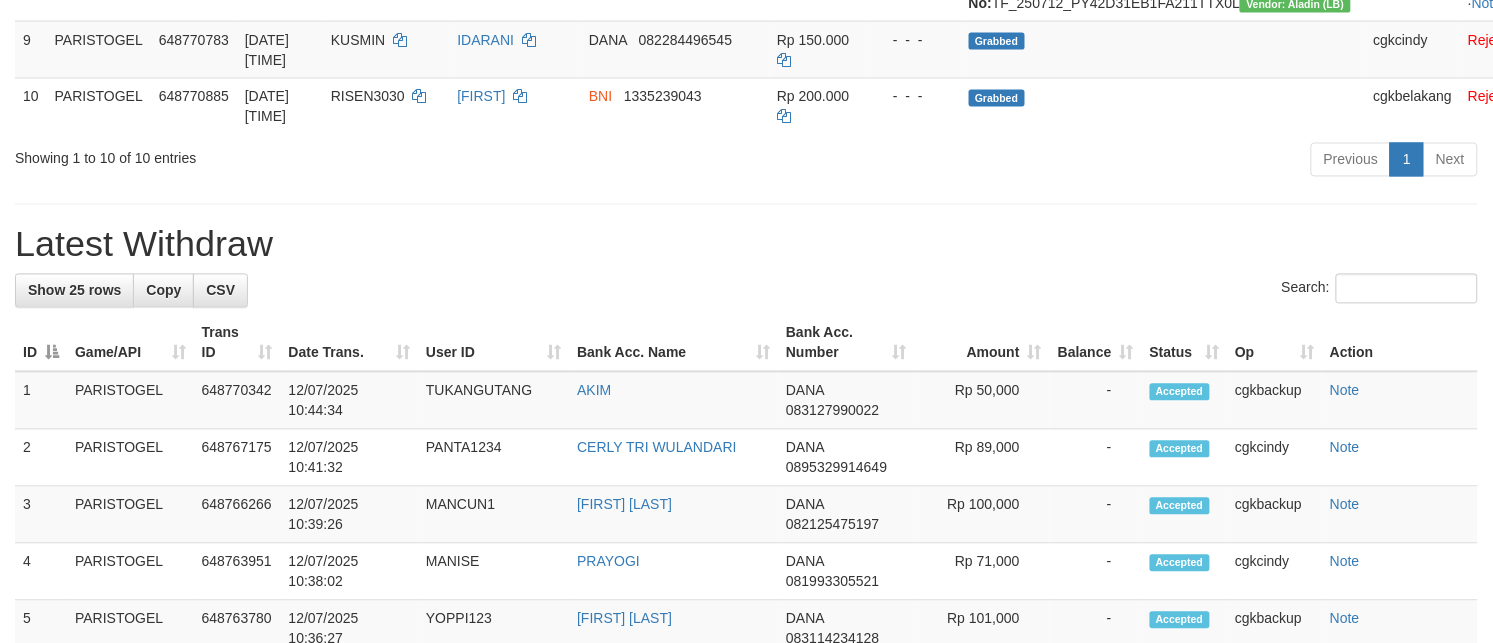 scroll, scrollTop: 875, scrollLeft: 0, axis: vertical 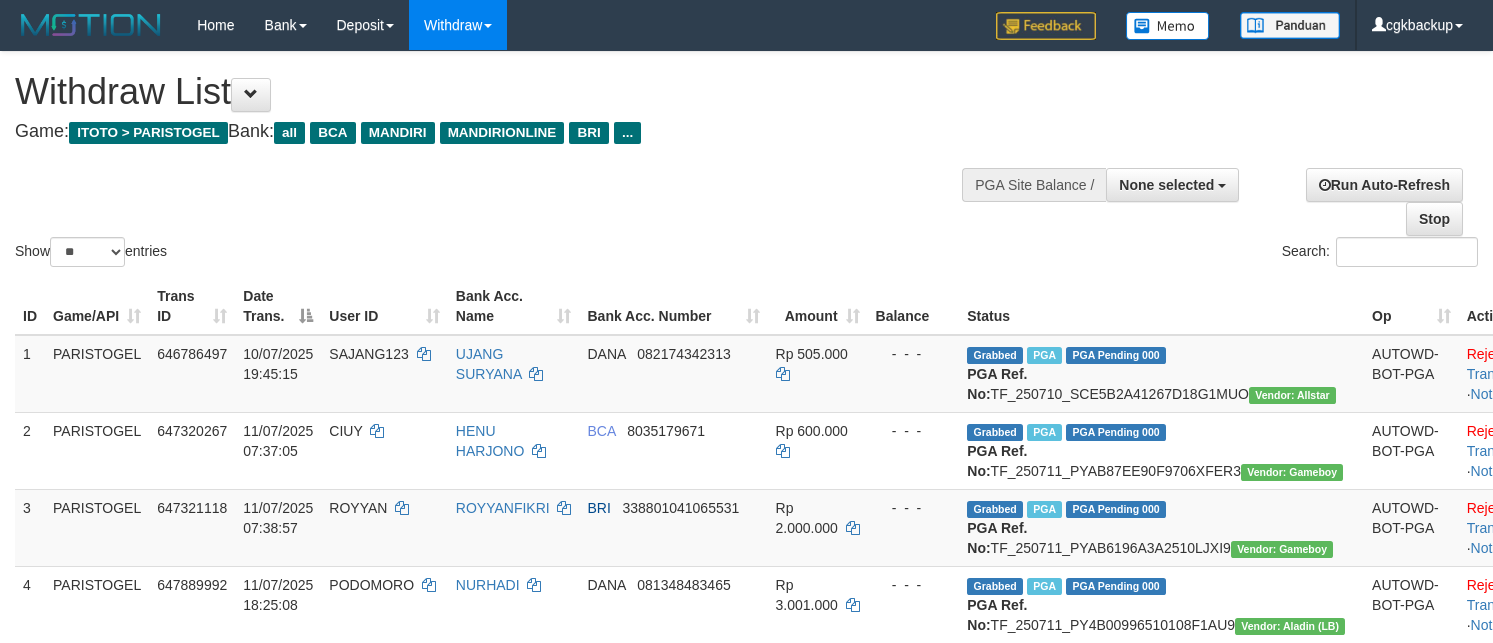 select 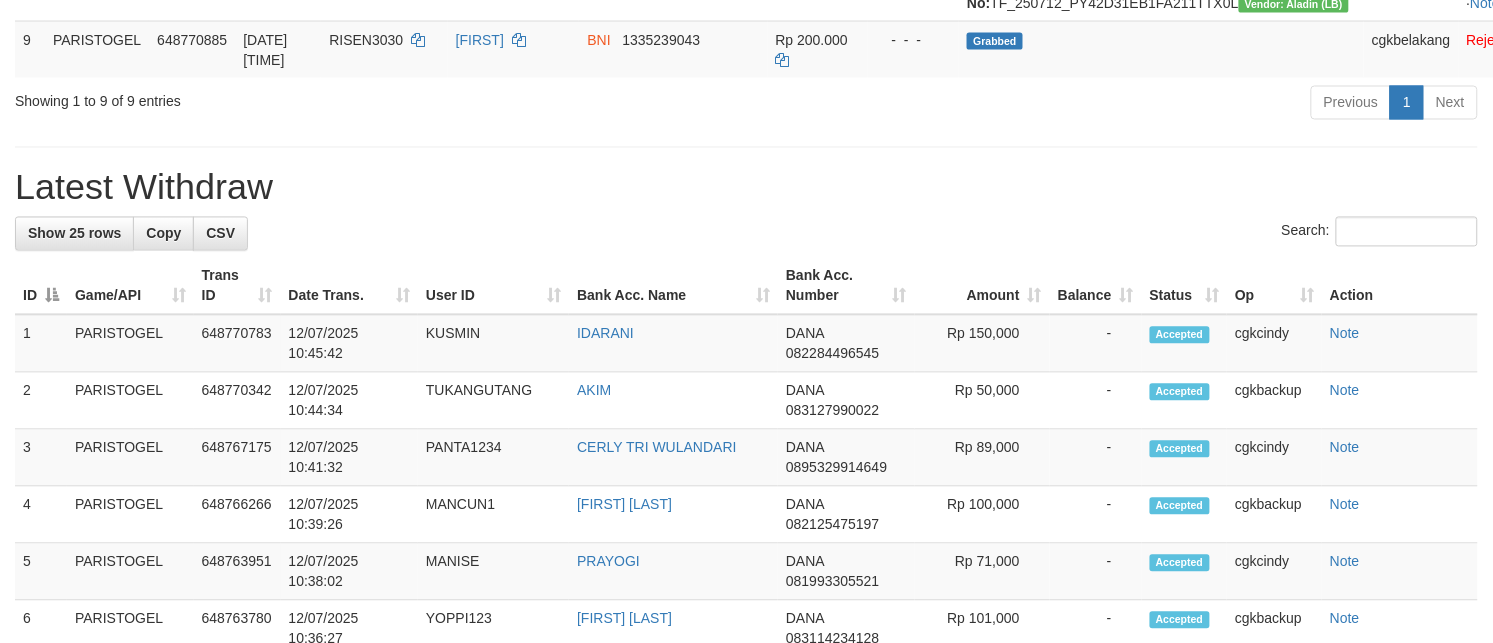 scroll, scrollTop: 875, scrollLeft: 0, axis: vertical 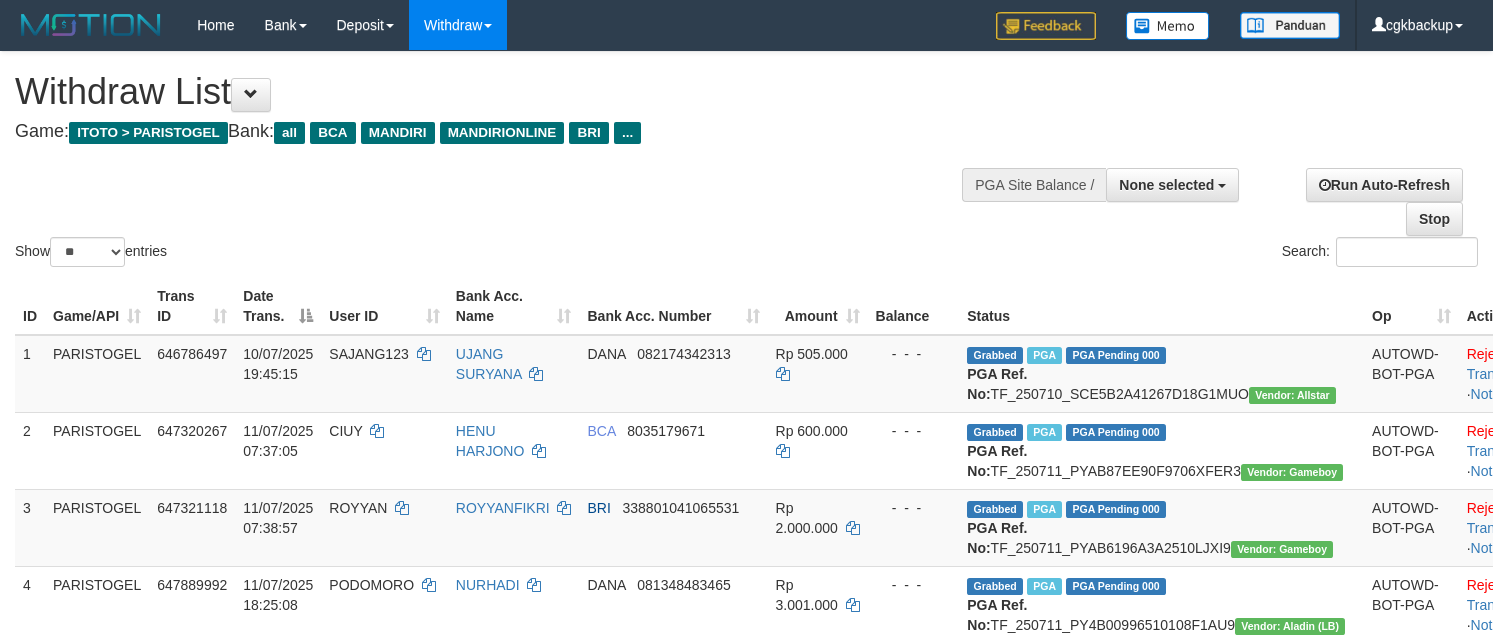 select 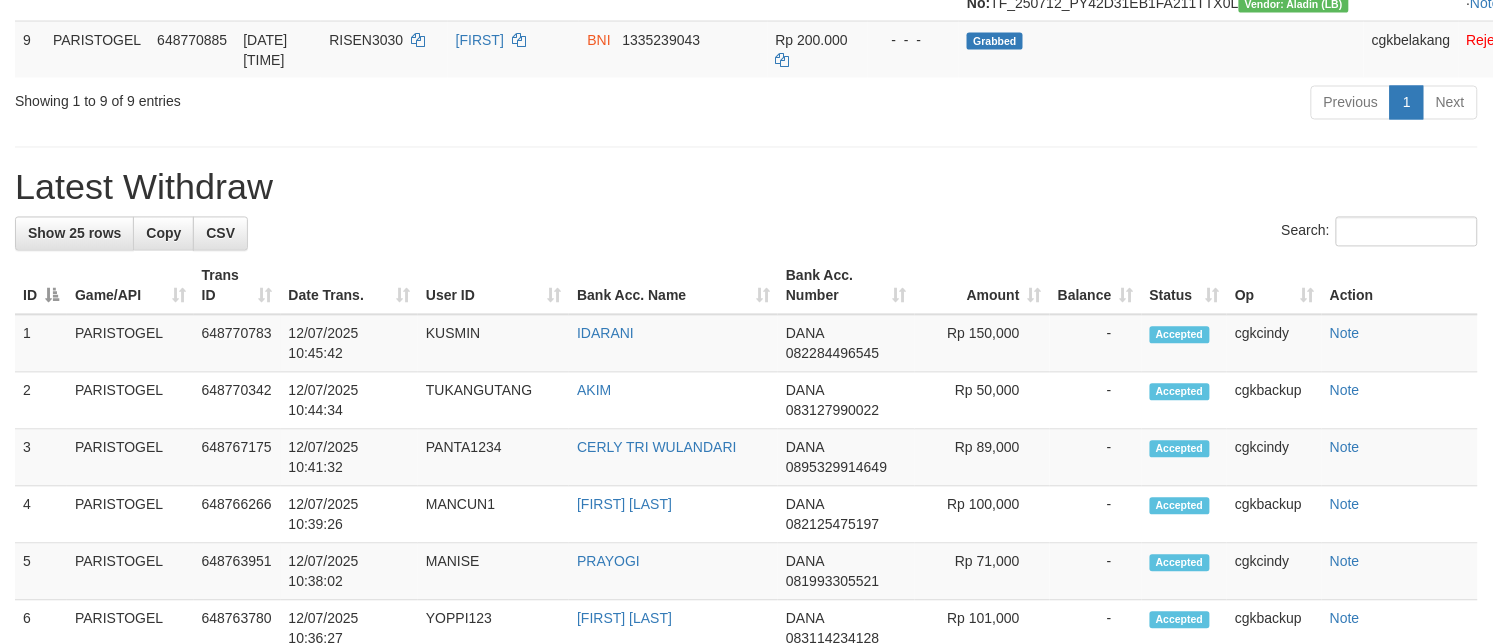 scroll, scrollTop: 875, scrollLeft: 0, axis: vertical 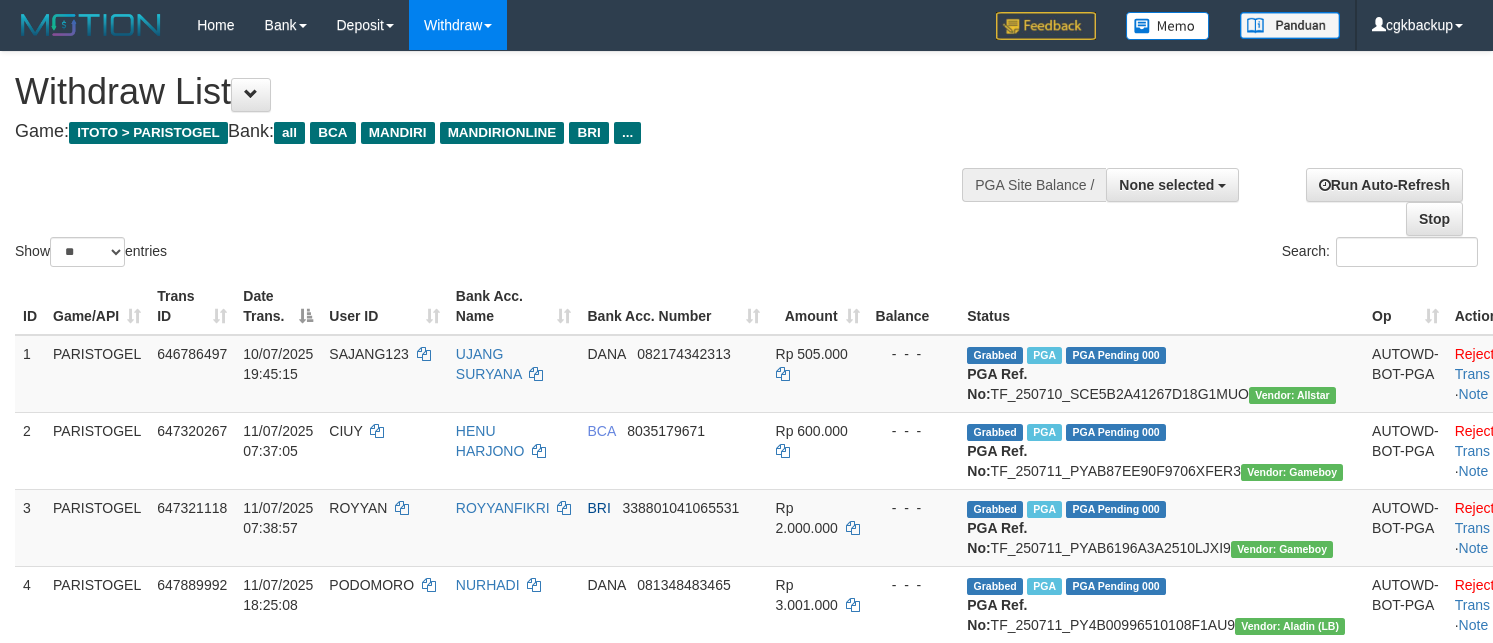 select 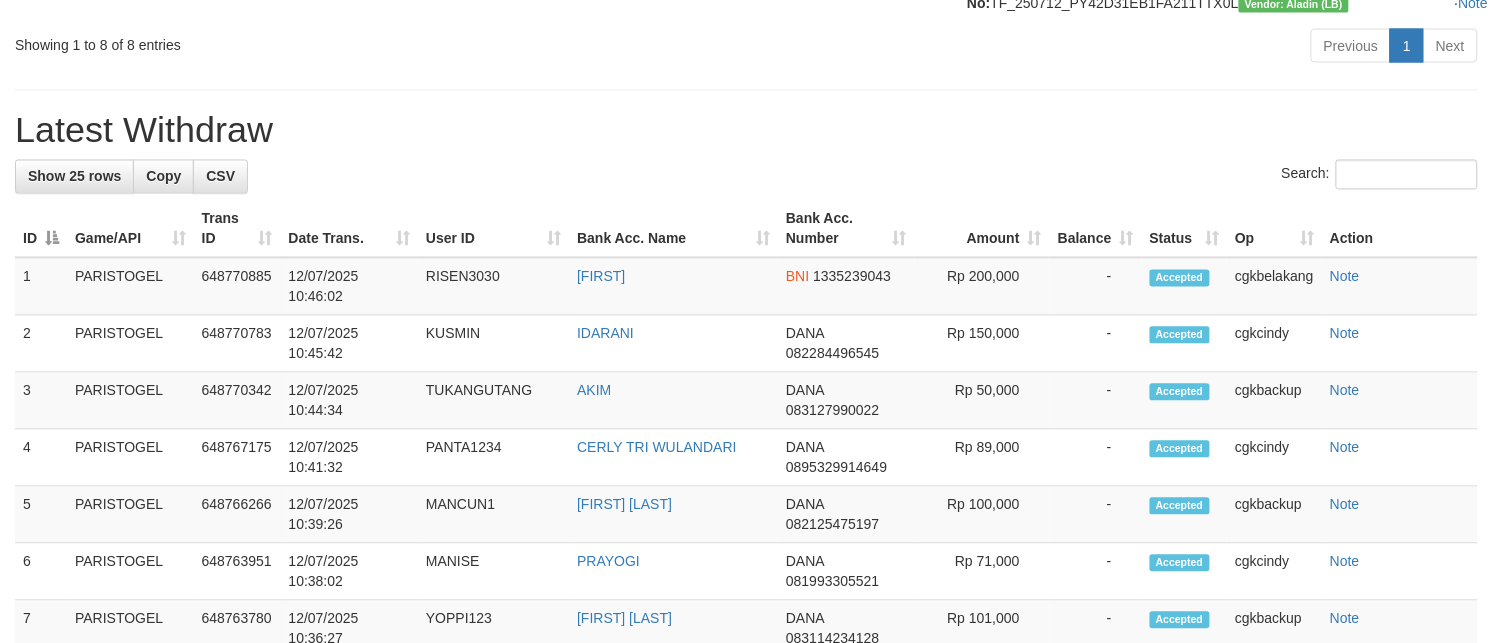 scroll, scrollTop: 875, scrollLeft: 0, axis: vertical 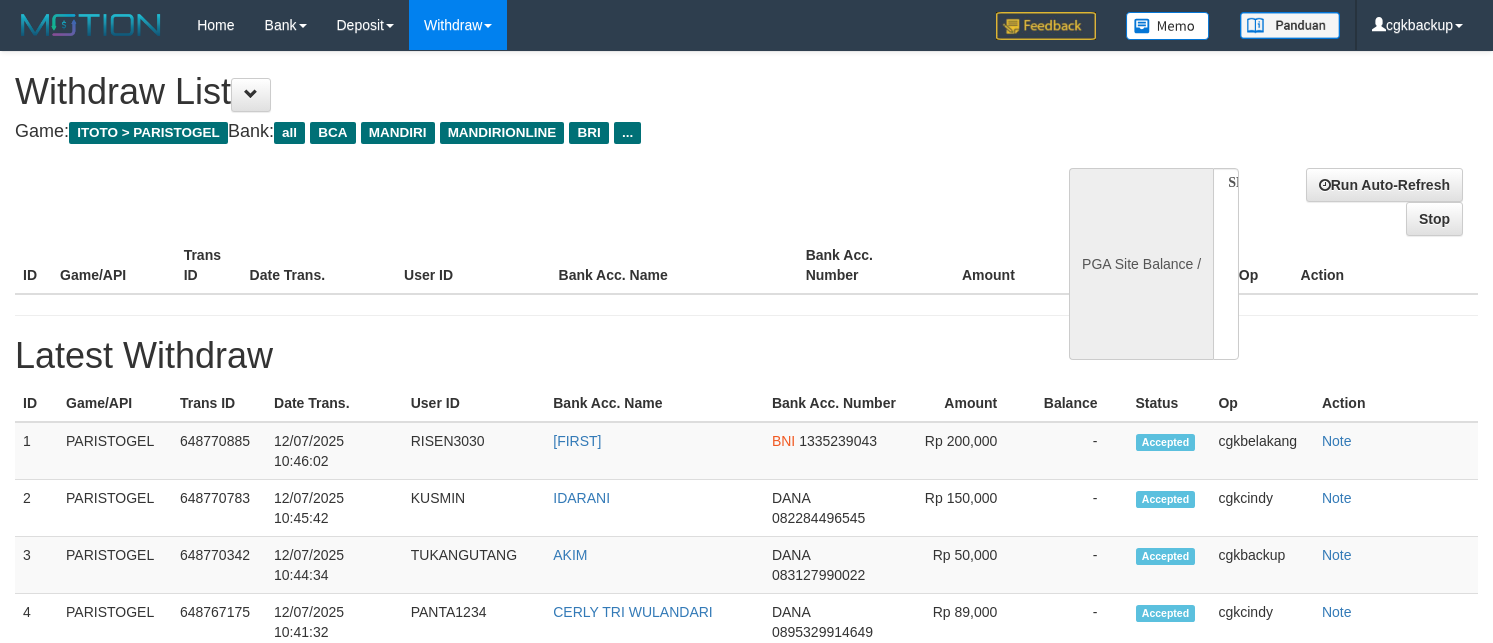select 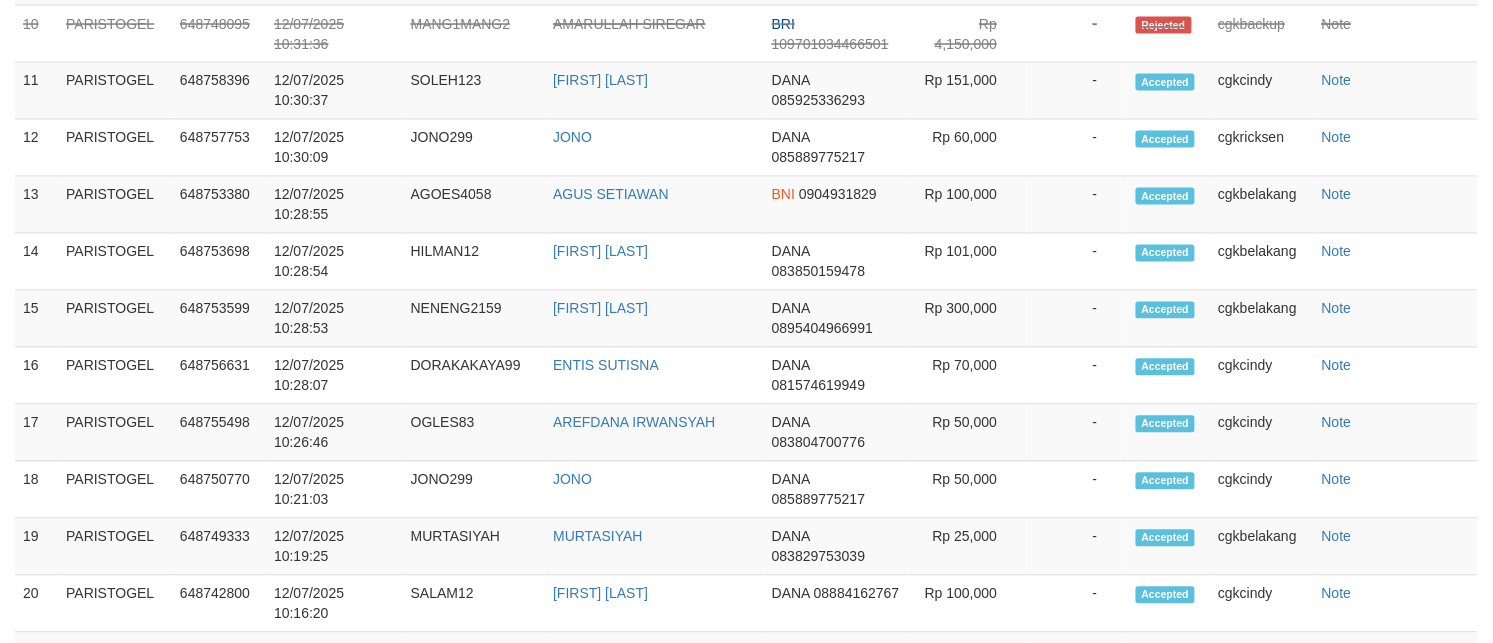 select on "**" 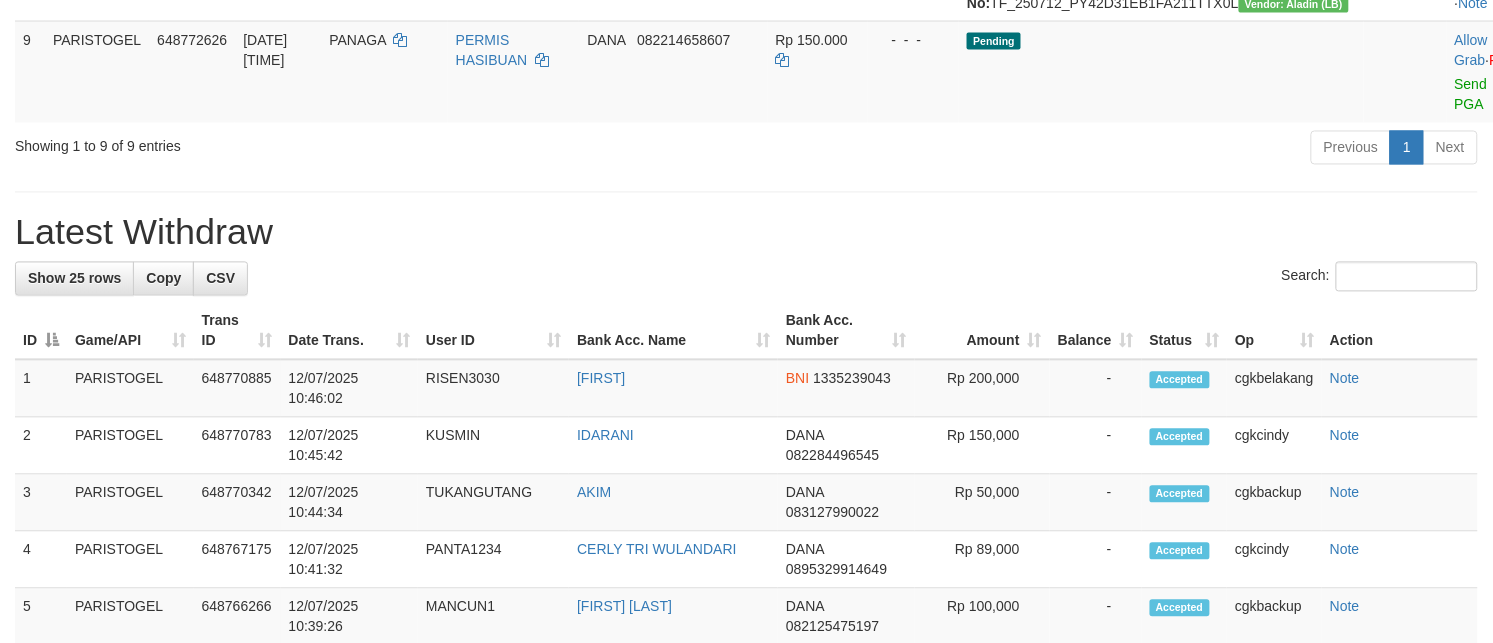 scroll, scrollTop: 875, scrollLeft: 0, axis: vertical 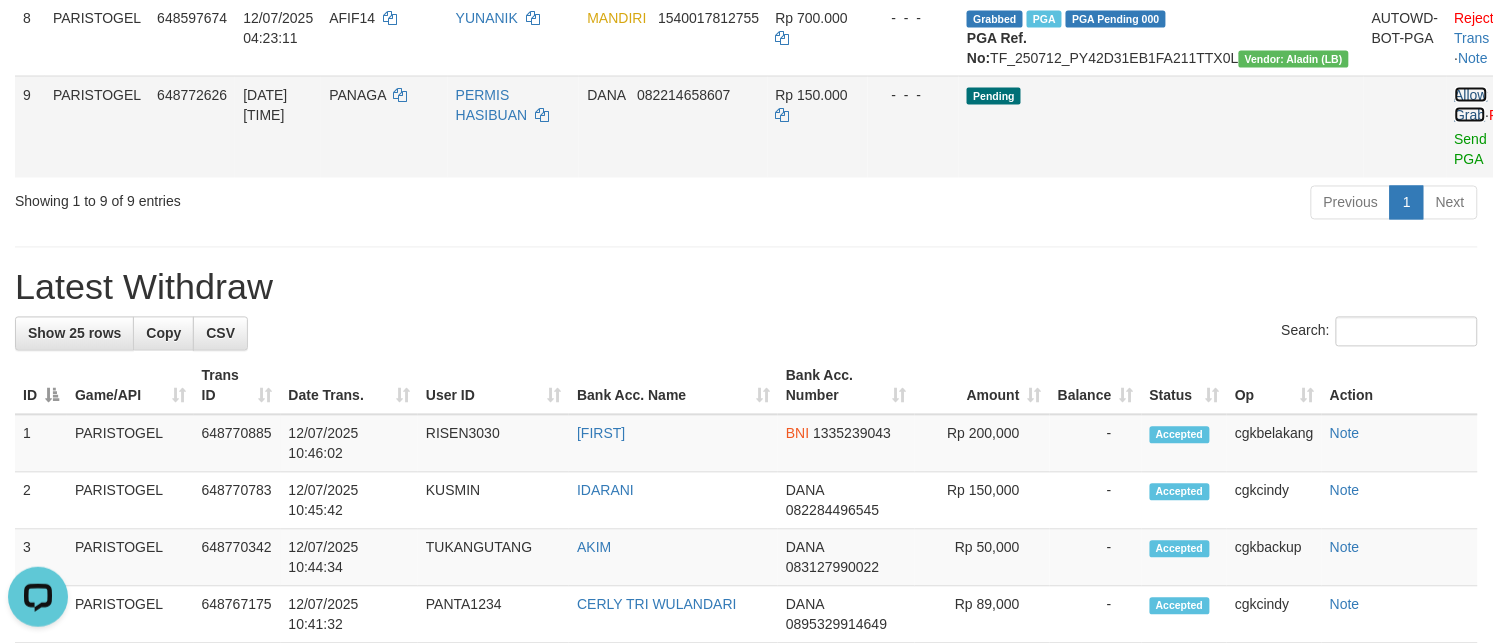 click on "Allow Grab" at bounding box center (1471, 105) 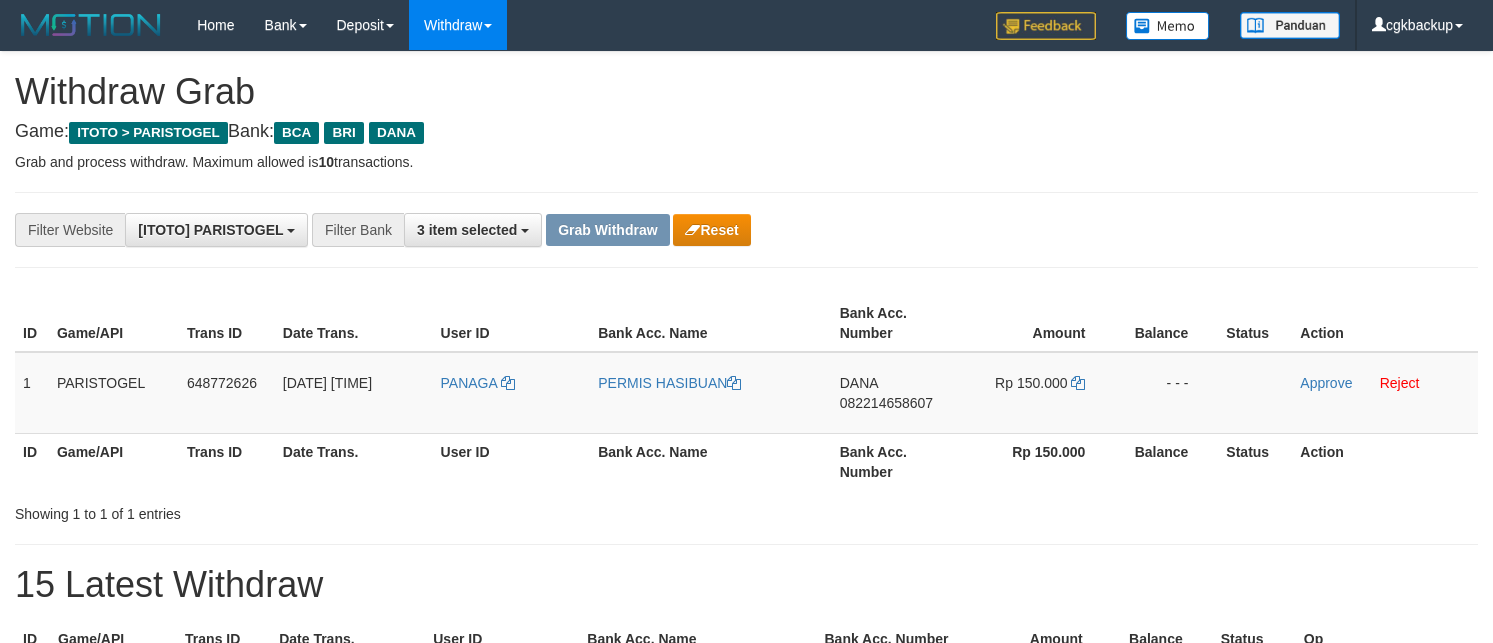 scroll, scrollTop: 0, scrollLeft: 0, axis: both 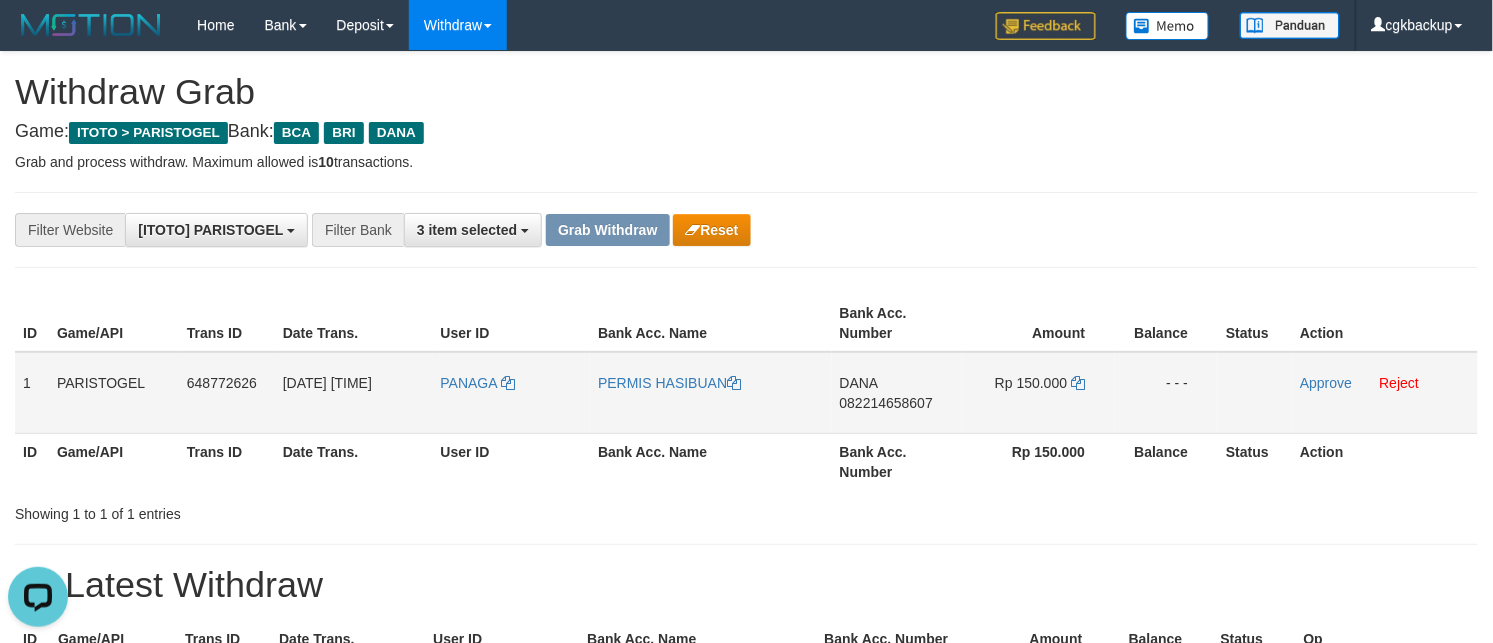 click on "PANAGA" at bounding box center [512, 393] 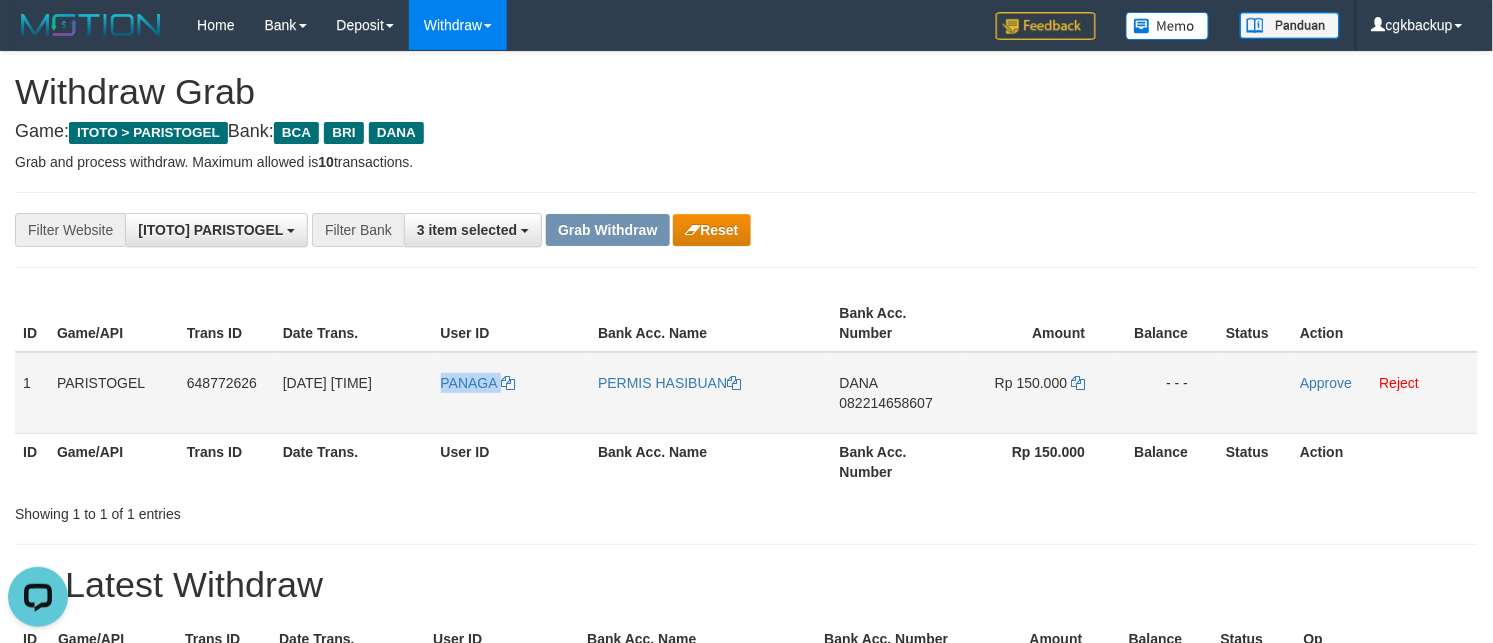 click on "PANAGA" at bounding box center (512, 393) 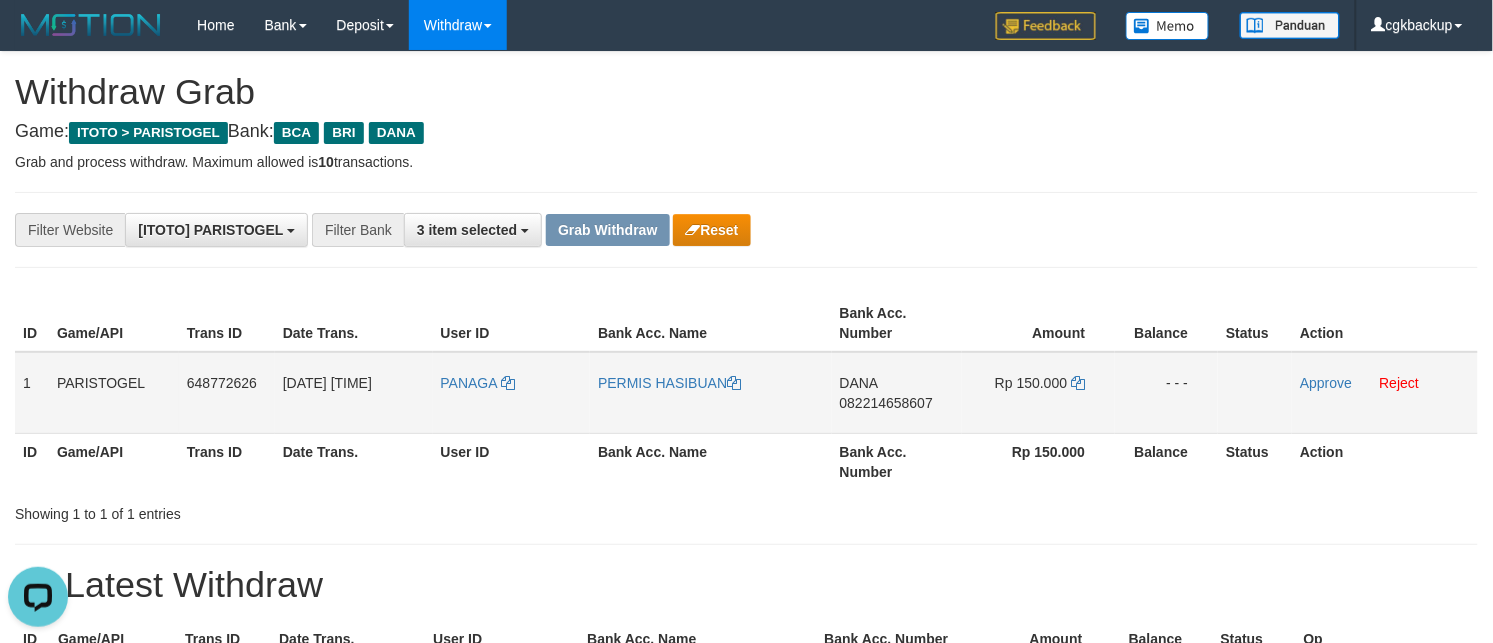 click on "PERMIS HASIBUAN" at bounding box center (710, 393) 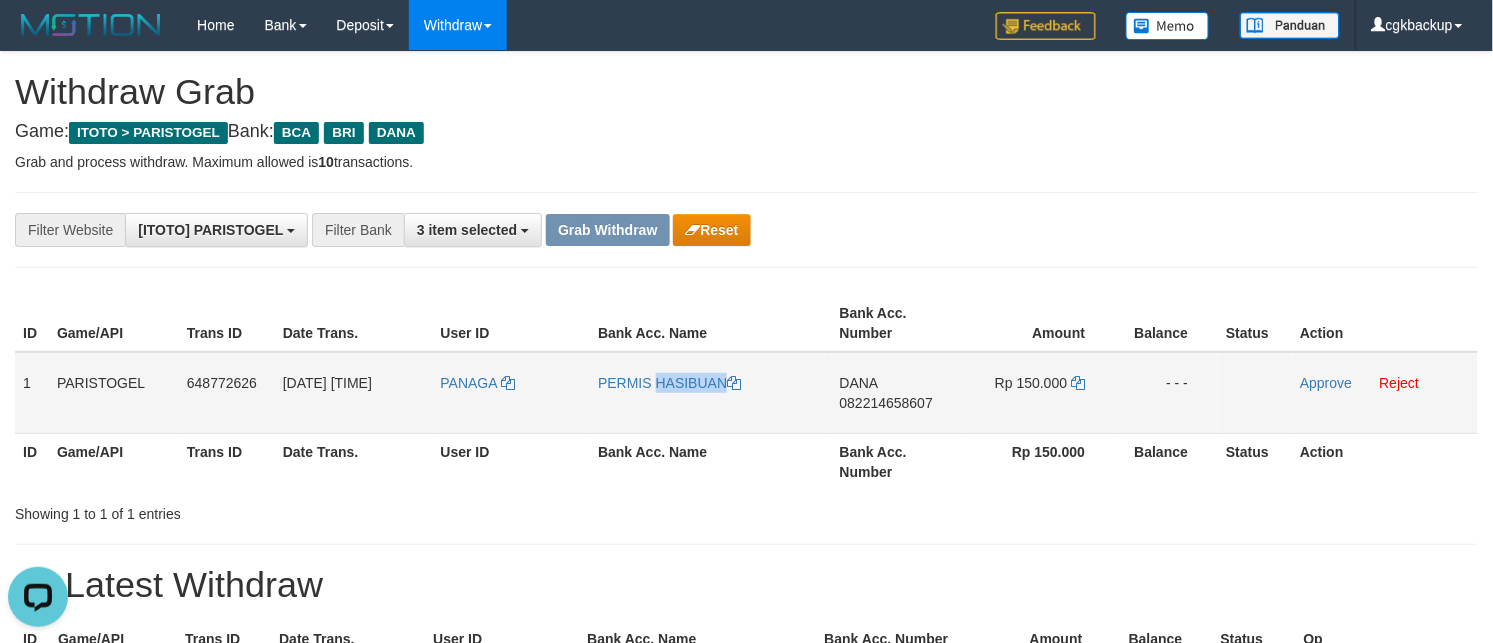 click on "PERMIS HASIBUAN" at bounding box center (710, 393) 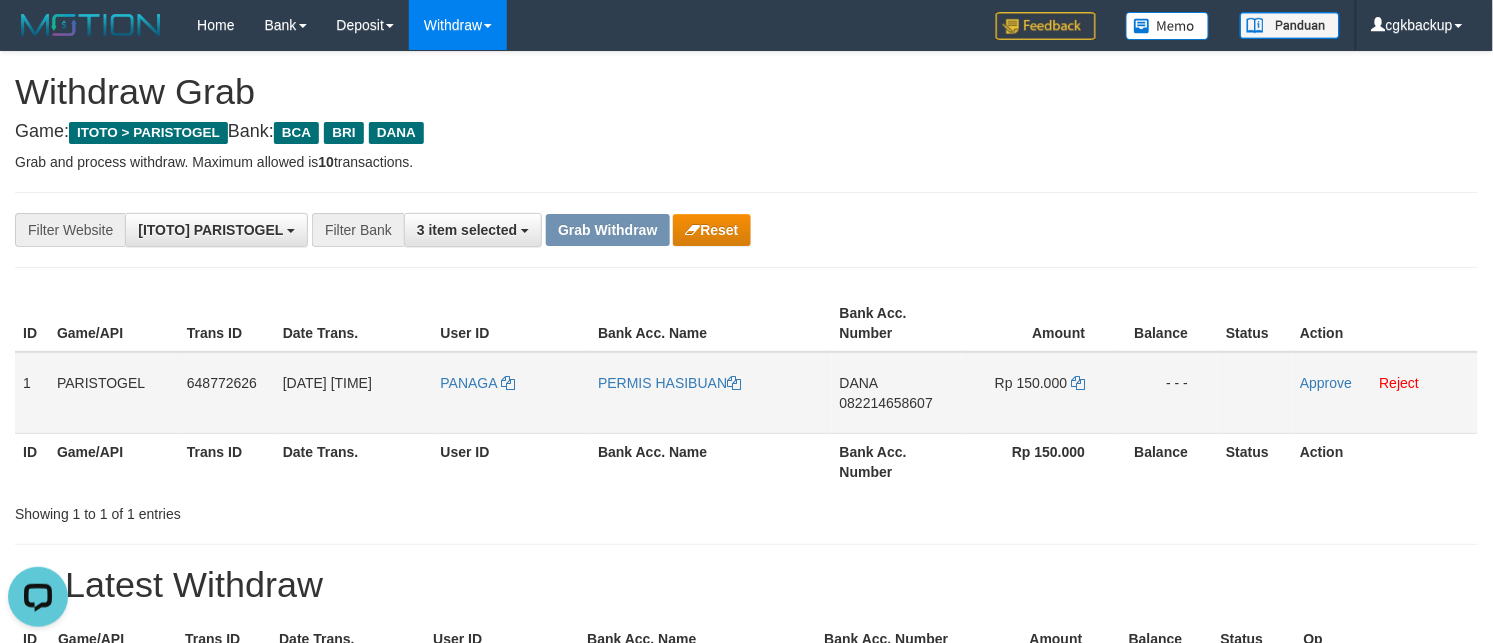 click on "PANAGA" at bounding box center [512, 393] 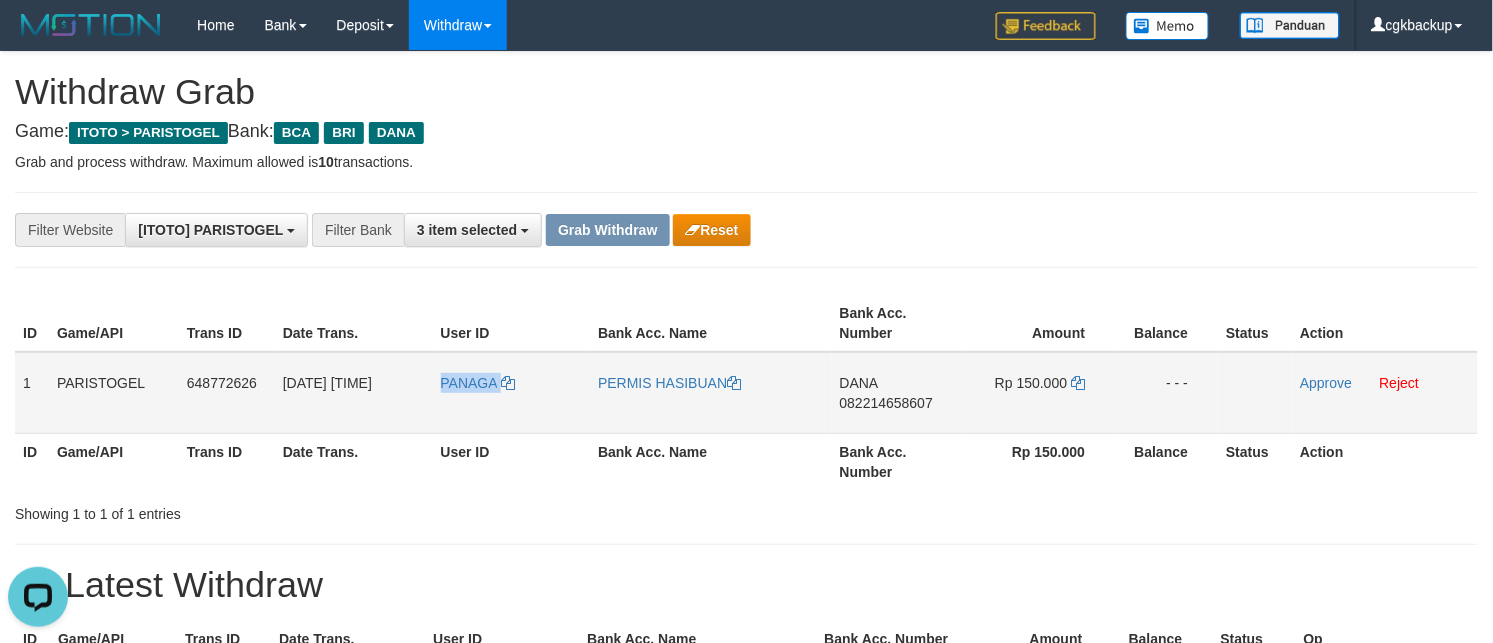 click on "PANAGA" at bounding box center [512, 393] 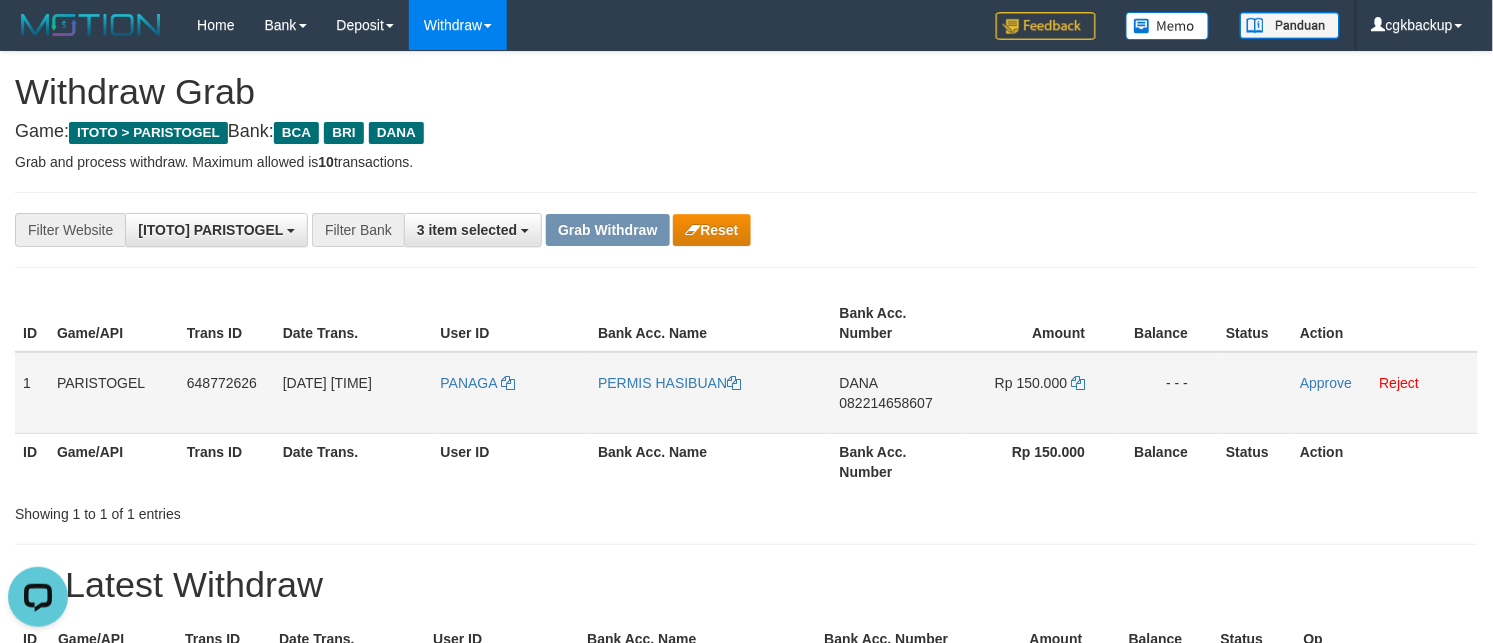 click on "DANA
082214658607" at bounding box center (897, 393) 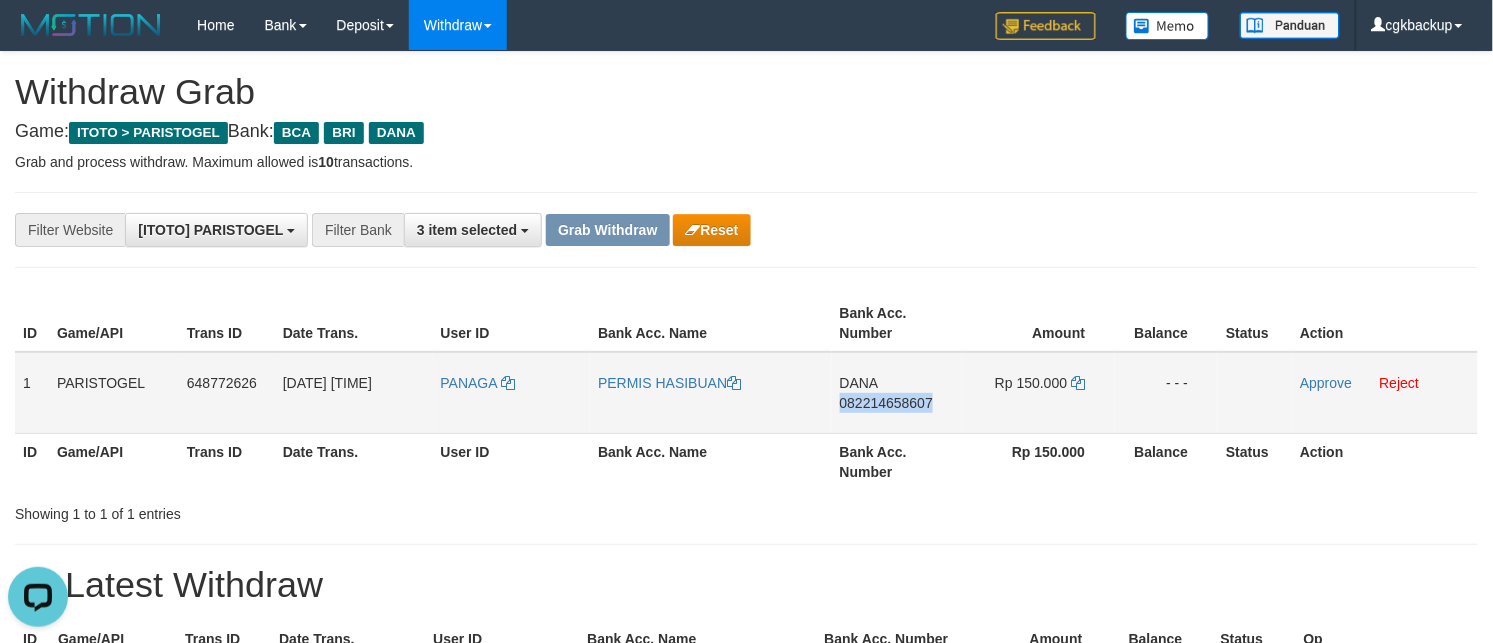 click on "DANA
082214658607" at bounding box center [897, 393] 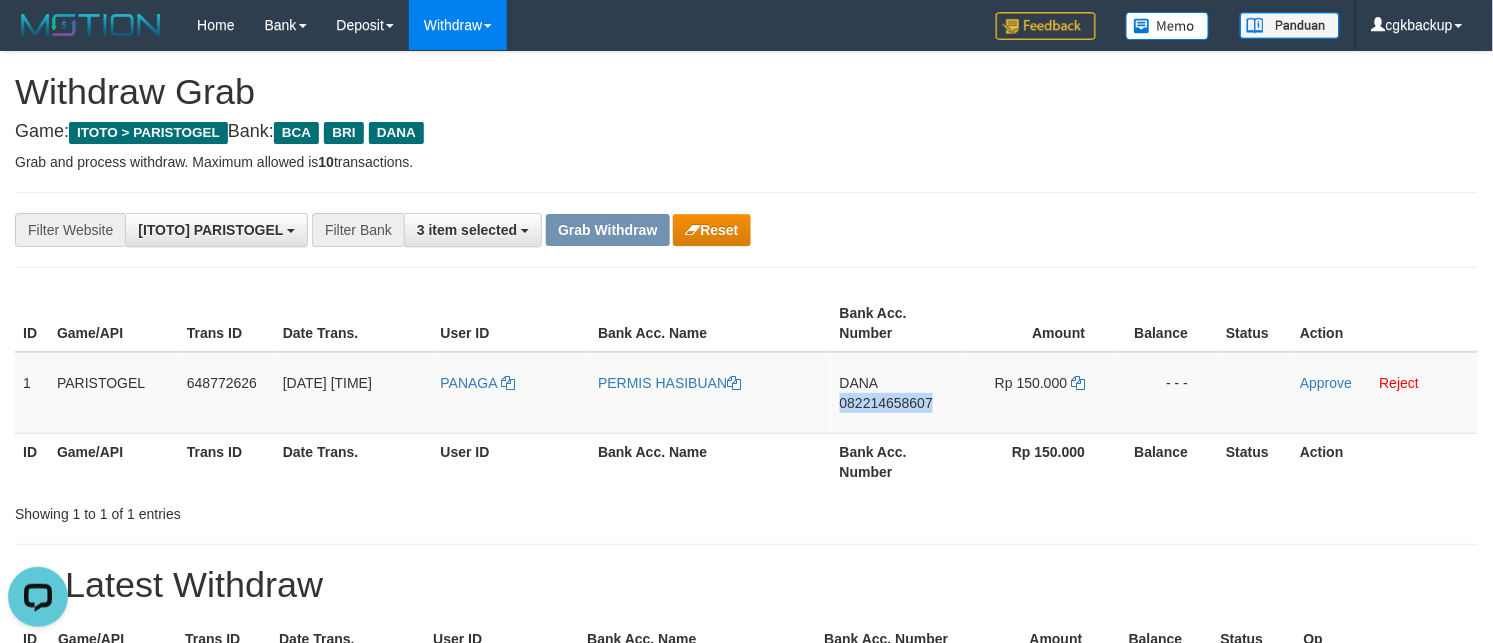 copy on "082214658607" 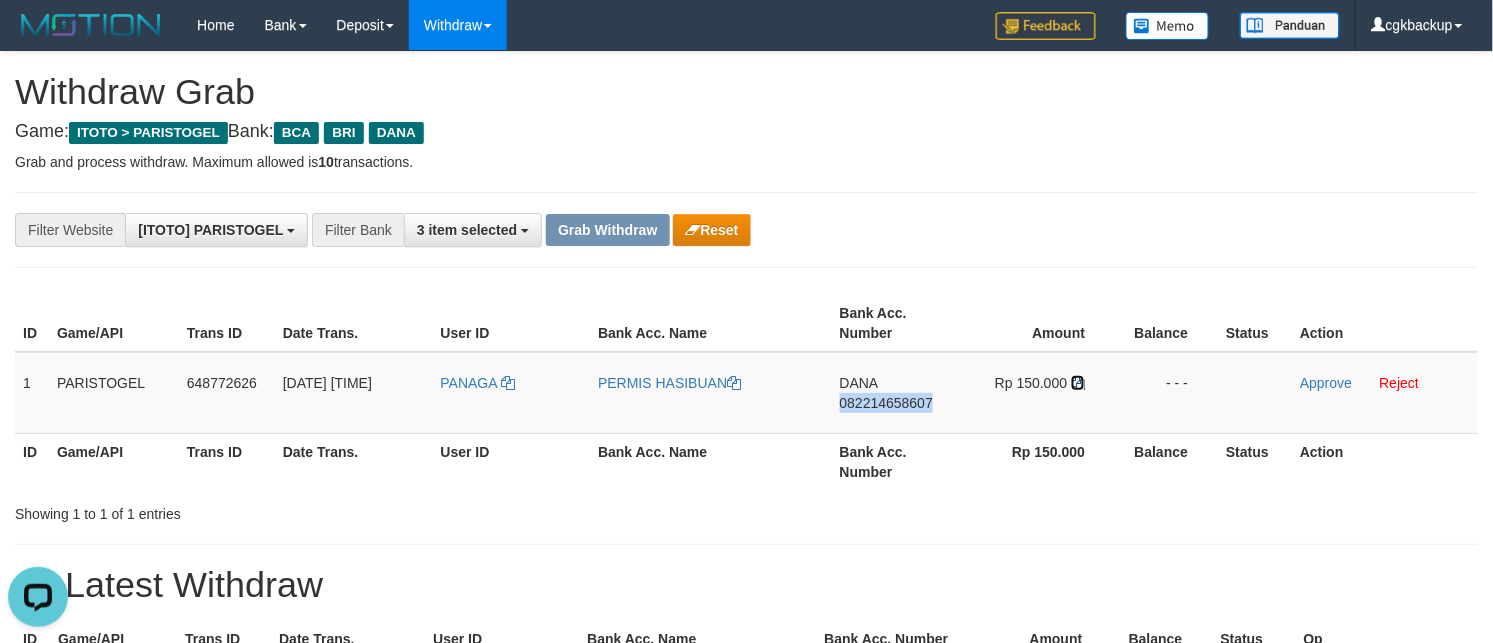 click at bounding box center (1078, 383) 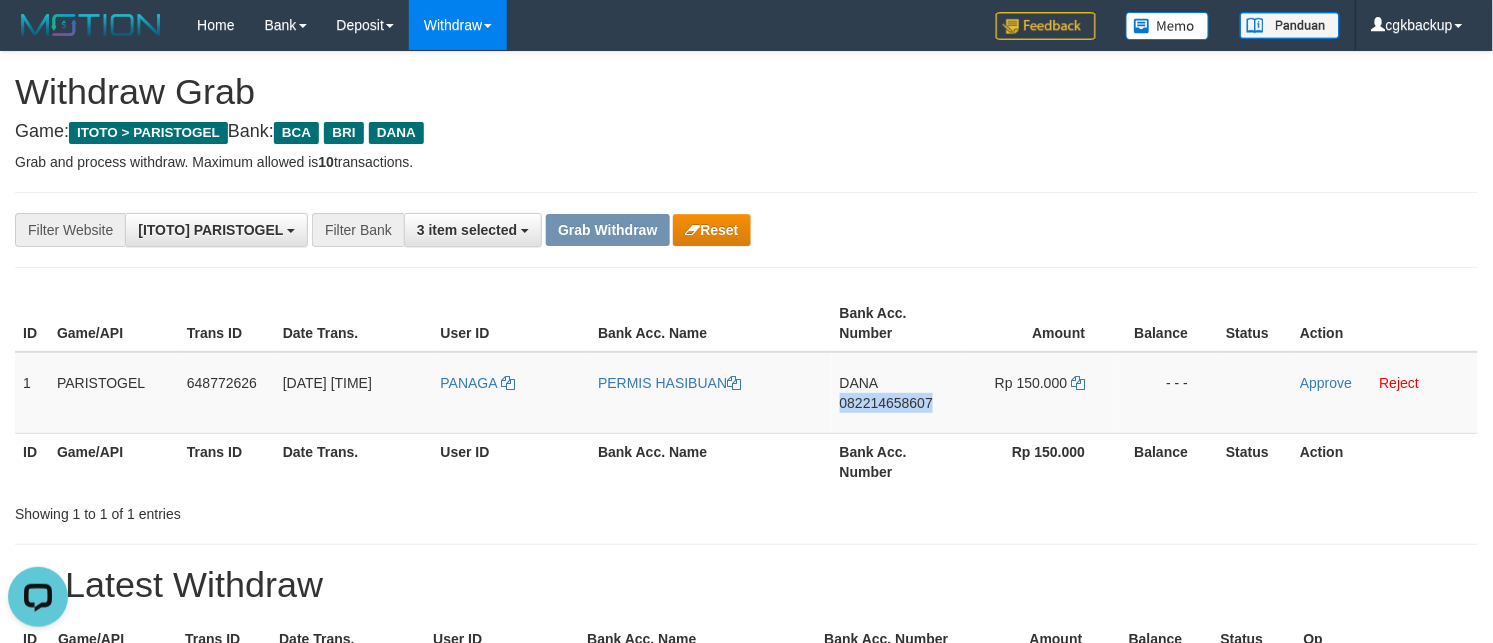 copy on "082214658607" 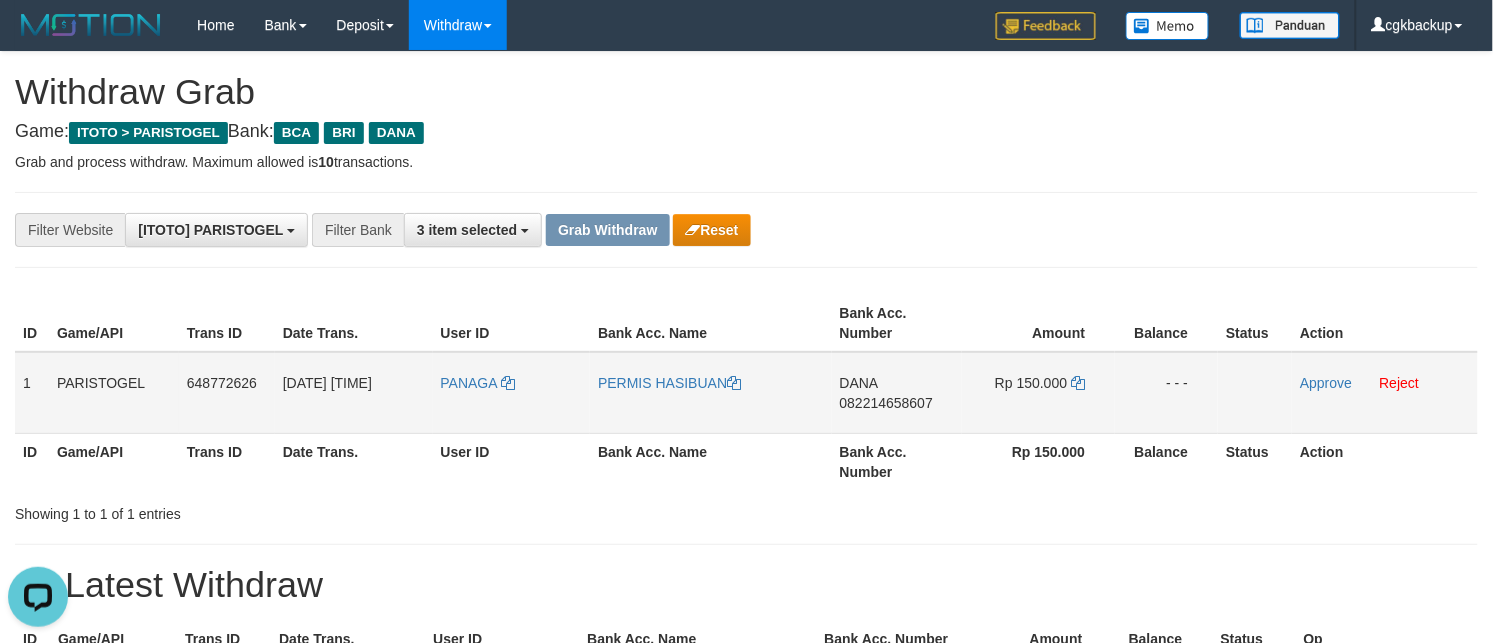 click on "Approve
Reject" at bounding box center [1385, 393] 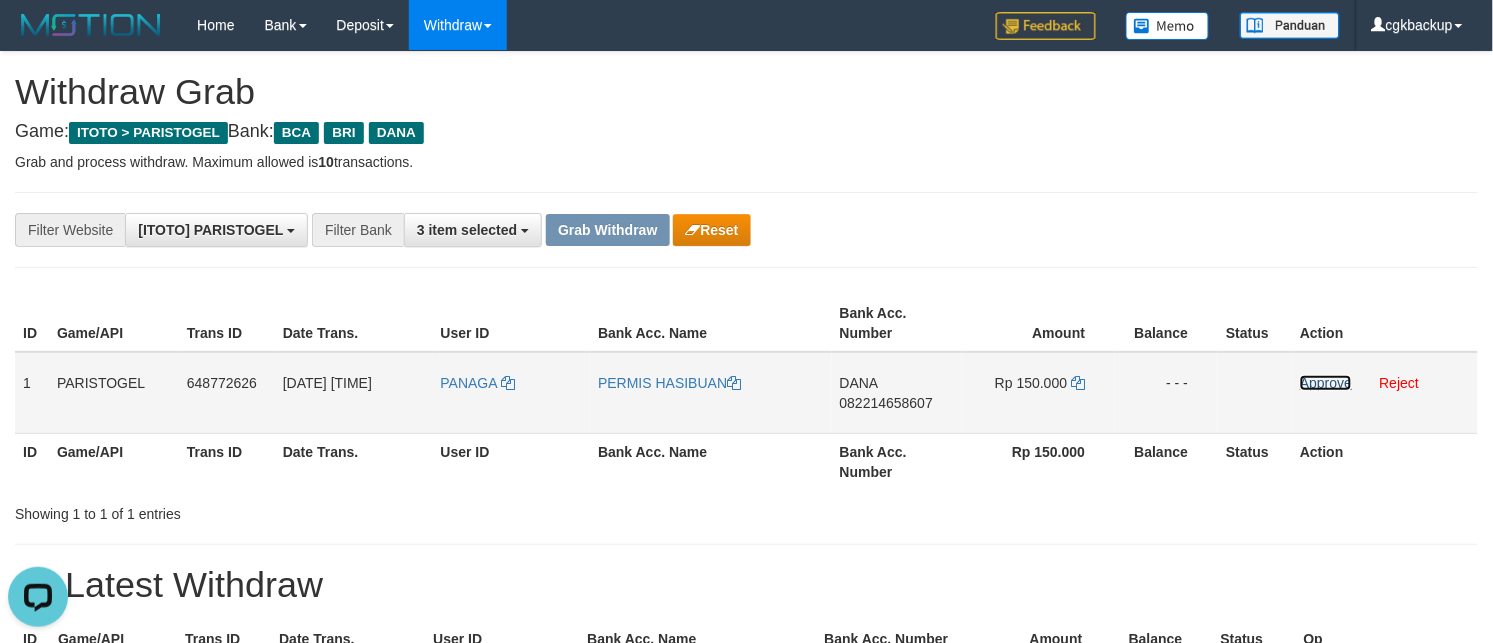 click on "Approve" at bounding box center [1326, 383] 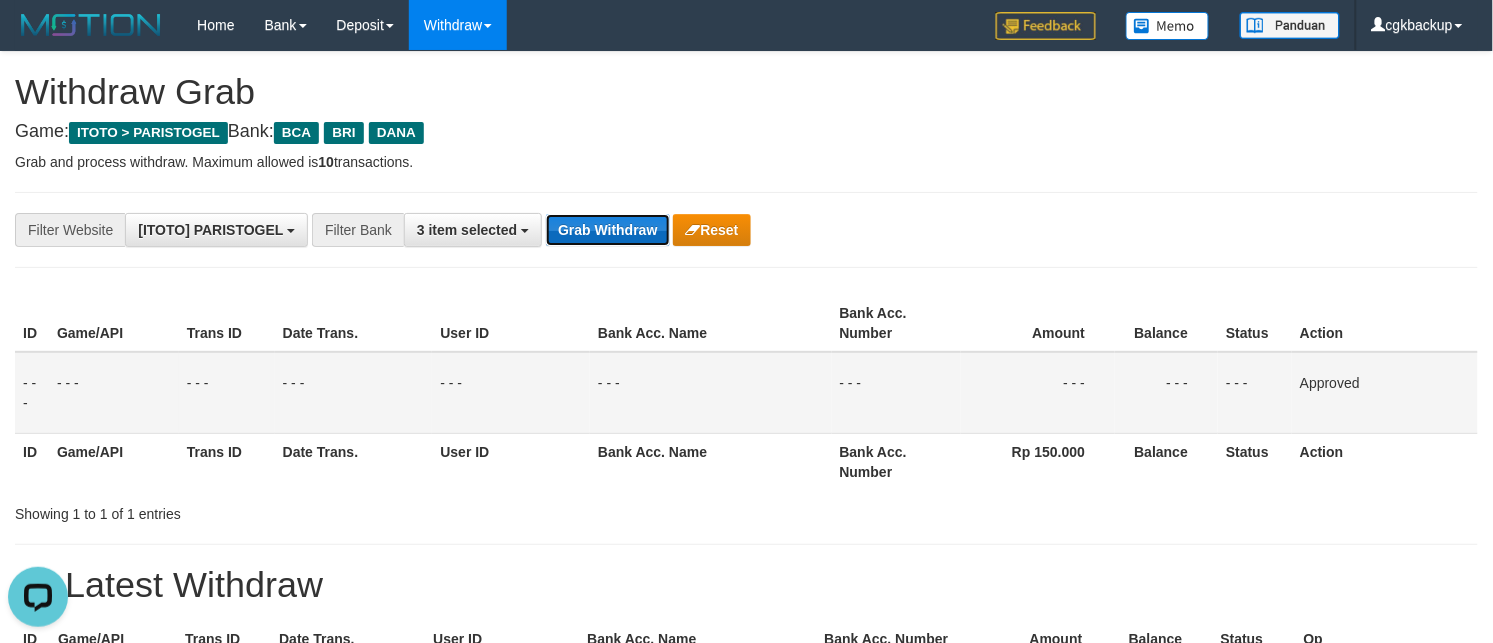 click on "Grab Withdraw" at bounding box center (607, 230) 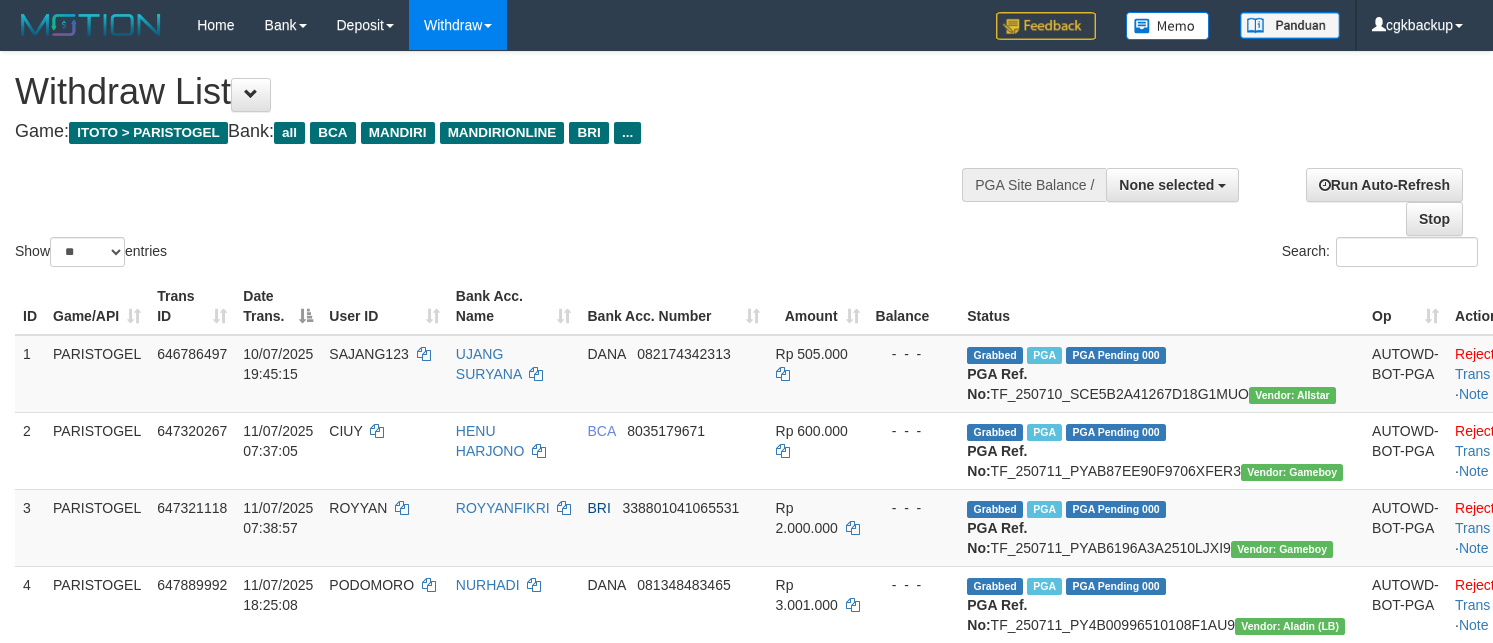 select 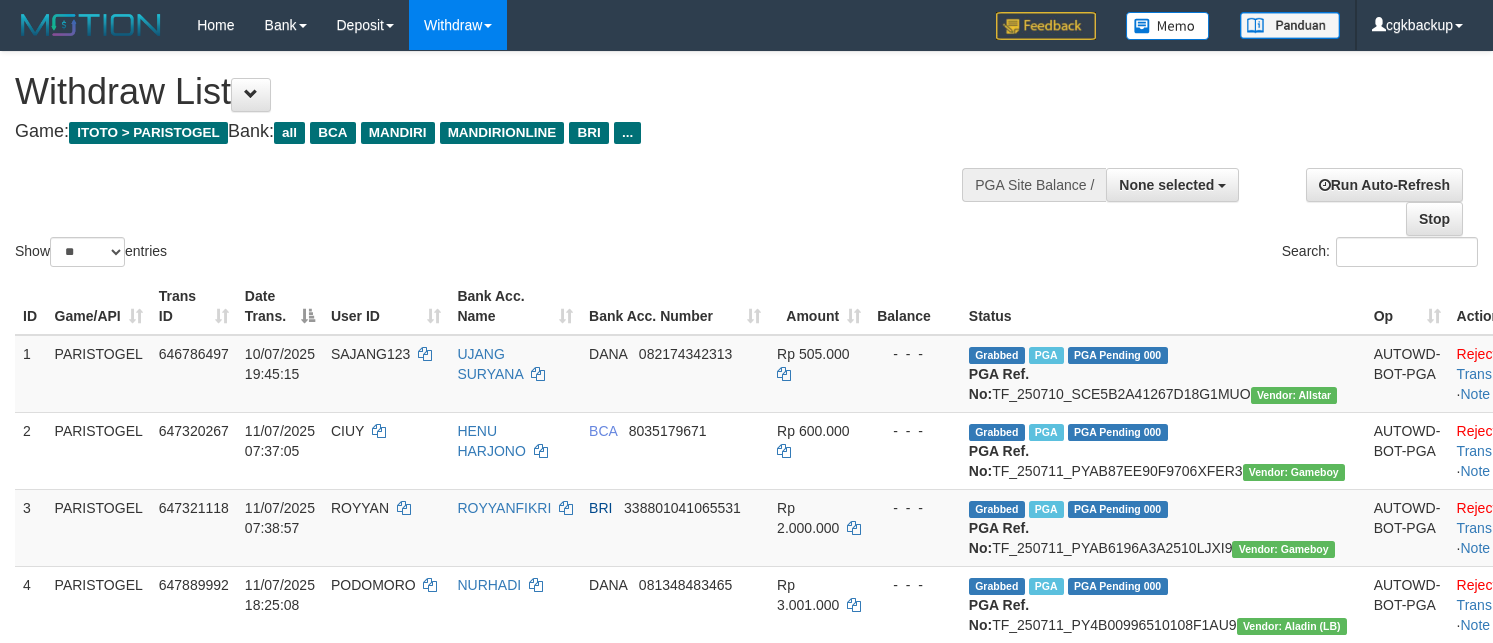 select 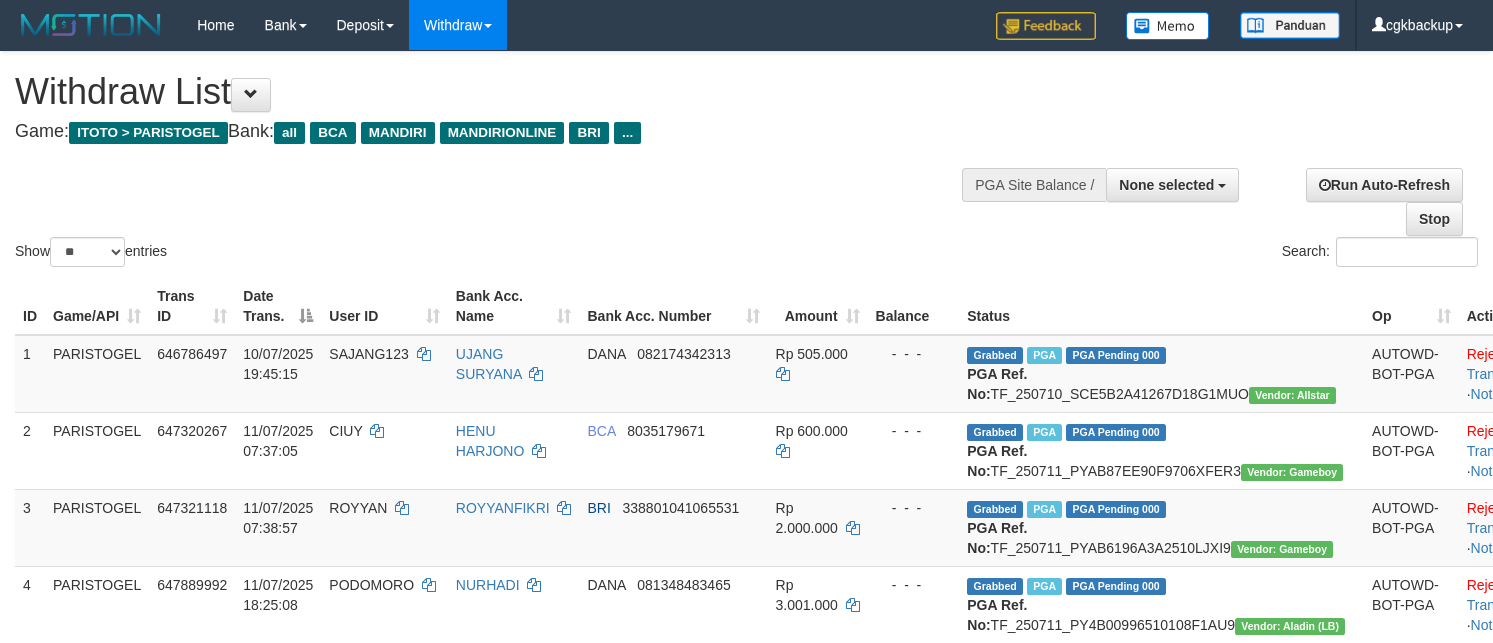 select 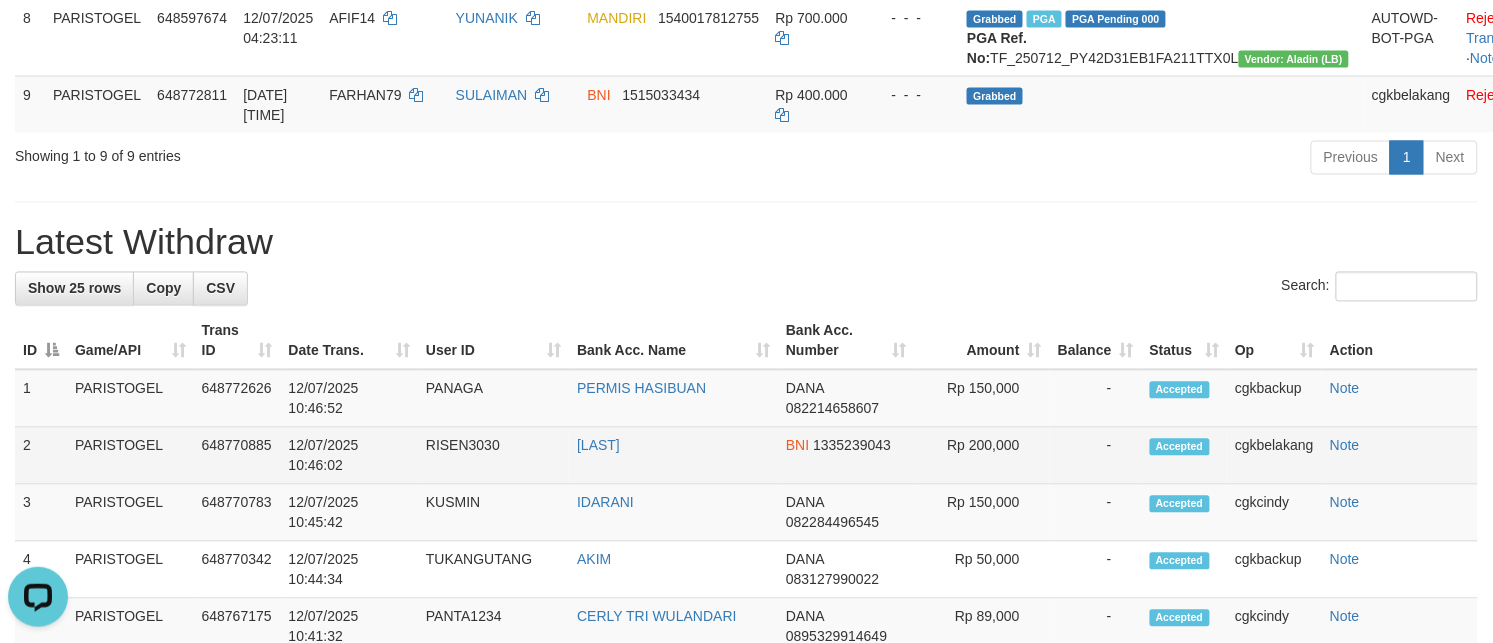 scroll, scrollTop: 0, scrollLeft: 0, axis: both 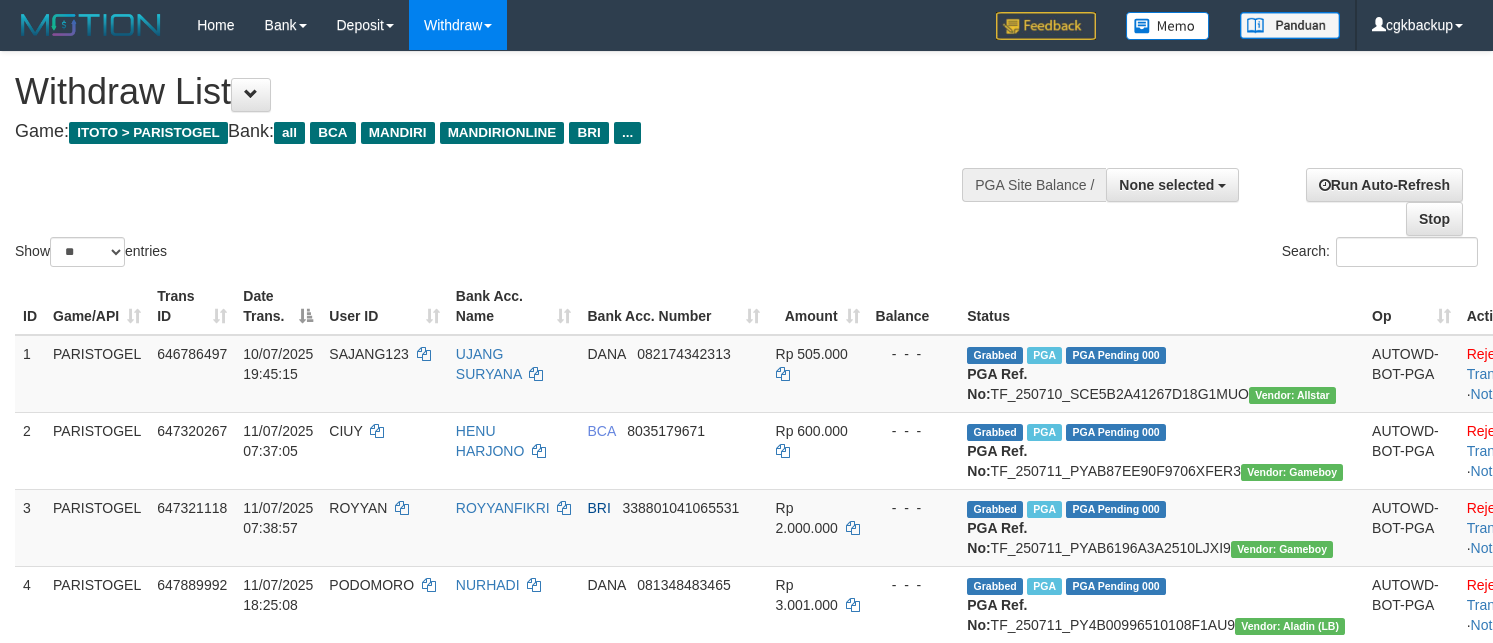 select 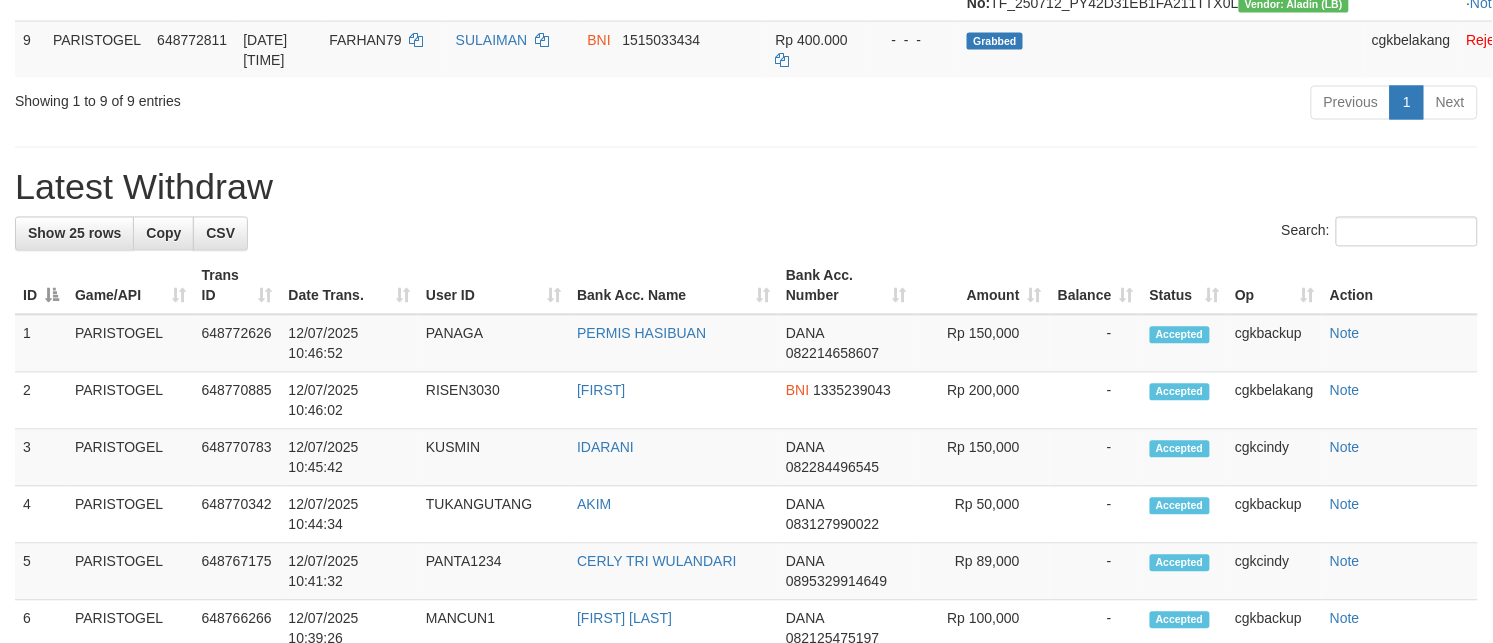 scroll, scrollTop: 875, scrollLeft: 0, axis: vertical 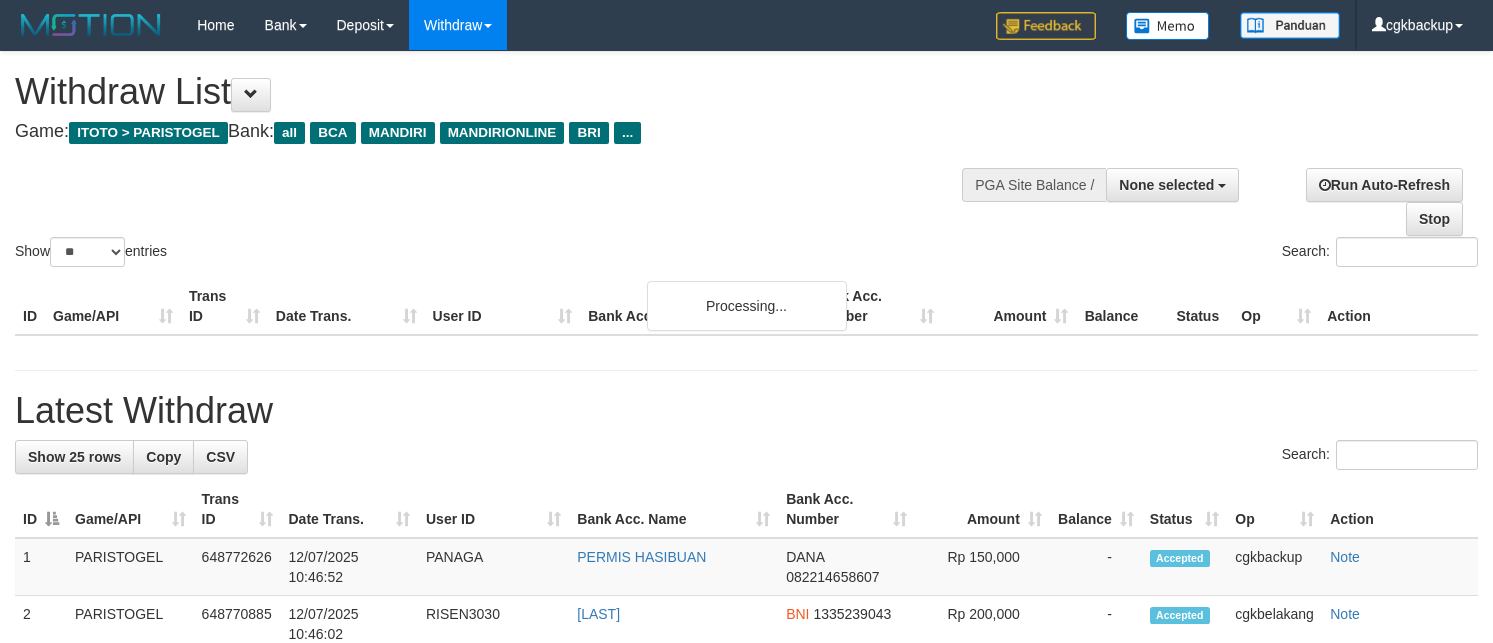 select 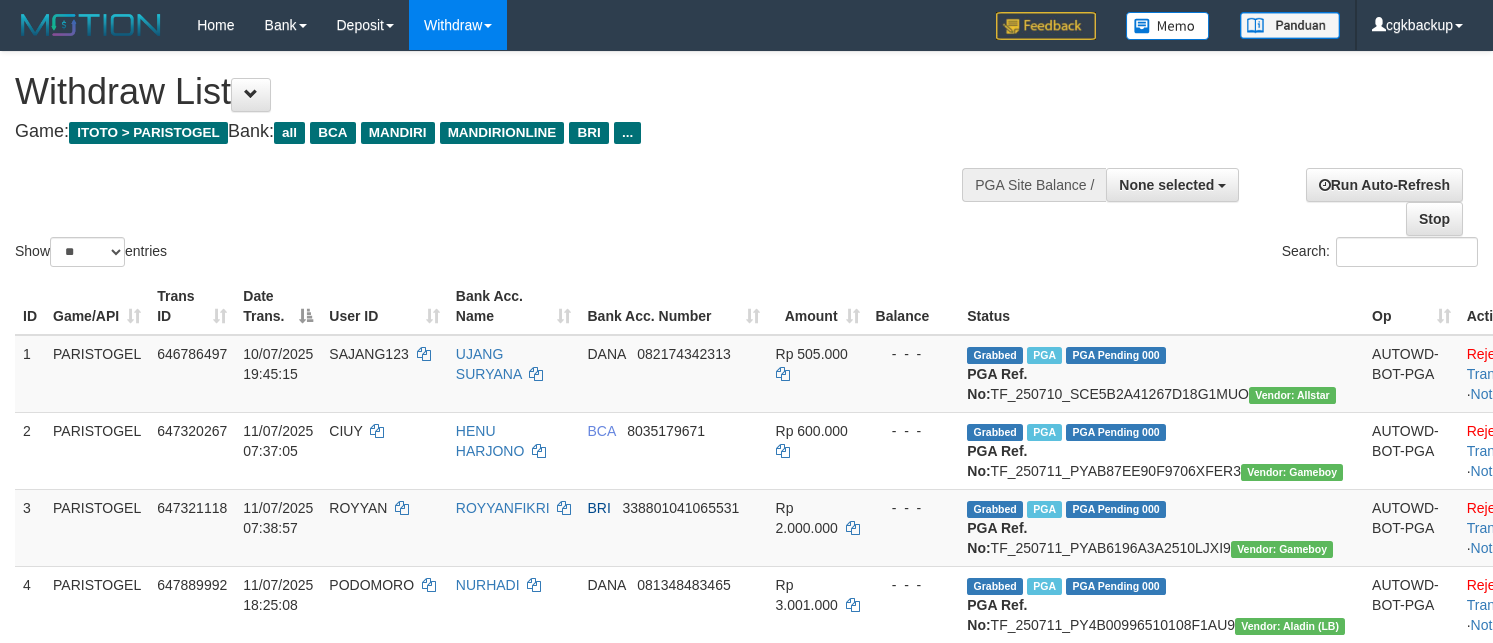 select 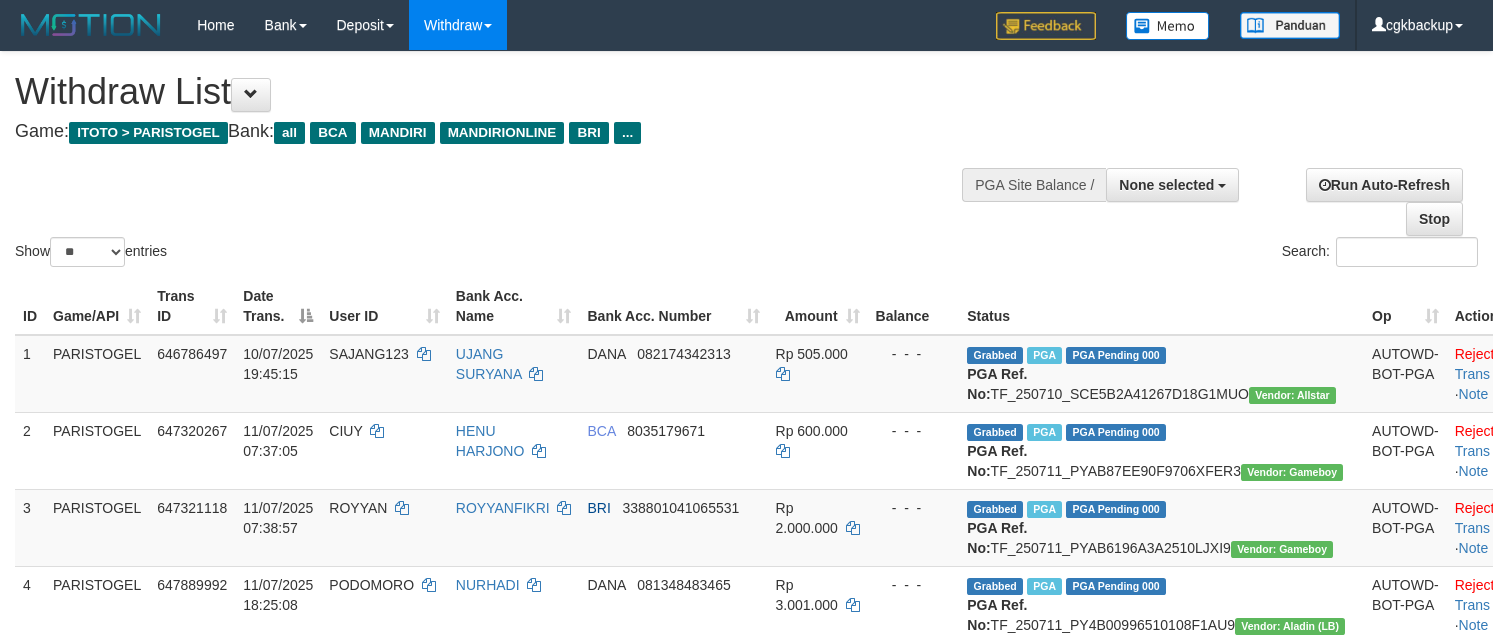select 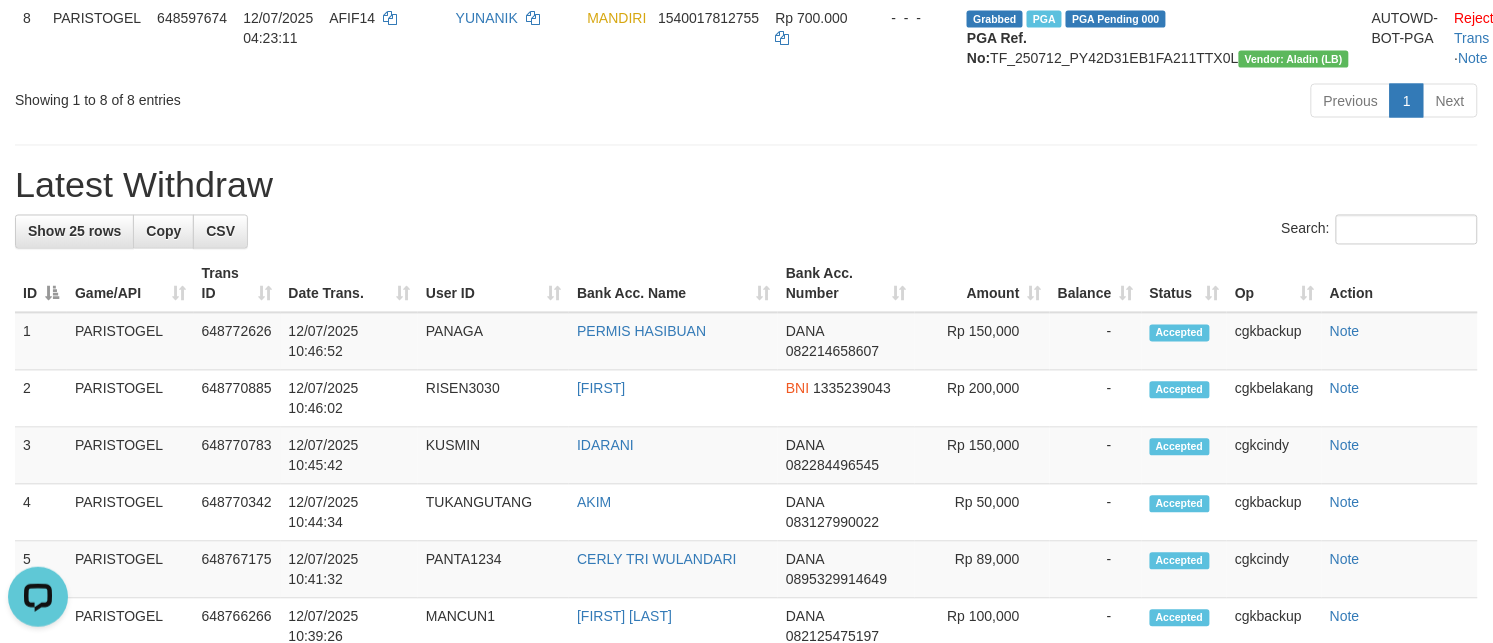 scroll, scrollTop: 875, scrollLeft: 0, axis: vertical 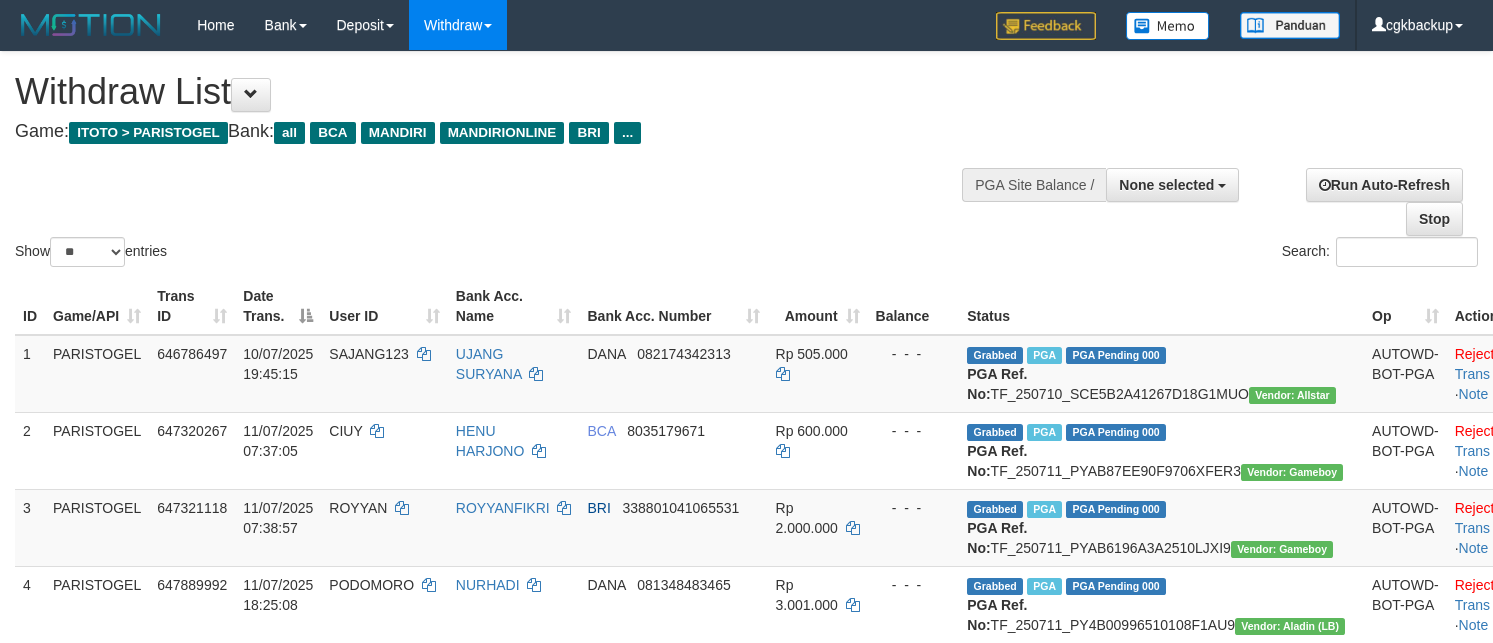 select 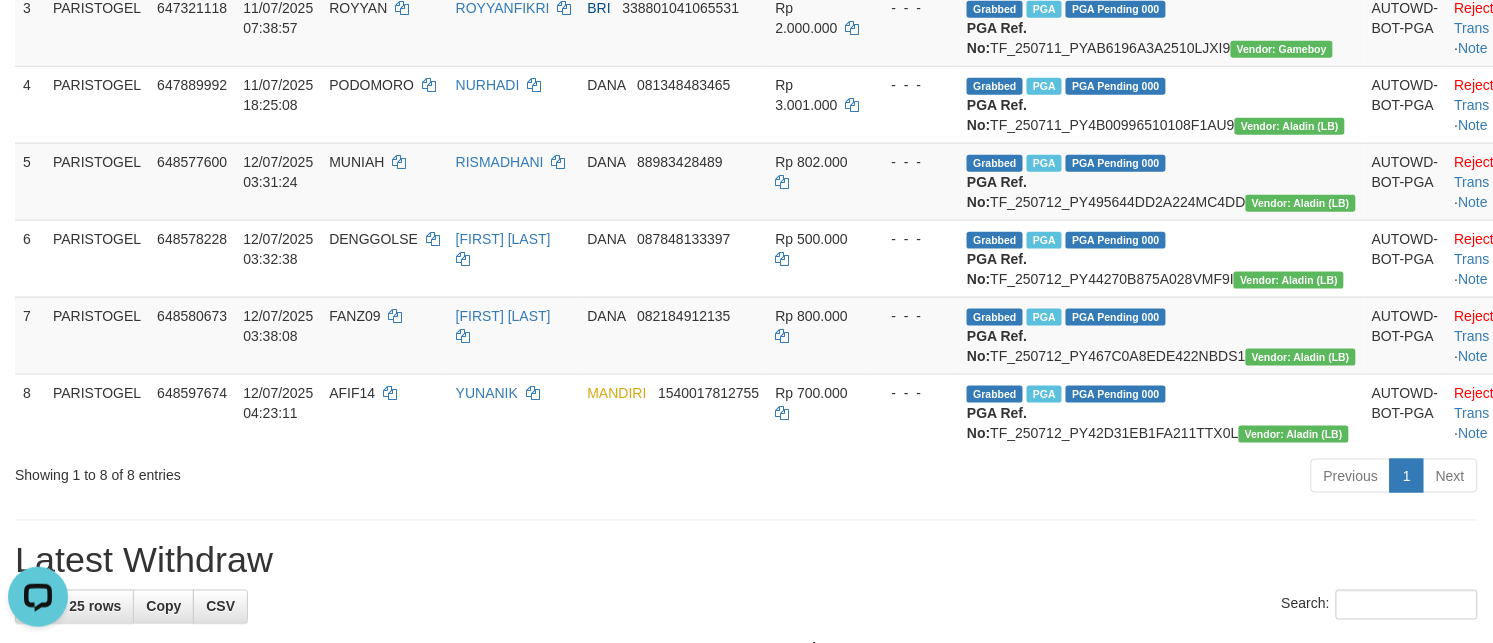 scroll, scrollTop: 0, scrollLeft: 0, axis: both 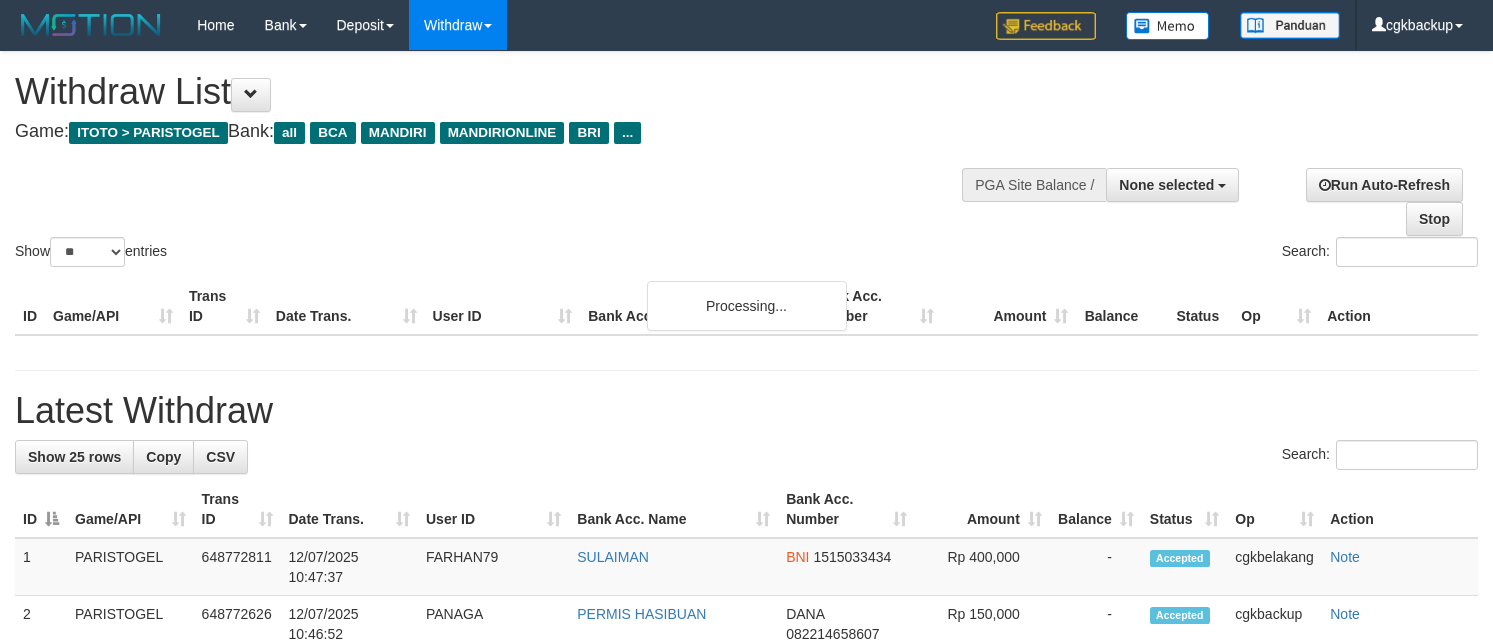 select 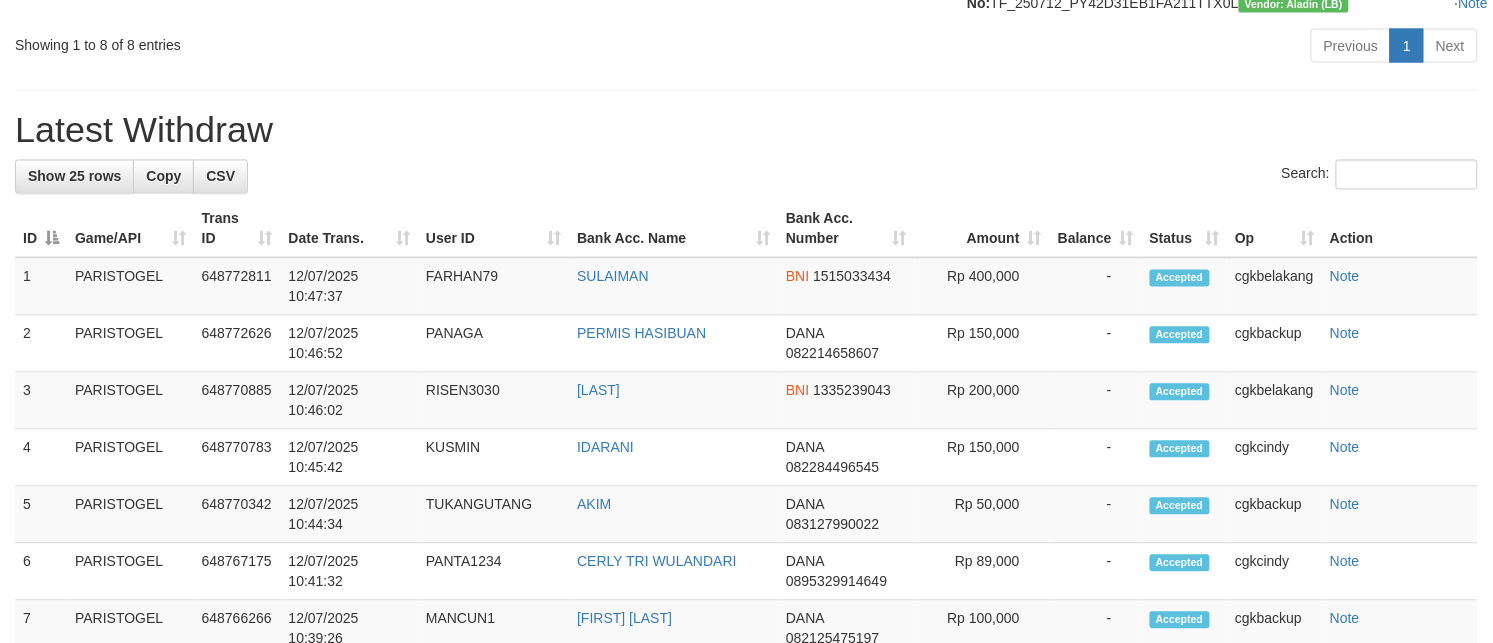 scroll, scrollTop: 875, scrollLeft: 0, axis: vertical 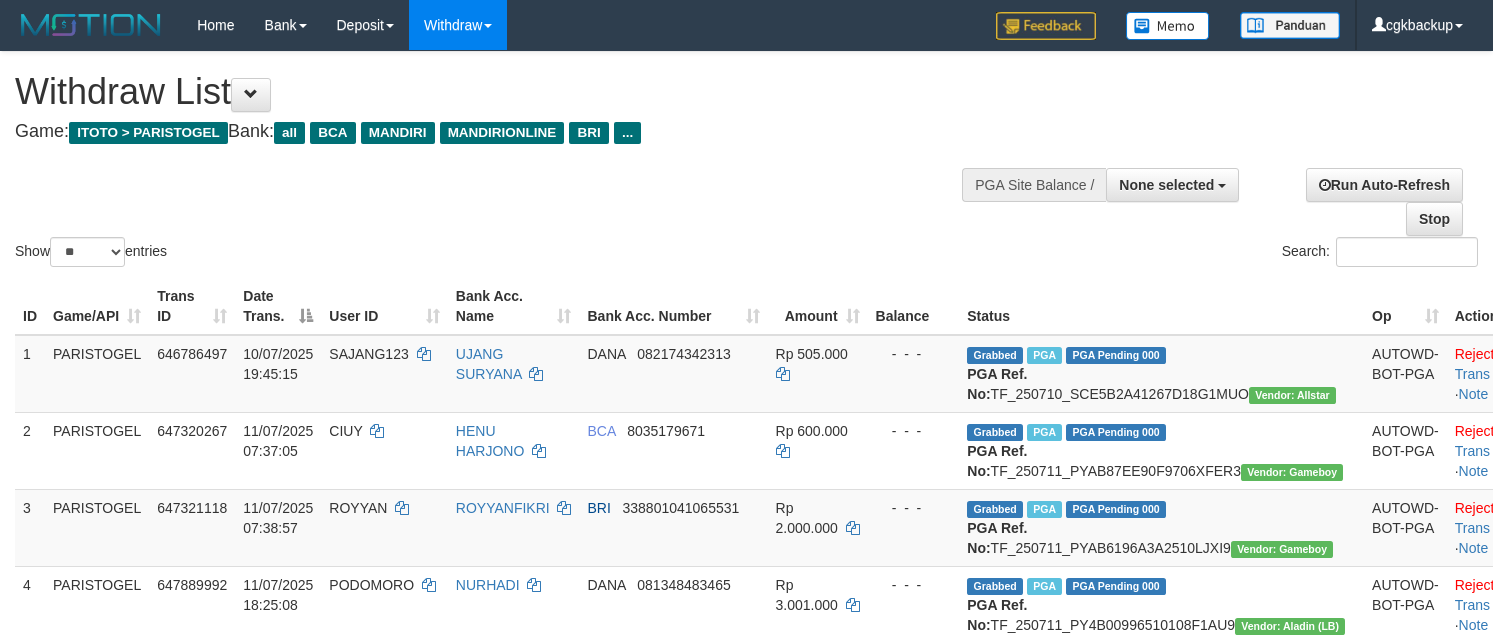 select 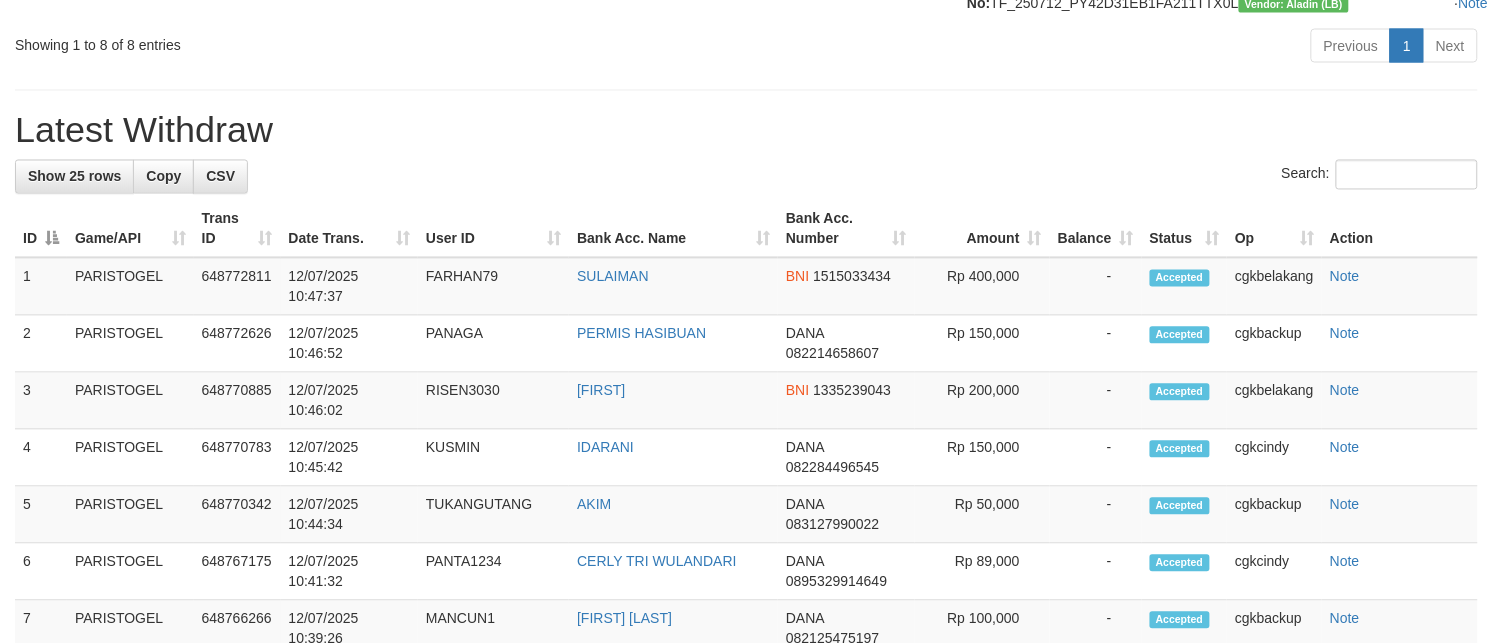 scroll, scrollTop: 875, scrollLeft: 0, axis: vertical 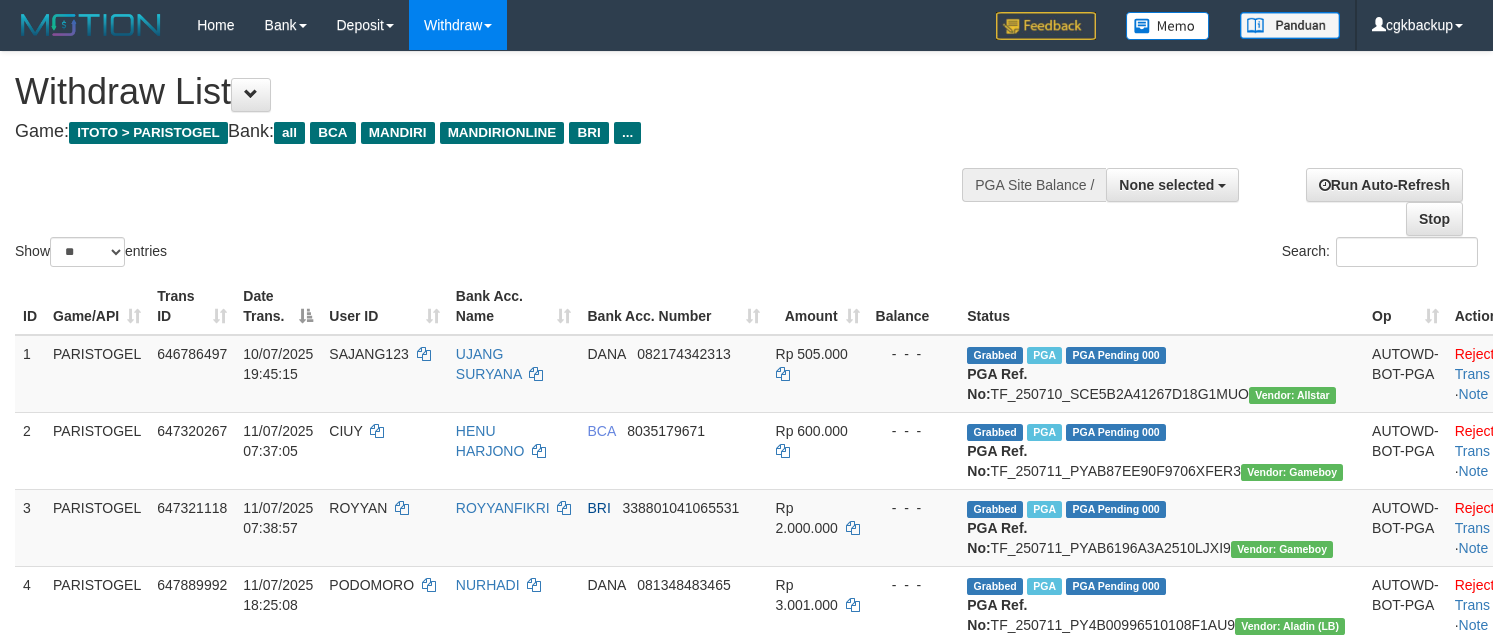 select 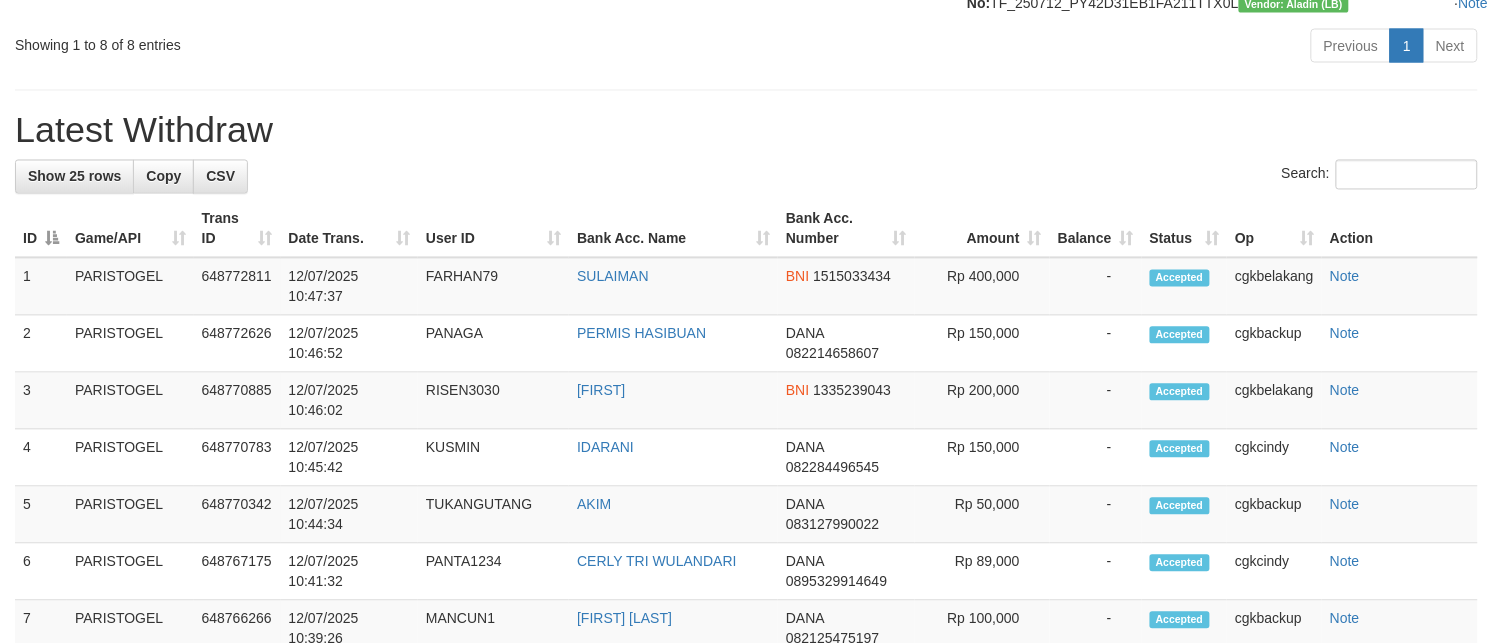 scroll, scrollTop: 875, scrollLeft: 0, axis: vertical 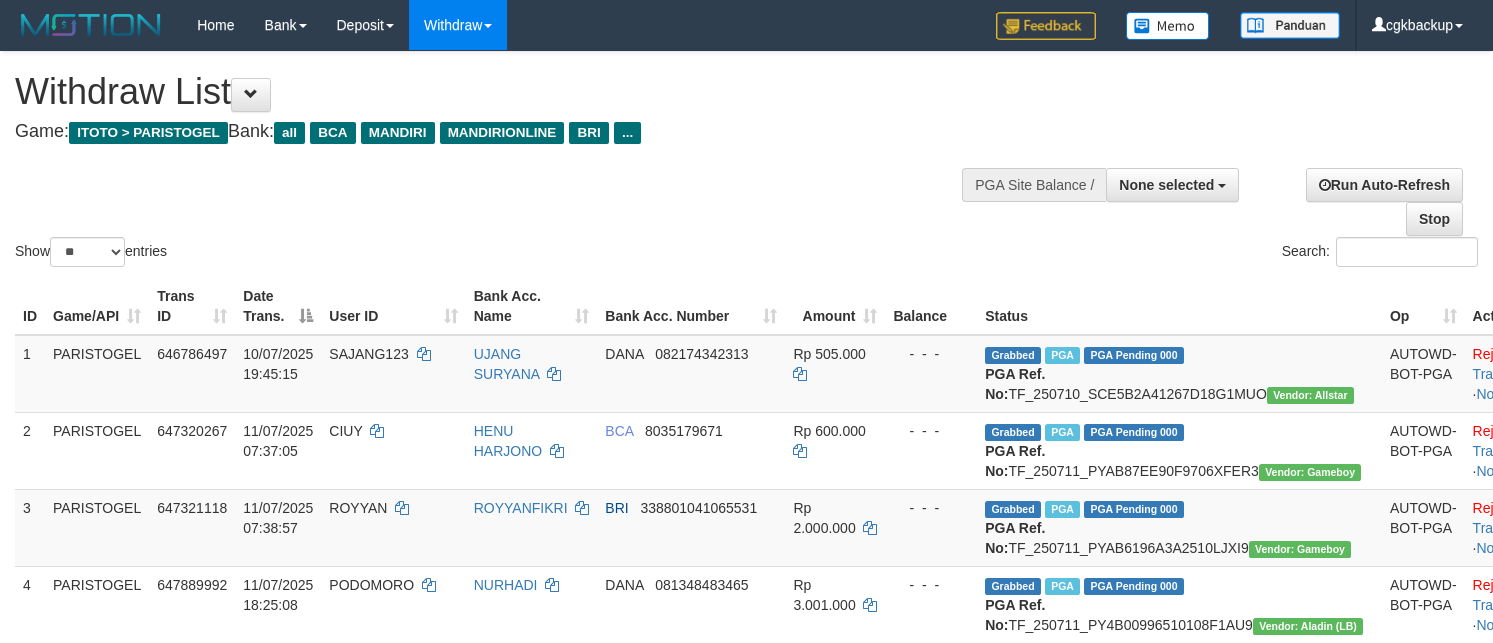 select 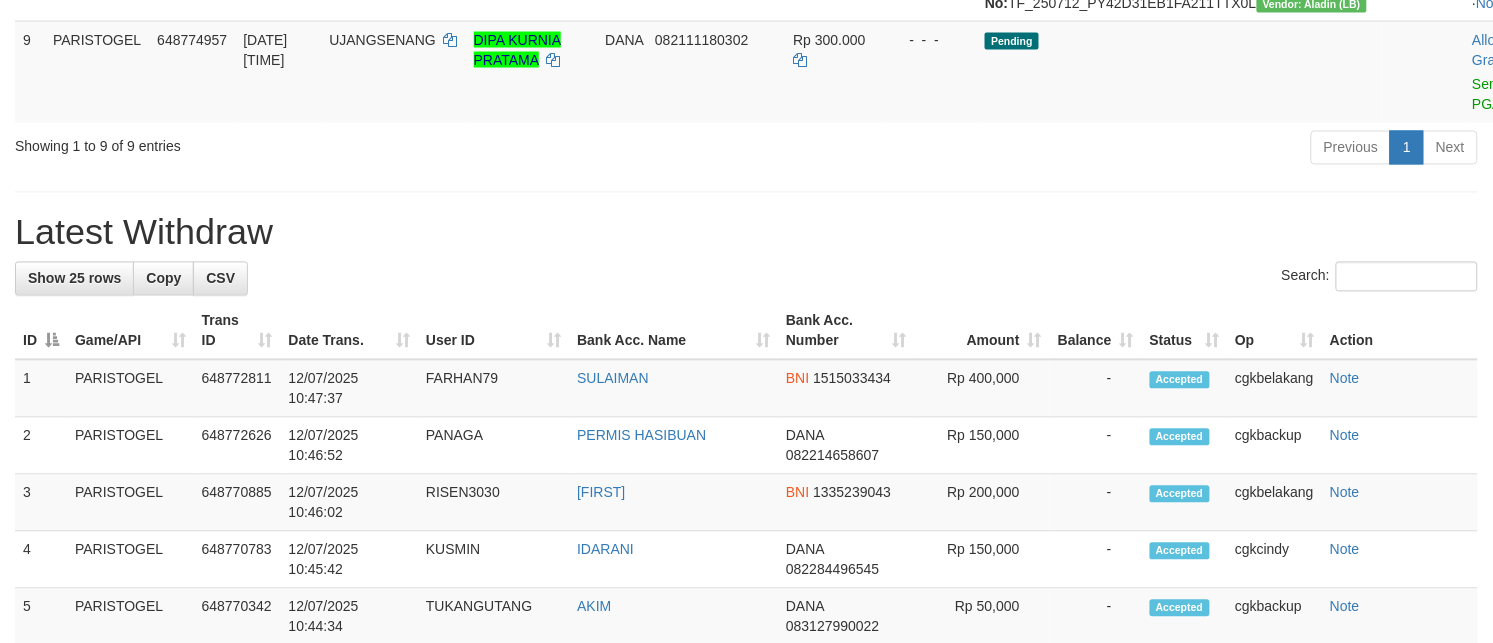scroll, scrollTop: 875, scrollLeft: 0, axis: vertical 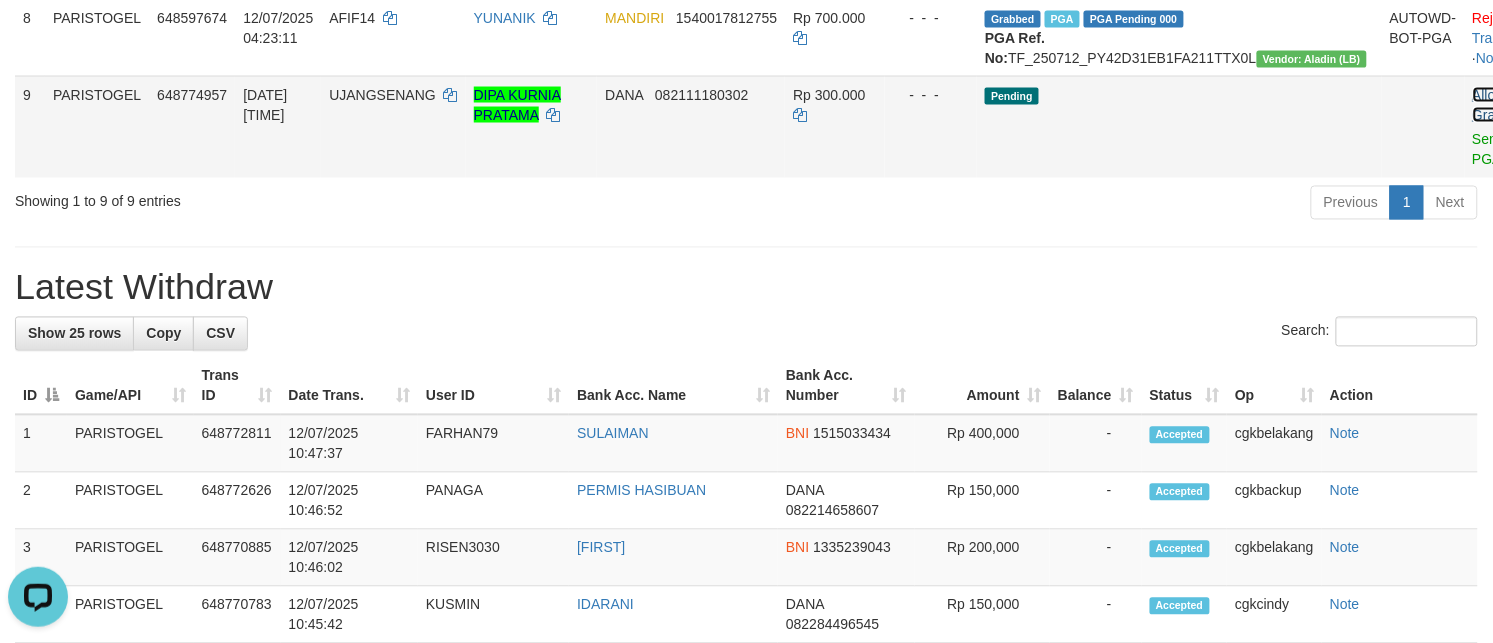click on "Allow Grab" at bounding box center [1489, 105] 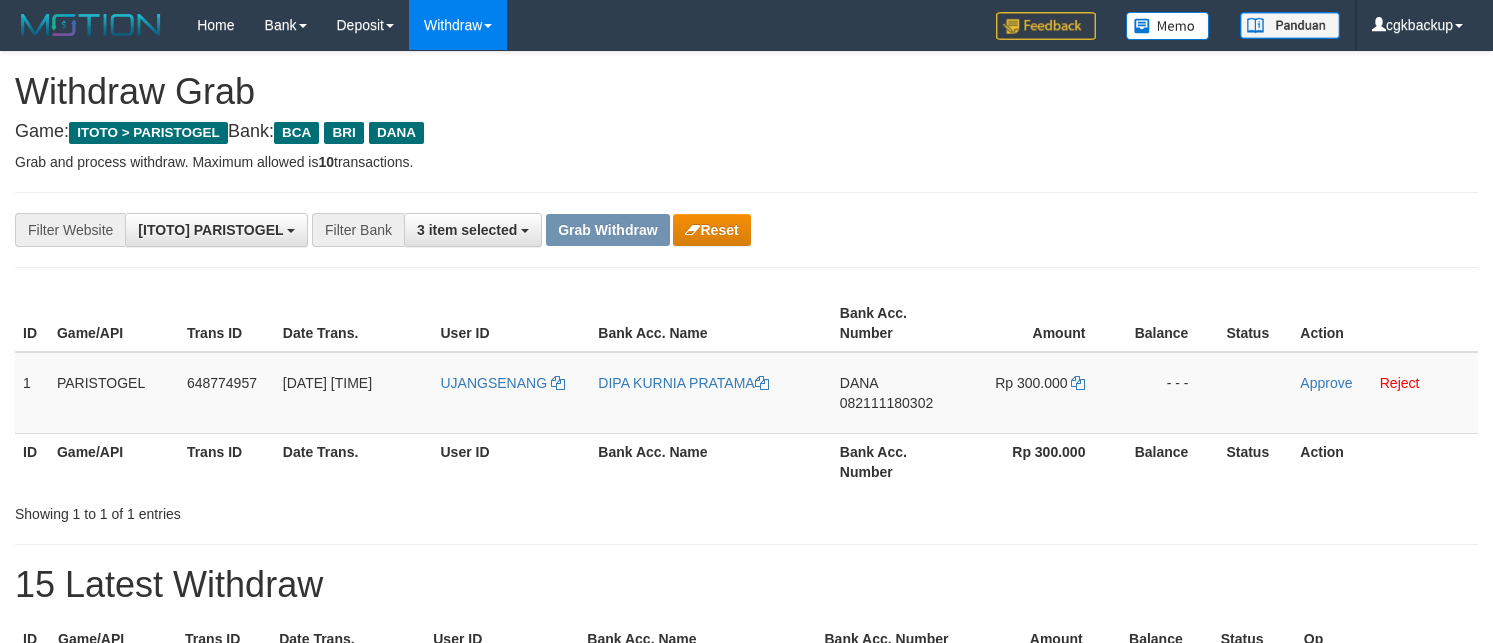 scroll, scrollTop: 0, scrollLeft: 0, axis: both 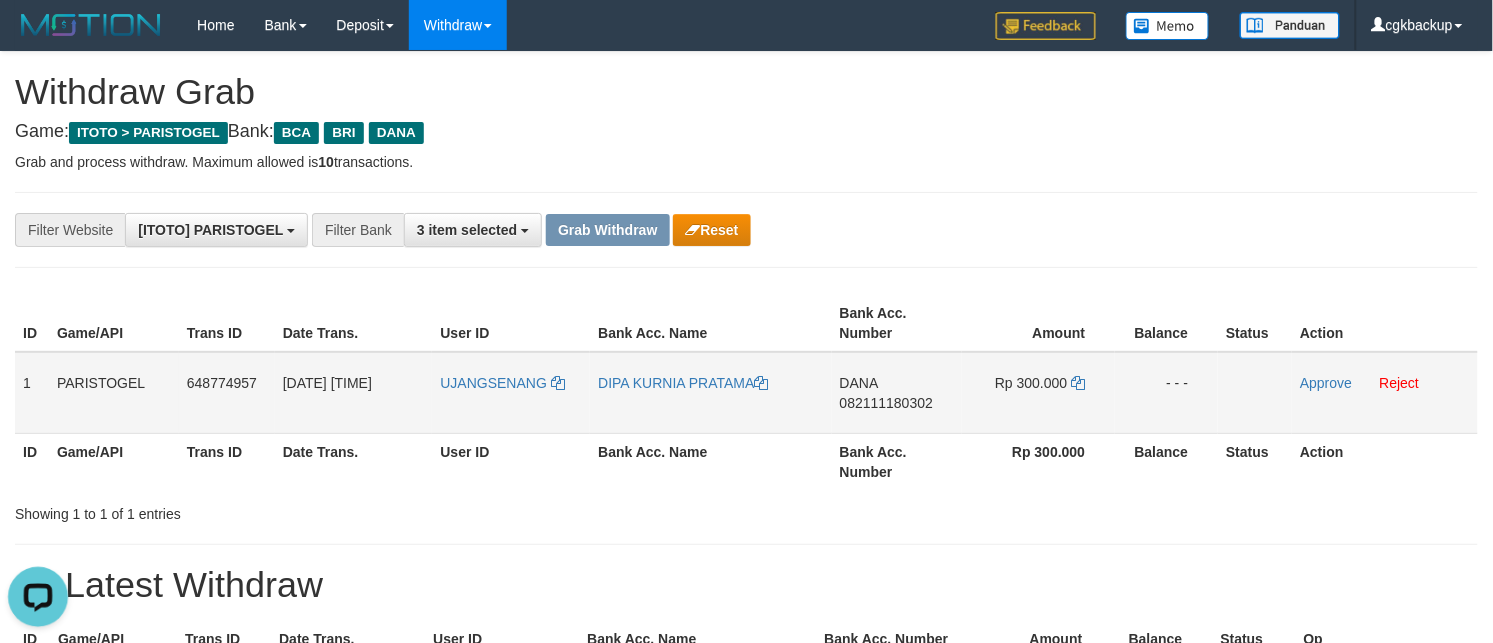 click on "UJANGSENANG" at bounding box center [511, 393] 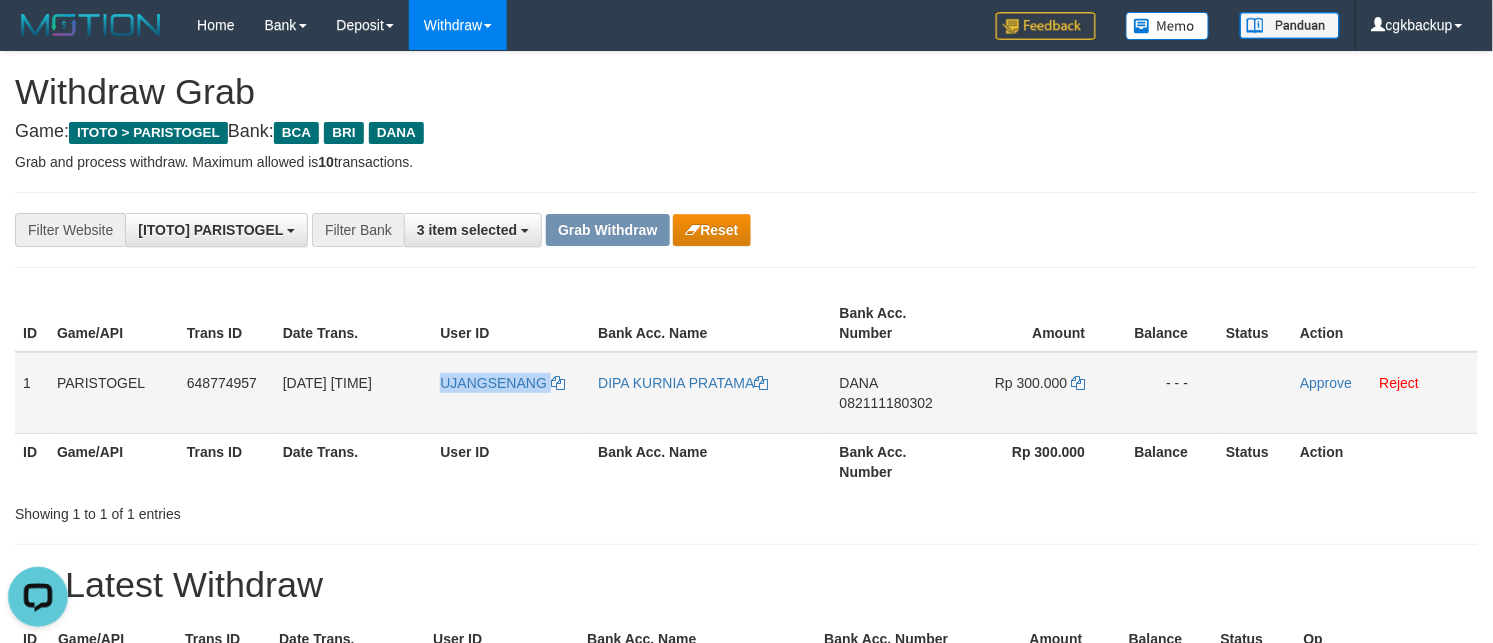click on "UJANGSENANG" at bounding box center [511, 393] 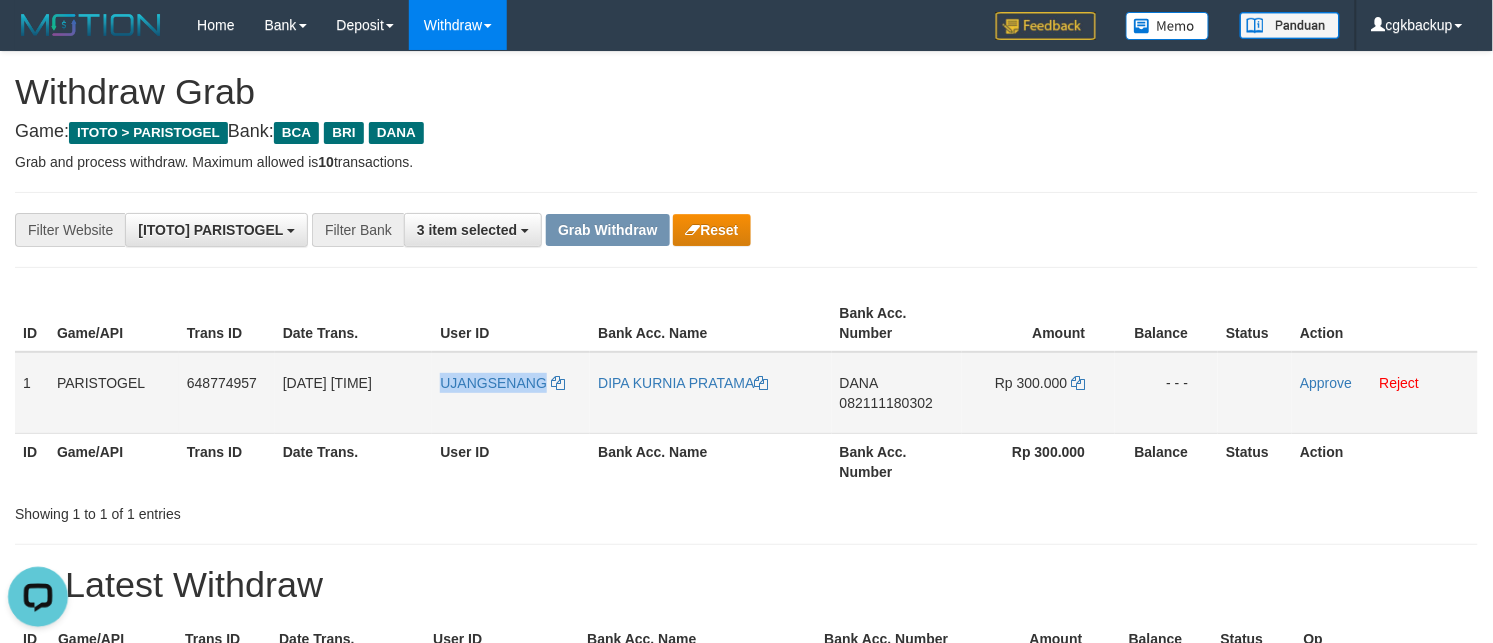copy on "UJANGSENANG" 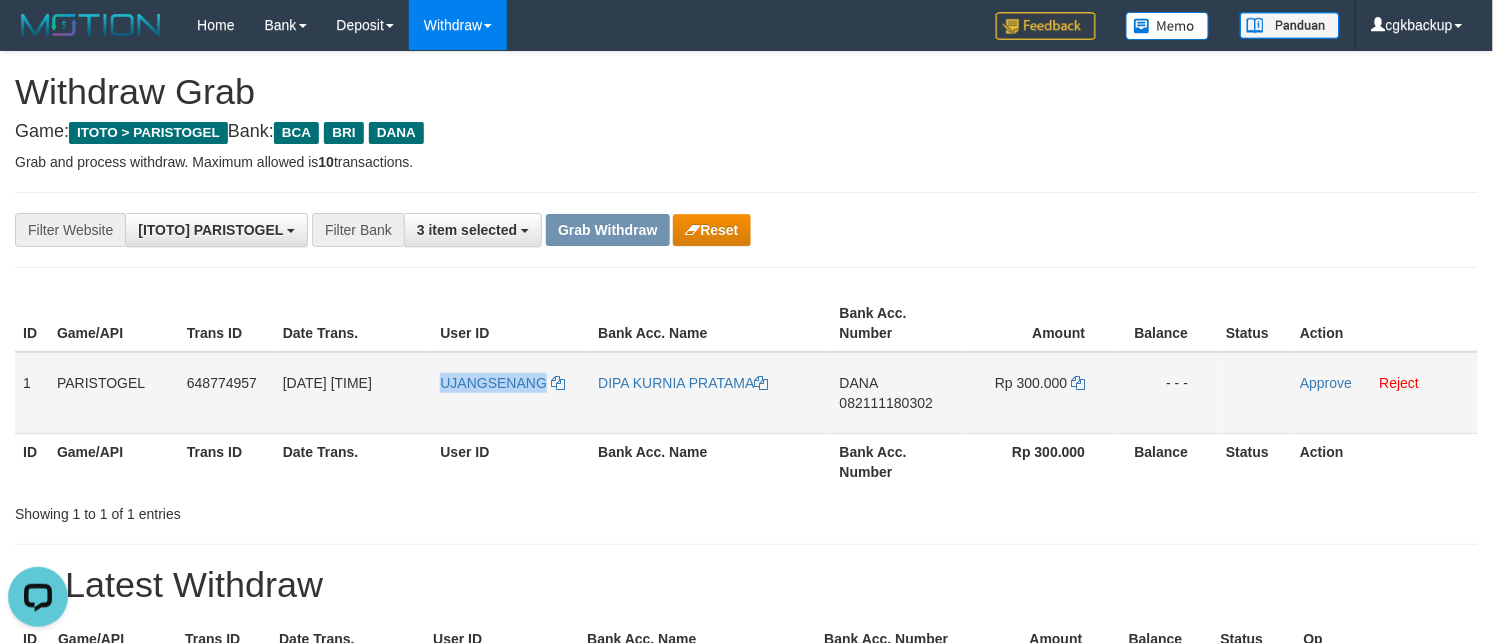 click on "UJANGSENANG" at bounding box center [511, 393] 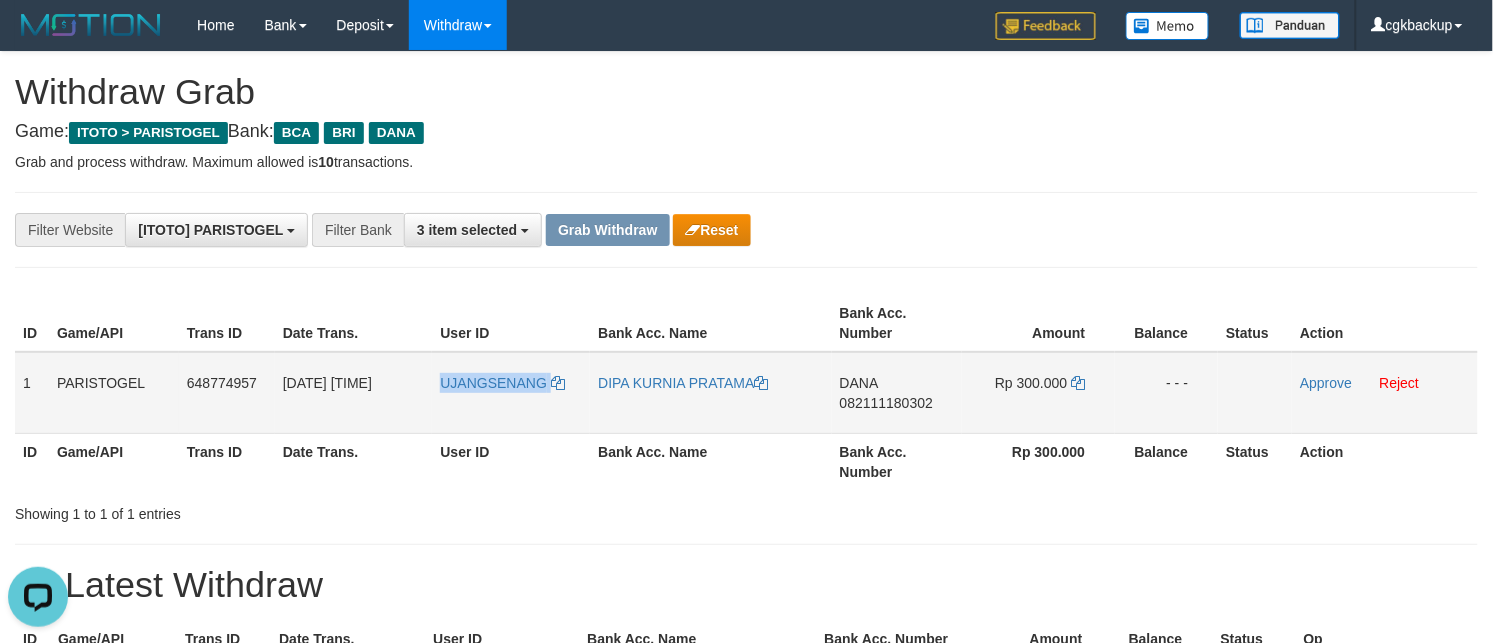 click on "UJANGSENANG" at bounding box center (511, 393) 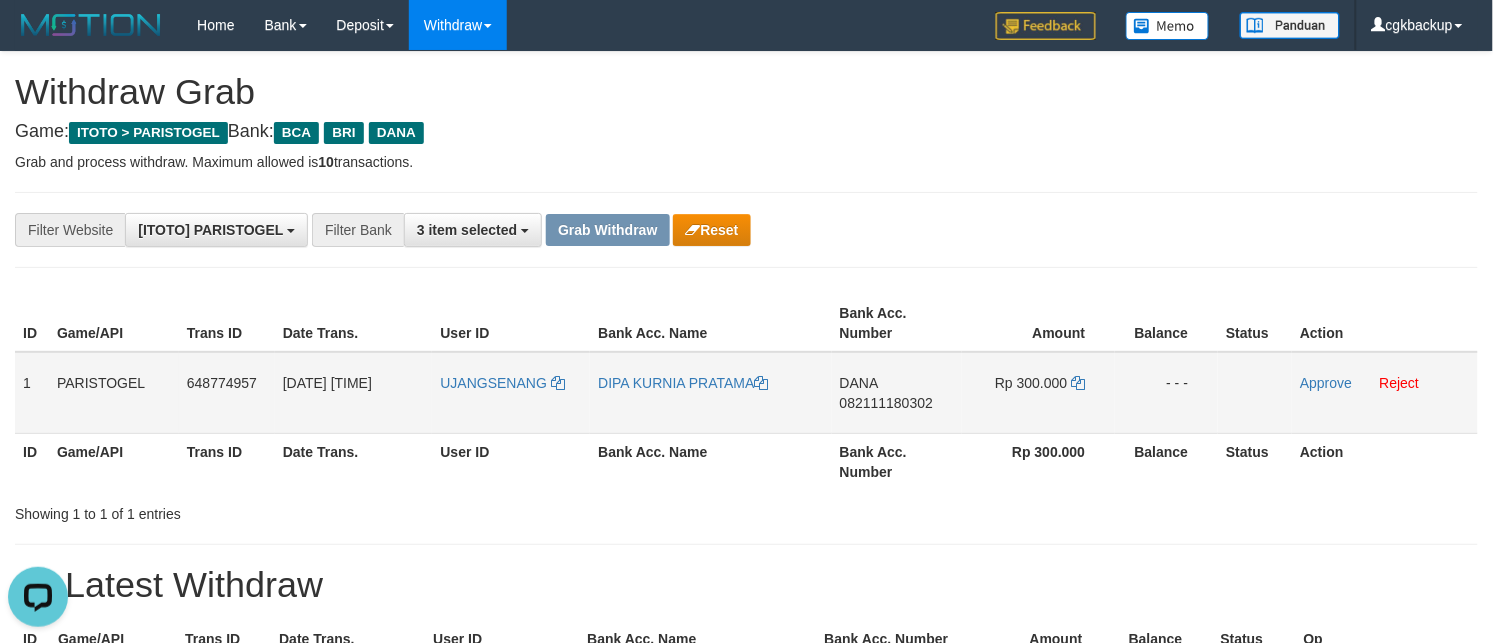 click on "DIPA KURNIA PRATAMA" at bounding box center (710, 393) 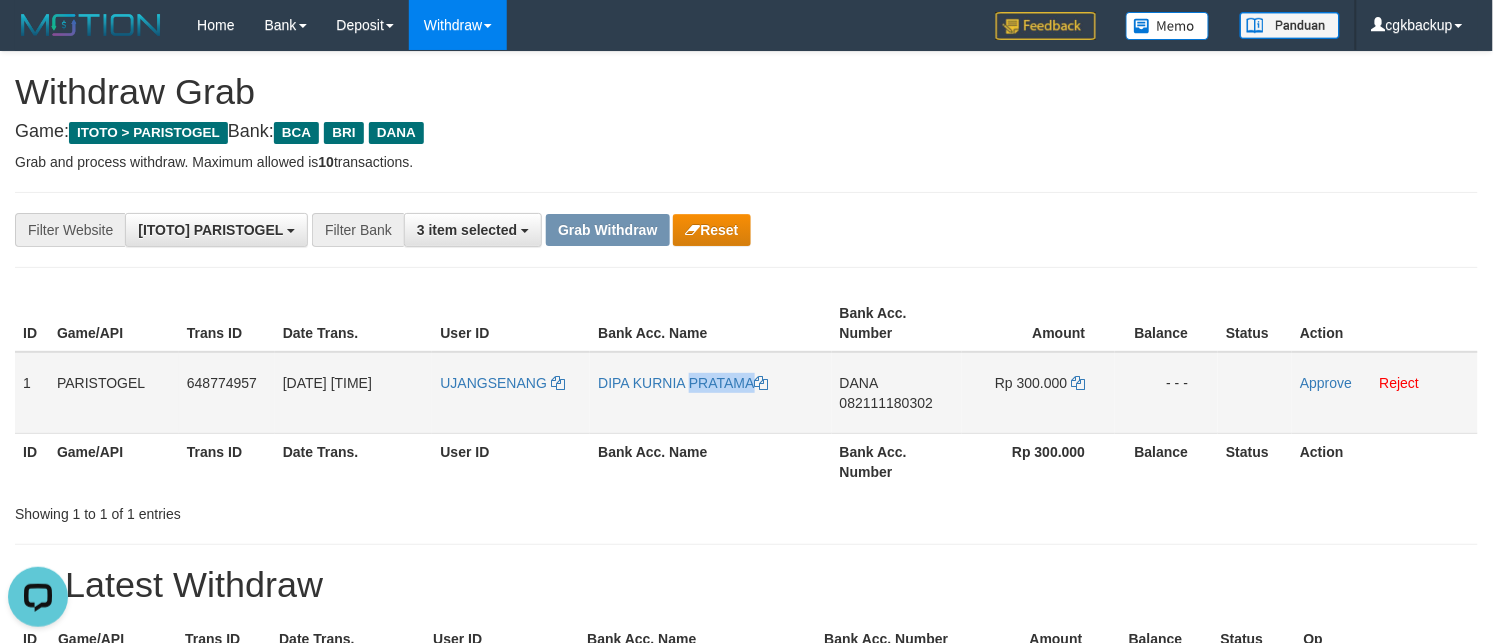 click on "DIPA KURNIA PRATAMA" at bounding box center [710, 393] 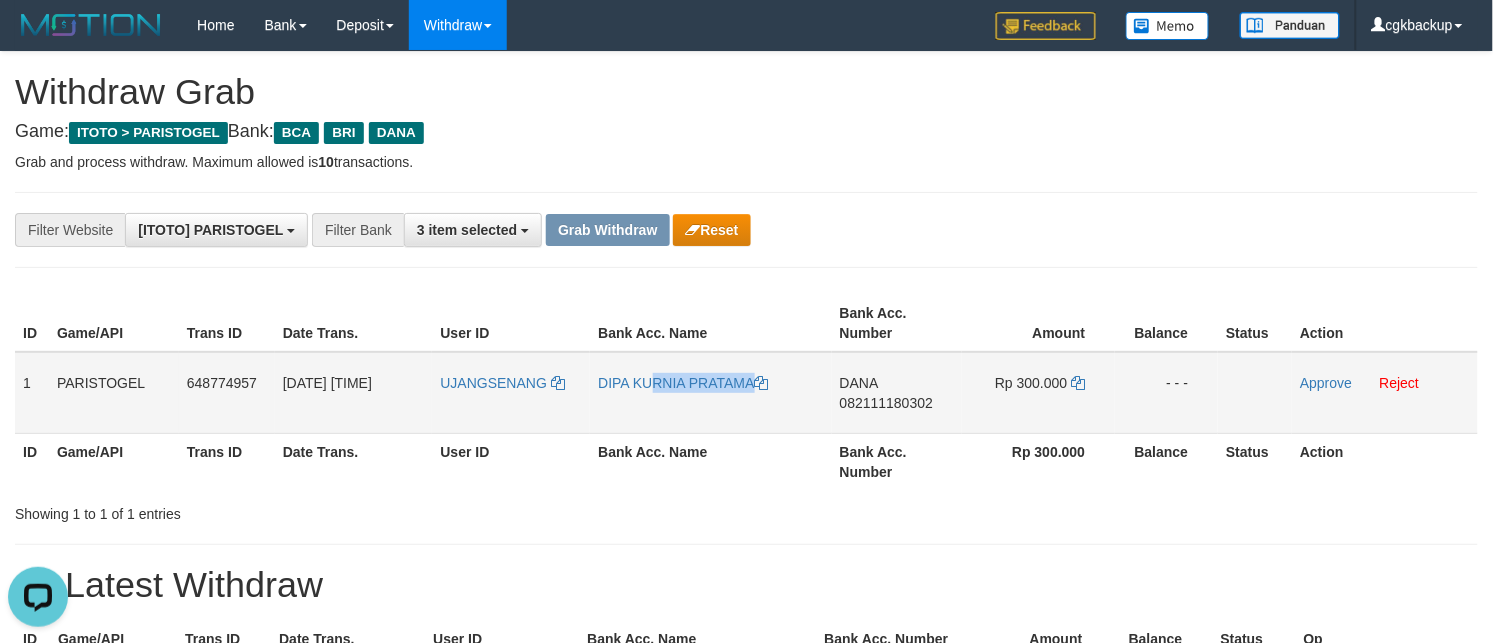 click on "DIPA KURNIA PRATAMA" at bounding box center [710, 393] 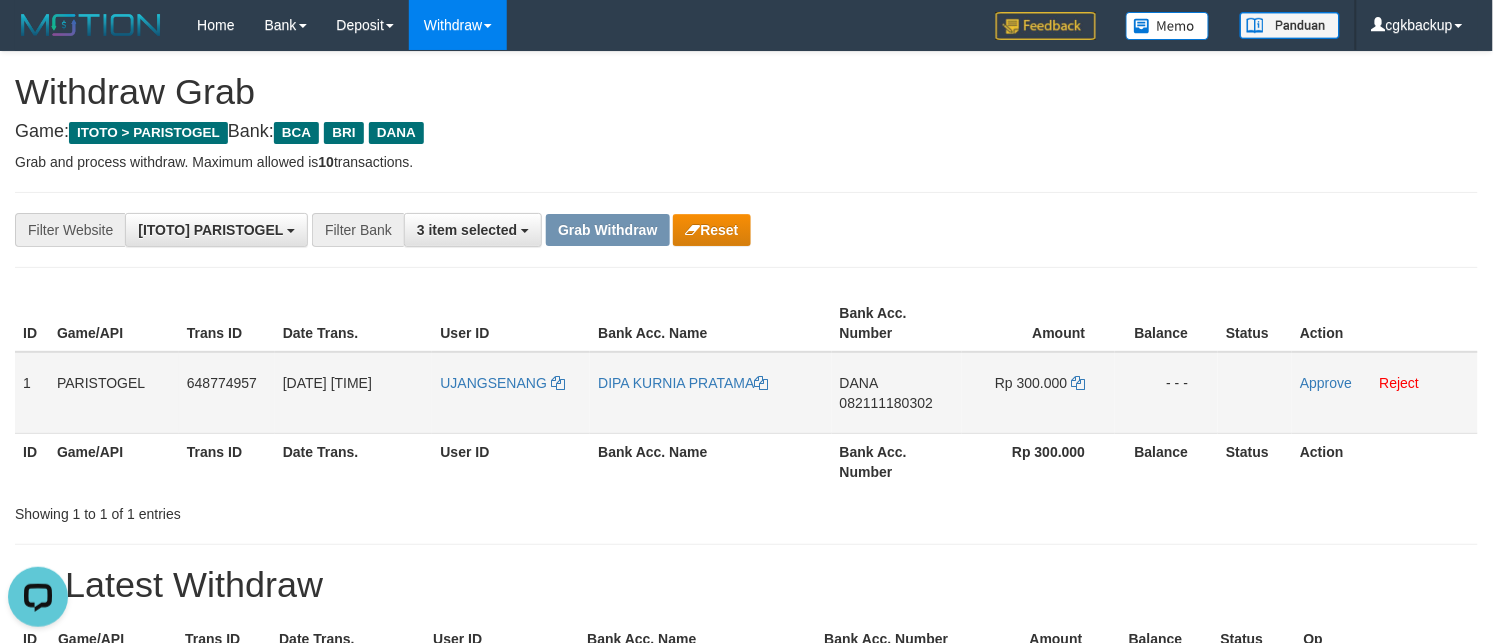 click on "UJANGSENANG" at bounding box center [511, 393] 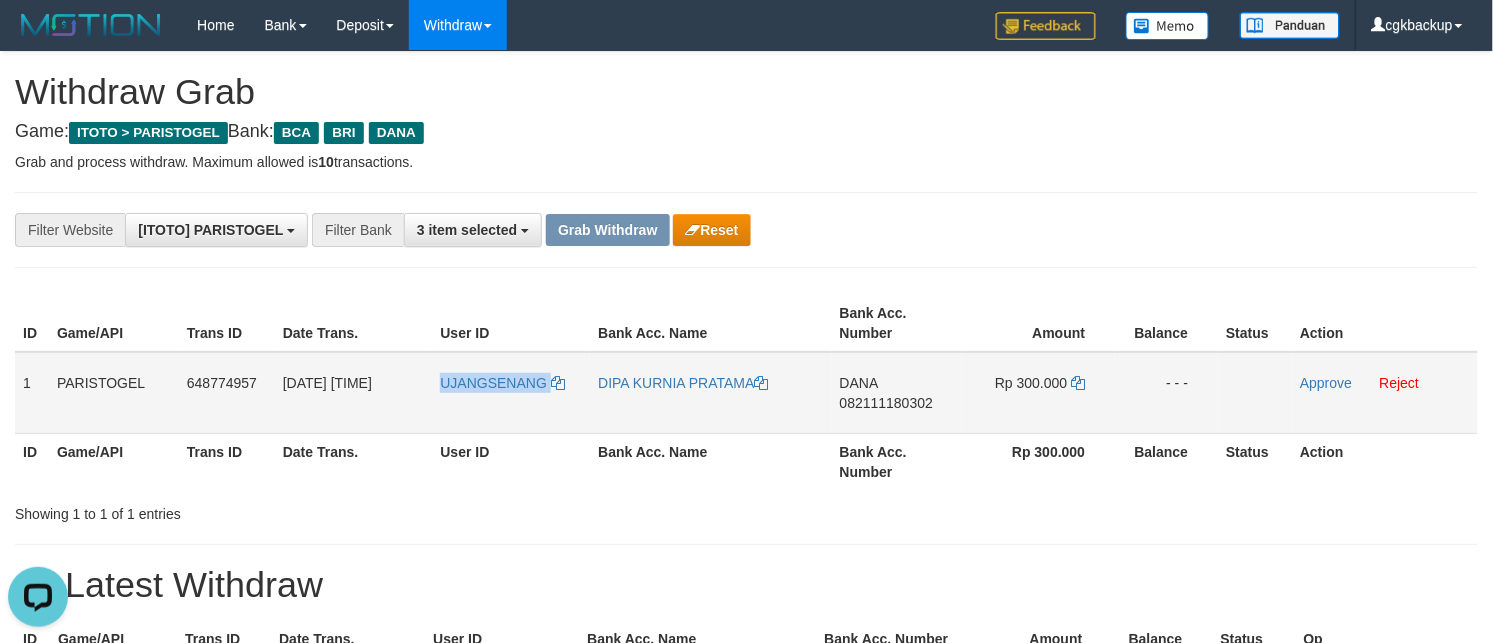 click on "UJANGSENANG" at bounding box center (511, 393) 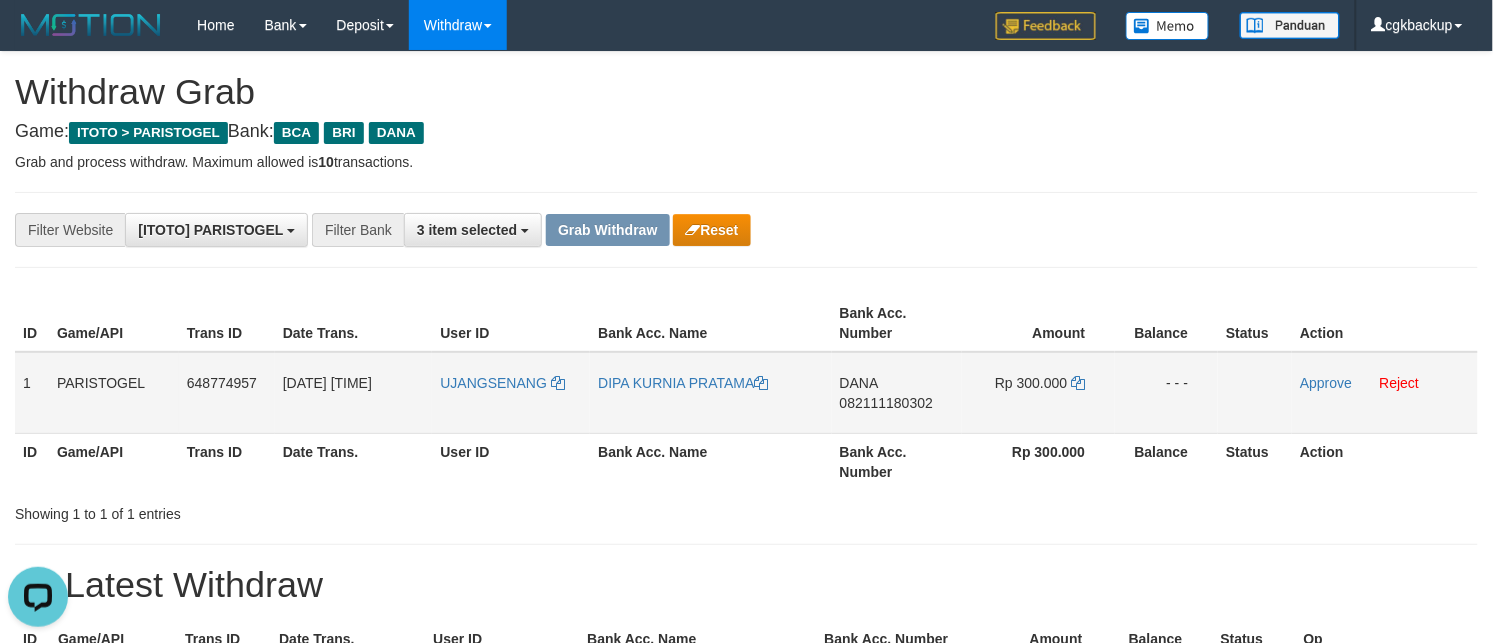 click on "DANA
082111180302" at bounding box center (897, 393) 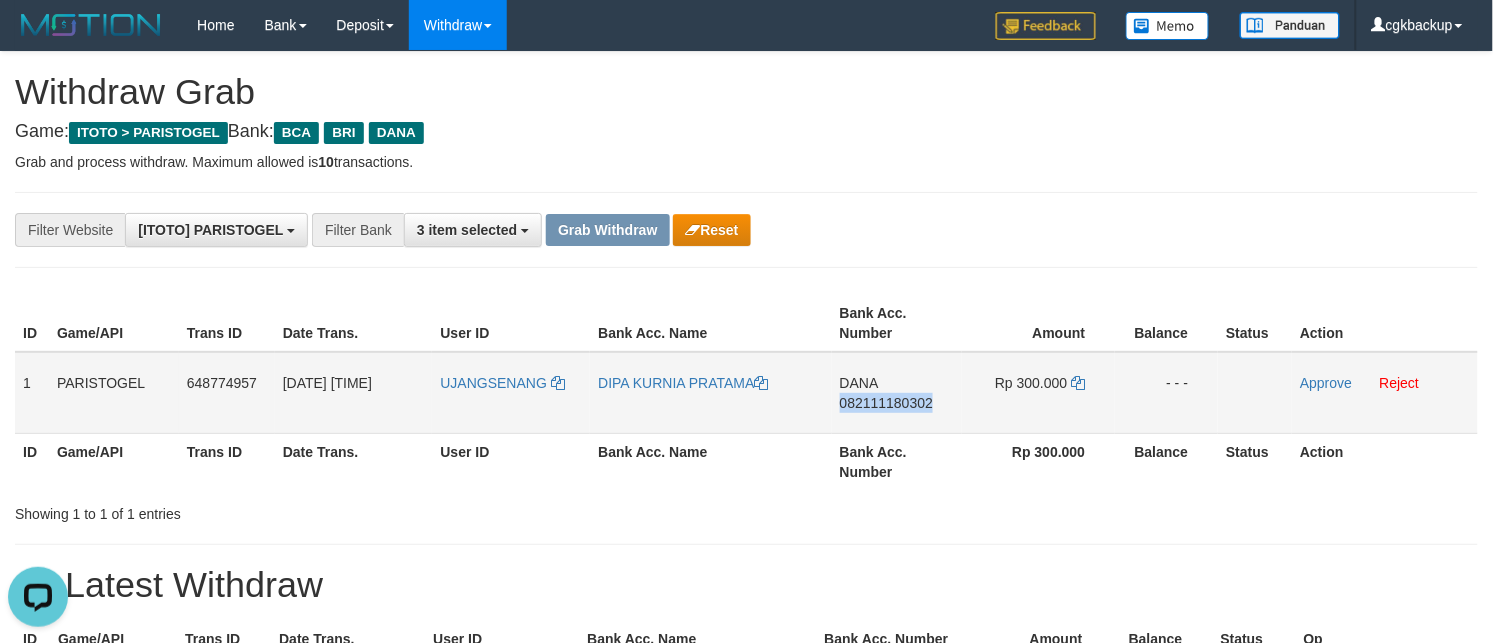 drag, startPoint x: 916, startPoint y: 431, endPoint x: 868, endPoint y: 388, distance: 64.44377 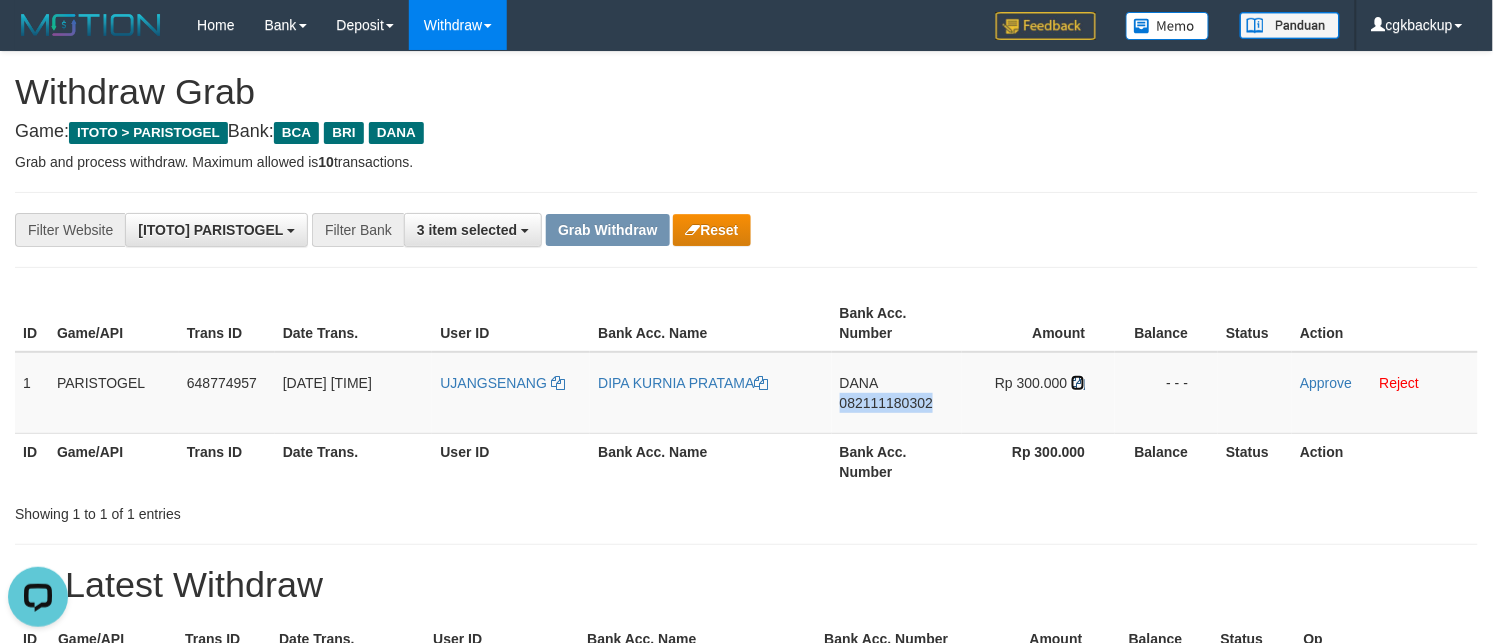 click at bounding box center (1078, 383) 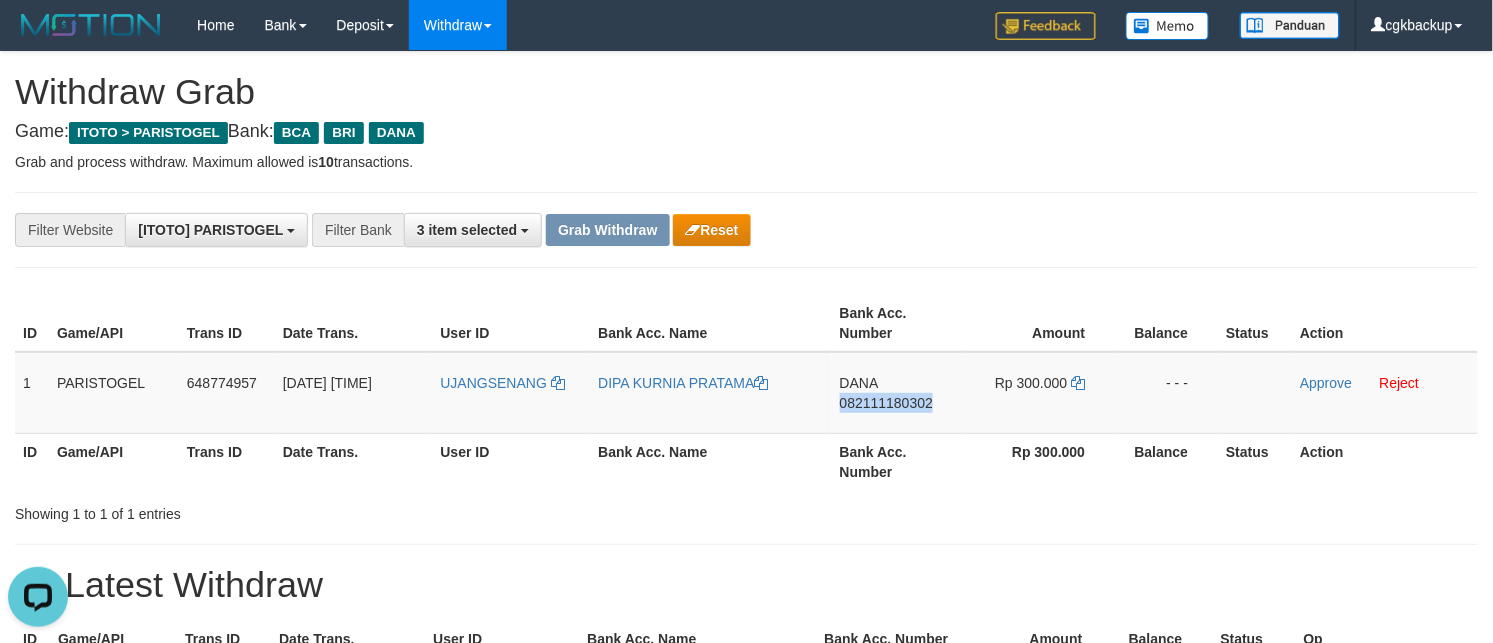 copy on "082111180302" 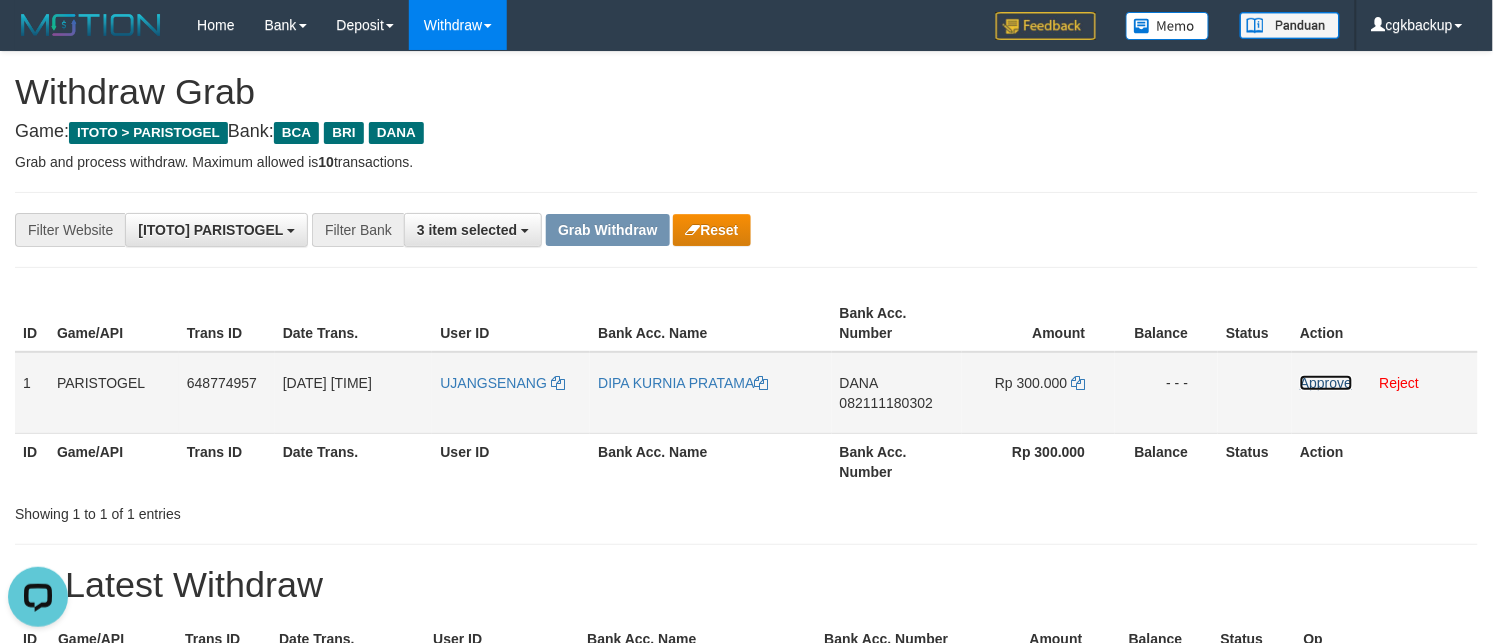 click on "Approve" at bounding box center (1326, 383) 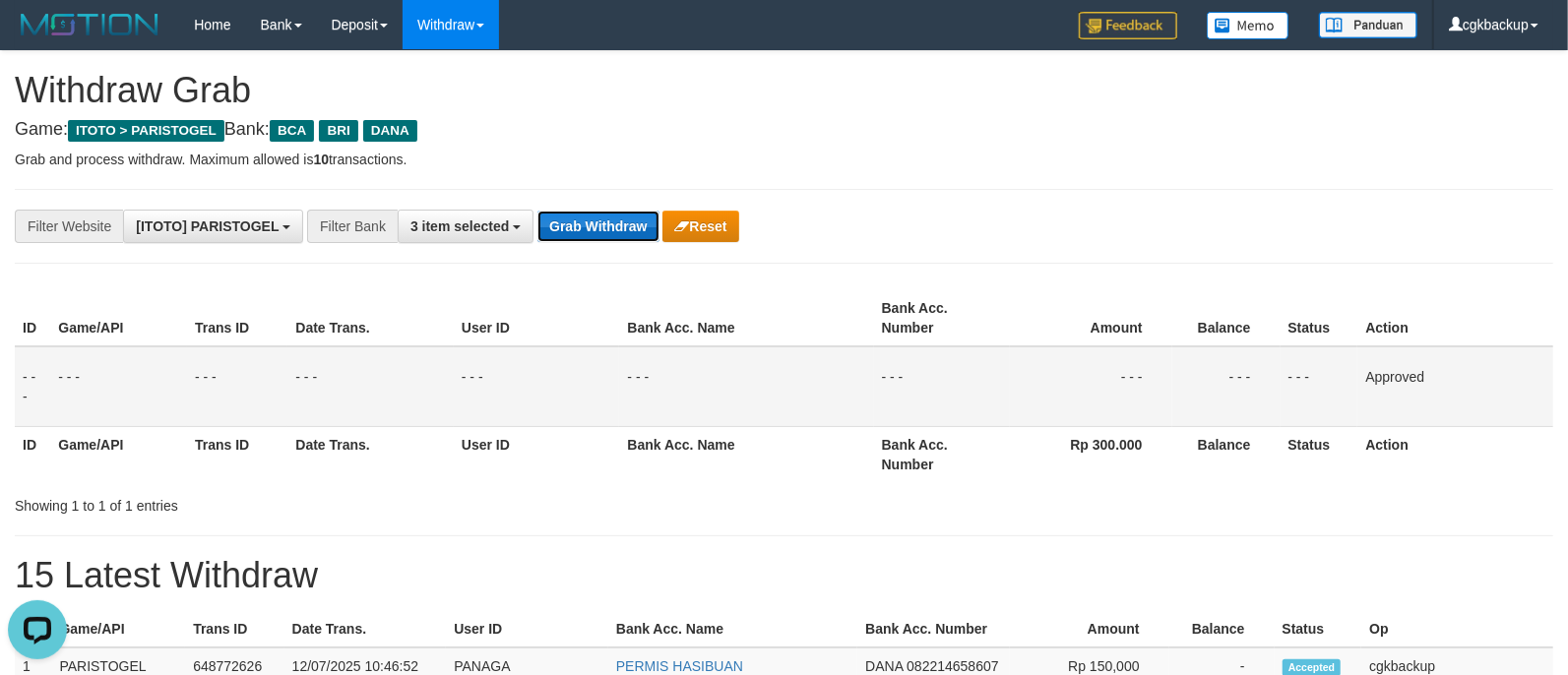 click on "Grab Withdraw" at bounding box center (597, 226) 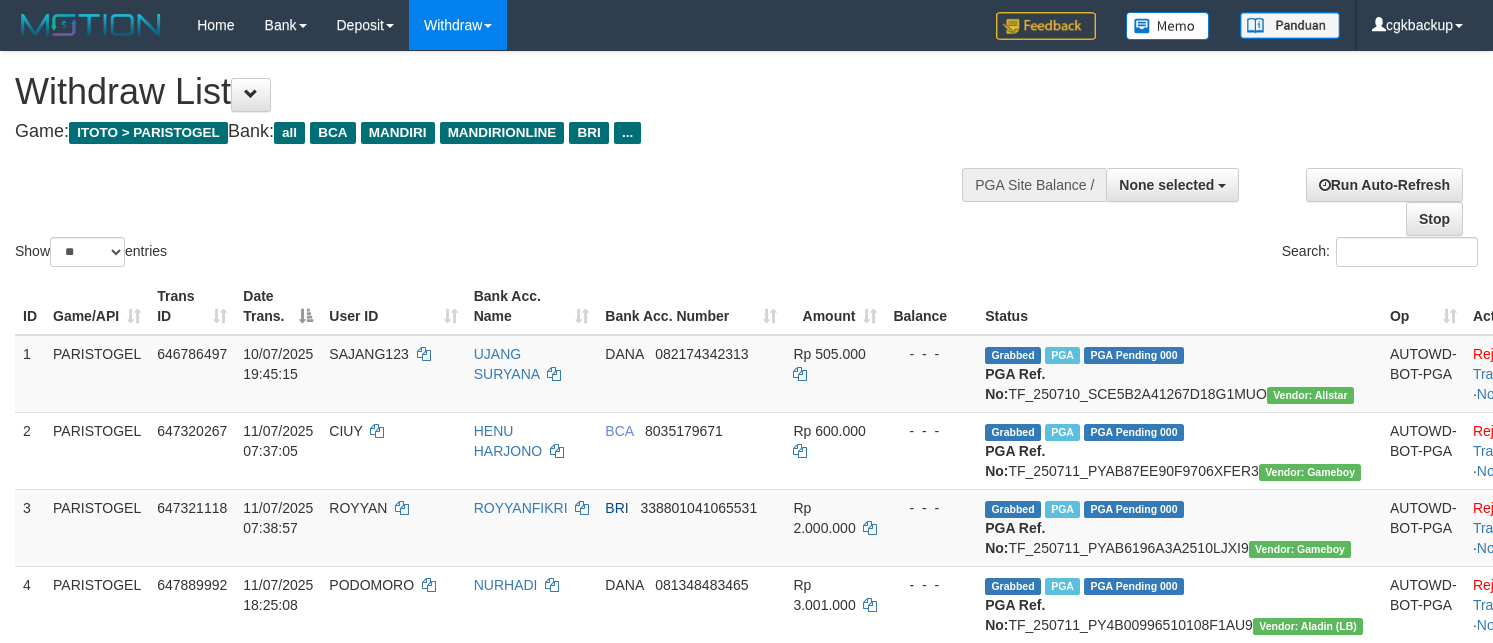 select 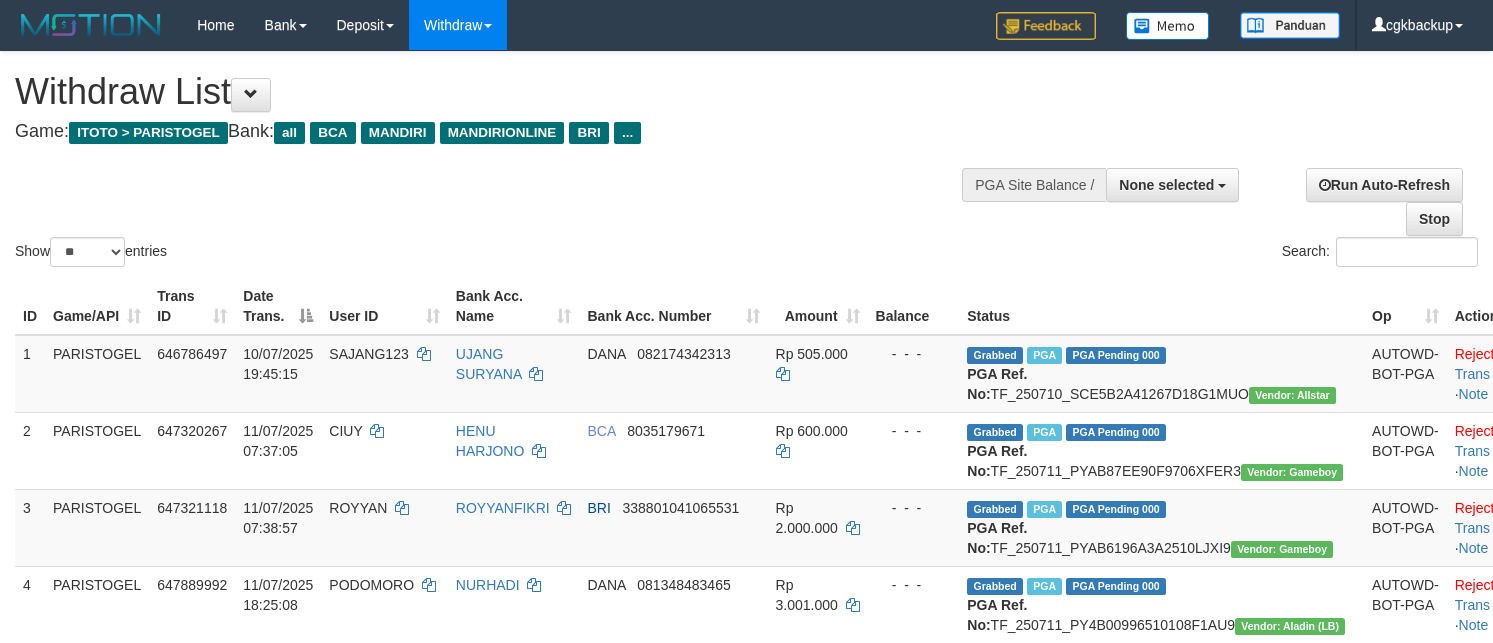 select 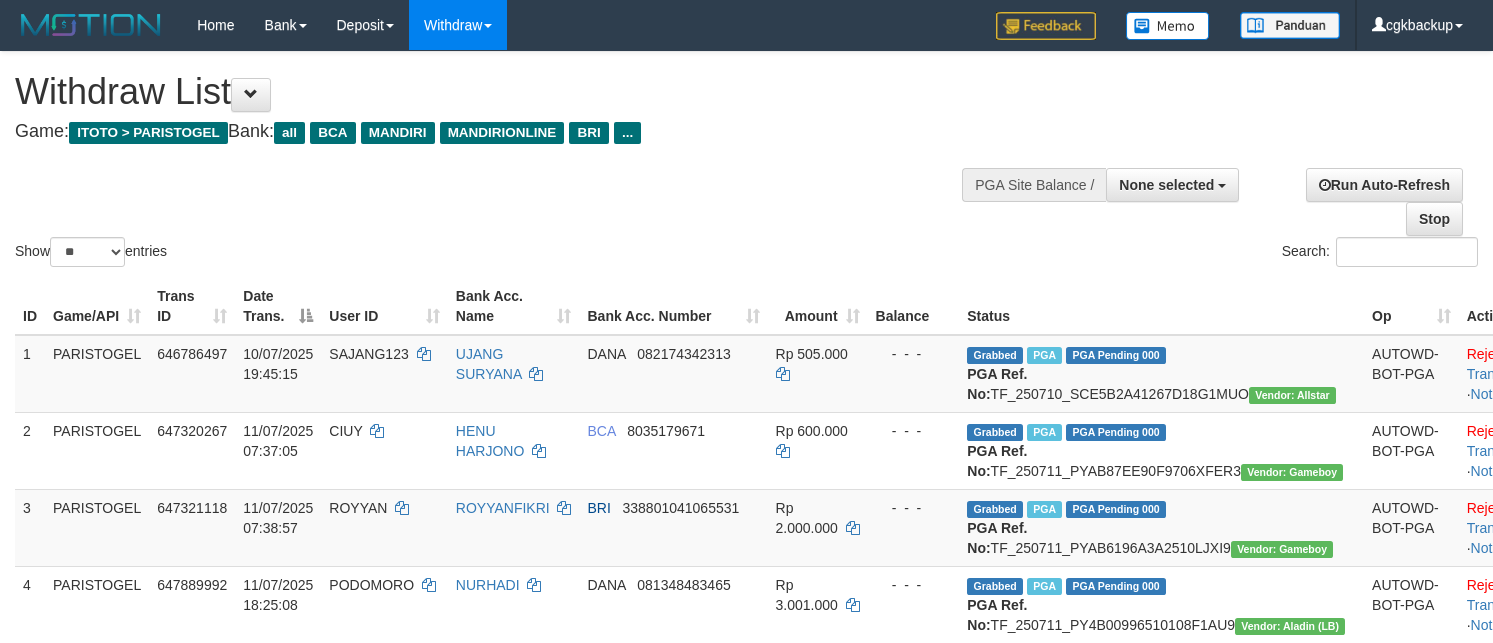select 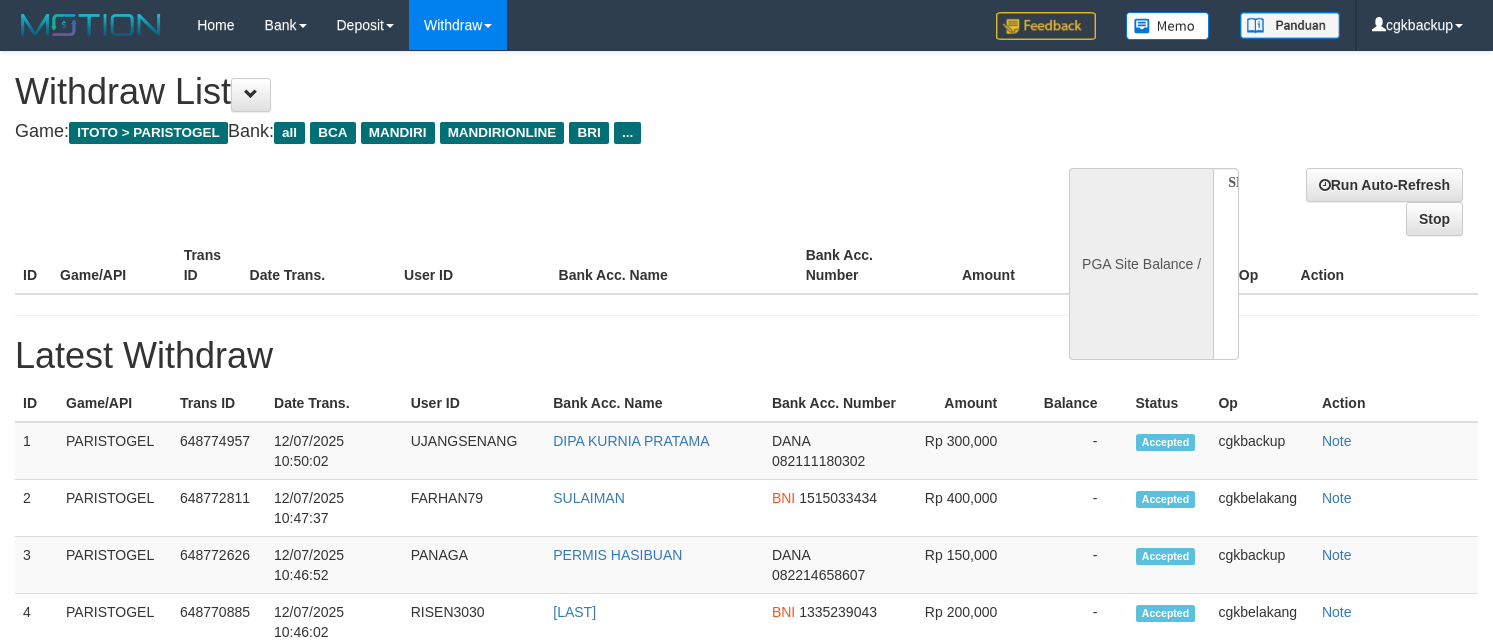 select 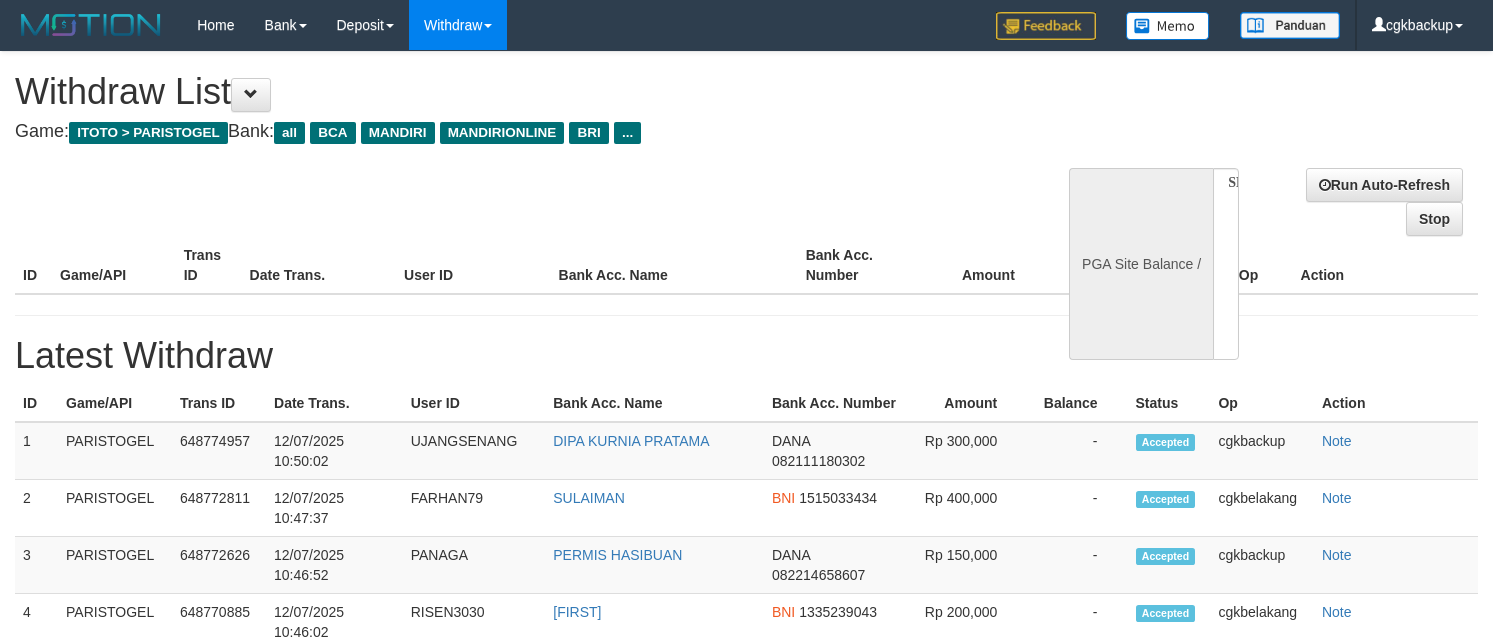 select 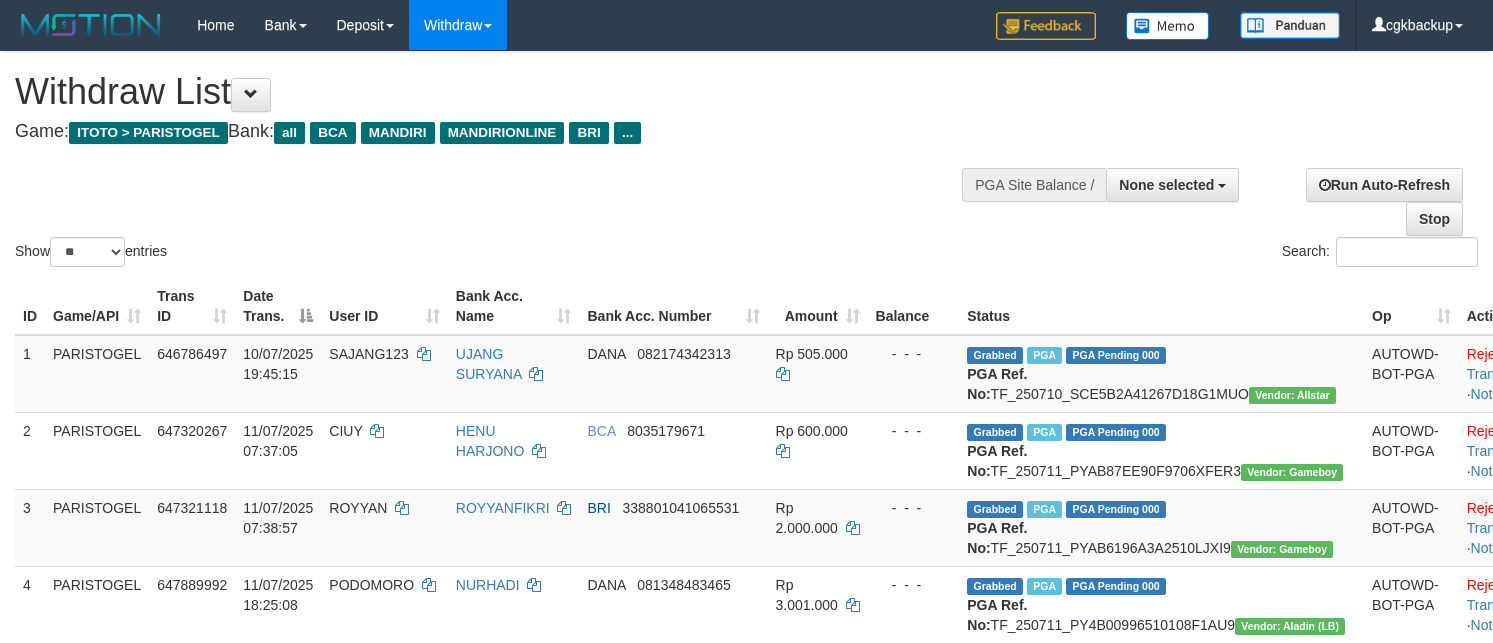 scroll, scrollTop: 875, scrollLeft: 0, axis: vertical 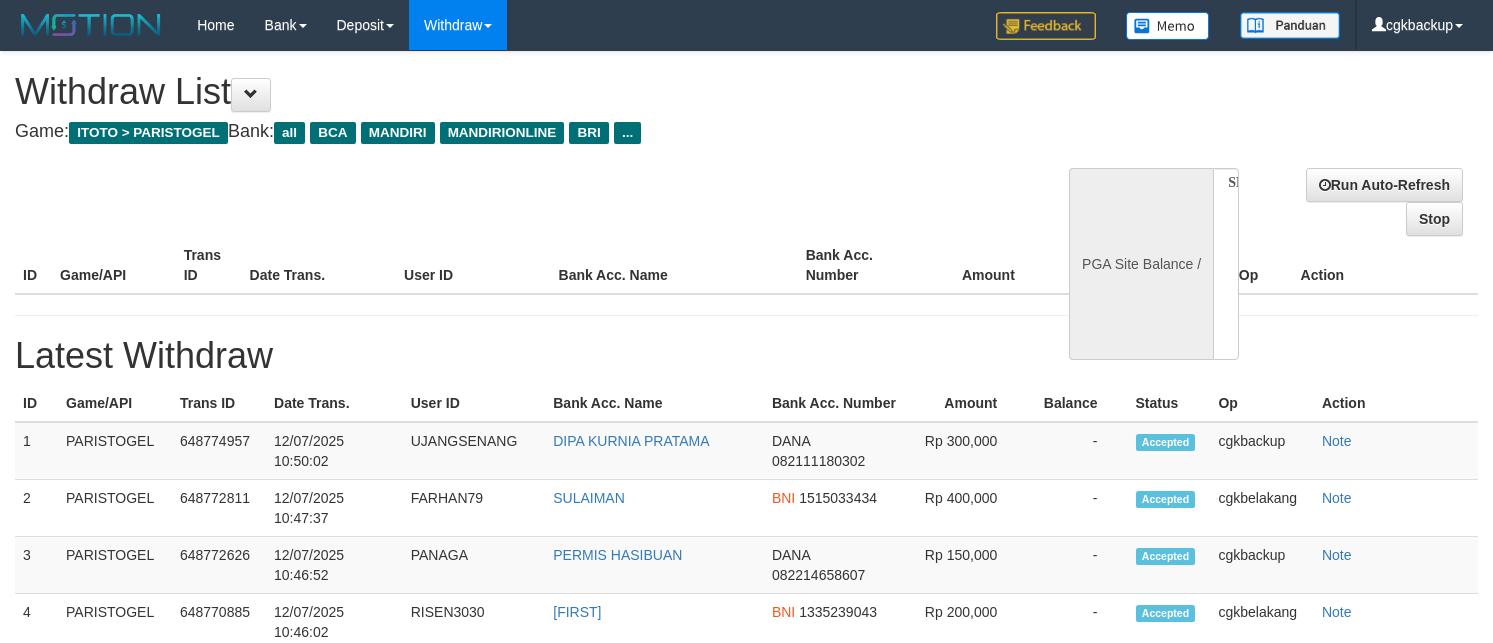 select 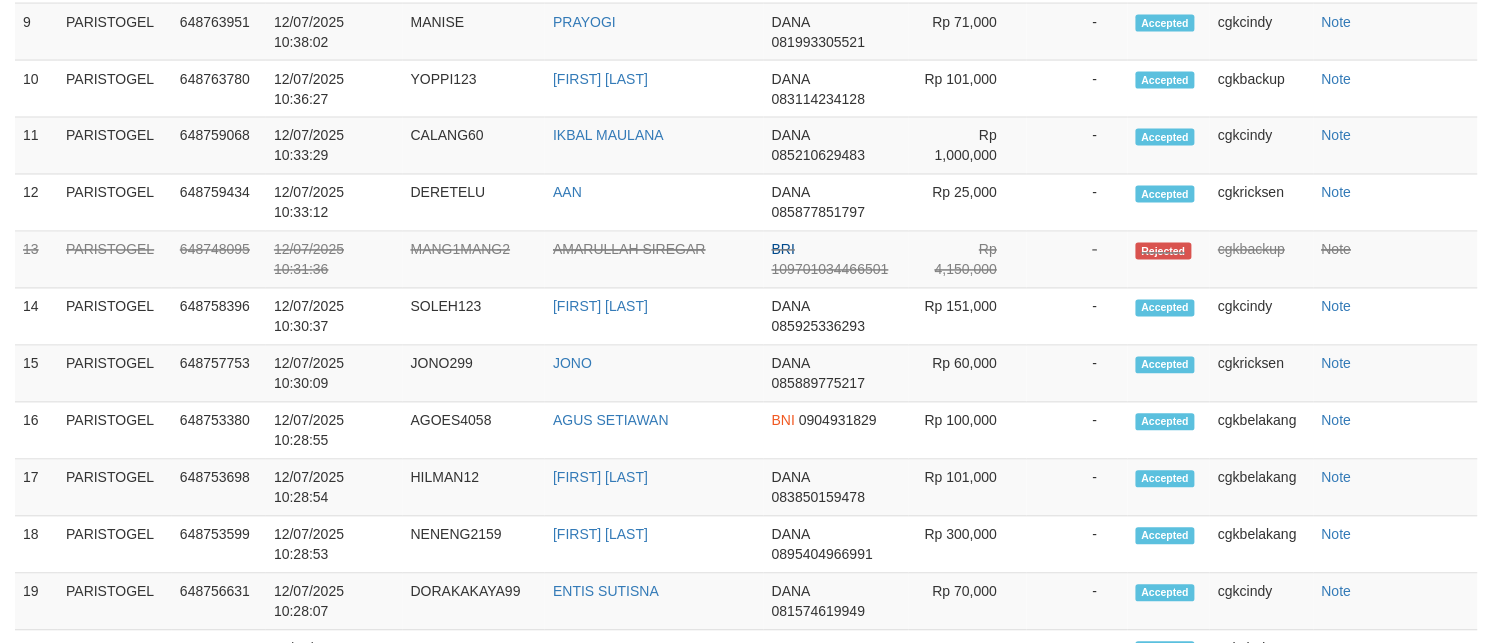 scroll, scrollTop: 930, scrollLeft: 0, axis: vertical 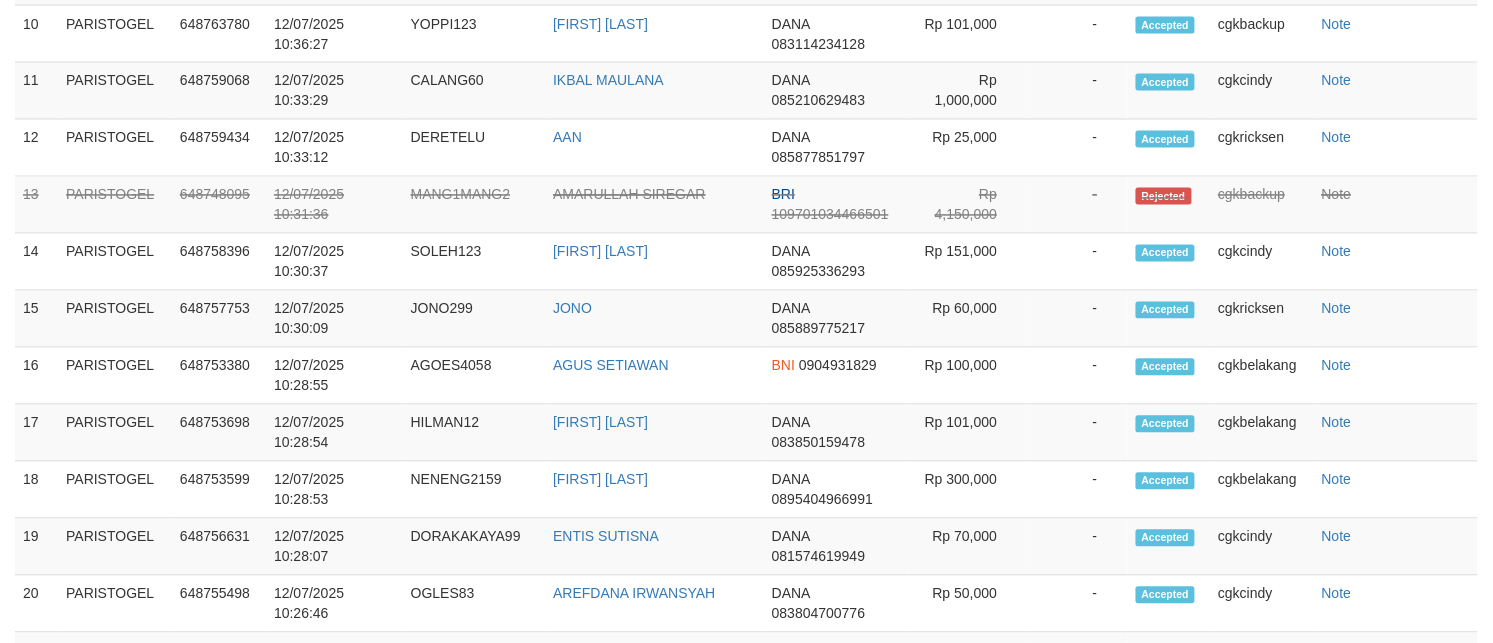 select on "**" 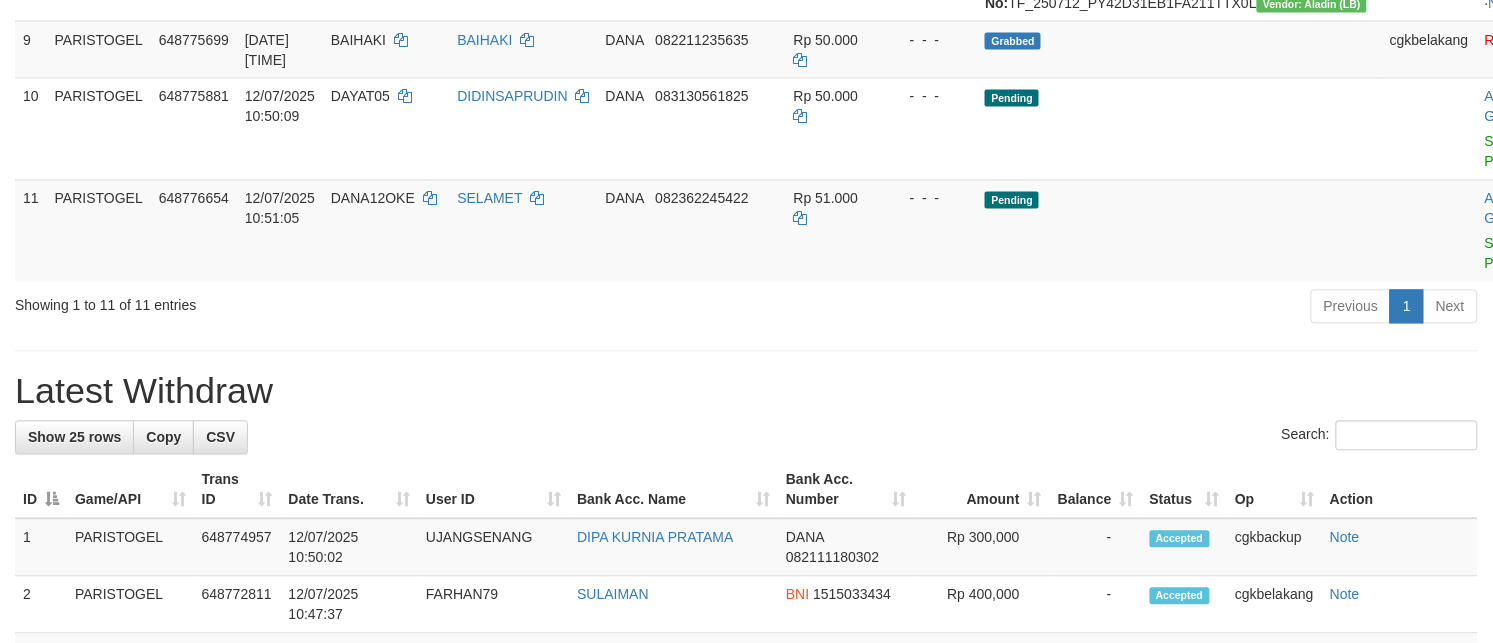 scroll, scrollTop: 875, scrollLeft: 0, axis: vertical 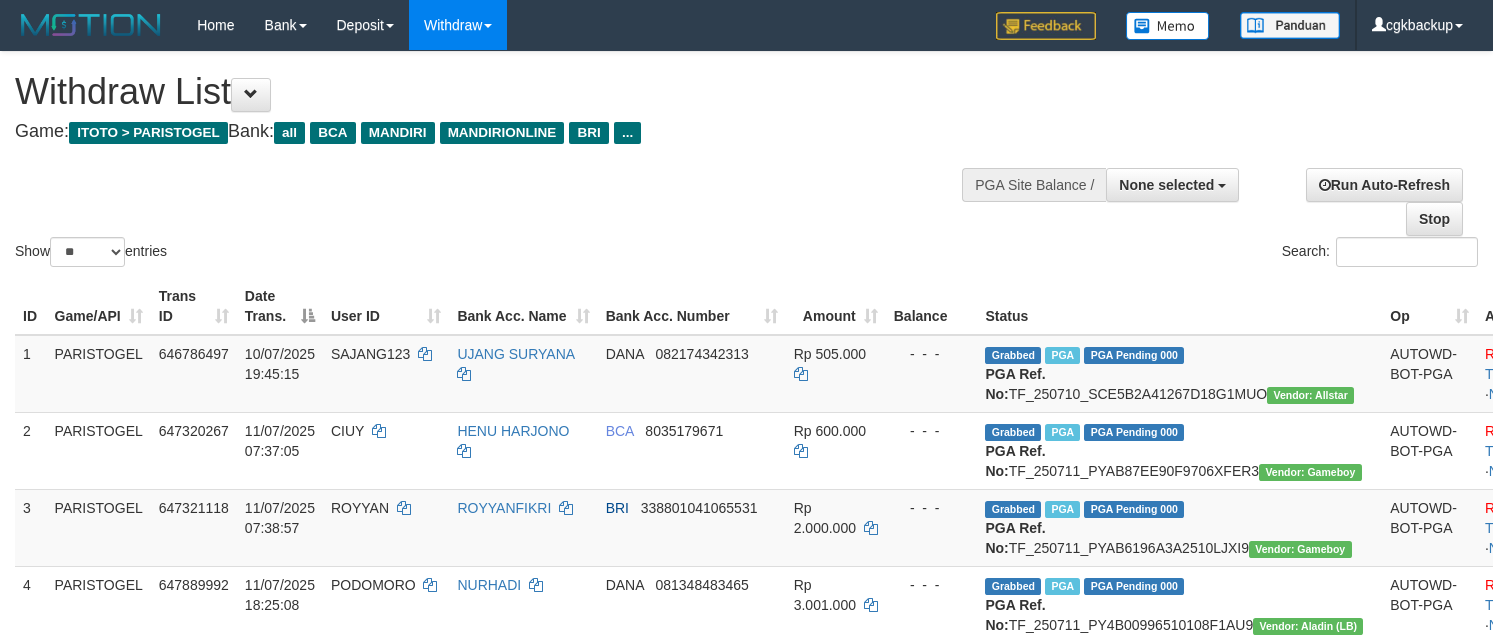 select 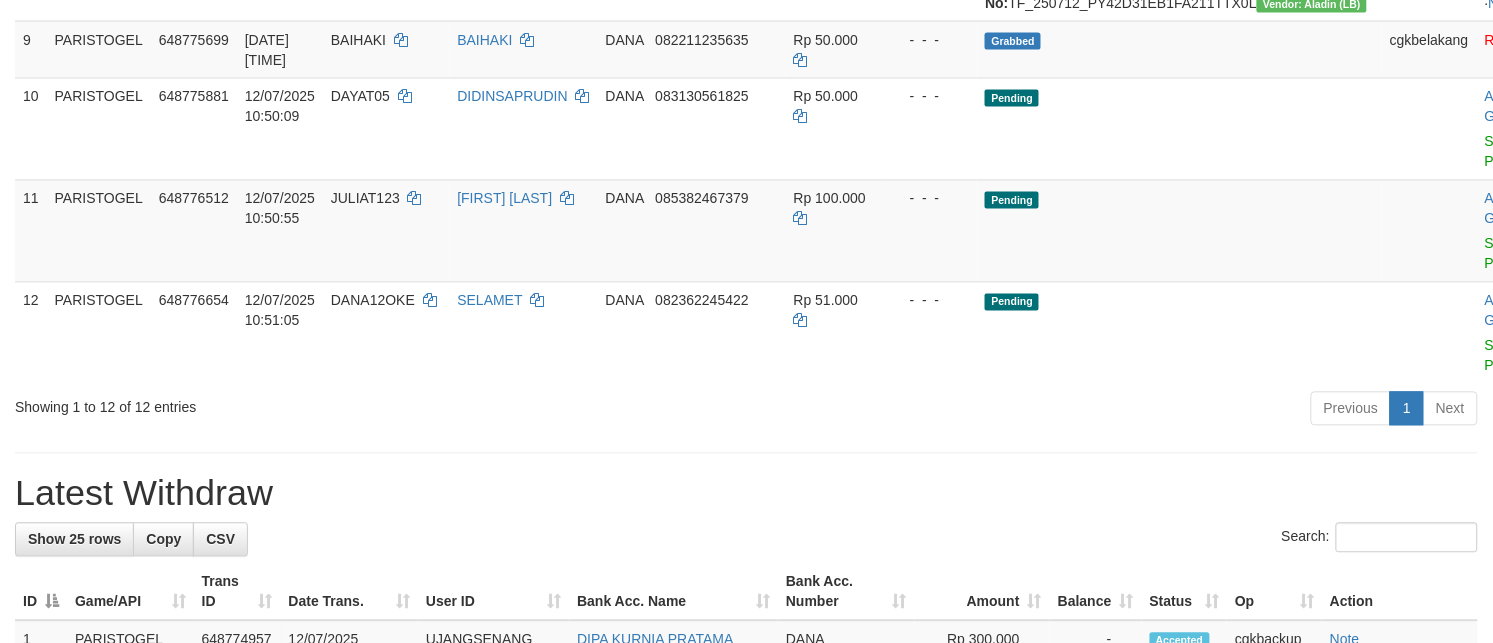 scroll, scrollTop: 875, scrollLeft: 0, axis: vertical 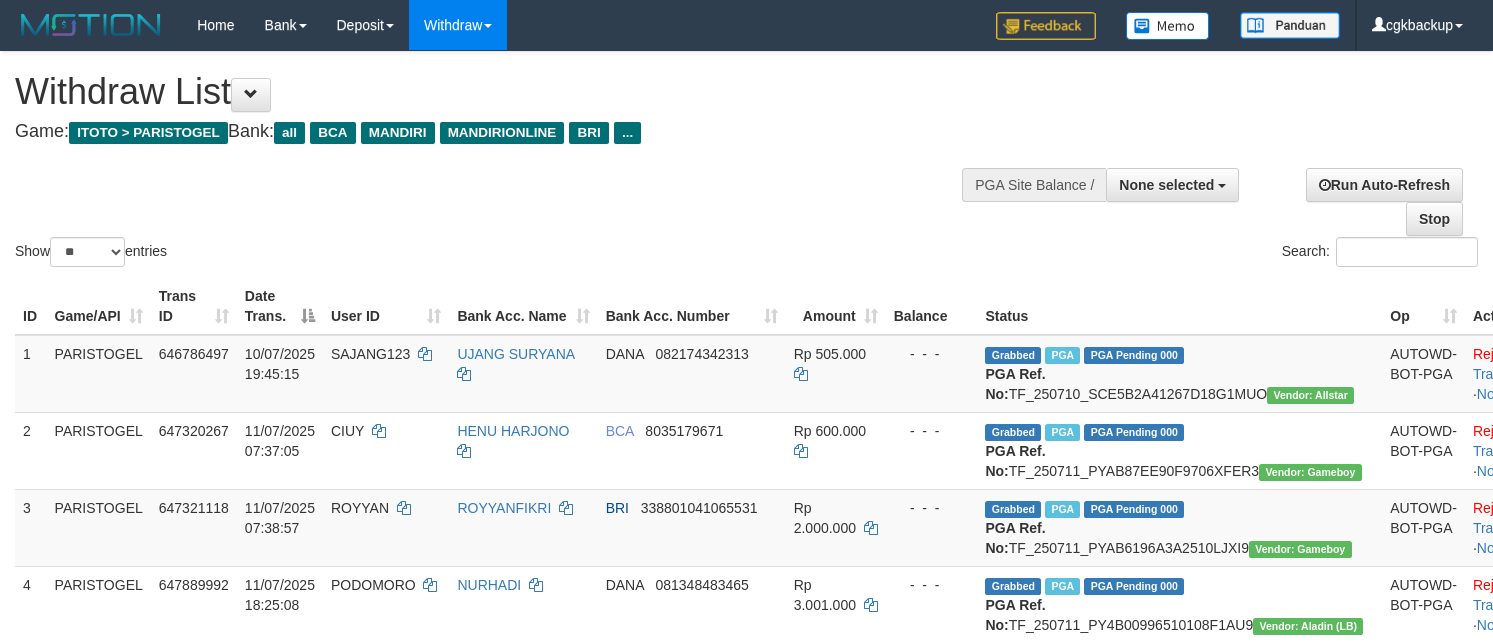 select 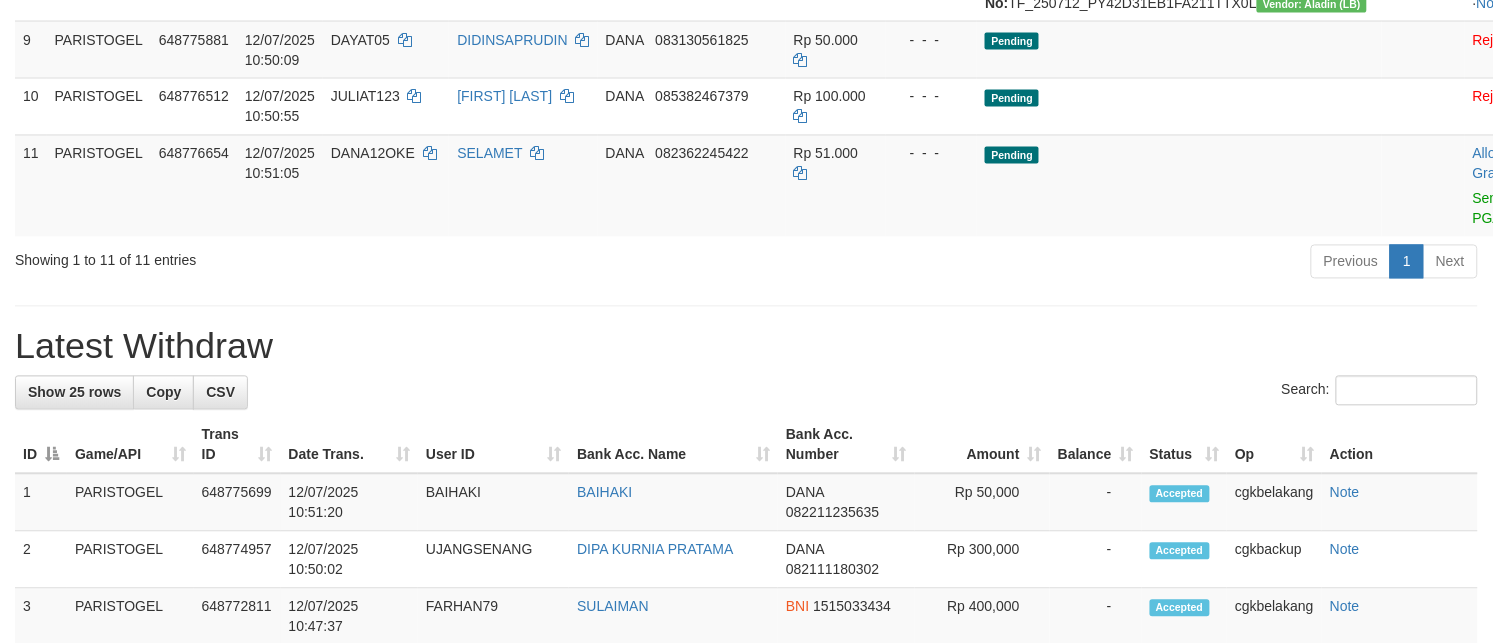scroll, scrollTop: 875, scrollLeft: 0, axis: vertical 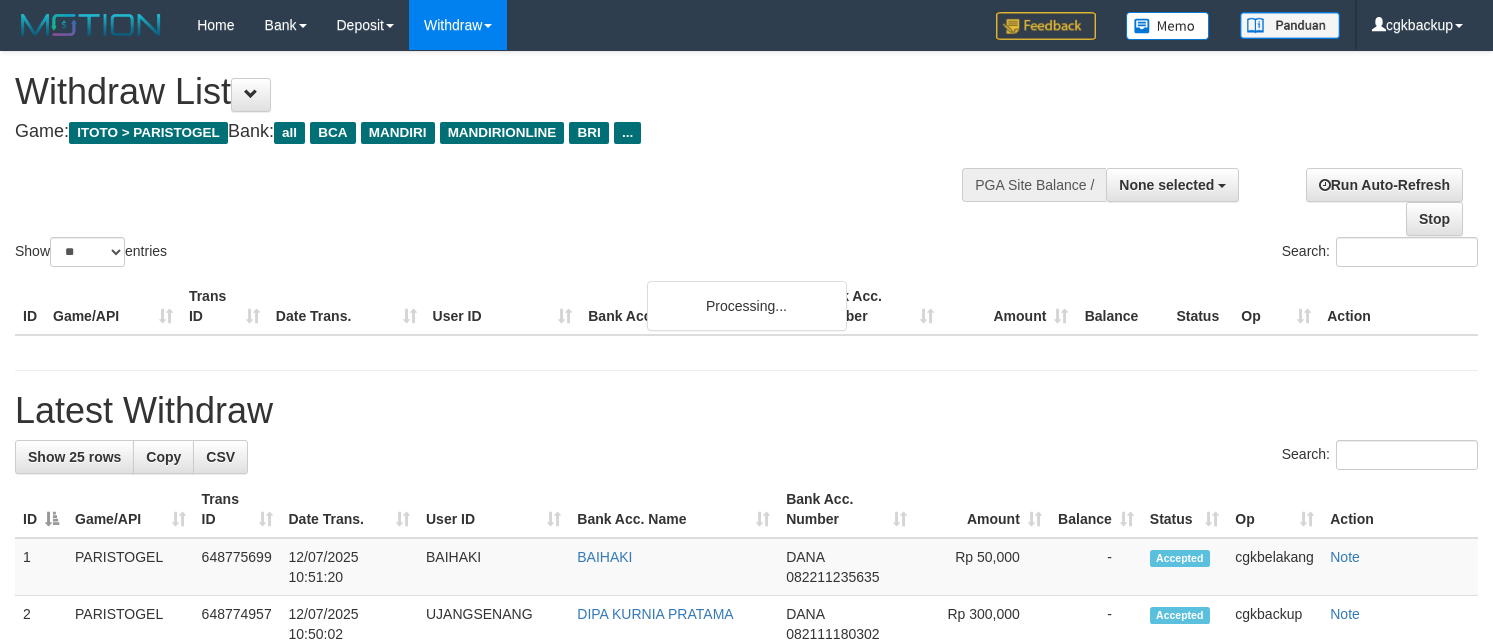 select 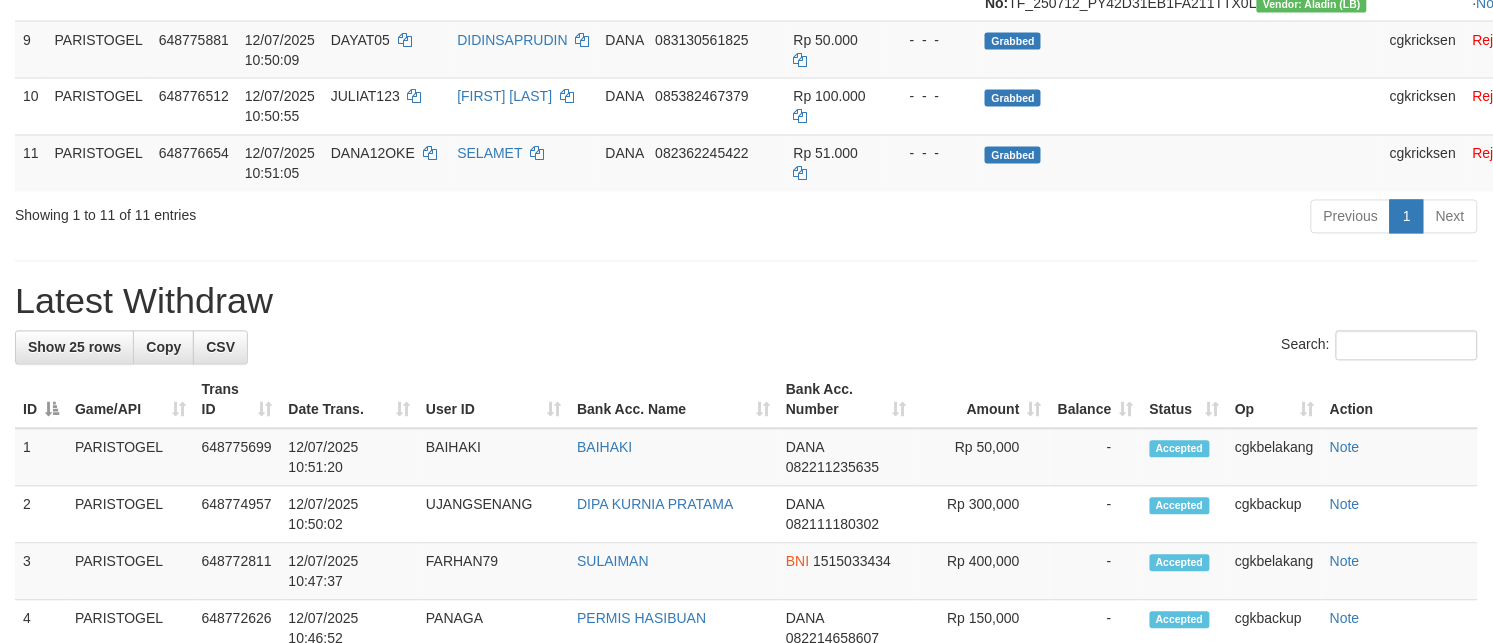 scroll, scrollTop: 875, scrollLeft: 0, axis: vertical 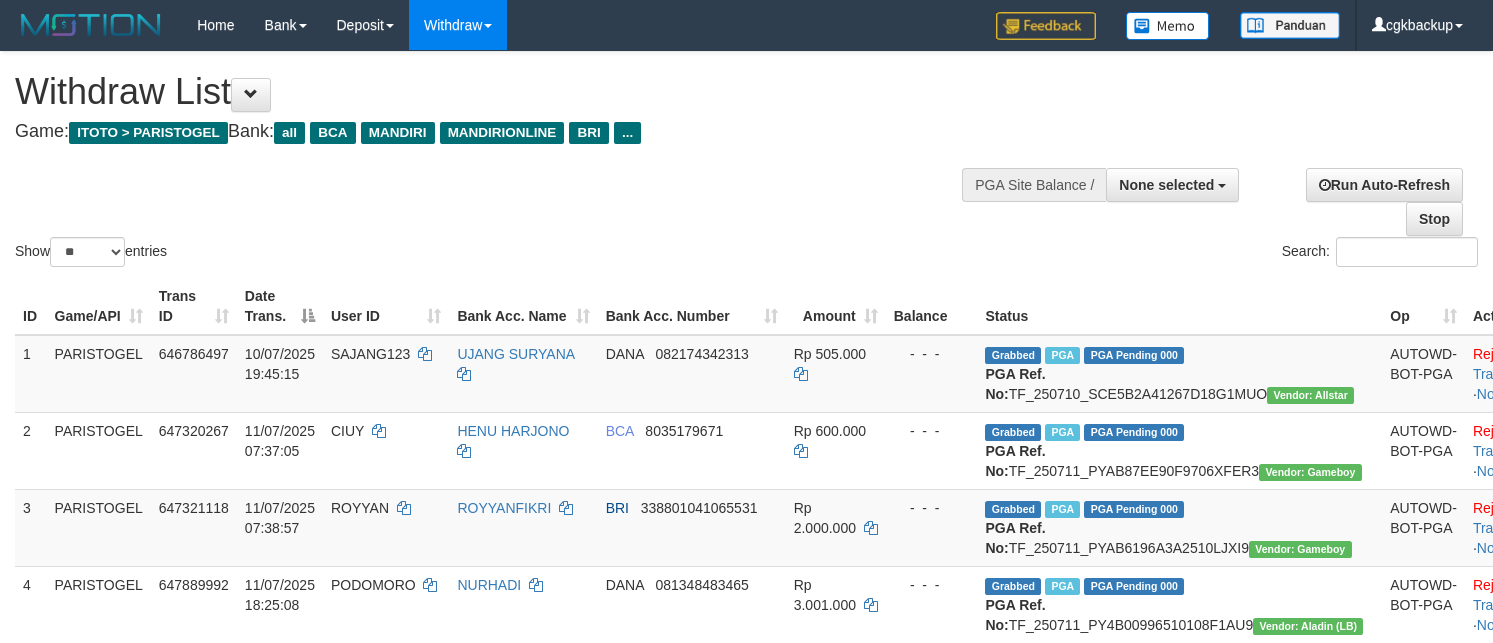 select 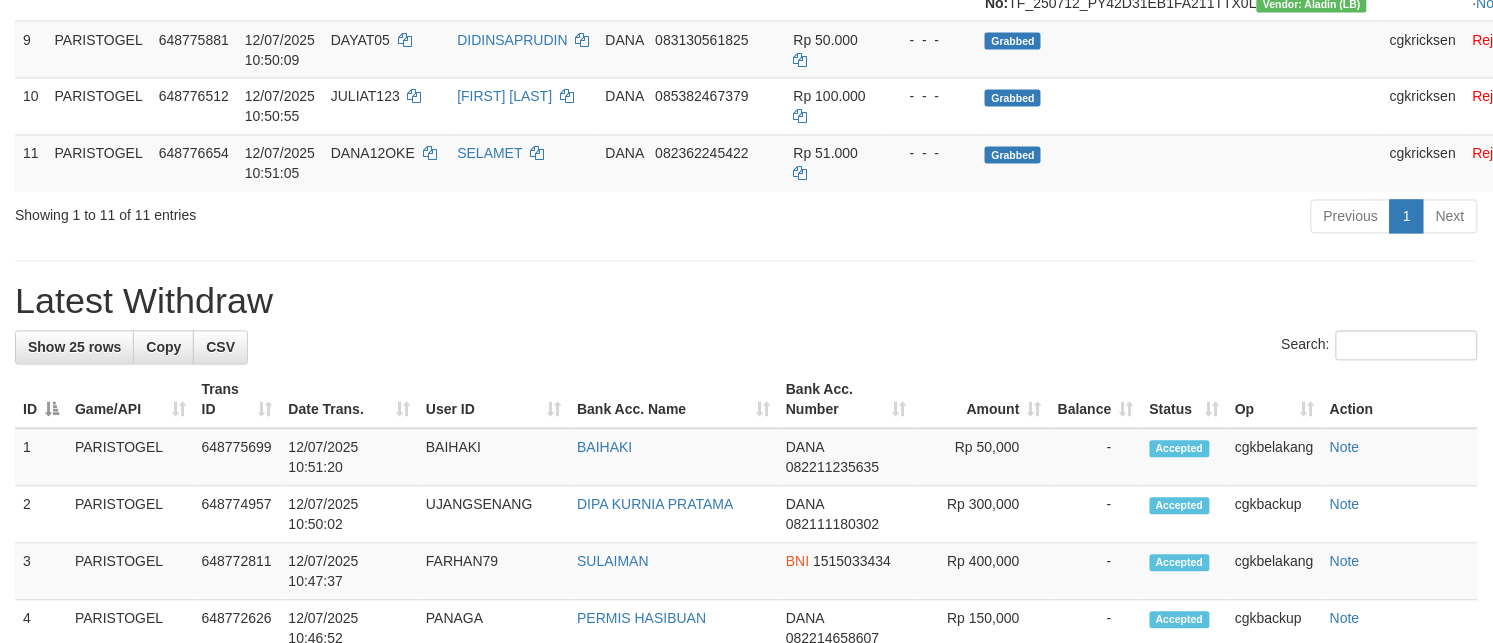 scroll, scrollTop: 875, scrollLeft: 0, axis: vertical 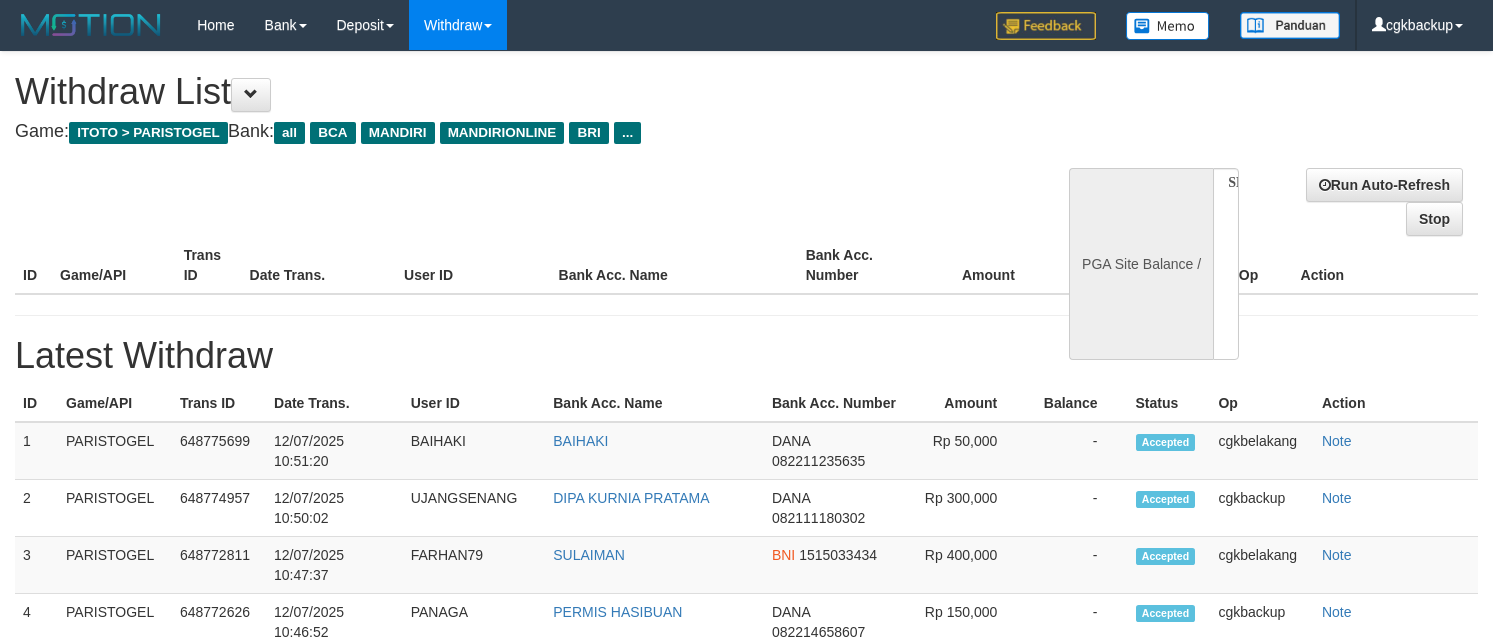 select 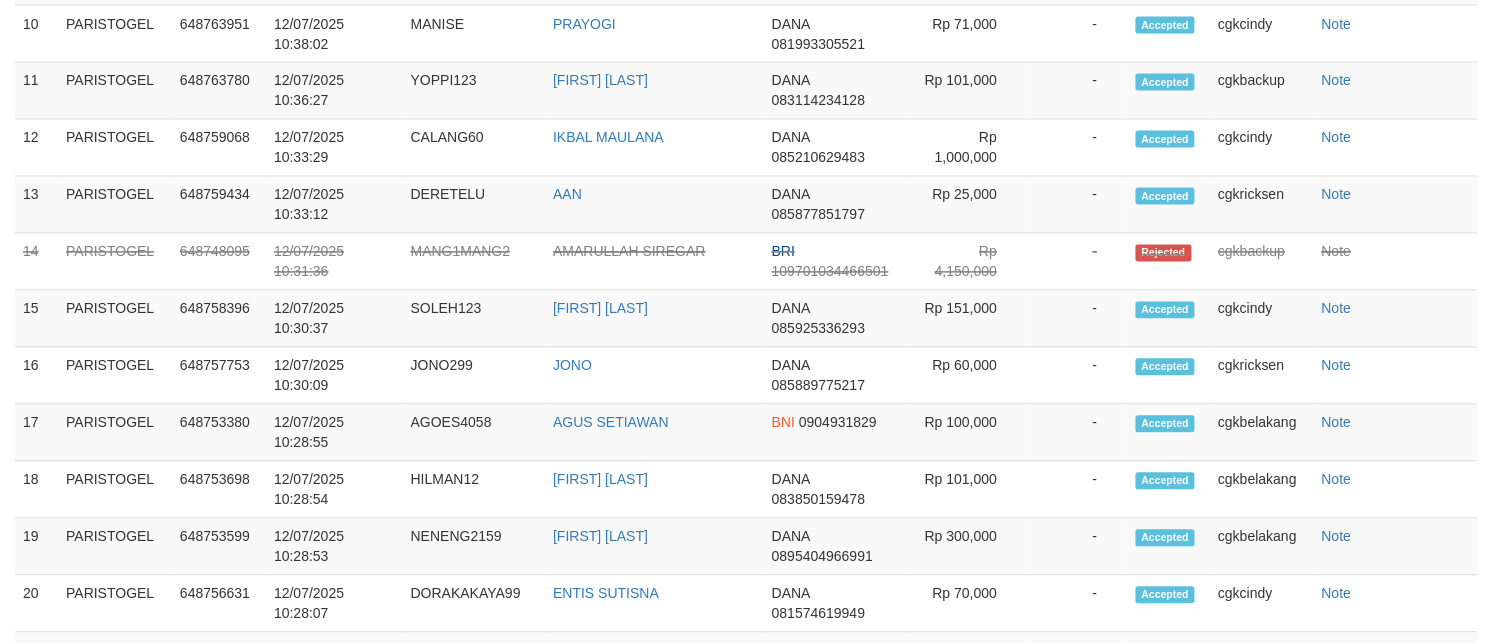 select on "**" 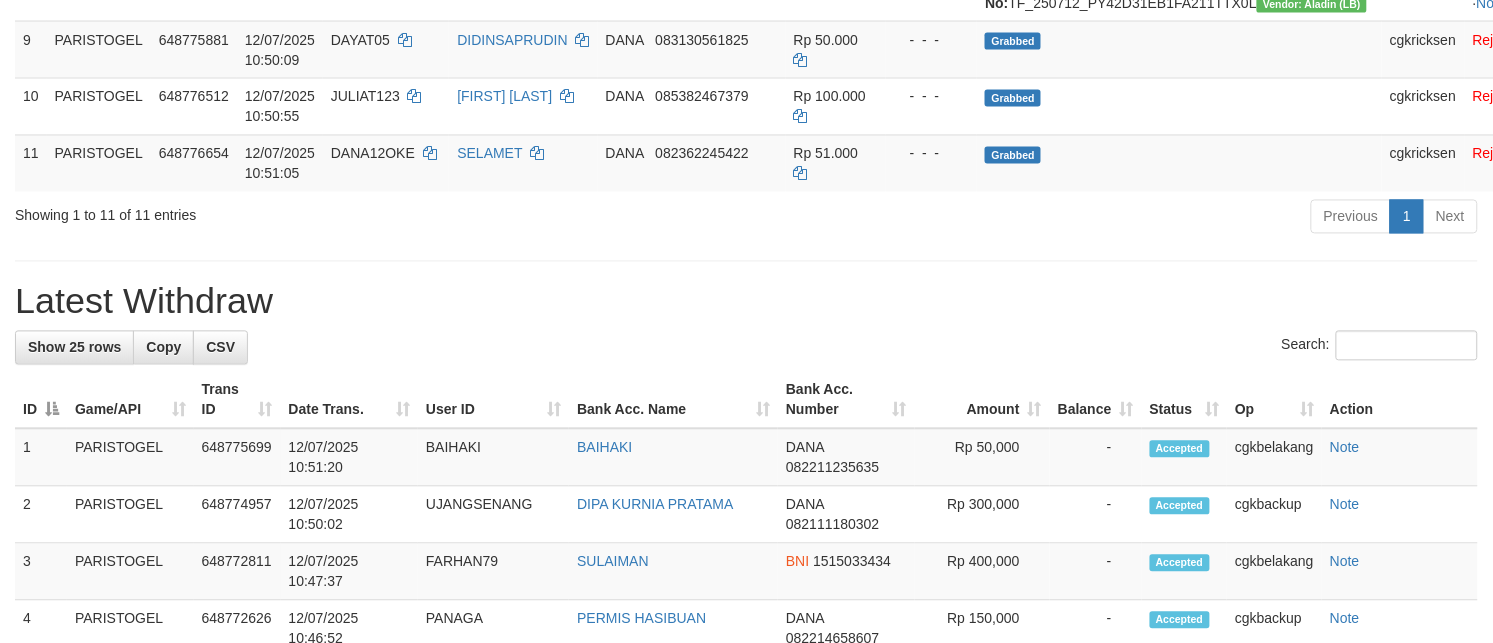 scroll, scrollTop: 875, scrollLeft: 0, axis: vertical 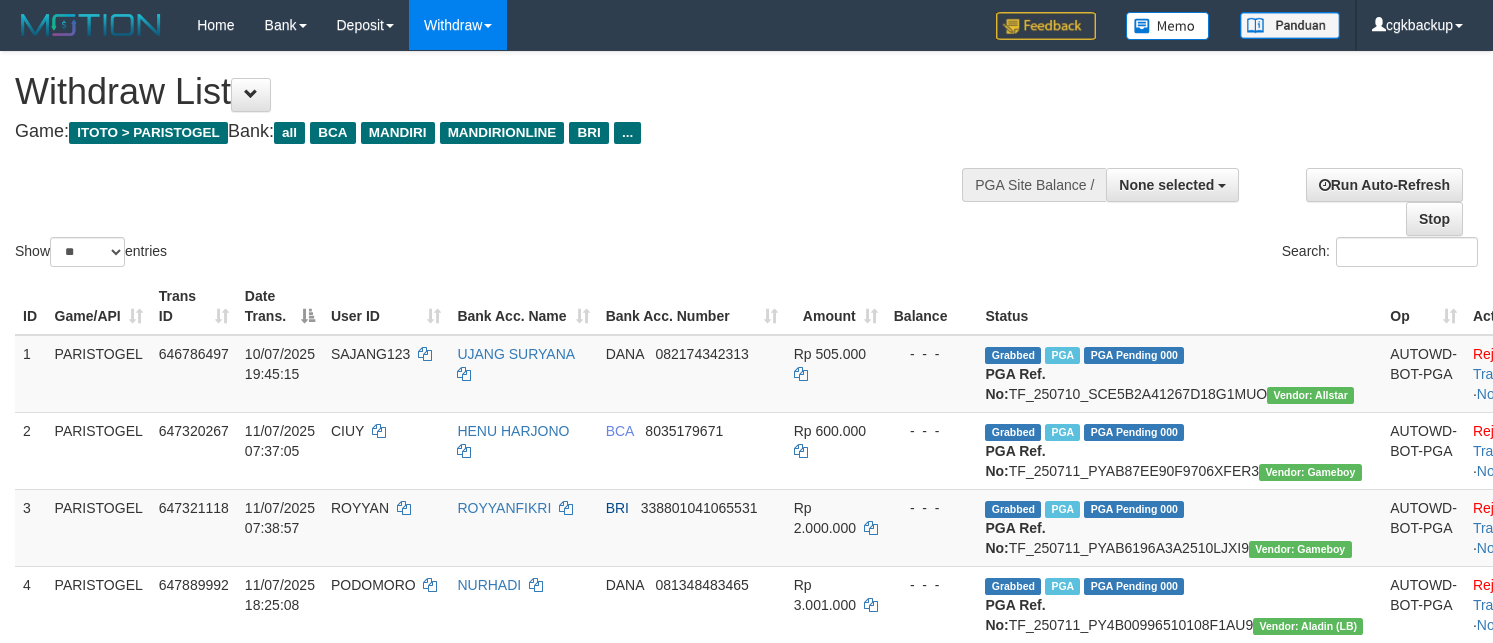 select 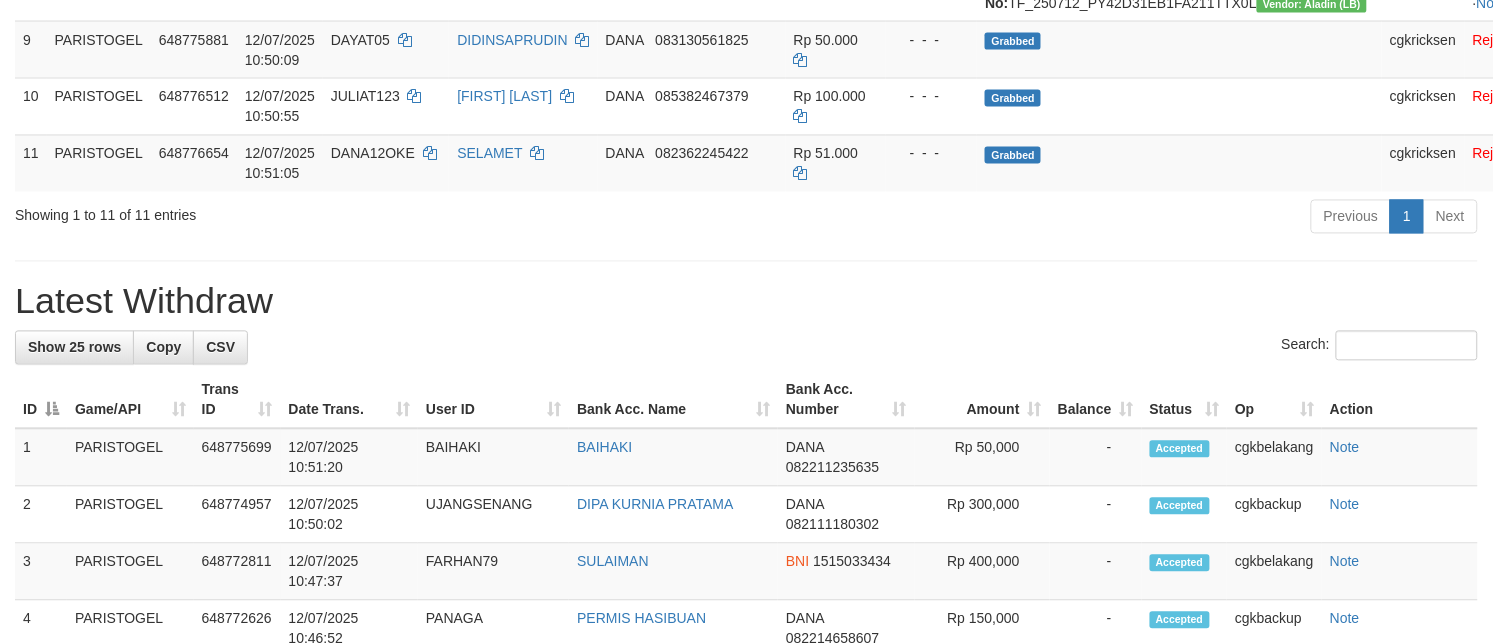 scroll, scrollTop: 875, scrollLeft: 0, axis: vertical 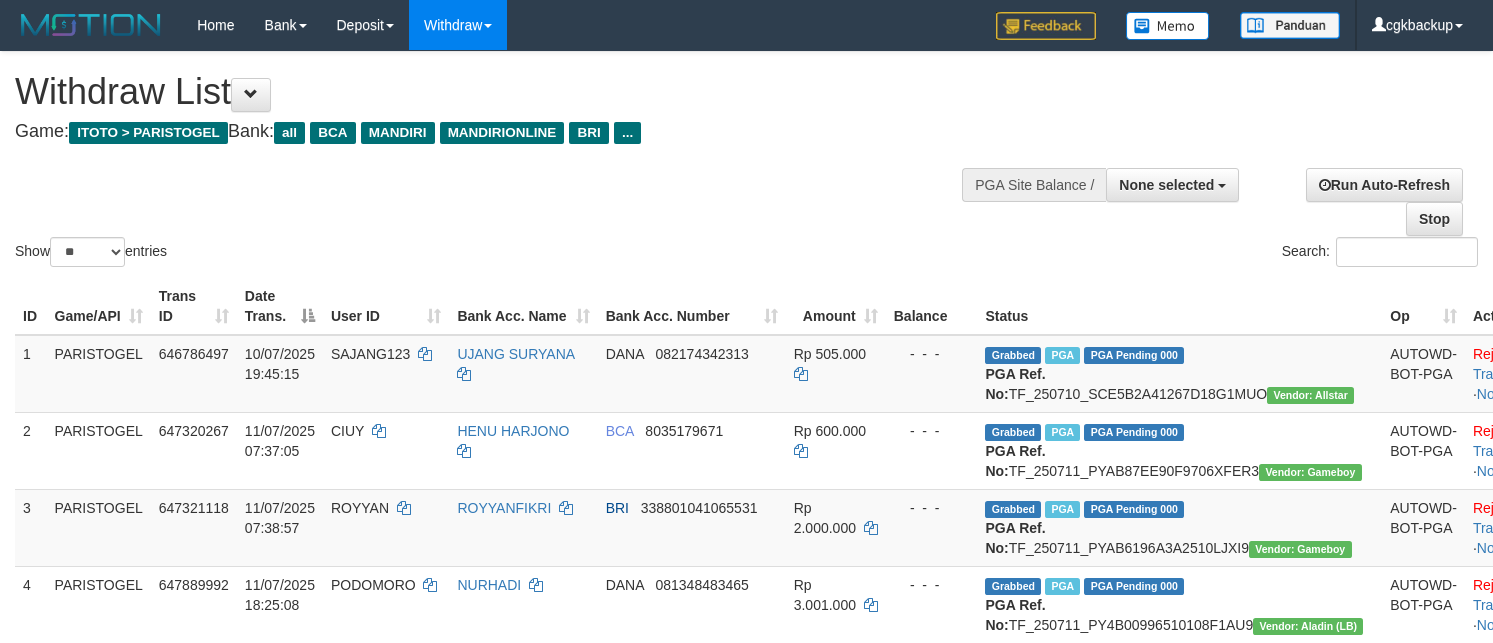 select 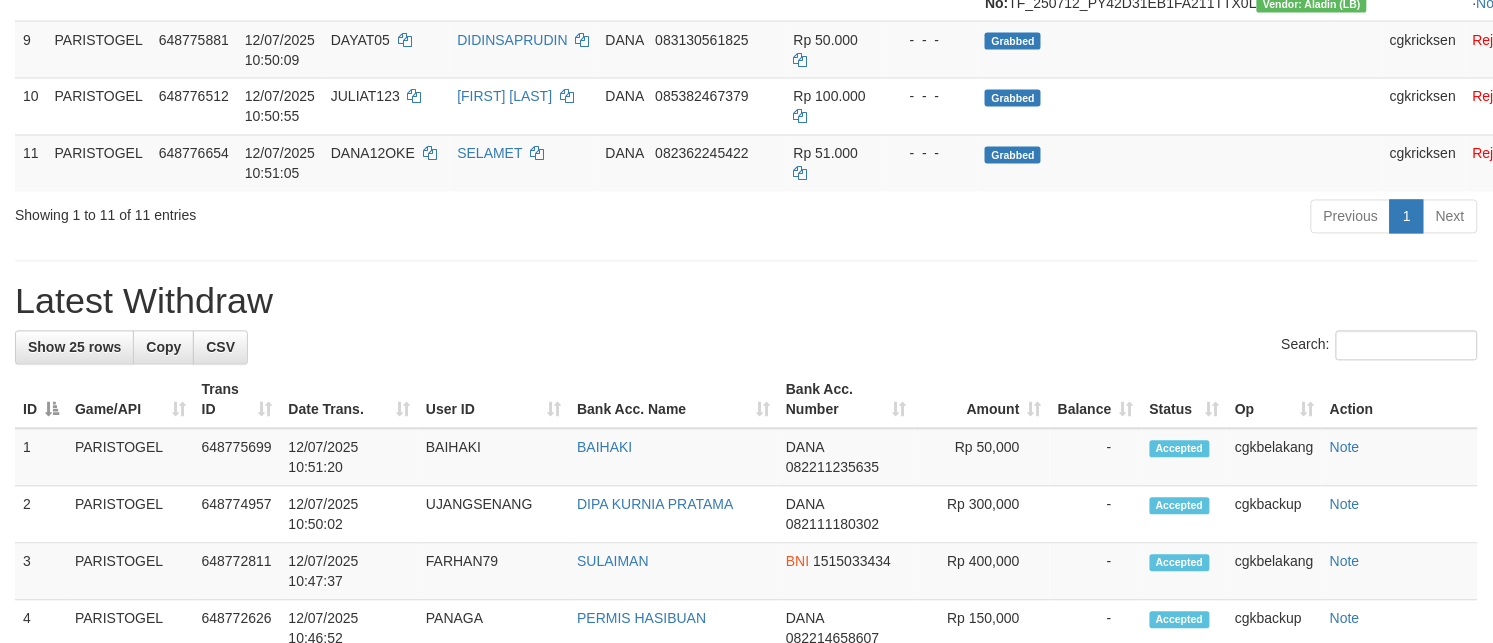 click on "**********" at bounding box center [746, 555] 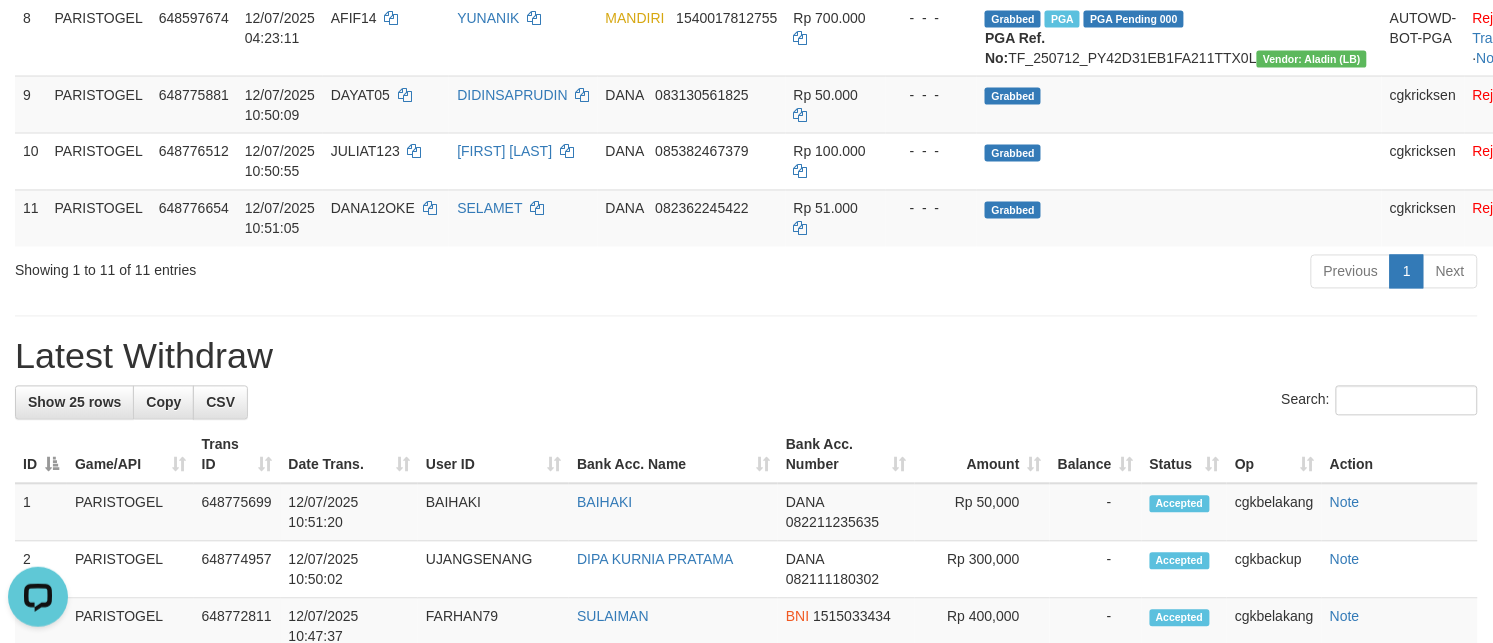 scroll, scrollTop: 0, scrollLeft: 0, axis: both 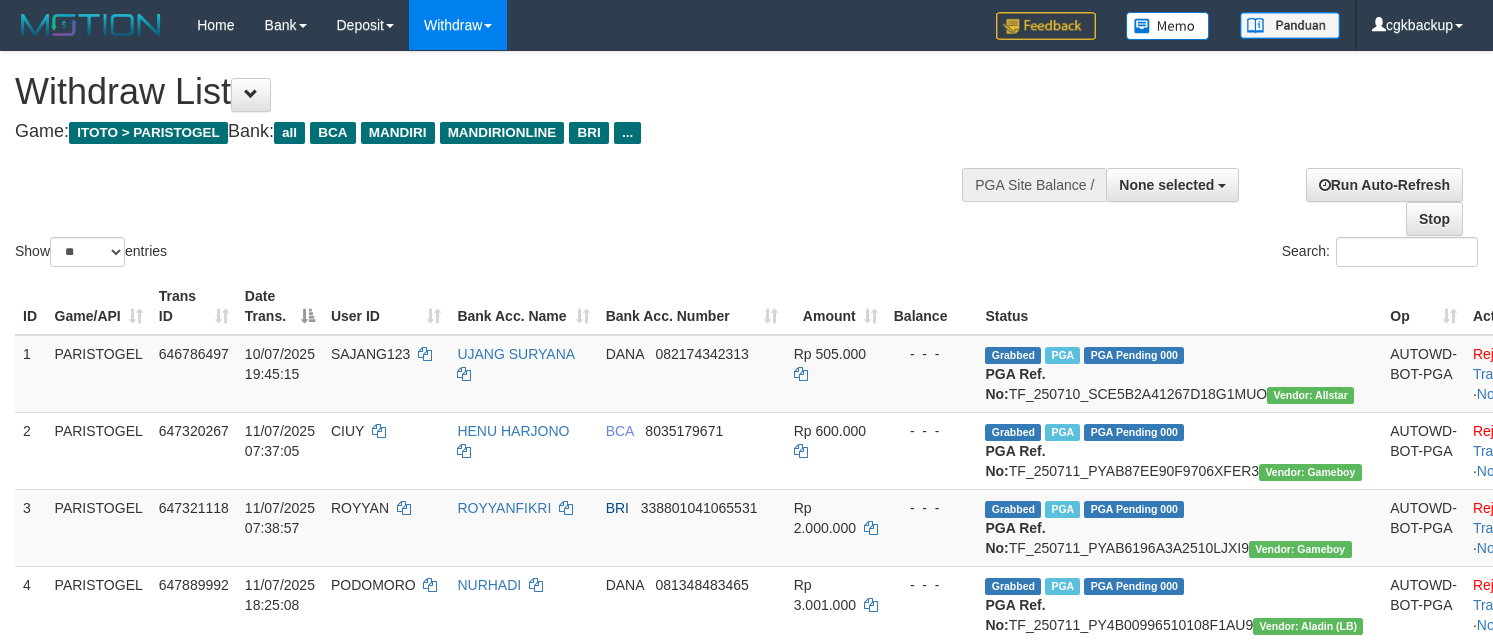 select 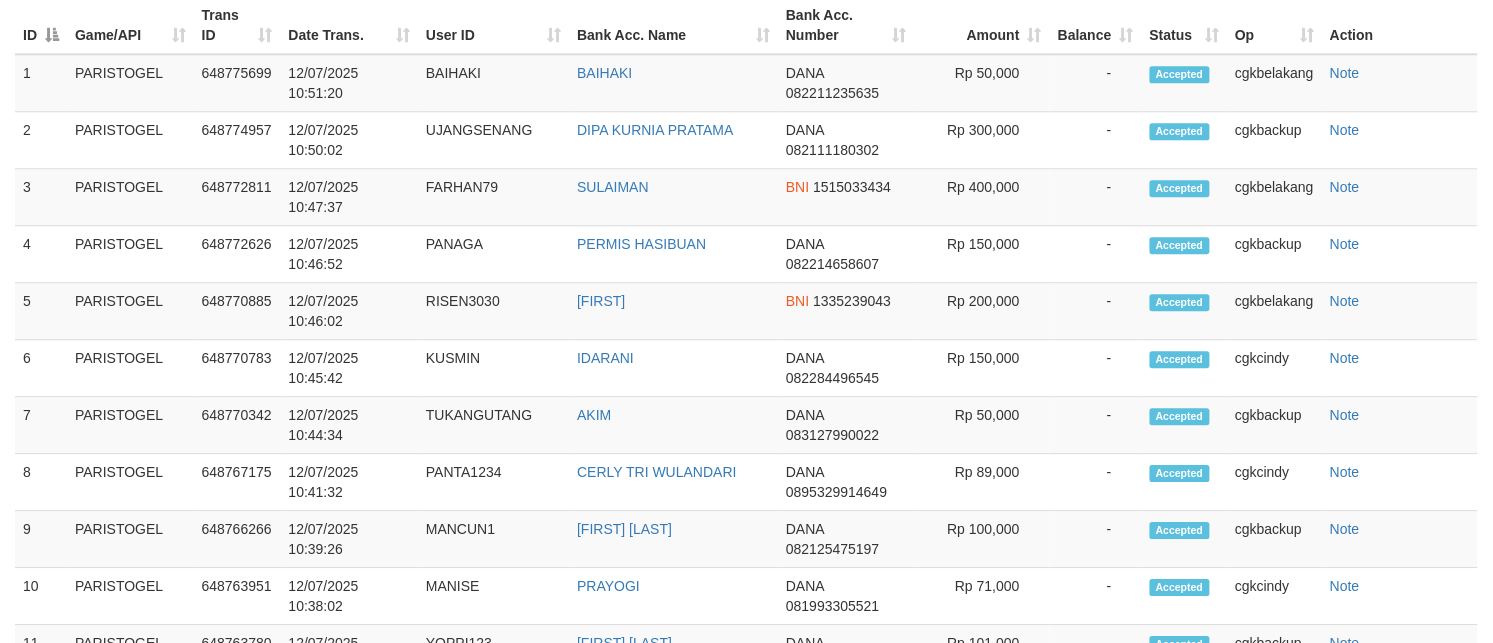 scroll, scrollTop: 1250, scrollLeft: 0, axis: vertical 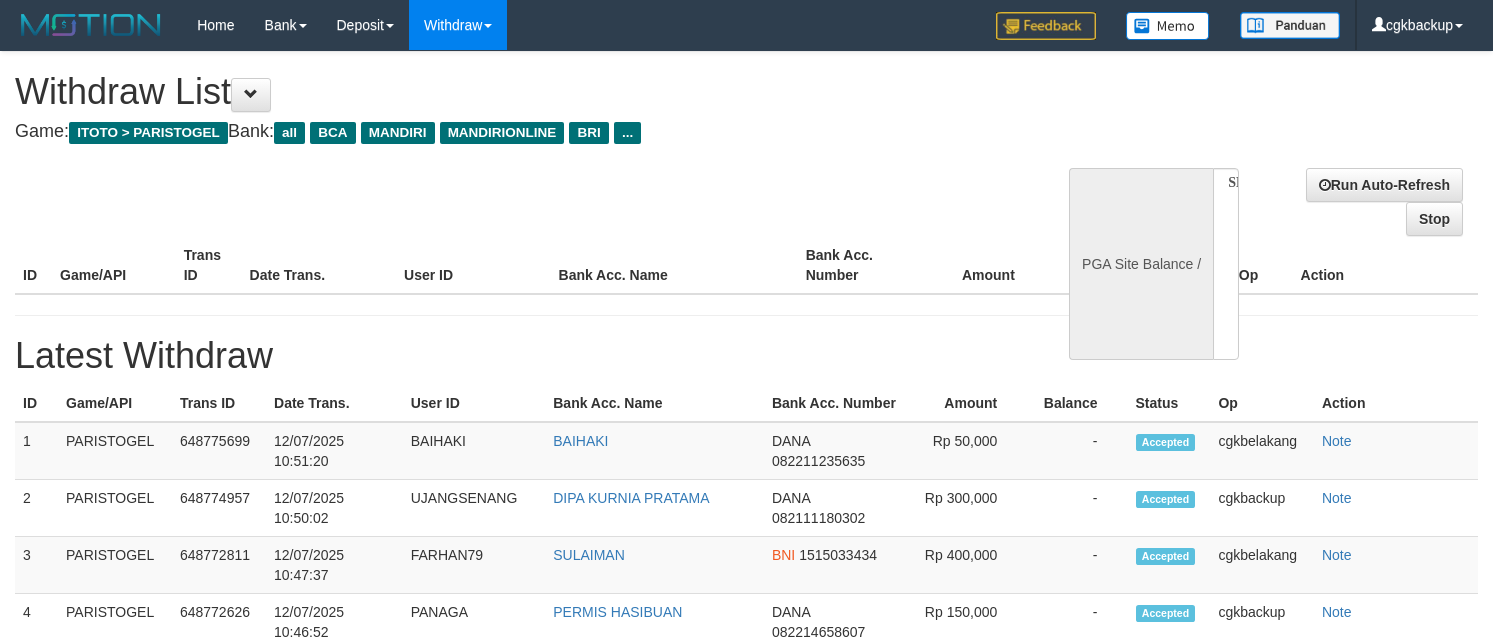 select 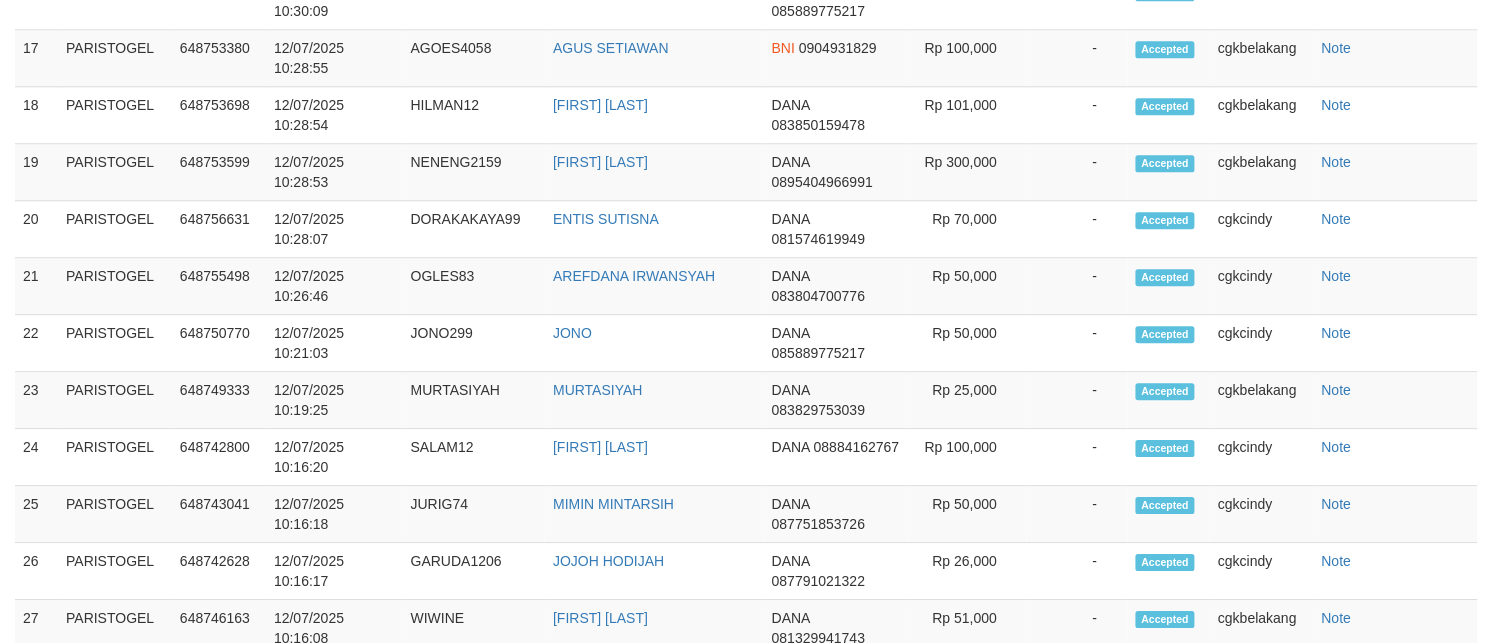 select on "**" 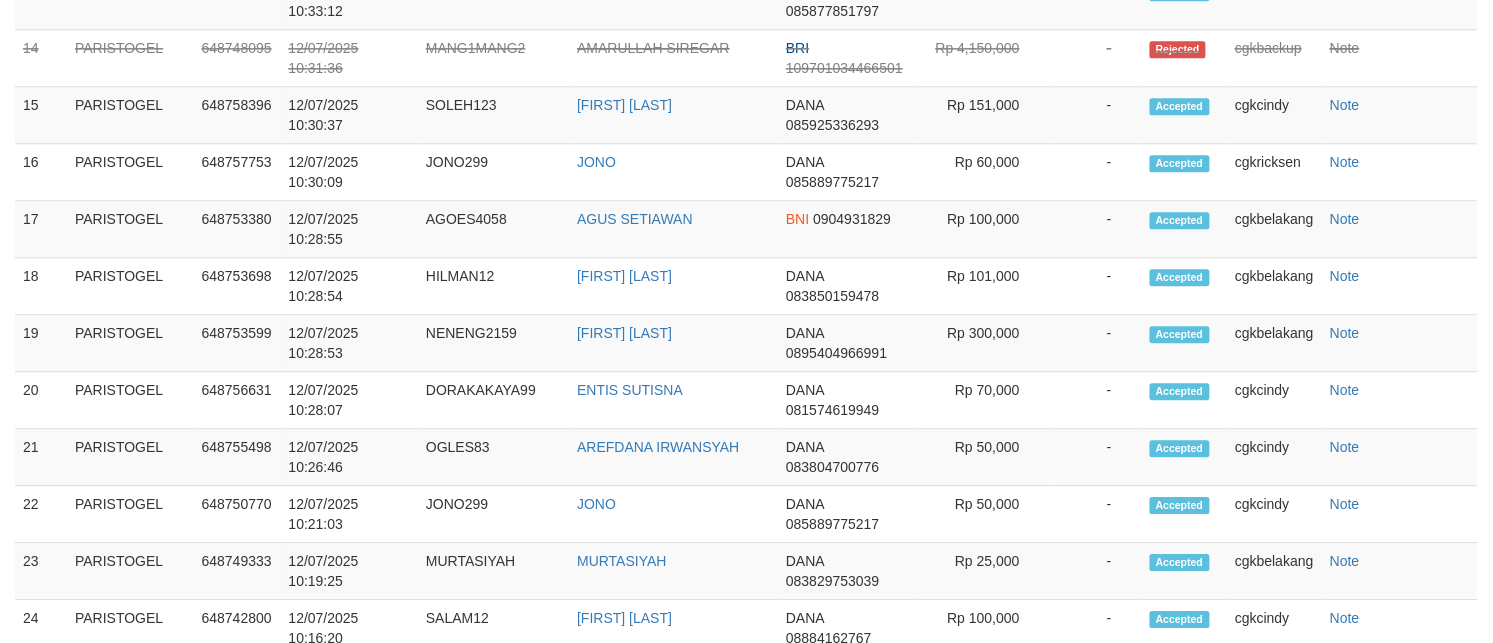 scroll, scrollTop: 2233, scrollLeft: 0, axis: vertical 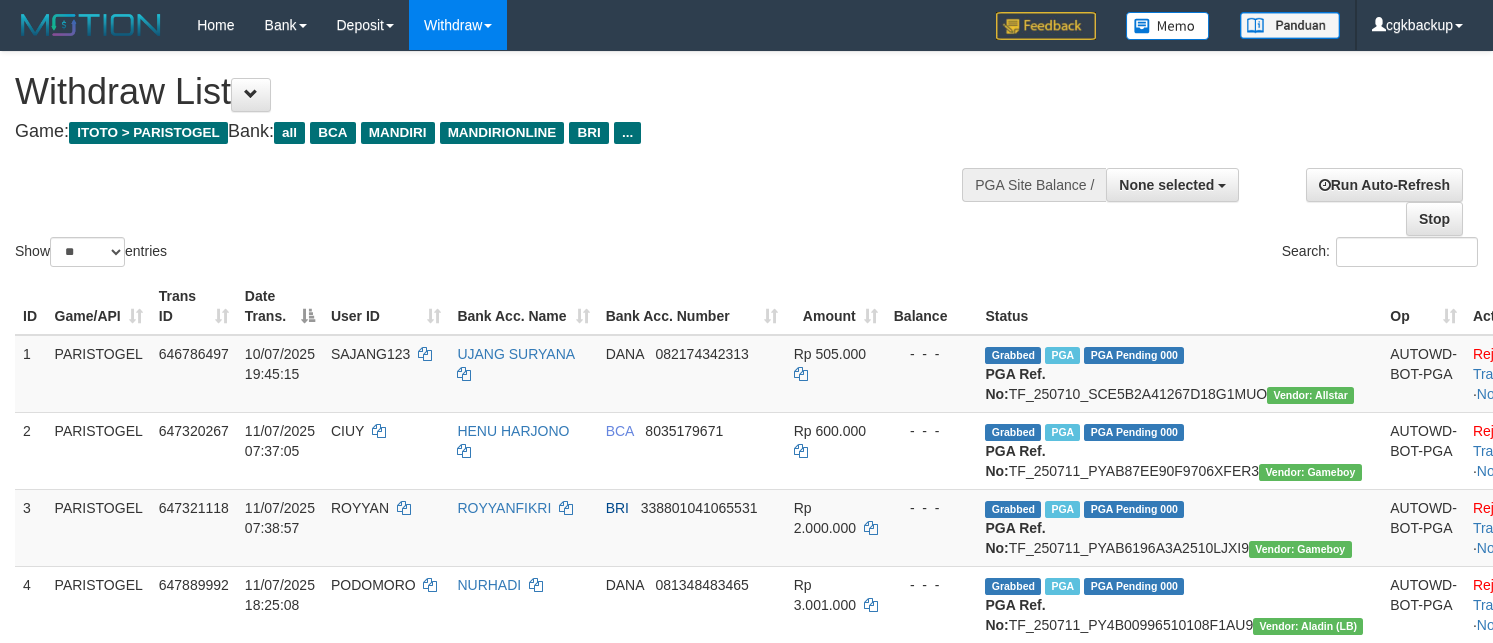select 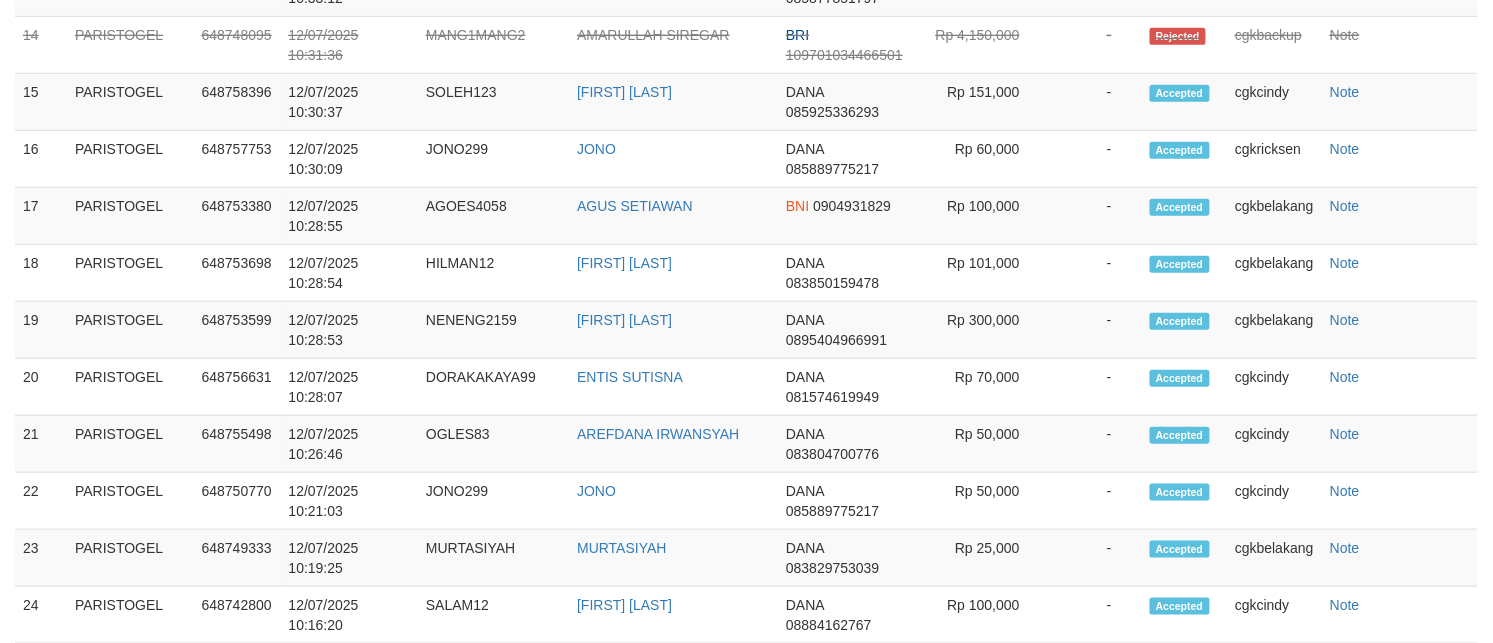 scroll, scrollTop: 2233, scrollLeft: 0, axis: vertical 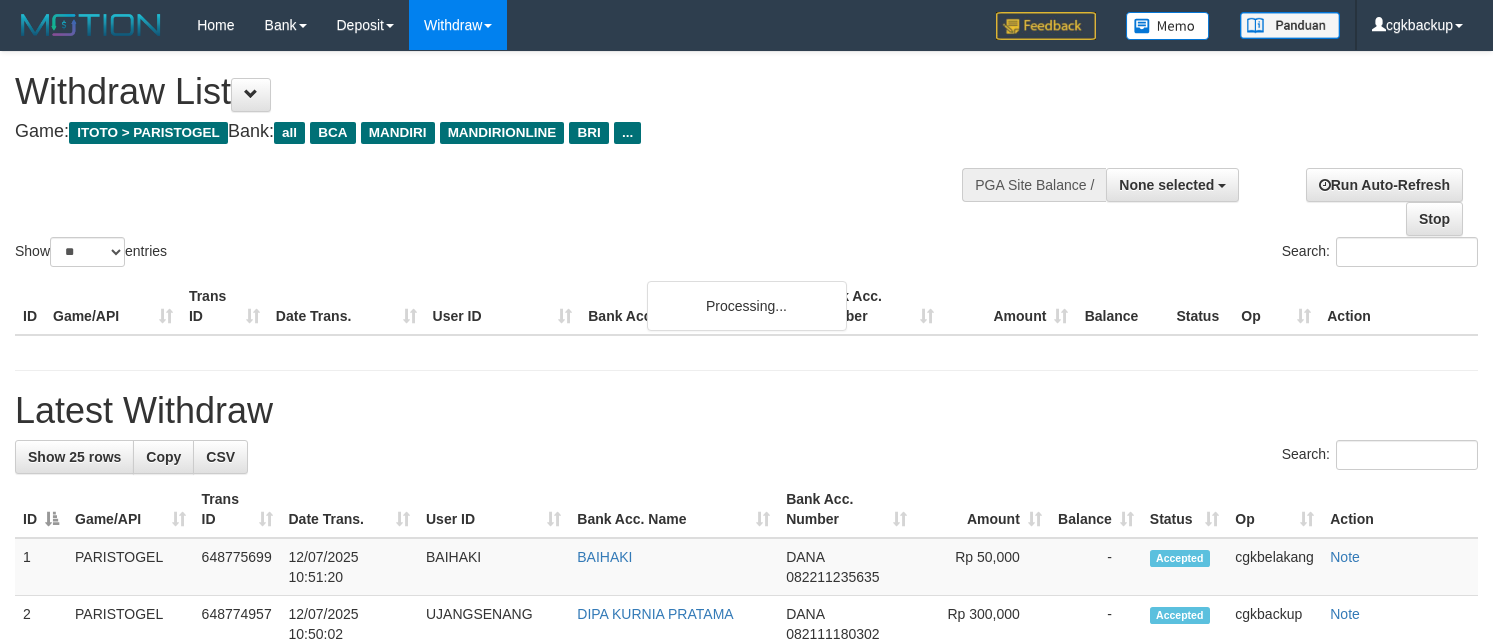 select 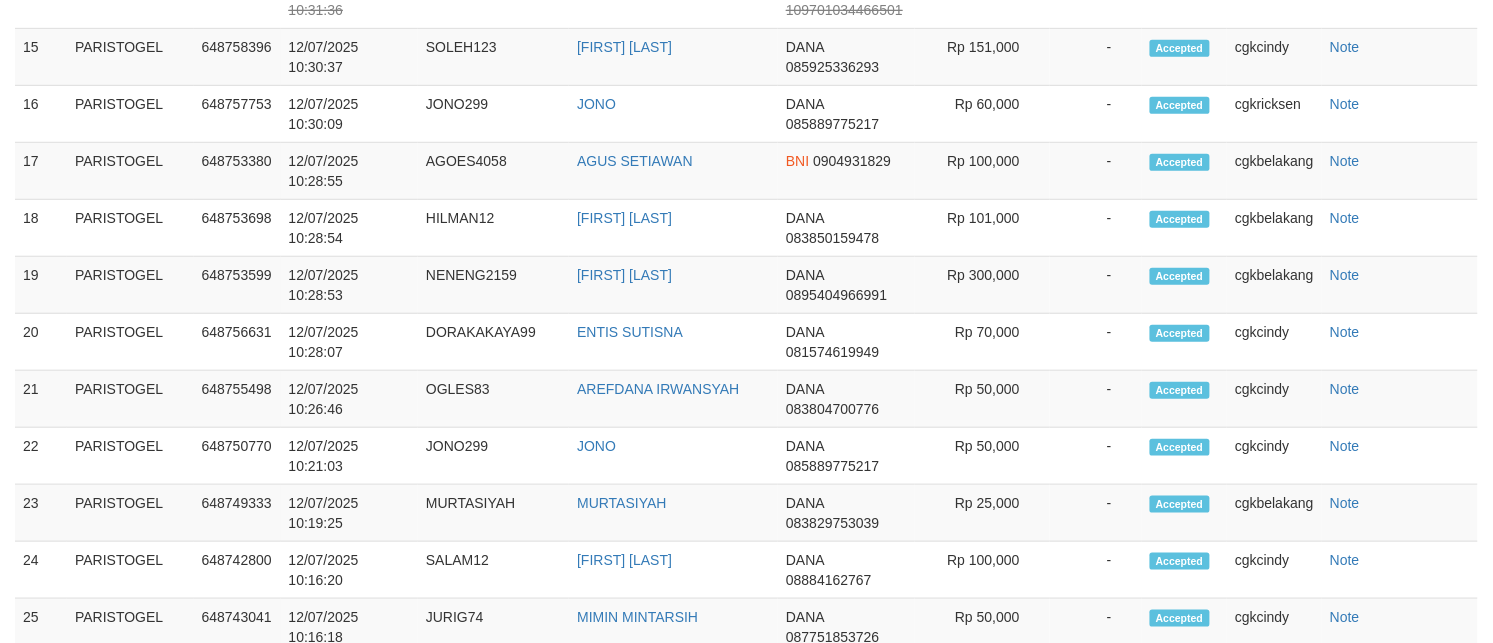 scroll, scrollTop: 2233, scrollLeft: 0, axis: vertical 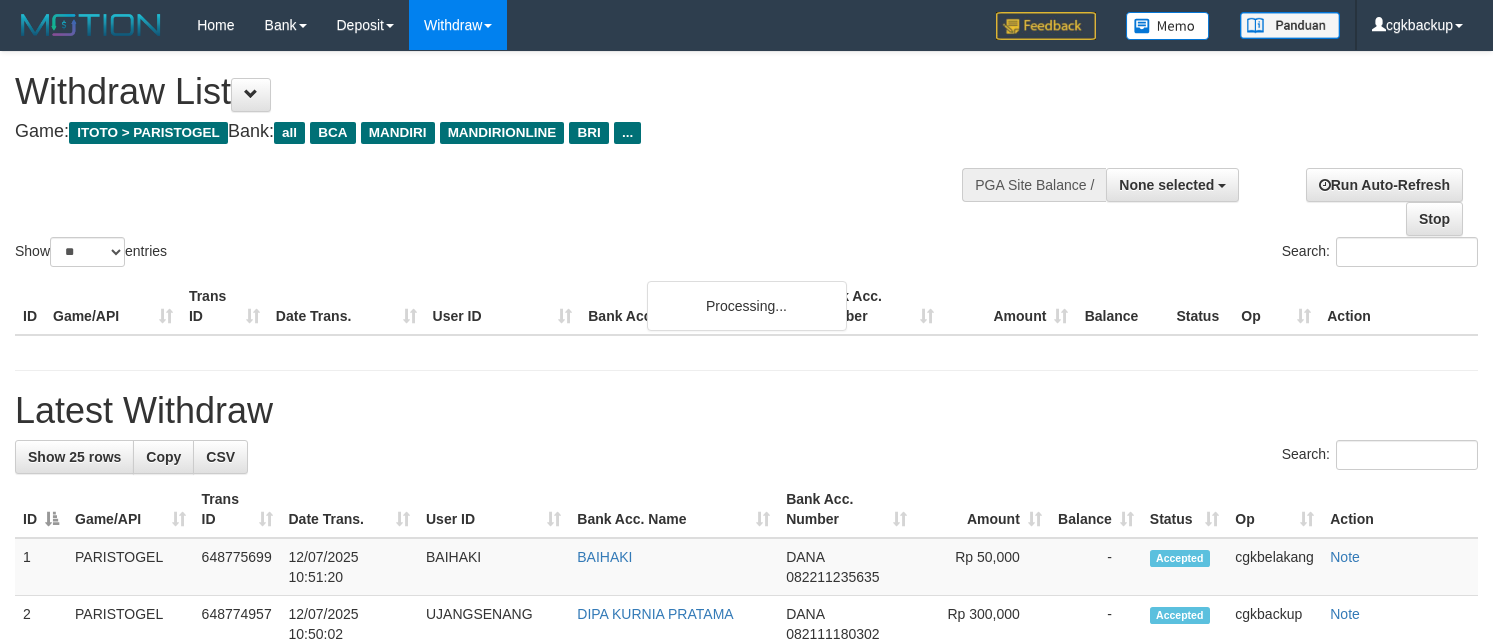 select 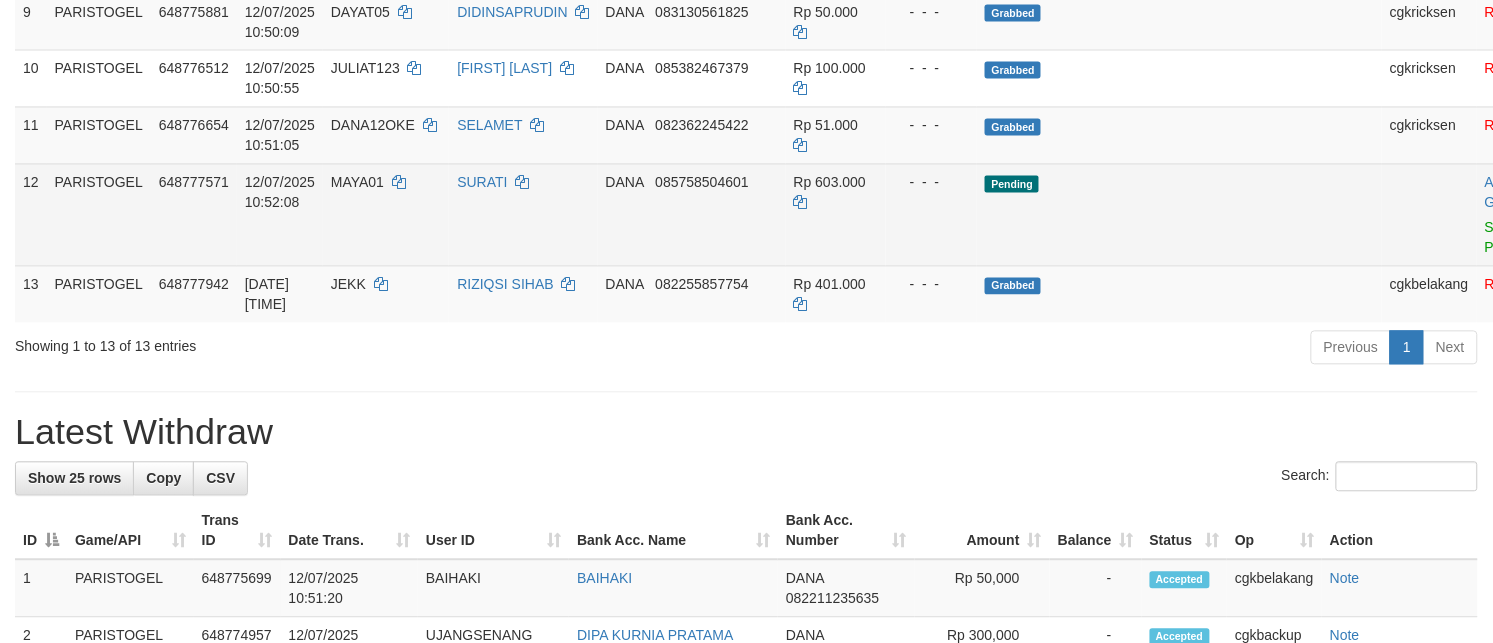 scroll, scrollTop: 913, scrollLeft: 0, axis: vertical 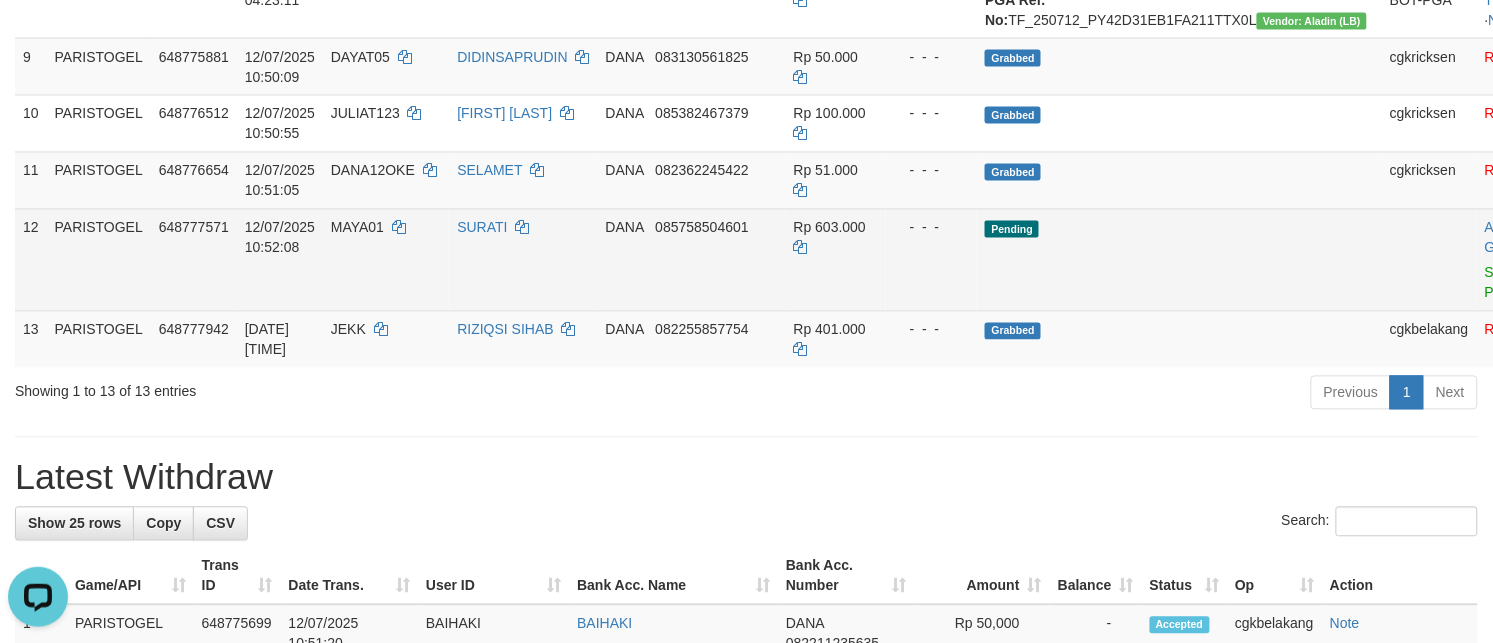 click on "Pending" at bounding box center (1179, 260) 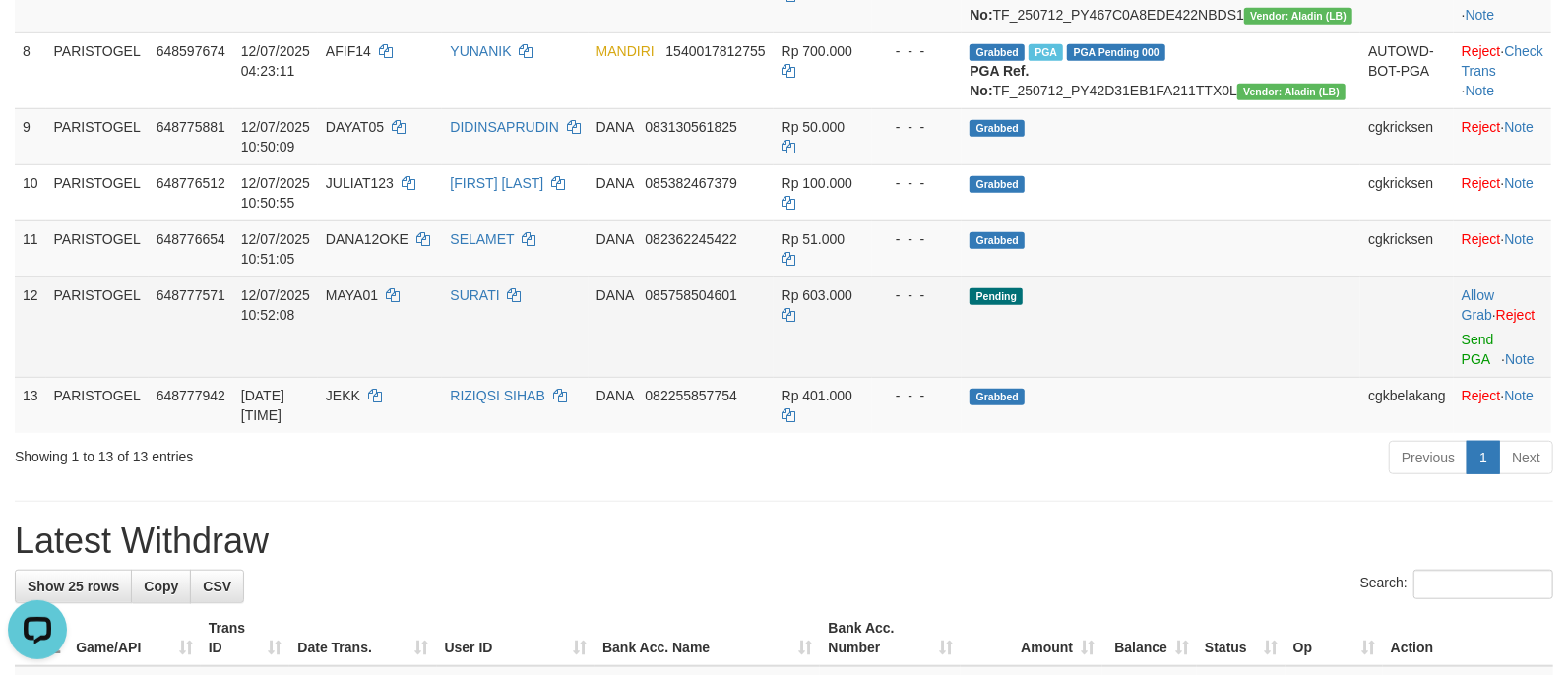 scroll, scrollTop: 767, scrollLeft: 0, axis: vertical 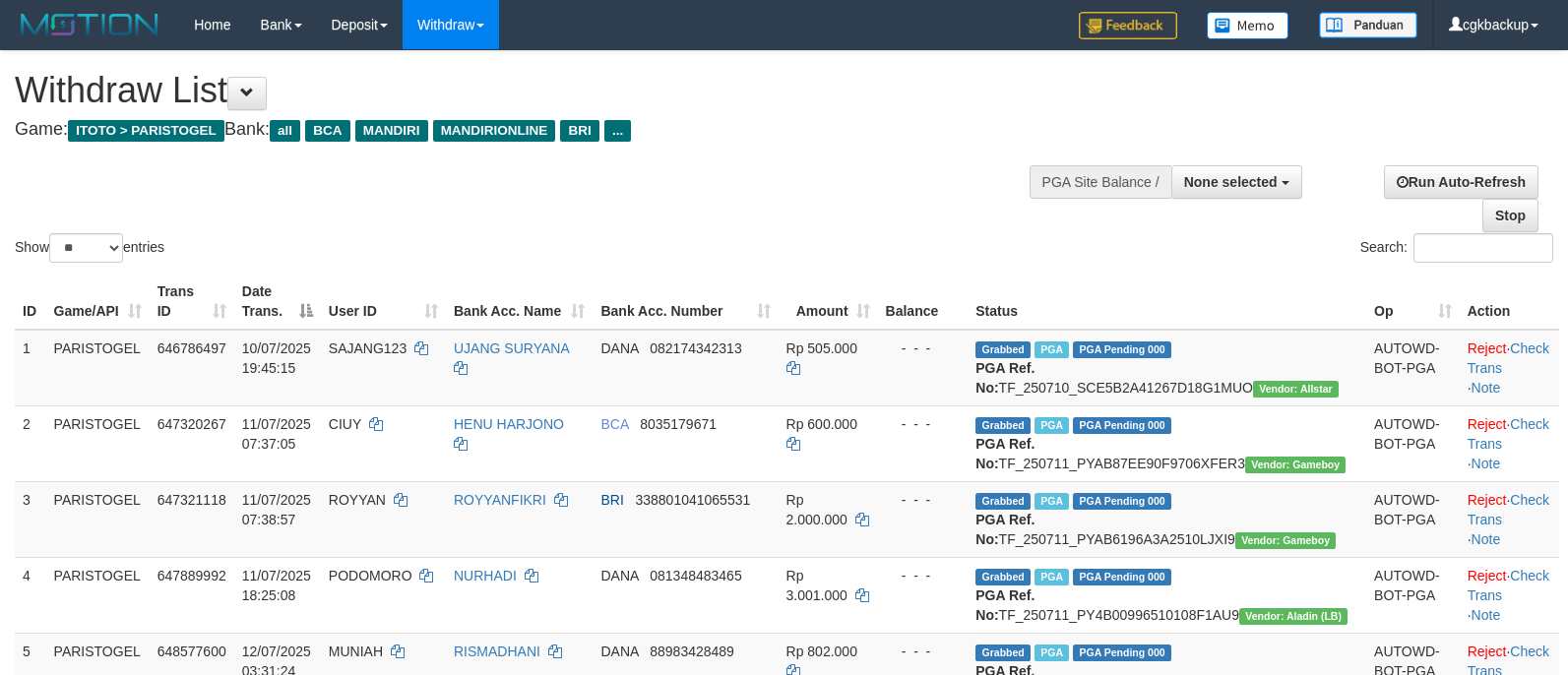 select 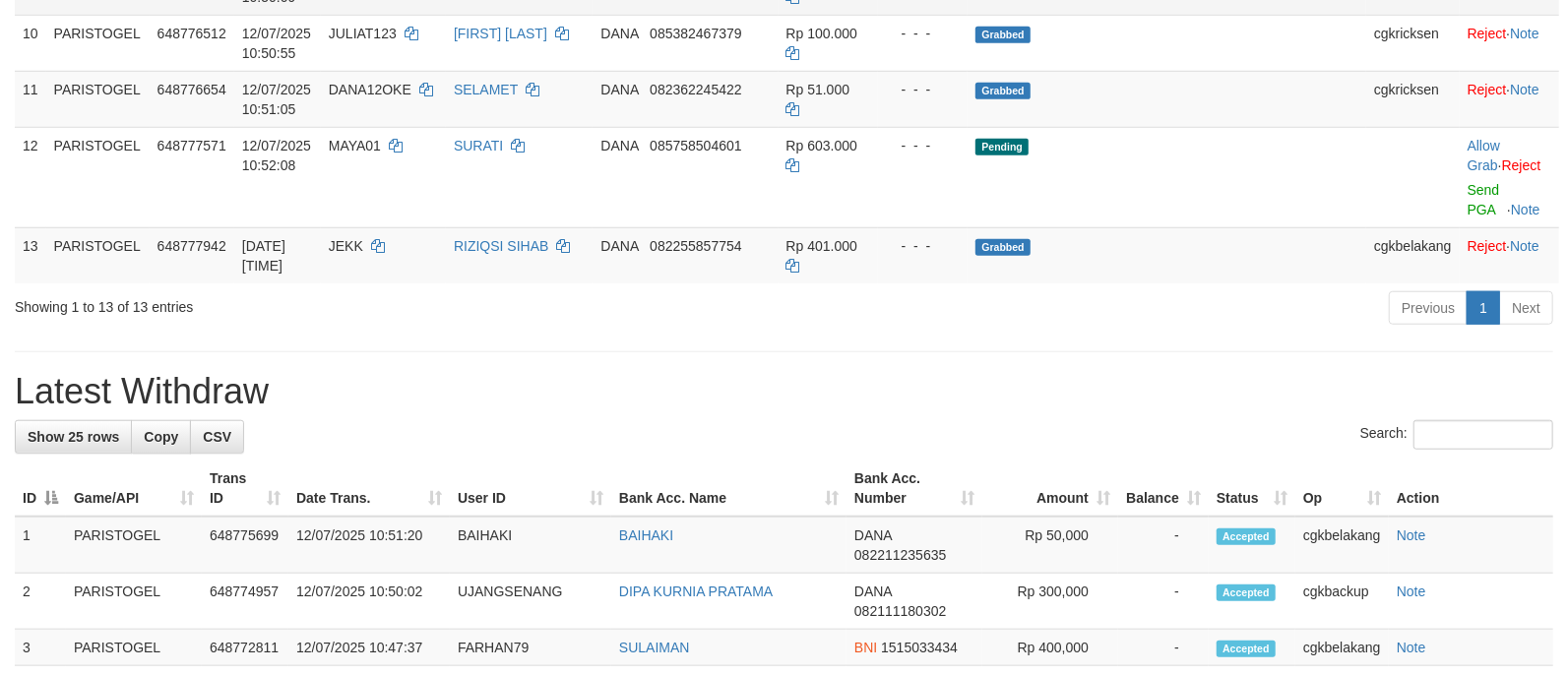 scroll, scrollTop: 1029, scrollLeft: 0, axis: vertical 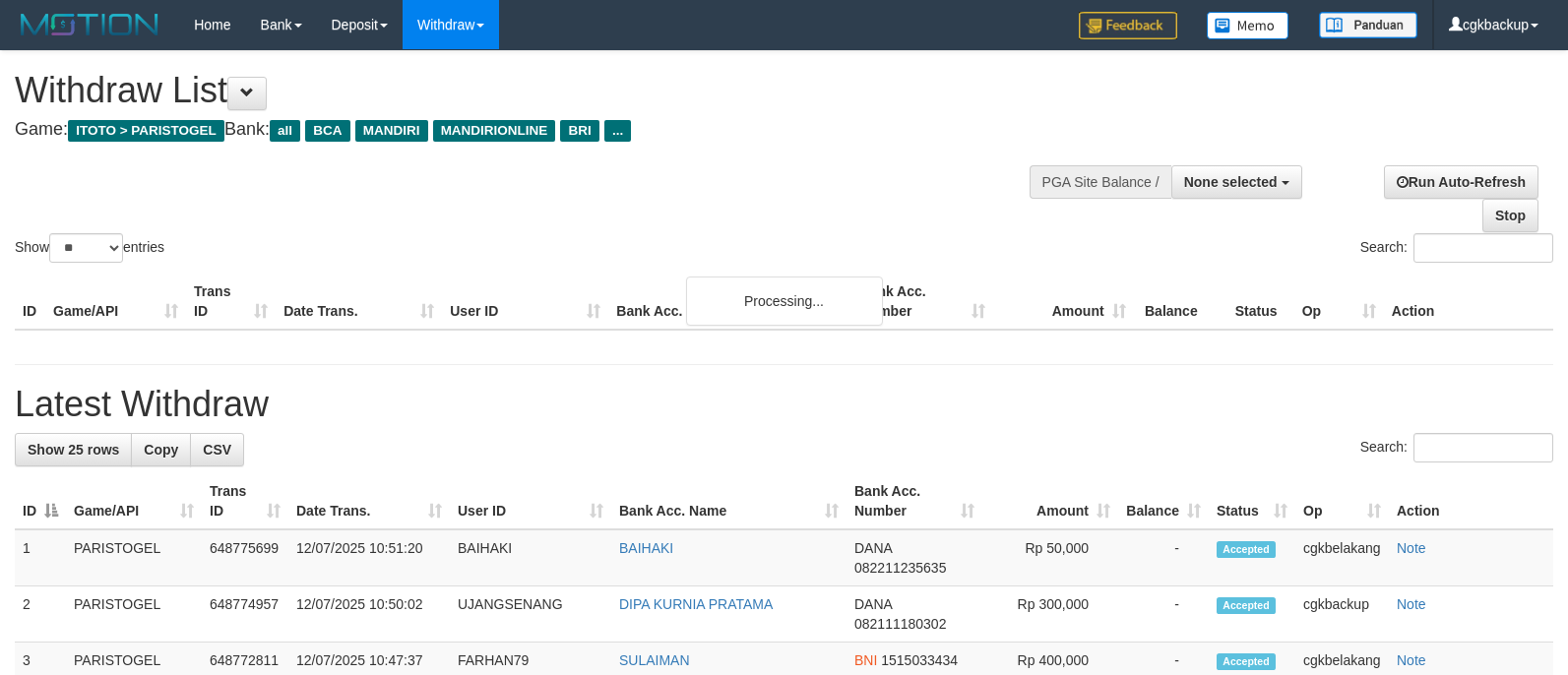 select 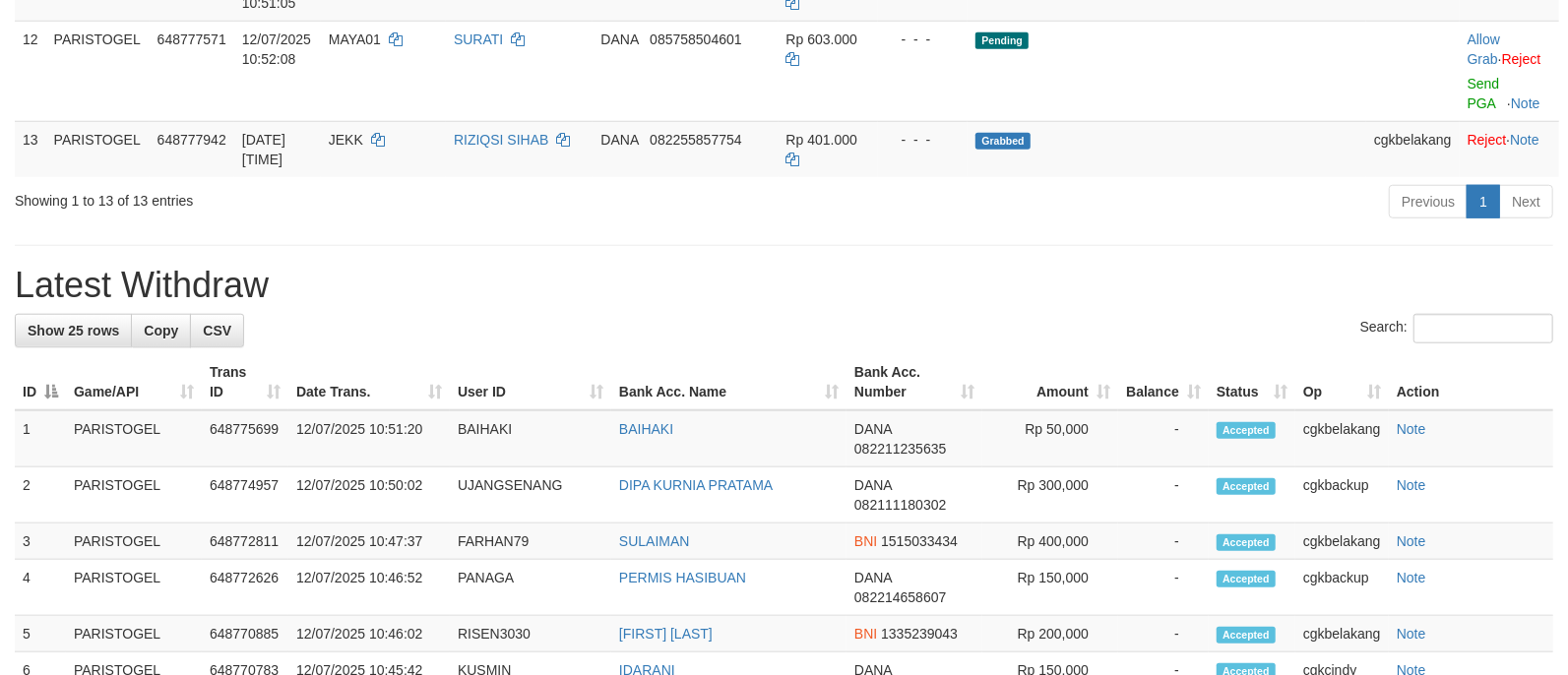 scroll, scrollTop: 1029, scrollLeft: 0, axis: vertical 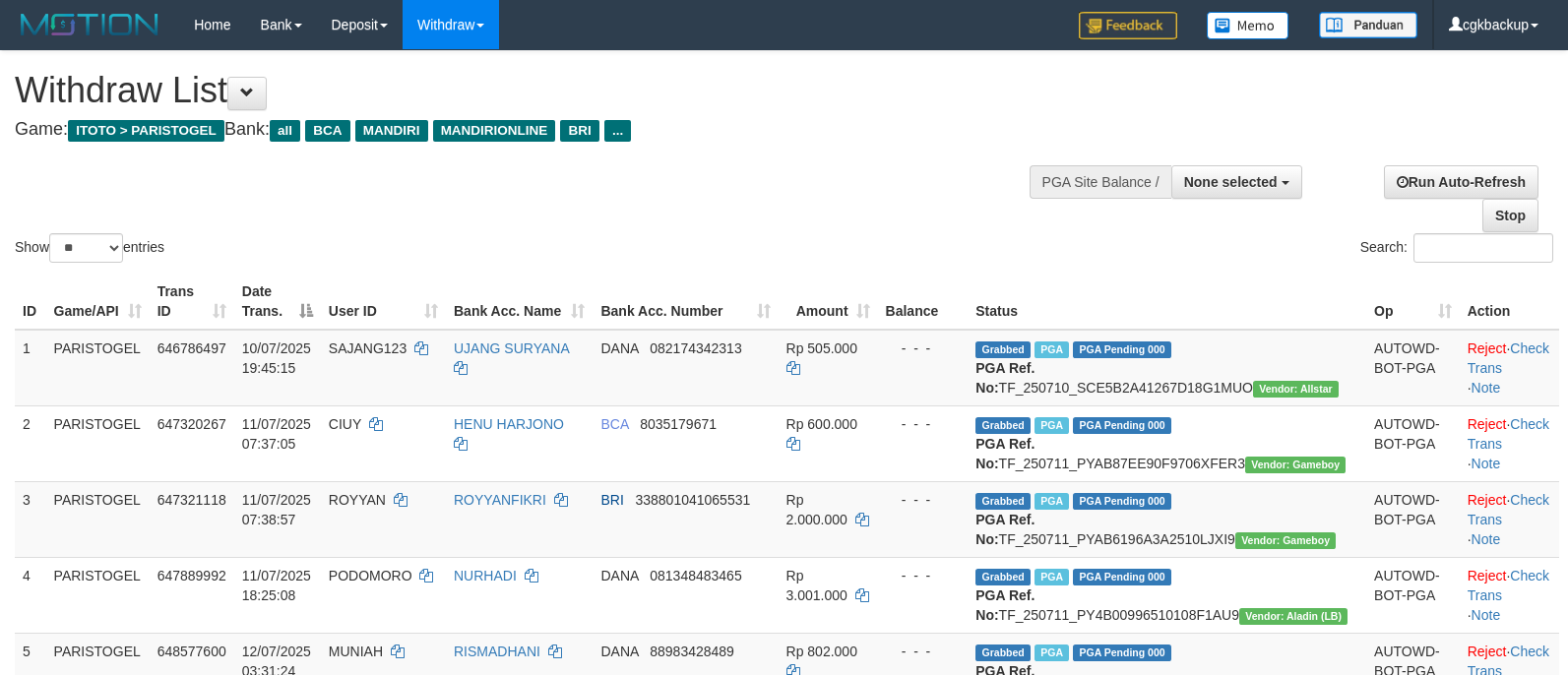 select 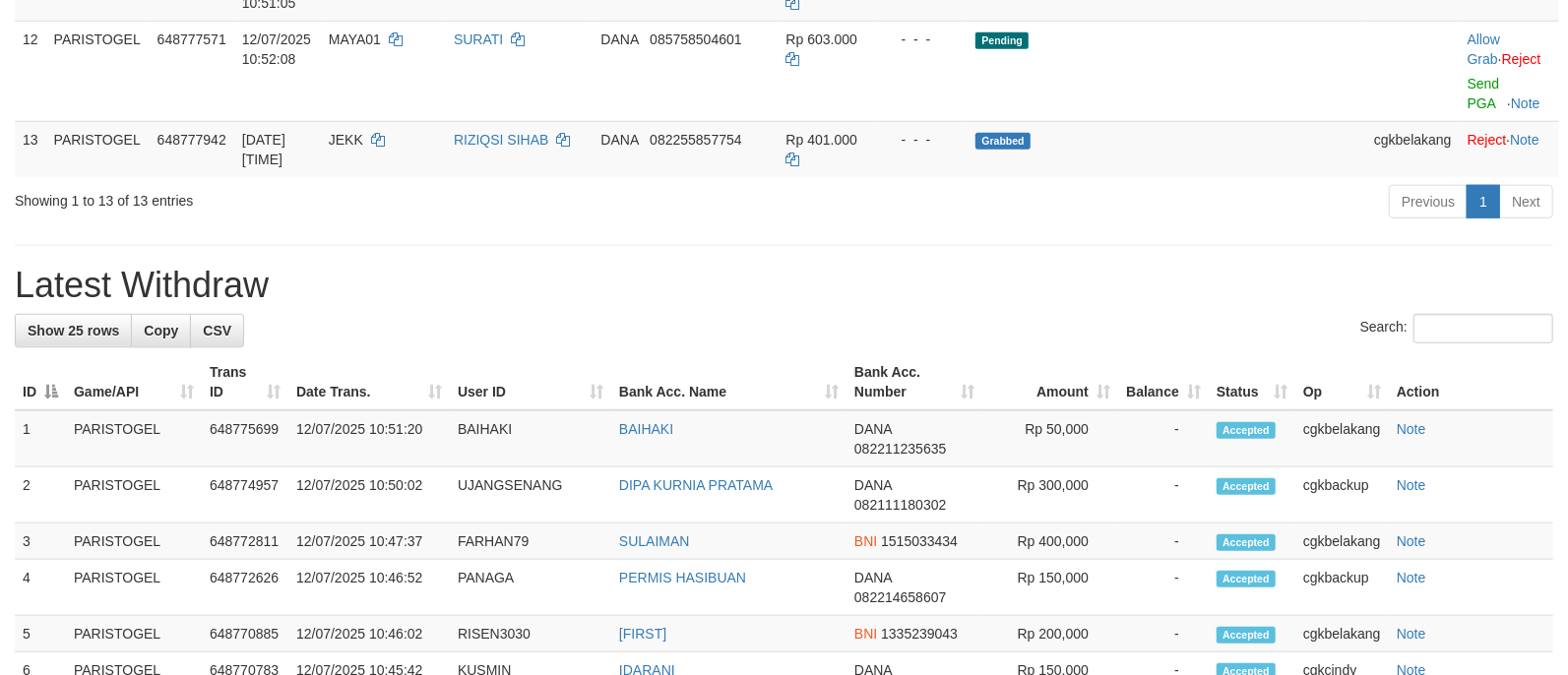 scroll, scrollTop: 1029, scrollLeft: 0, axis: vertical 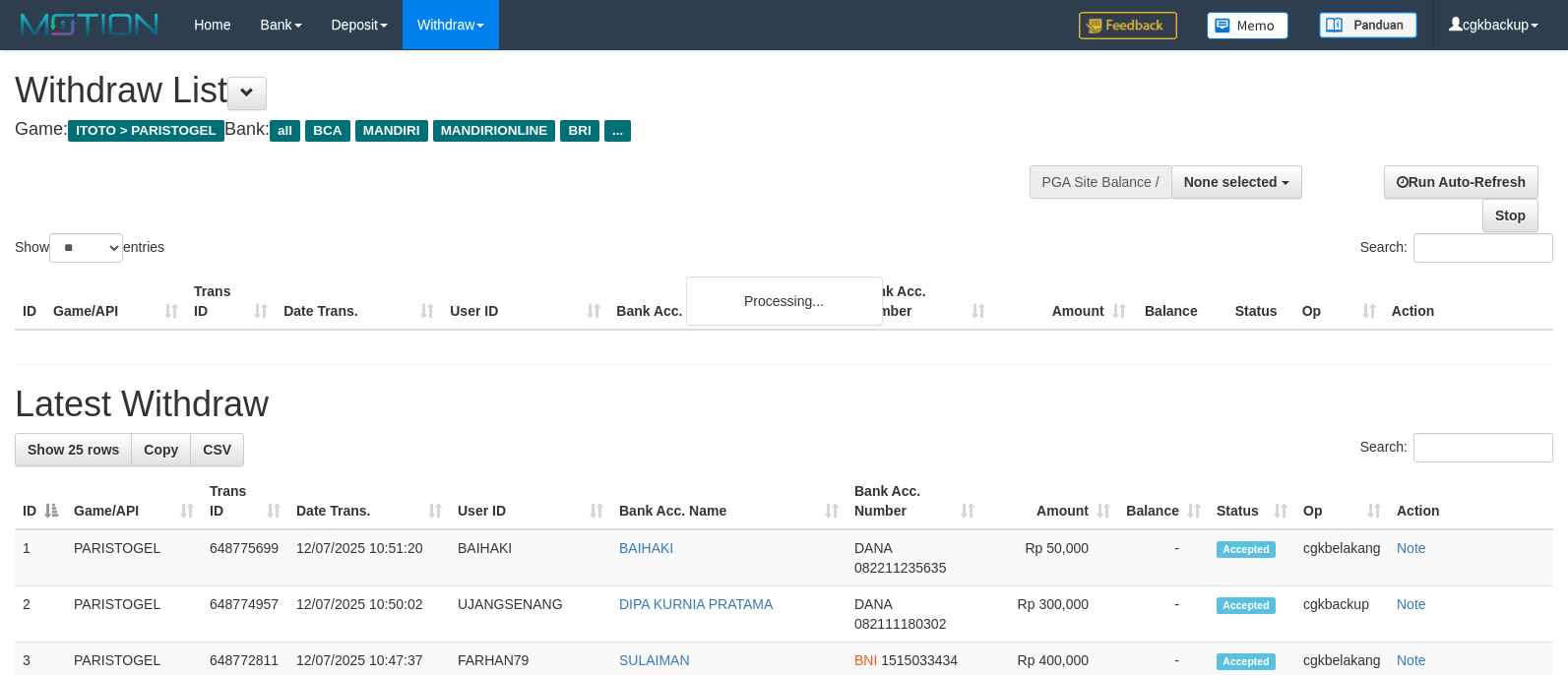 select 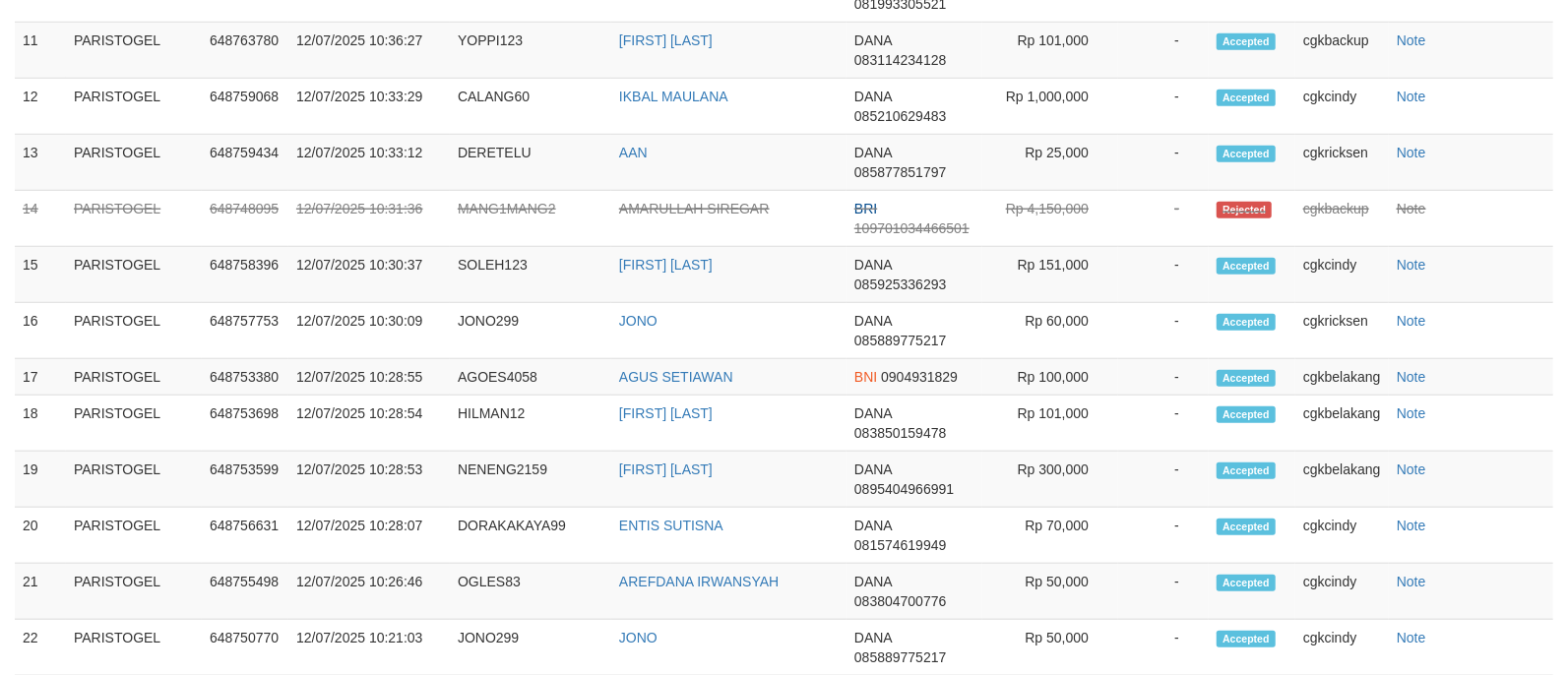 scroll, scrollTop: 2100, scrollLeft: 0, axis: vertical 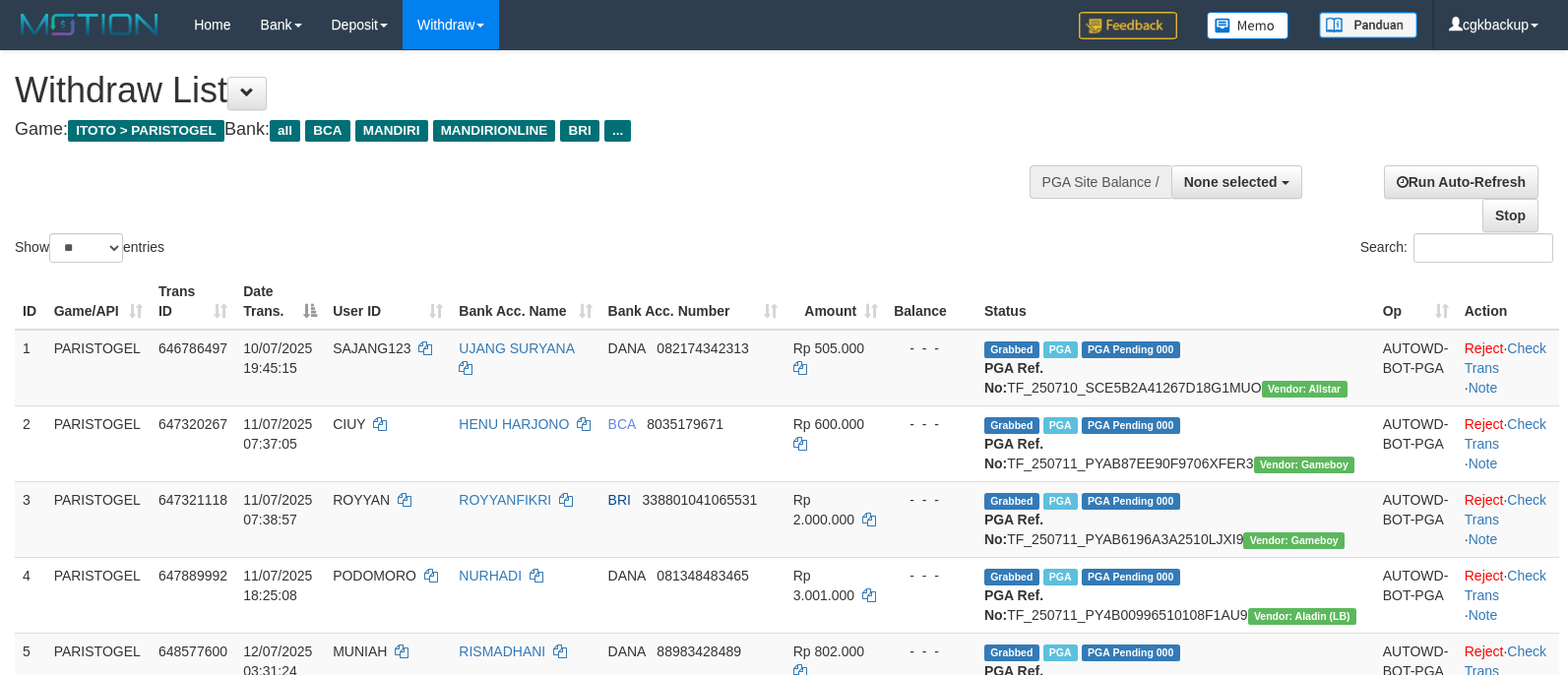 select 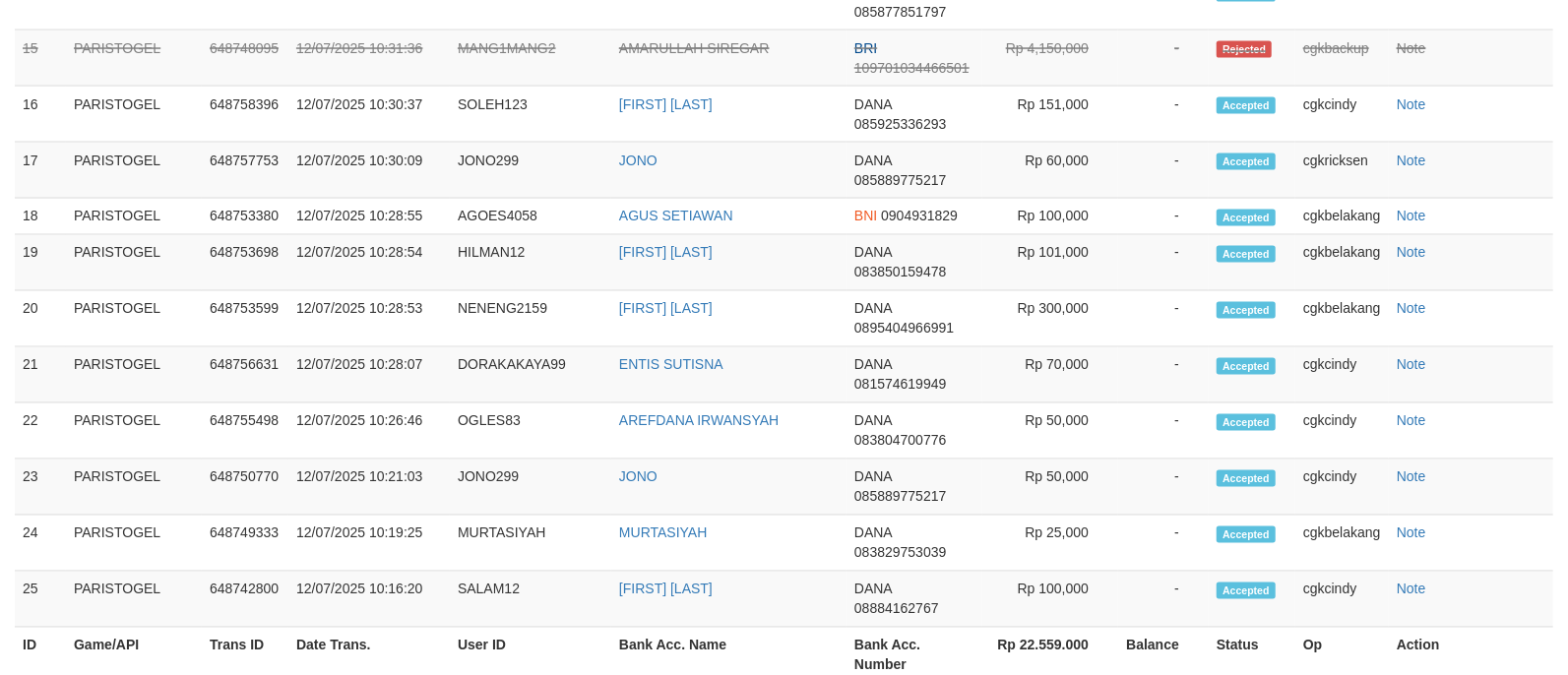 scroll, scrollTop: 2100, scrollLeft: 0, axis: vertical 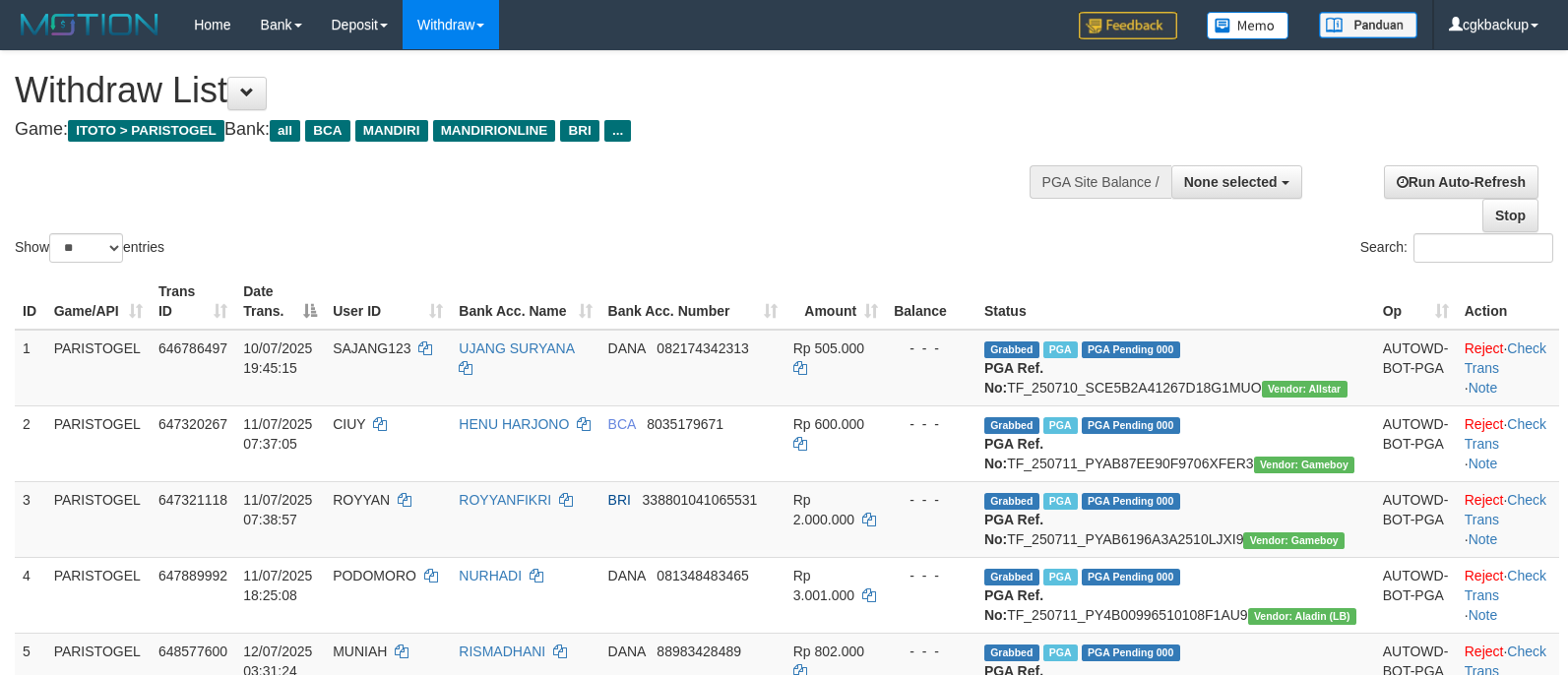 select 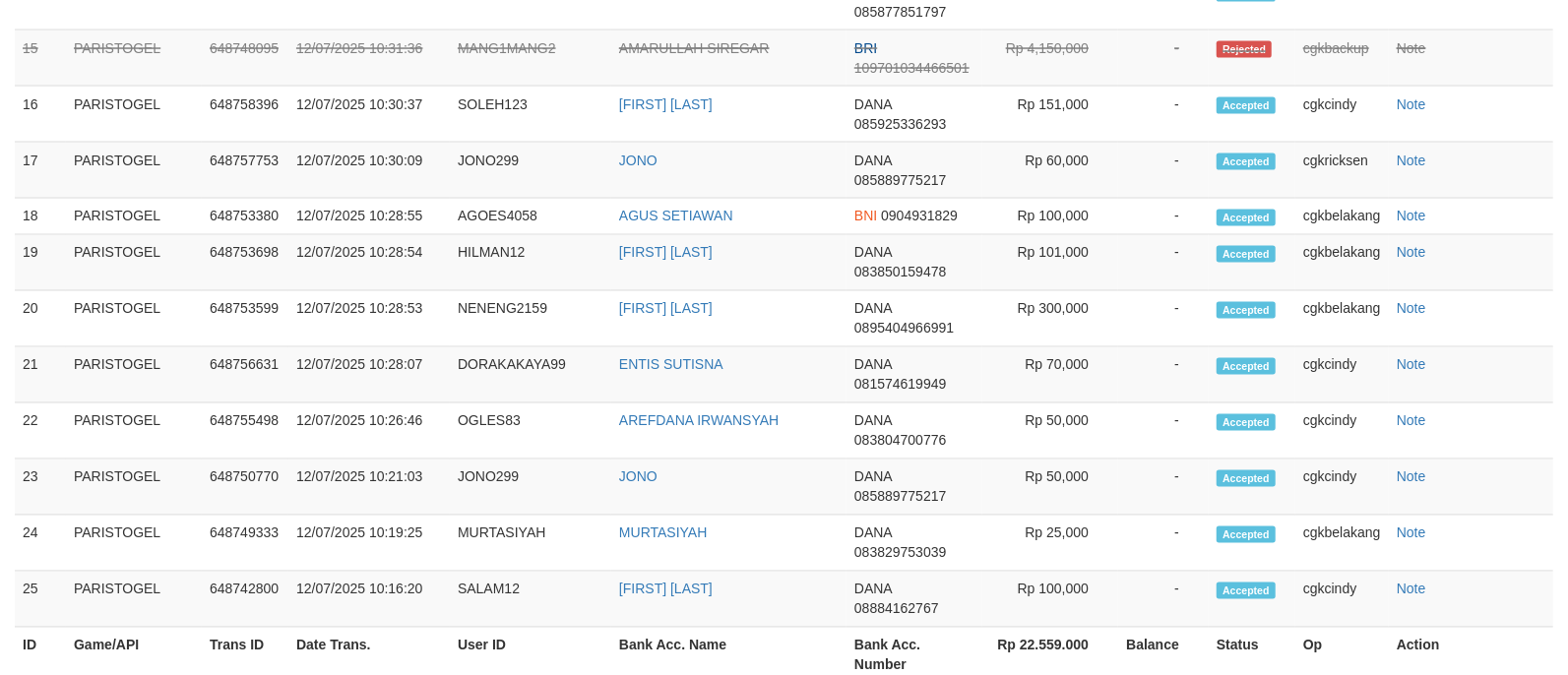 scroll, scrollTop: 2100, scrollLeft: 0, axis: vertical 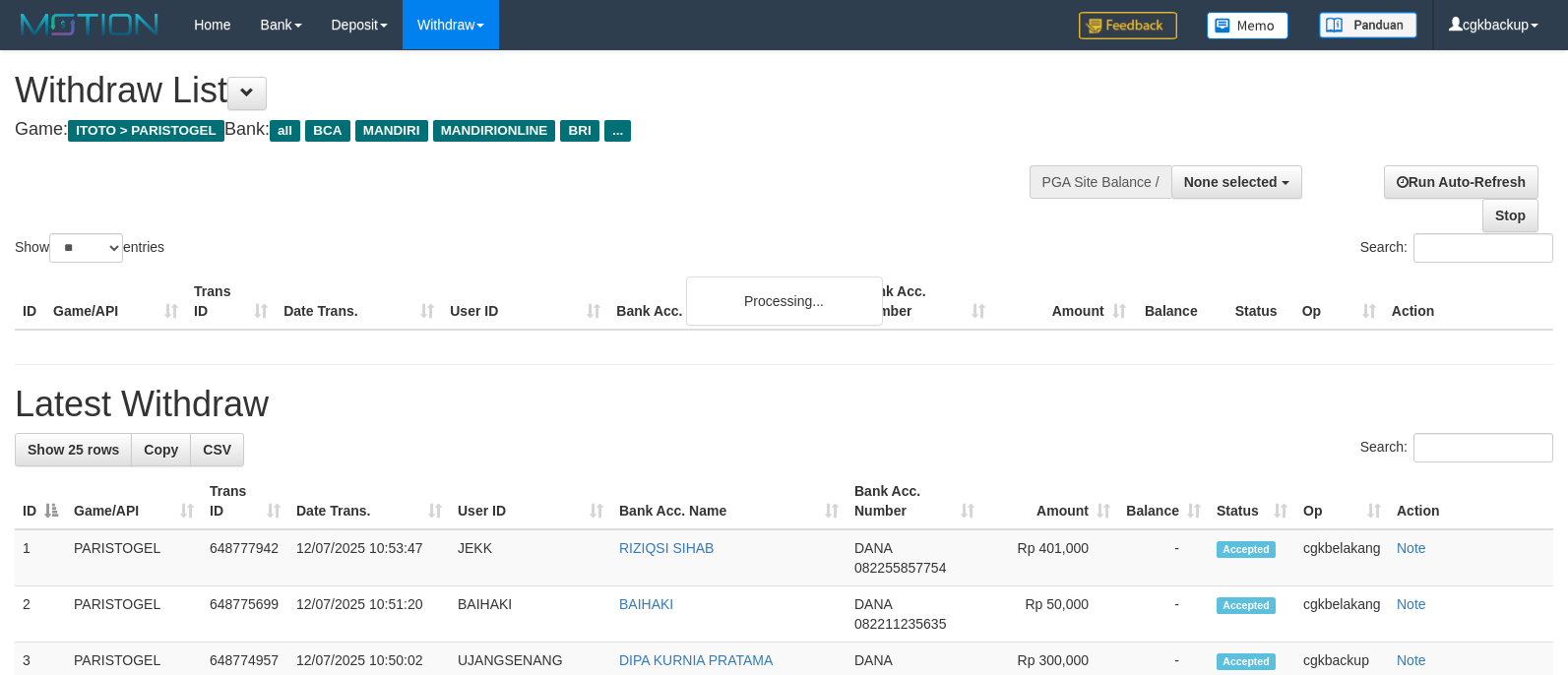 select 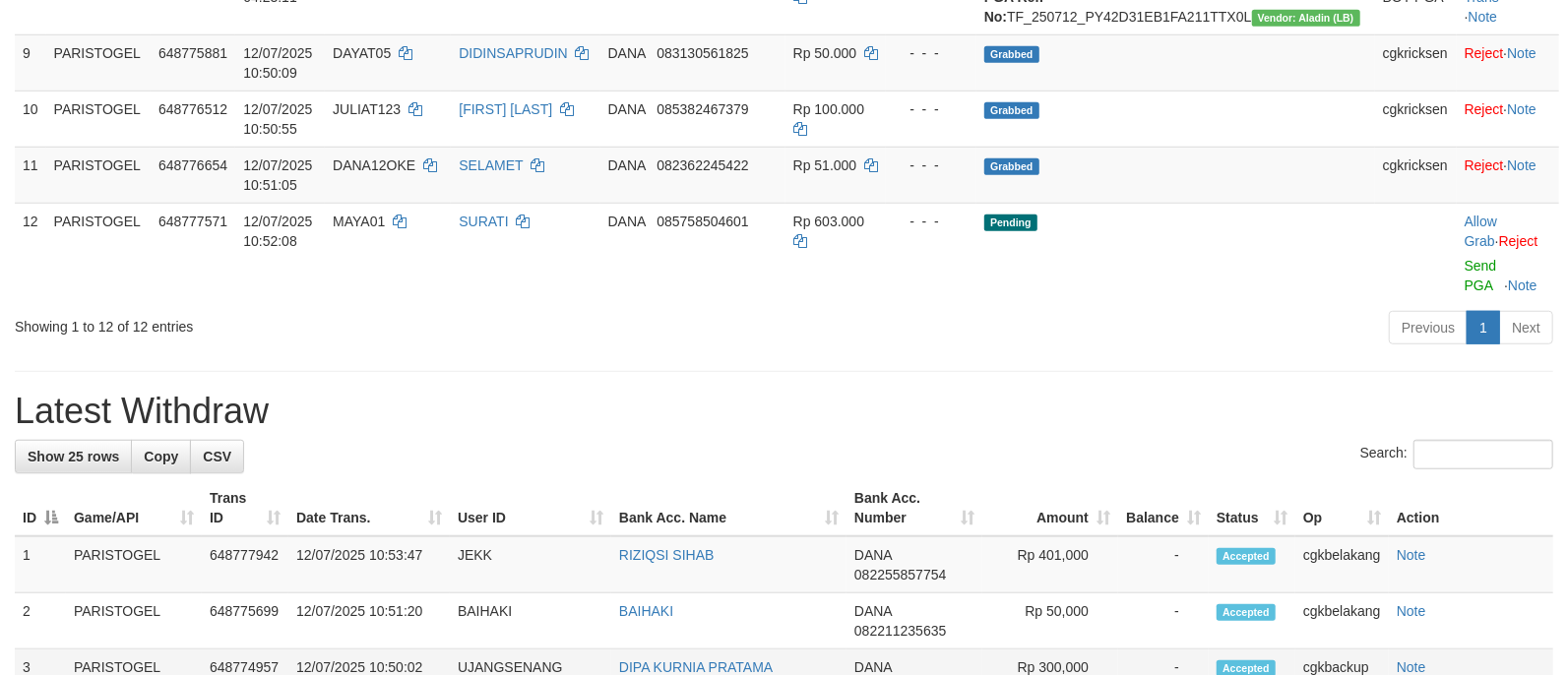 scroll, scrollTop: 1520, scrollLeft: 0, axis: vertical 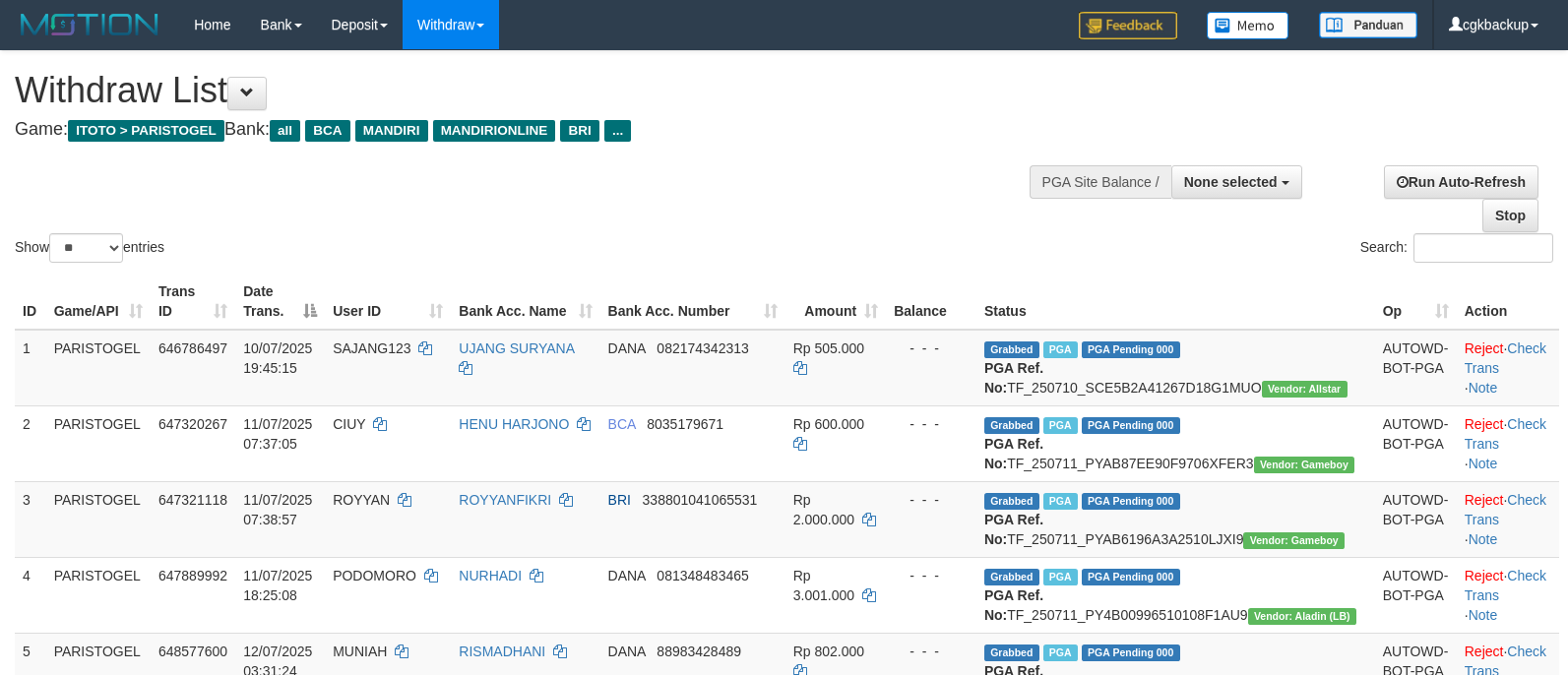select 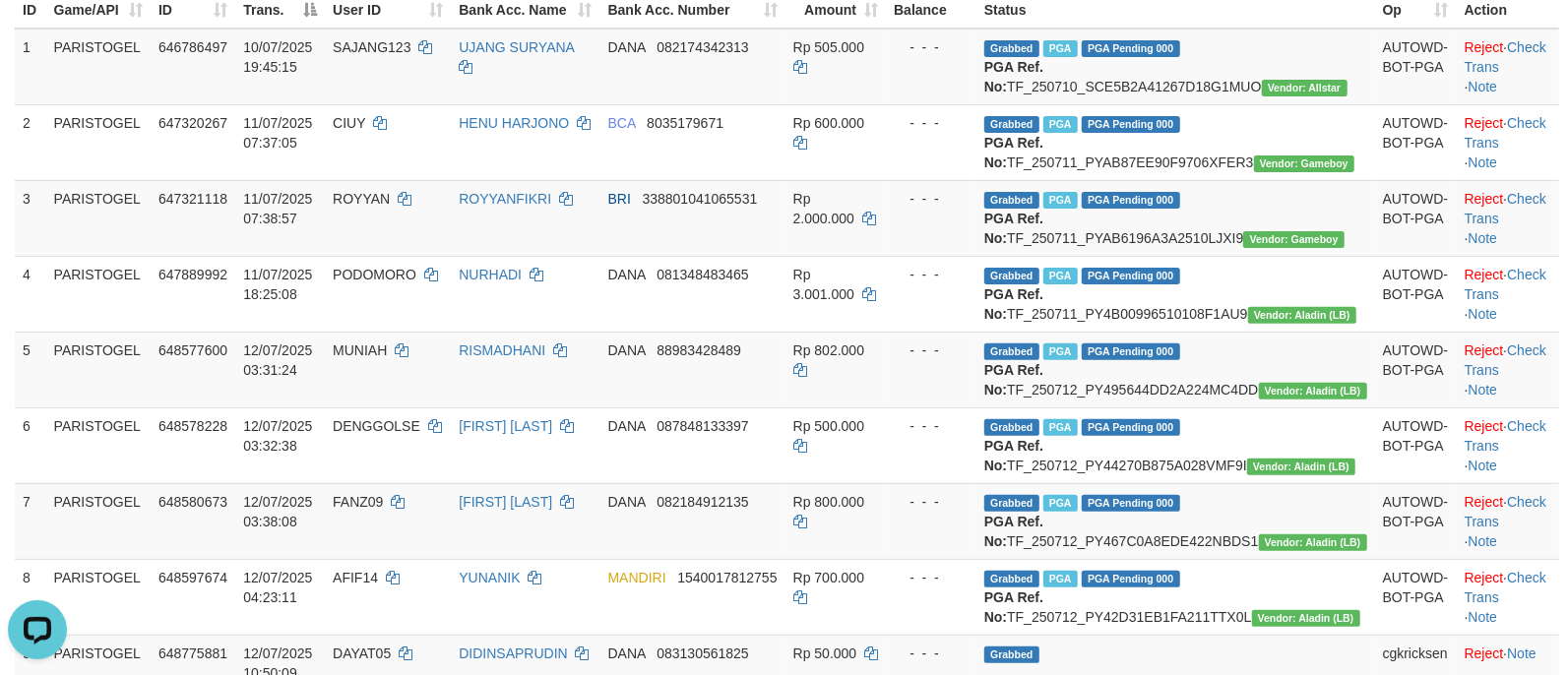 scroll, scrollTop: 0, scrollLeft: 0, axis: both 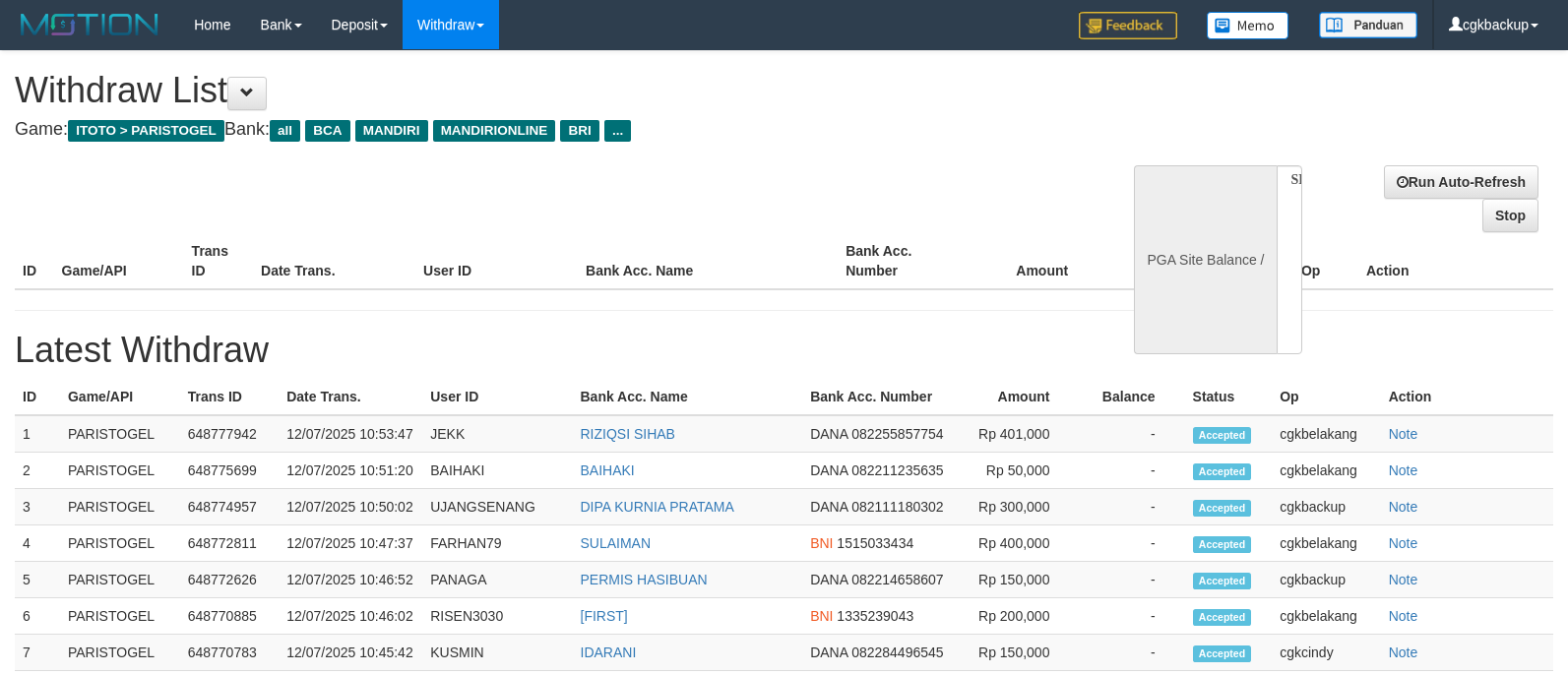 select 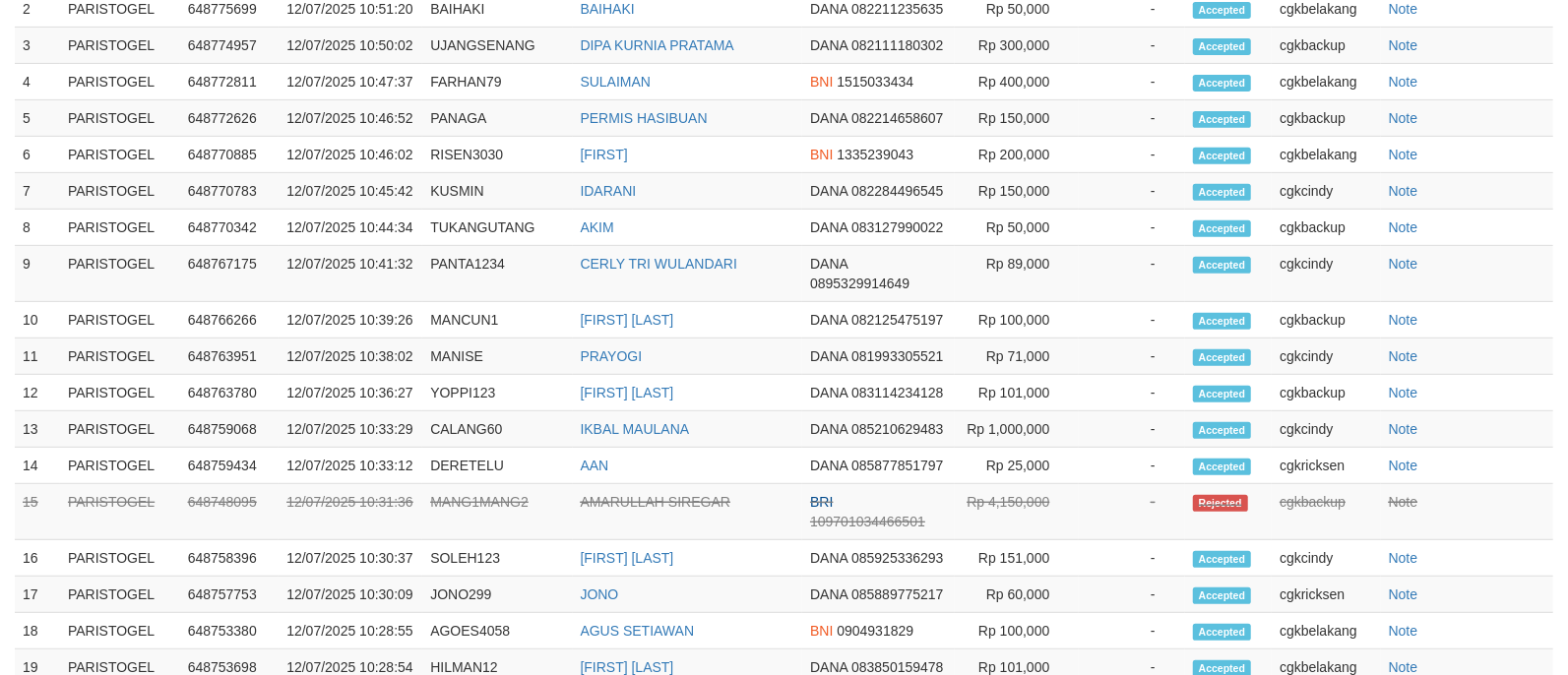 scroll, scrollTop: 516, scrollLeft: 0, axis: vertical 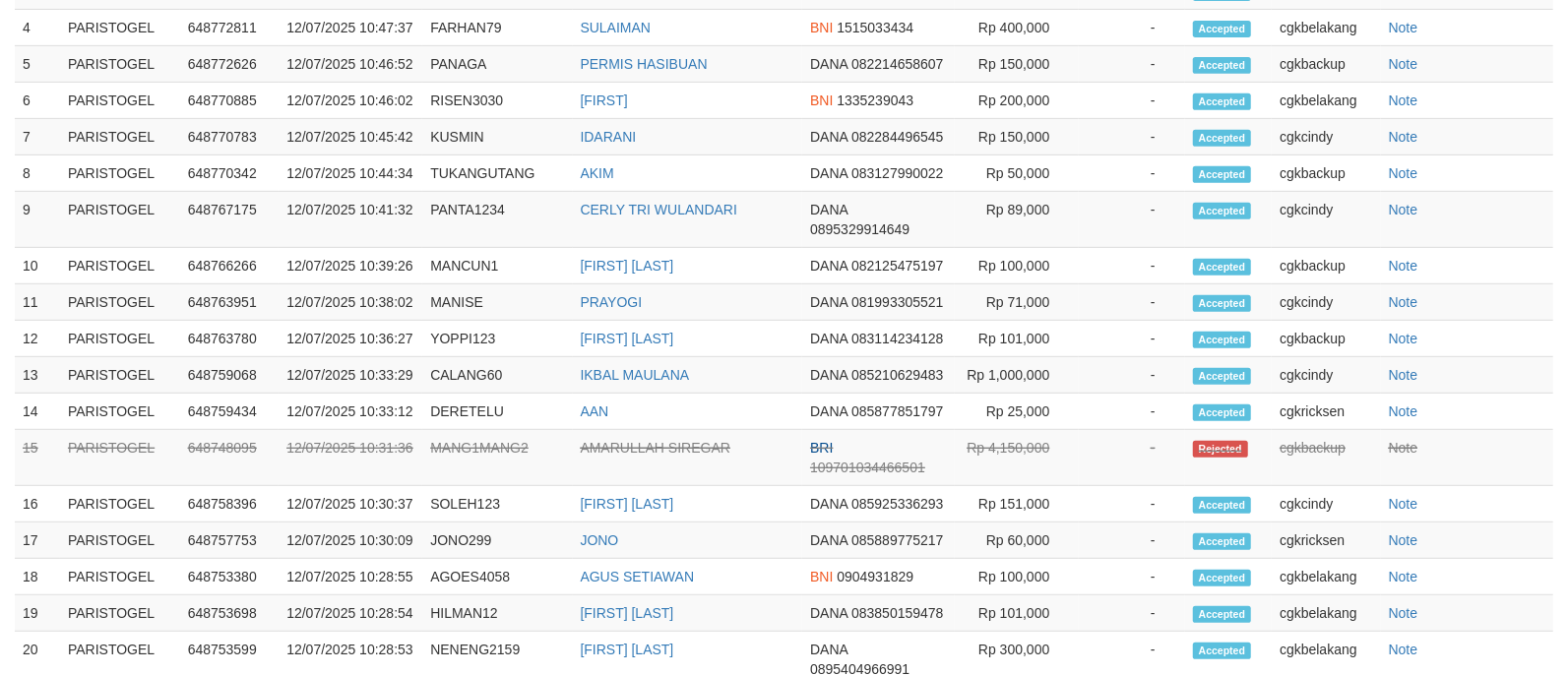 select on "**" 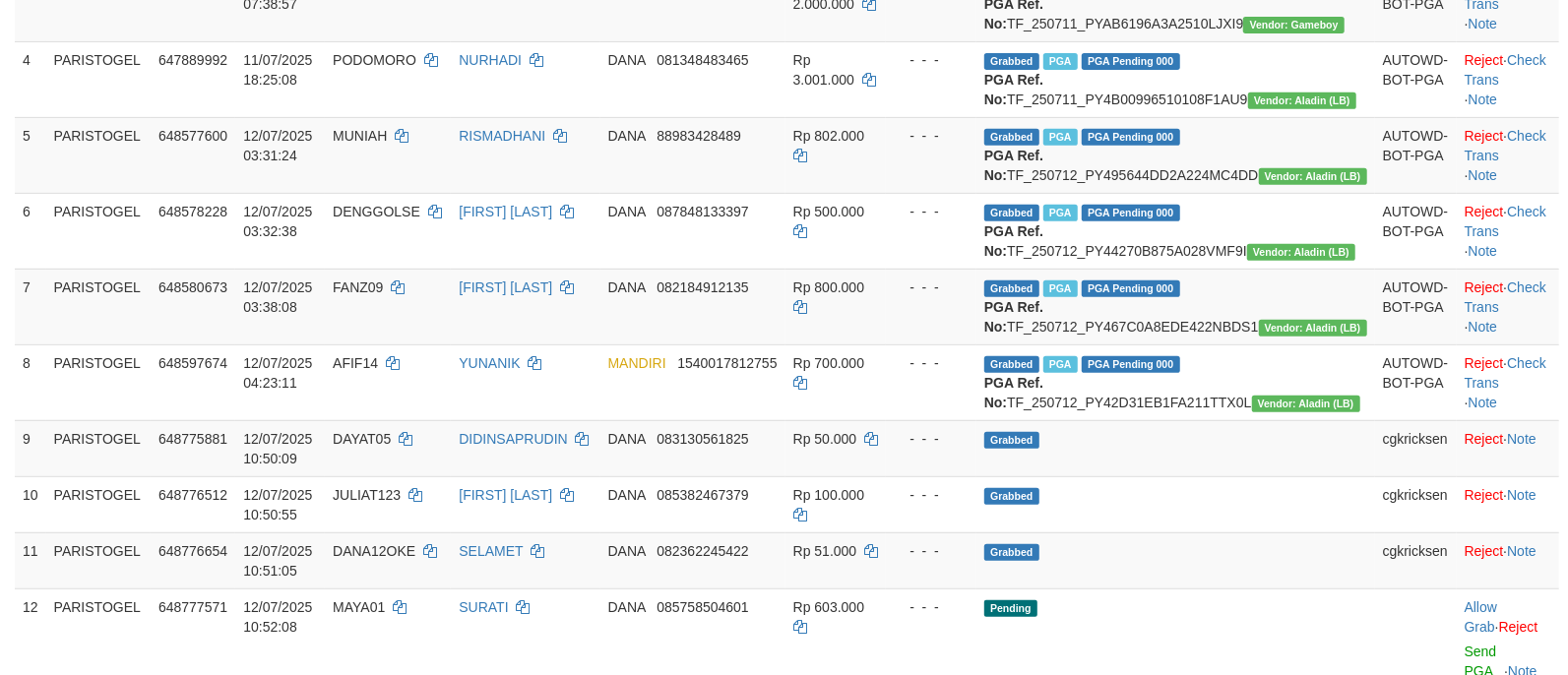 scroll, scrollTop: 301, scrollLeft: 0, axis: vertical 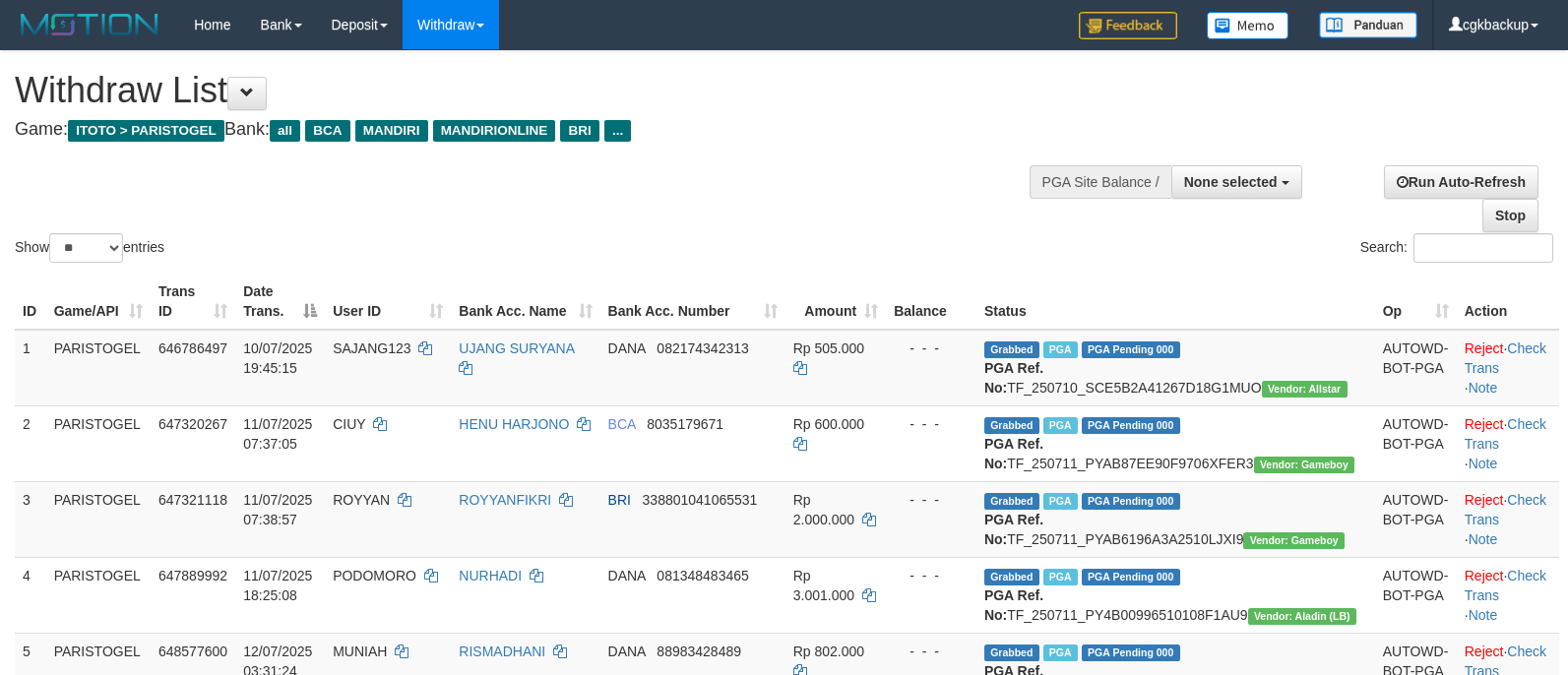 select 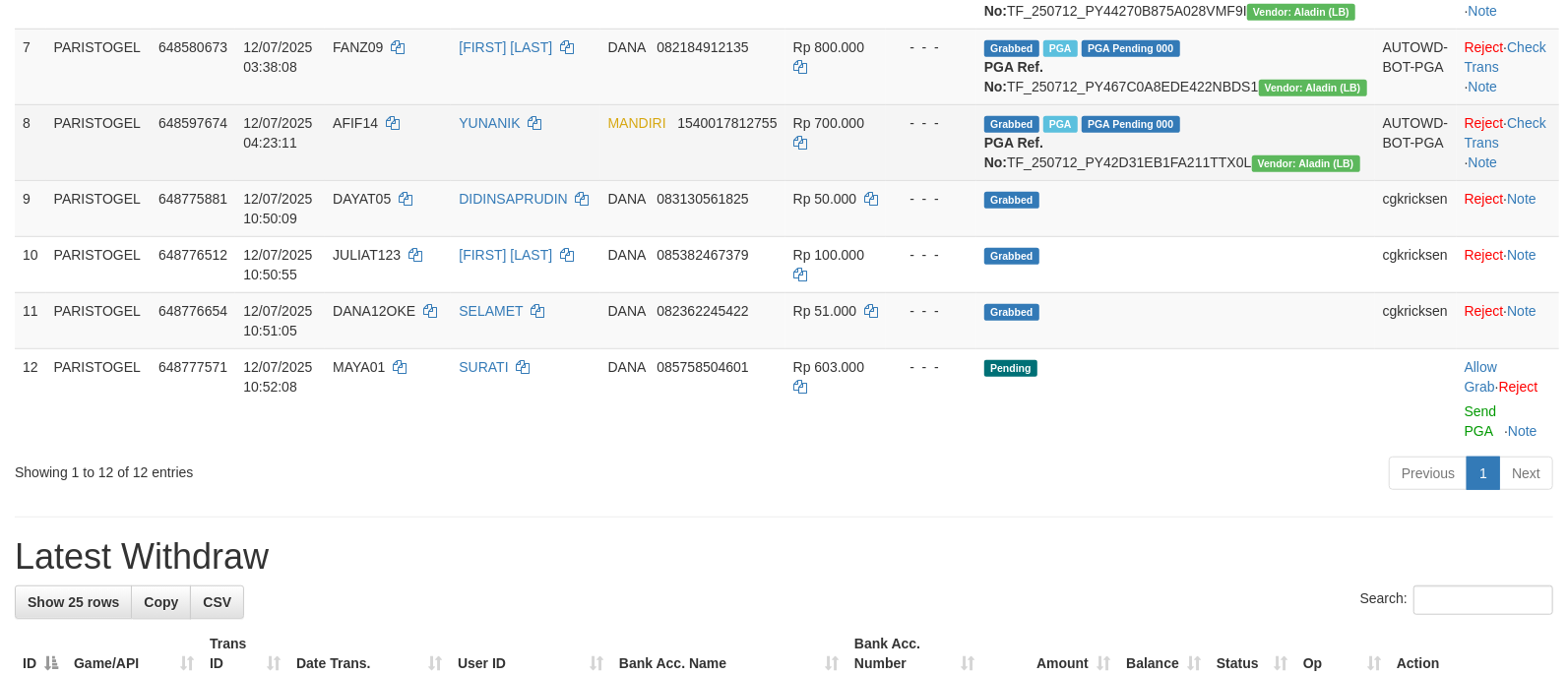 scroll, scrollTop: 895, scrollLeft: 0, axis: vertical 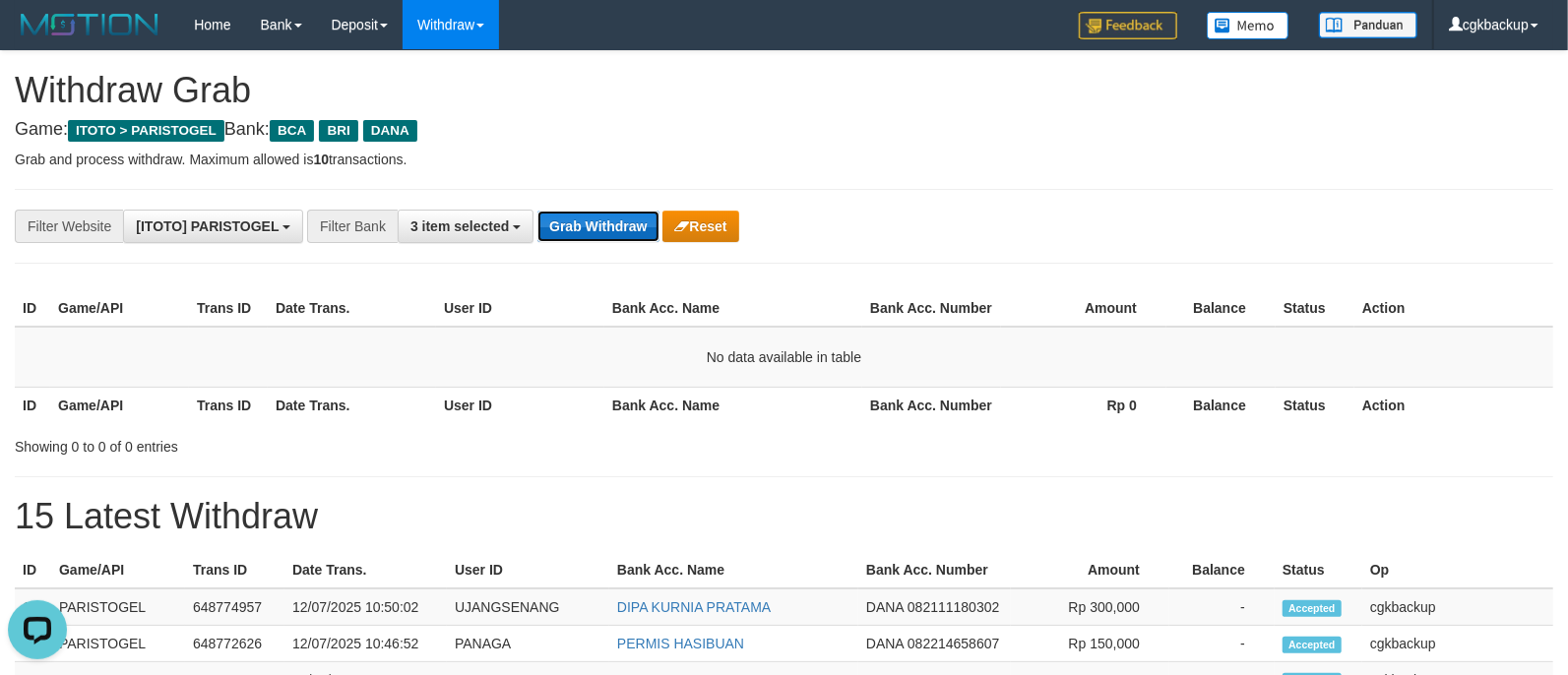 click on "Grab Withdraw" at bounding box center [597, 226] 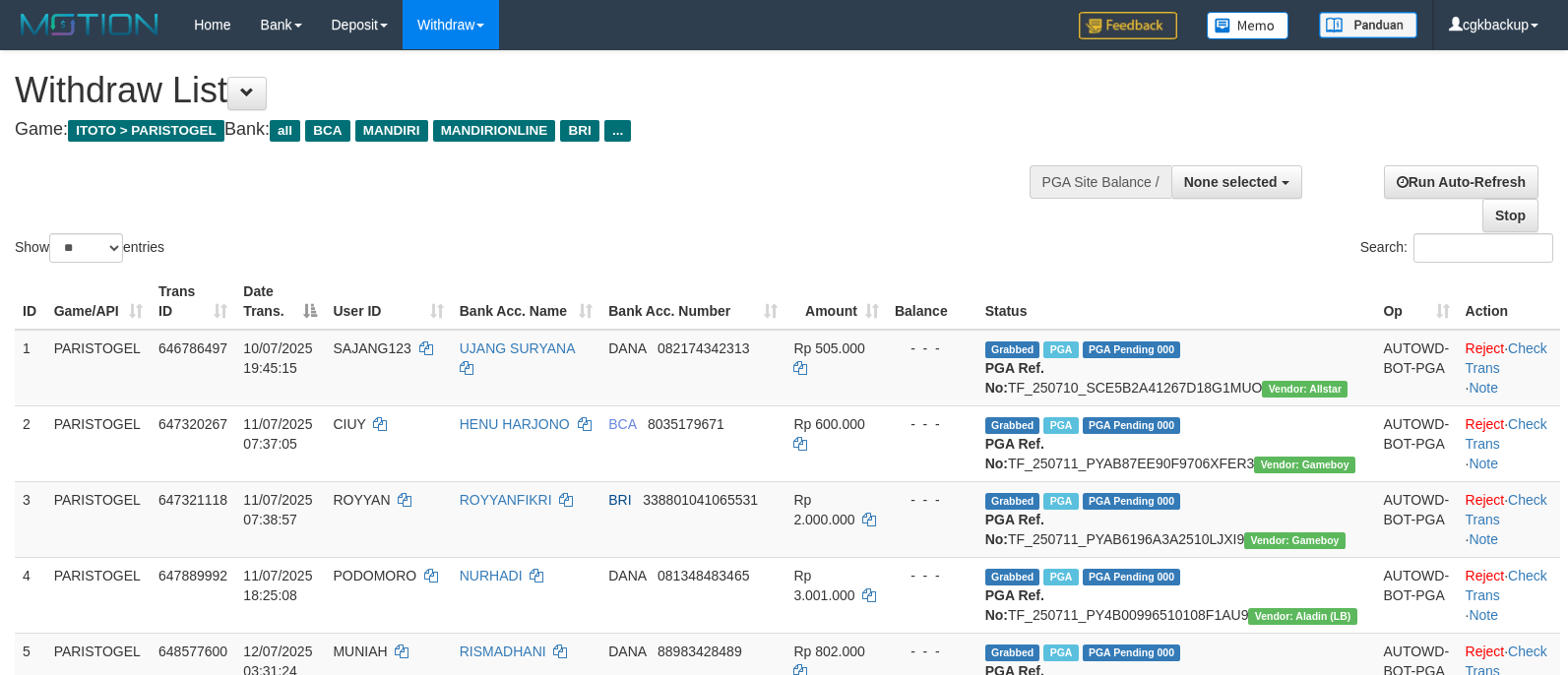 select 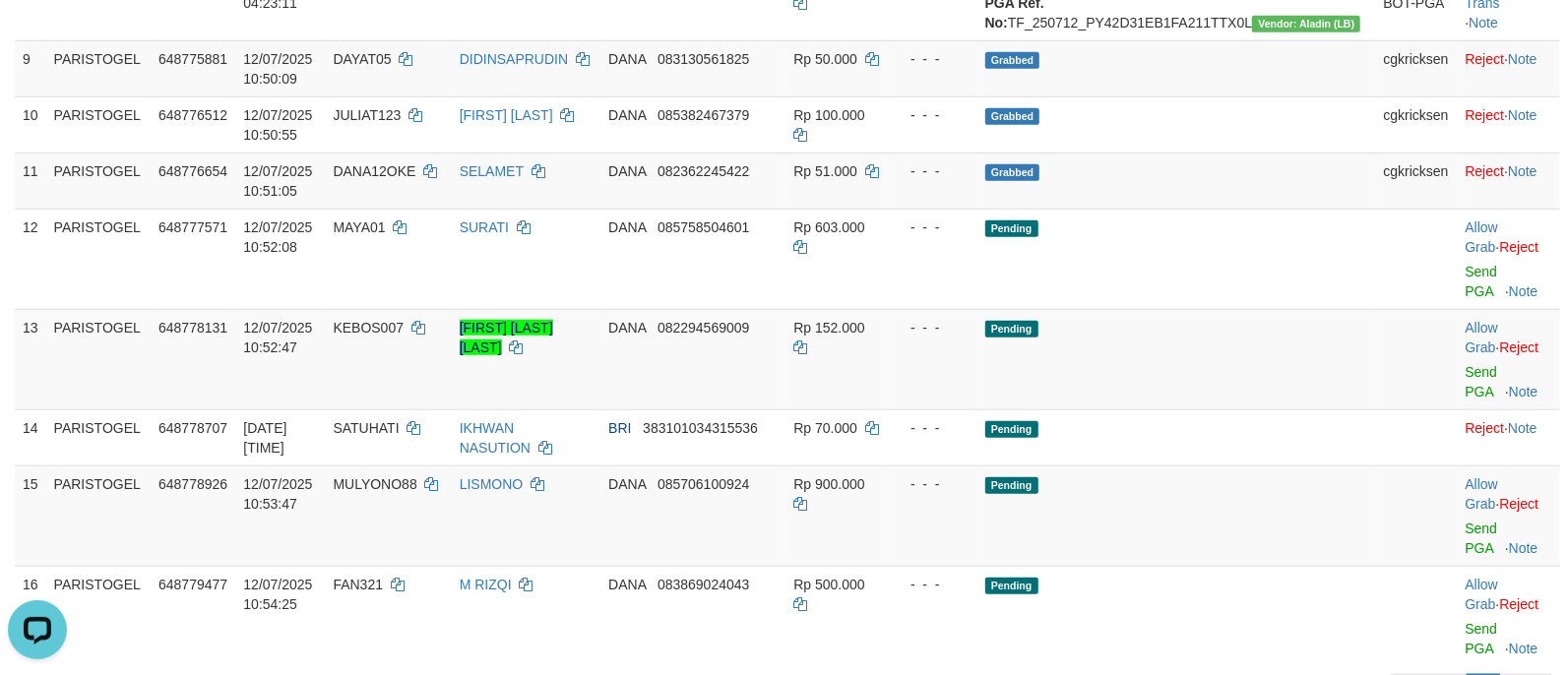 scroll, scrollTop: 0, scrollLeft: 0, axis: both 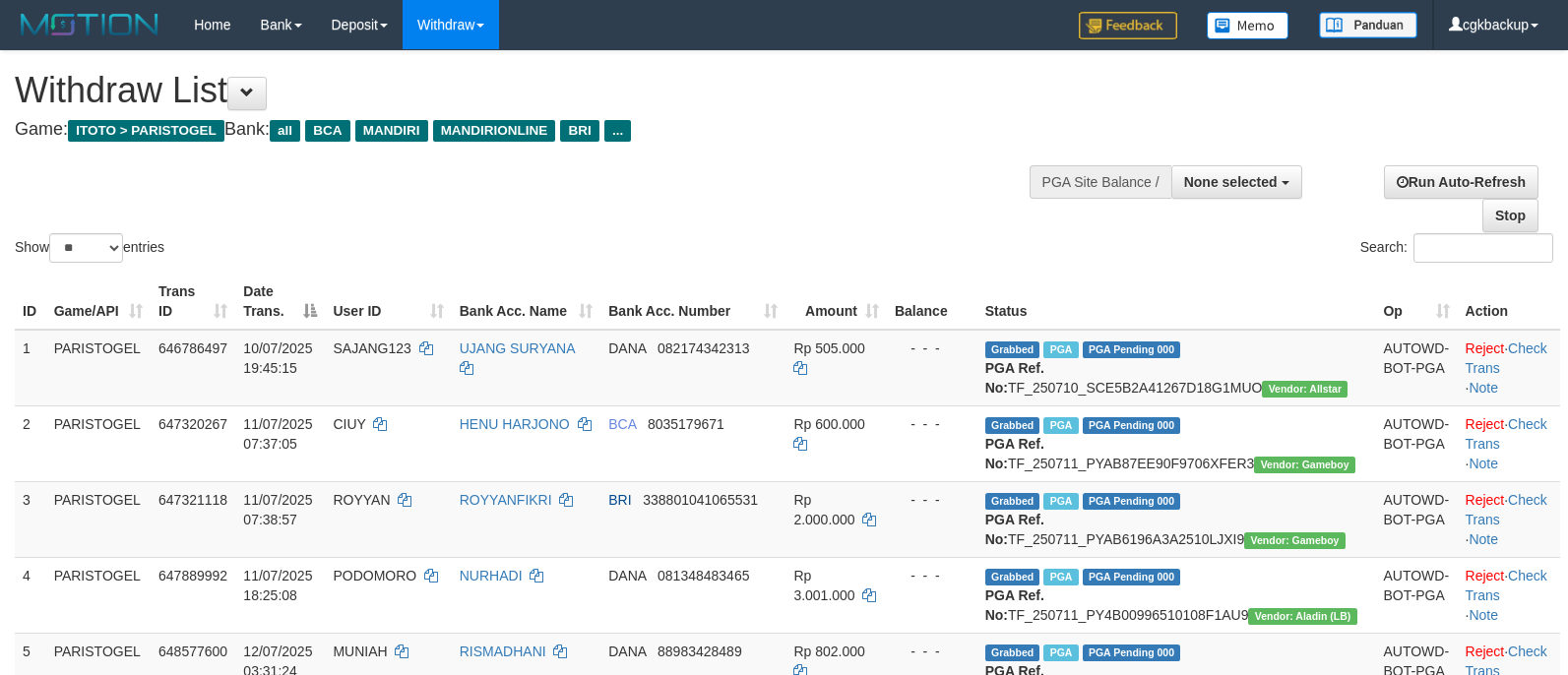 select 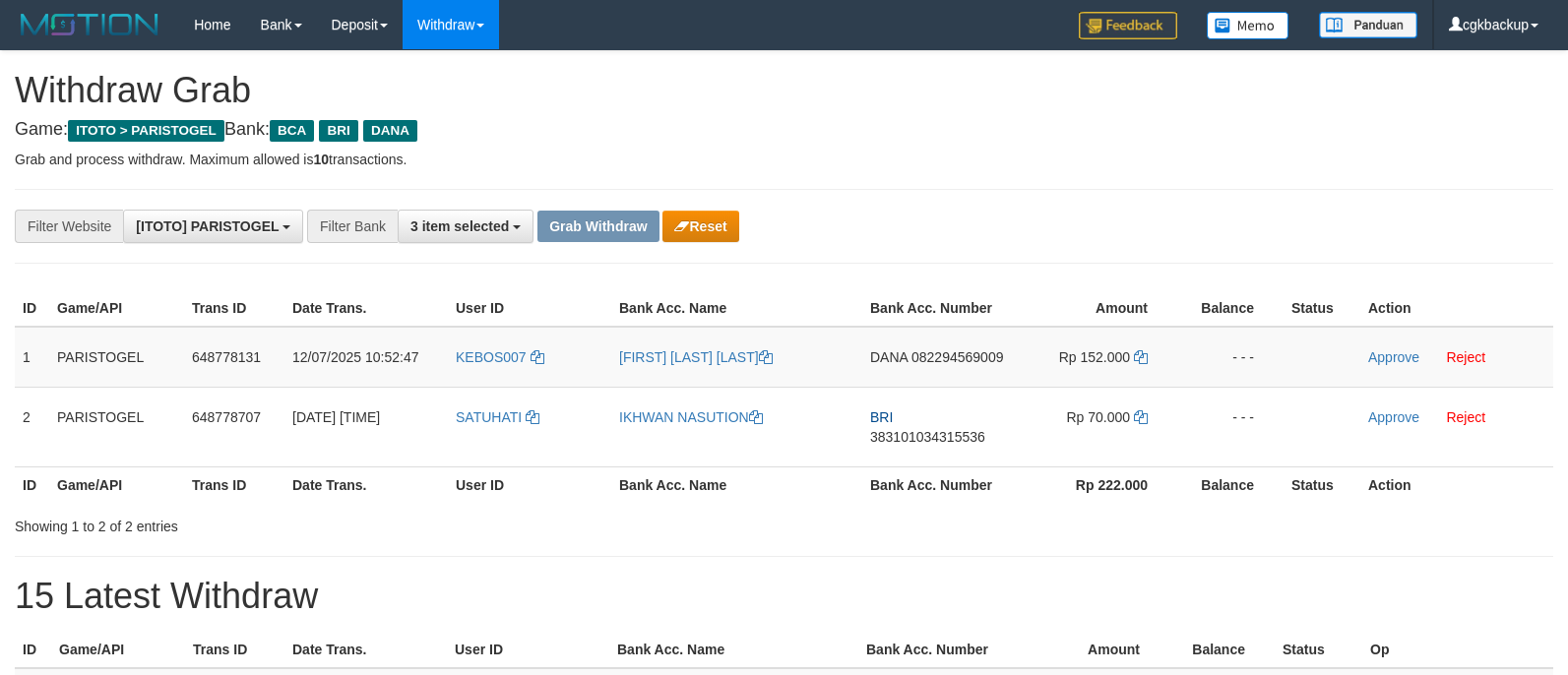 scroll, scrollTop: 0, scrollLeft: 0, axis: both 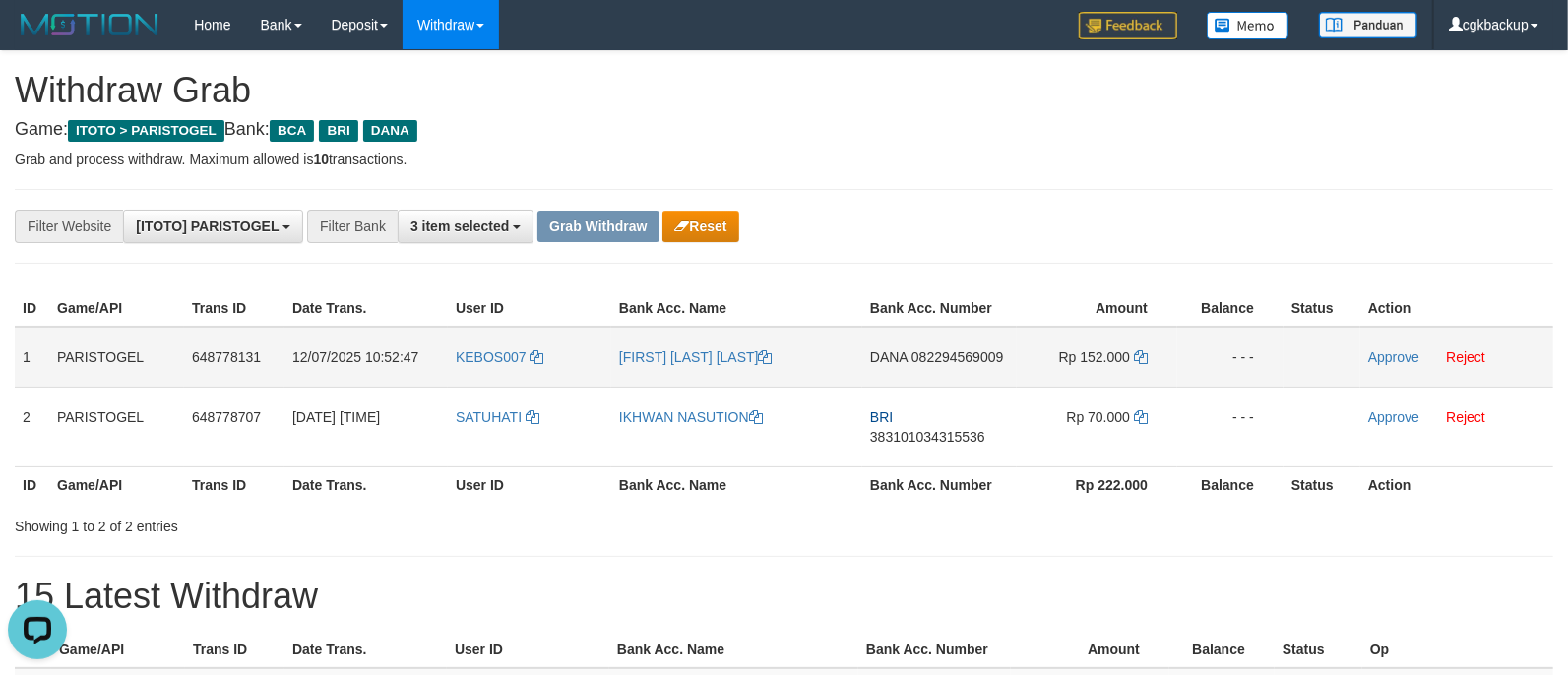 click on "KEBOS007" at bounding box center (530, 357) 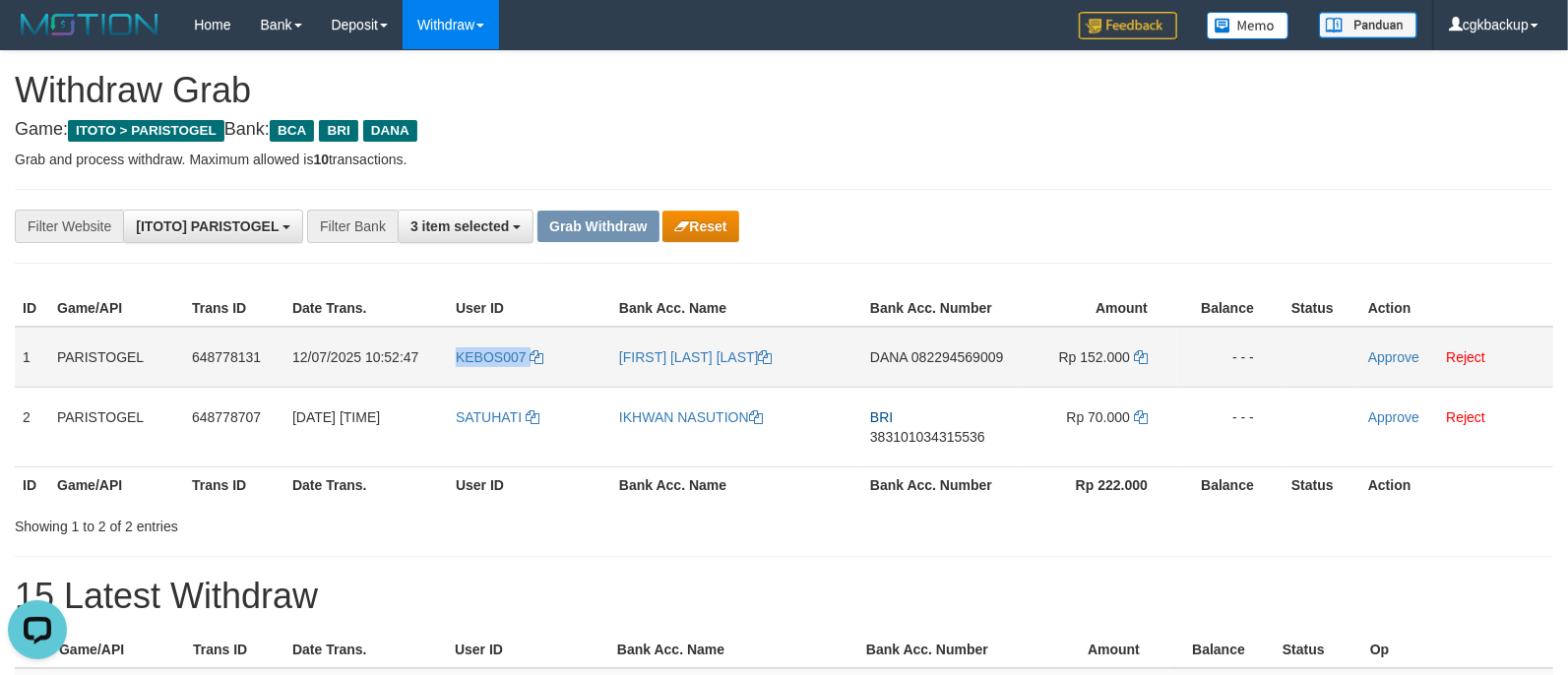 click on "KEBOS007" at bounding box center (530, 357) 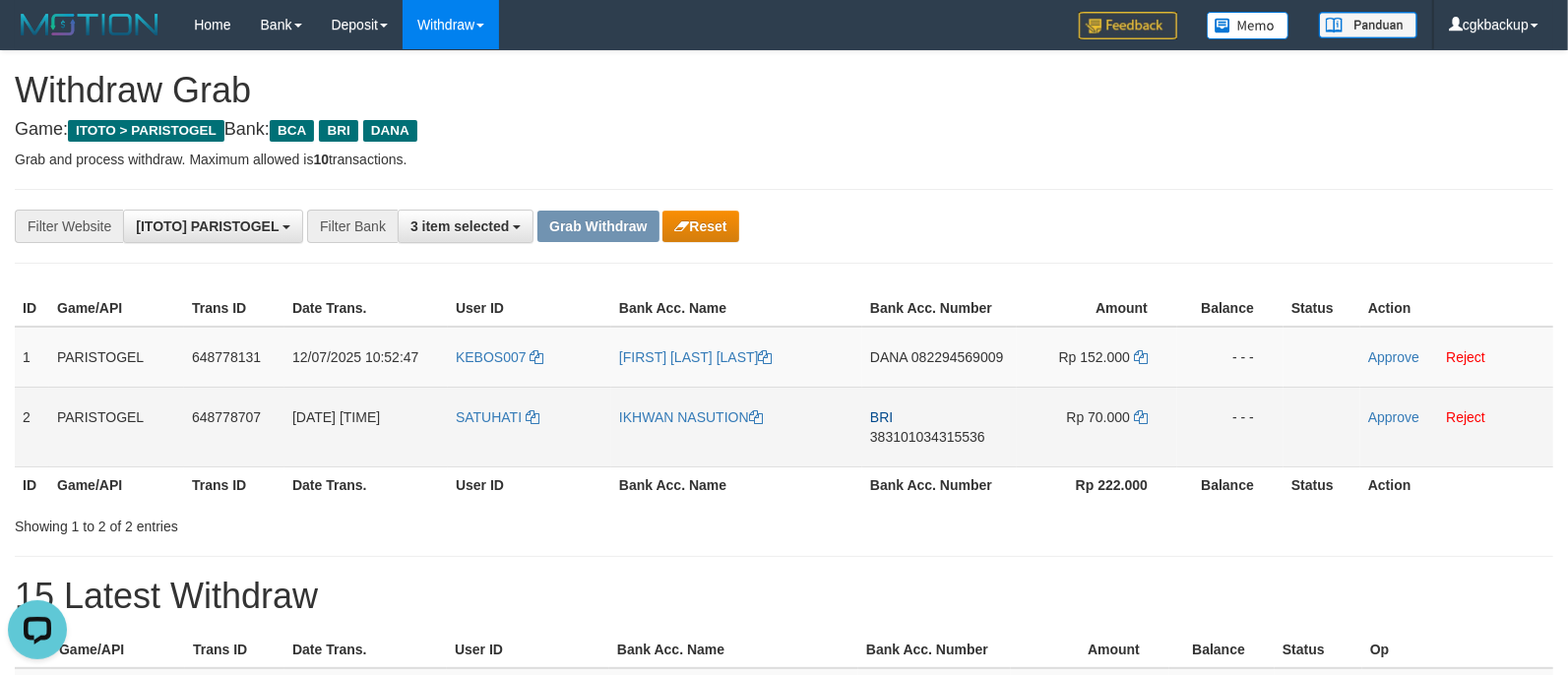 click on "SATUHATI" at bounding box center [530, 426] 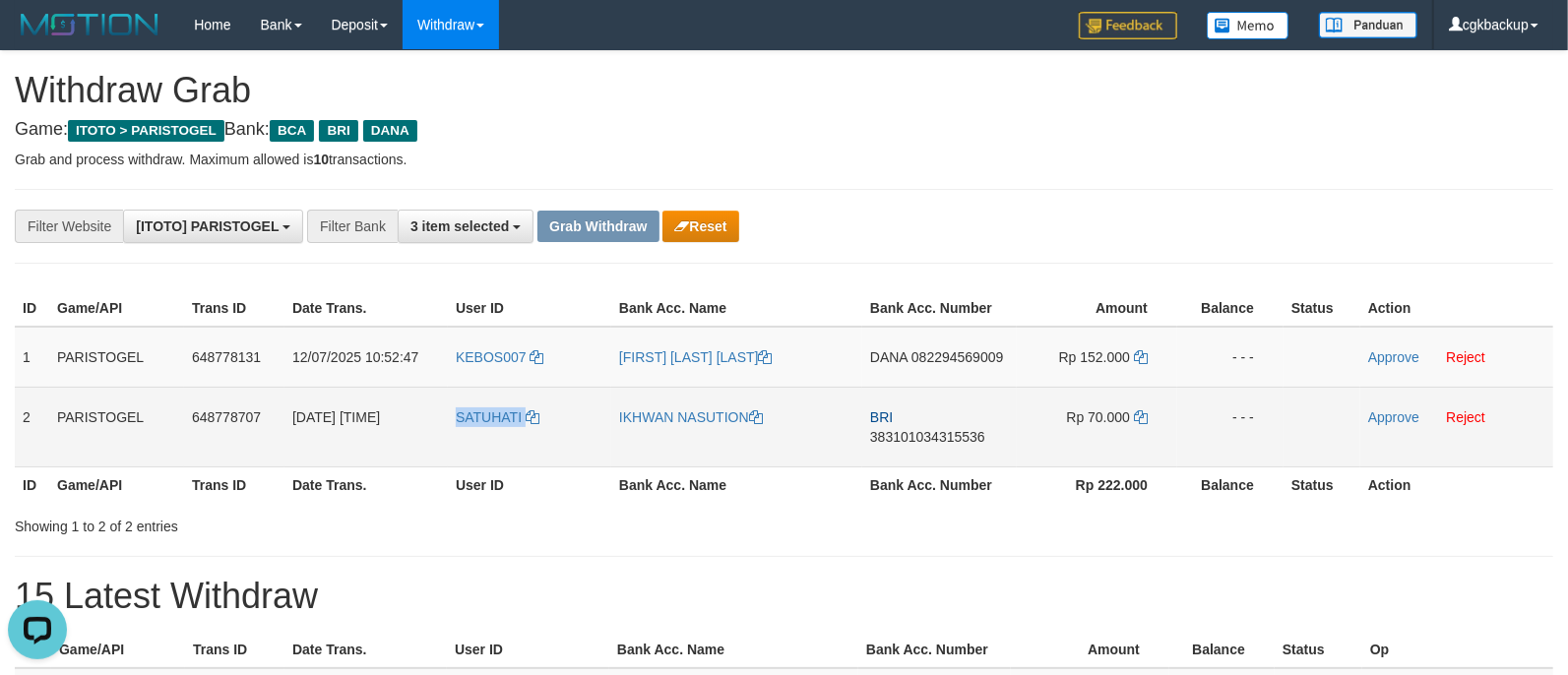 click on "SATUHATI" at bounding box center [530, 426] 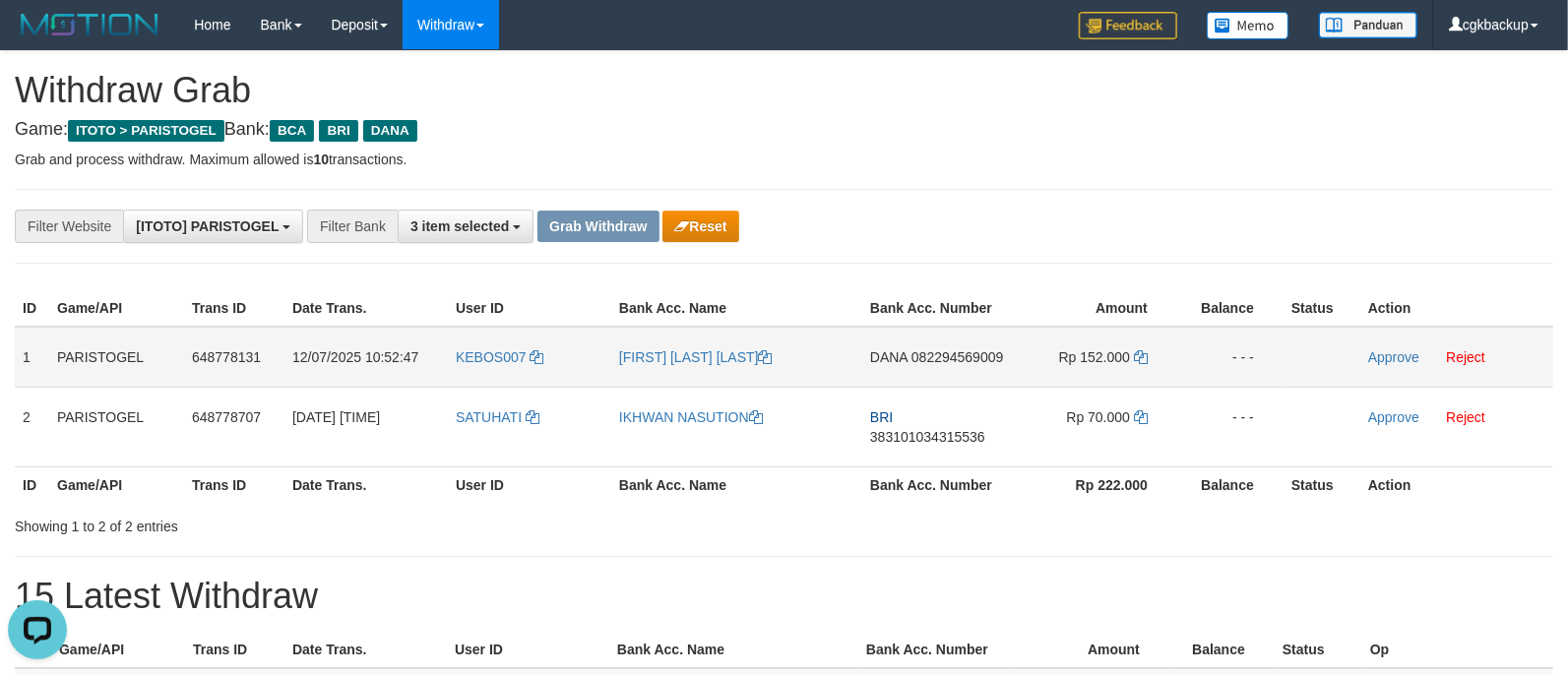 click on "[FIRST] [LAST] [LAST]" at bounding box center [736, 357] 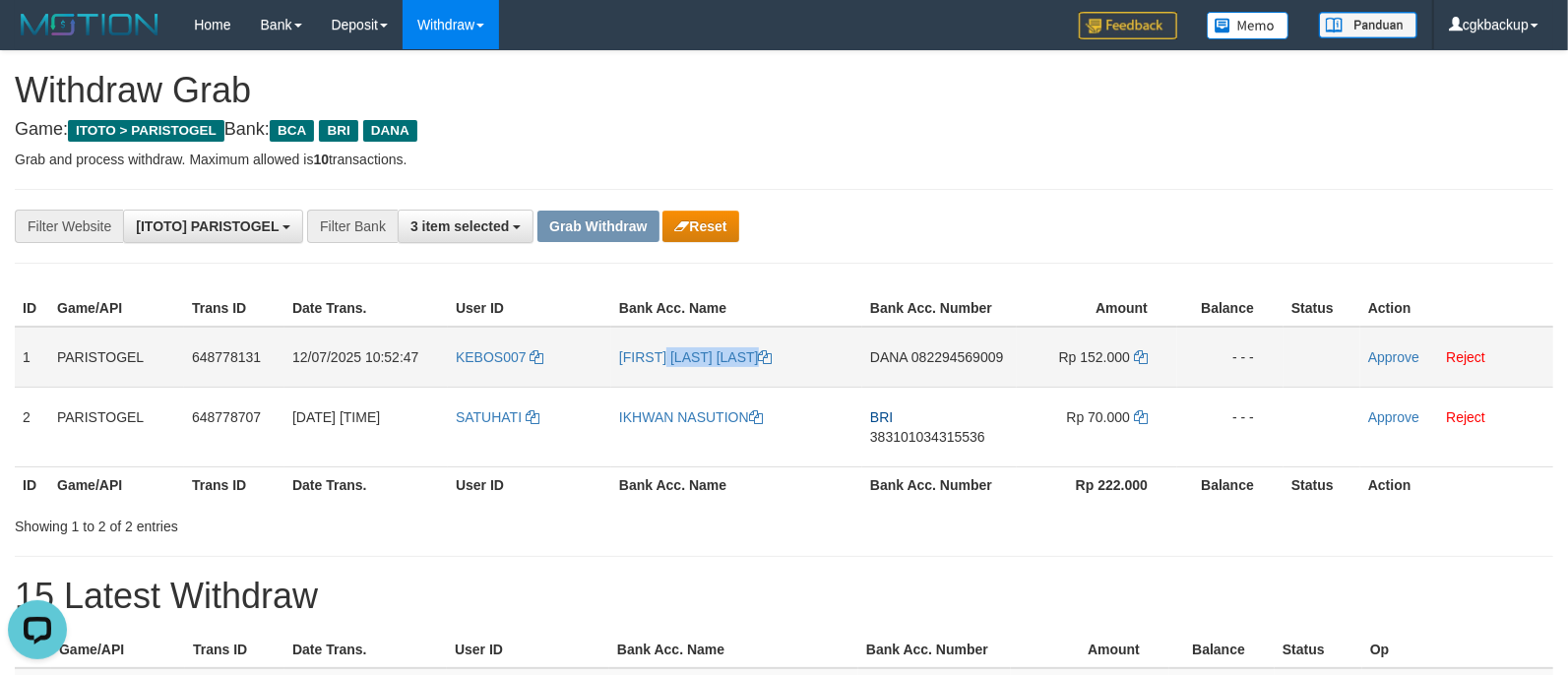 click on "[FIRST] [LAST] [LAST]" at bounding box center [736, 357] 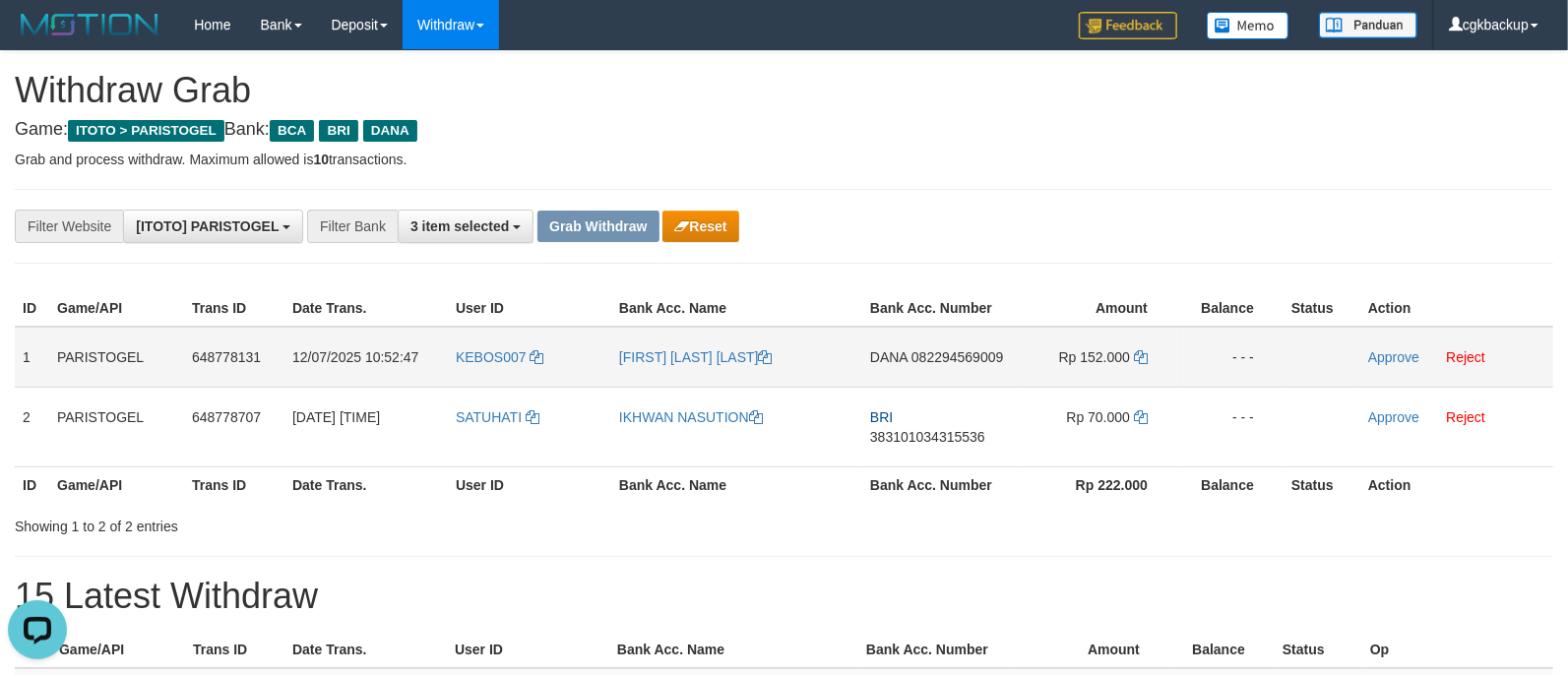 click on "KEBOS007" at bounding box center [530, 357] 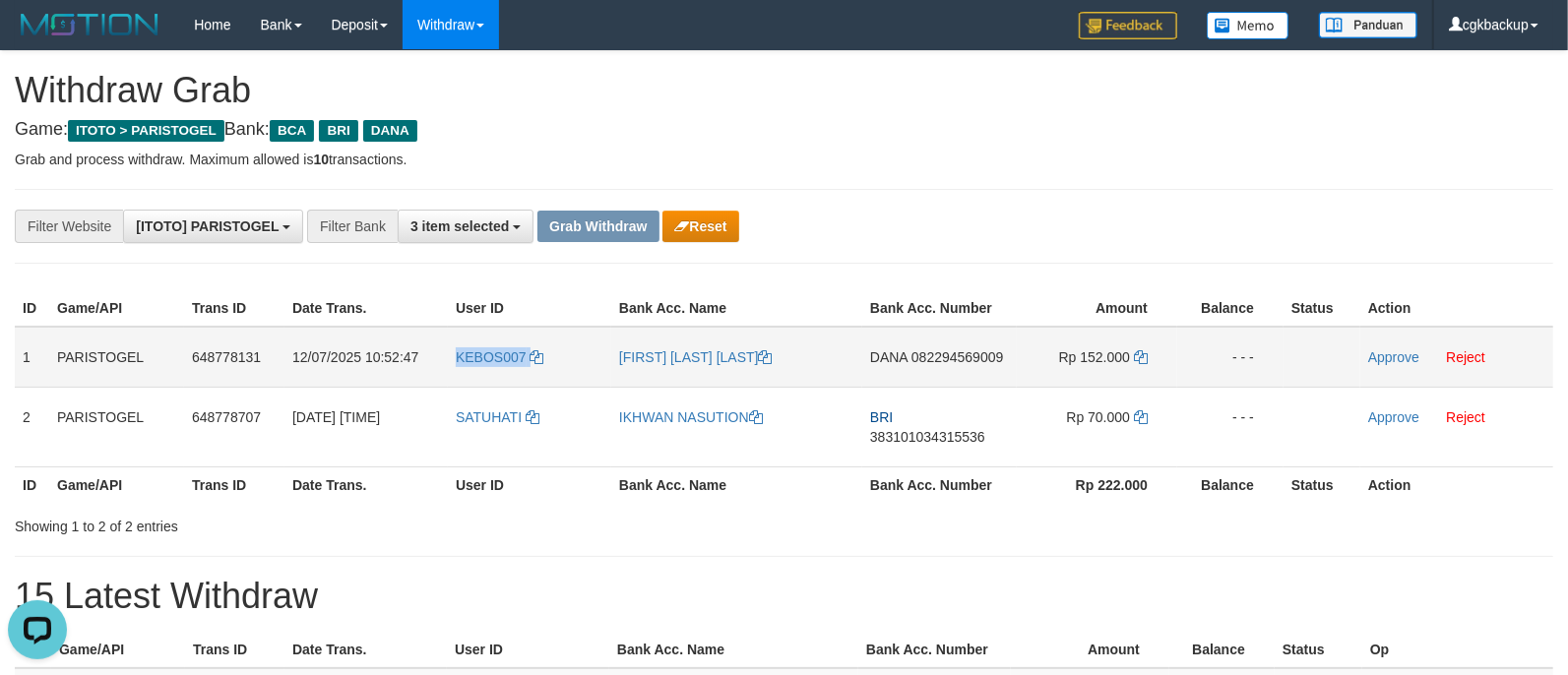 click on "KEBOS007" at bounding box center [530, 357] 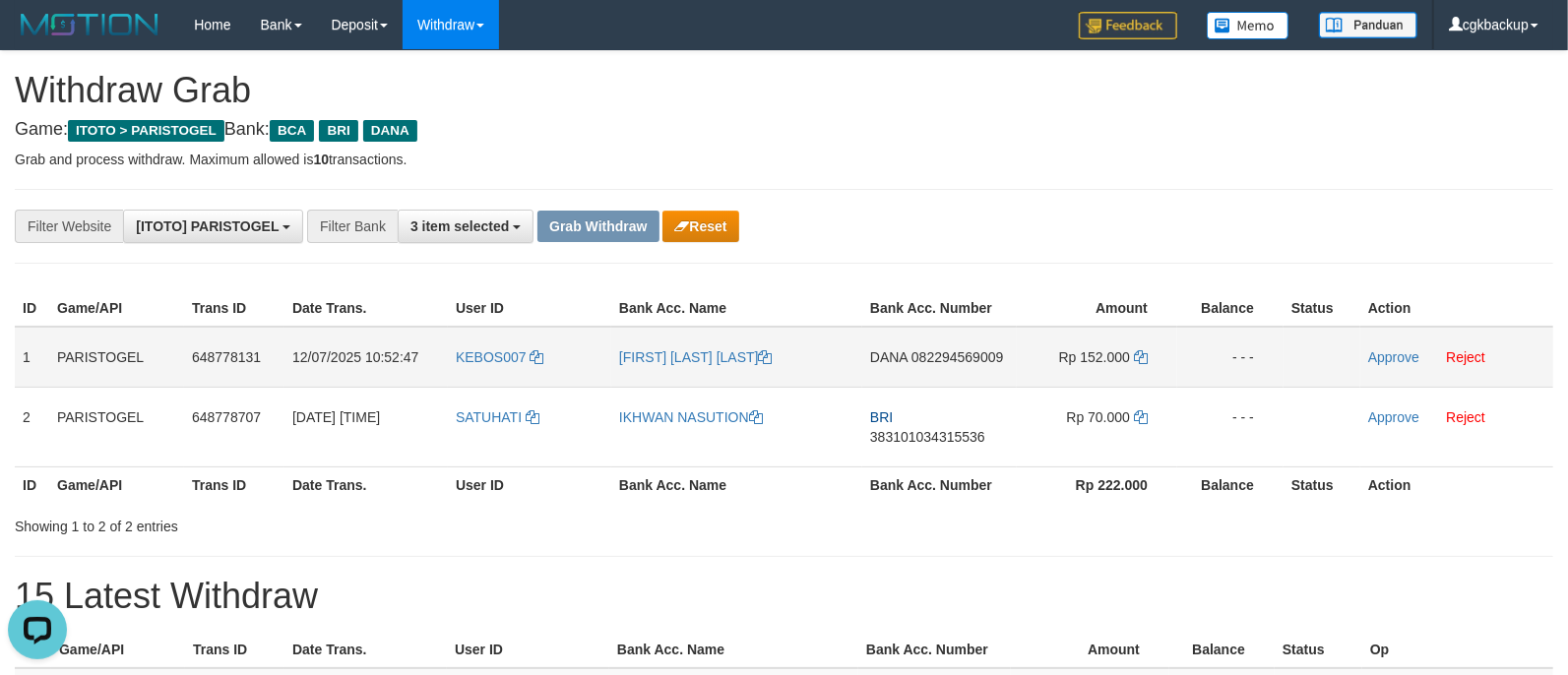 click on "DANA
082294569009" at bounding box center (939, 357) 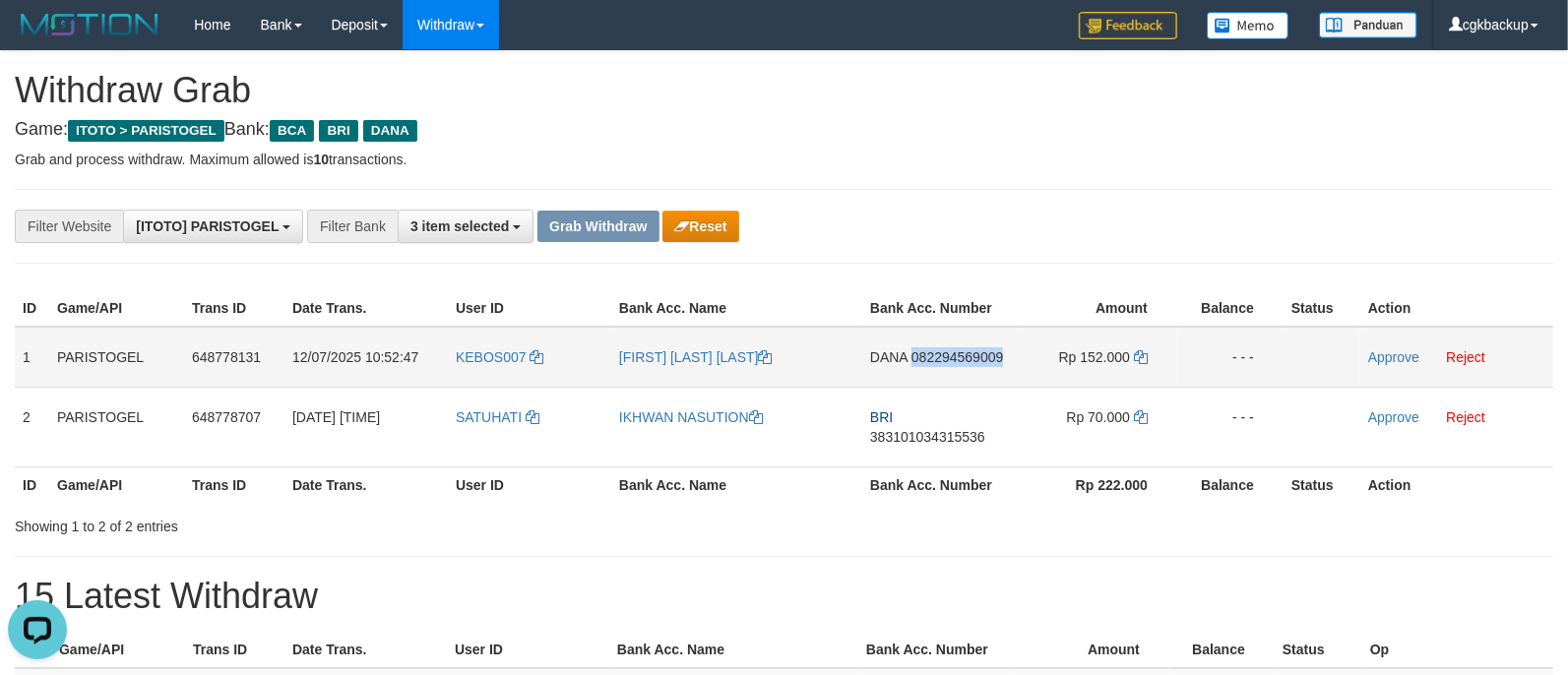 click on "DANA
082294569009" at bounding box center (939, 357) 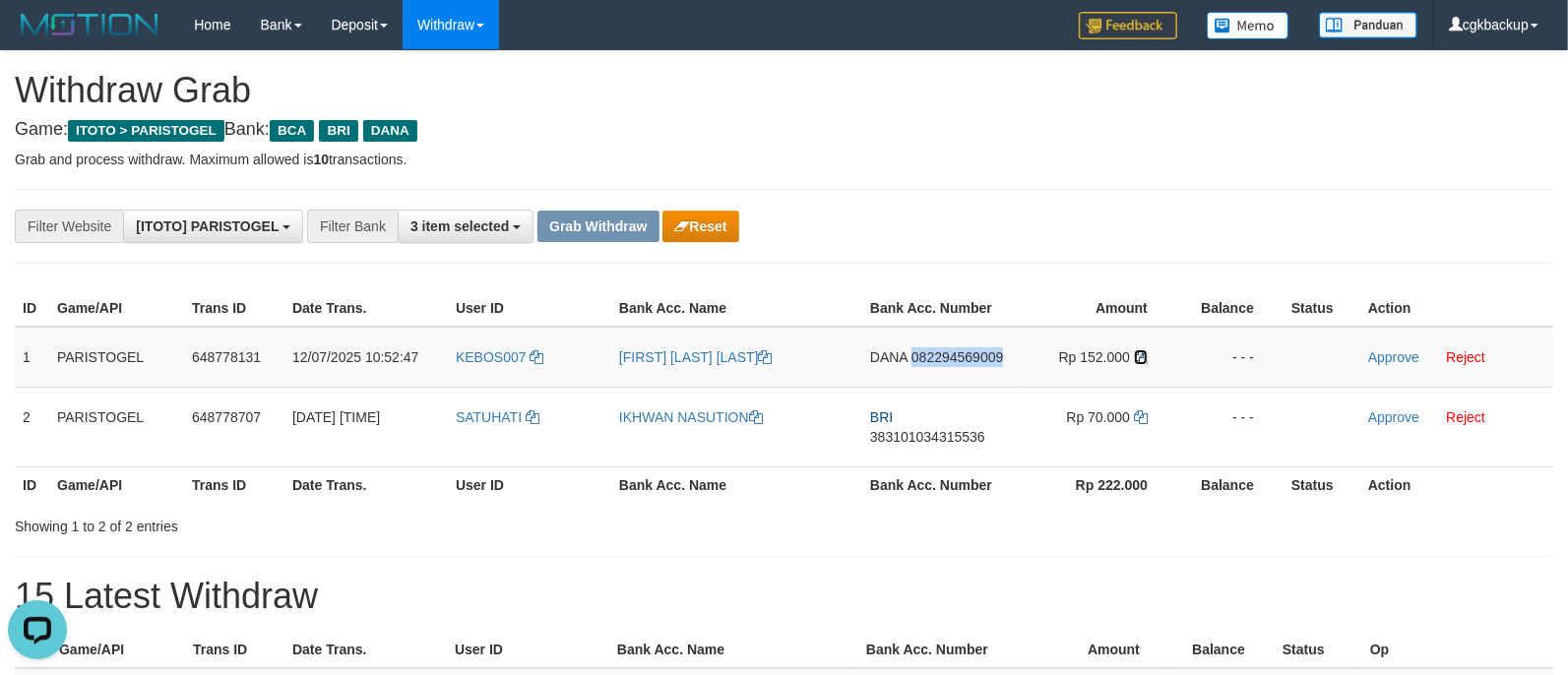 click at bounding box center (1141, 357) 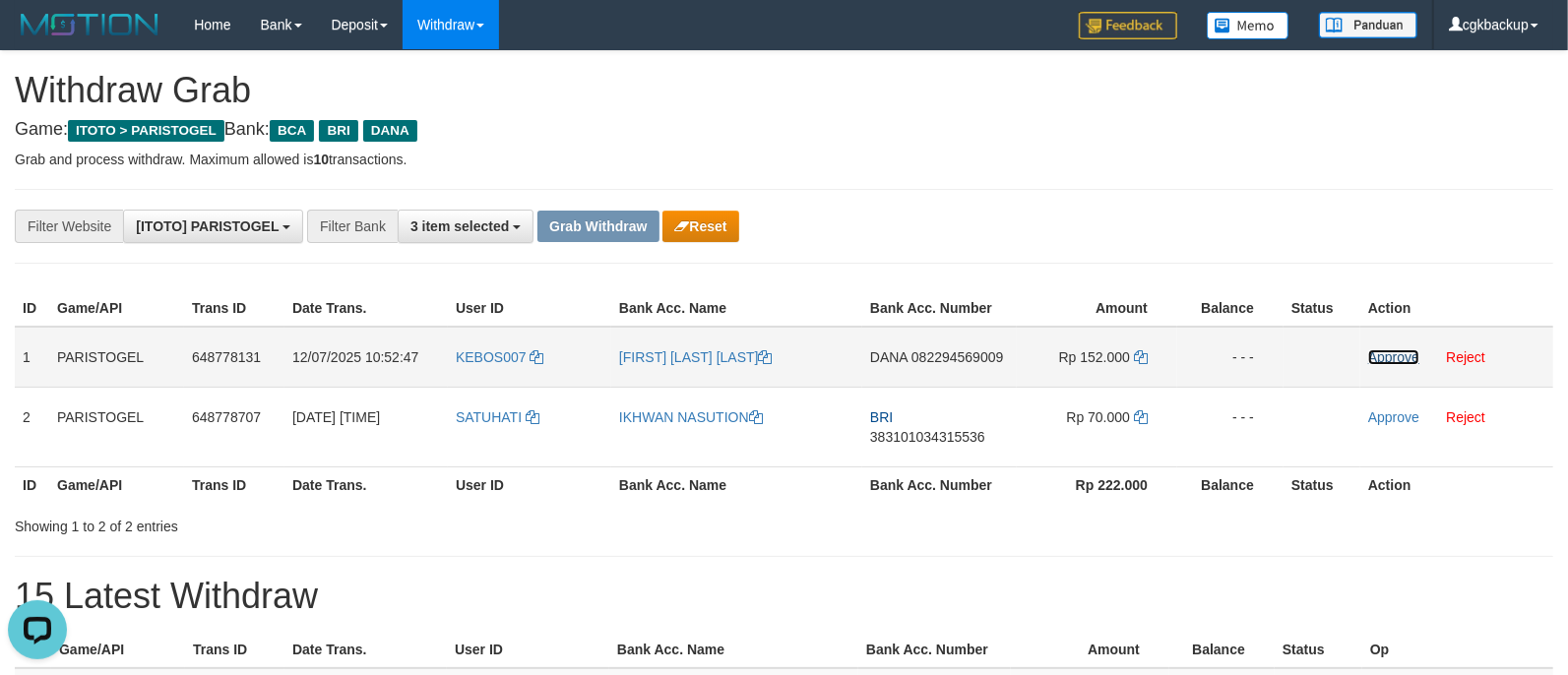 click on "Approve" at bounding box center (1394, 357) 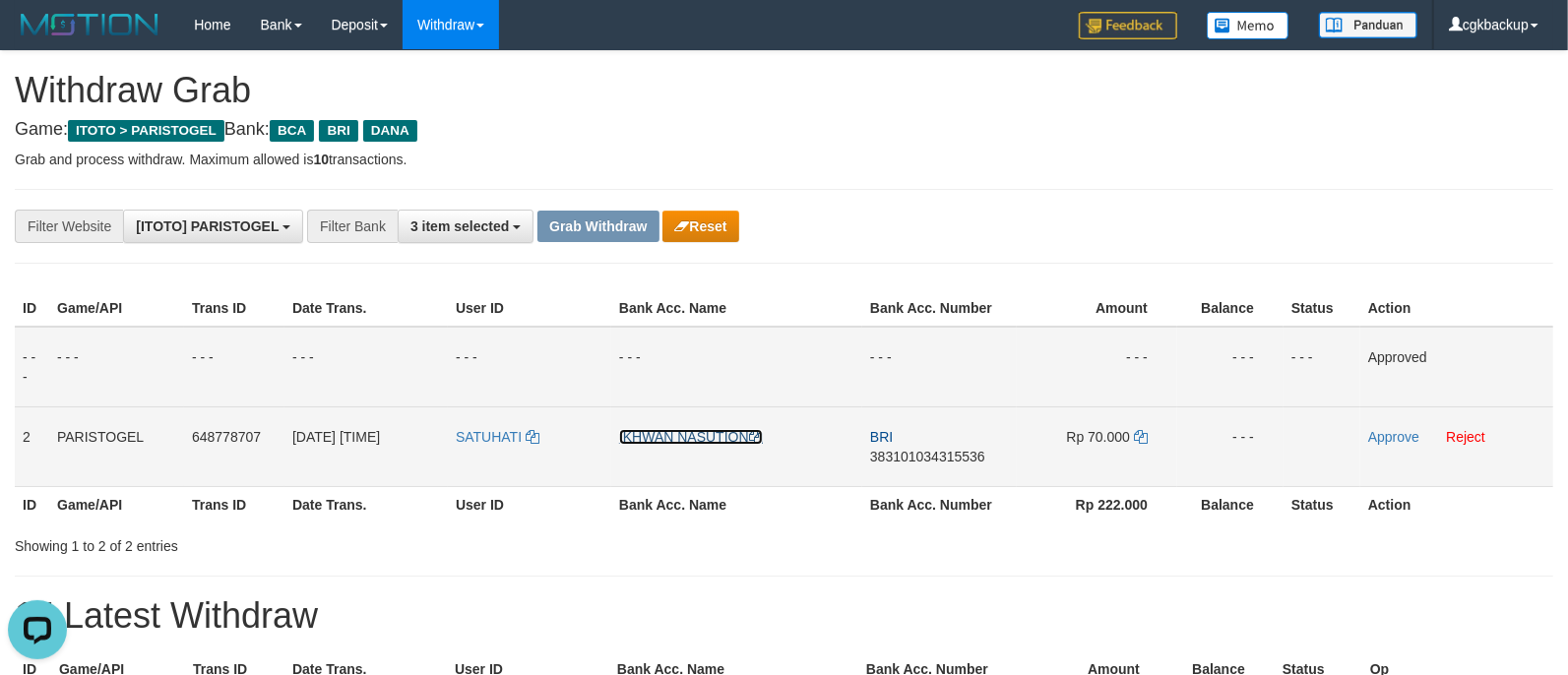 click on "IKHWAN NASUTION" at bounding box center [691, 437] 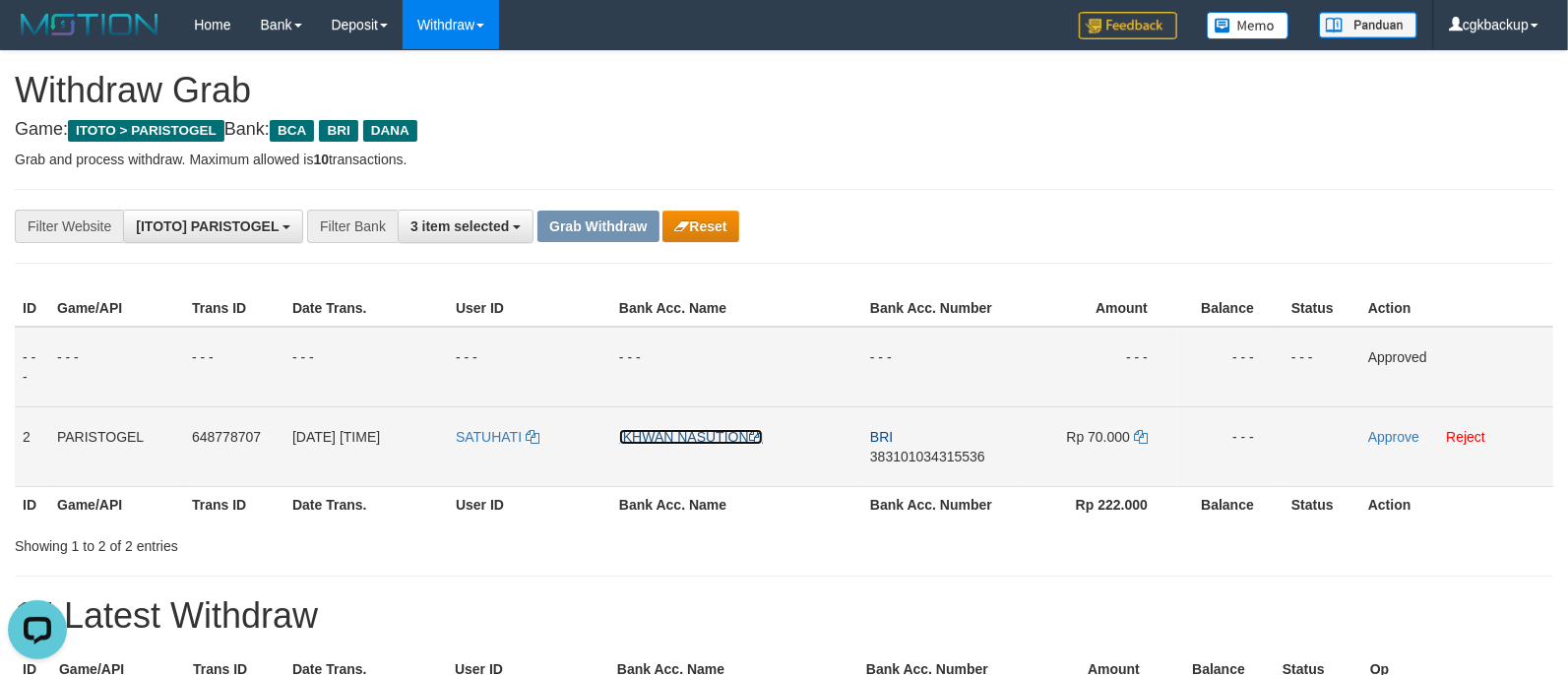 drag, startPoint x: 689, startPoint y: 441, endPoint x: 689, endPoint y: 460, distance: 19 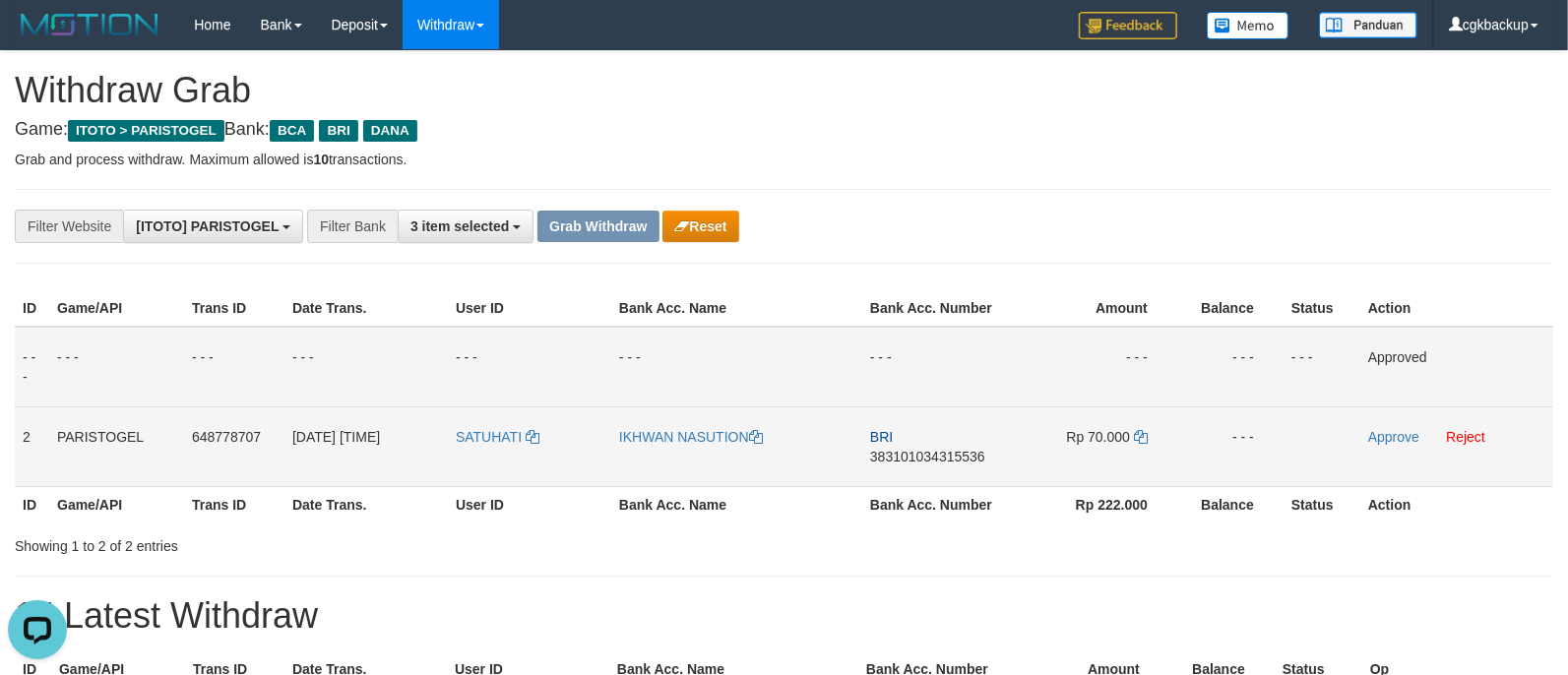 click on "IKHWAN NASUTION" at bounding box center [736, 446] 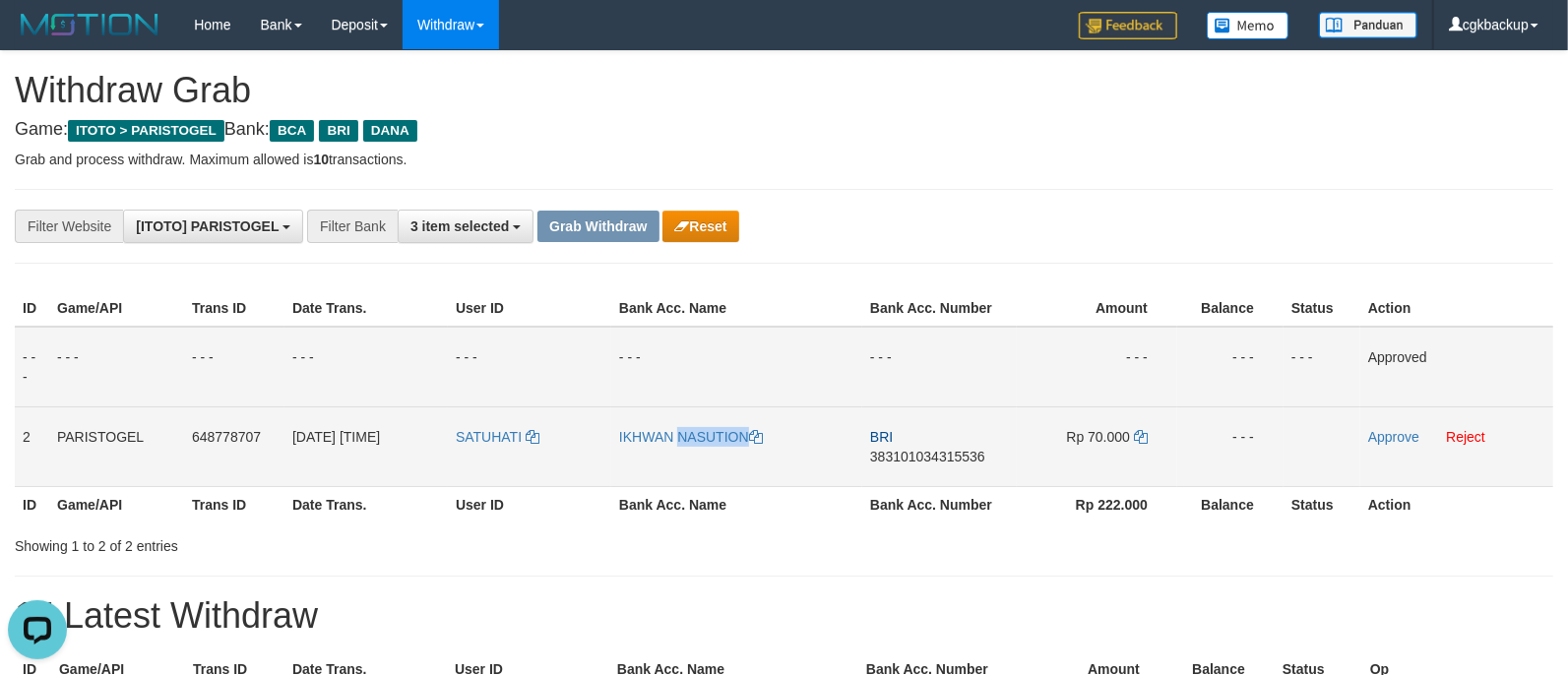 click on "IKHWAN NASUTION" at bounding box center (736, 446) 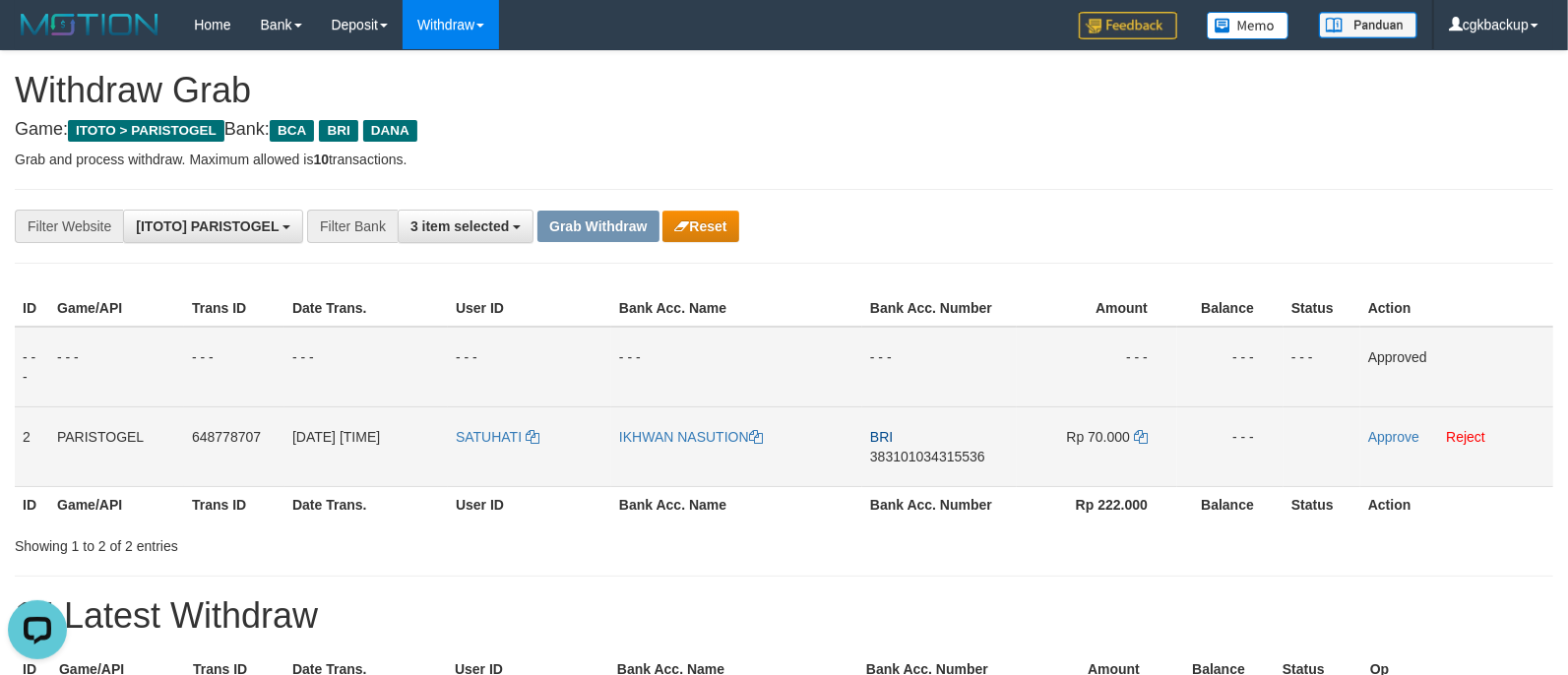 click on "SATUHATI" at bounding box center (530, 446) 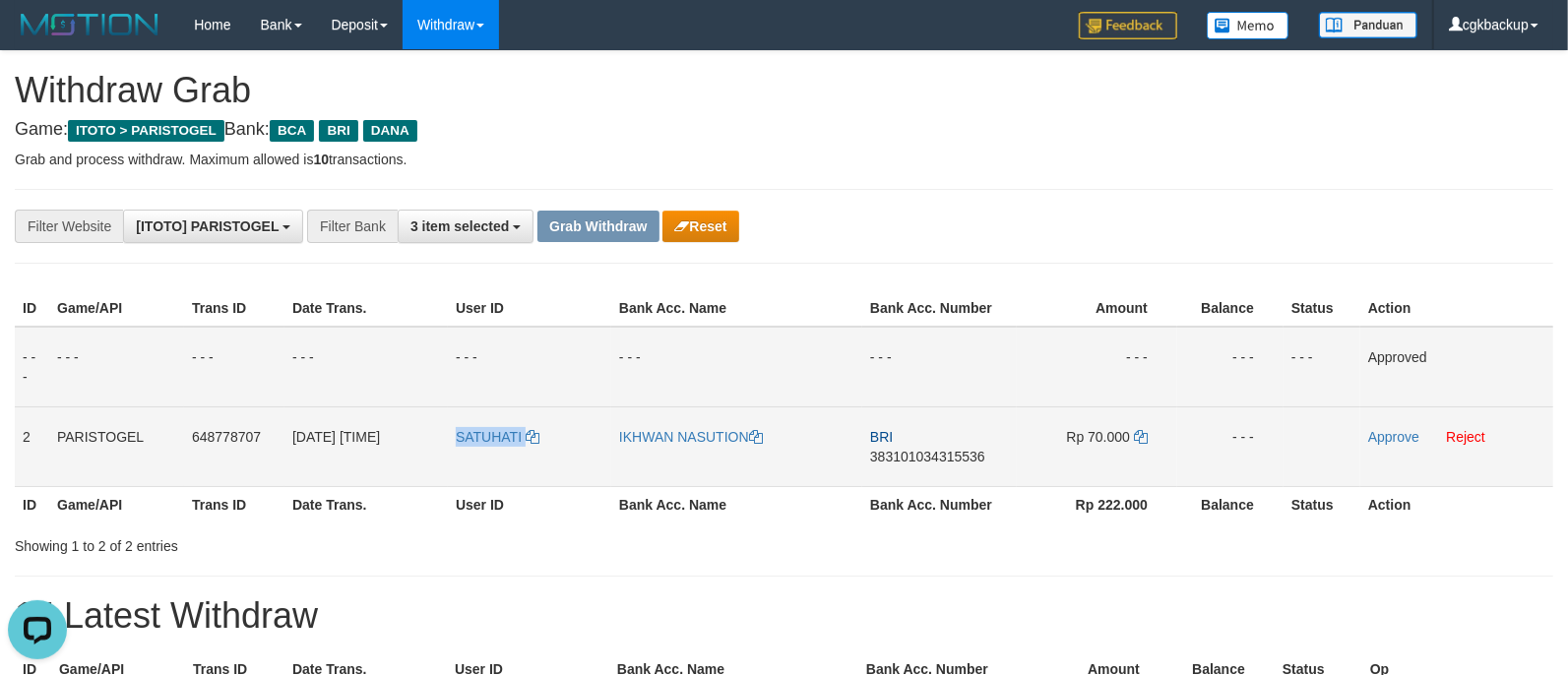 click on "SATUHATI" at bounding box center [530, 446] 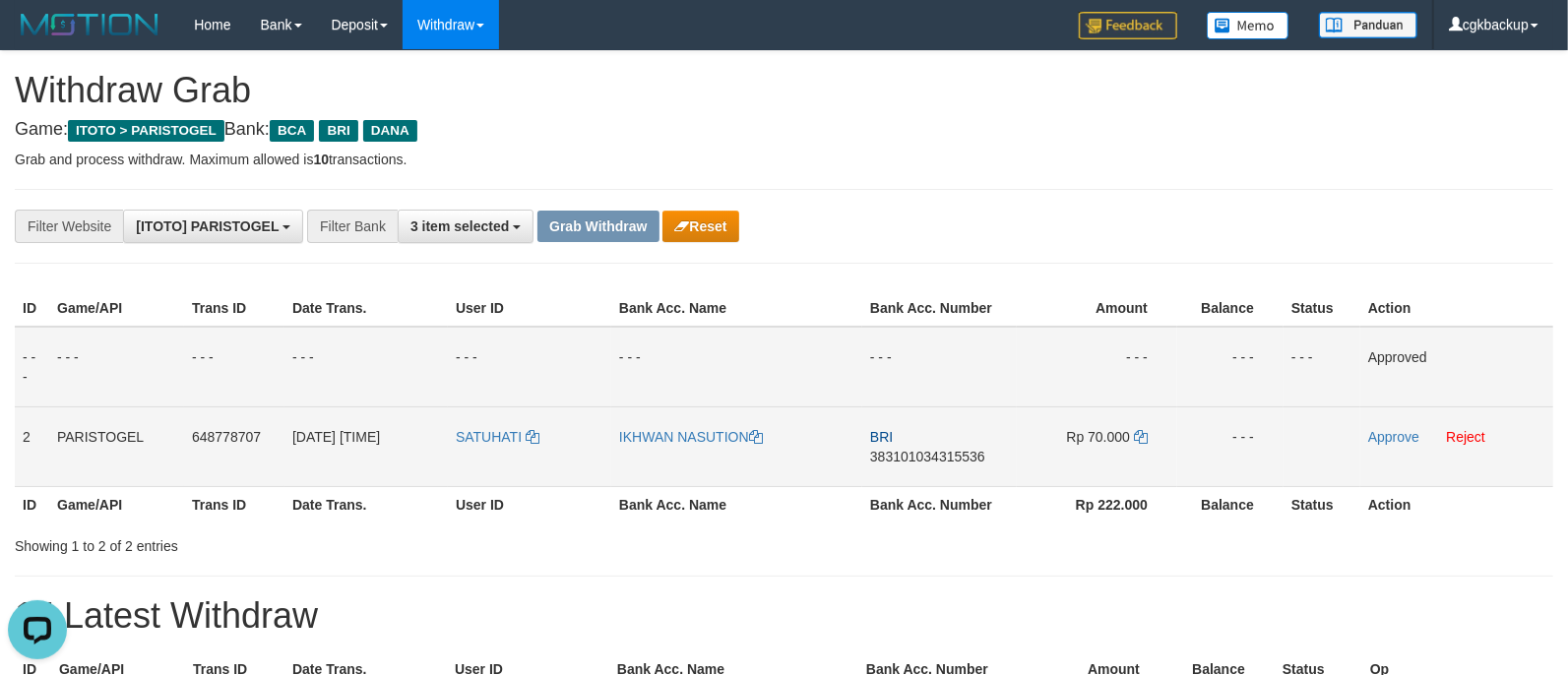 click on "BRI
383101034315536" at bounding box center (939, 446) 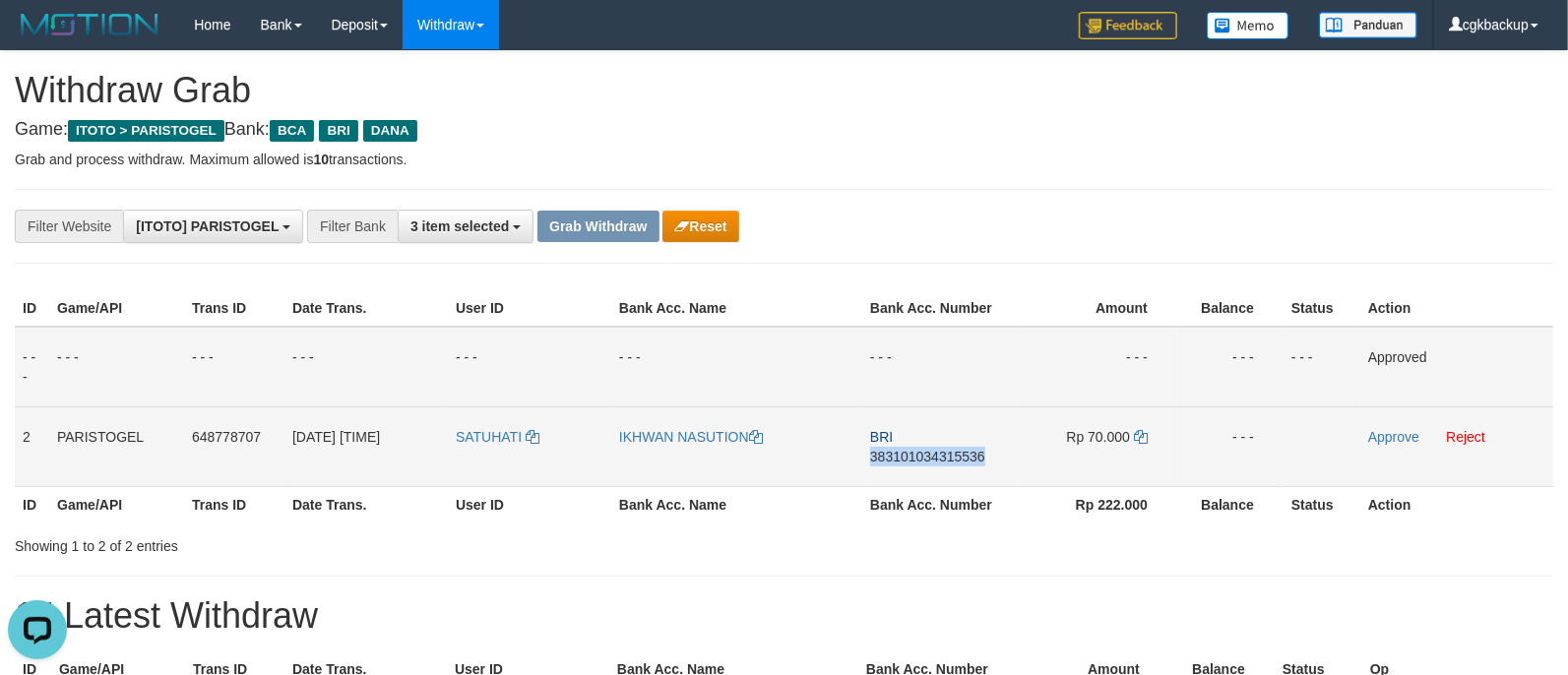 click on "BRI
383101034315536" at bounding box center [939, 446] 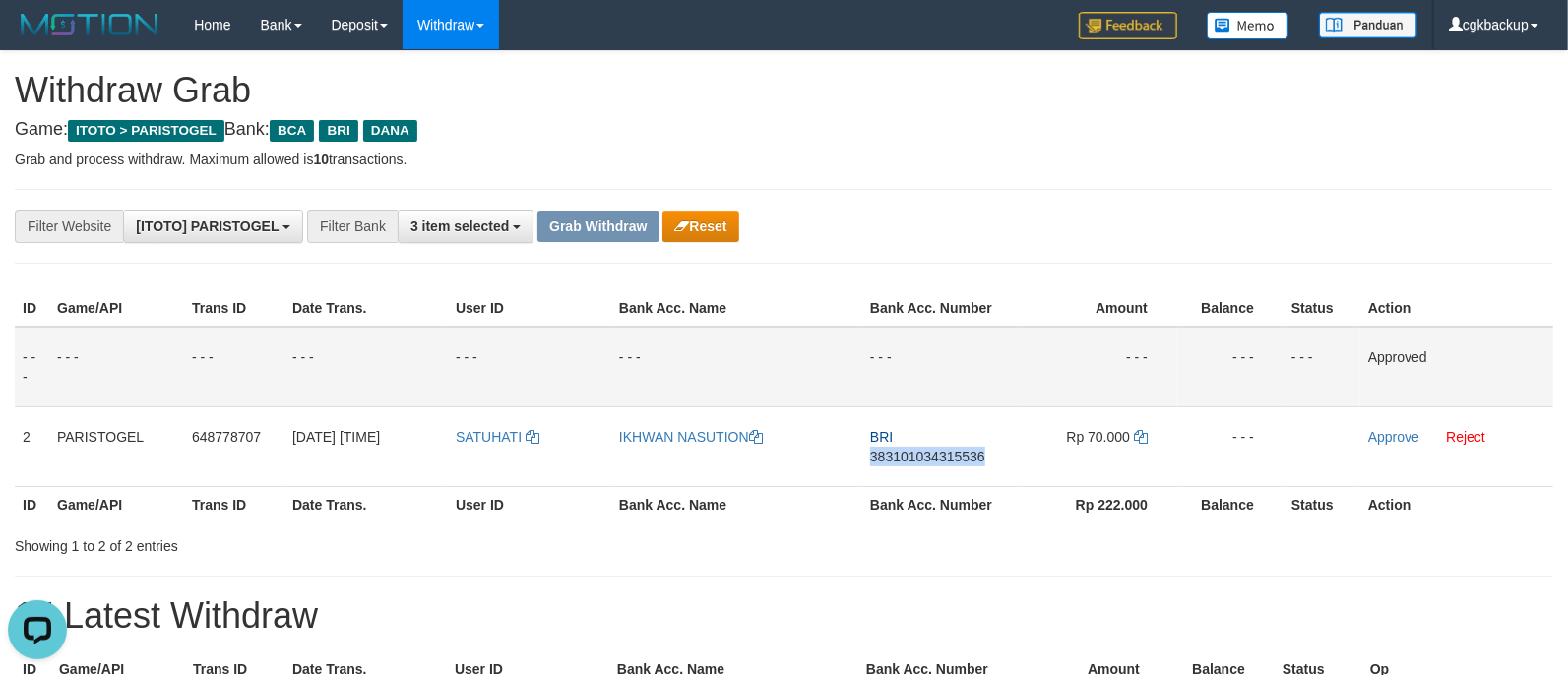 copy on "383101034315536" 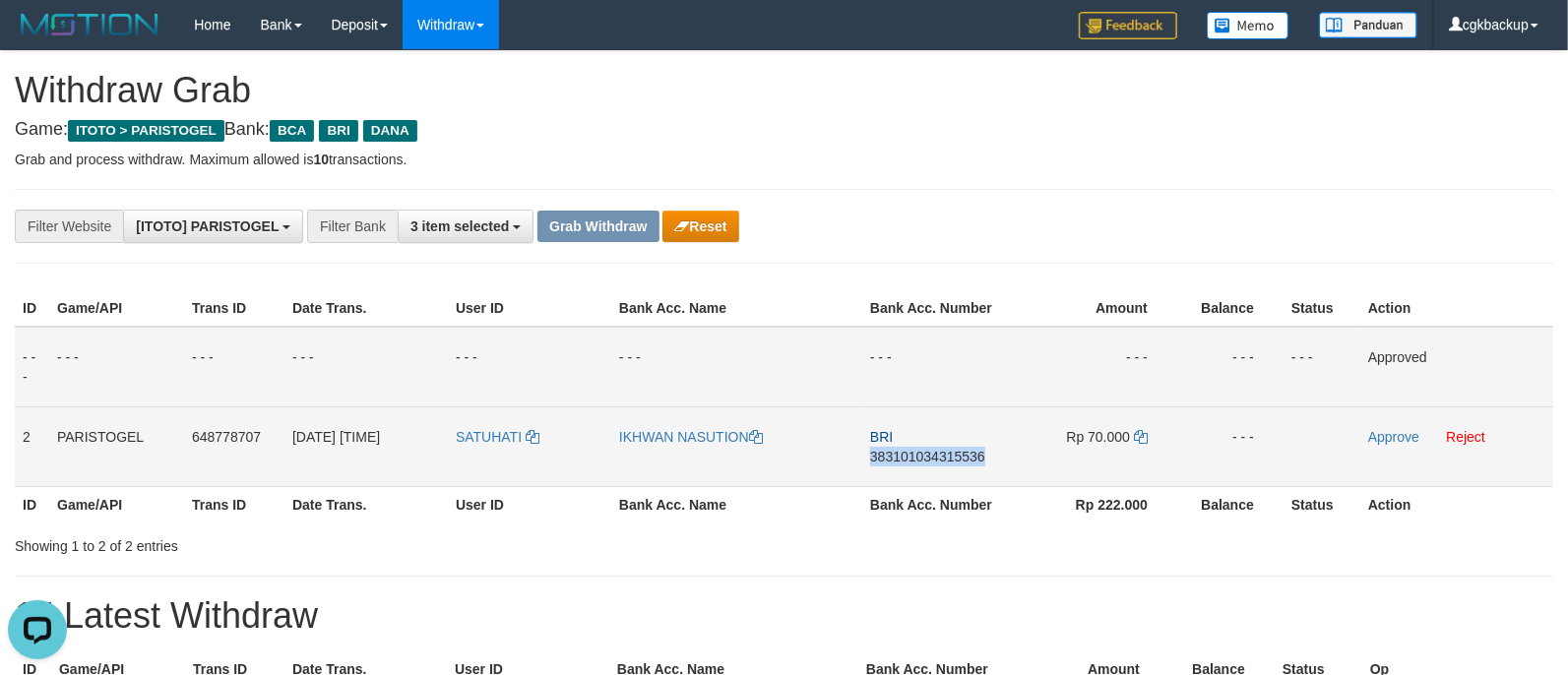 click on "BRI
383101034315536" at bounding box center [939, 446] 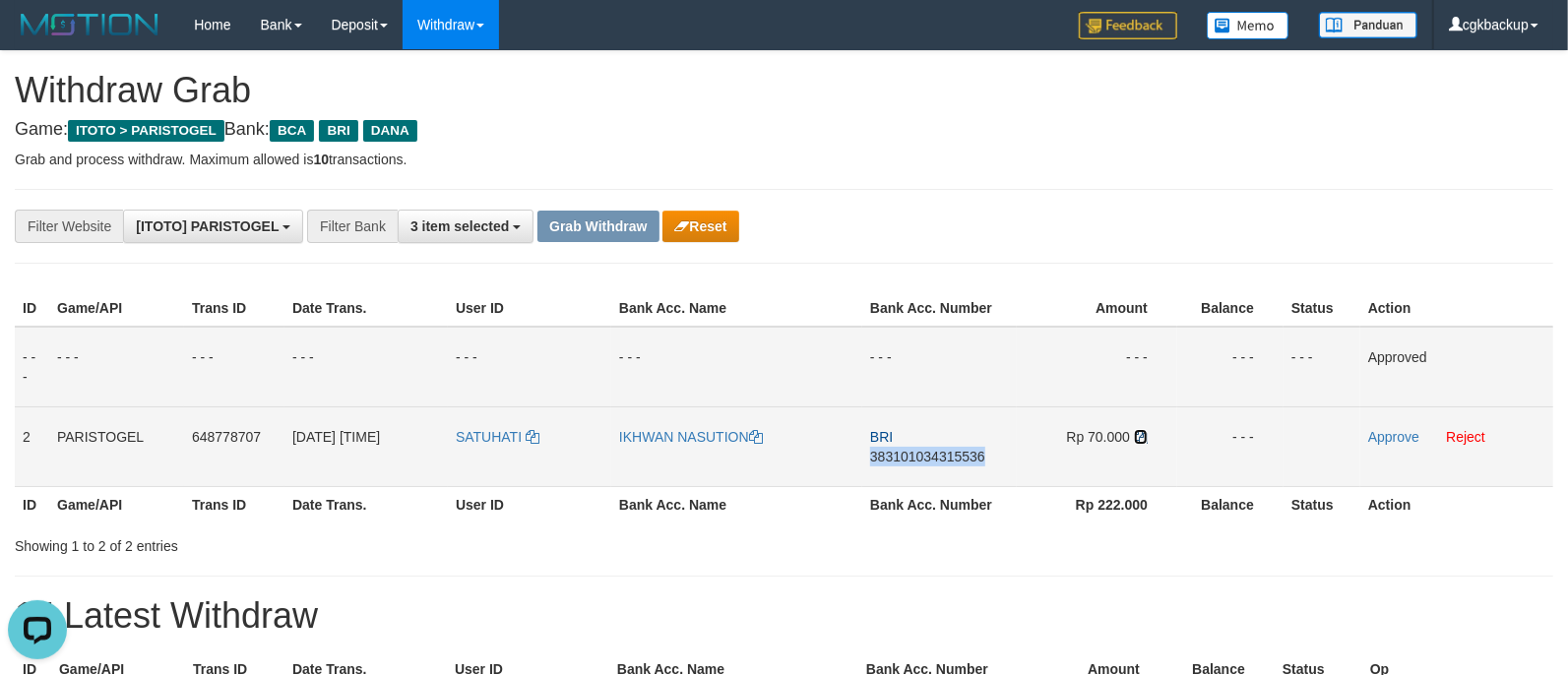 click at bounding box center (1141, 437) 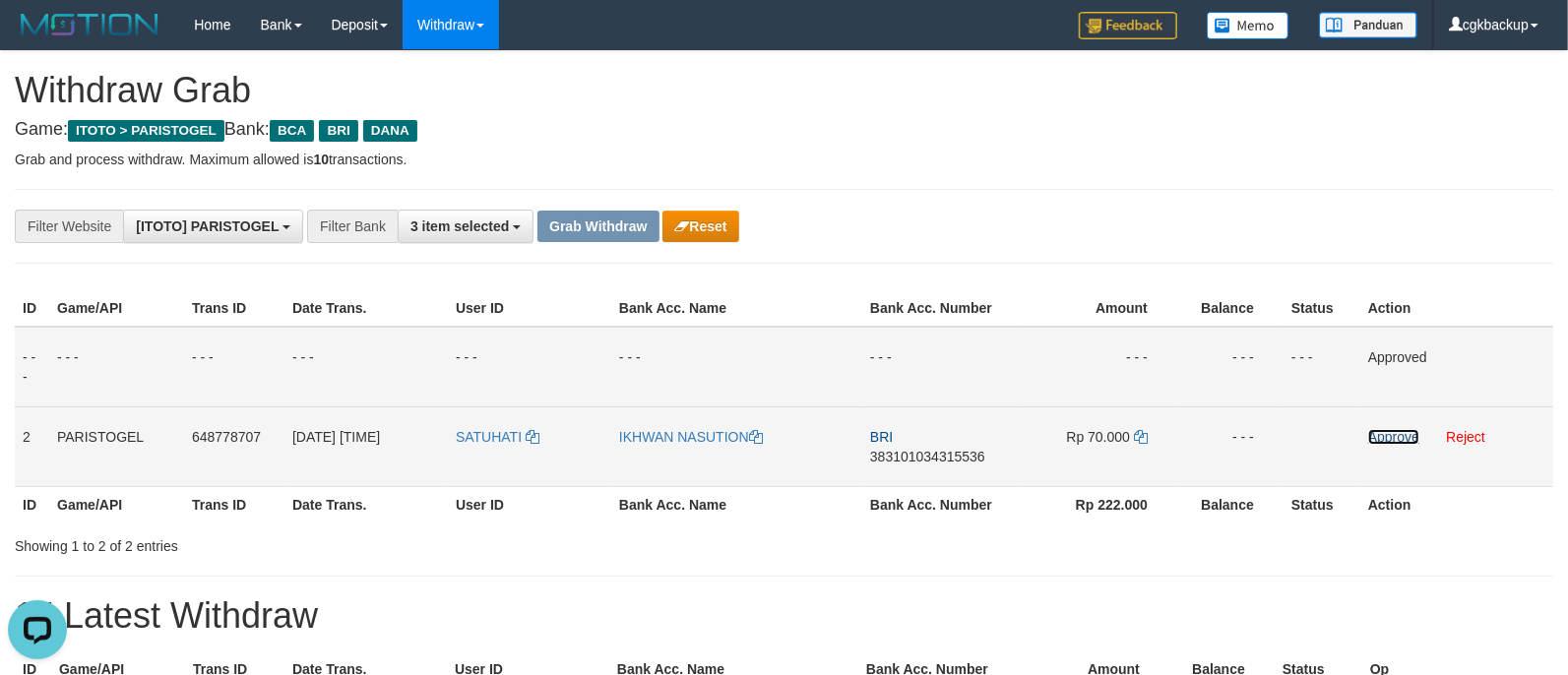 click on "Approve" at bounding box center [1394, 437] 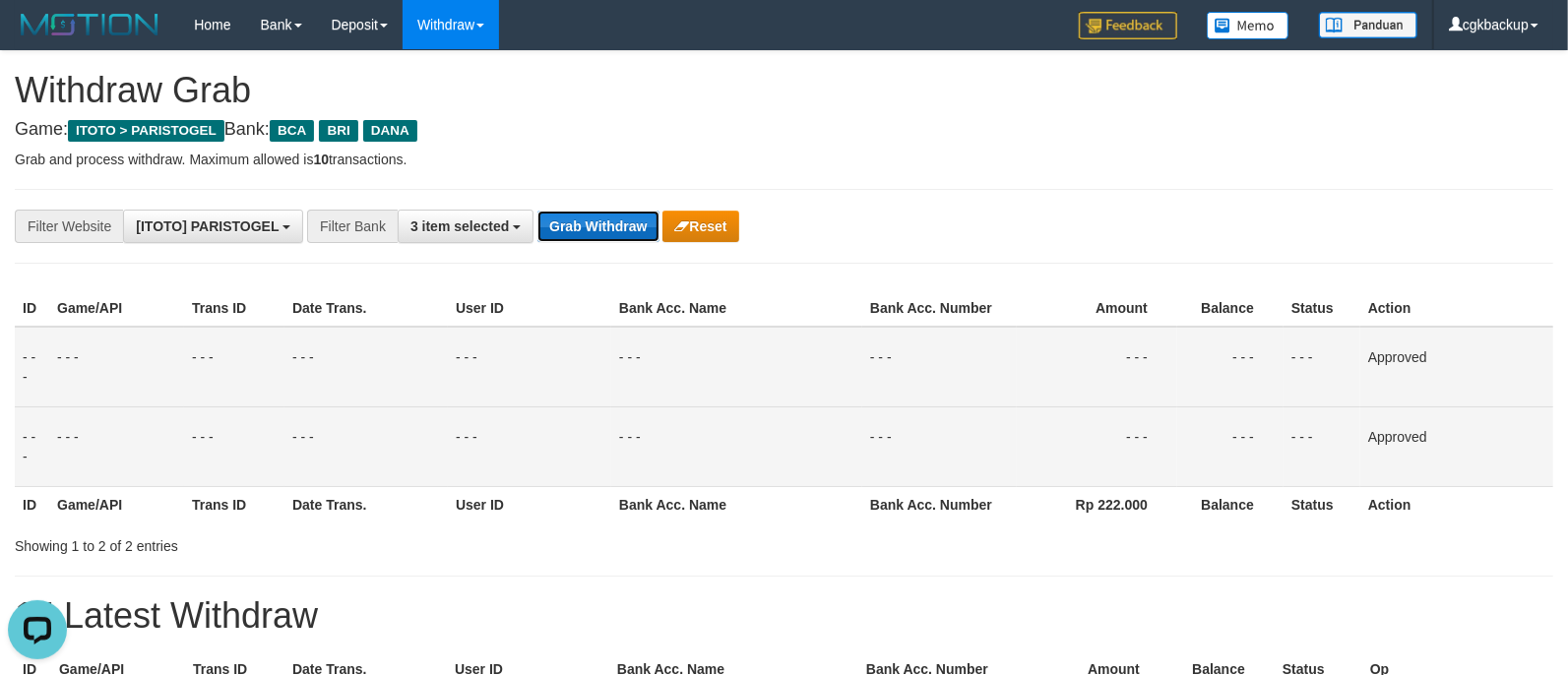 click on "Grab Withdraw" at bounding box center (597, 226) 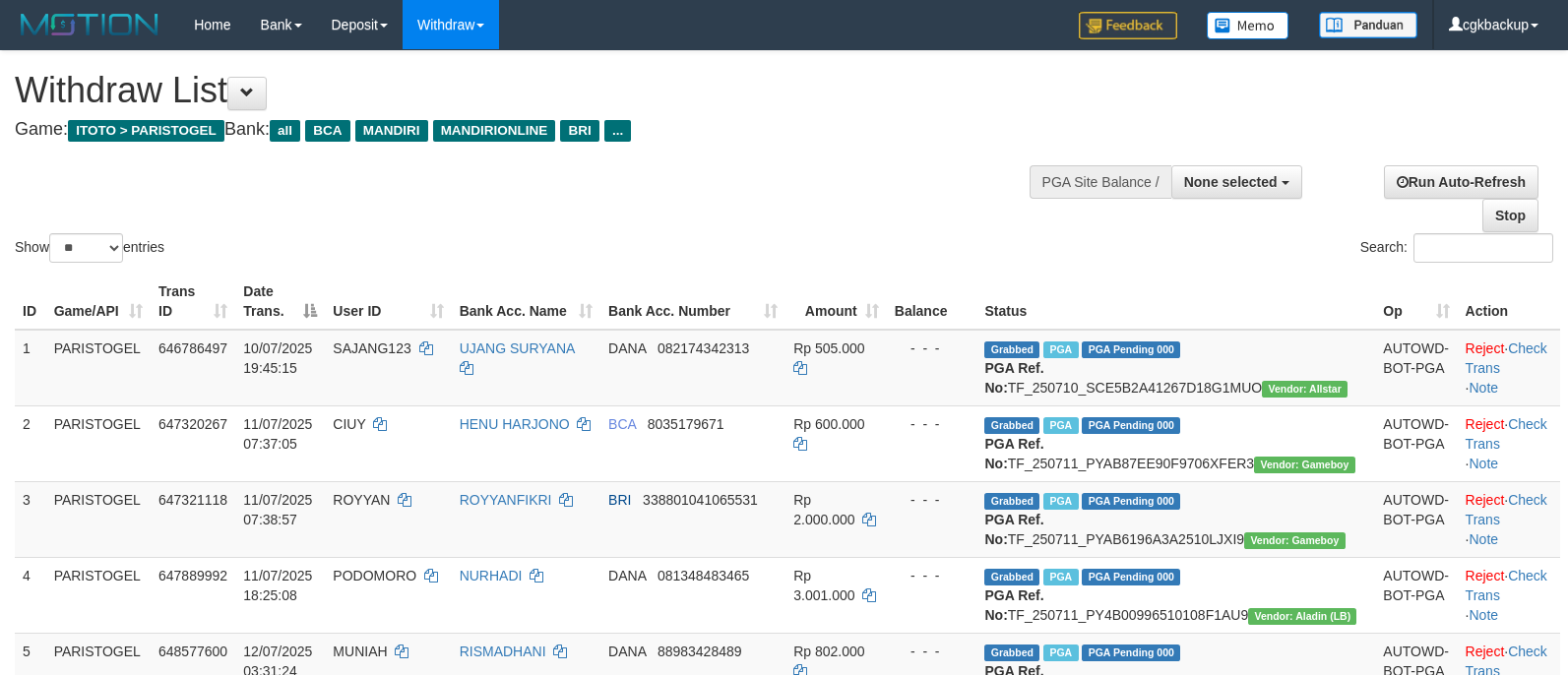 select 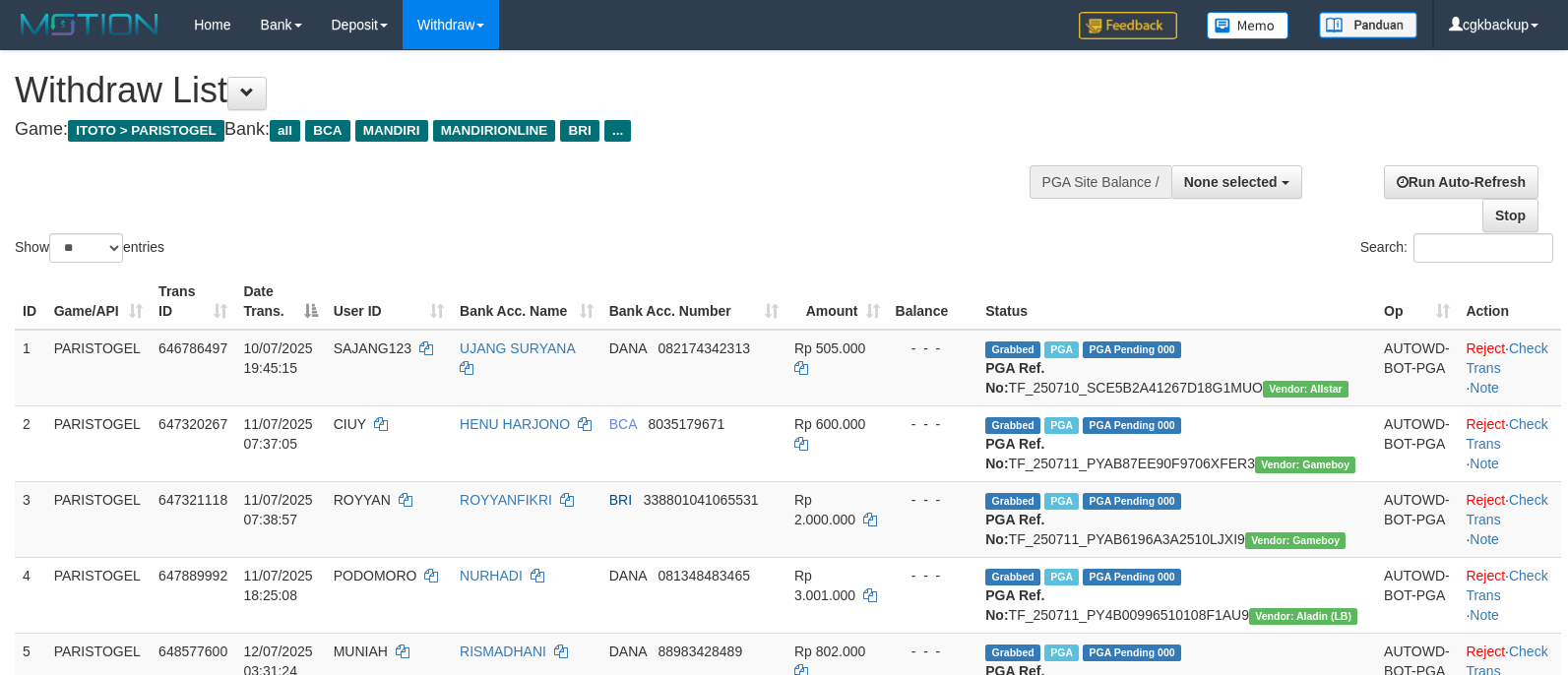 select 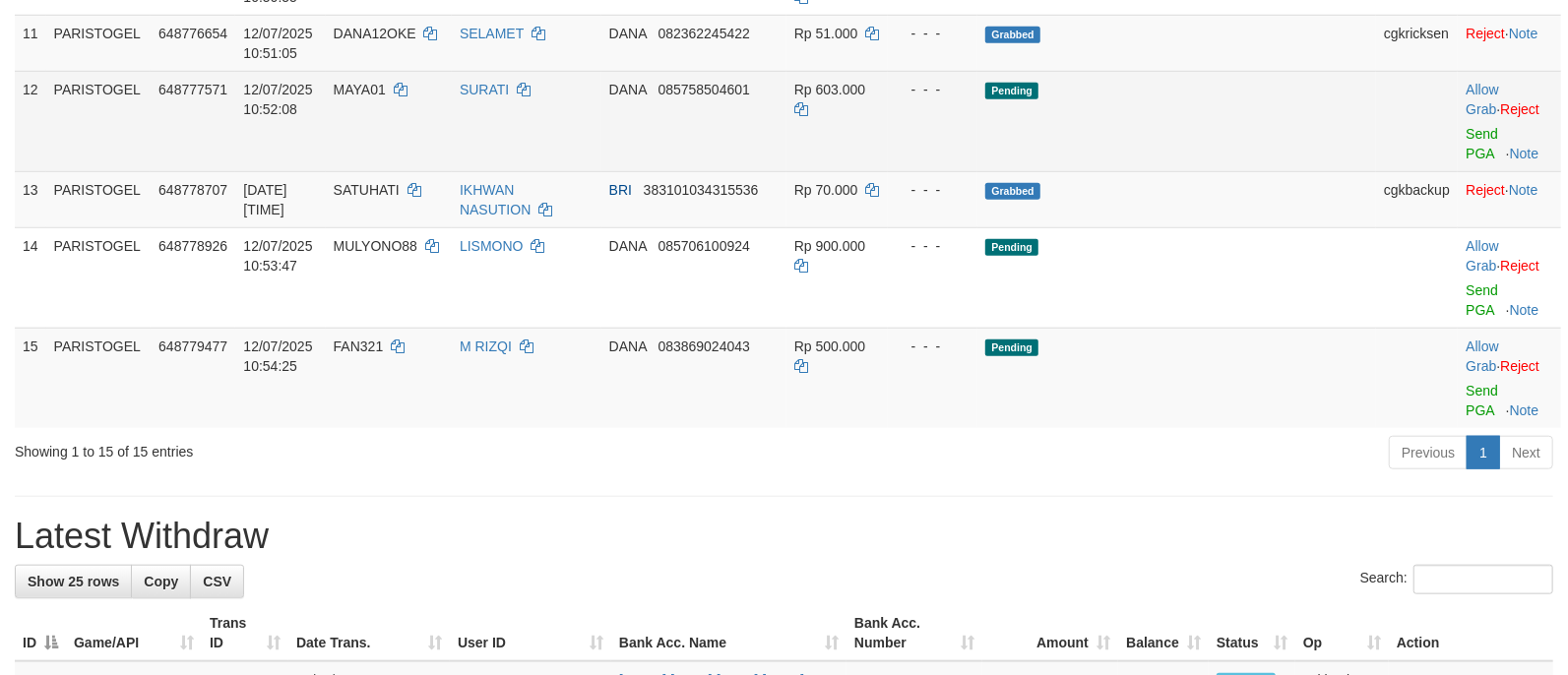 scroll, scrollTop: 1080, scrollLeft: 0, axis: vertical 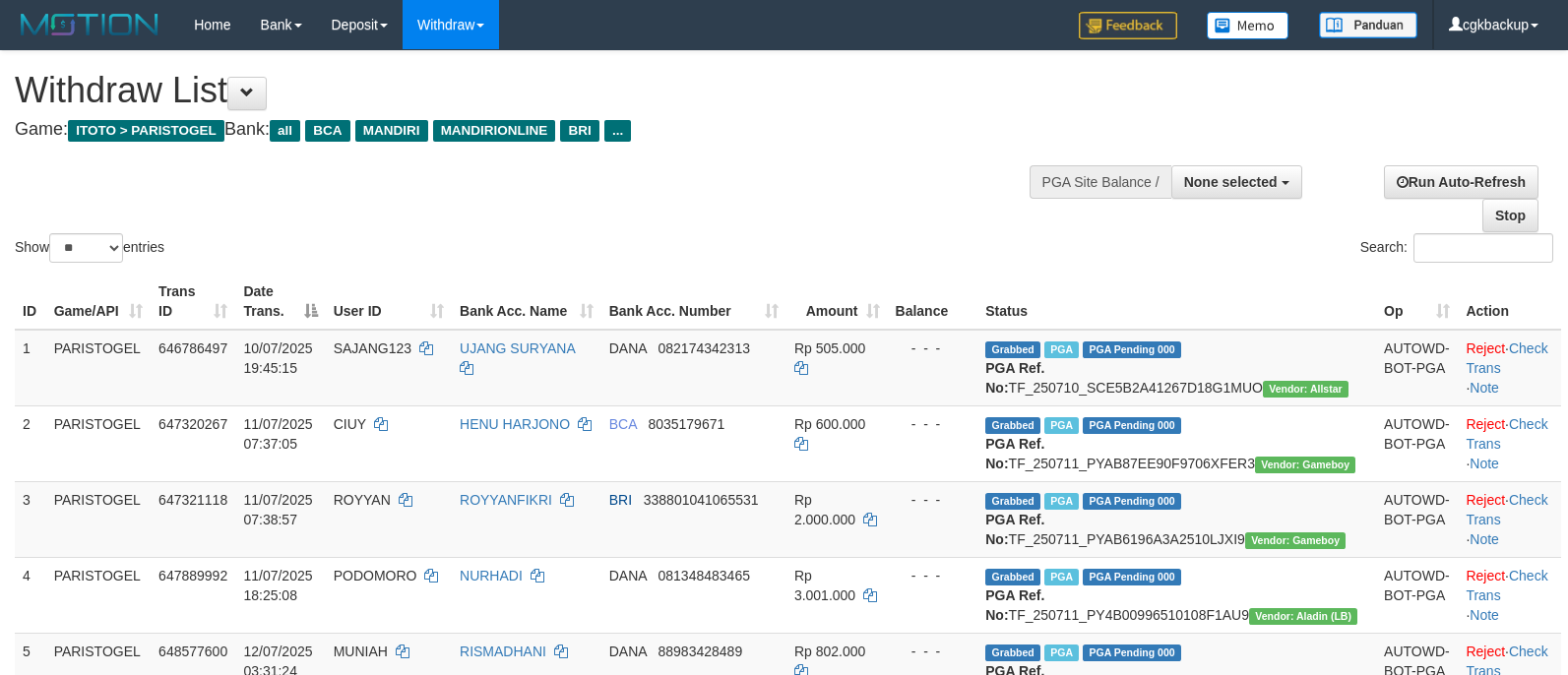 select 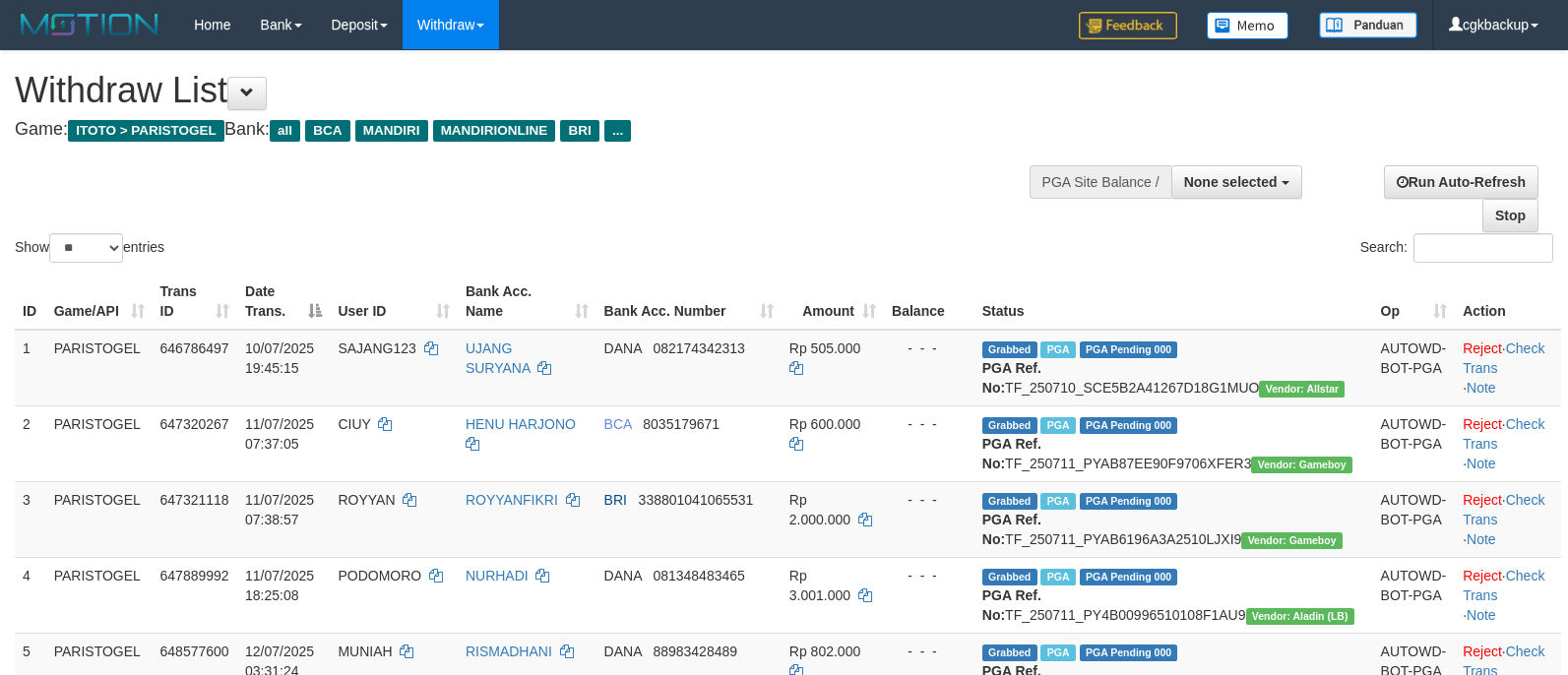 select 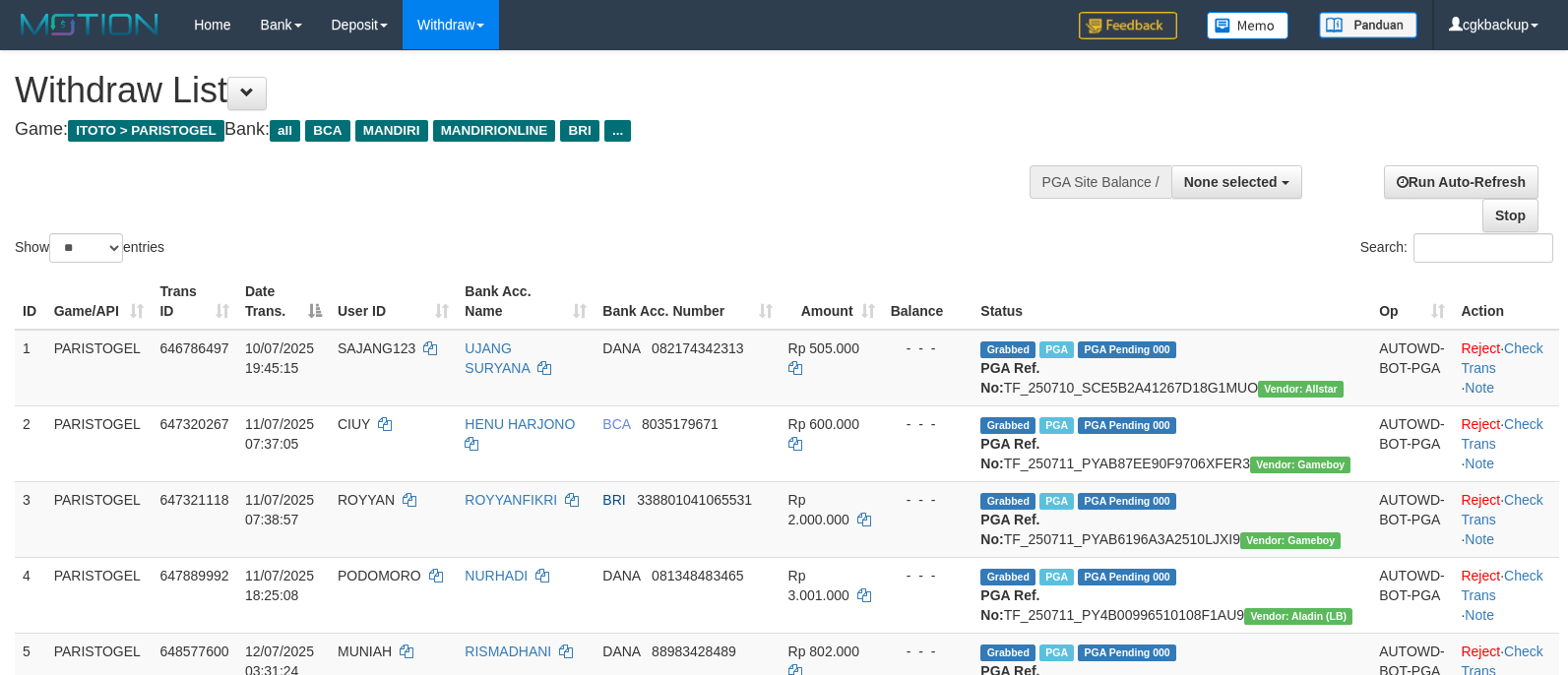 select 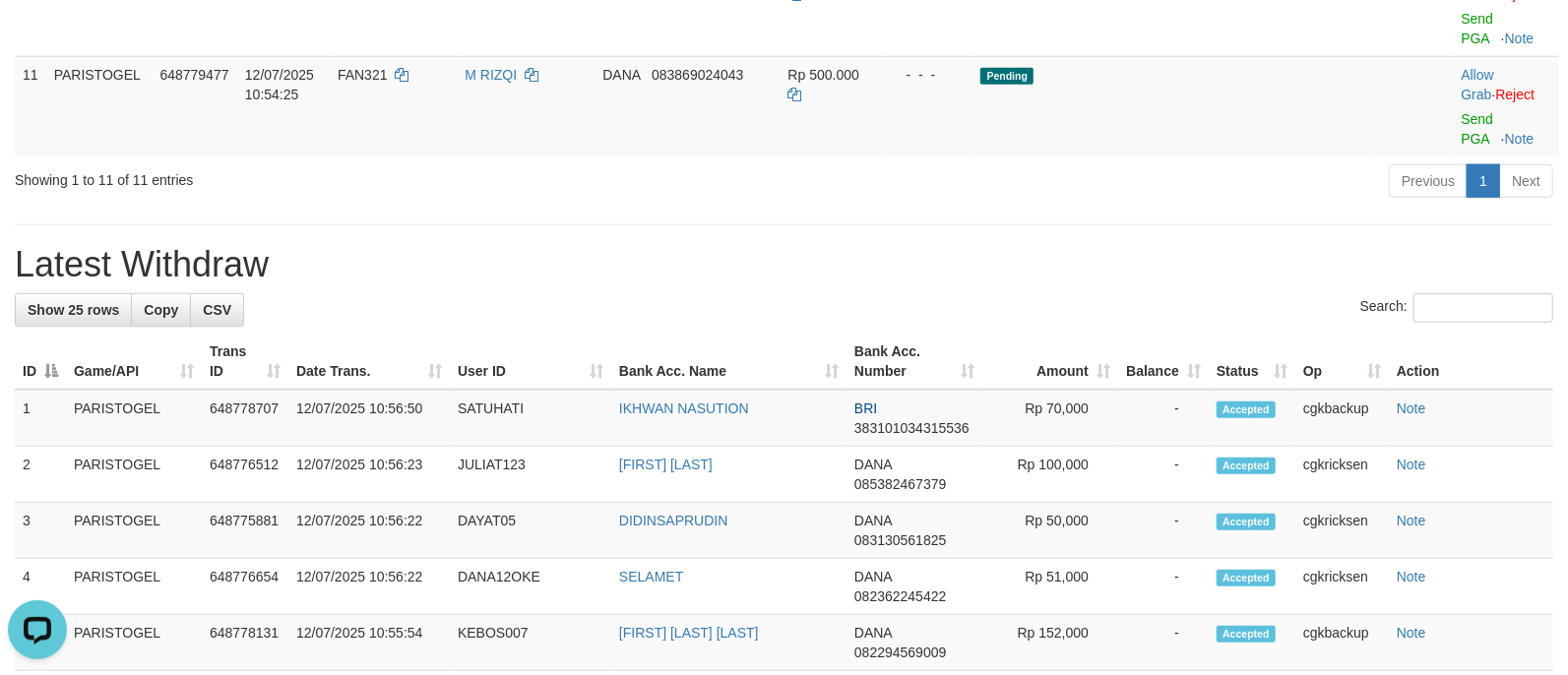 scroll, scrollTop: 1080, scrollLeft: 0, axis: vertical 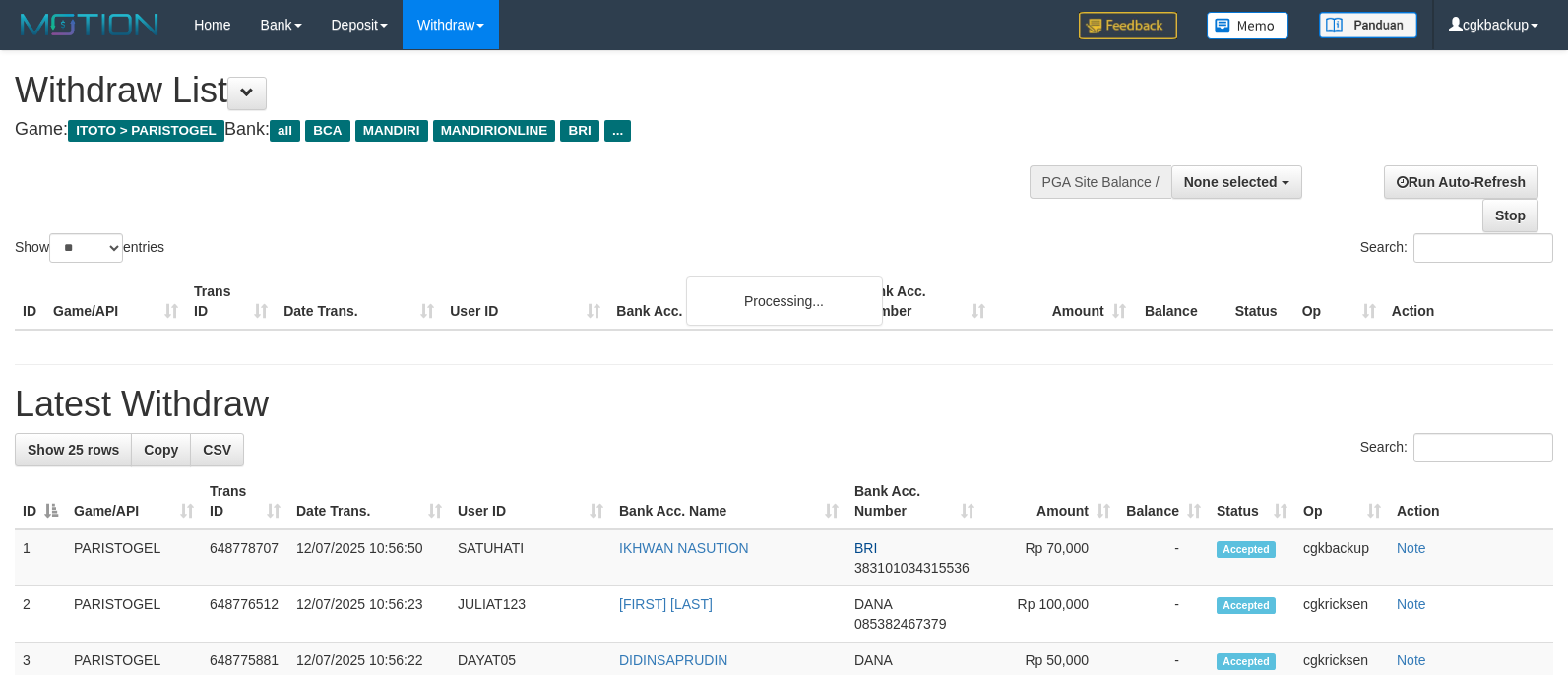 select 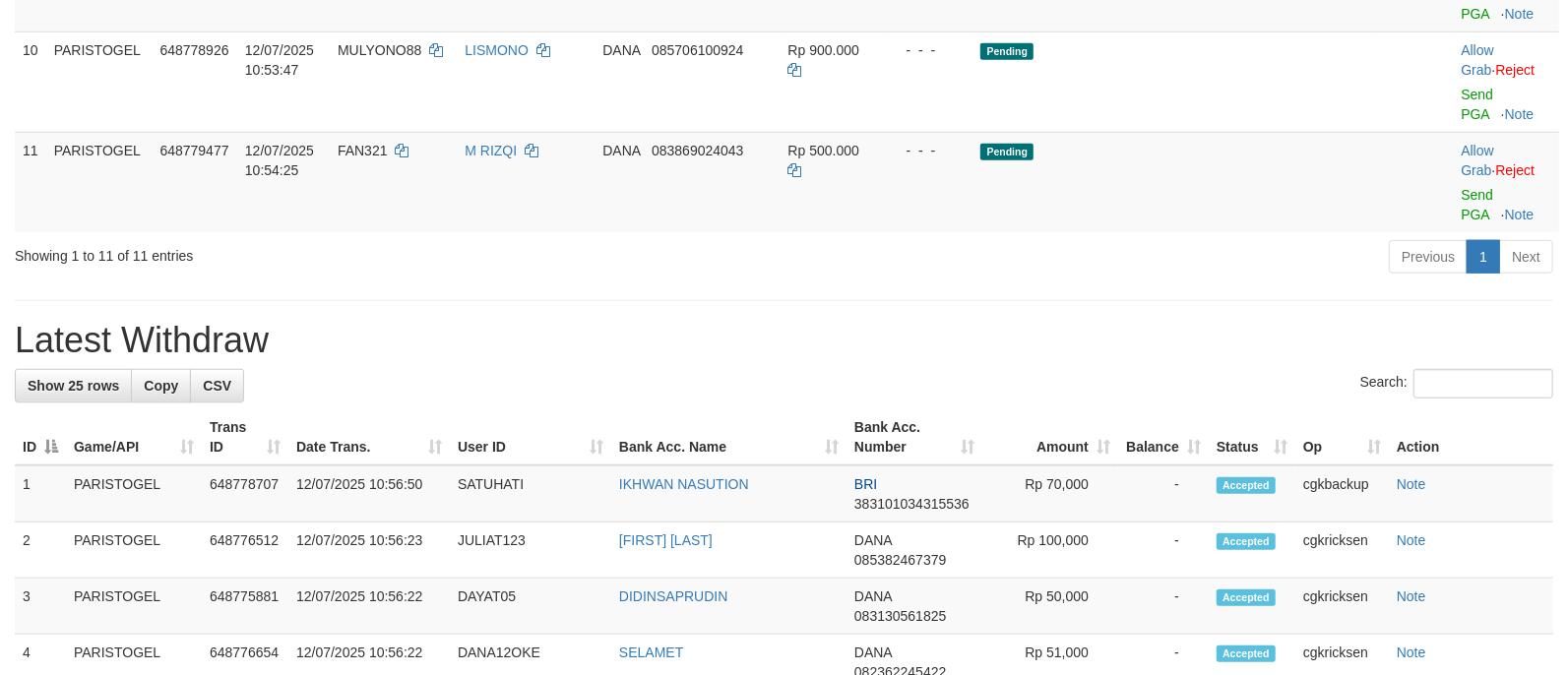 scroll, scrollTop: 950, scrollLeft: 0, axis: vertical 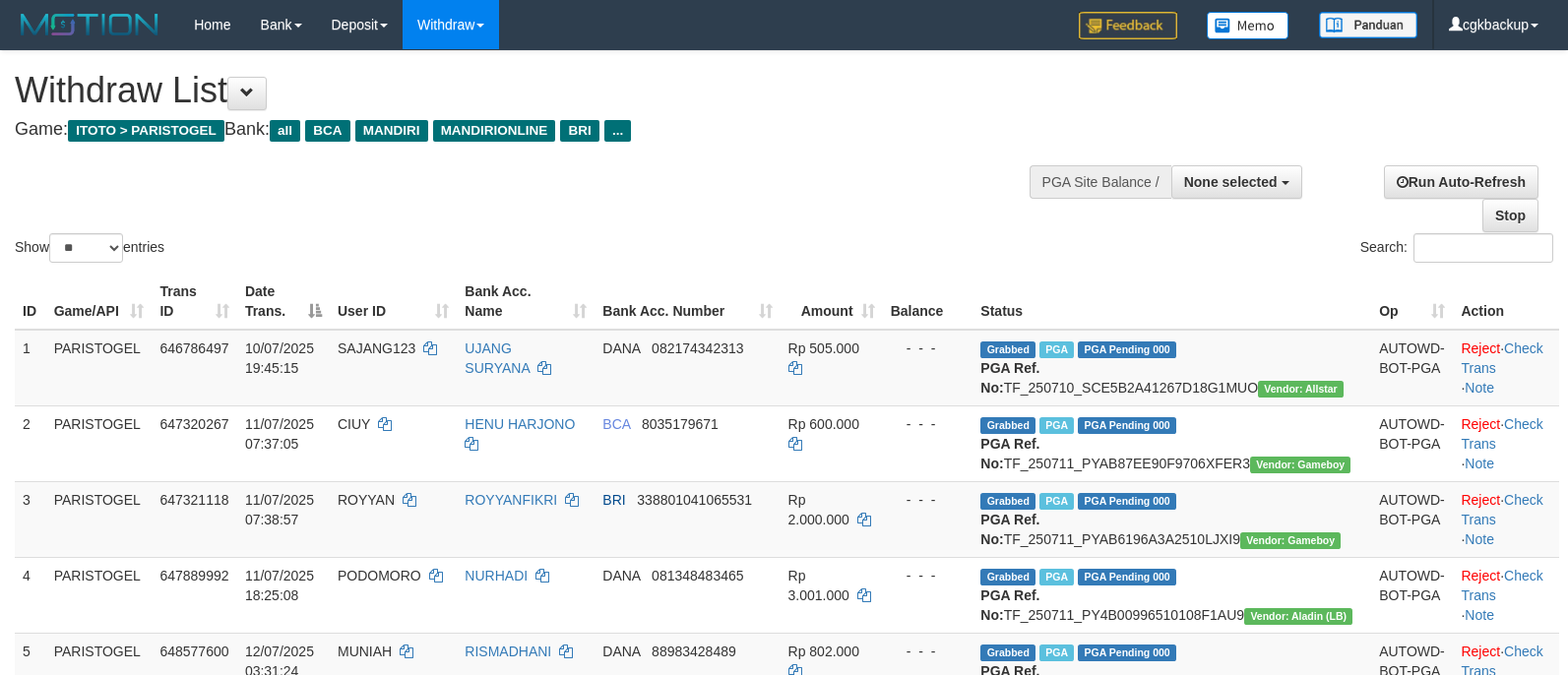 select 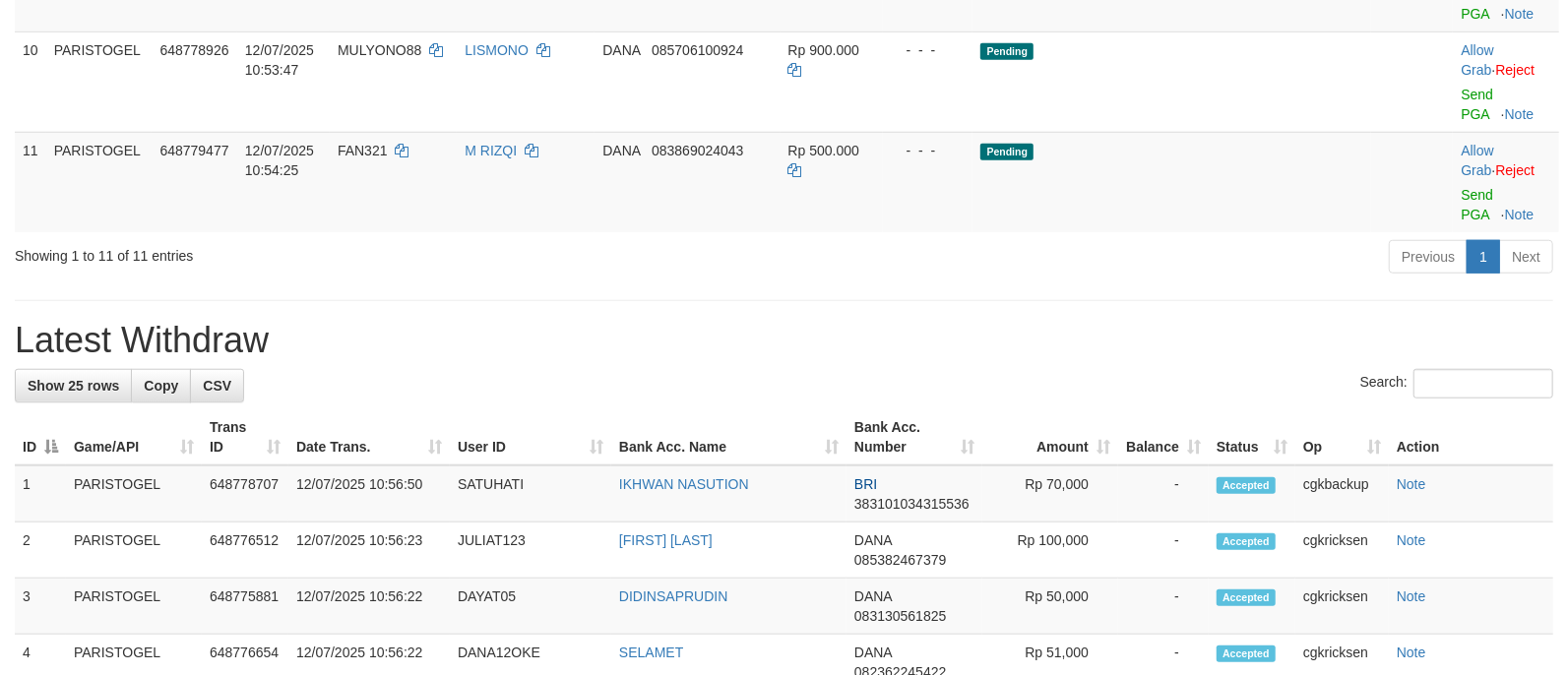 scroll, scrollTop: 950, scrollLeft: 0, axis: vertical 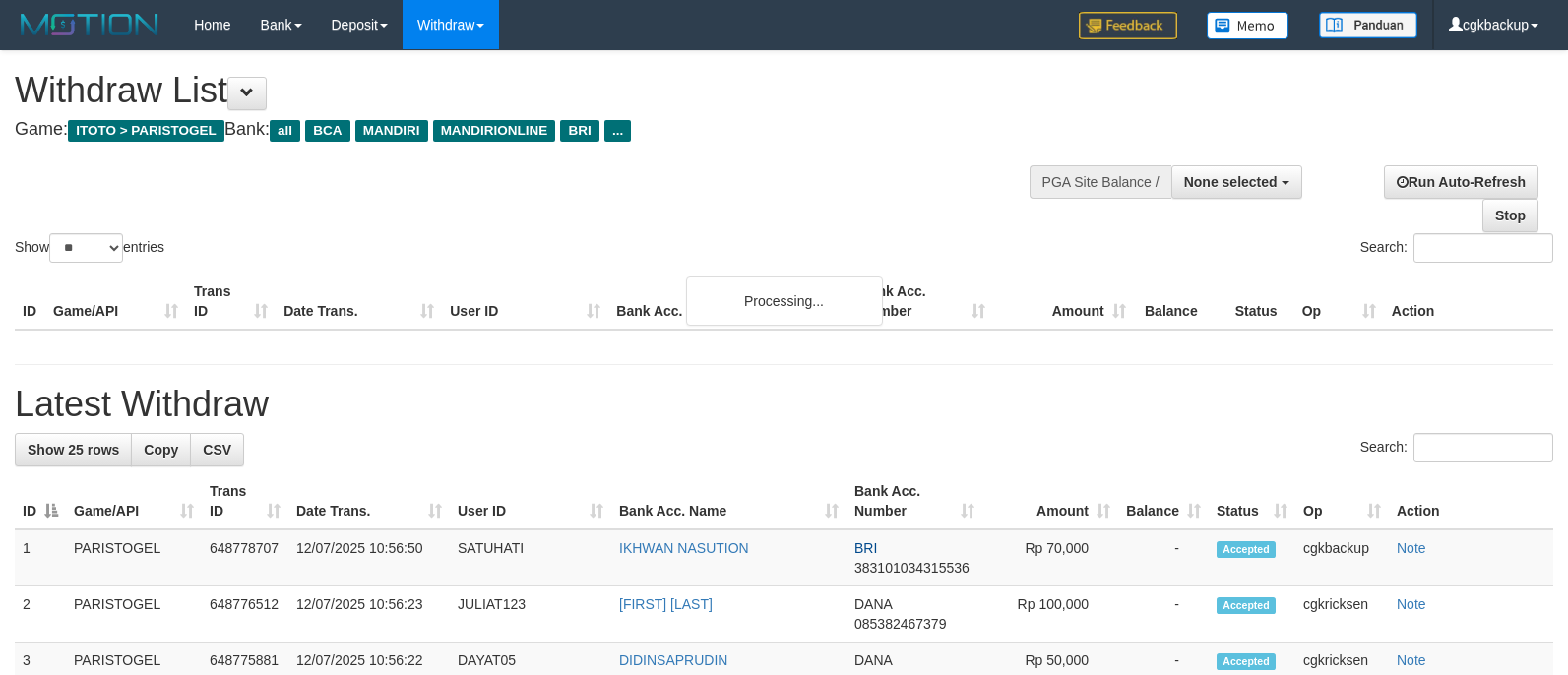 select 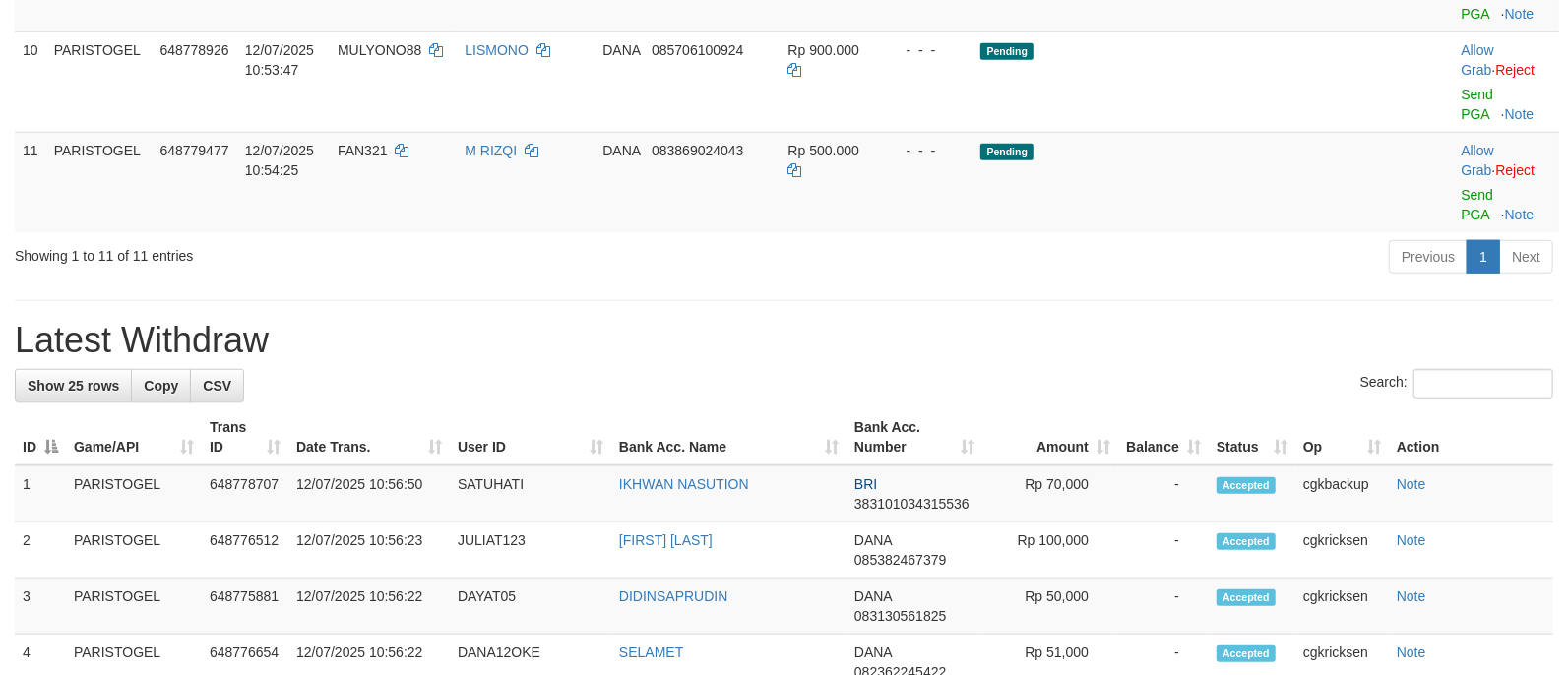 scroll, scrollTop: 950, scrollLeft: 0, axis: vertical 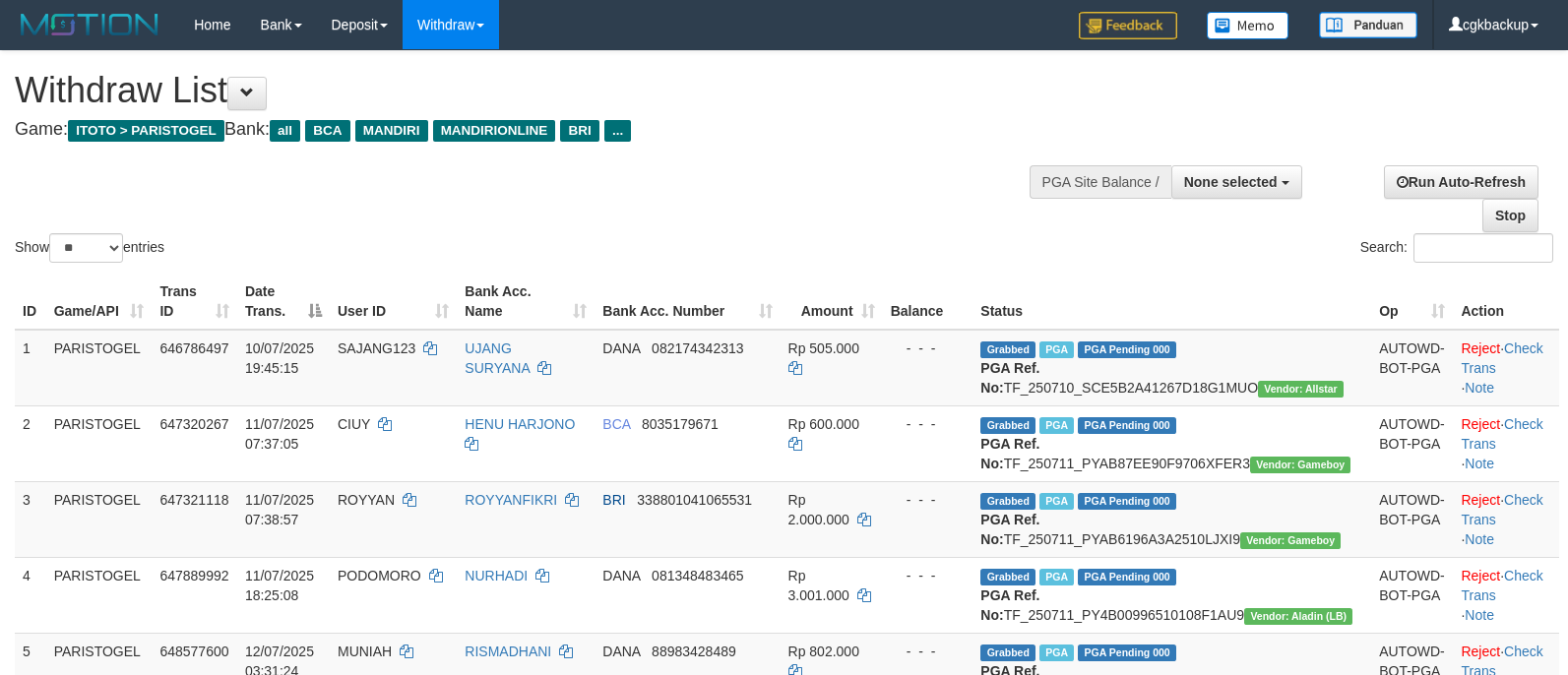 select 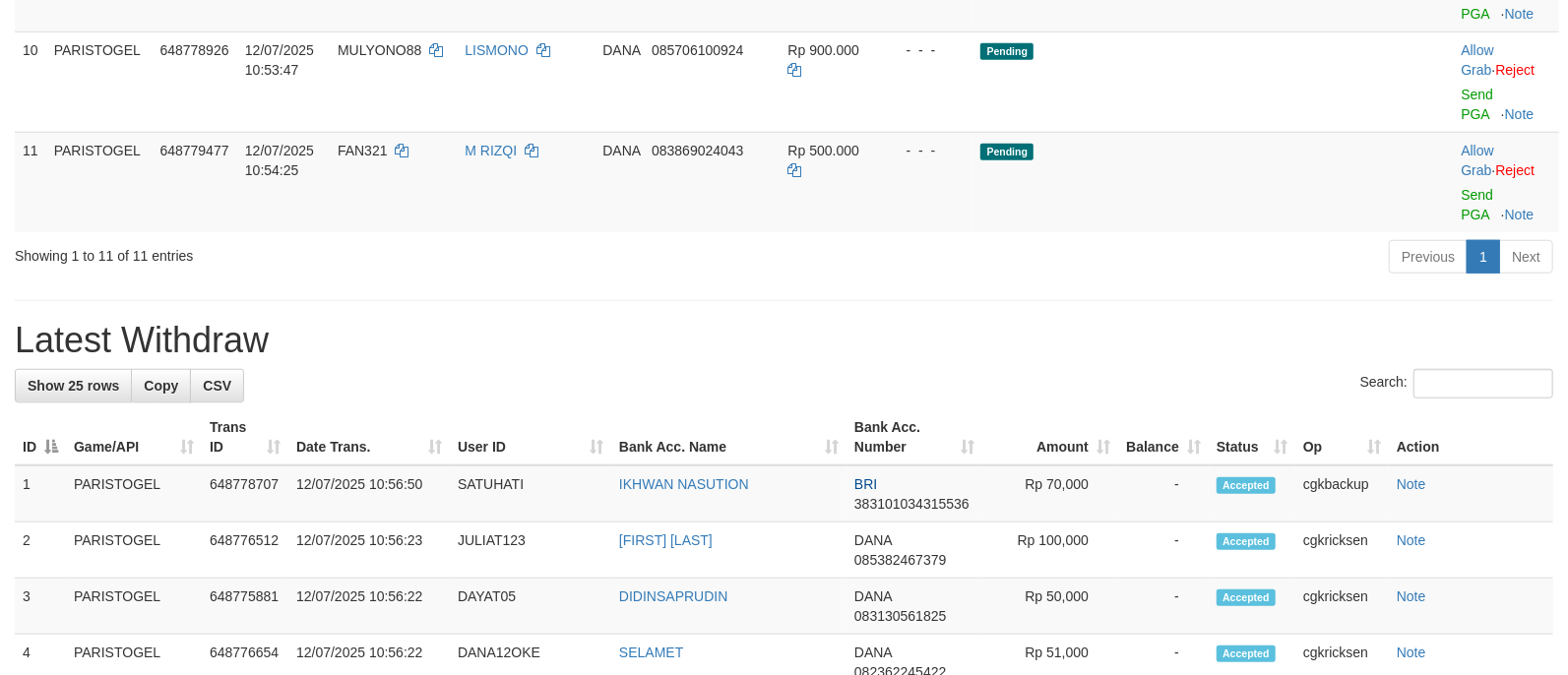 scroll, scrollTop: 950, scrollLeft: 0, axis: vertical 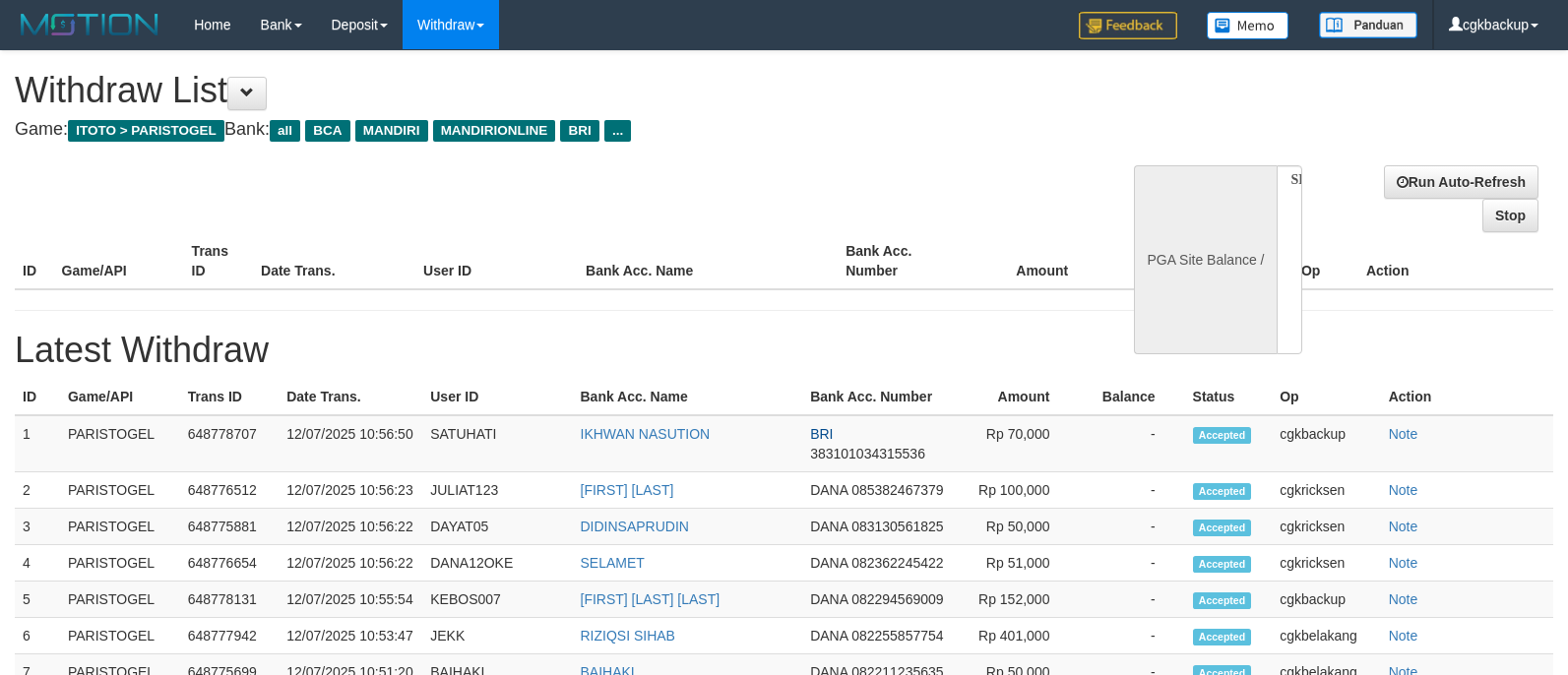 select 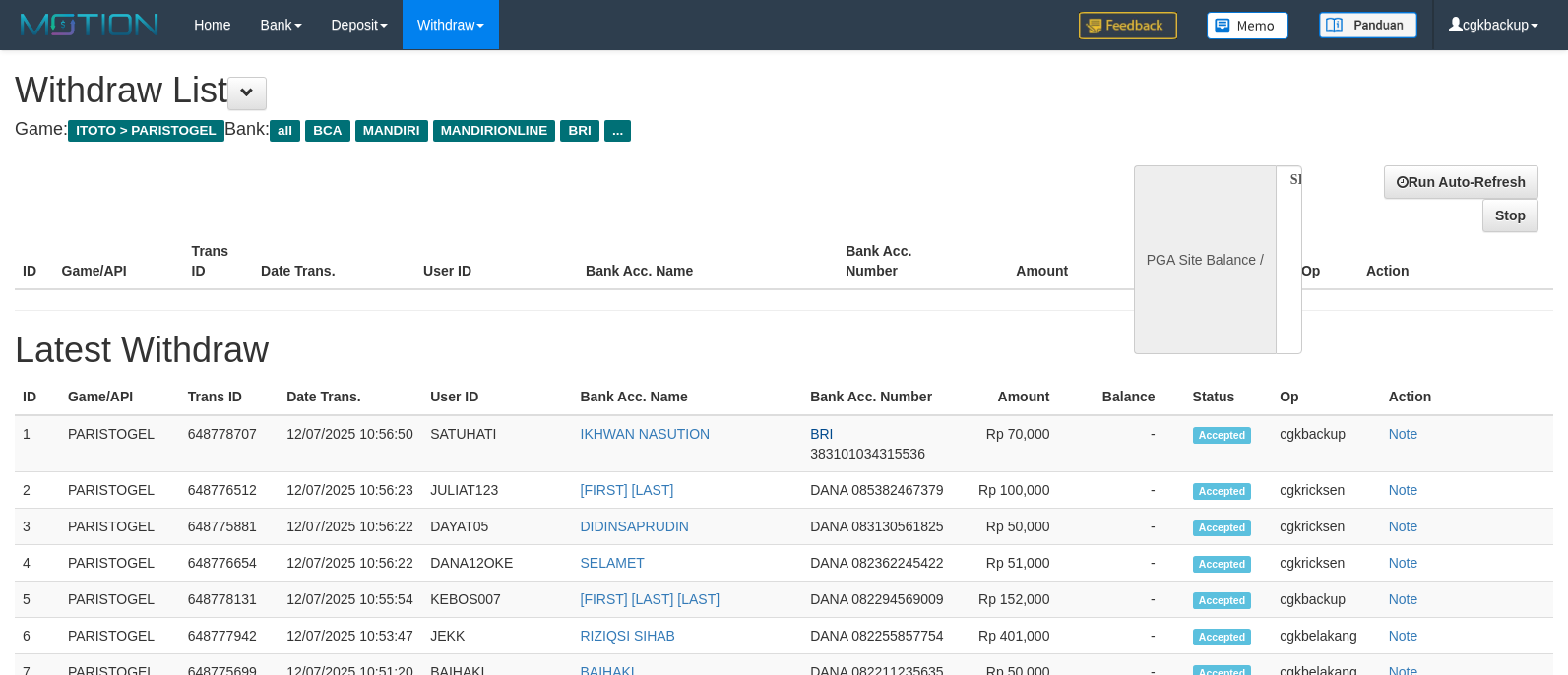 scroll, scrollTop: 1005, scrollLeft: 0, axis: vertical 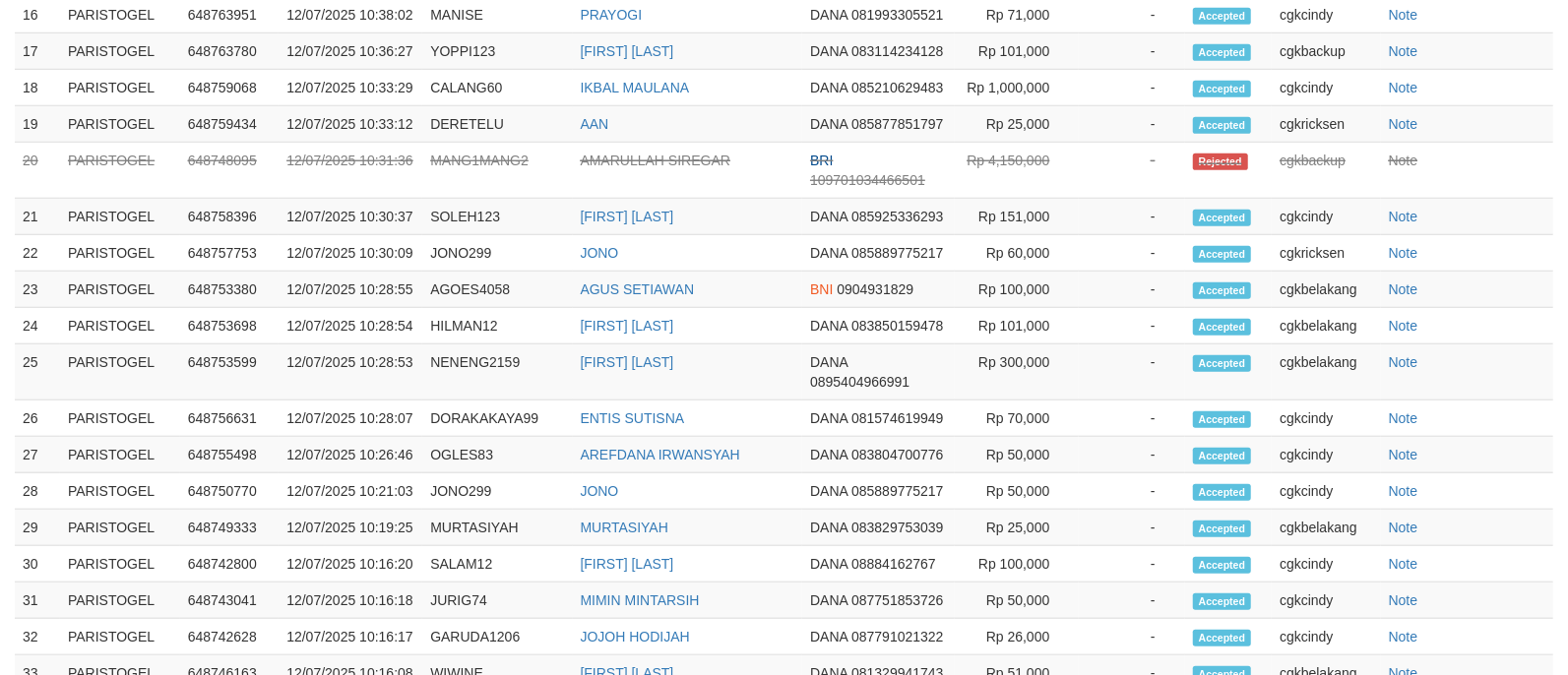 select on "**" 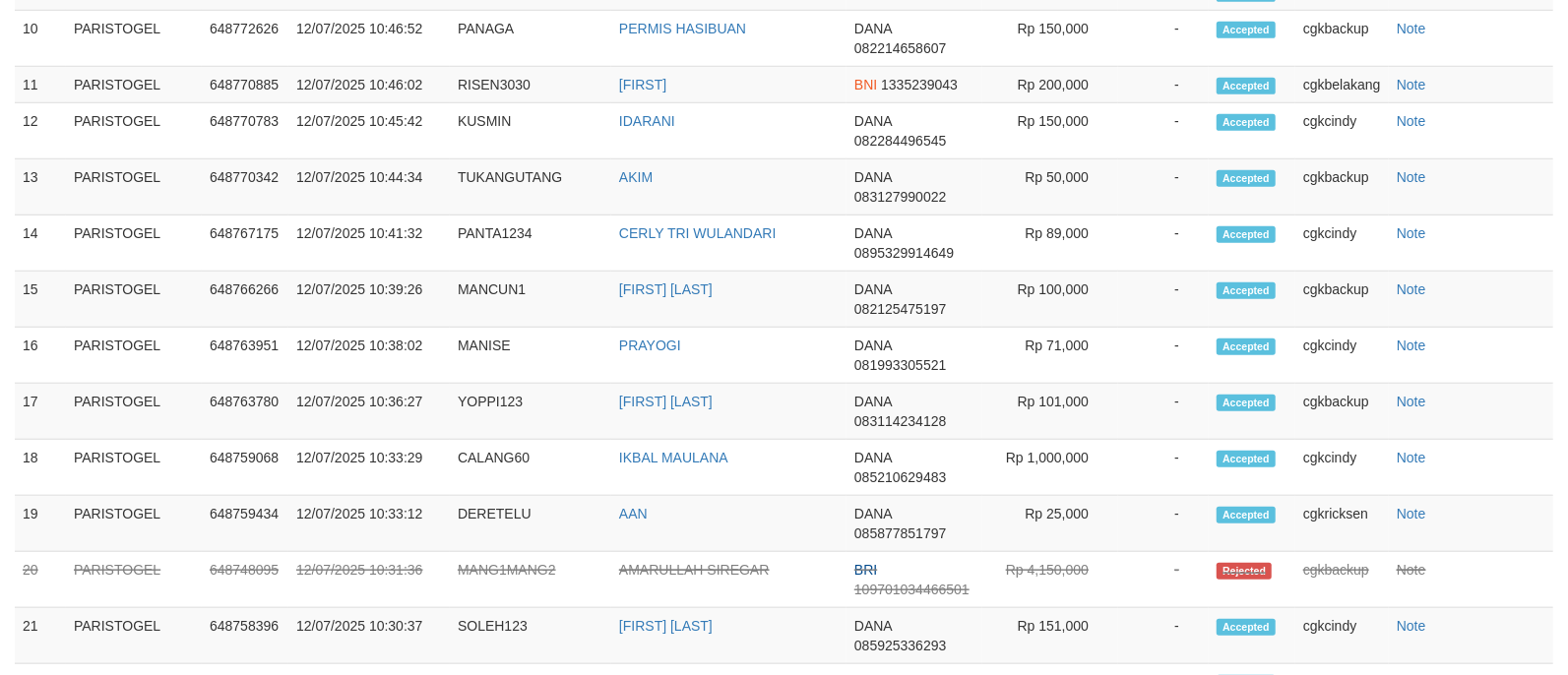 scroll, scrollTop: 950, scrollLeft: 0, axis: vertical 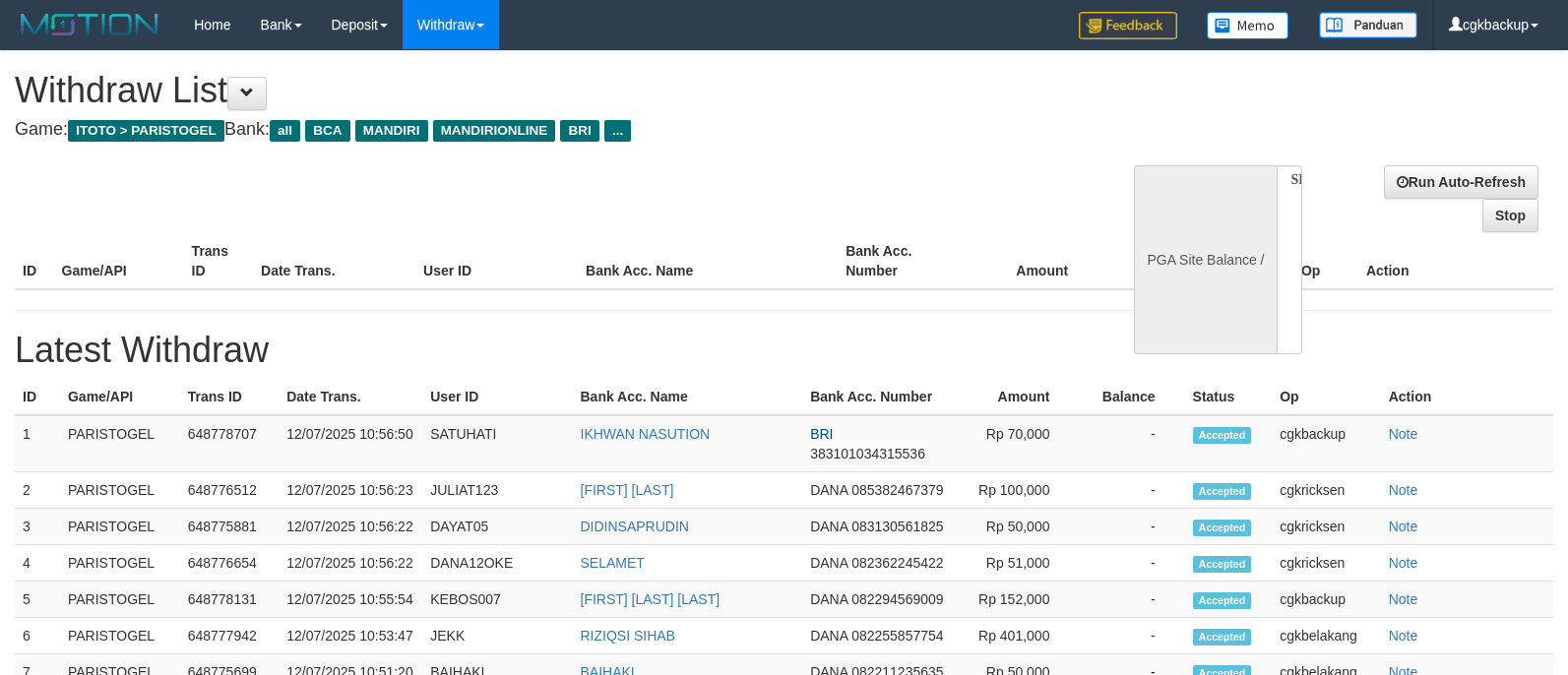 select 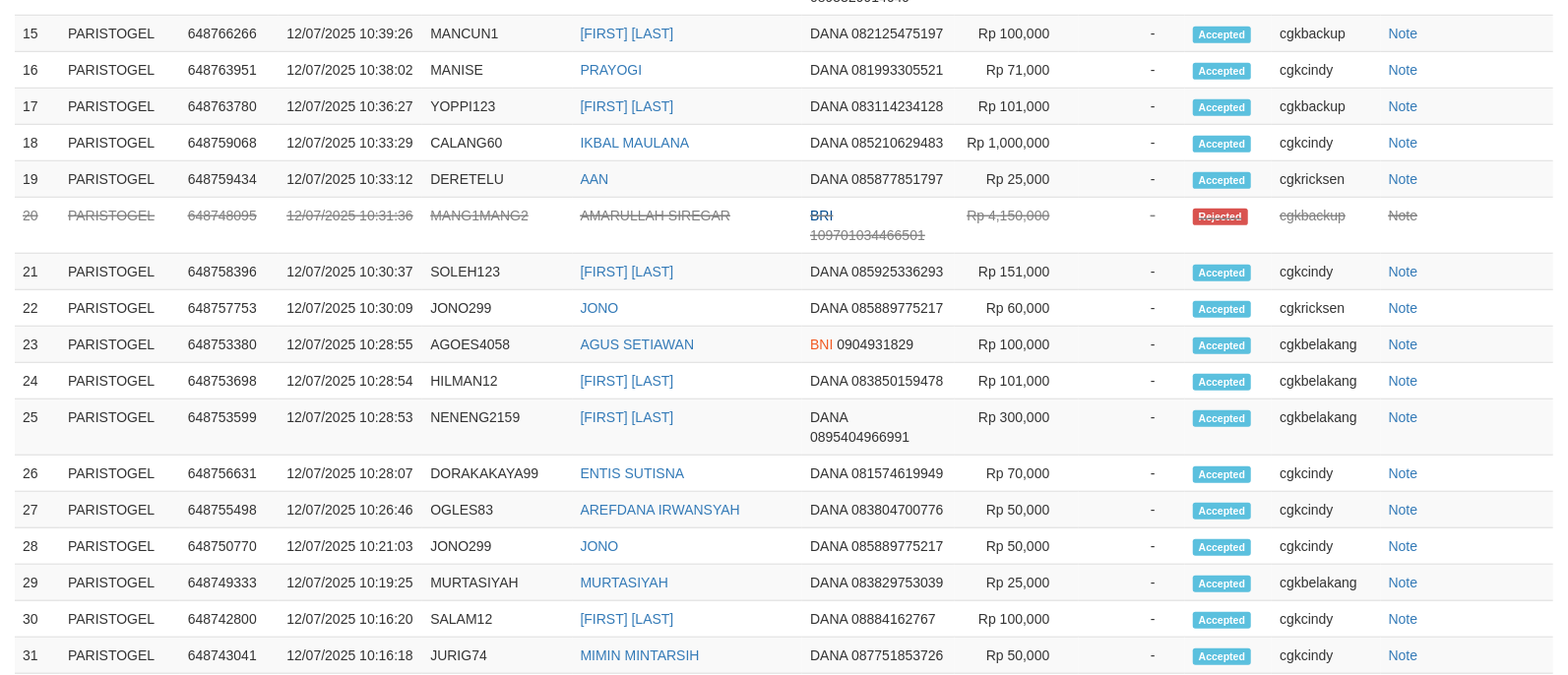 select on "**" 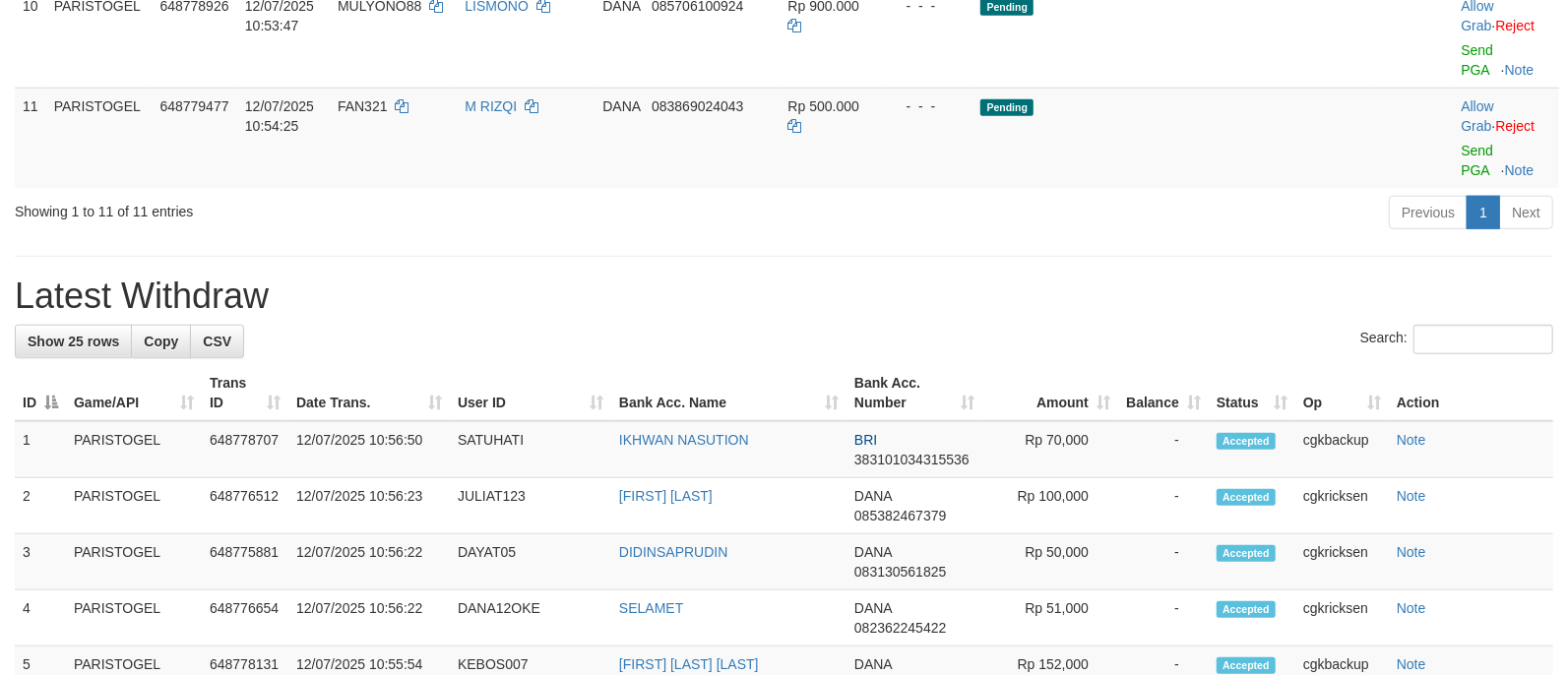 scroll, scrollTop: 950, scrollLeft: 0, axis: vertical 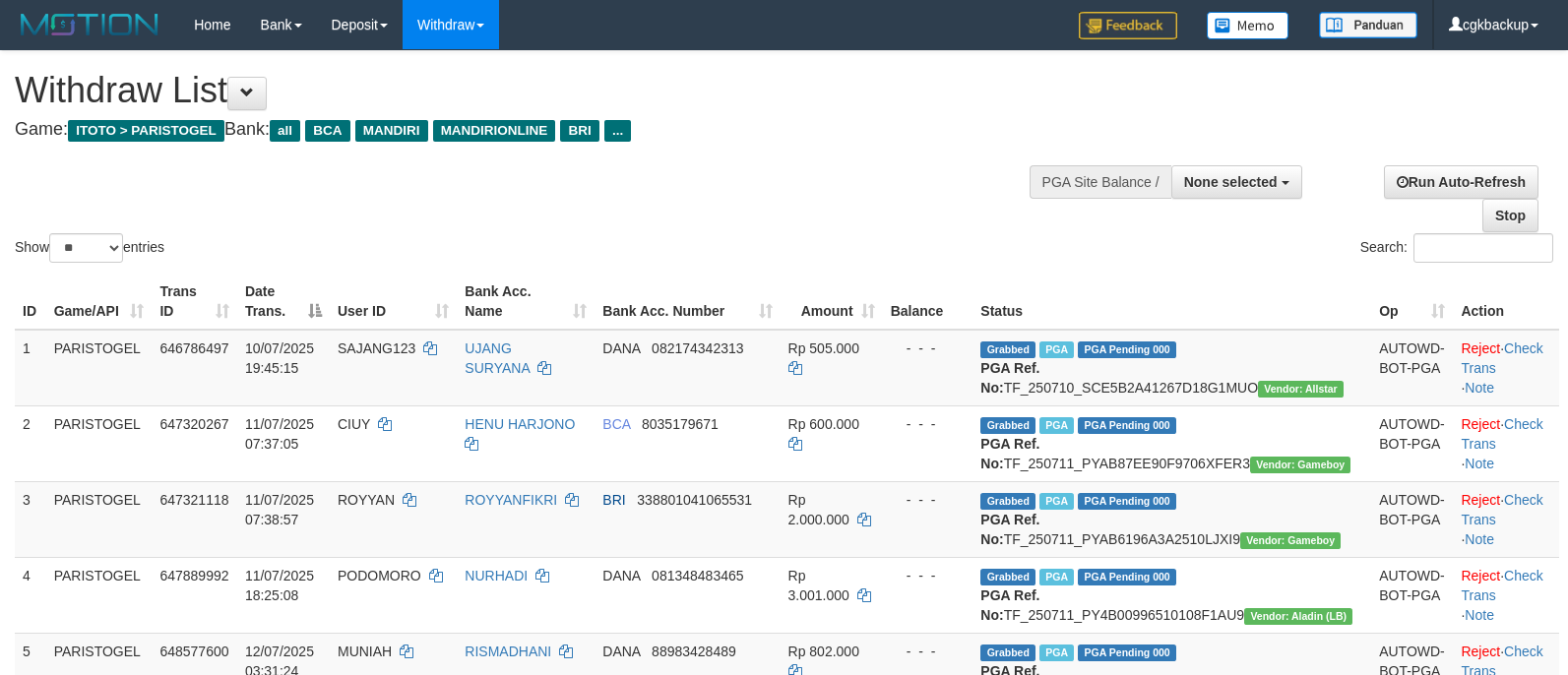 select 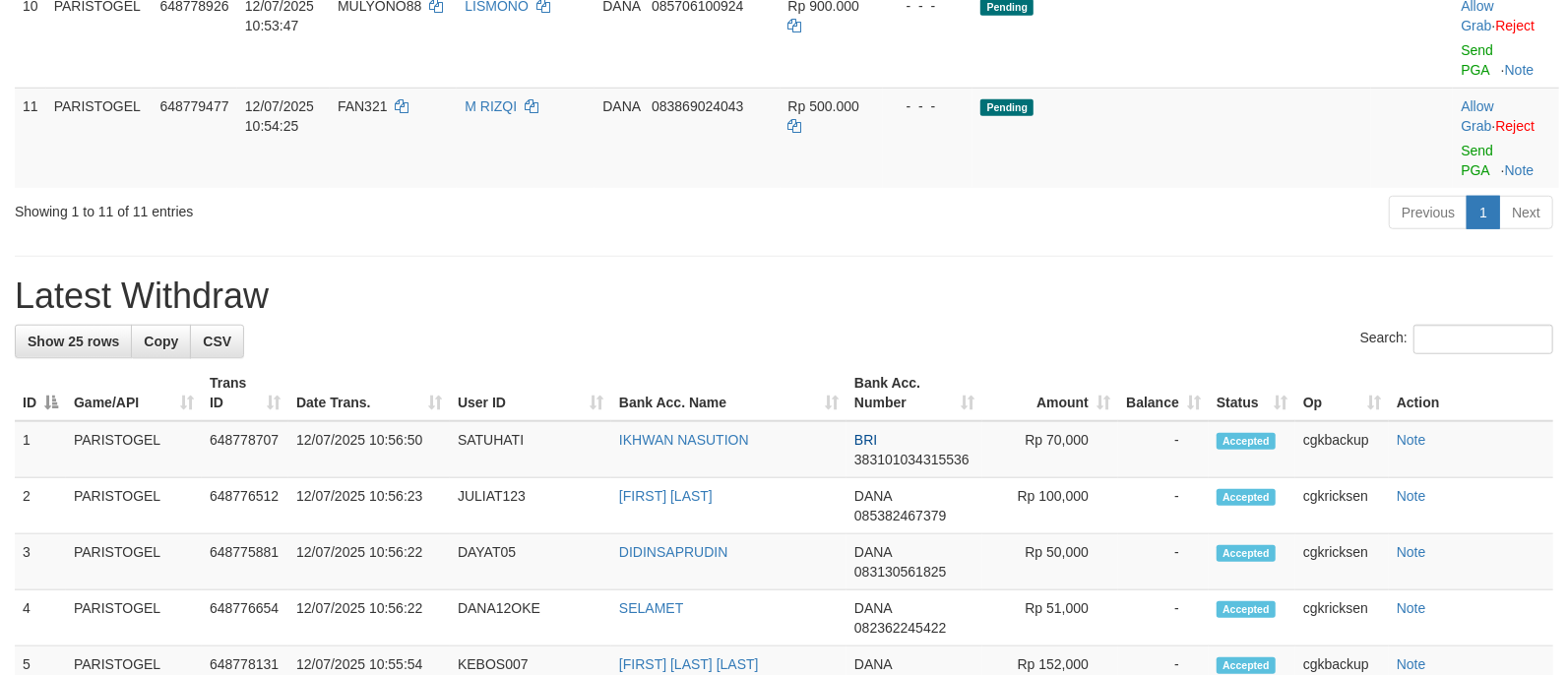 scroll, scrollTop: 950, scrollLeft: 0, axis: vertical 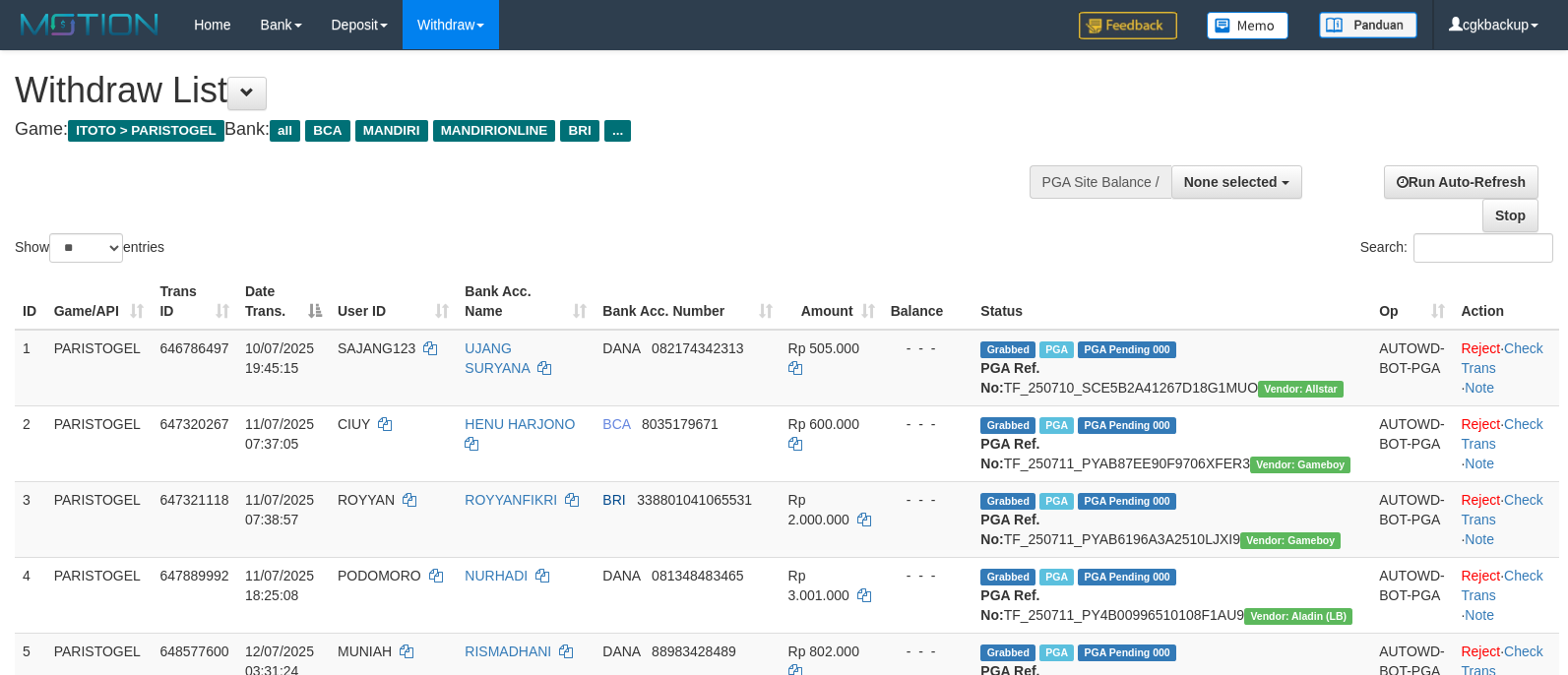 select 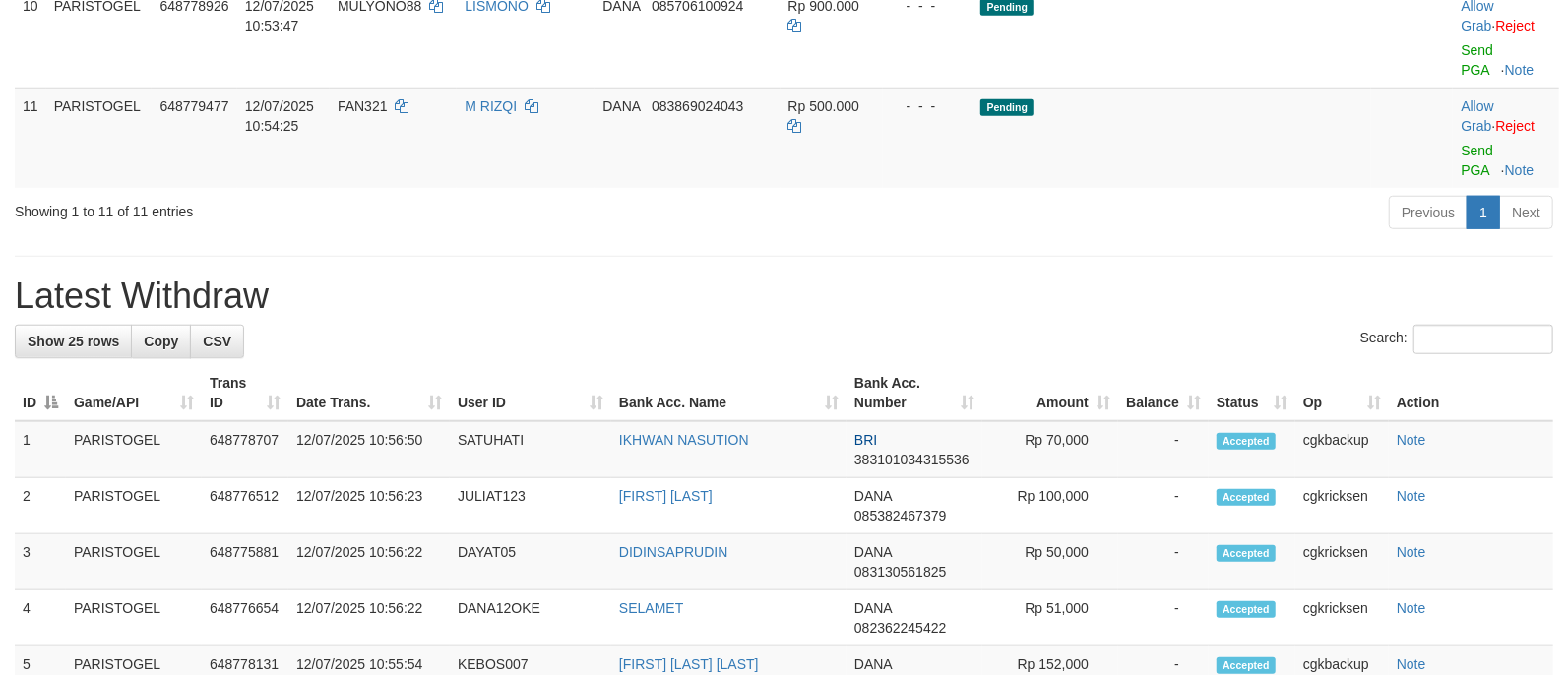 scroll, scrollTop: 950, scrollLeft: 0, axis: vertical 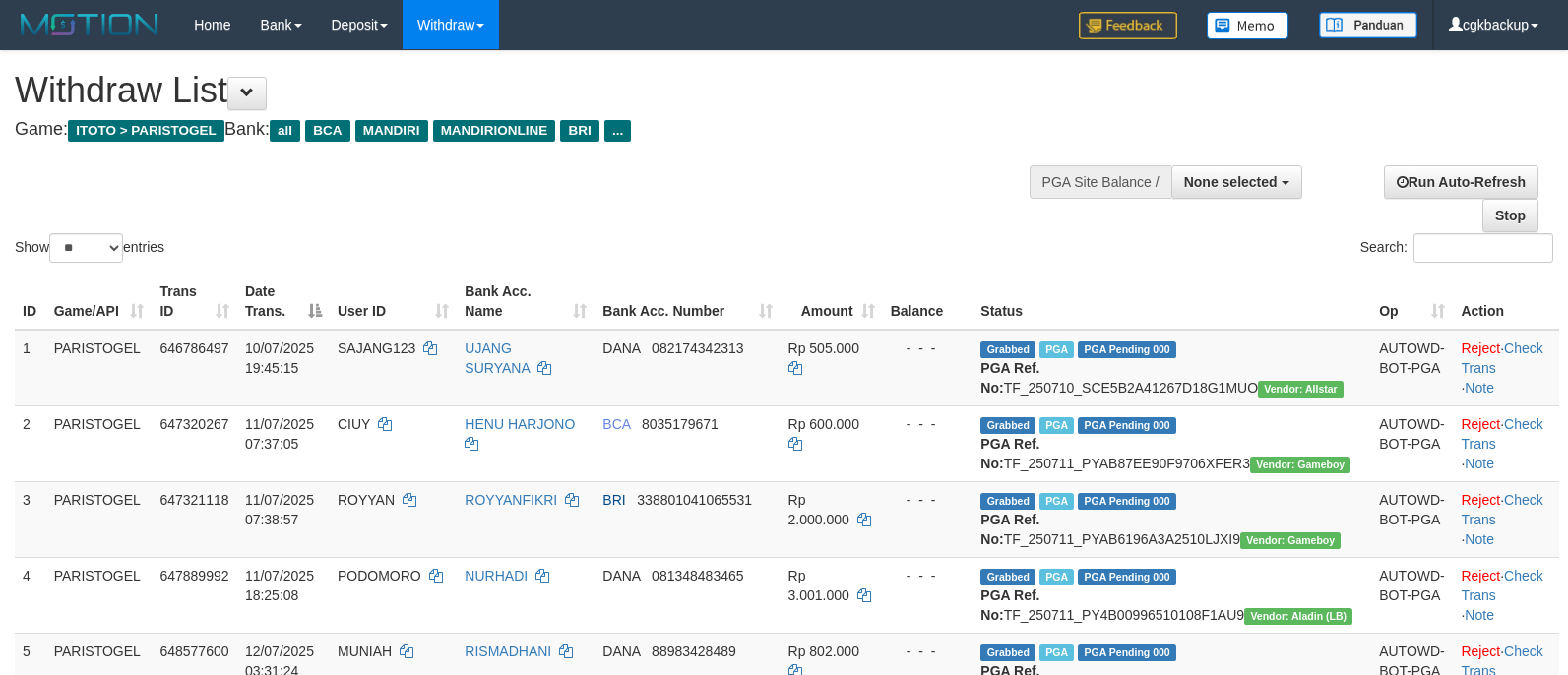 select 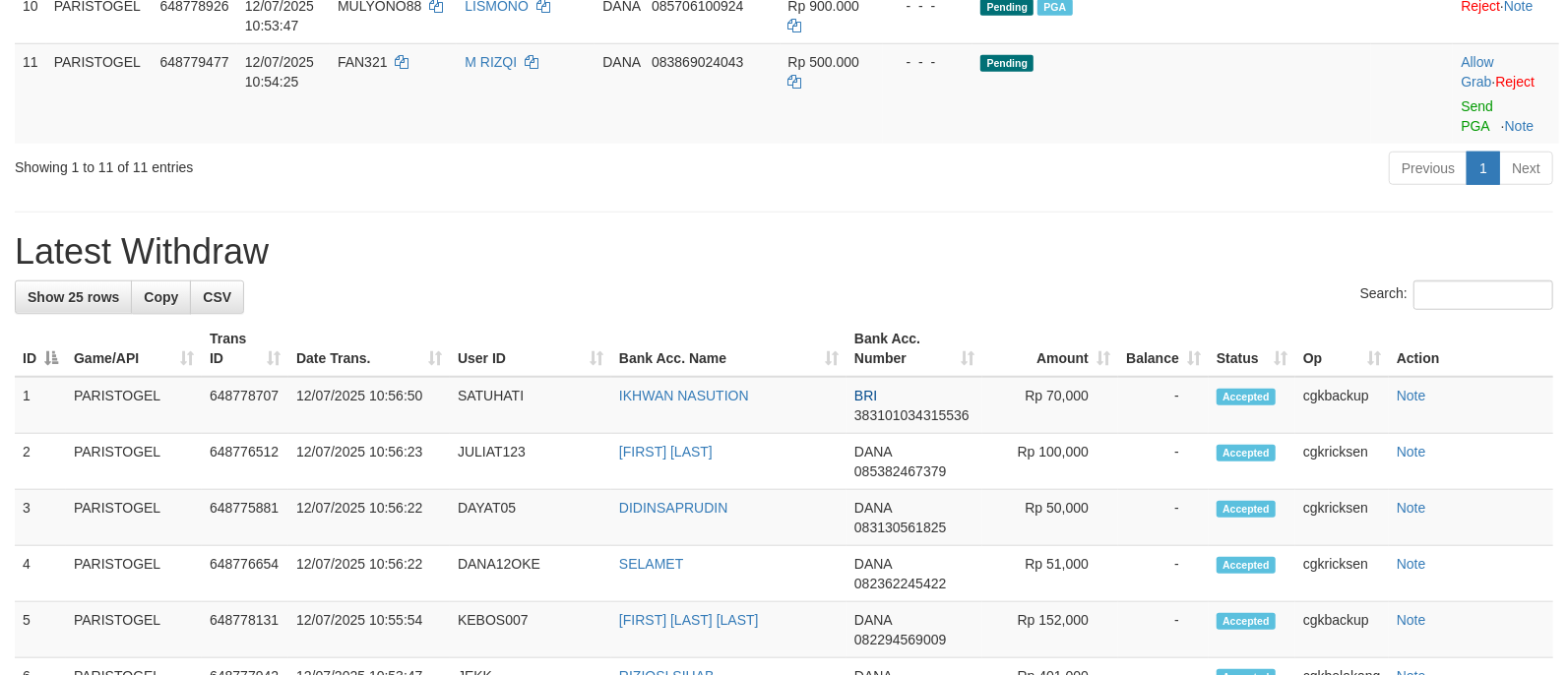 scroll, scrollTop: 950, scrollLeft: 0, axis: vertical 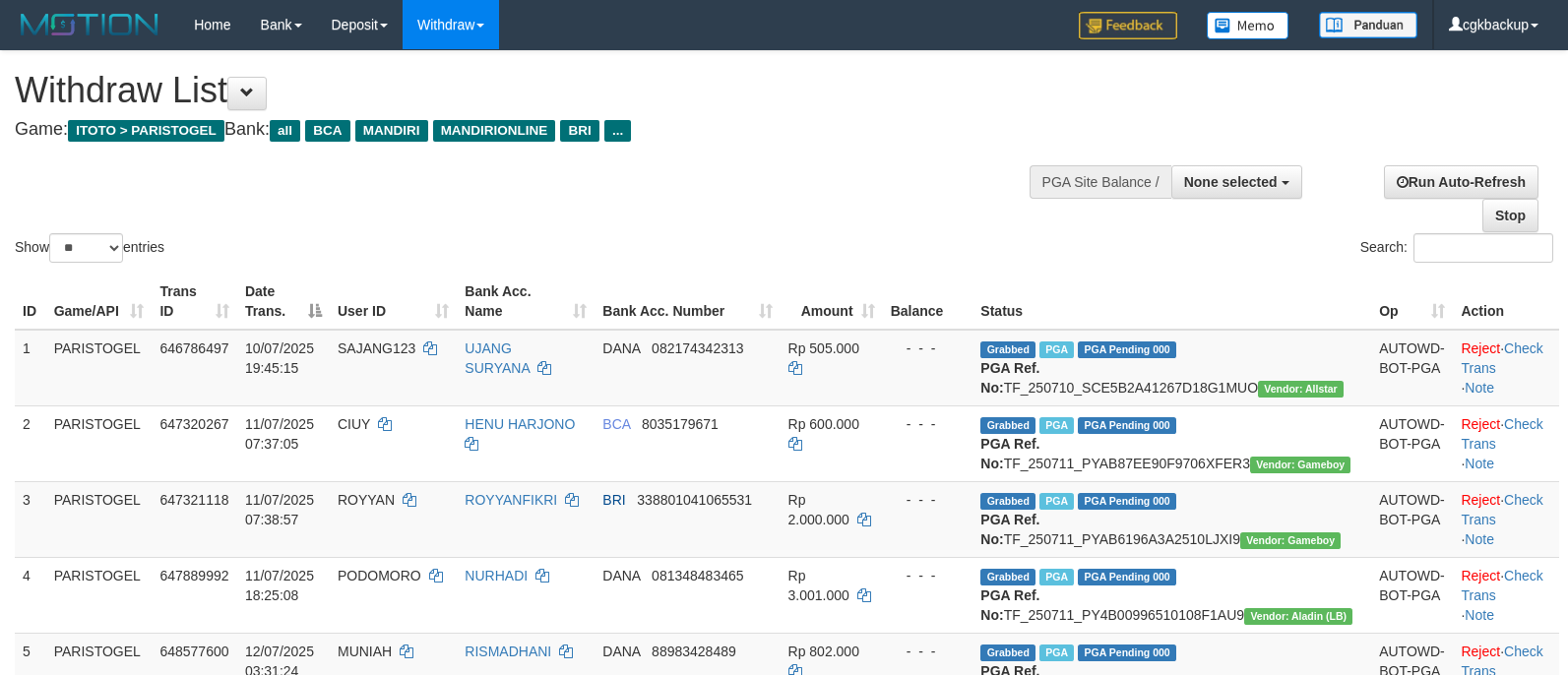 select 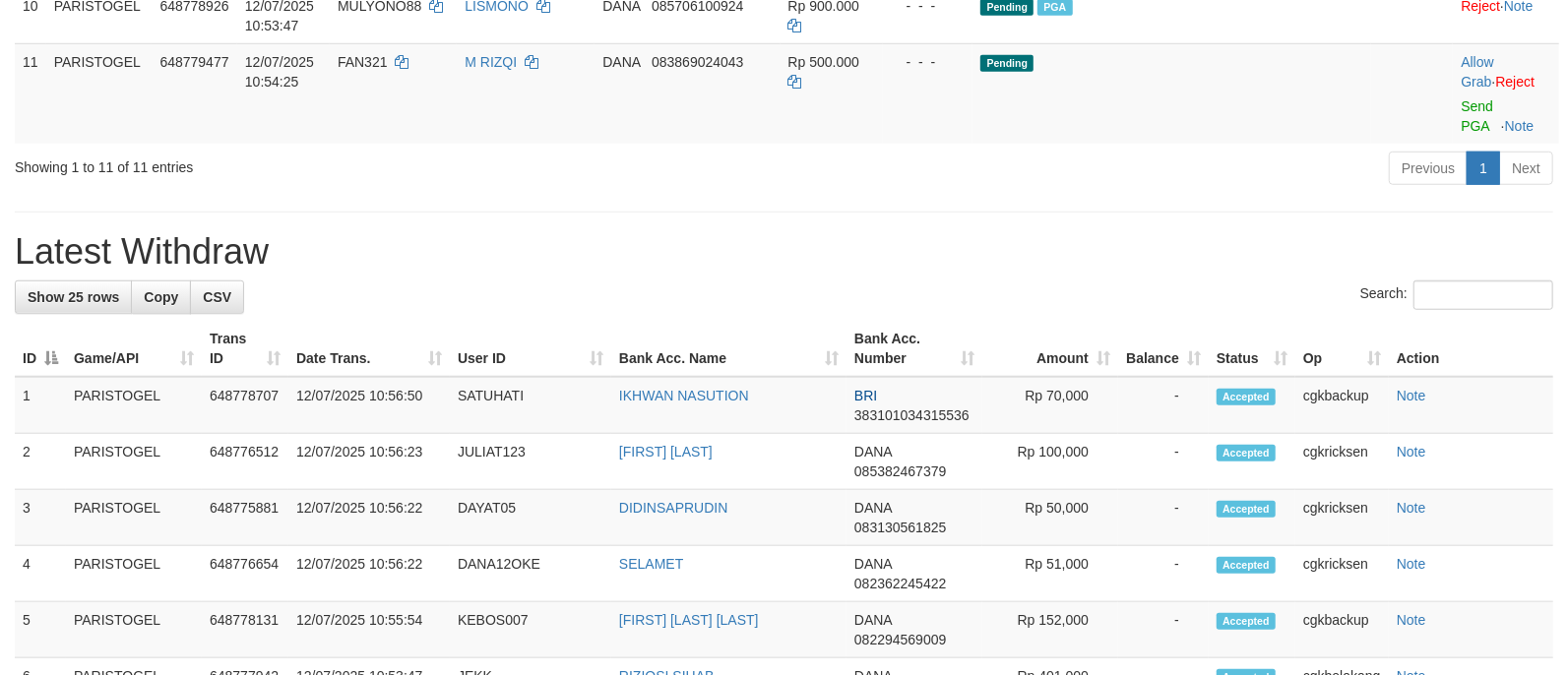 scroll, scrollTop: 950, scrollLeft: 0, axis: vertical 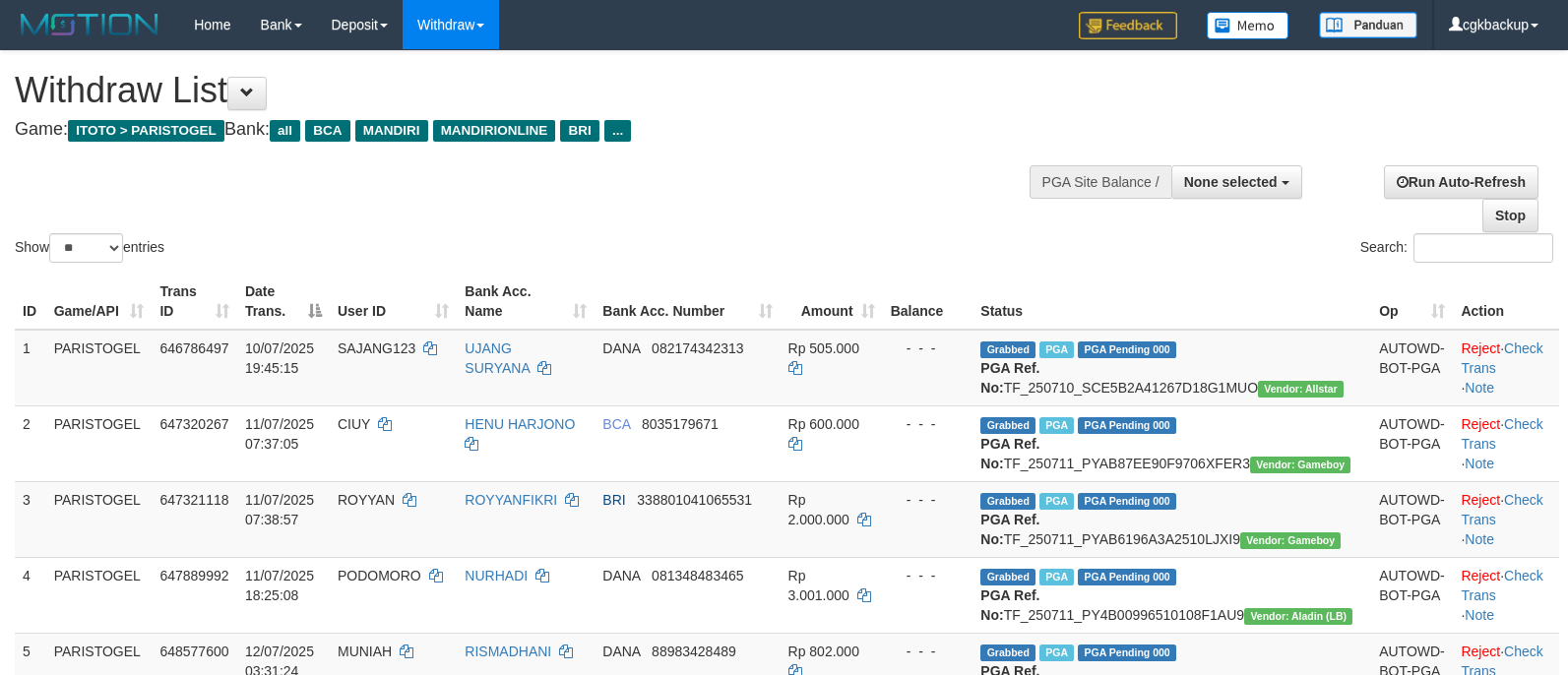 select 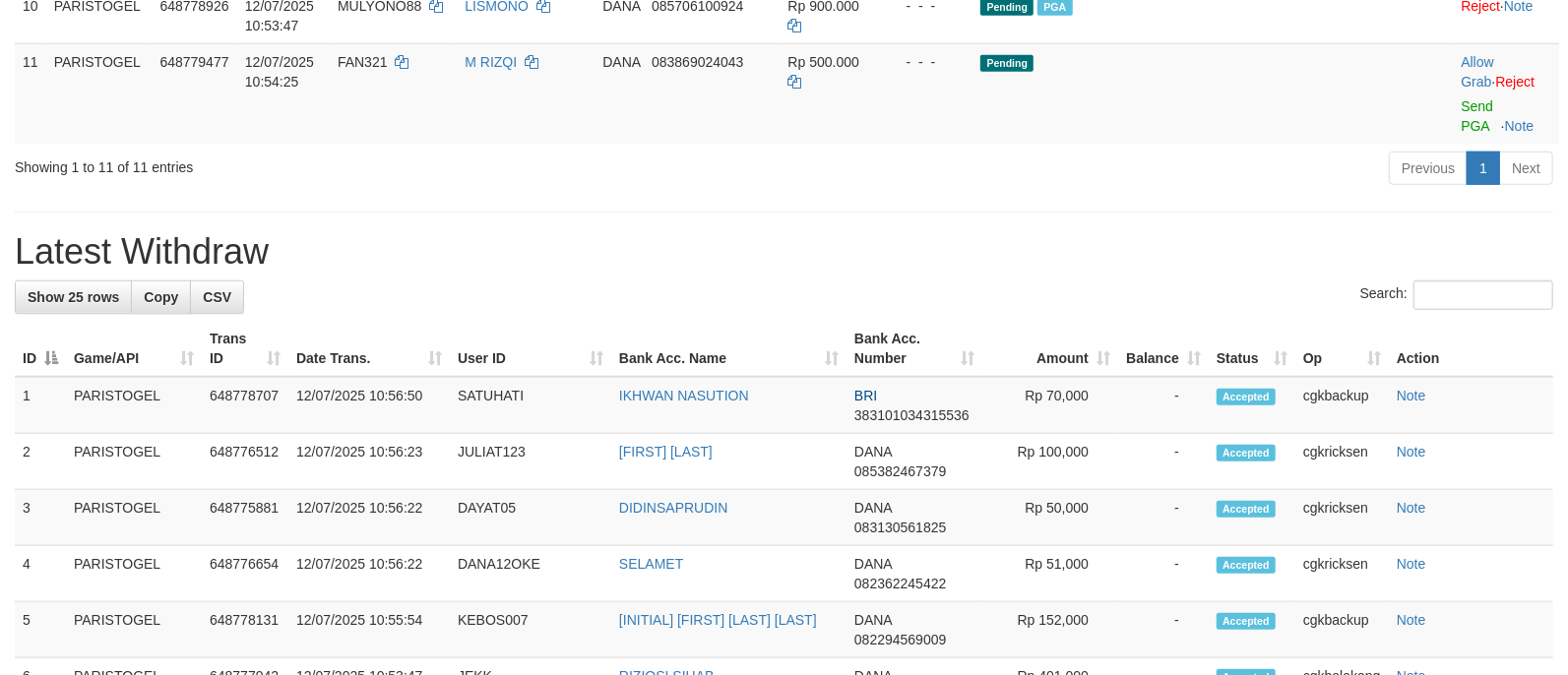 scroll, scrollTop: 950, scrollLeft: 0, axis: vertical 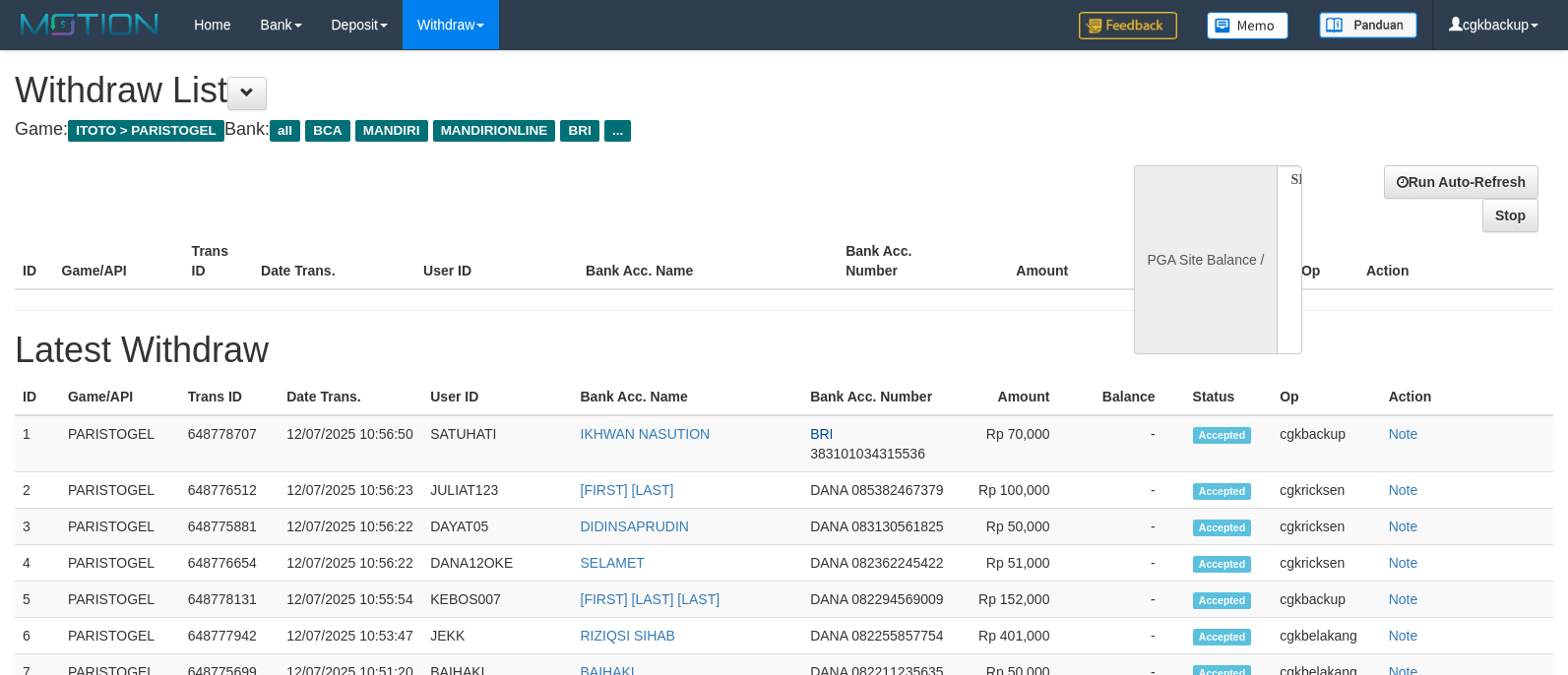 select 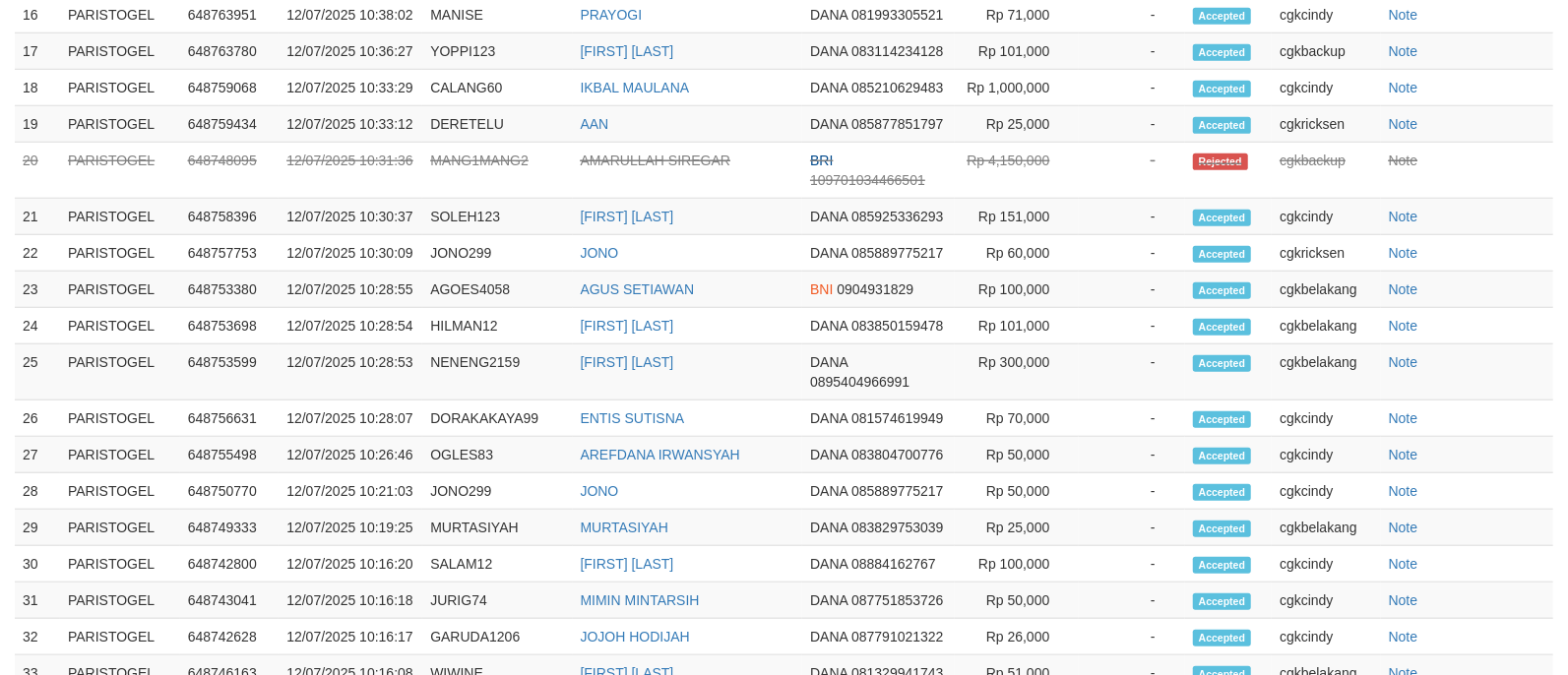 select on "**" 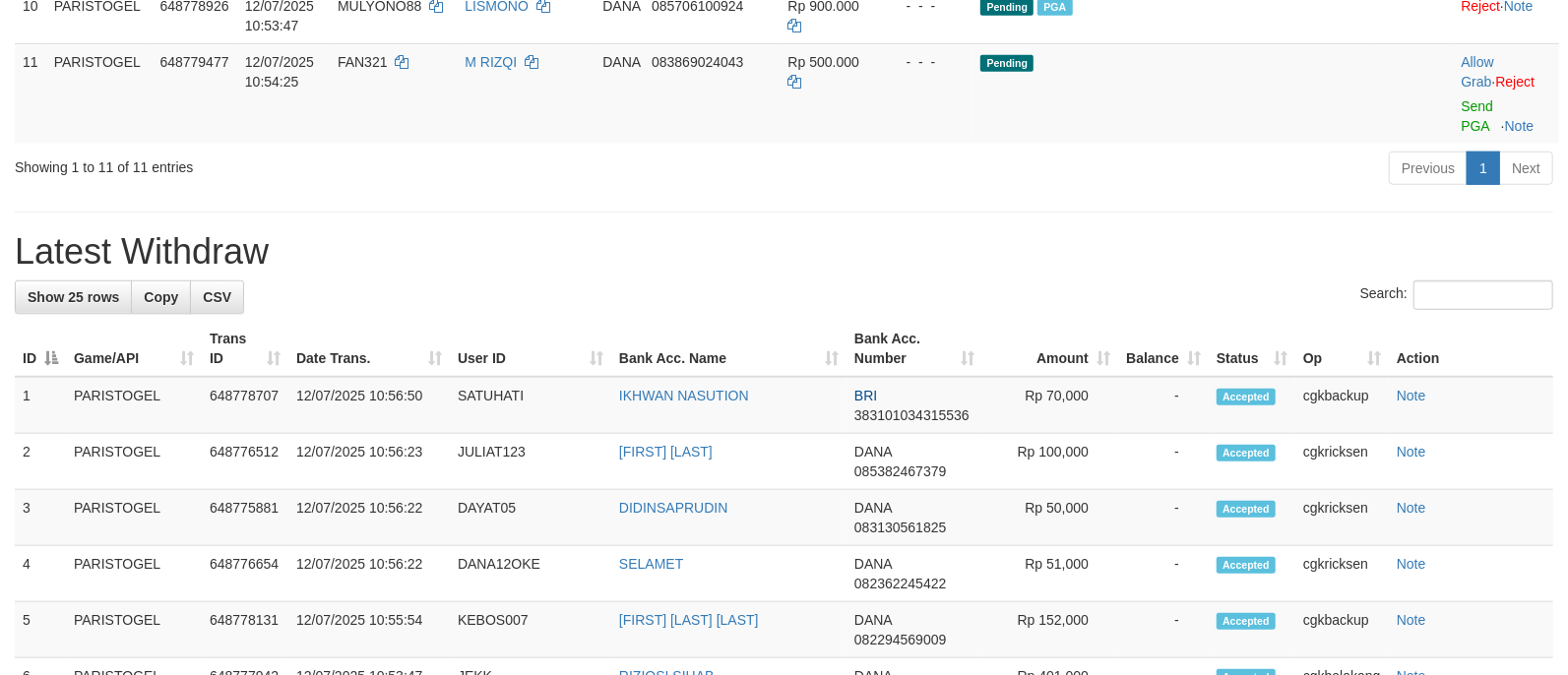 scroll, scrollTop: 950, scrollLeft: 0, axis: vertical 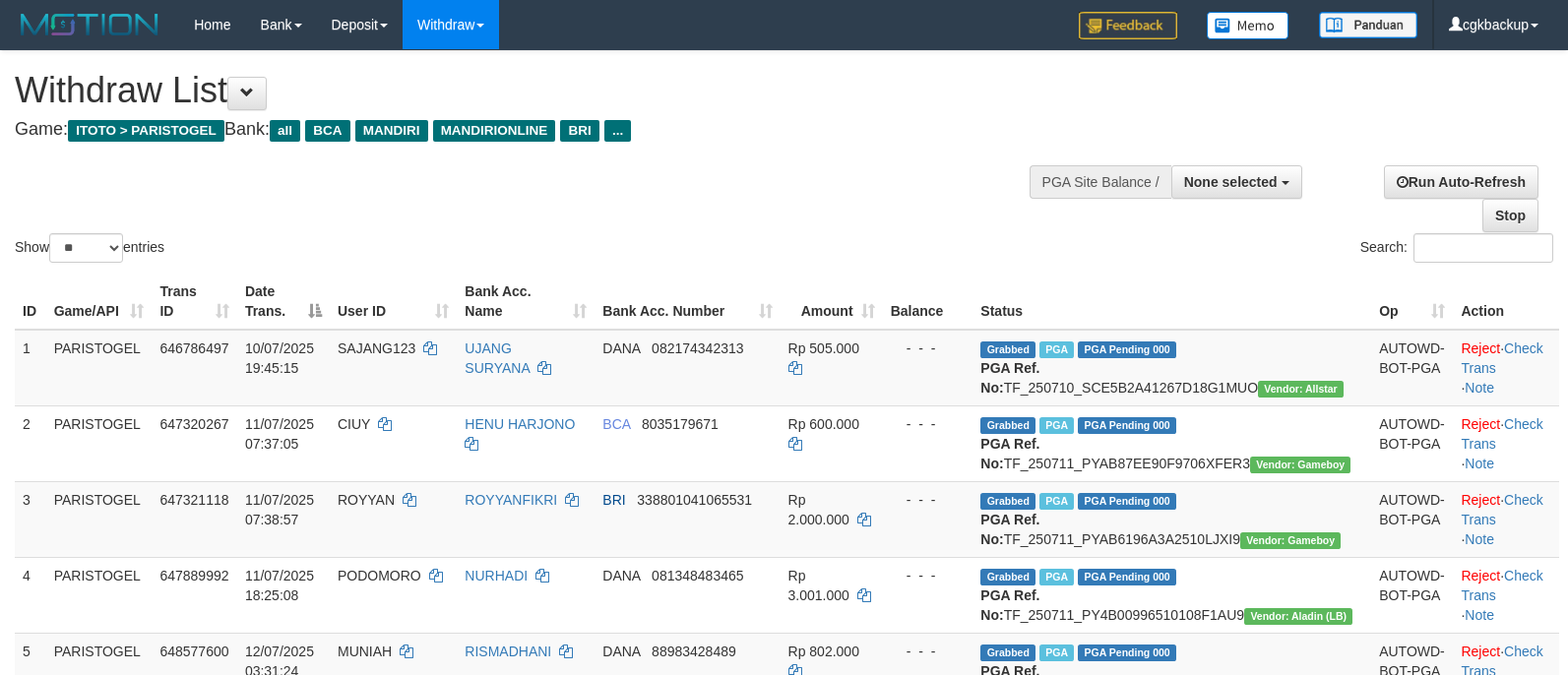 select 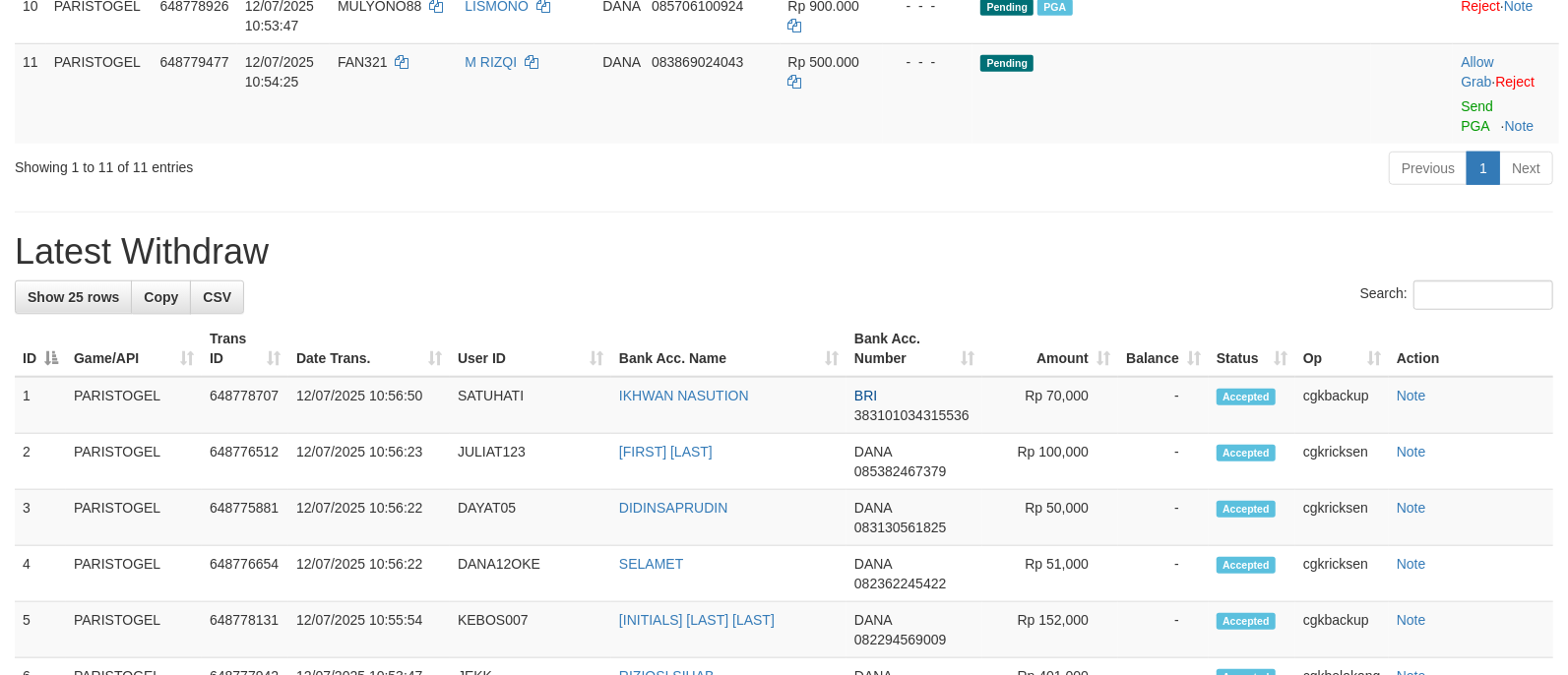 scroll, scrollTop: 950, scrollLeft: 0, axis: vertical 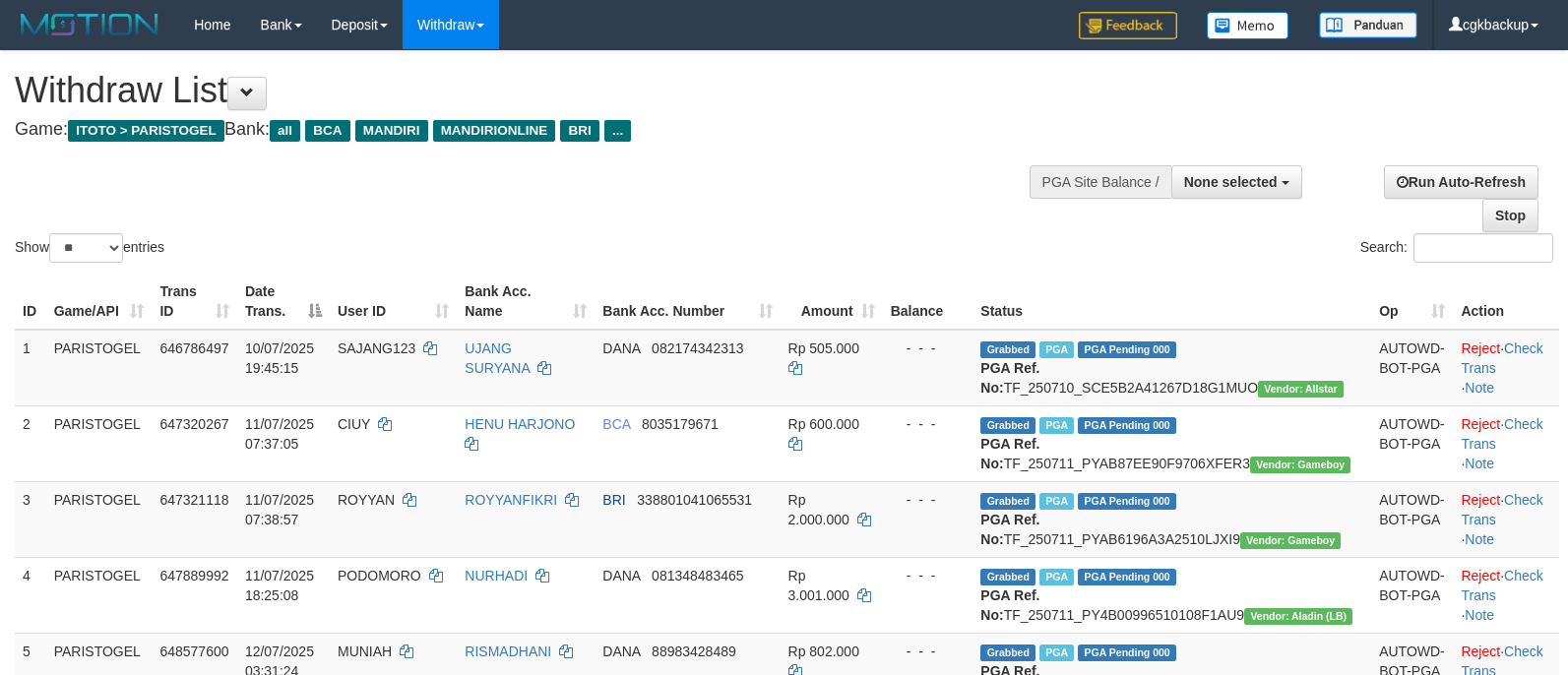 select 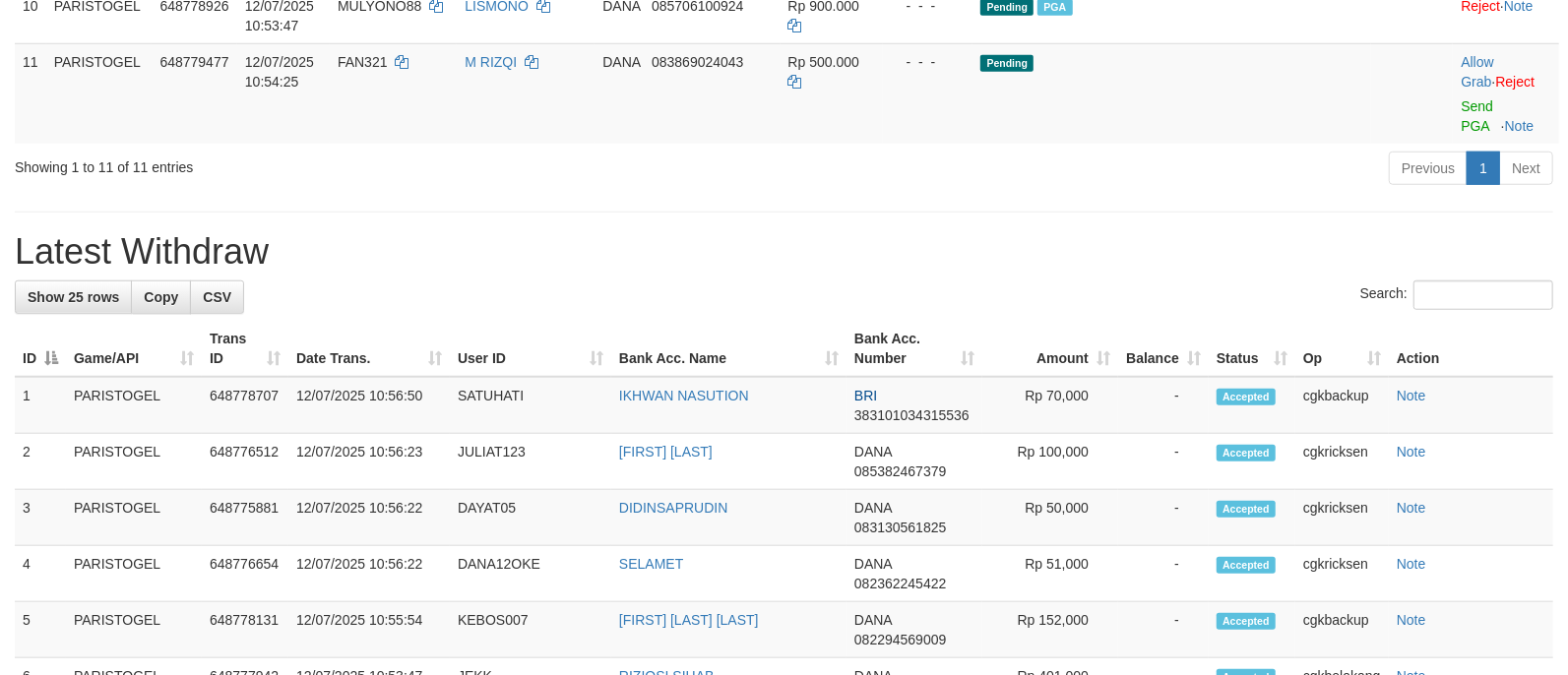 scroll, scrollTop: 950, scrollLeft: 0, axis: vertical 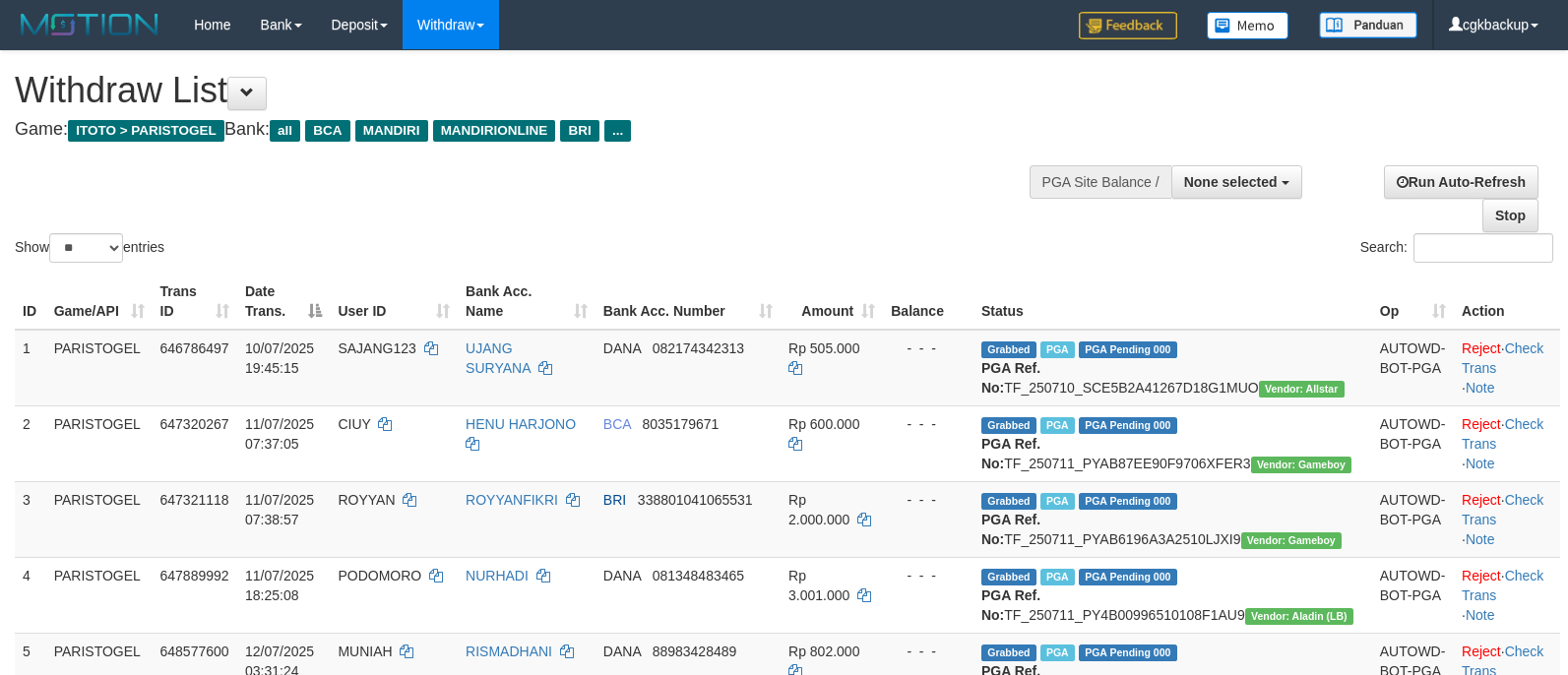 select 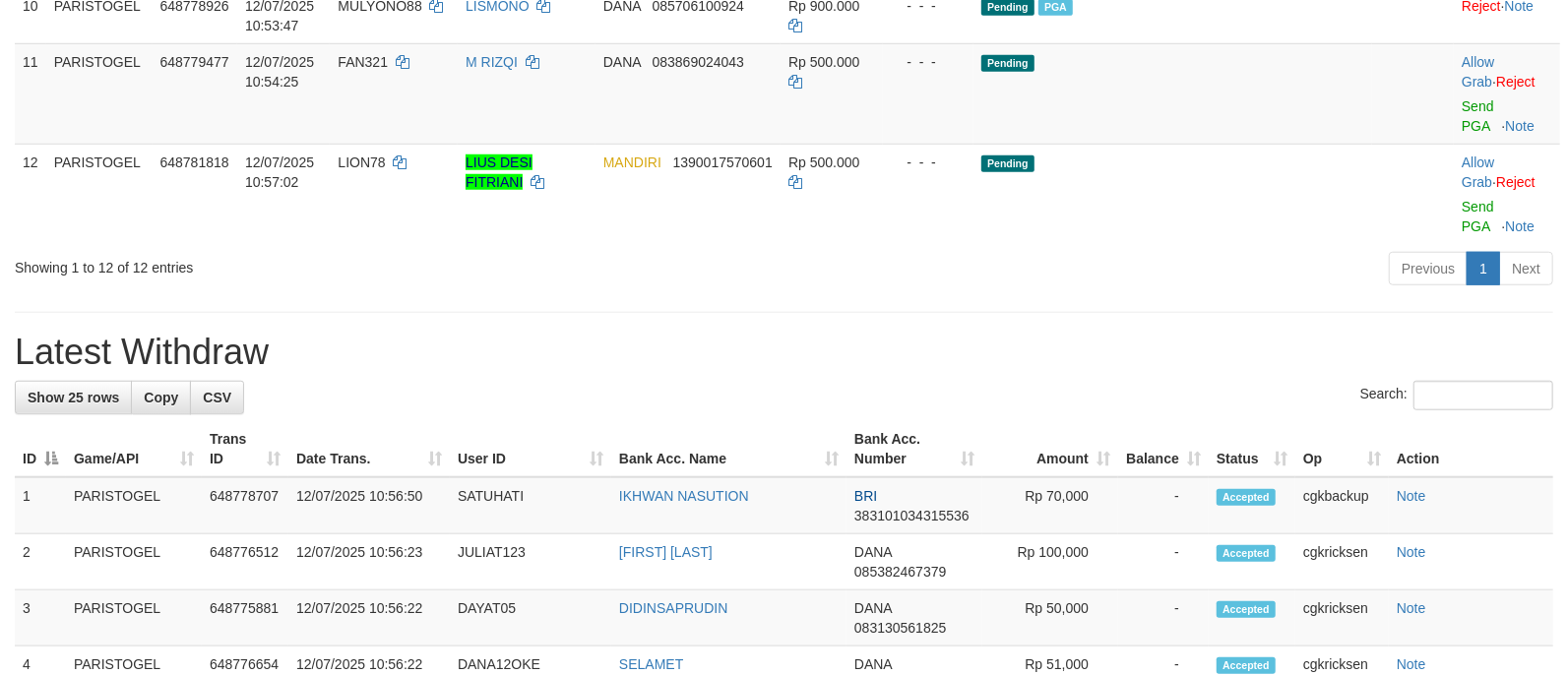 scroll, scrollTop: 950, scrollLeft: 0, axis: vertical 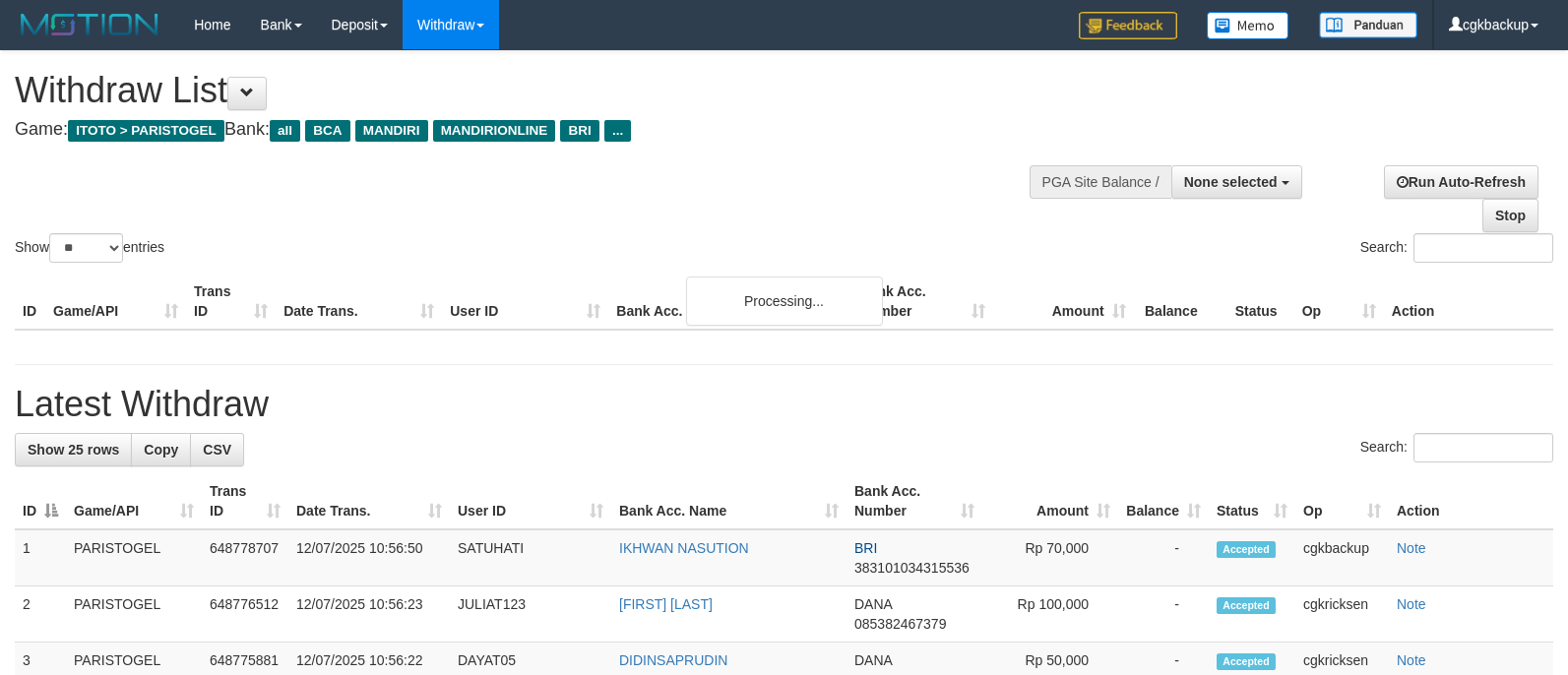 select 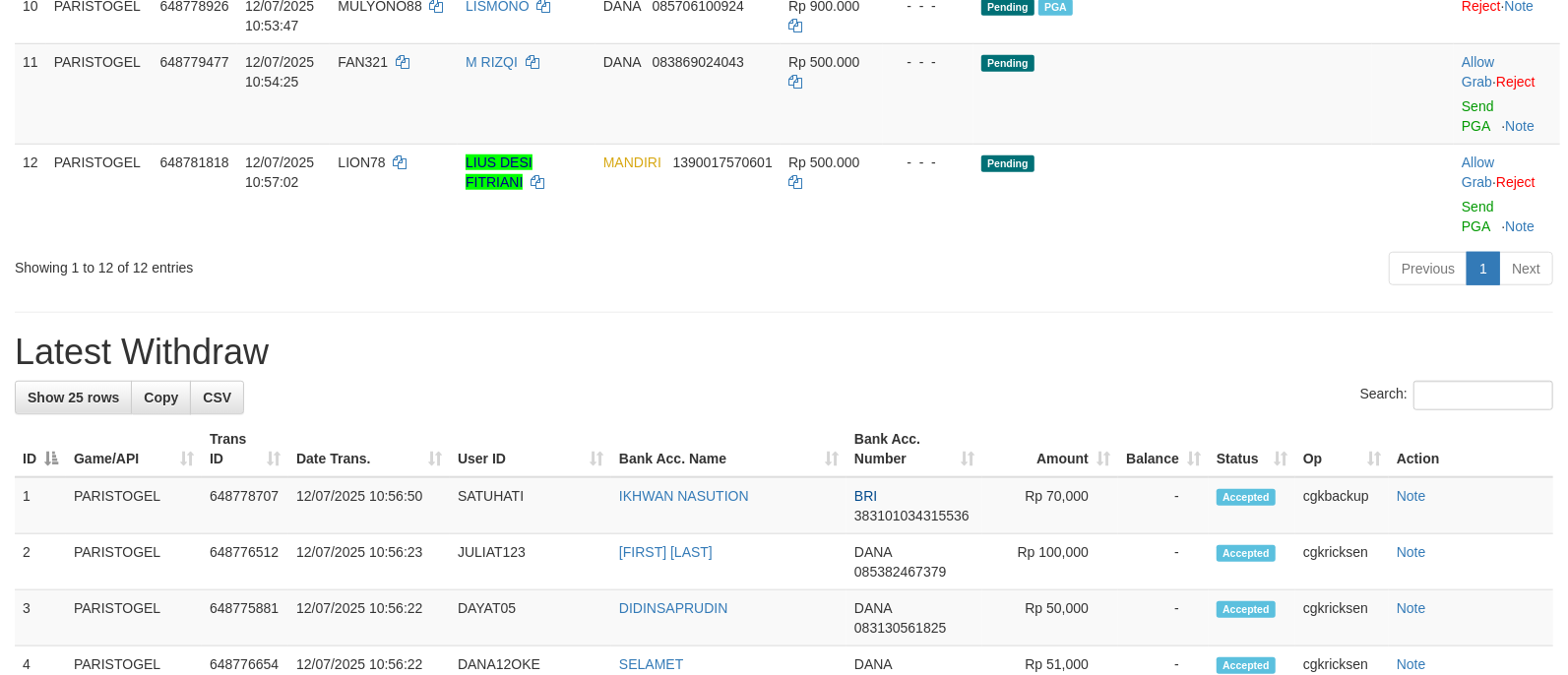 scroll, scrollTop: 950, scrollLeft: 0, axis: vertical 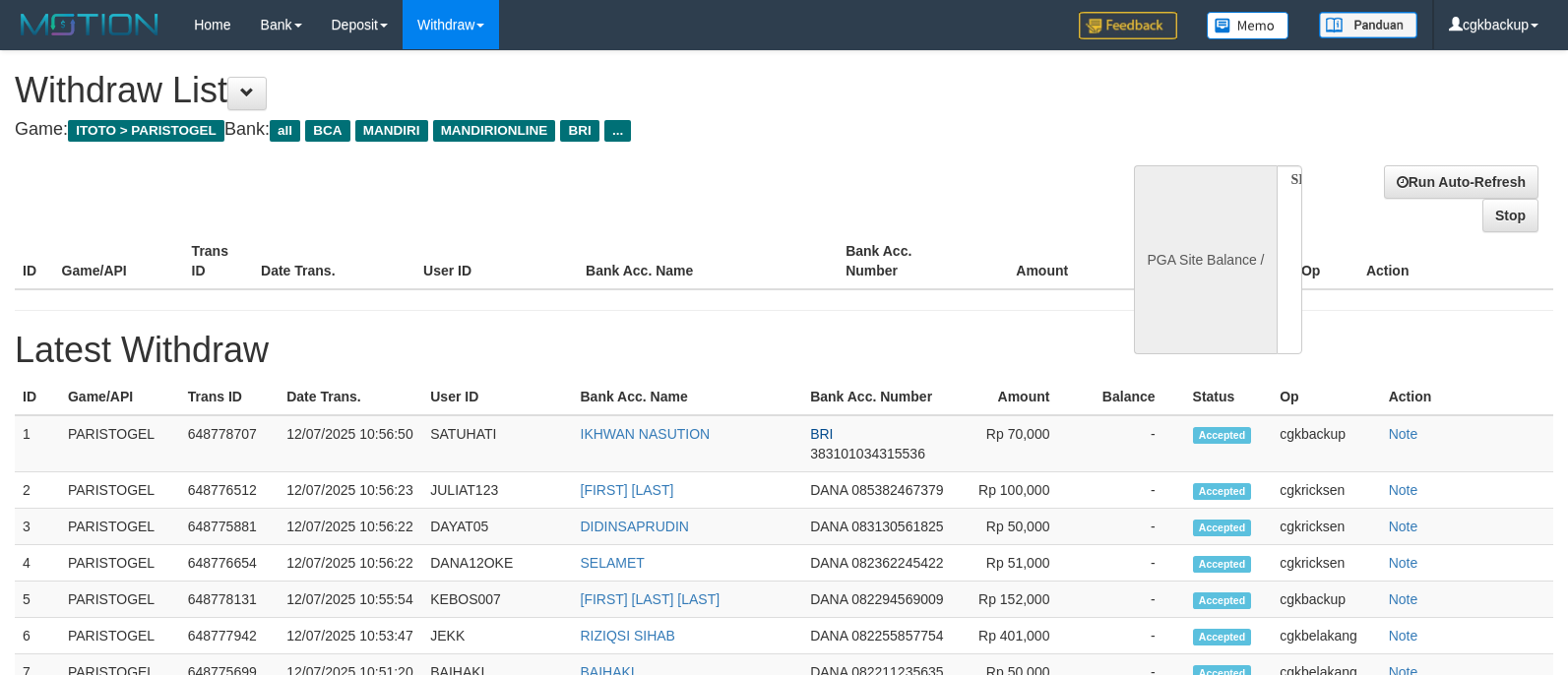 select 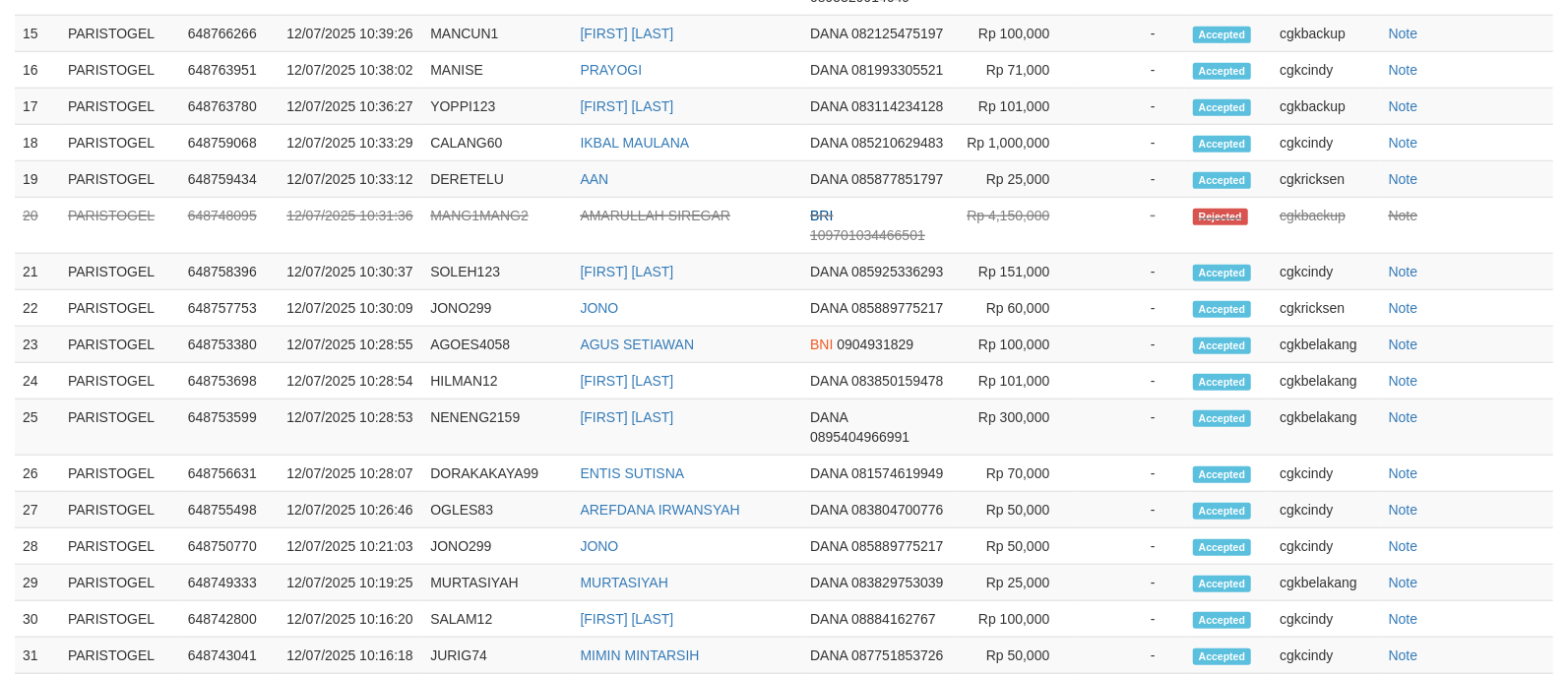 select on "**" 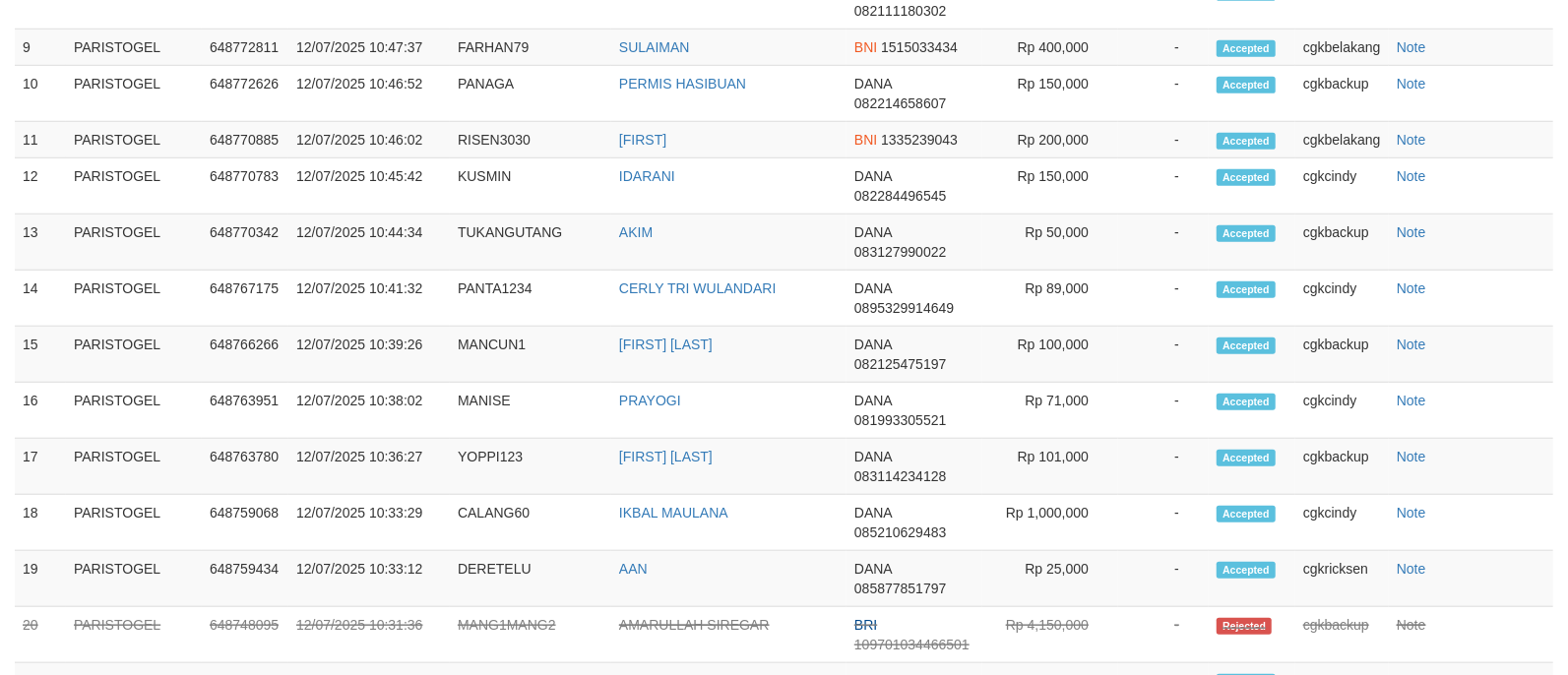 scroll, scrollTop: 2063, scrollLeft: 0, axis: vertical 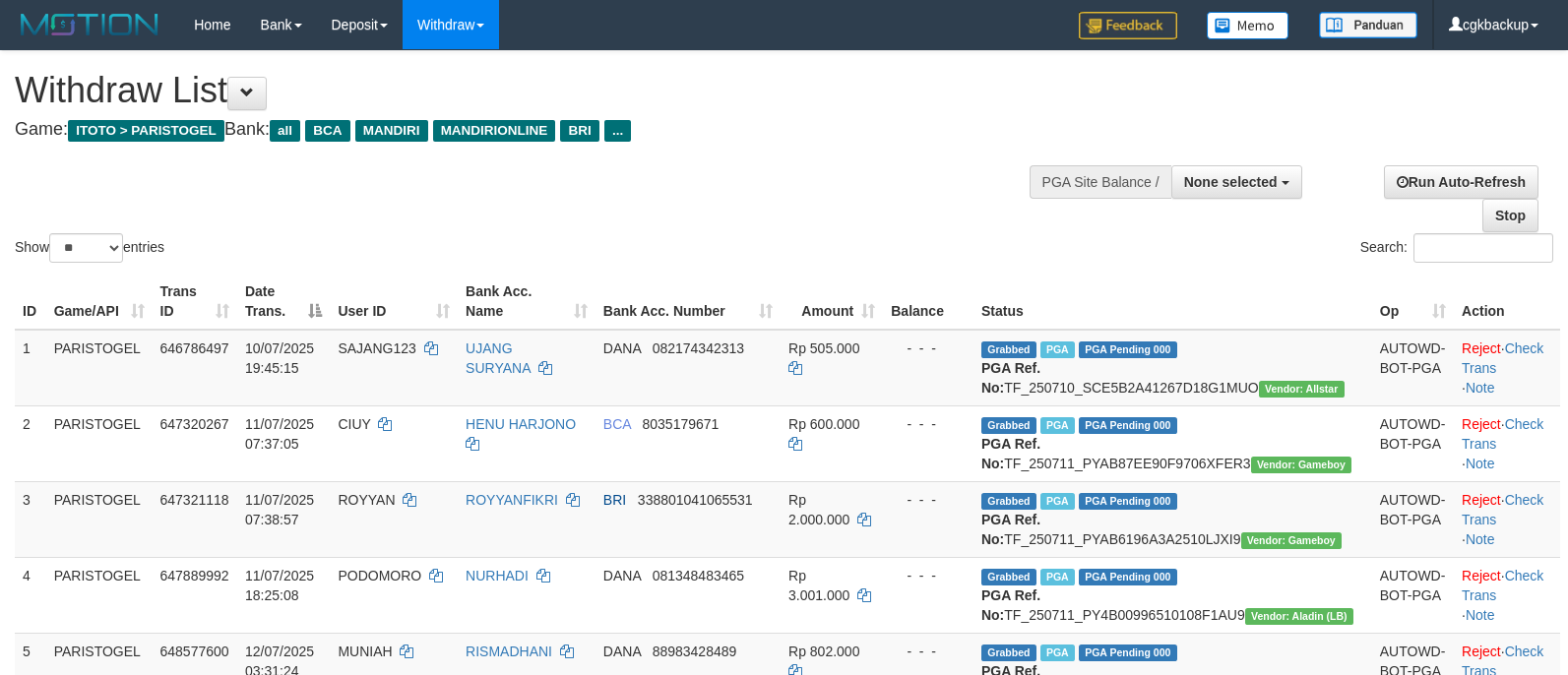 select 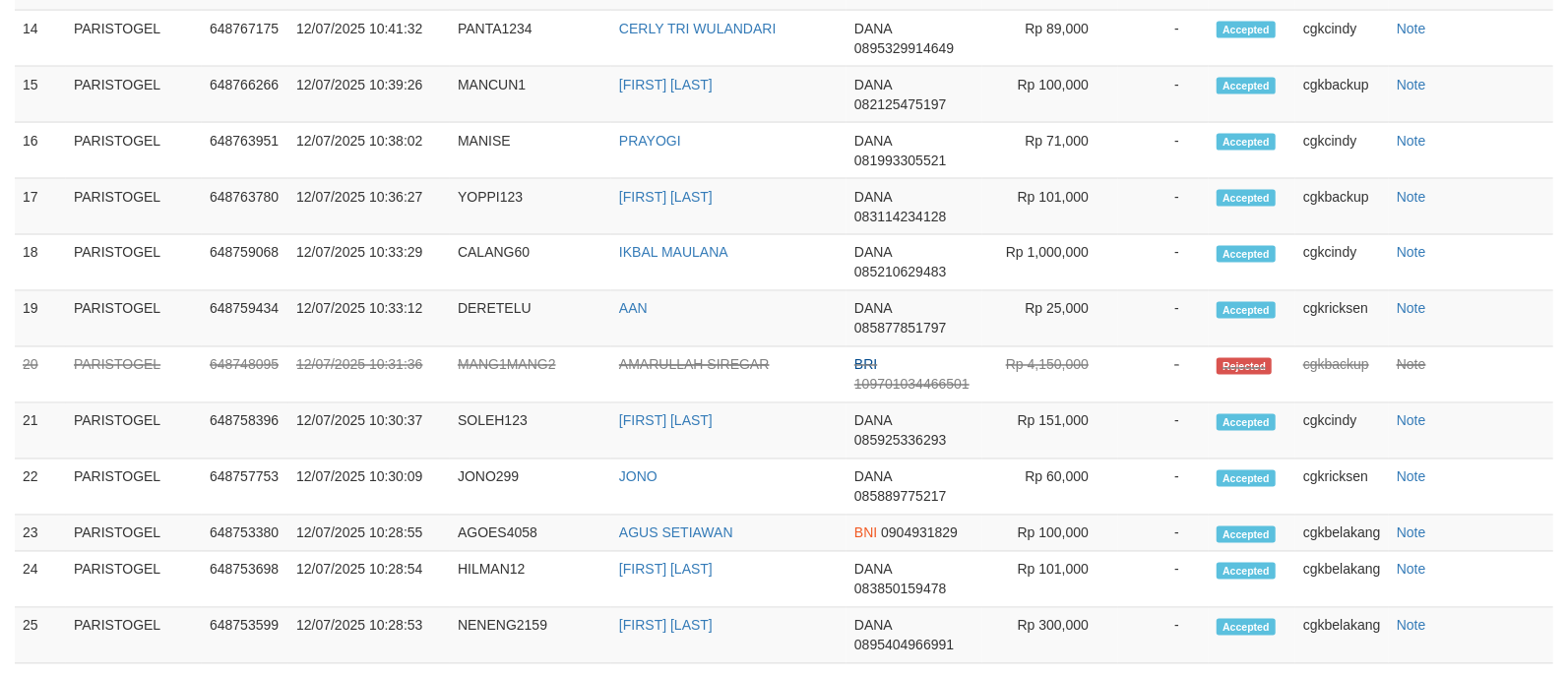 scroll, scrollTop: 2063, scrollLeft: 0, axis: vertical 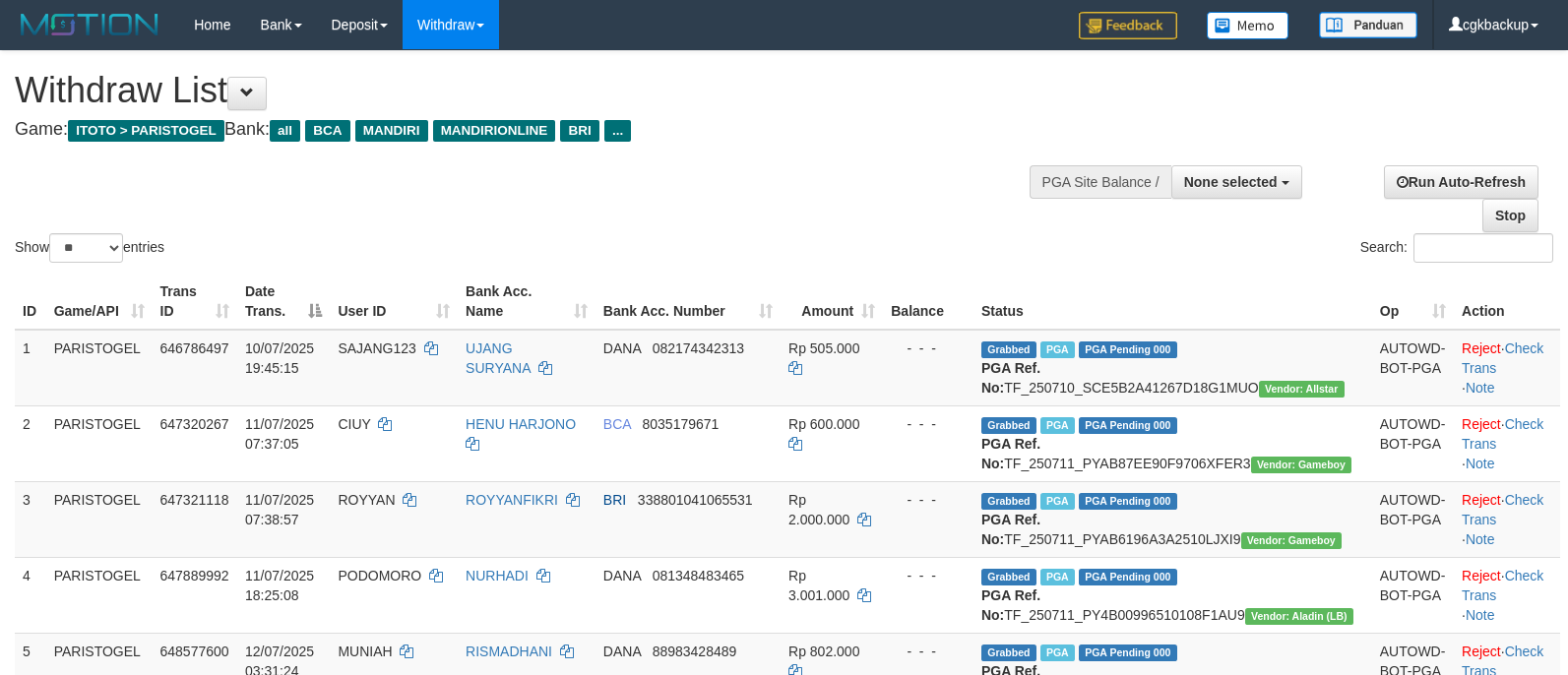 select 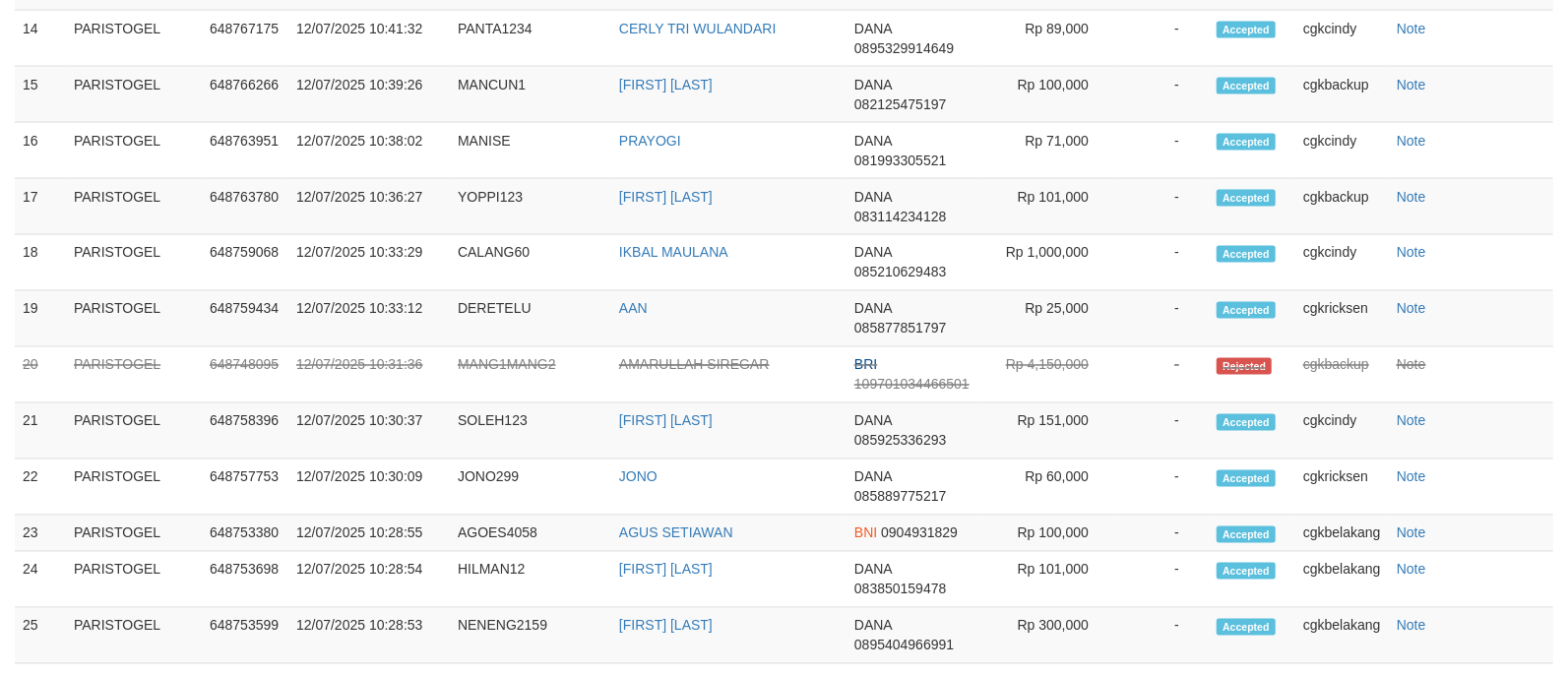 scroll, scrollTop: 2063, scrollLeft: 0, axis: vertical 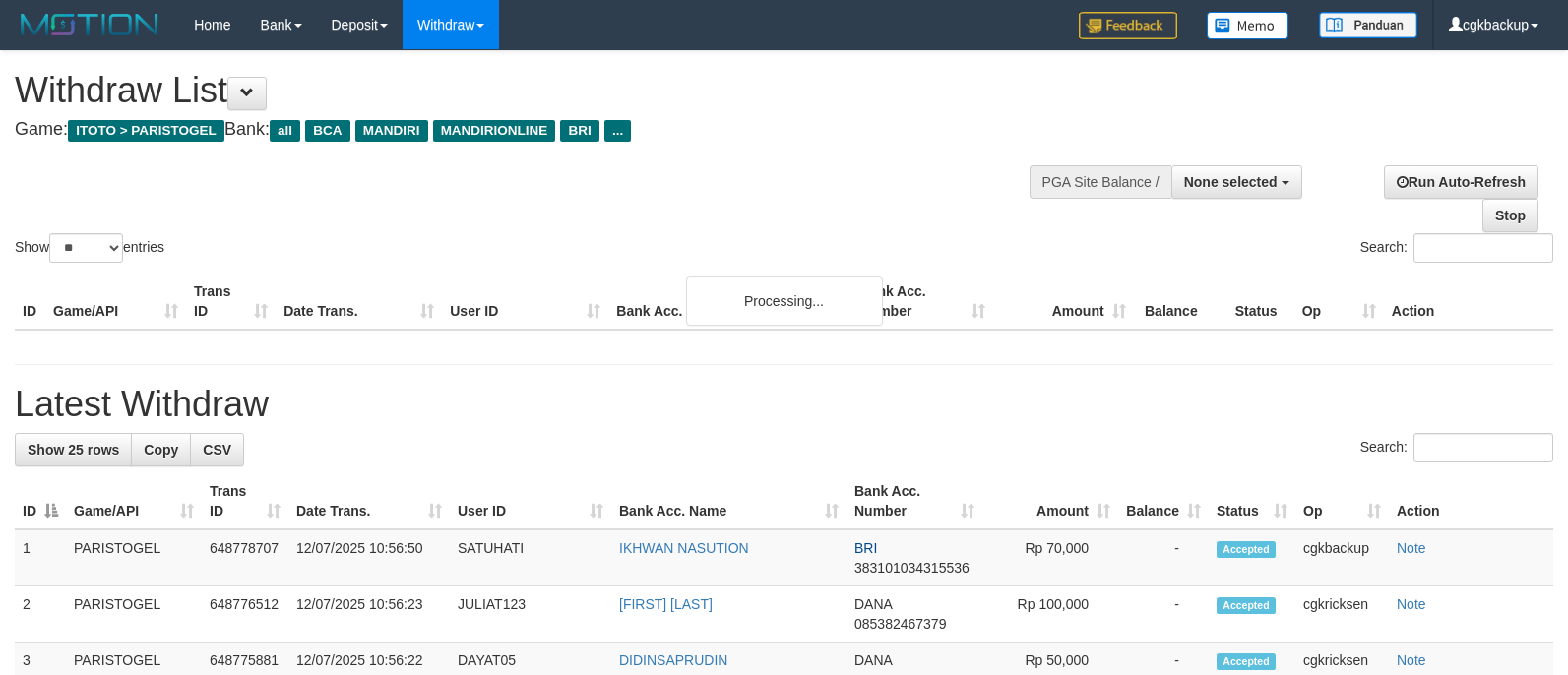 select 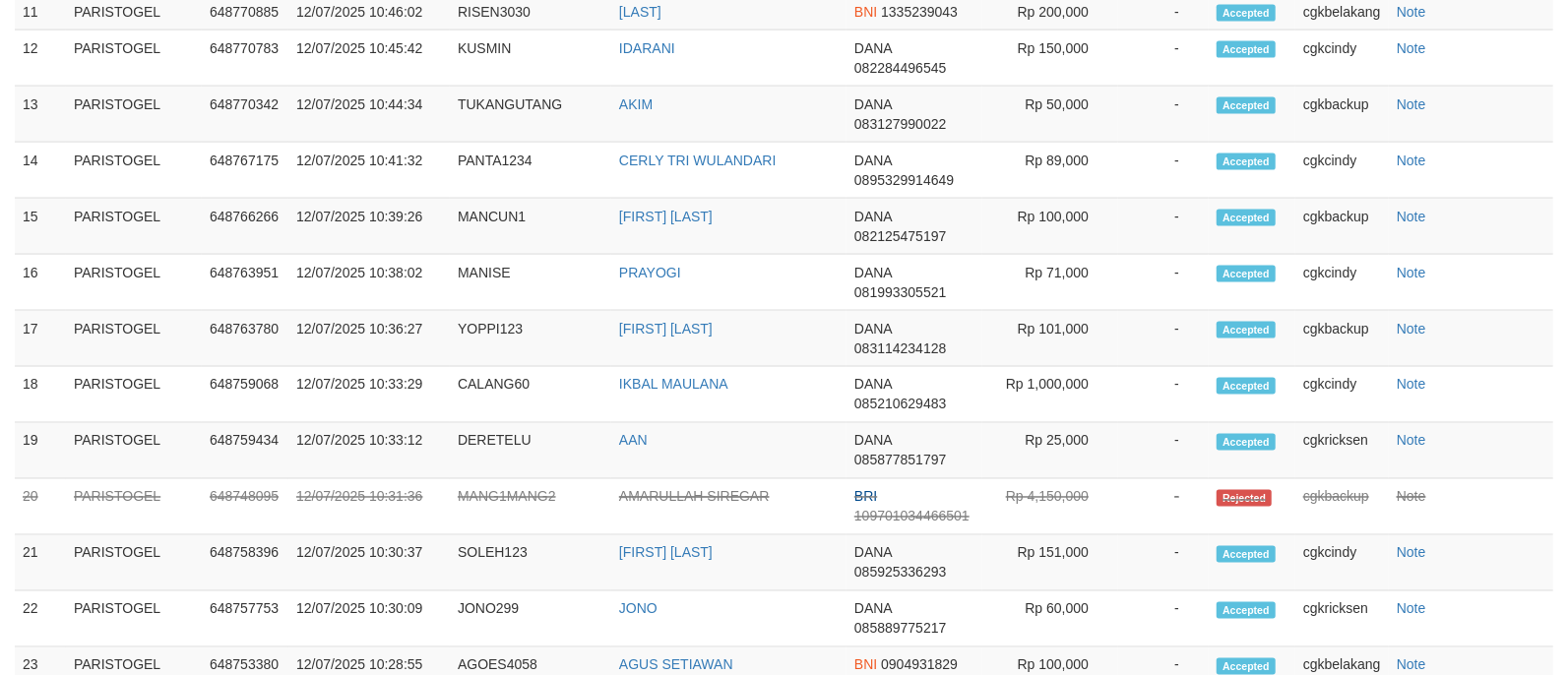 scroll, scrollTop: 1933, scrollLeft: 0, axis: vertical 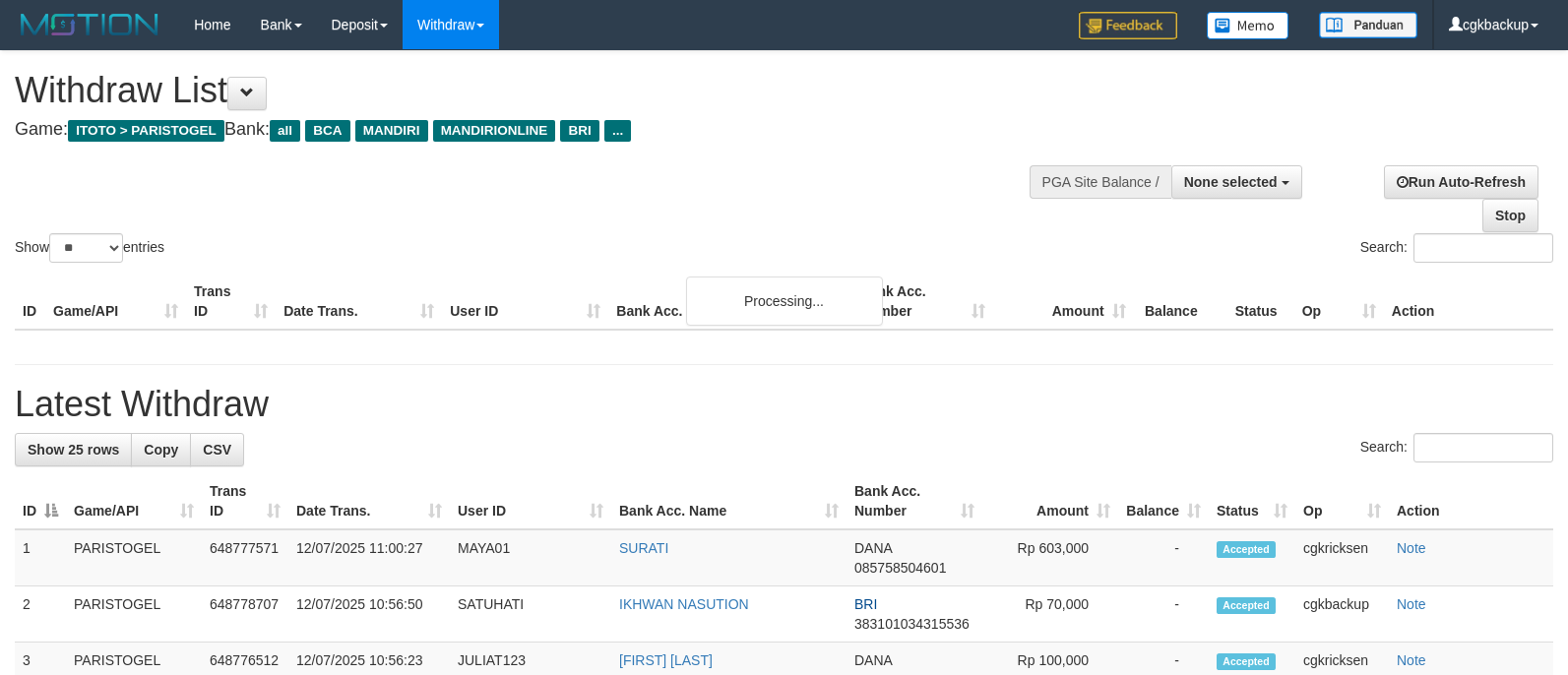 select 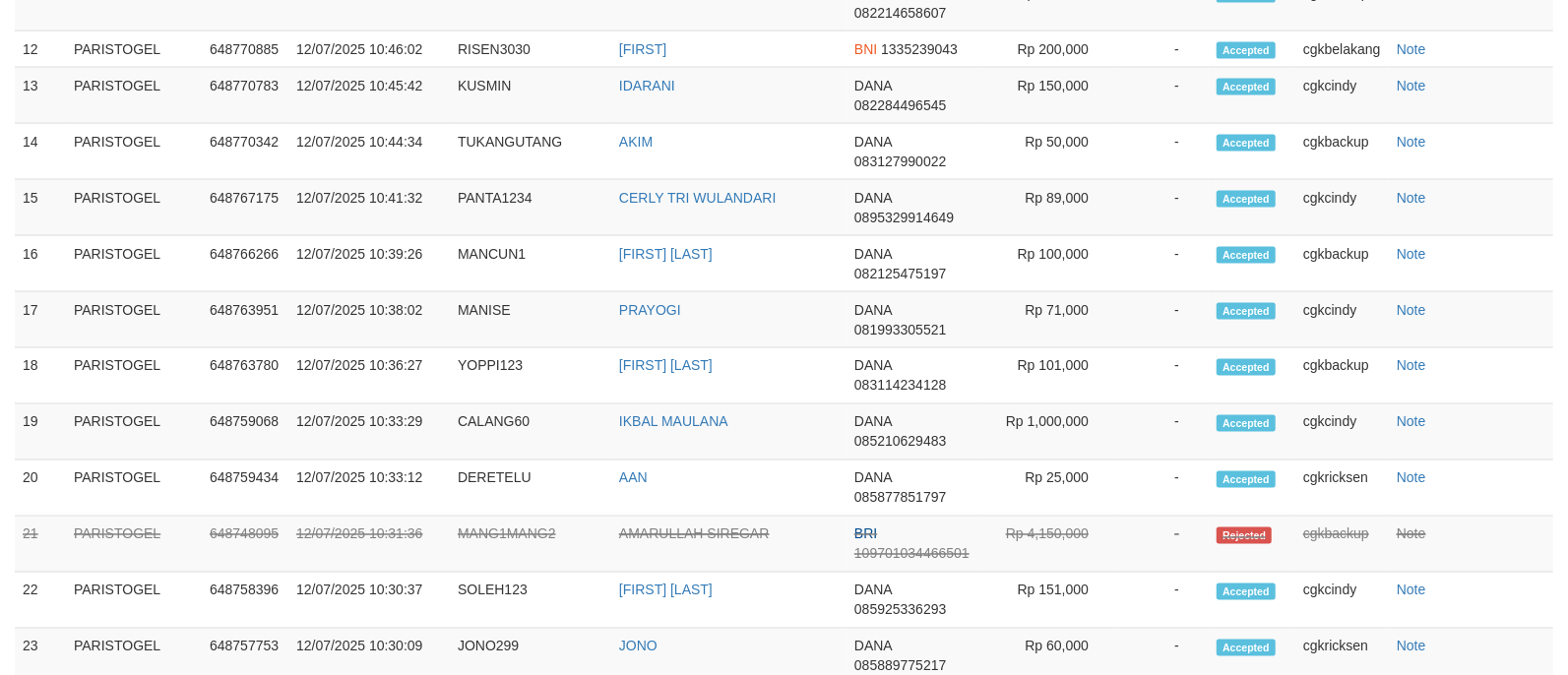 scroll, scrollTop: 1933, scrollLeft: 0, axis: vertical 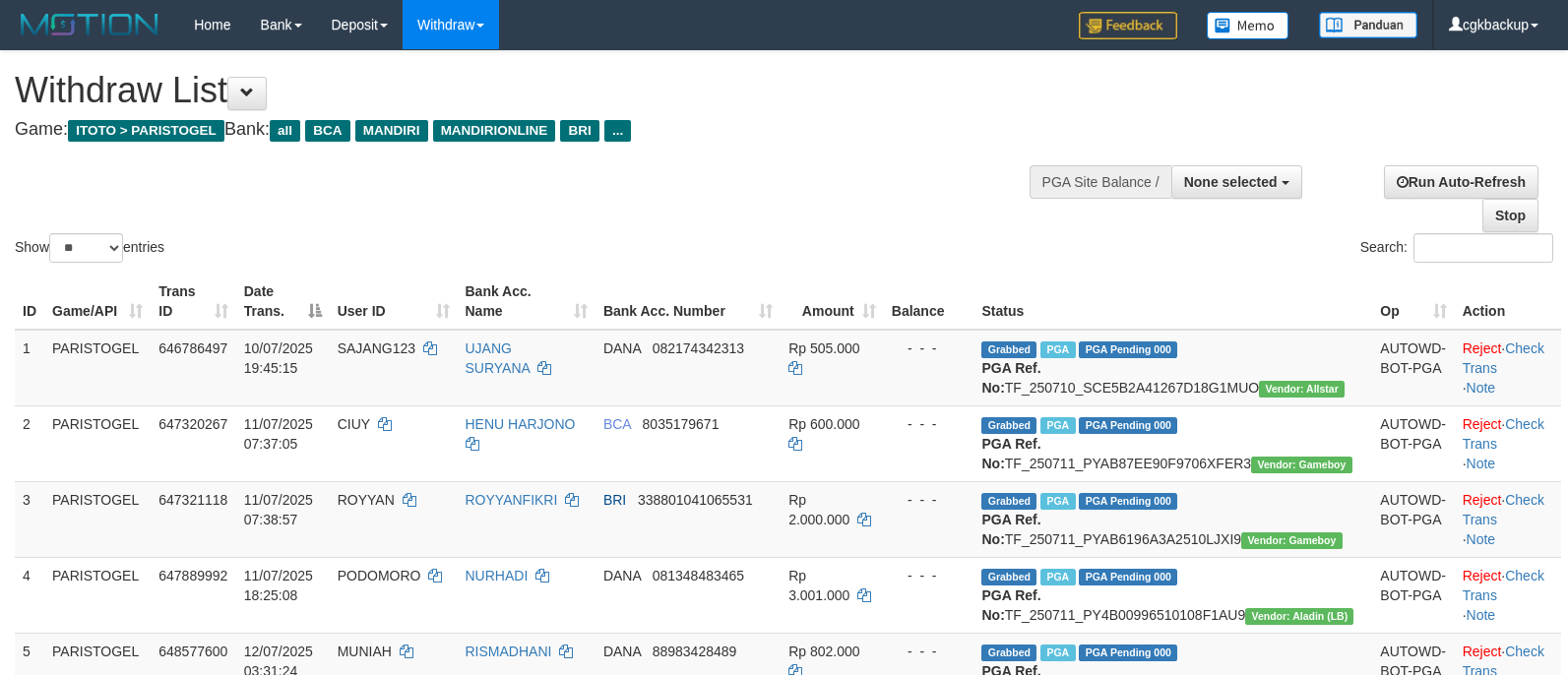 select 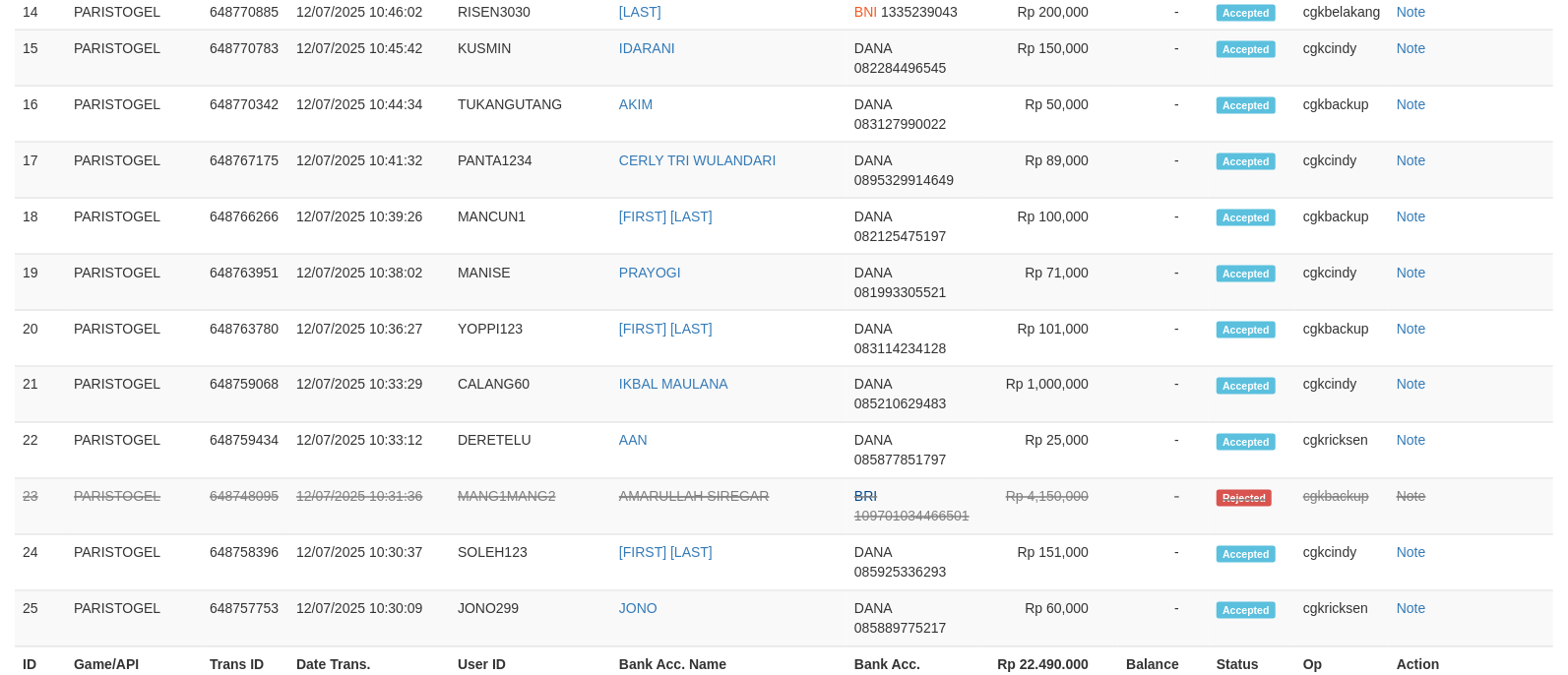 scroll, scrollTop: 1933, scrollLeft: 0, axis: vertical 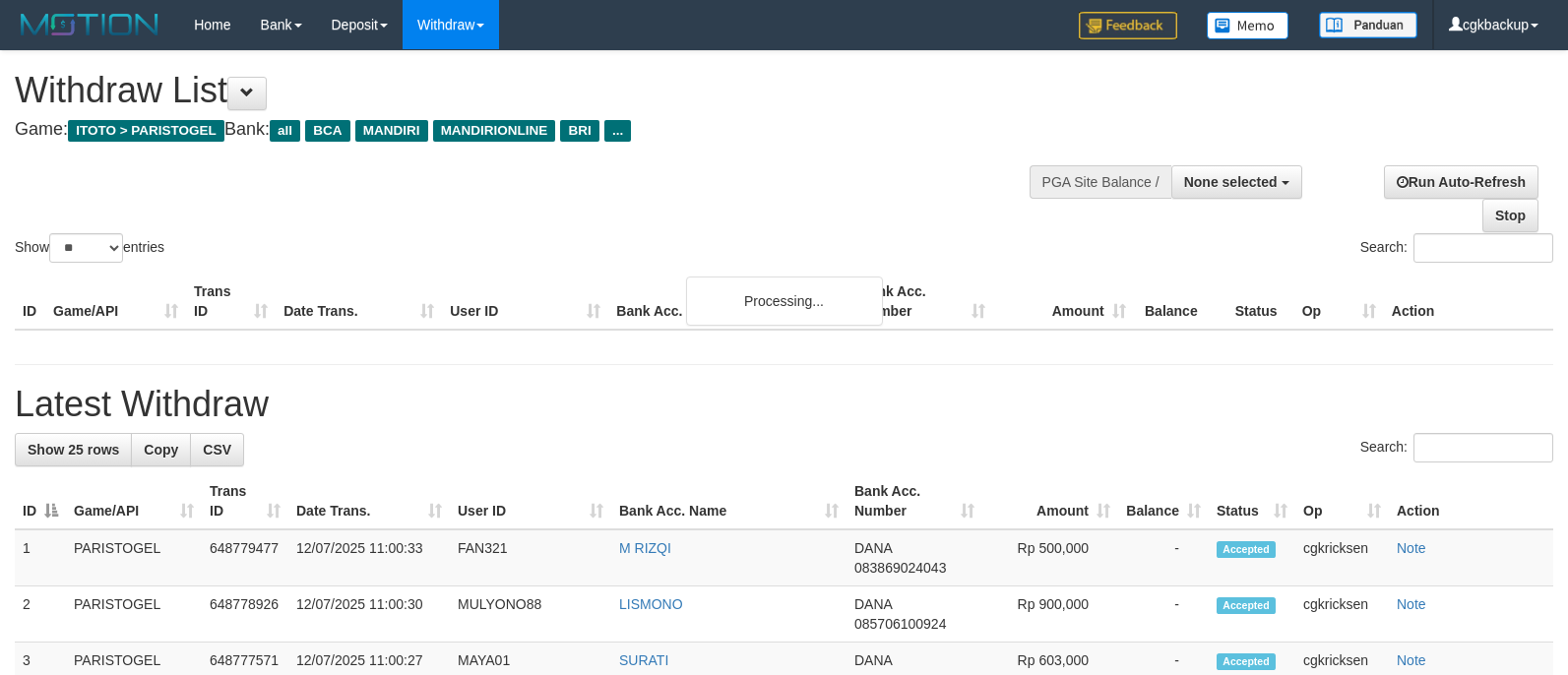 select 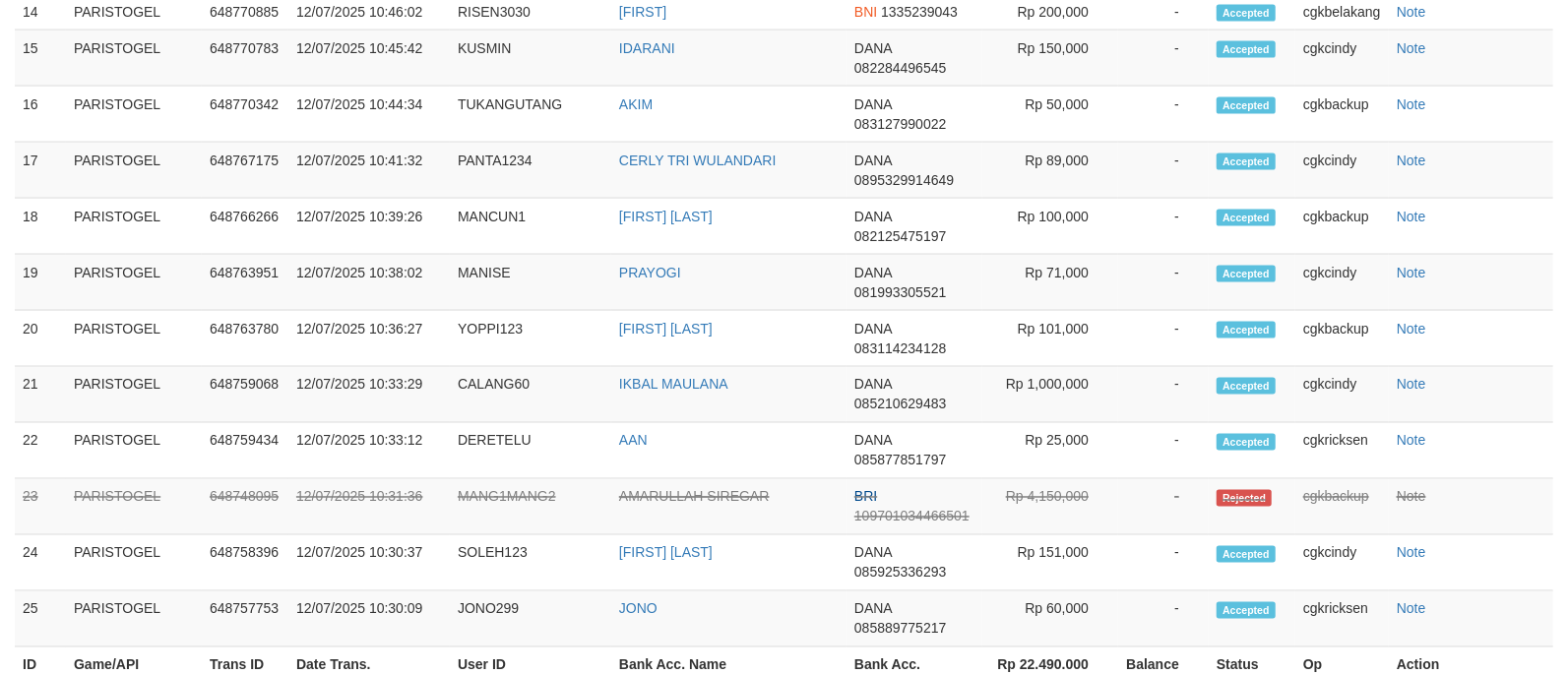scroll, scrollTop: 1933, scrollLeft: 0, axis: vertical 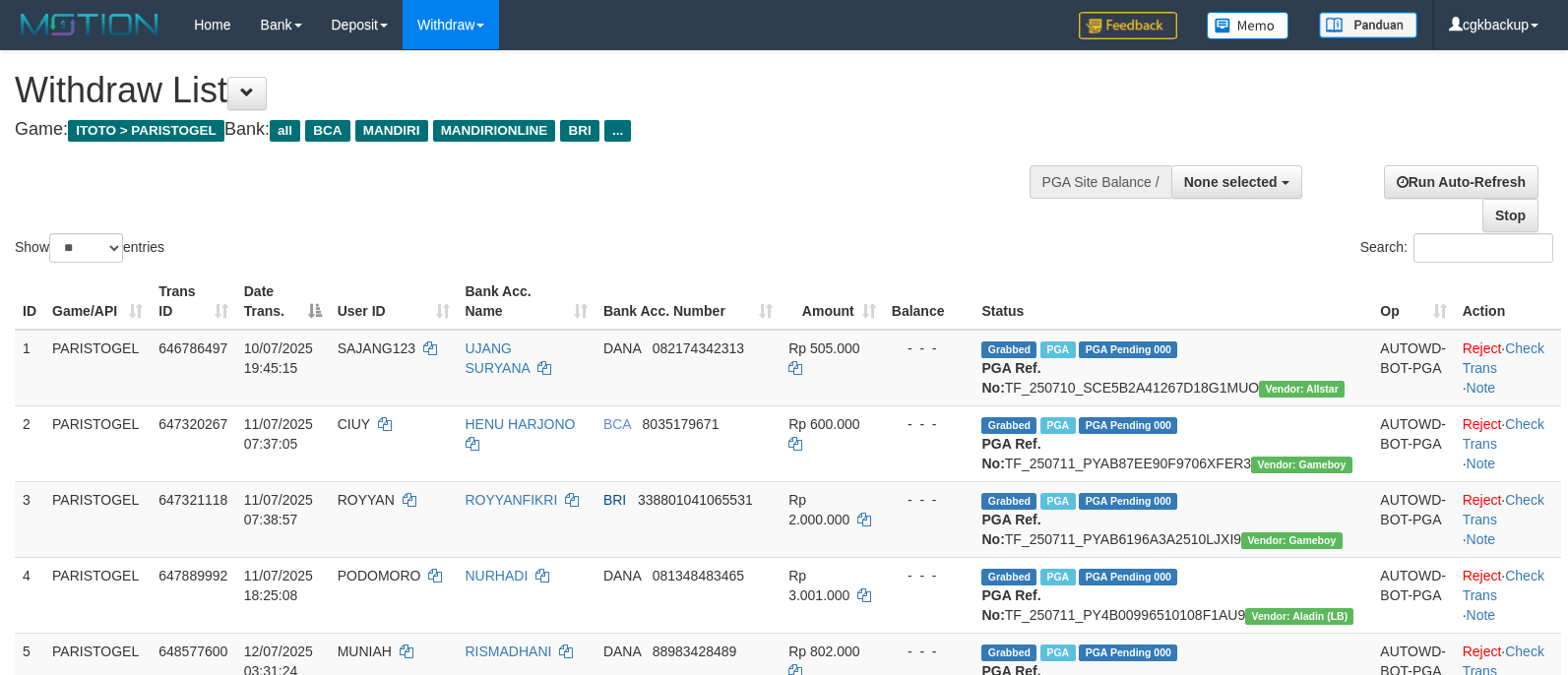 select 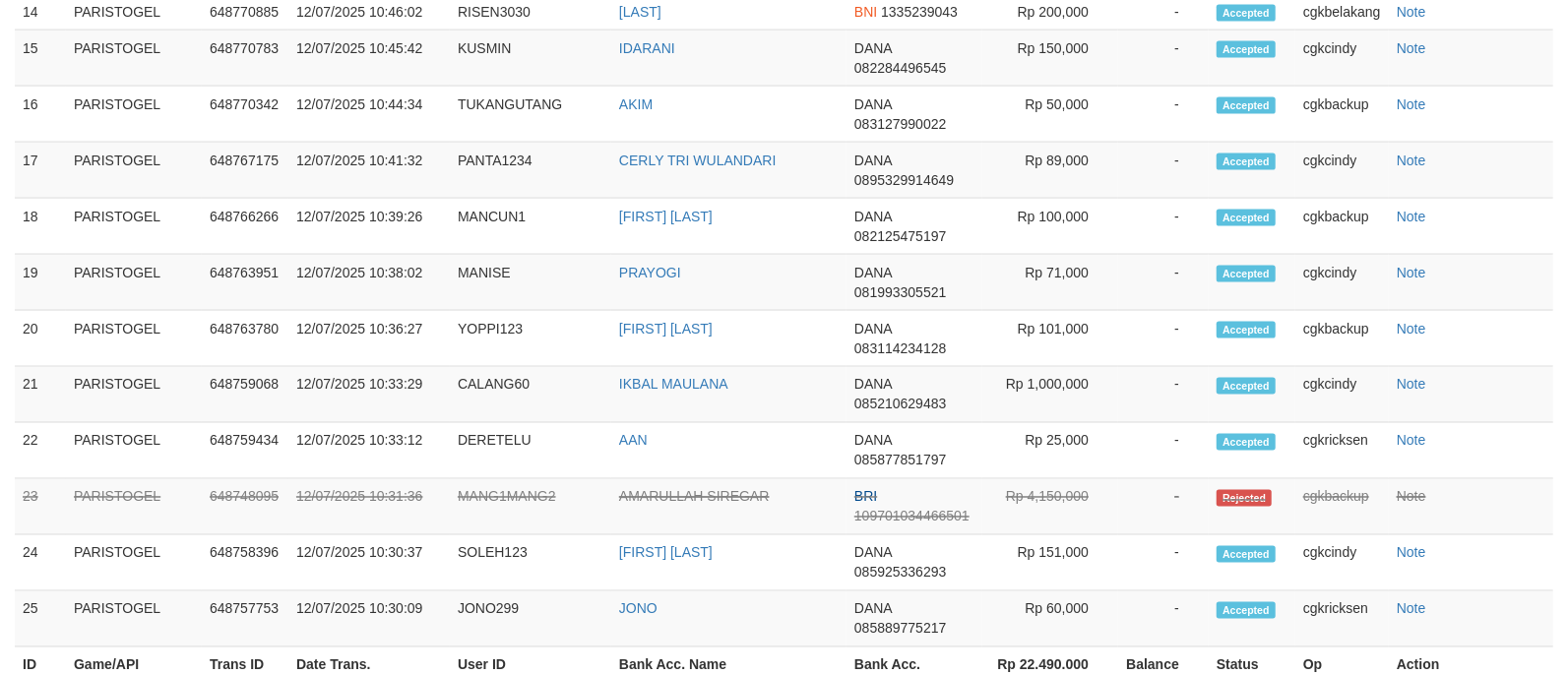 scroll, scrollTop: 1933, scrollLeft: 0, axis: vertical 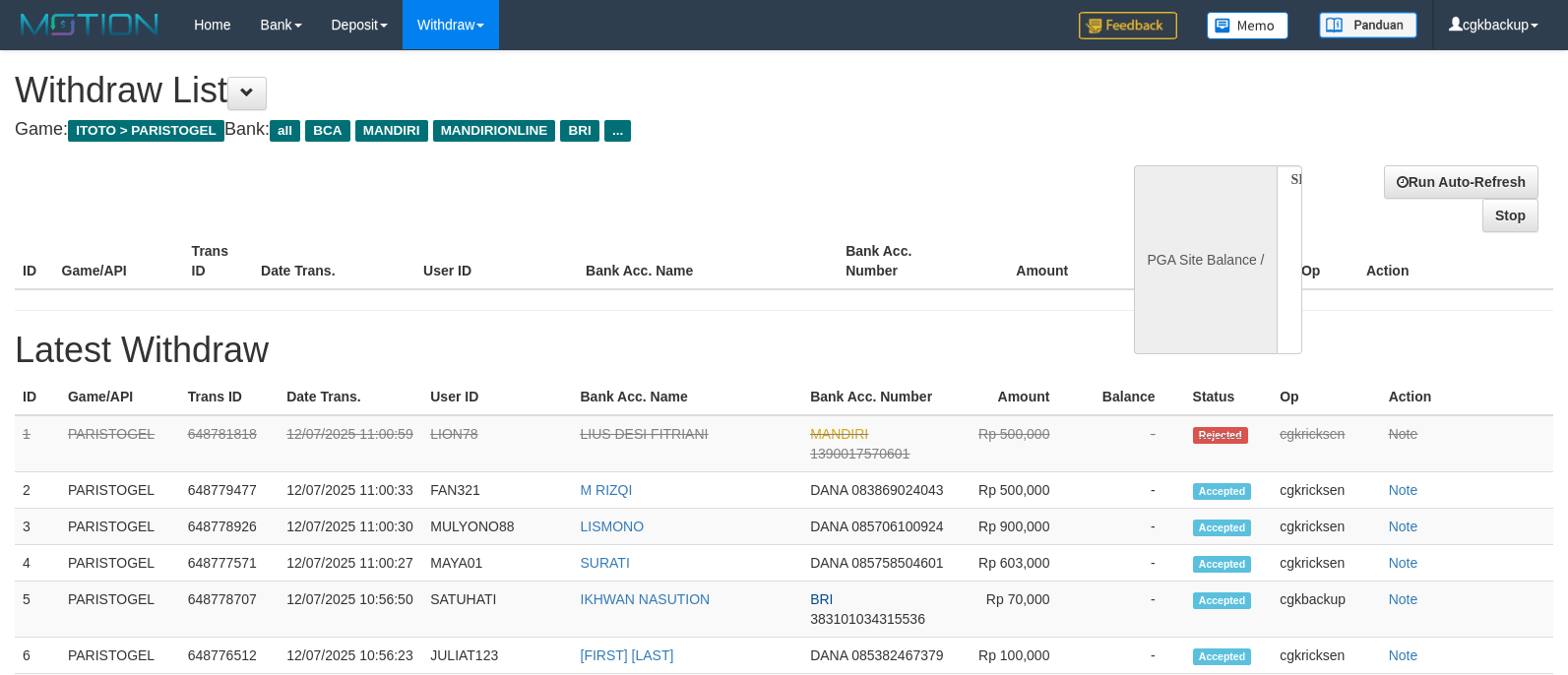 select 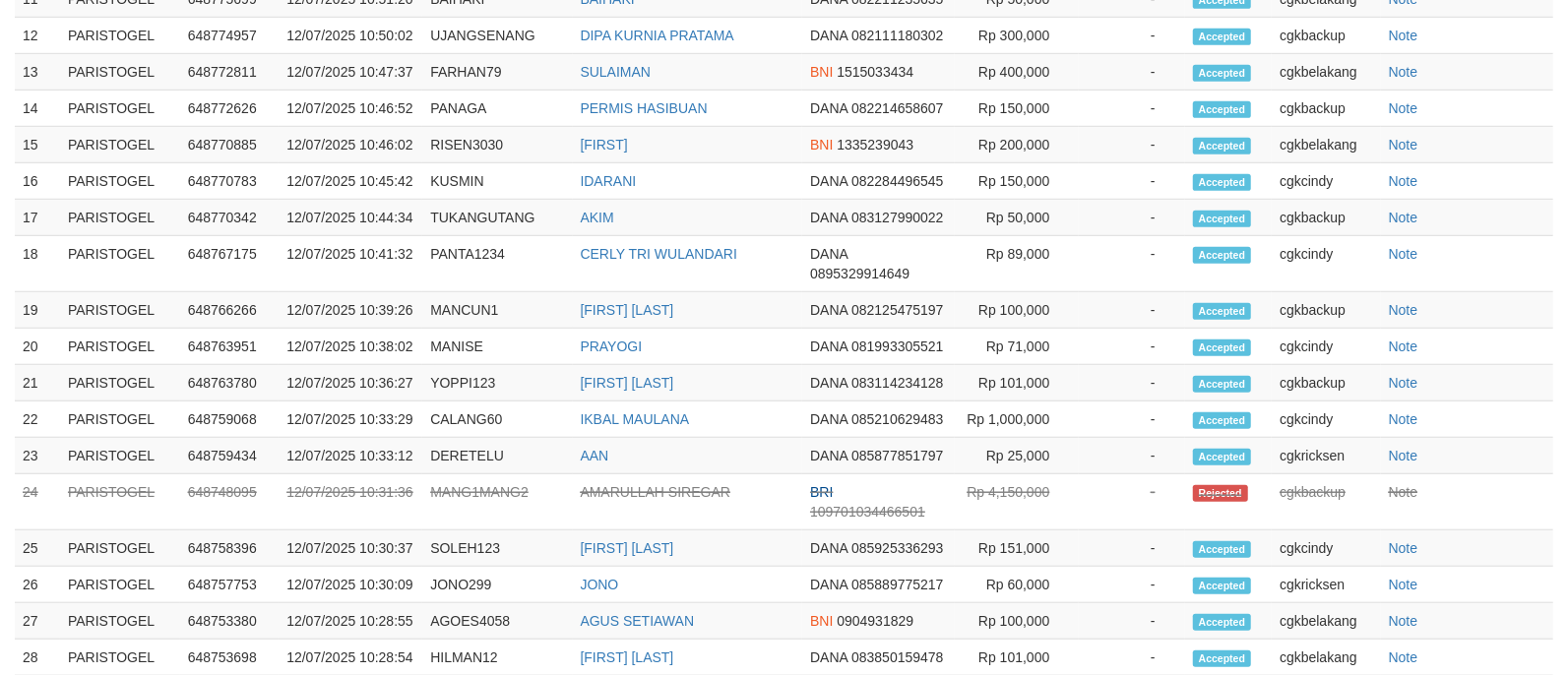 select on "**" 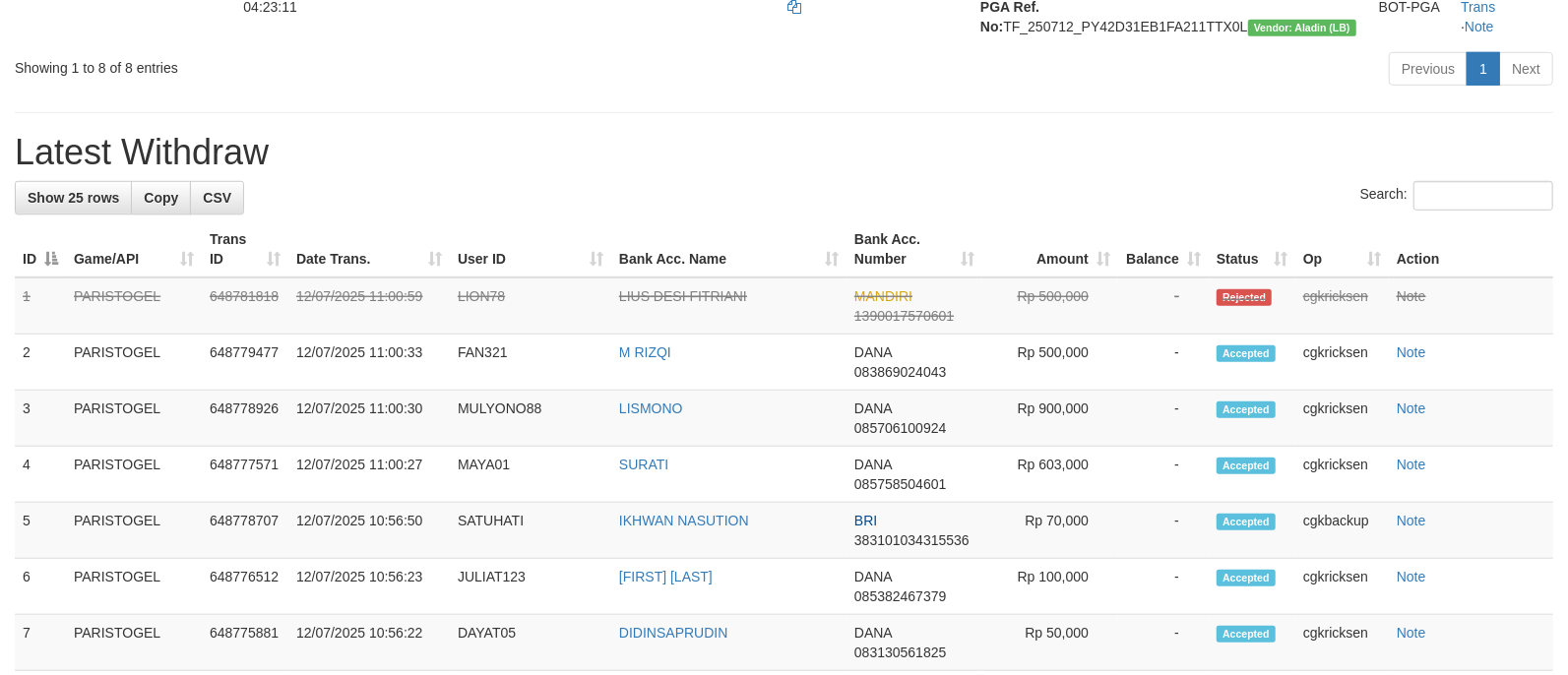 scroll, scrollTop: 838, scrollLeft: 0, axis: vertical 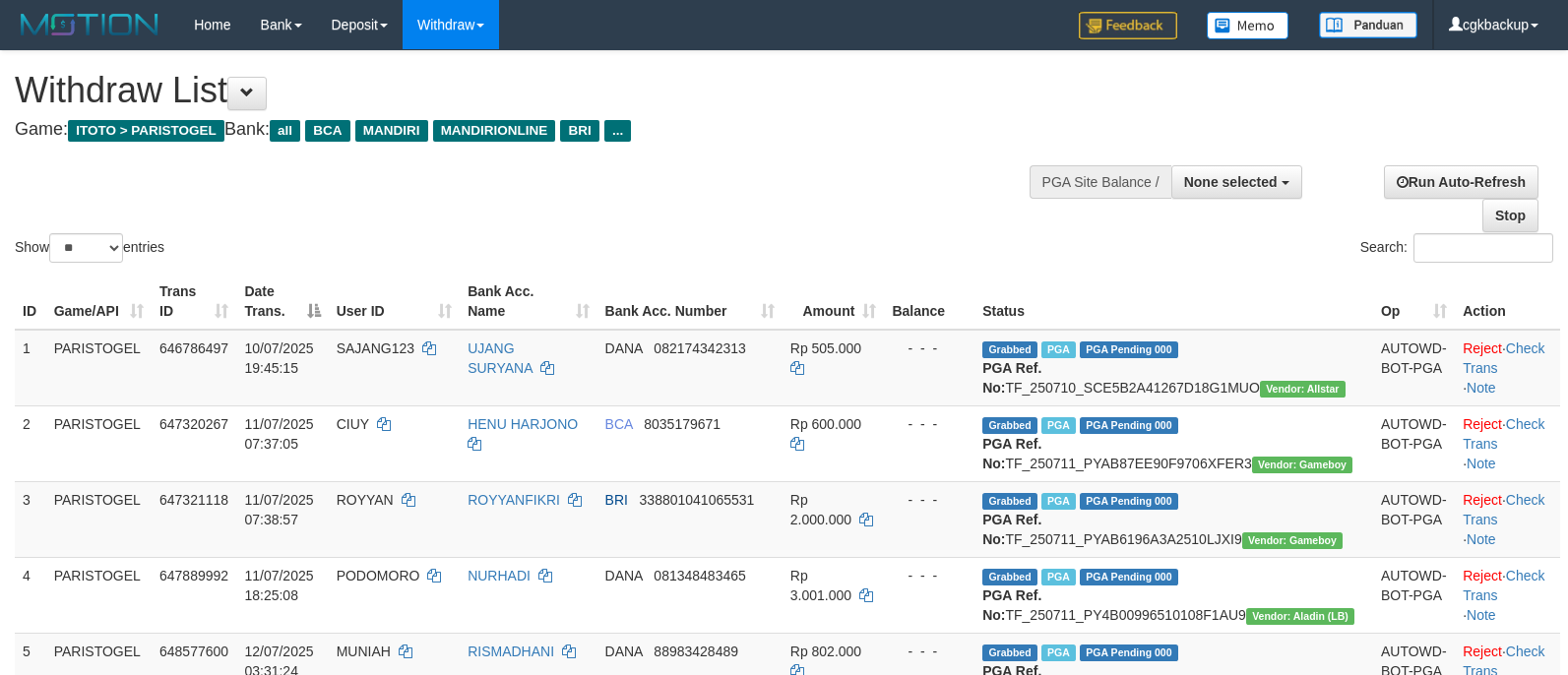 select 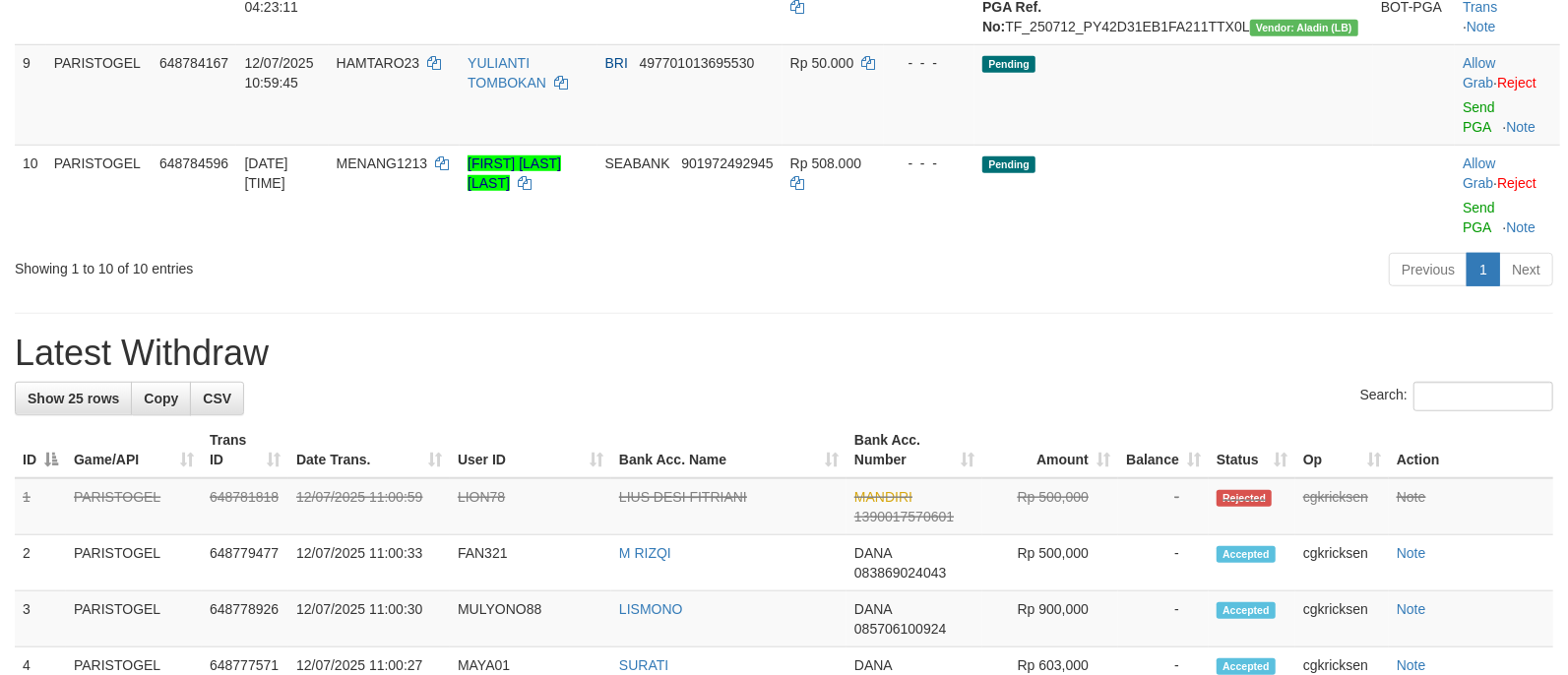 scroll, scrollTop: 838, scrollLeft: 0, axis: vertical 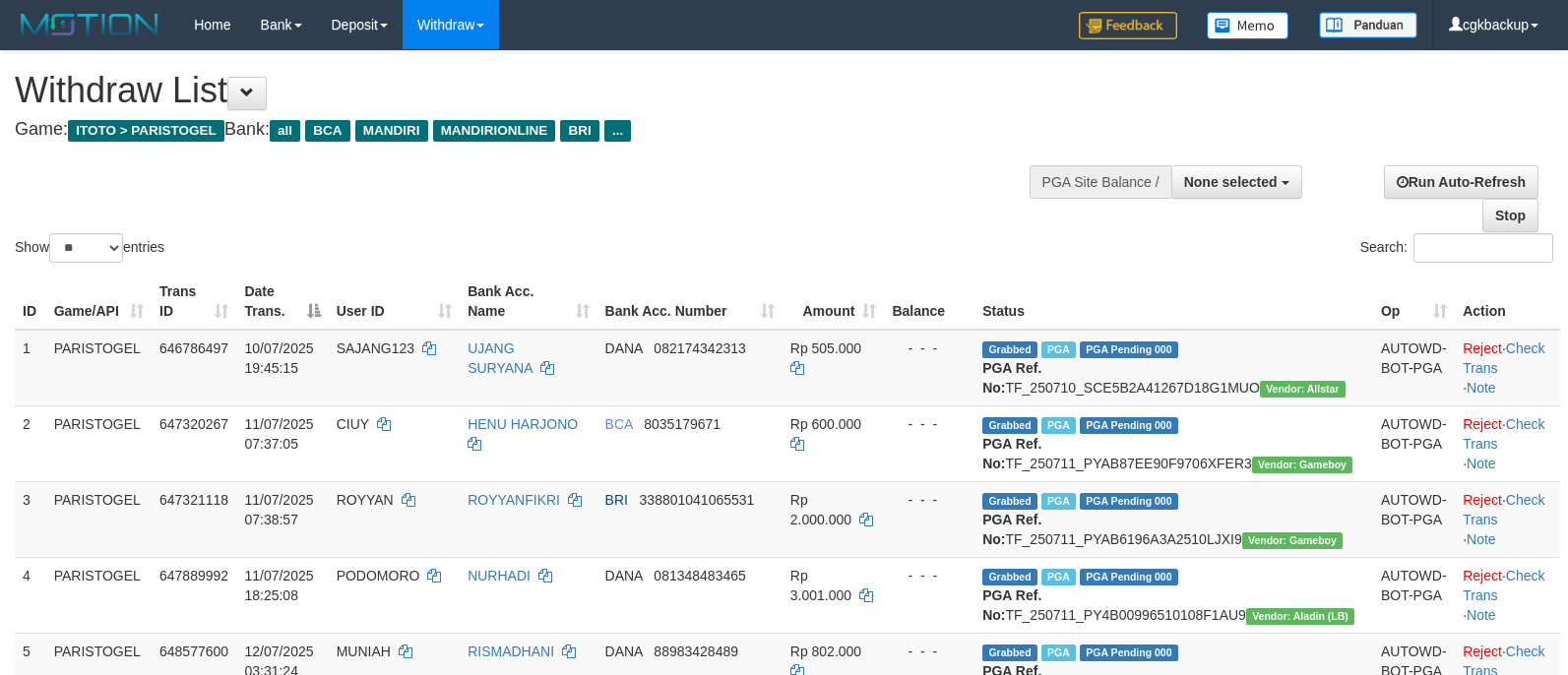 select 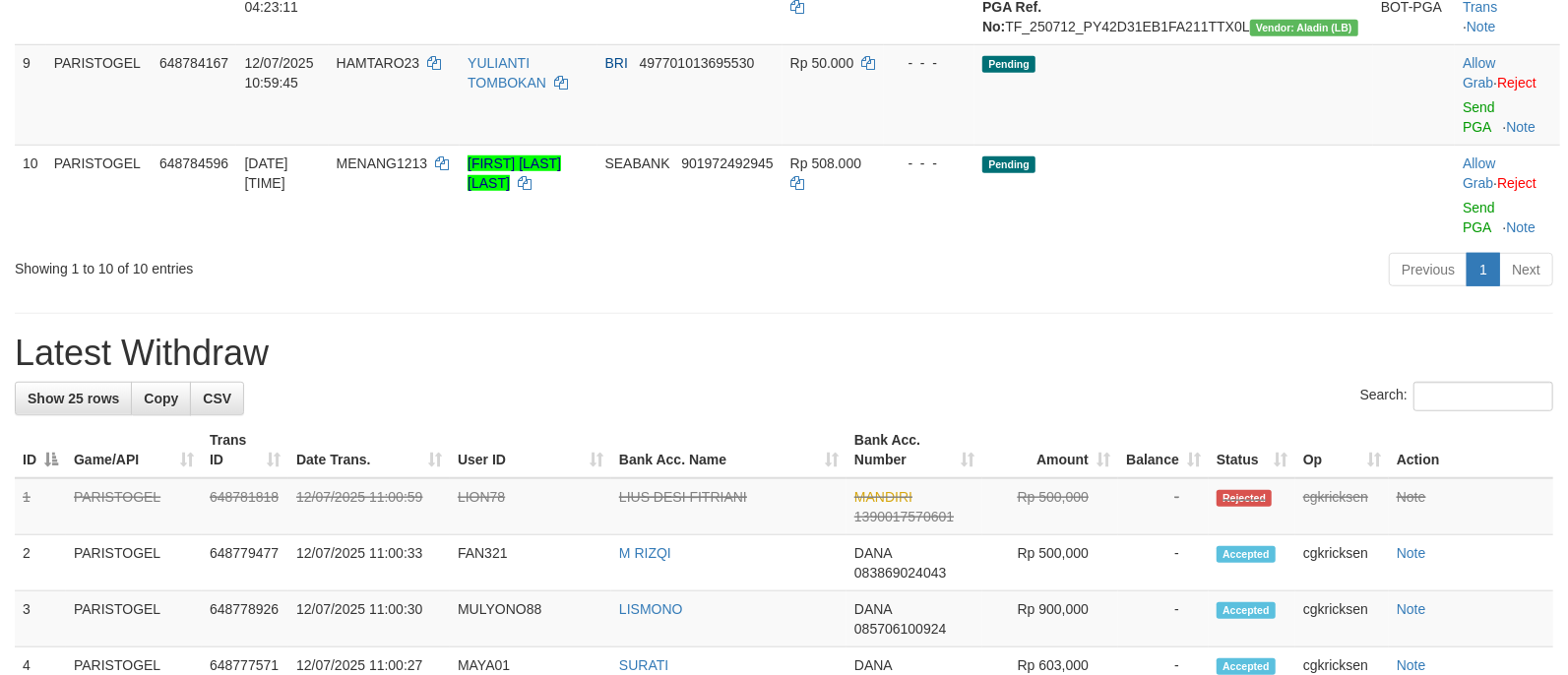 scroll, scrollTop: 838, scrollLeft: 0, axis: vertical 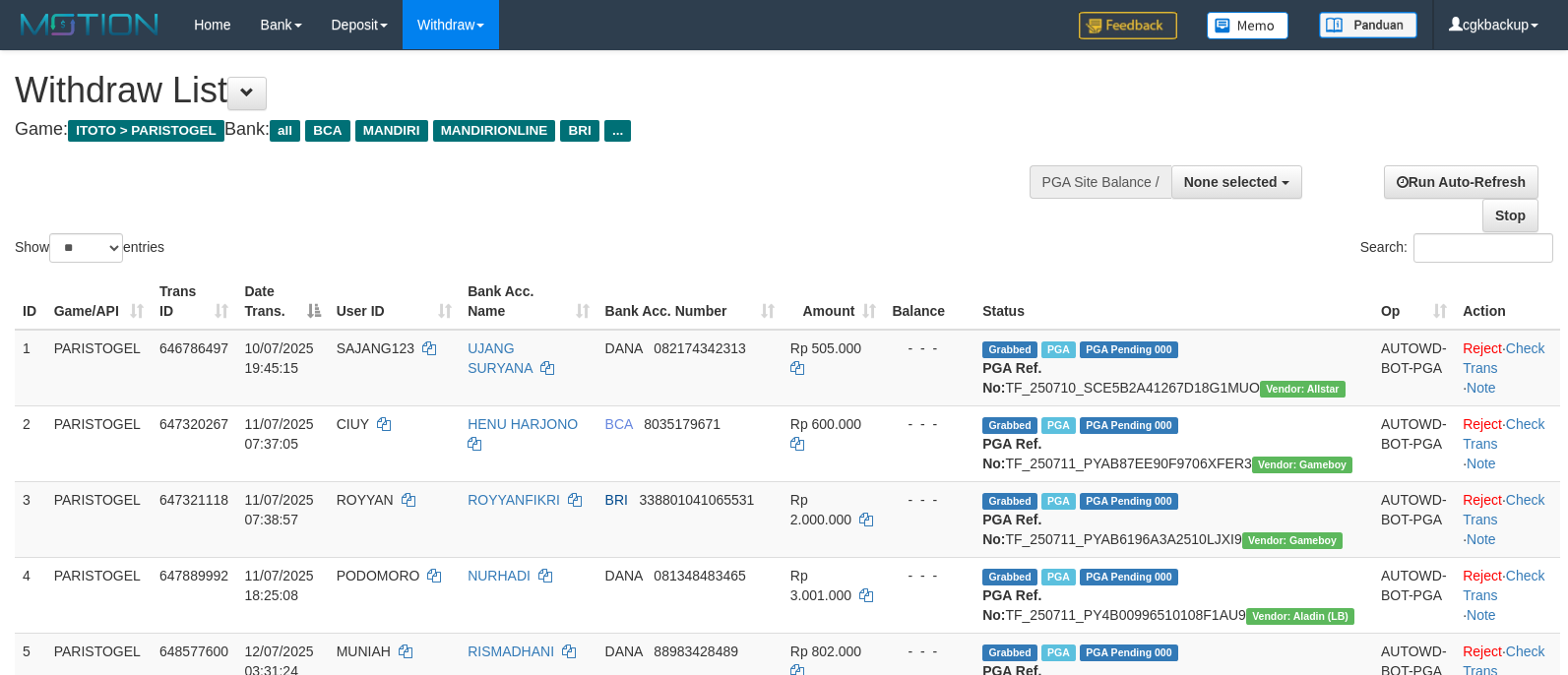 select 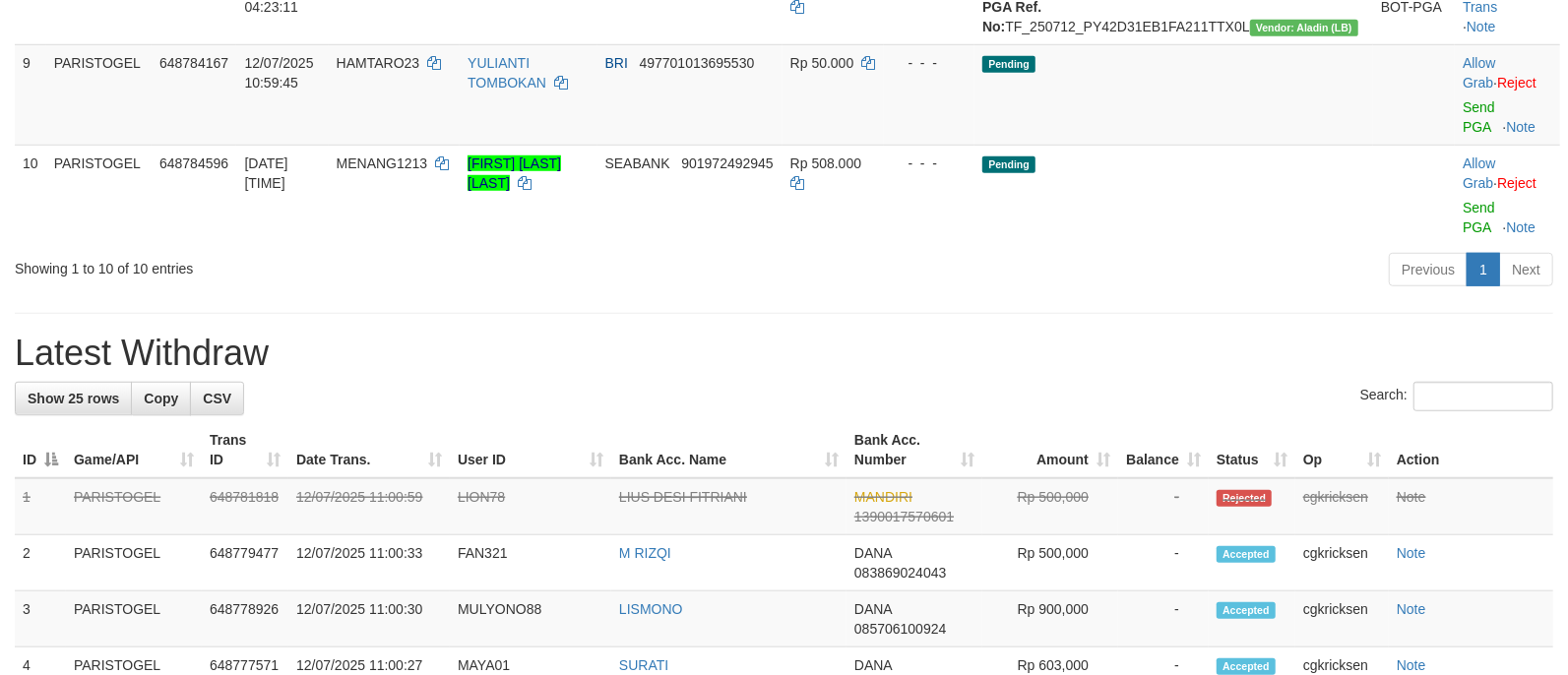 scroll, scrollTop: 838, scrollLeft: 0, axis: vertical 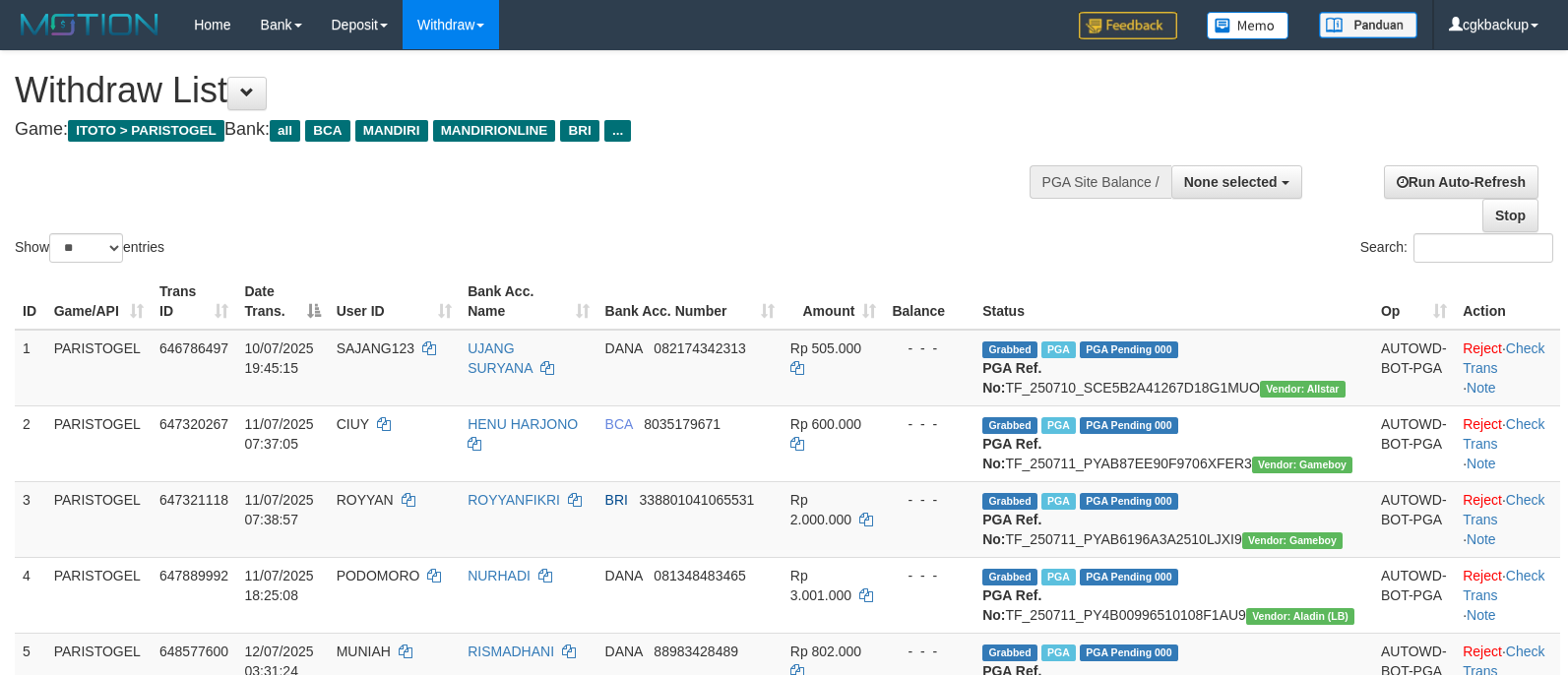 select 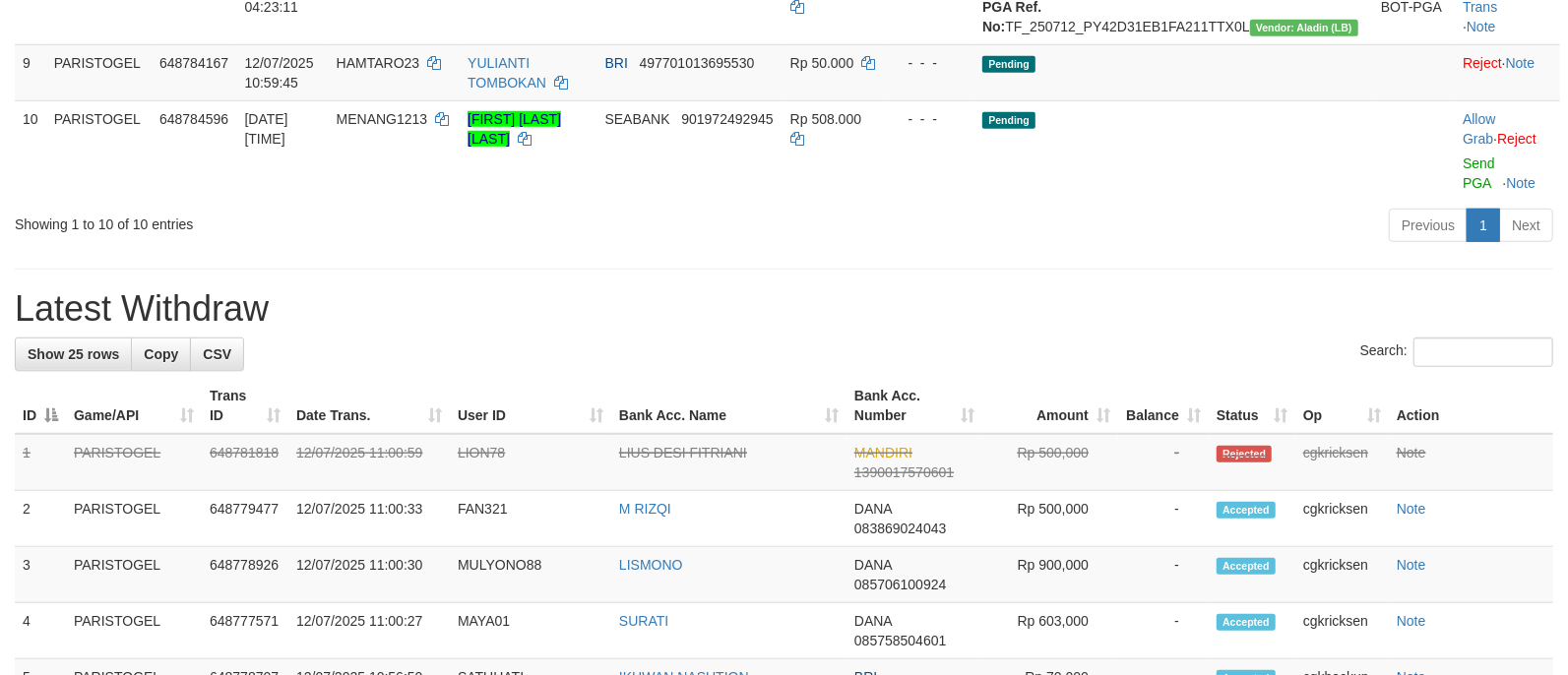 scroll, scrollTop: 838, scrollLeft: 0, axis: vertical 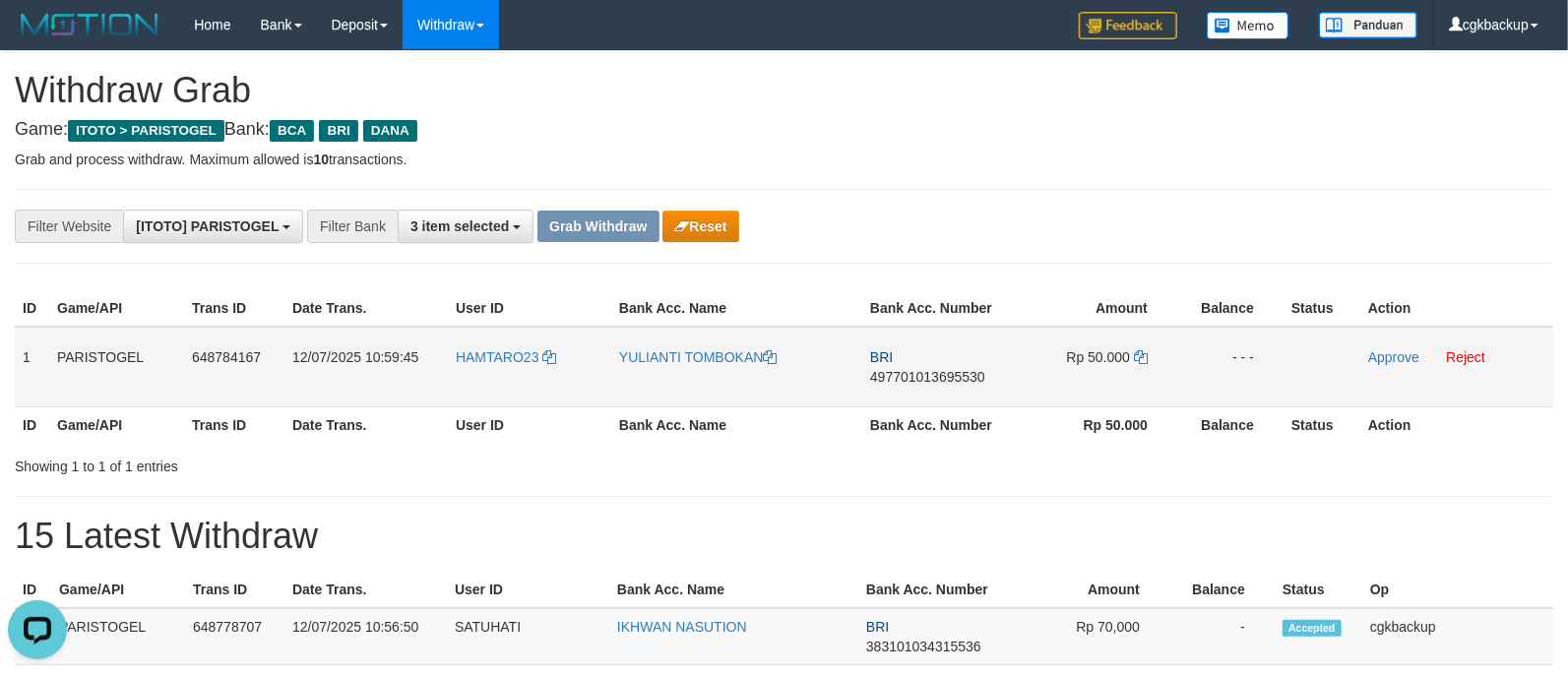 click on "HAMTARO23" at bounding box center [530, 367] 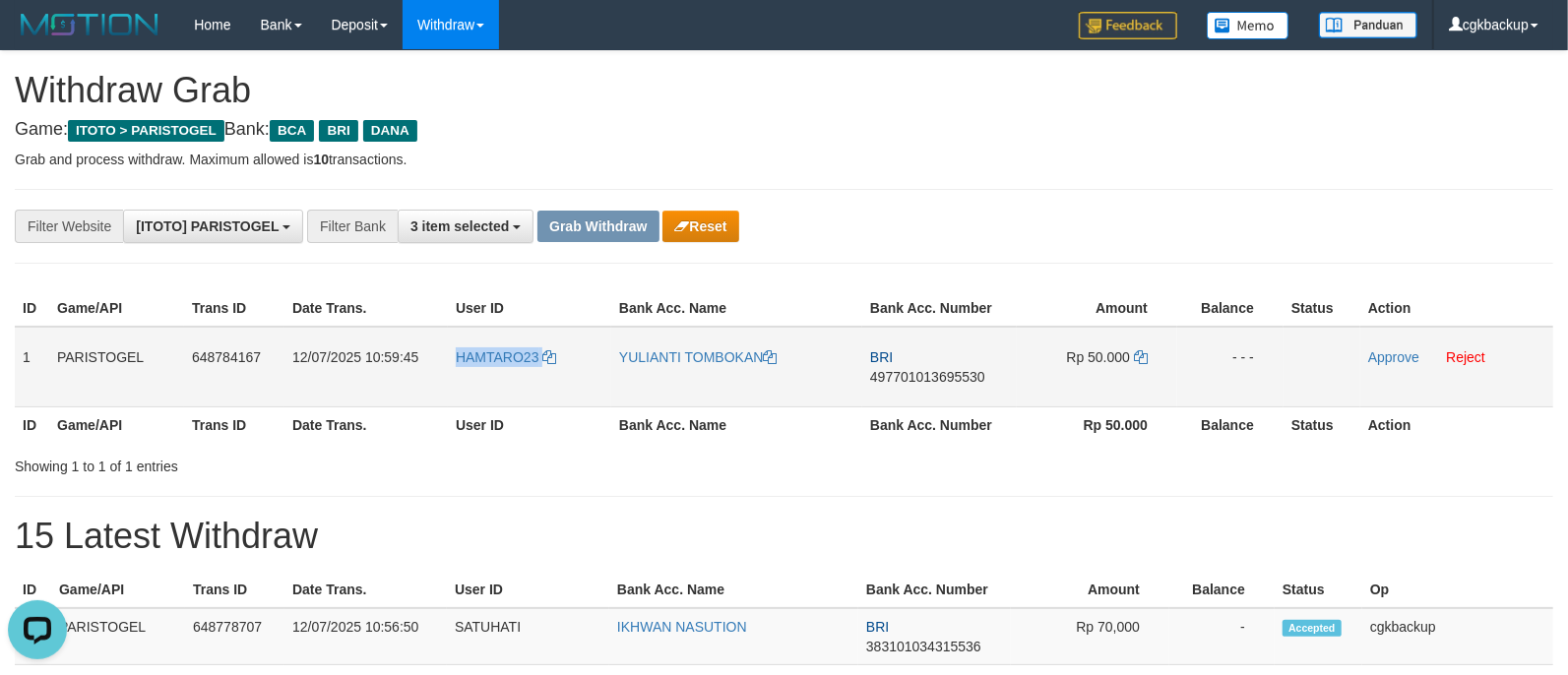click on "HAMTARO23" at bounding box center [530, 367] 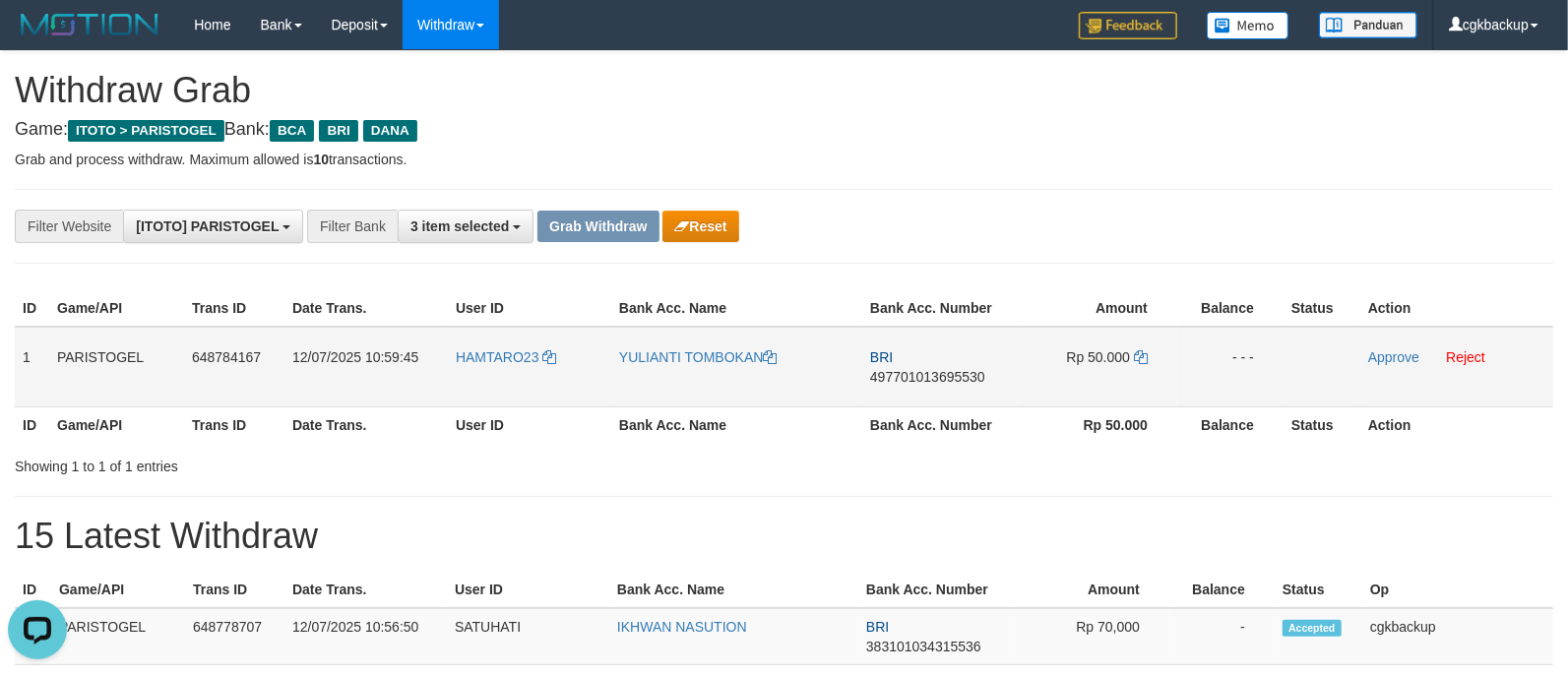 drag, startPoint x: 710, startPoint y: 387, endPoint x: 703, endPoint y: 395, distance: 10.630146 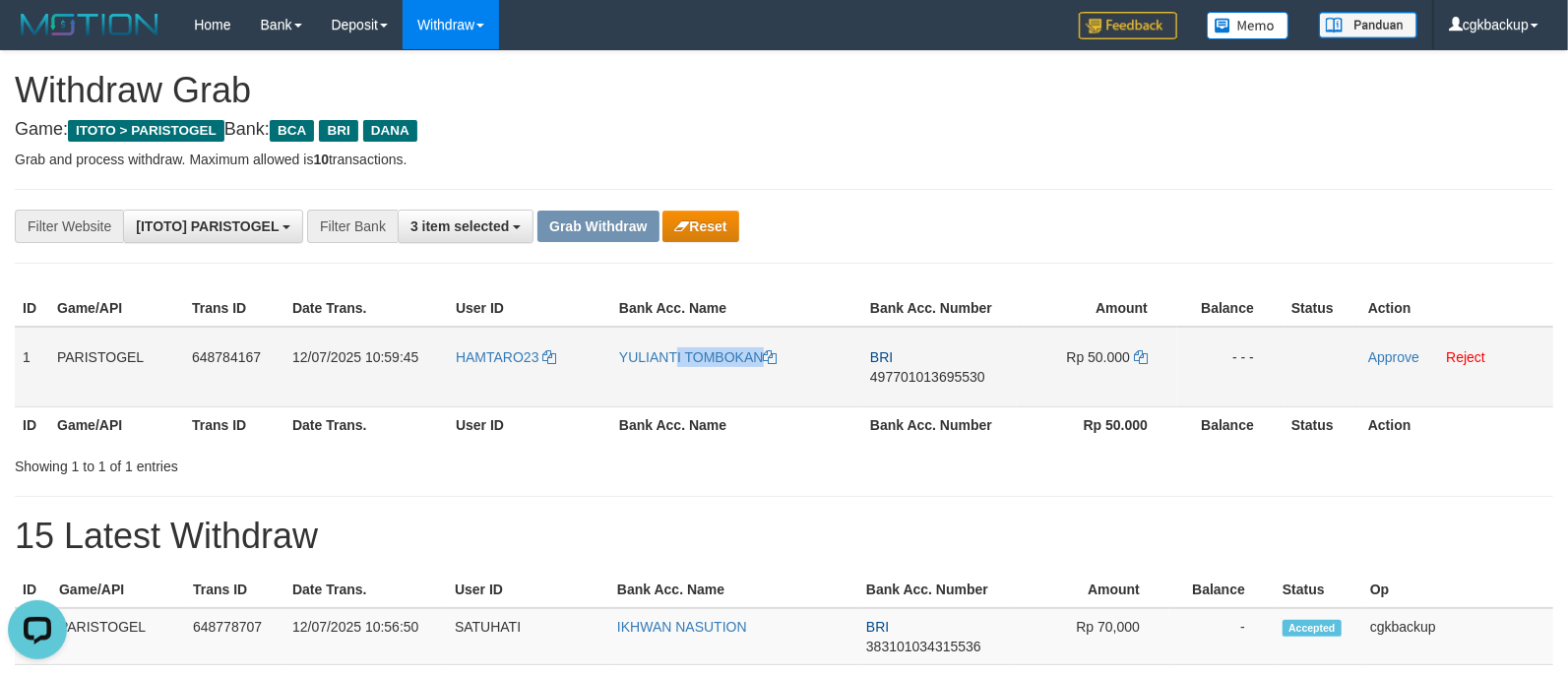 click on "YULIANTI TOMBOKAN" at bounding box center (736, 367) 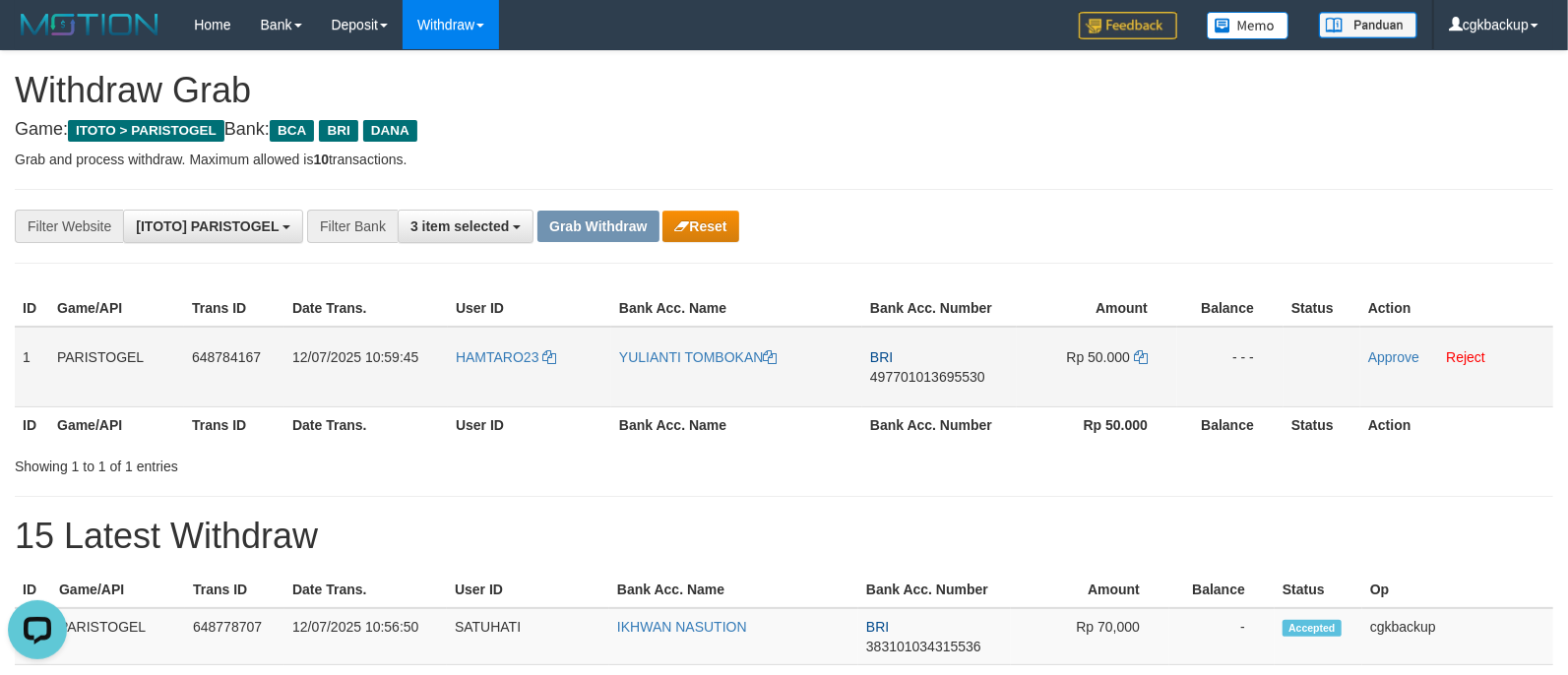 click on "HAMTARO23" at bounding box center (530, 367) 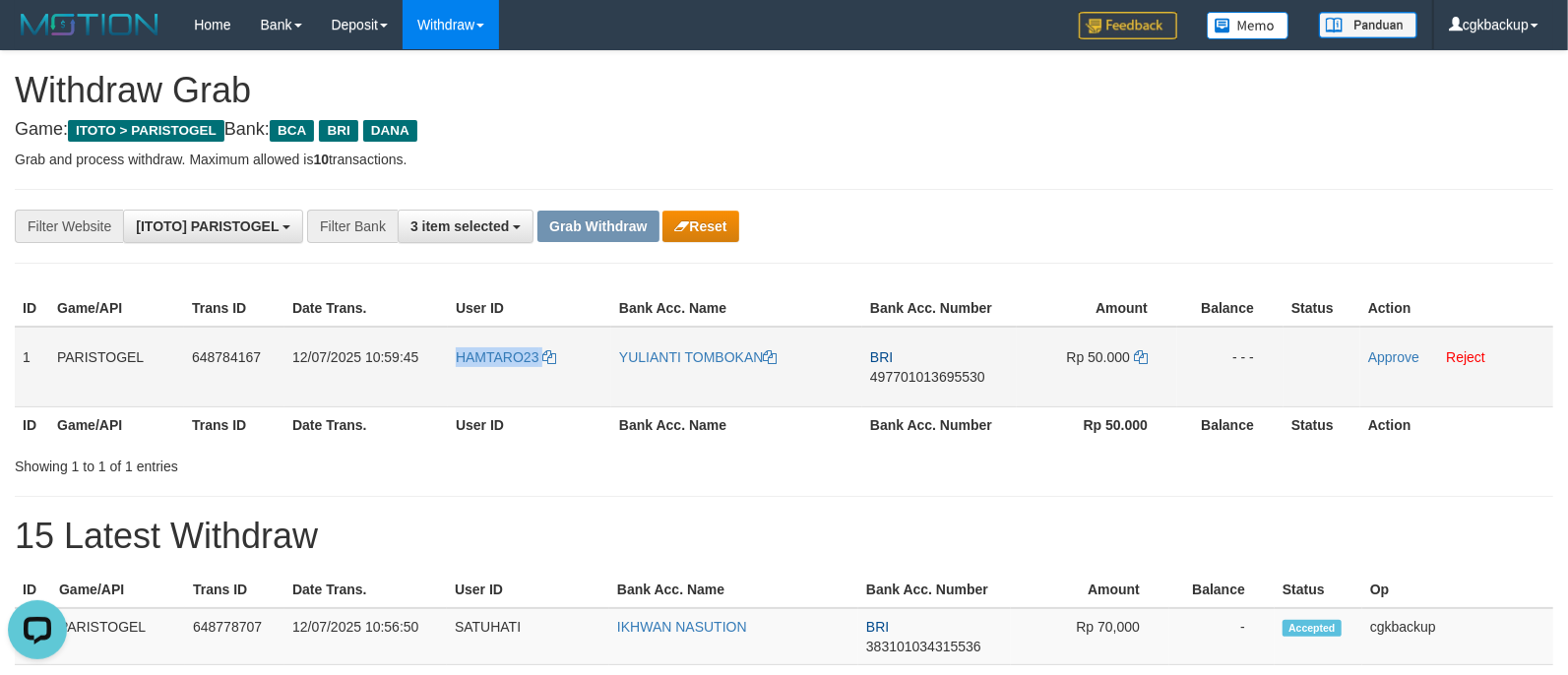 click on "HAMTARO23" at bounding box center (530, 367) 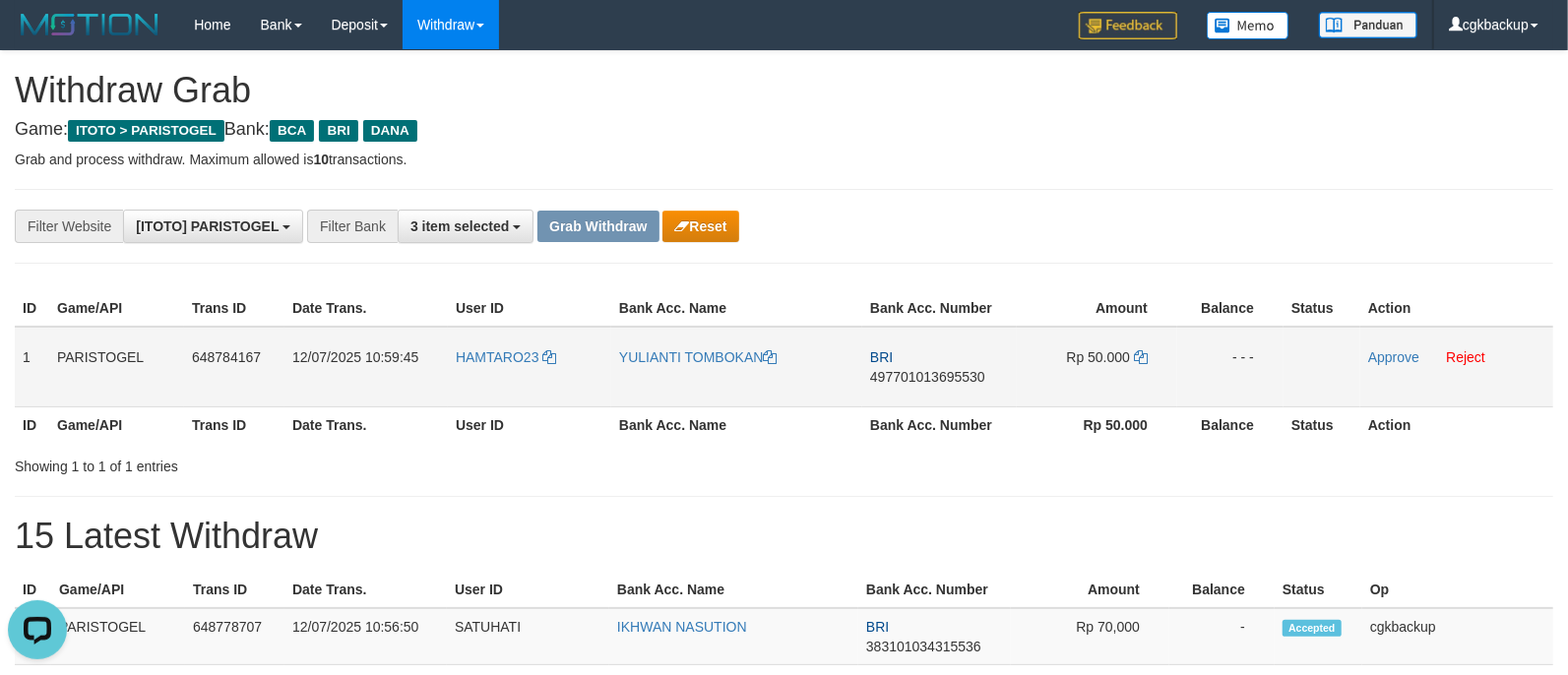 click on "BRI
497701013695530" at bounding box center [939, 367] 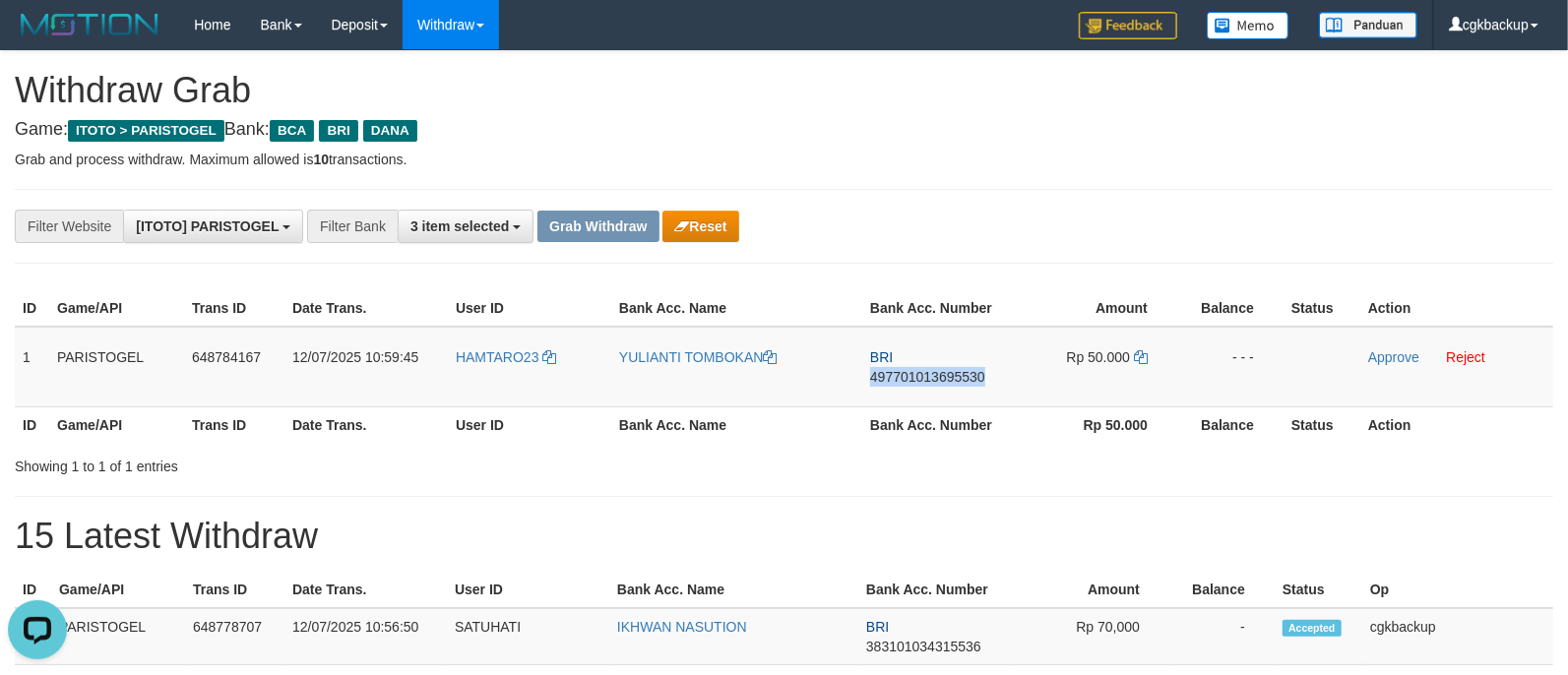 drag, startPoint x: 899, startPoint y: 394, endPoint x: 1556, endPoint y: 392, distance: 657.003 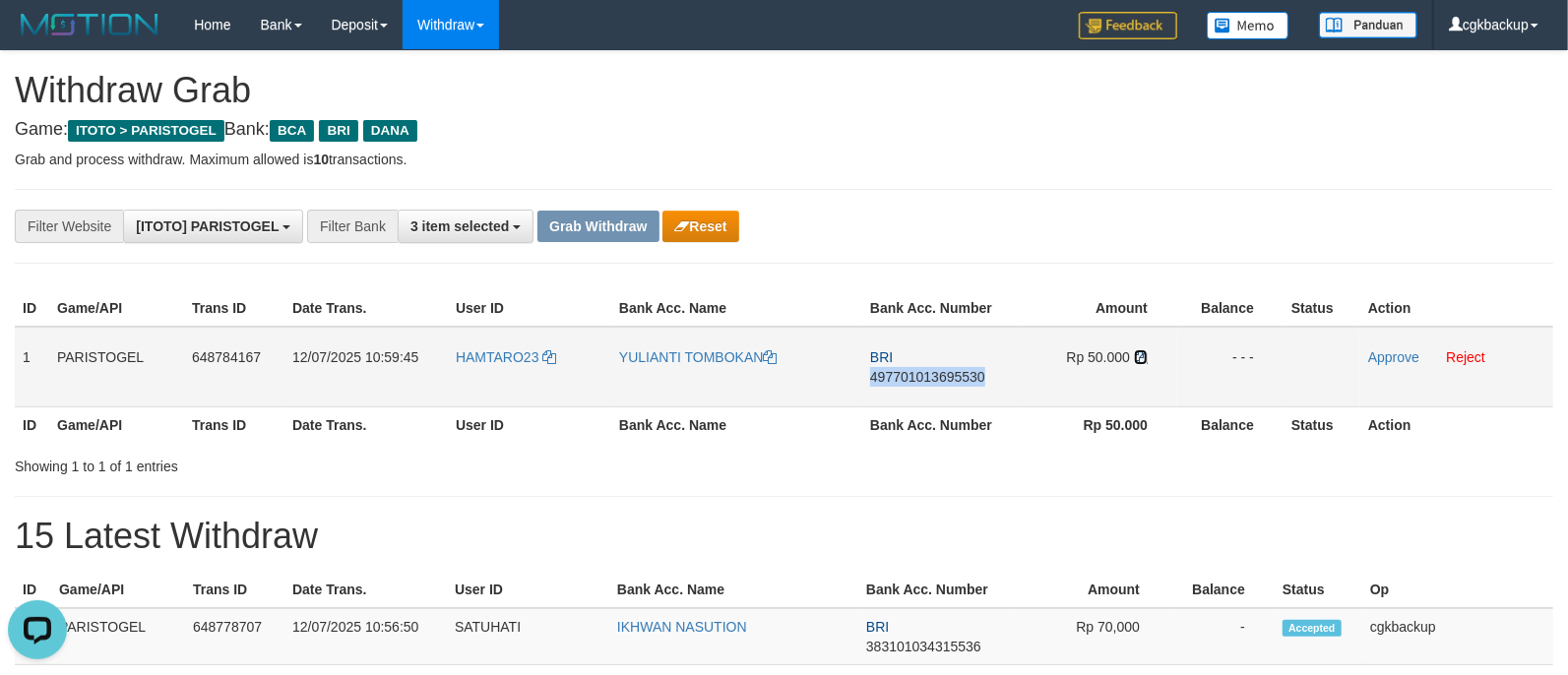 click at bounding box center (1141, 357) 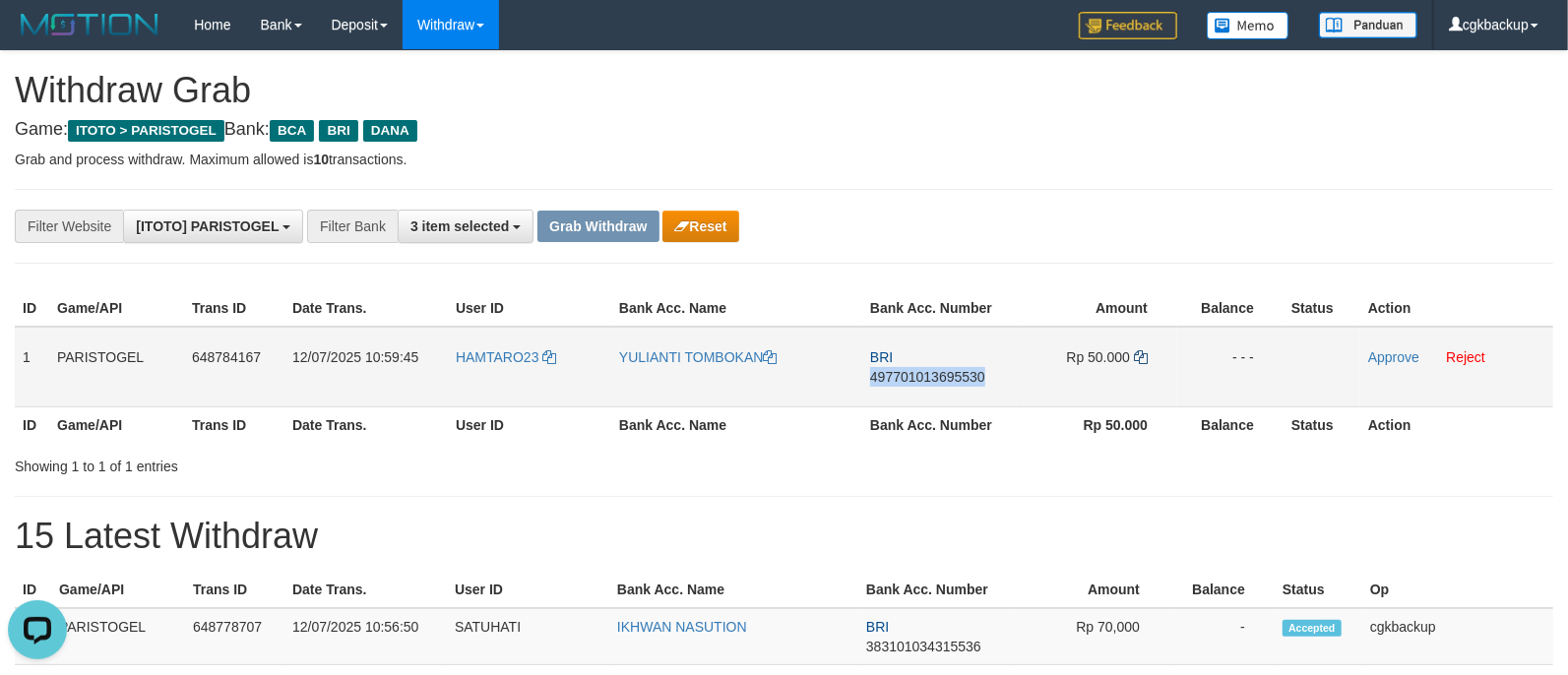 copy on "497701013695530" 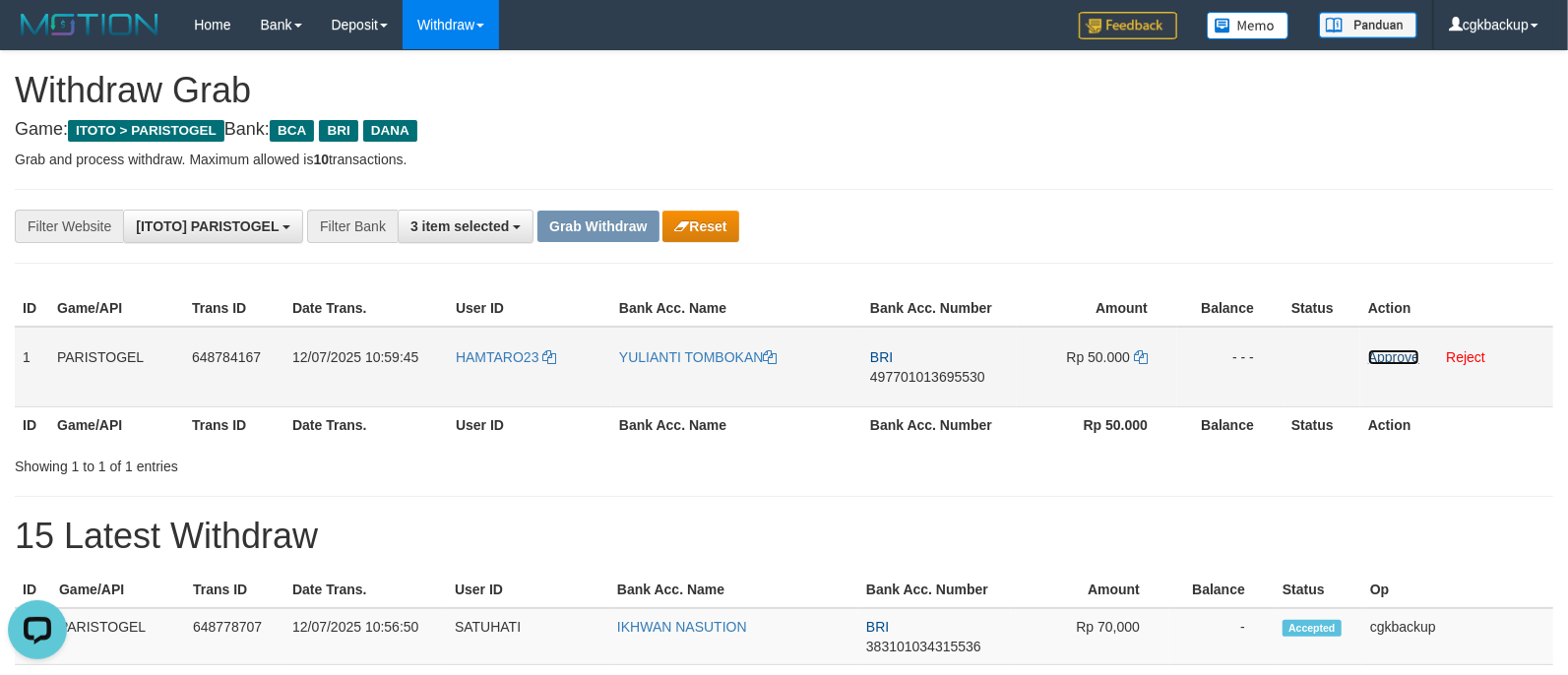 click on "Approve" at bounding box center (1394, 357) 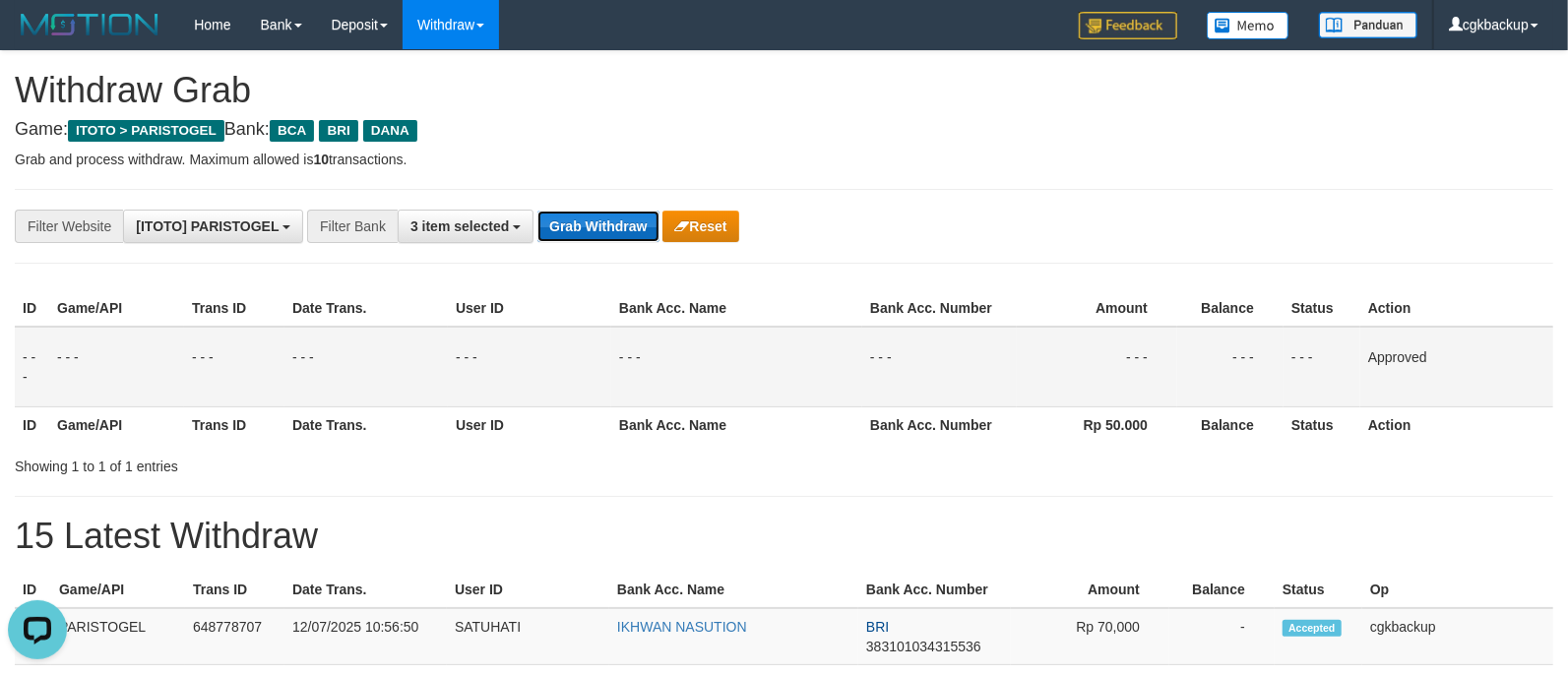 click on "Grab Withdraw" at bounding box center [597, 226] 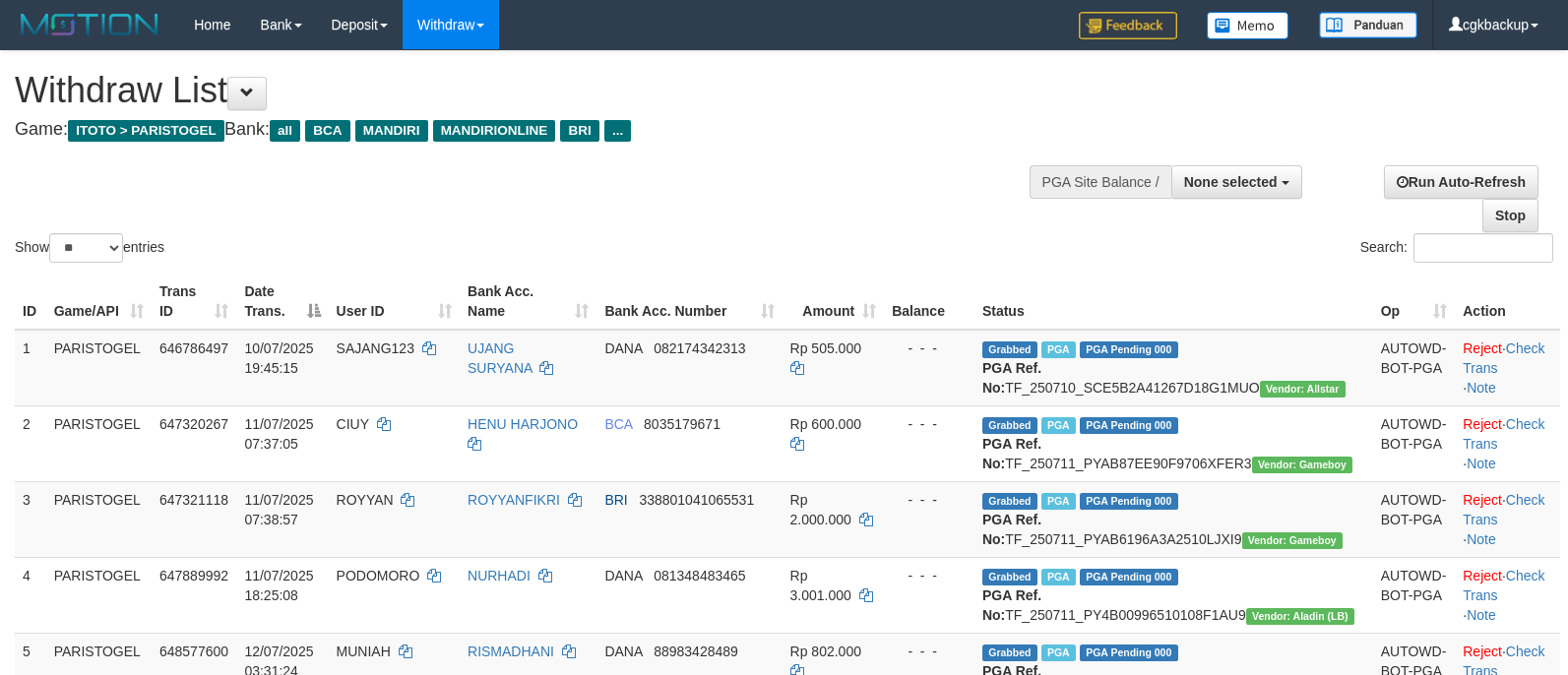 select 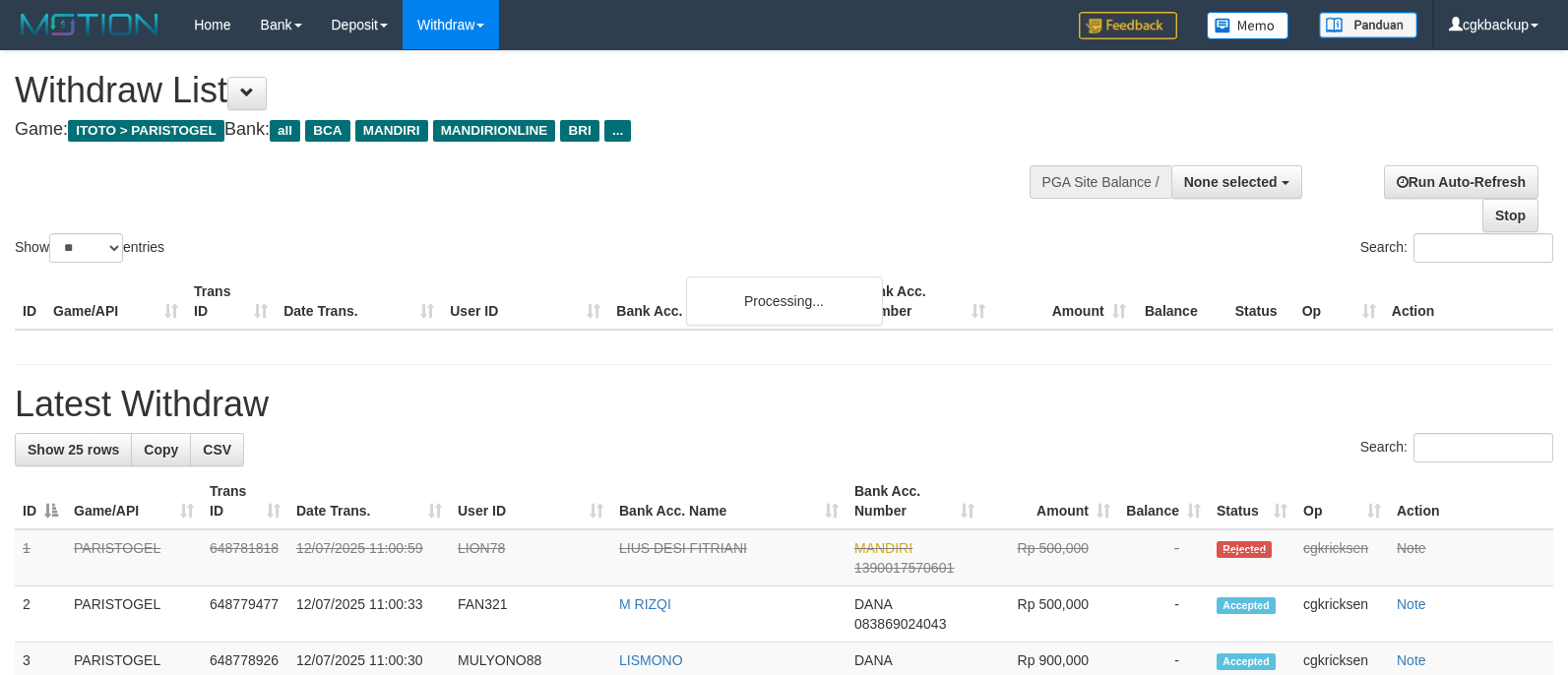select 